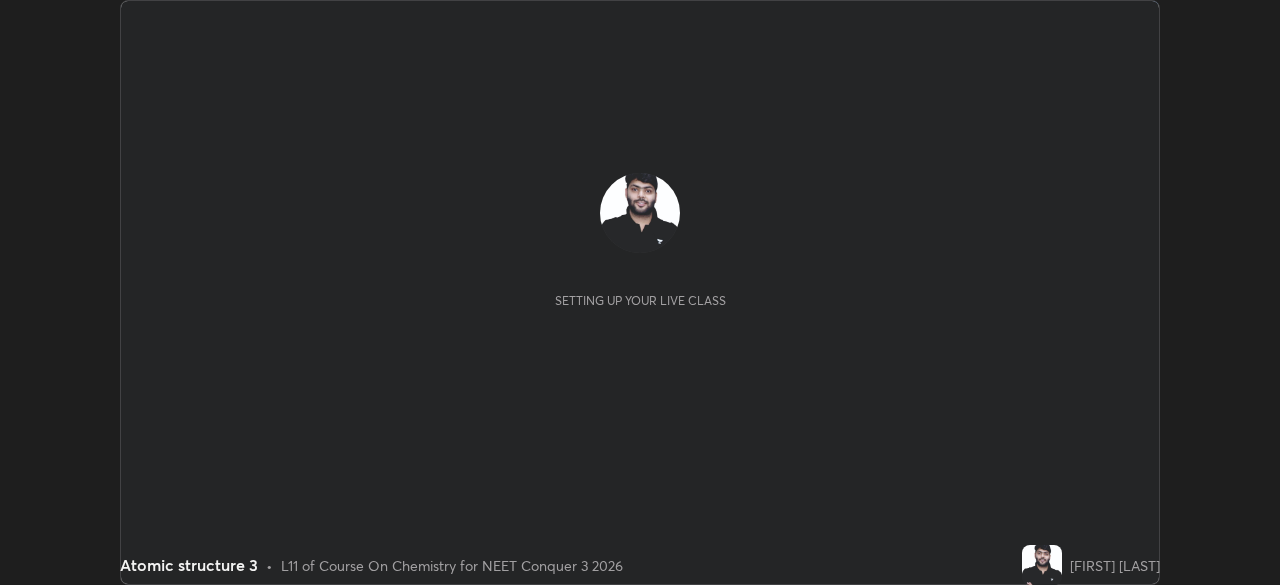 scroll, scrollTop: 0, scrollLeft: 0, axis: both 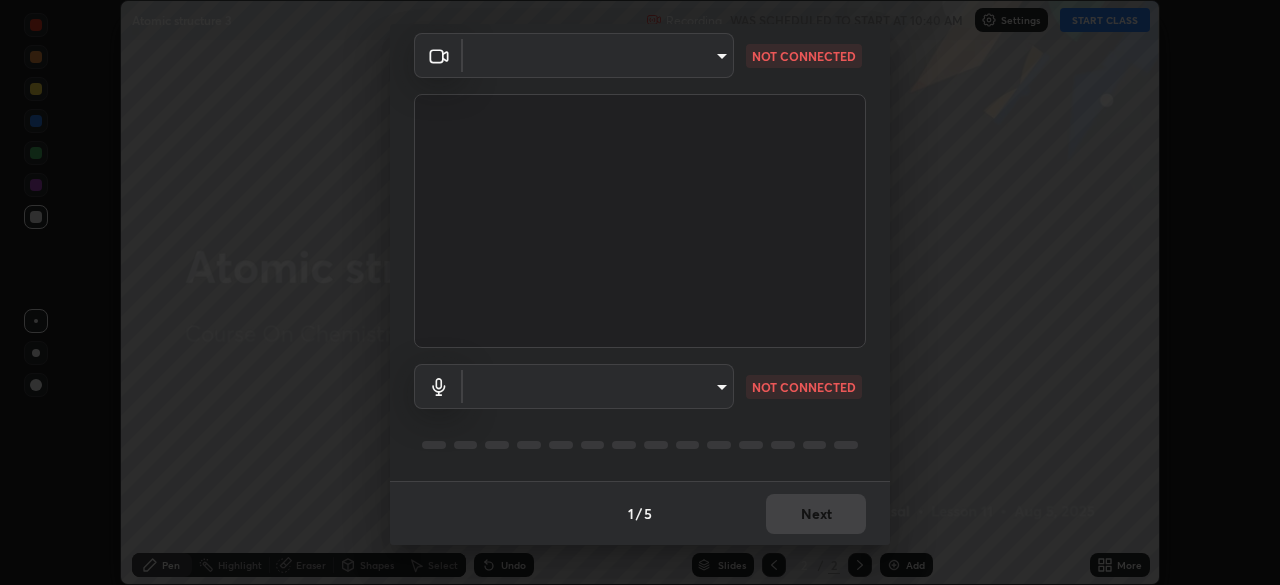 click on "Erase all Atomic structure 3 Recording WAS SCHEDULED TO START AT  10:40 AM Settings START CLASS Setting up your live class Atomic structure 3 • L11 of Course On Chemistry for NEET Conquer 3 2026 [FIRST] [LAST] Pen Highlight Eraser Shapes Select Undo Slides 2 / 2 Add More No doubts shared Encourage your learners to ask a doubt for better clarity Report an issue Reason for reporting Buffering Chat not working Audio - Video sync issue Educator video quality low ​ Attach an image Report Media settings ​ NOT CONNECTED ​ NOT CONNECTED 1 / 5 Next" at bounding box center [640, 292] 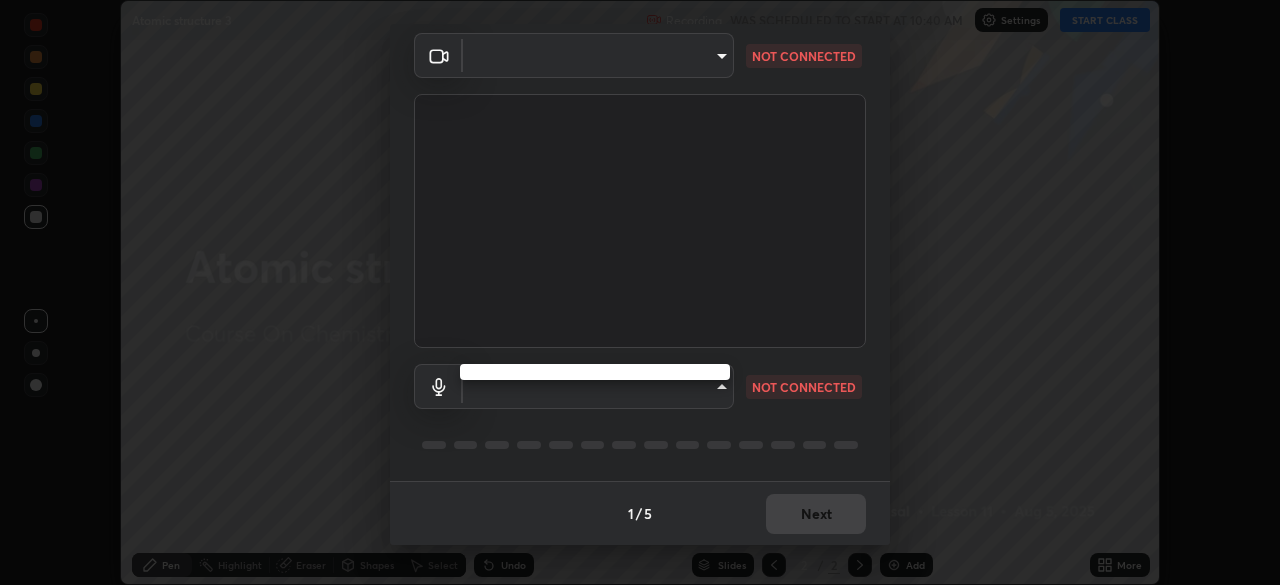 type on "03c1d9060f172c5261930868a8885b82ba90ed4bb89c7d2d1ebbbfabb6a16c2d" 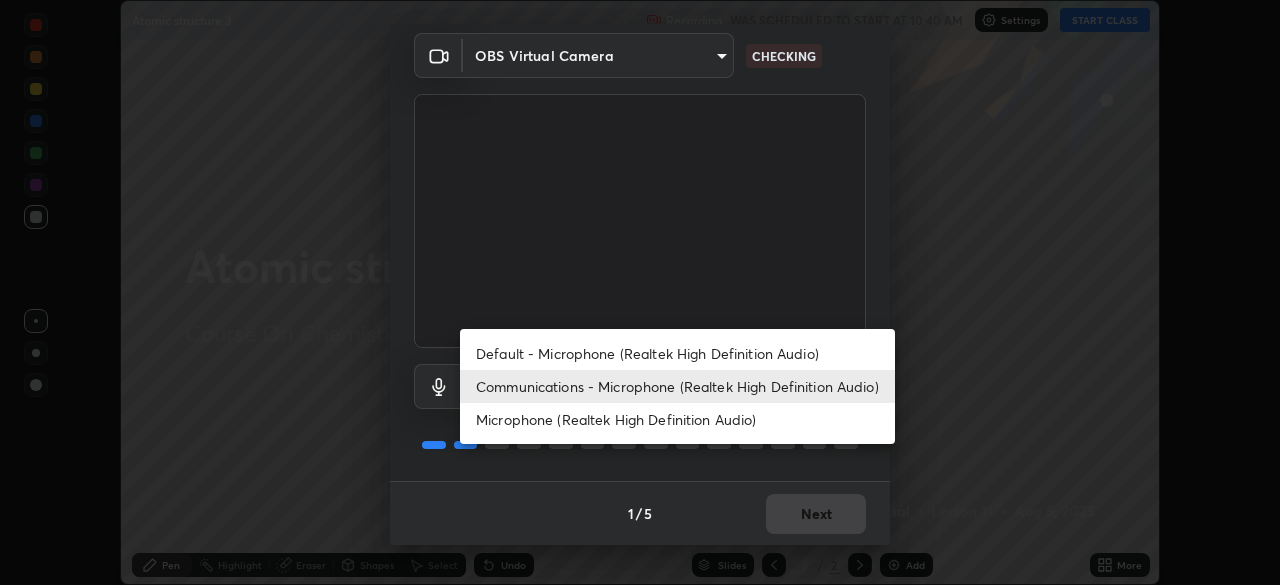 click on "Default - Microphone (Realtek High Definition Audio)" at bounding box center (677, 353) 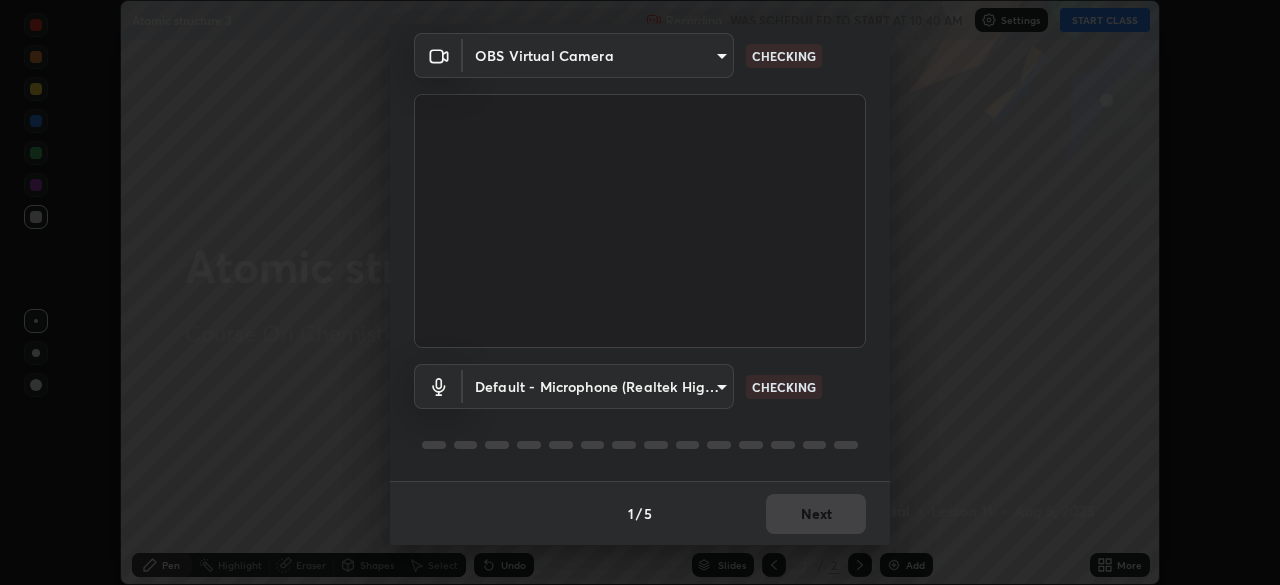 click on "Erase all Atomic structure 3 Recording WAS SCHEDULED TO START AT  10:40 AM Settings START CLASS Setting up your live class Atomic structure 3 • L11 of Course On Chemistry for NEET Conquer 3 2026 [FIRST] [LAST] Pen Highlight Eraser Shapes Select Undo Slides 2 / 2 Add More No doubts shared Encourage your learners to ask a doubt for better clarity Report an issue Reason for reporting Buffering Chat not working Audio - Video sync issue Educator video quality low ​ Attach an image Report Media settings OBS Virtual Camera [UUID] CHECKING Default - Microphone (Realtek High Definition Audio) default CHECKING 1 / 5 Next Default - Microphone (Realtek High Definition Audio) Communications - Microphone (Realtek High Definition Audio) Microphone (Realtek High Definition Audio)" at bounding box center (640, 292) 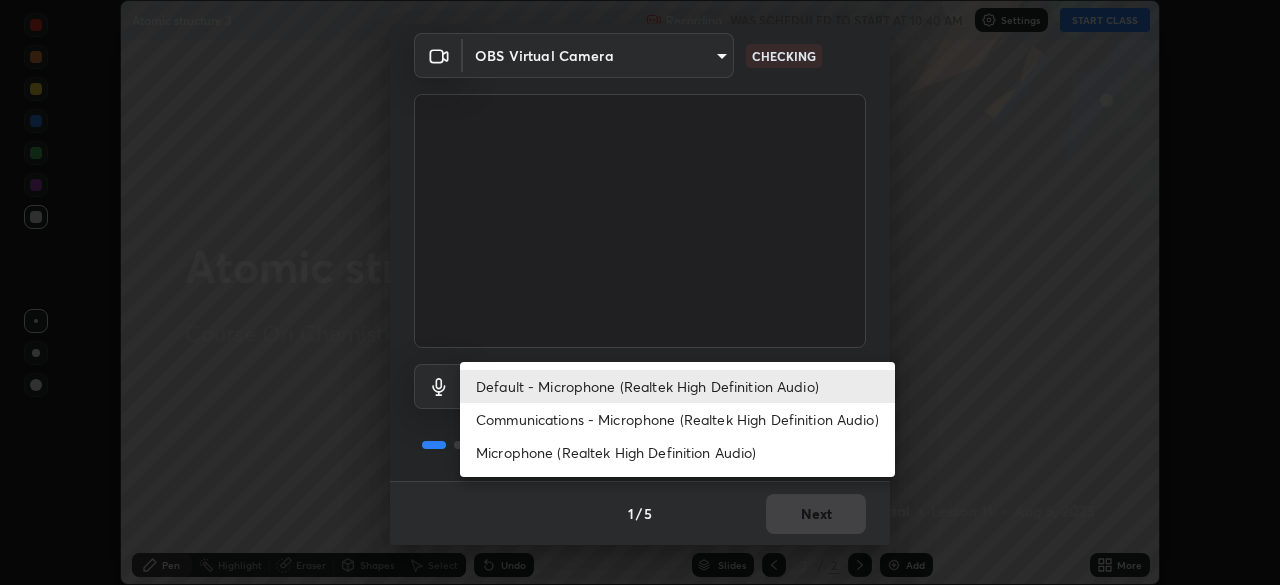 click on "Communications - Microphone (Realtek High Definition Audio)" at bounding box center (677, 419) 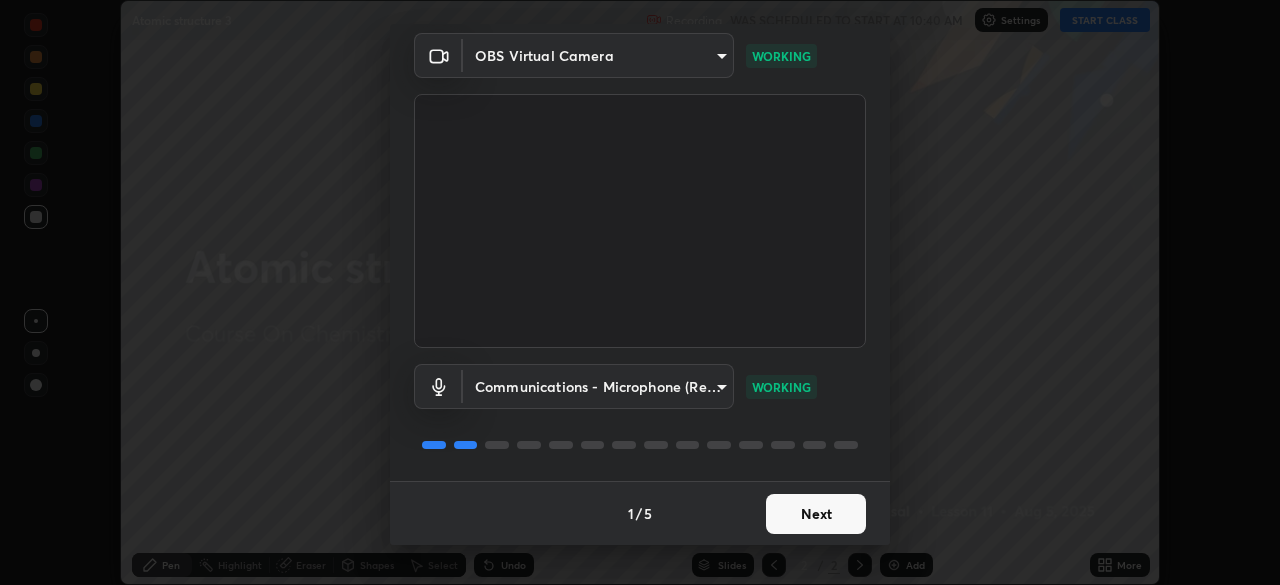 click on "Next" at bounding box center (816, 514) 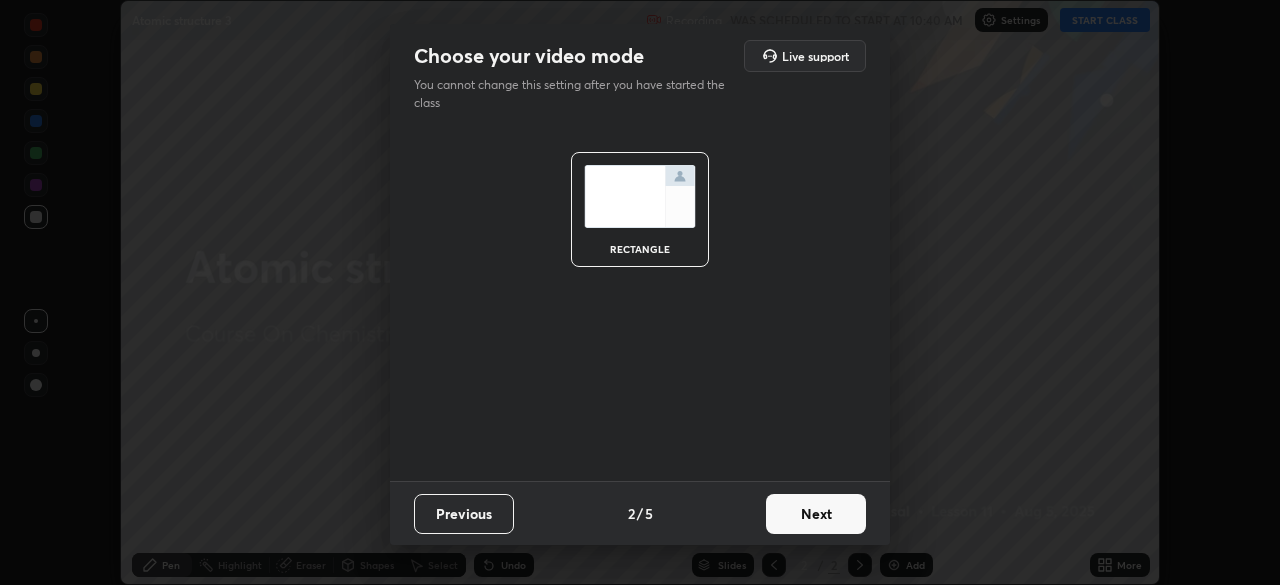 scroll, scrollTop: 0, scrollLeft: 0, axis: both 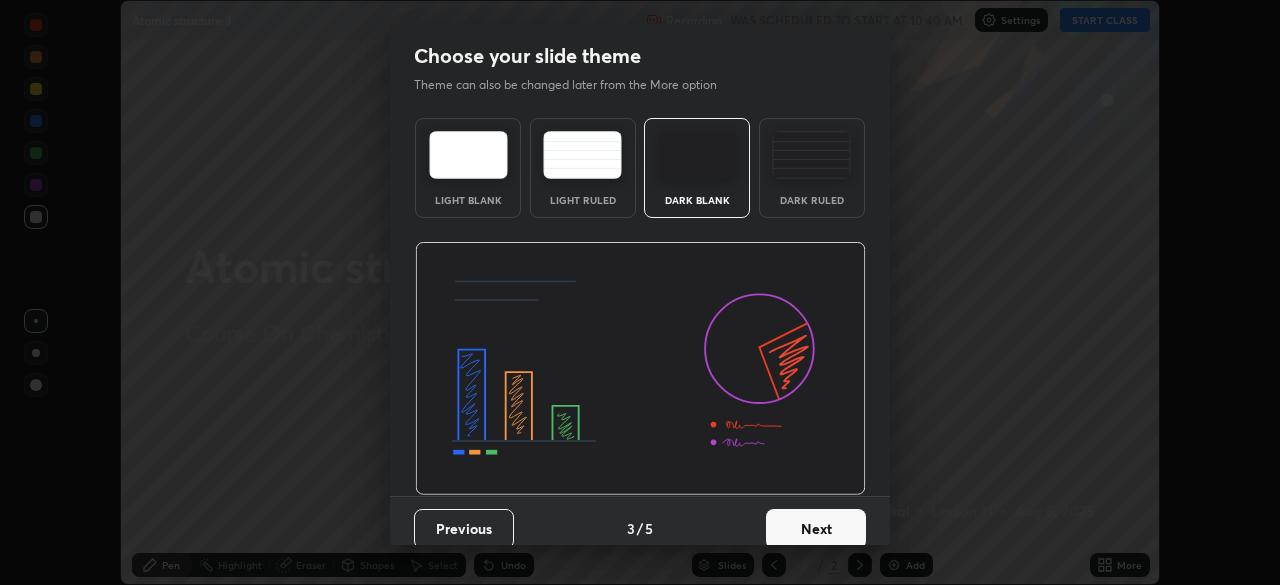 click on "Next" at bounding box center (816, 529) 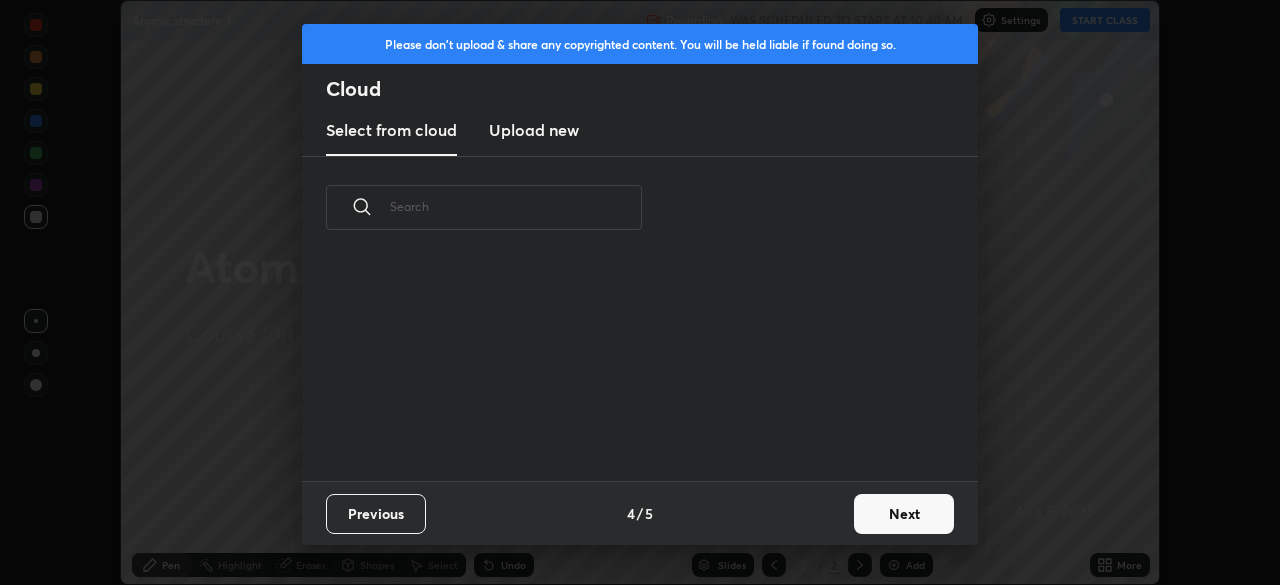 click on "Previous 4 / 5 Next" at bounding box center (640, 513) 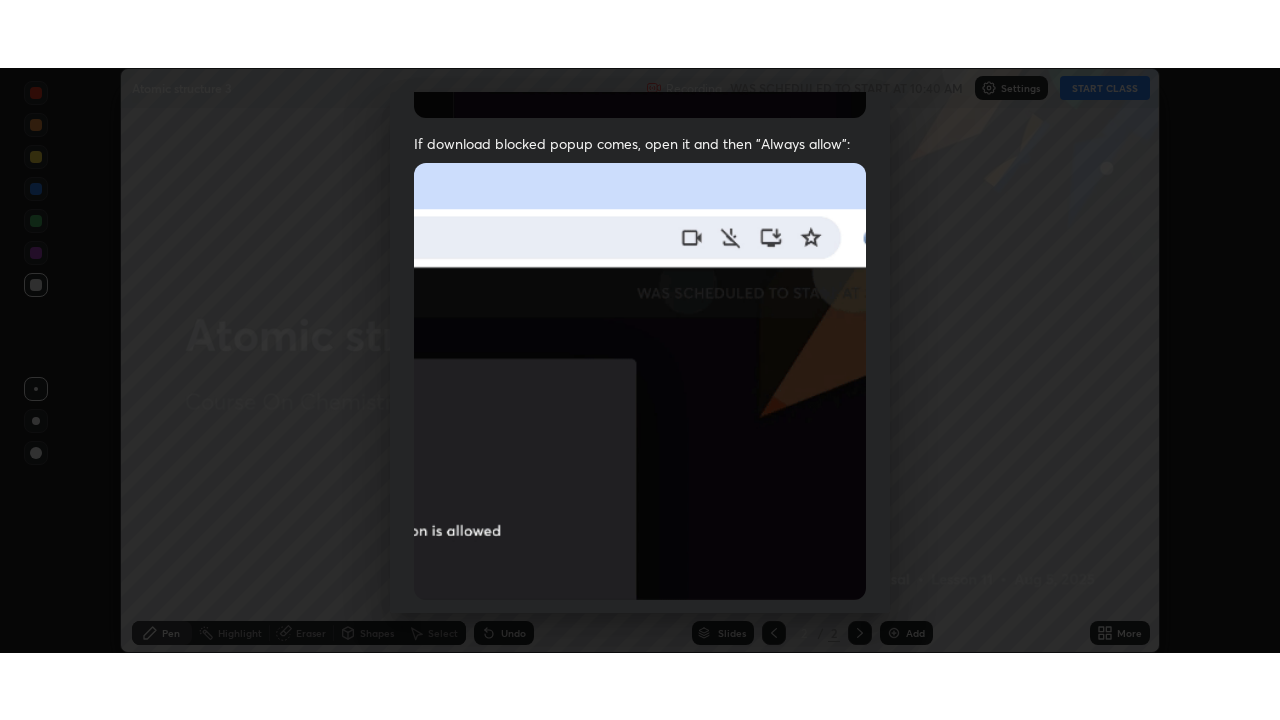 scroll, scrollTop: 479, scrollLeft: 0, axis: vertical 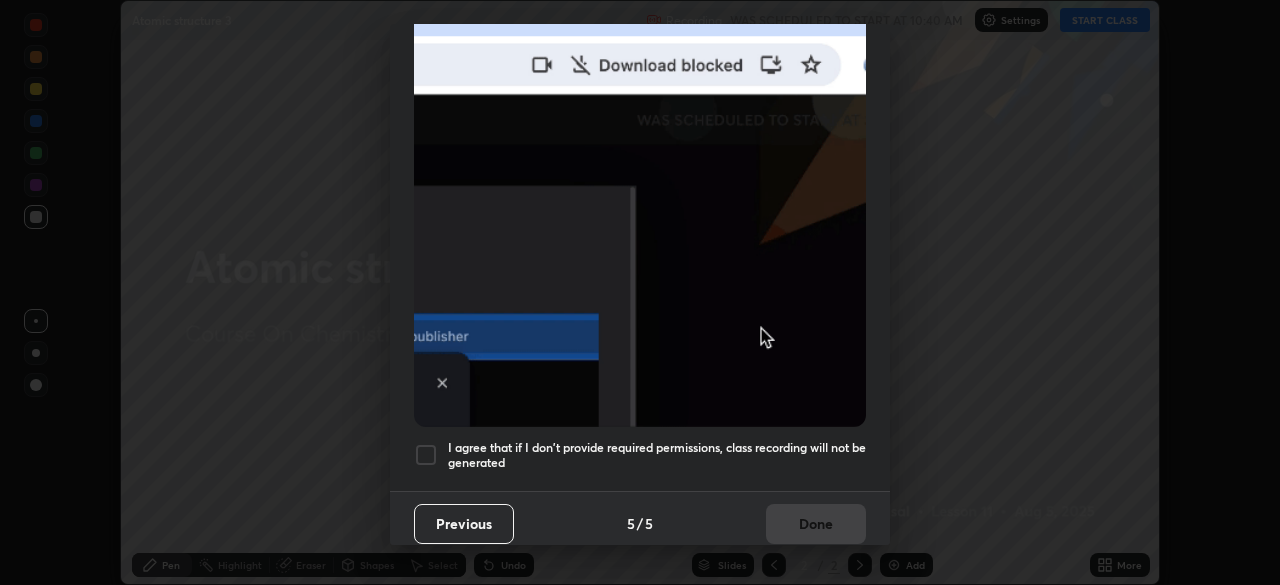 click on "I agree that if I don't provide required permissions, class recording will not be generated" at bounding box center (657, 455) 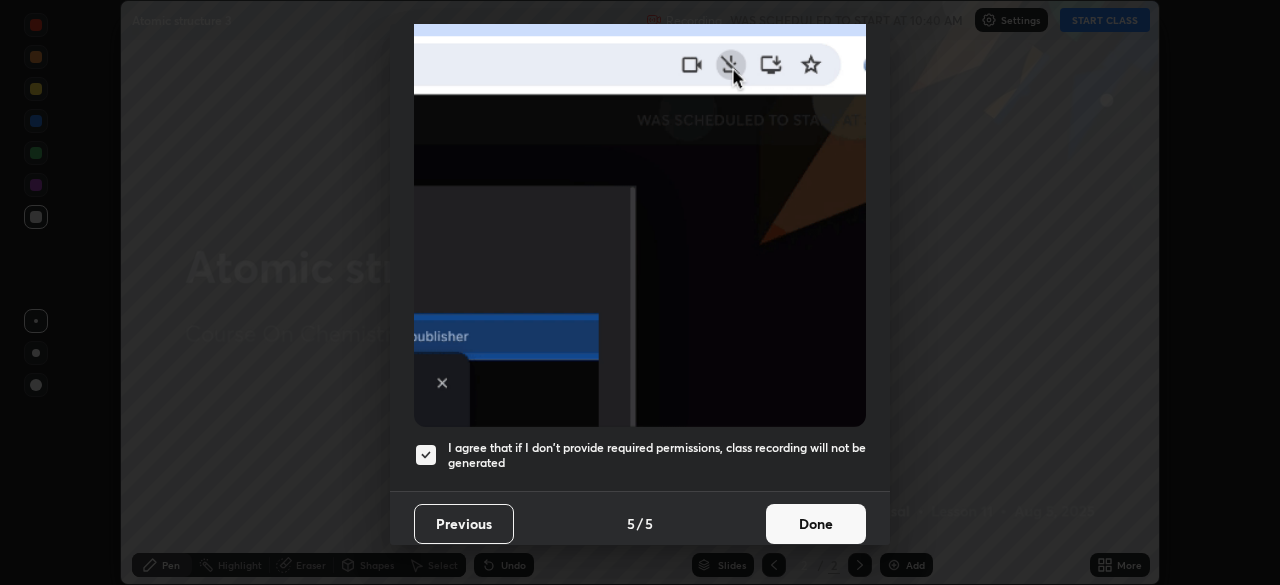click on "Done" at bounding box center (816, 524) 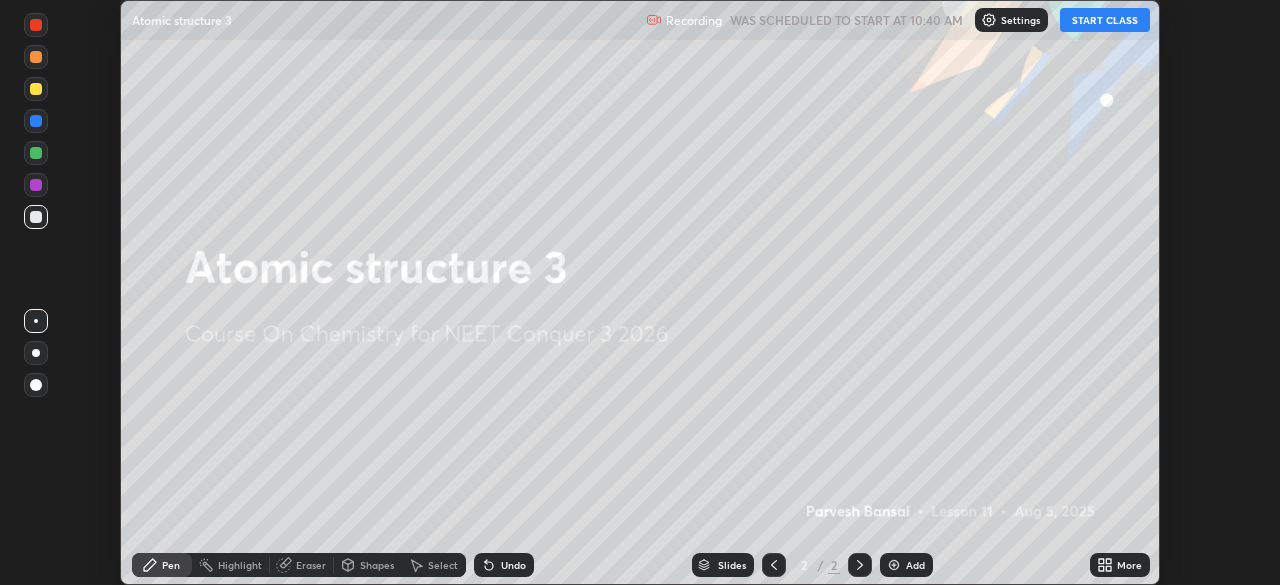 click 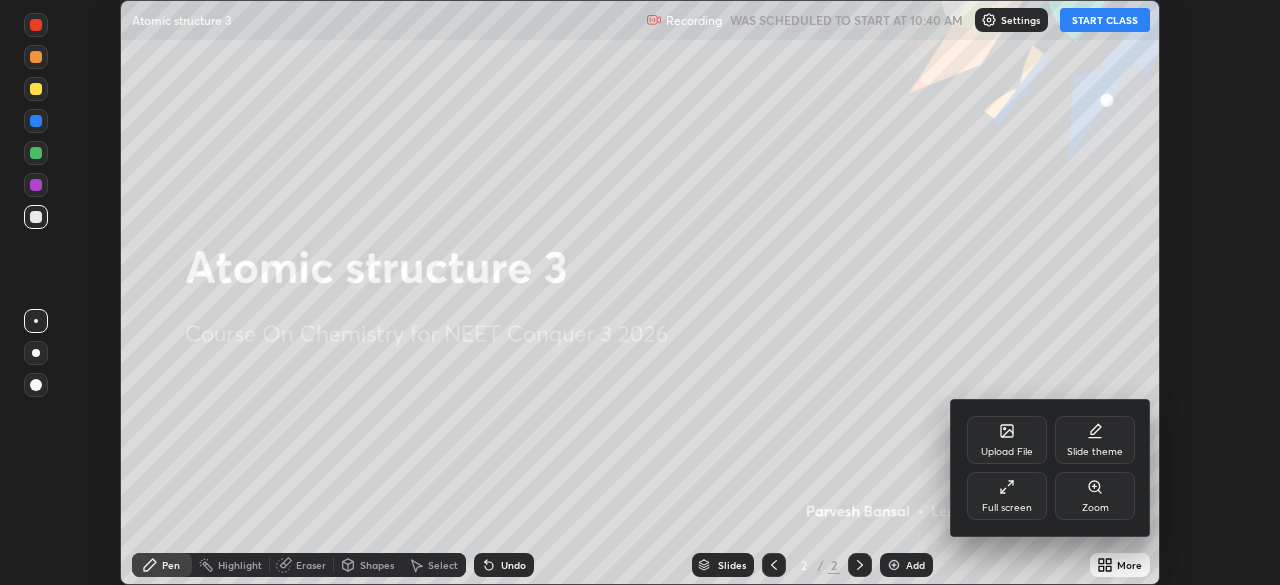 click 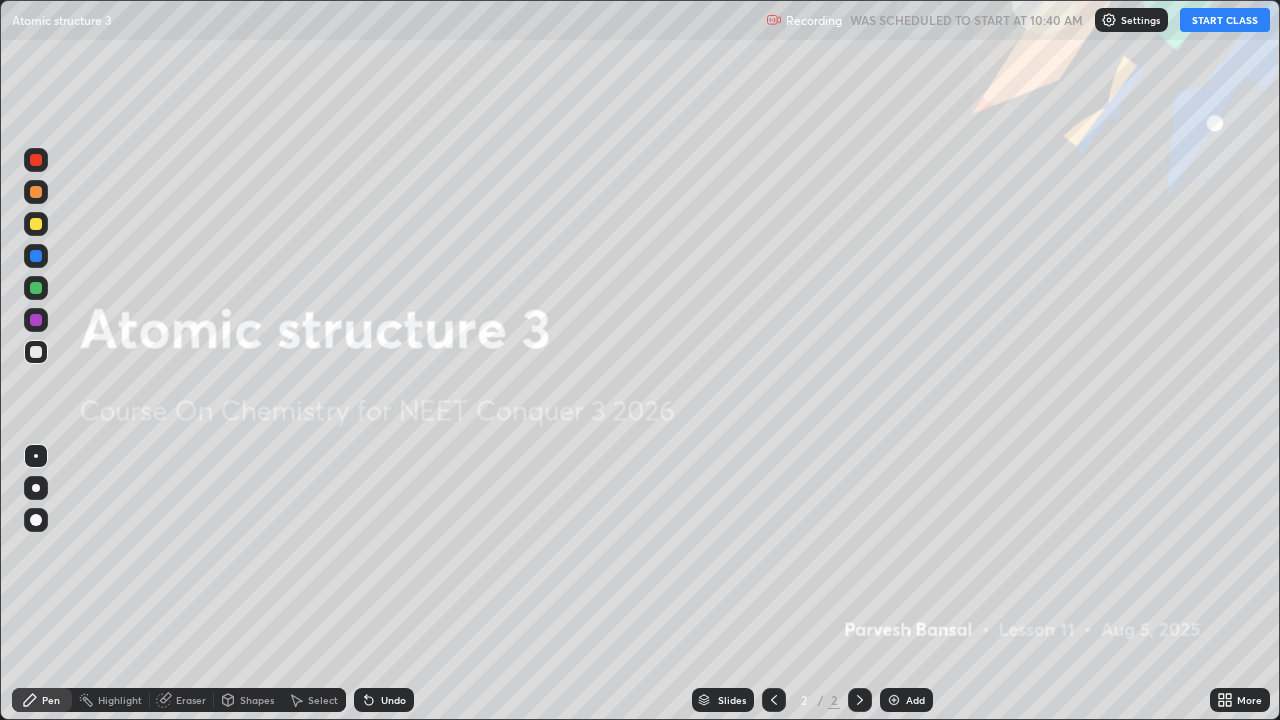scroll, scrollTop: 99280, scrollLeft: 98720, axis: both 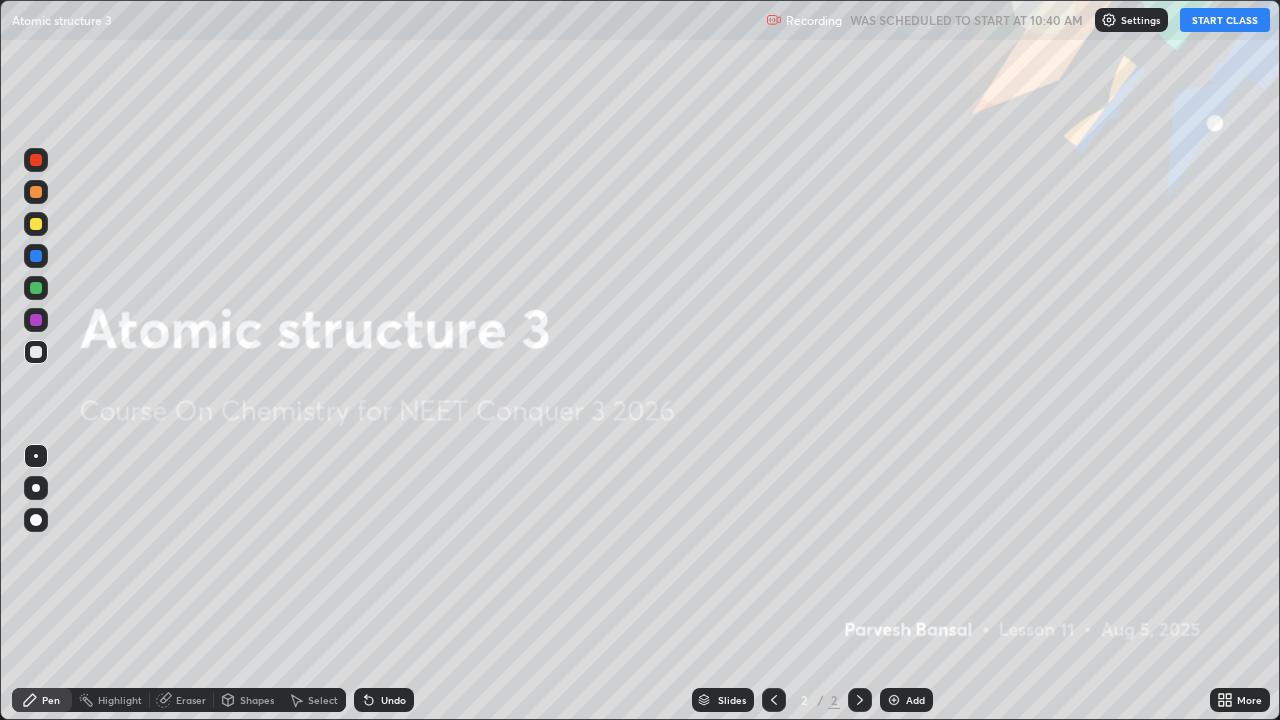 click on "START CLASS" at bounding box center (1225, 20) 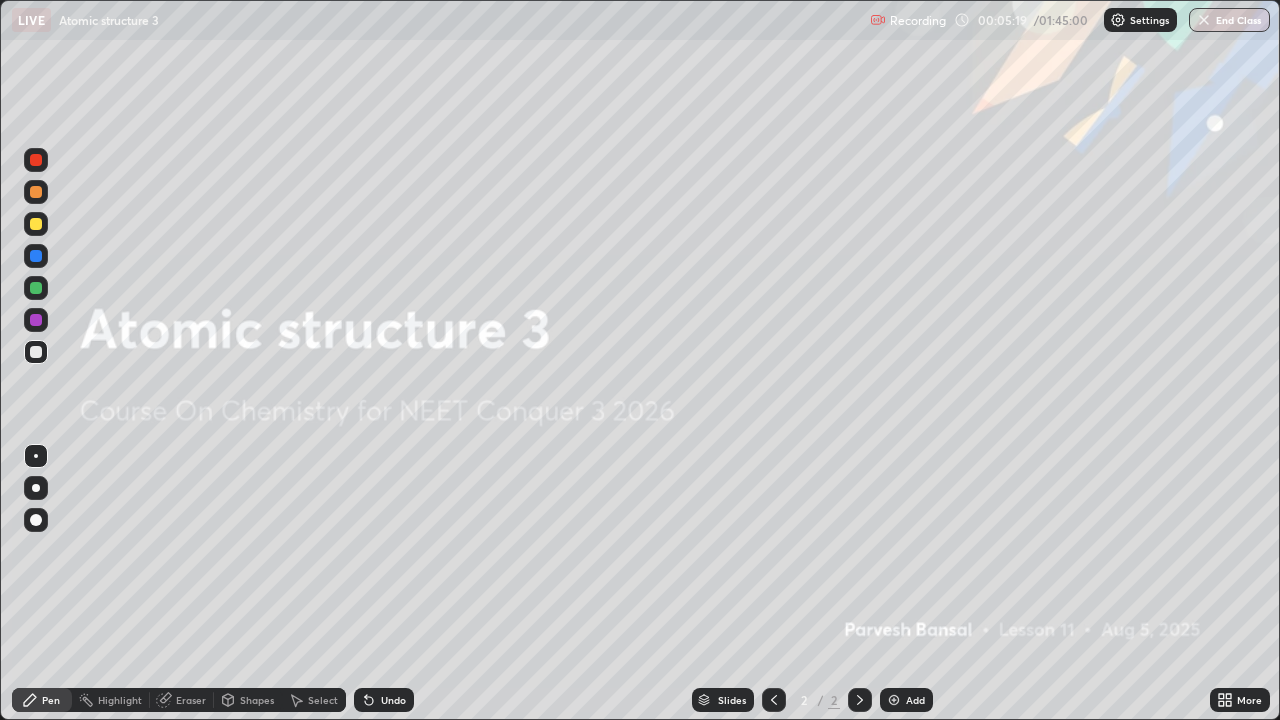 click at bounding box center (894, 700) 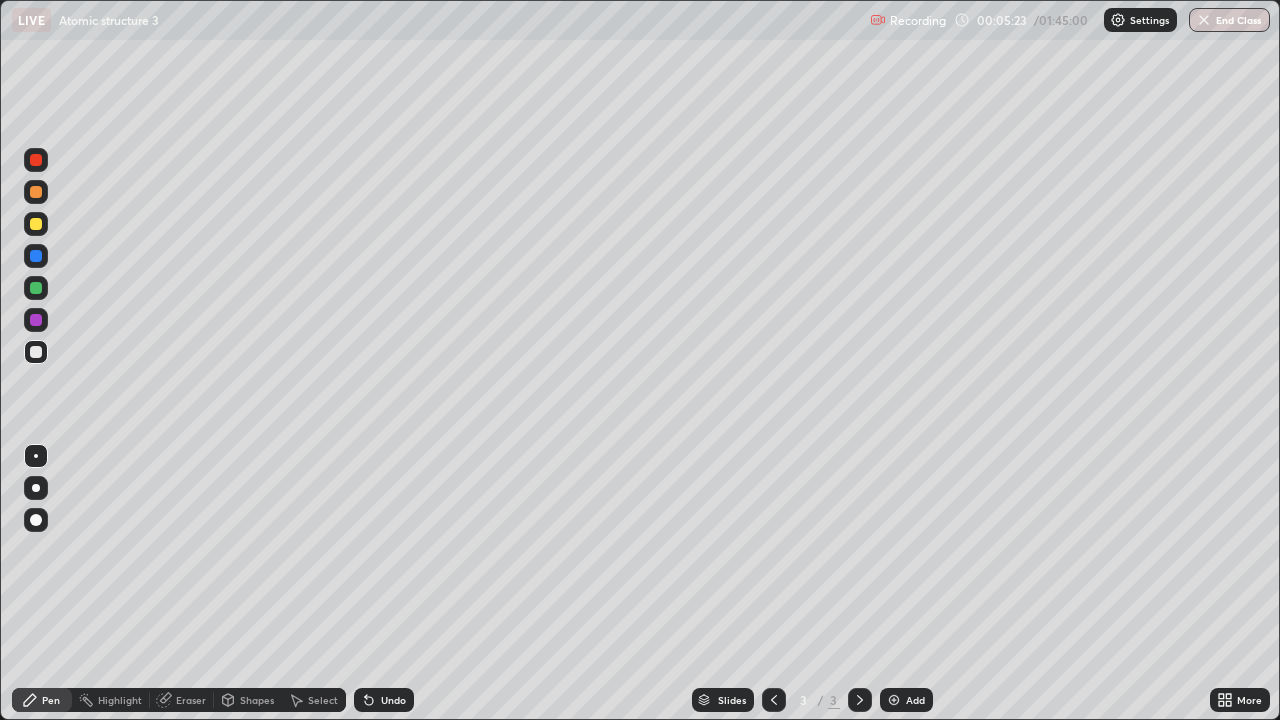 click at bounding box center (36, 192) 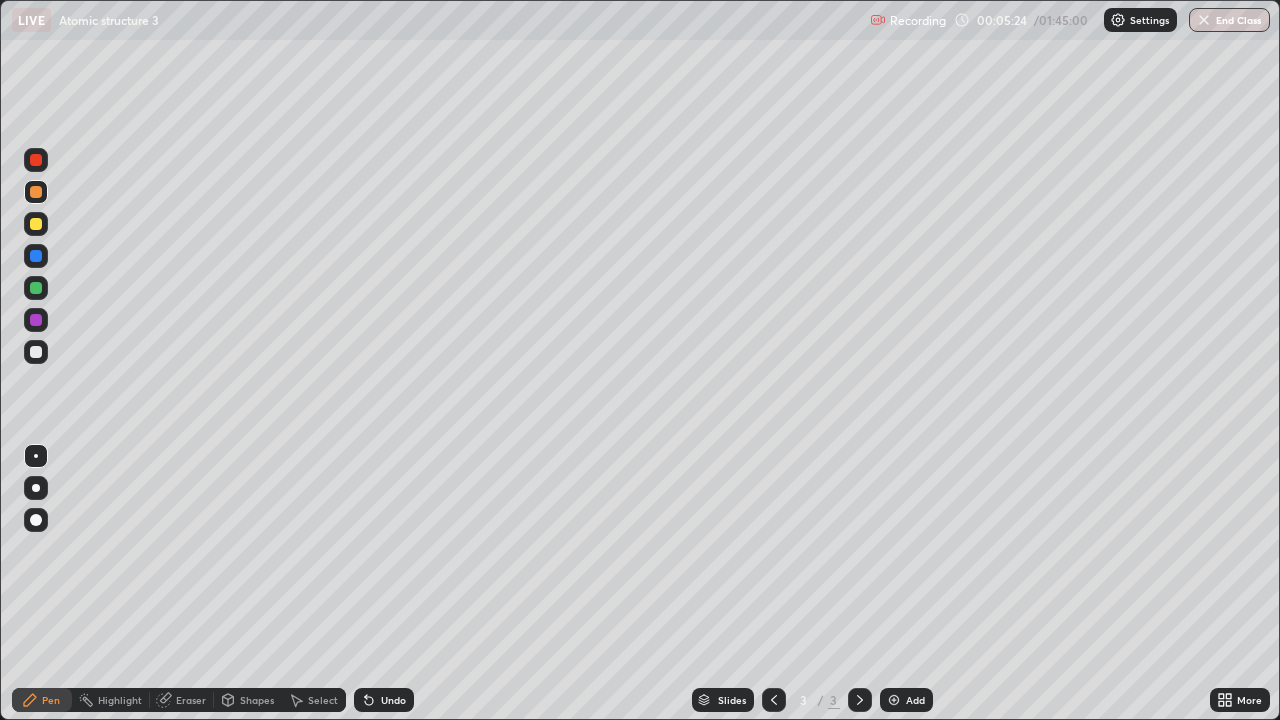 click at bounding box center [36, 488] 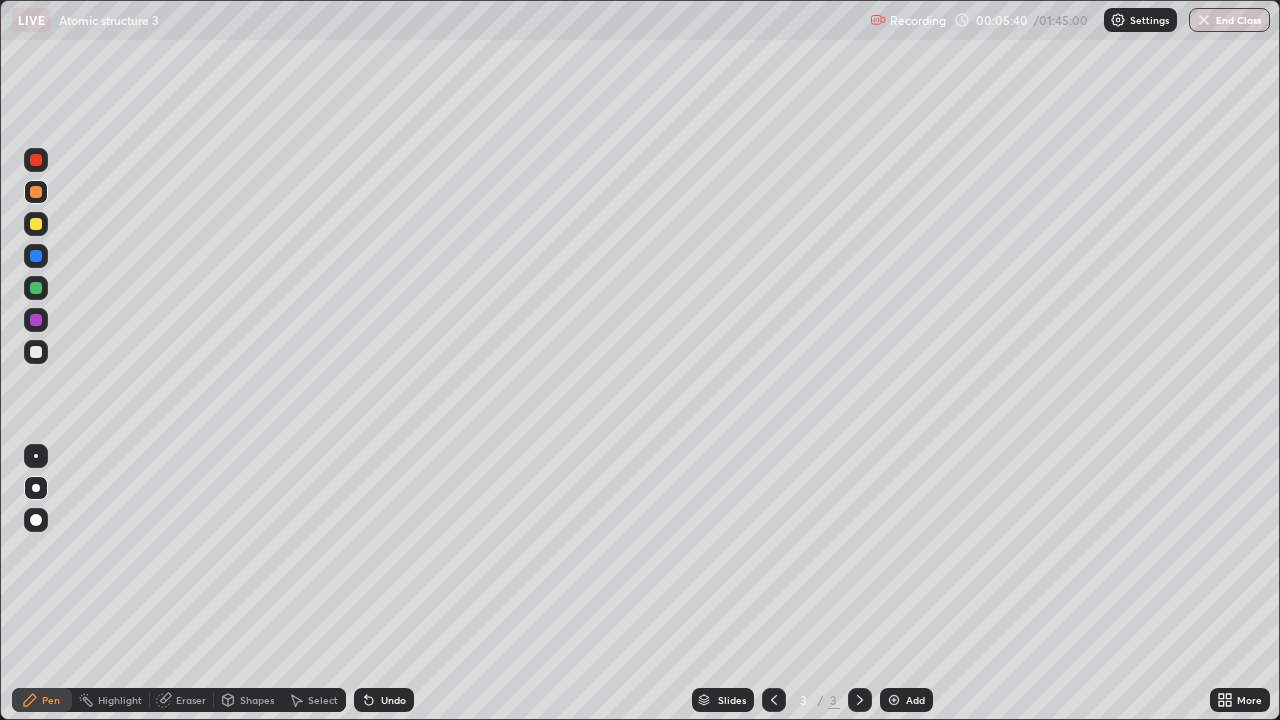 click at bounding box center [36, 288] 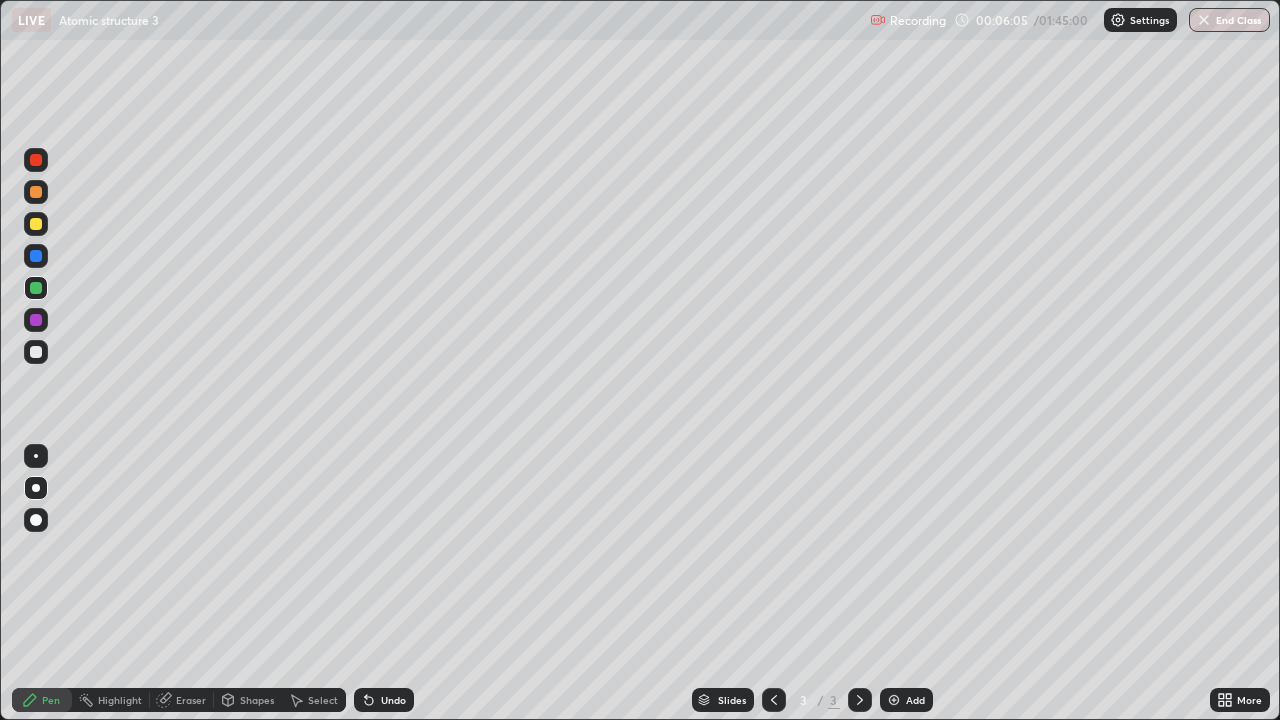 click at bounding box center (36, 224) 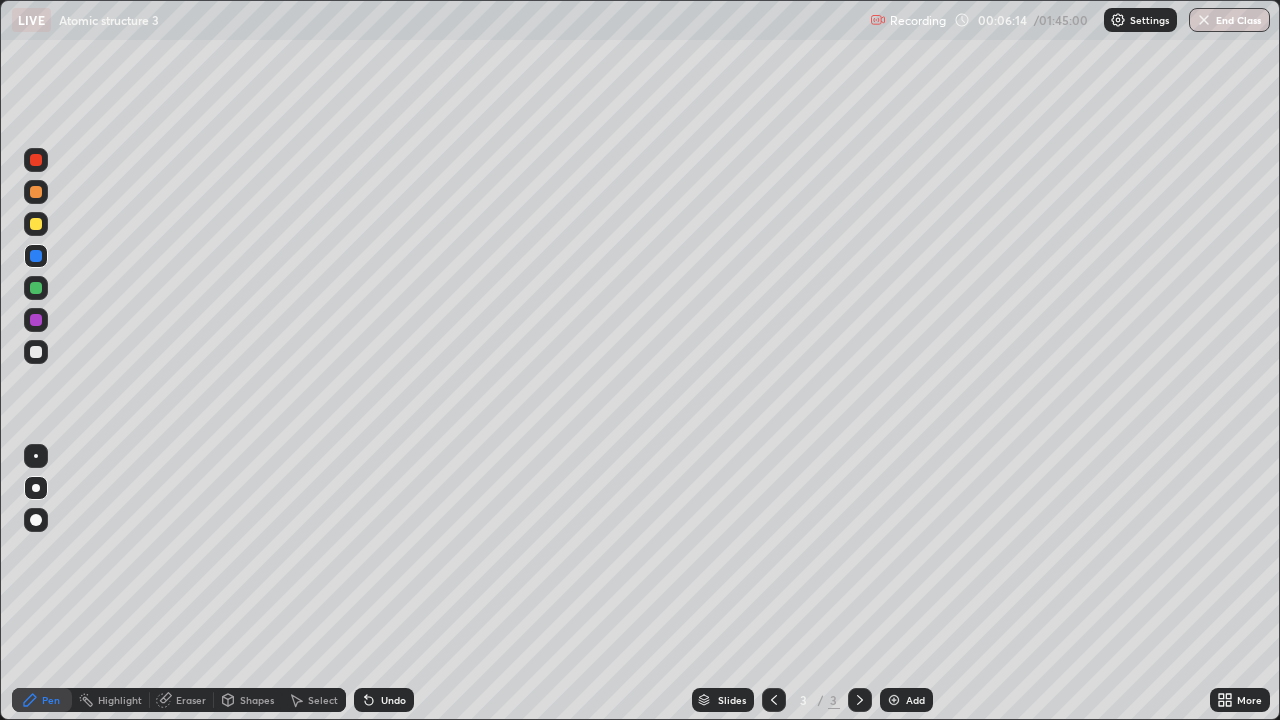 click at bounding box center (36, 352) 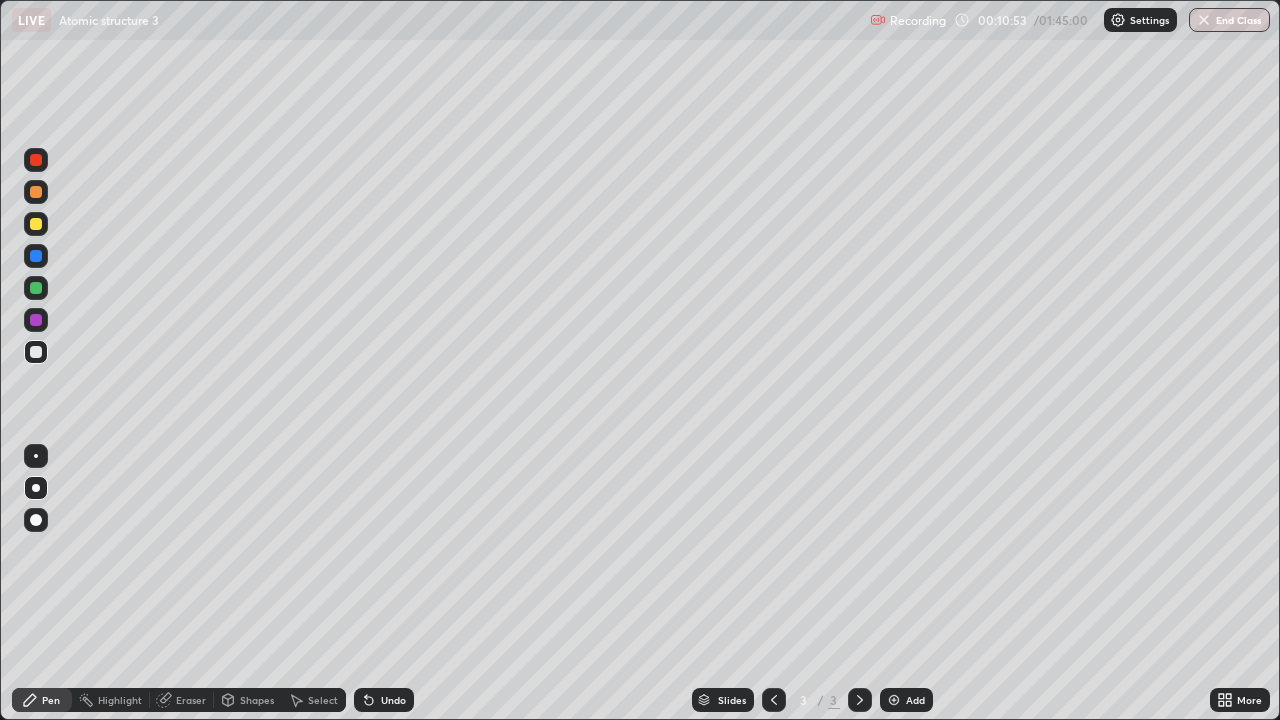 click at bounding box center [36, 288] 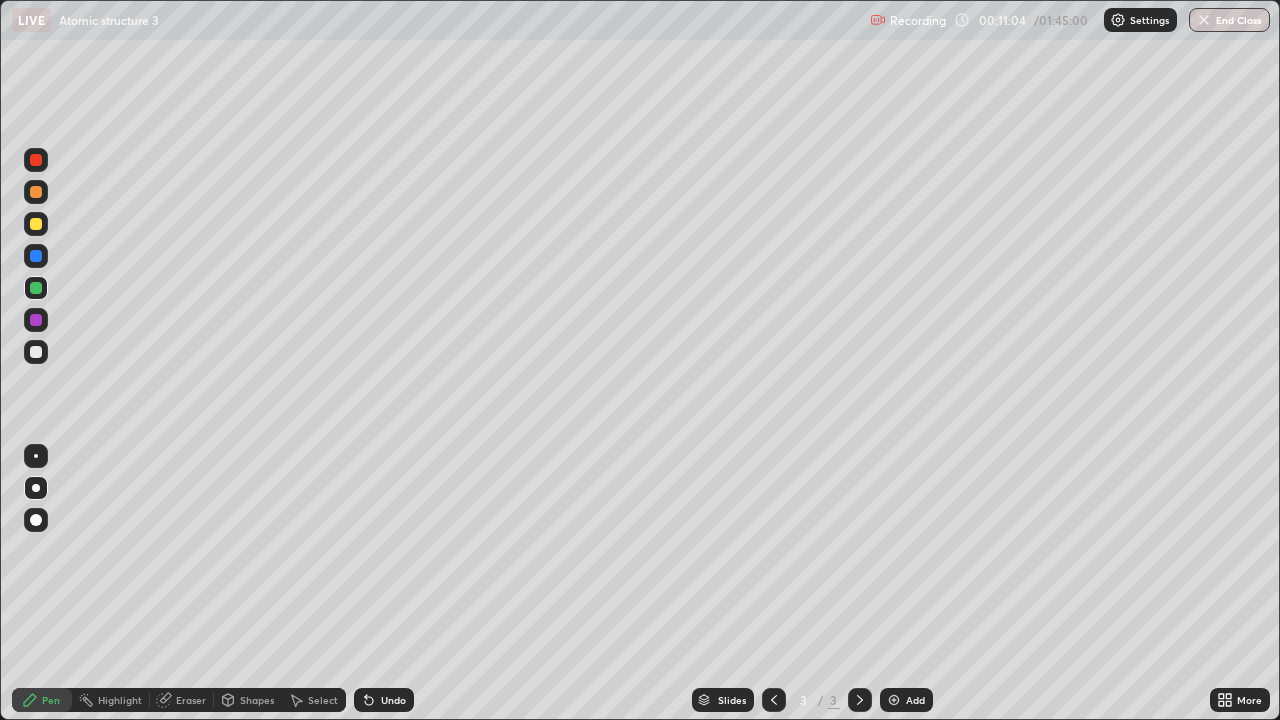 click on "Select" at bounding box center [314, 700] 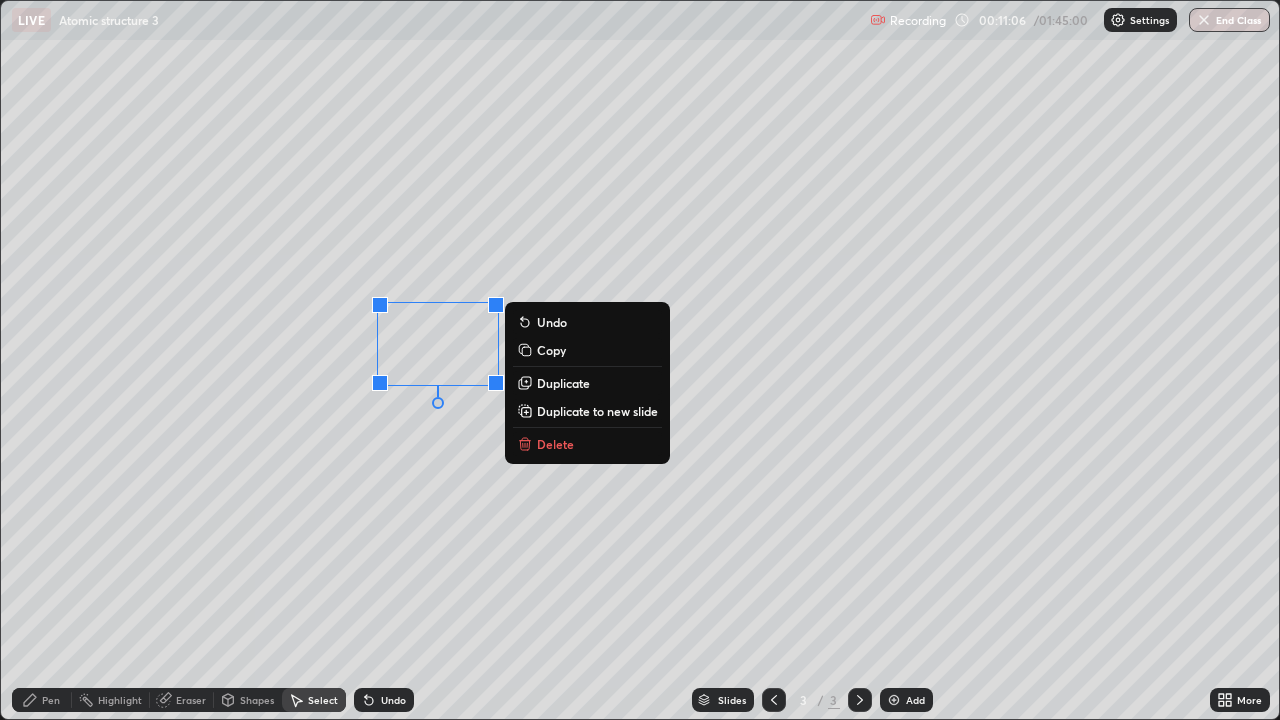 click on "Pen" at bounding box center [42, 700] 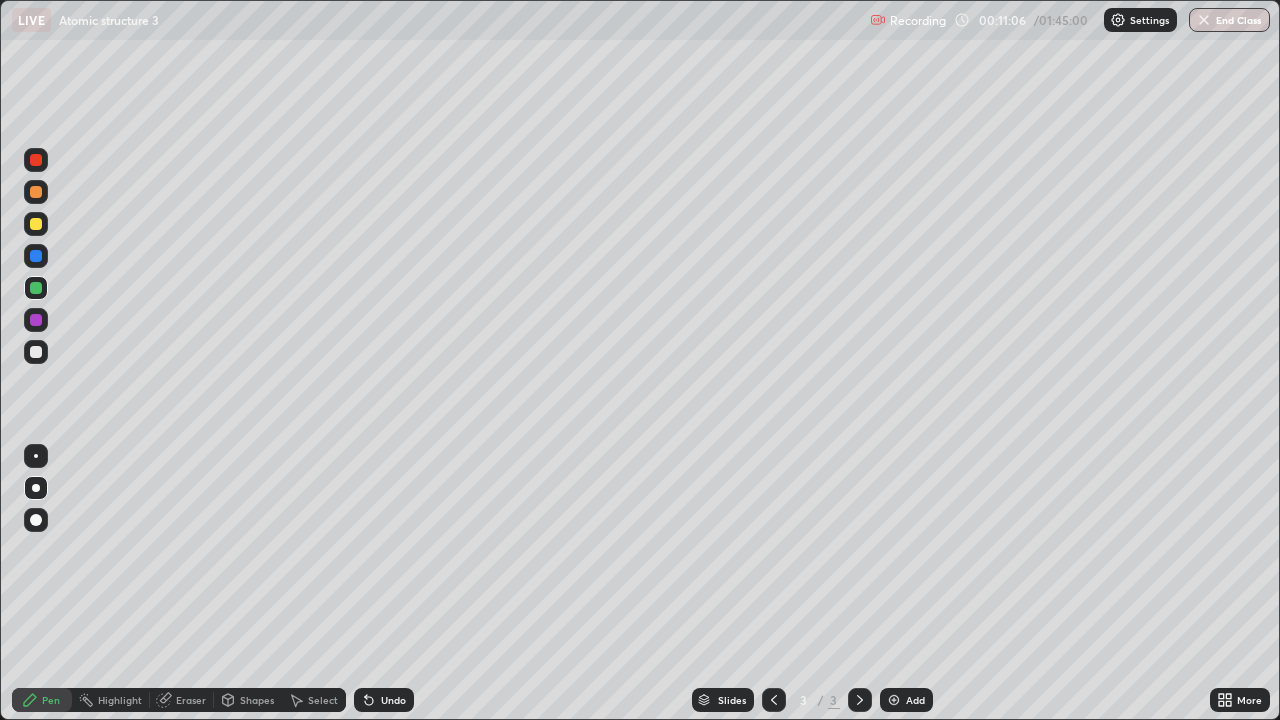click at bounding box center (36, 352) 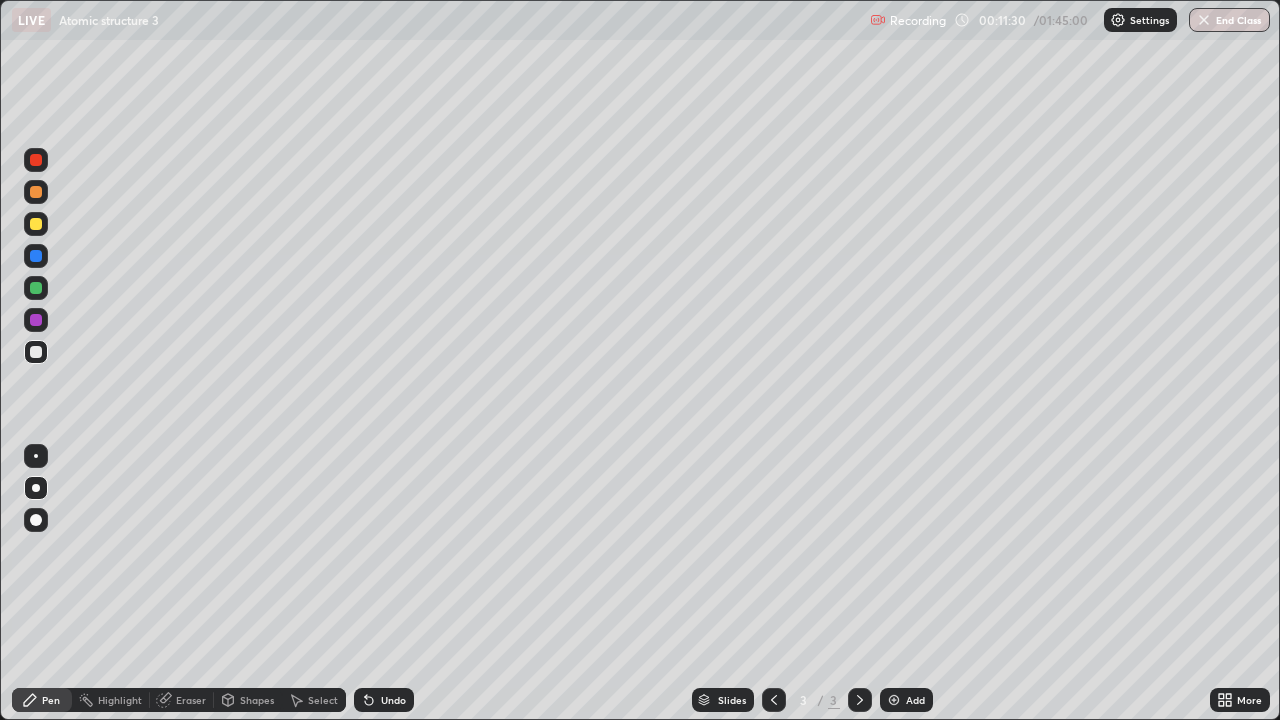 click at bounding box center [36, 224] 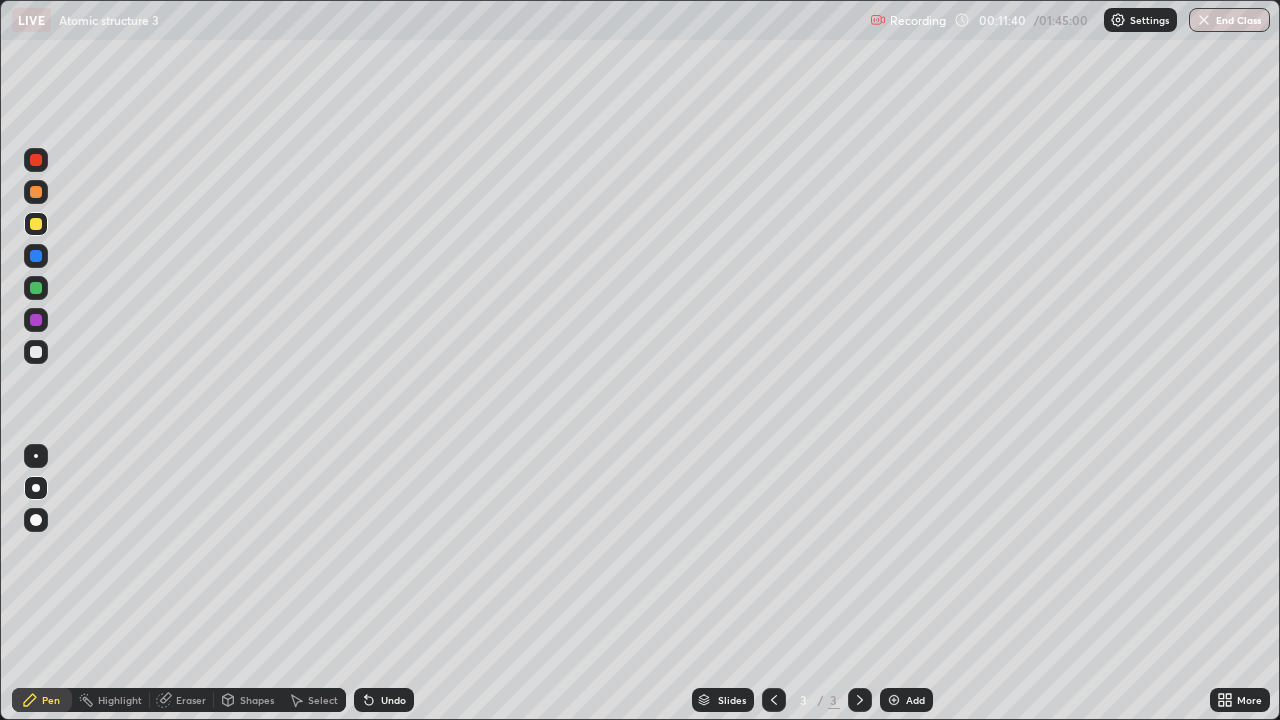 click on "Eraser" at bounding box center [182, 700] 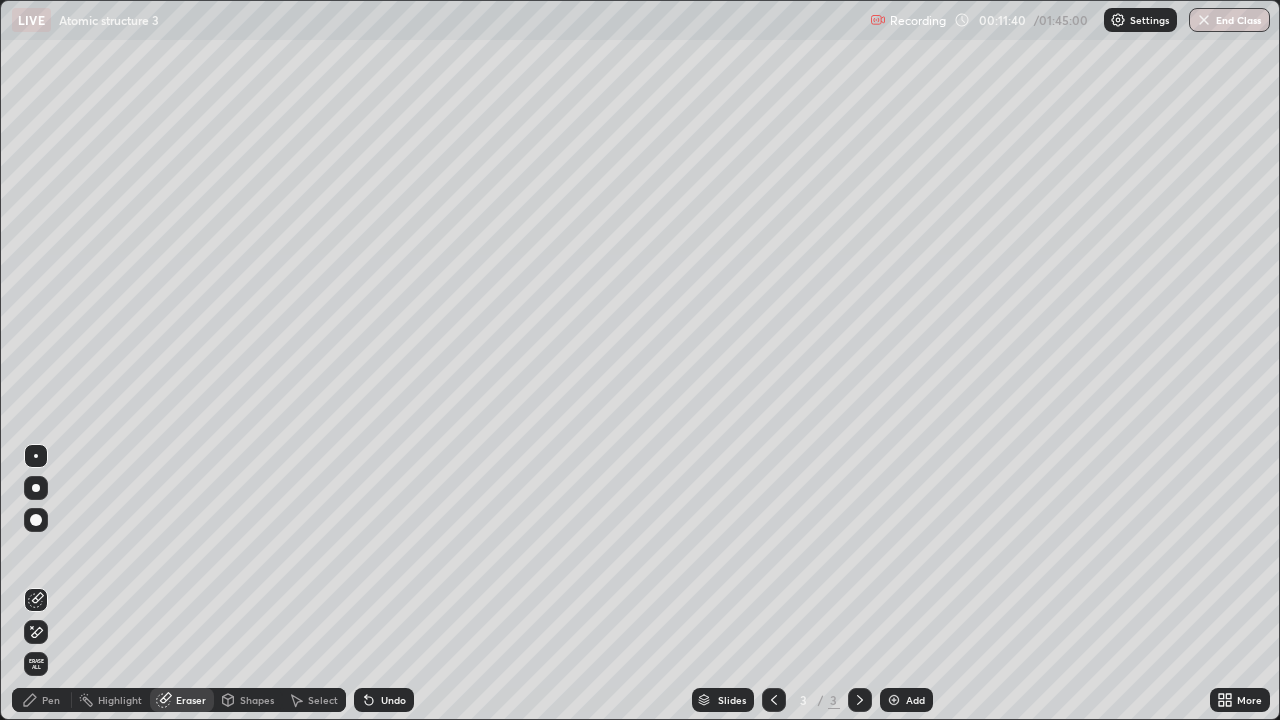 click 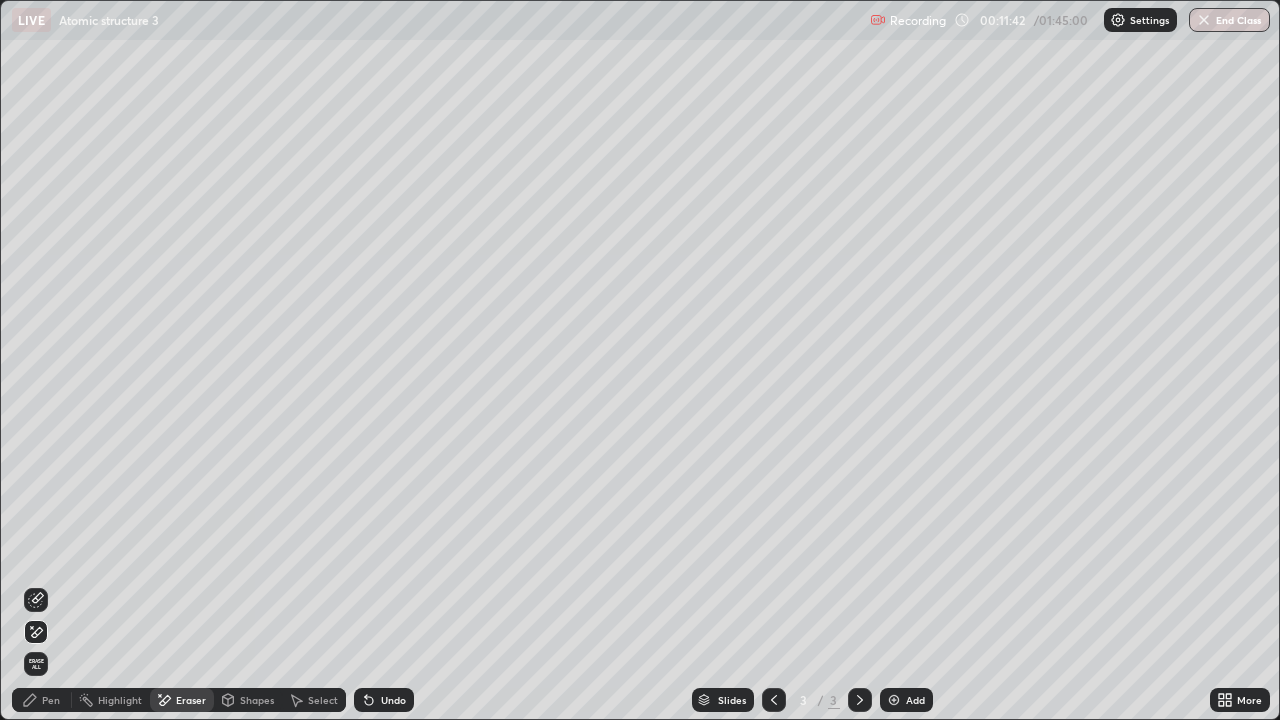 click on "Pen" at bounding box center [51, 700] 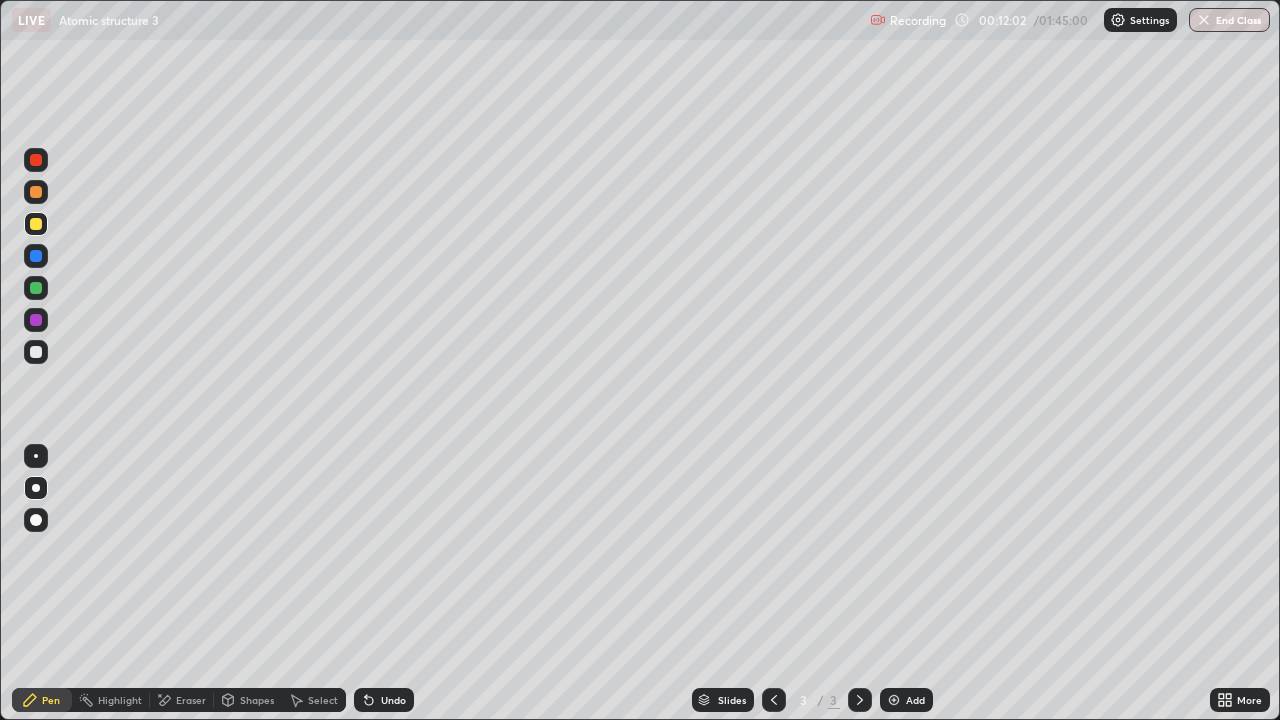 click on "Add" at bounding box center [906, 700] 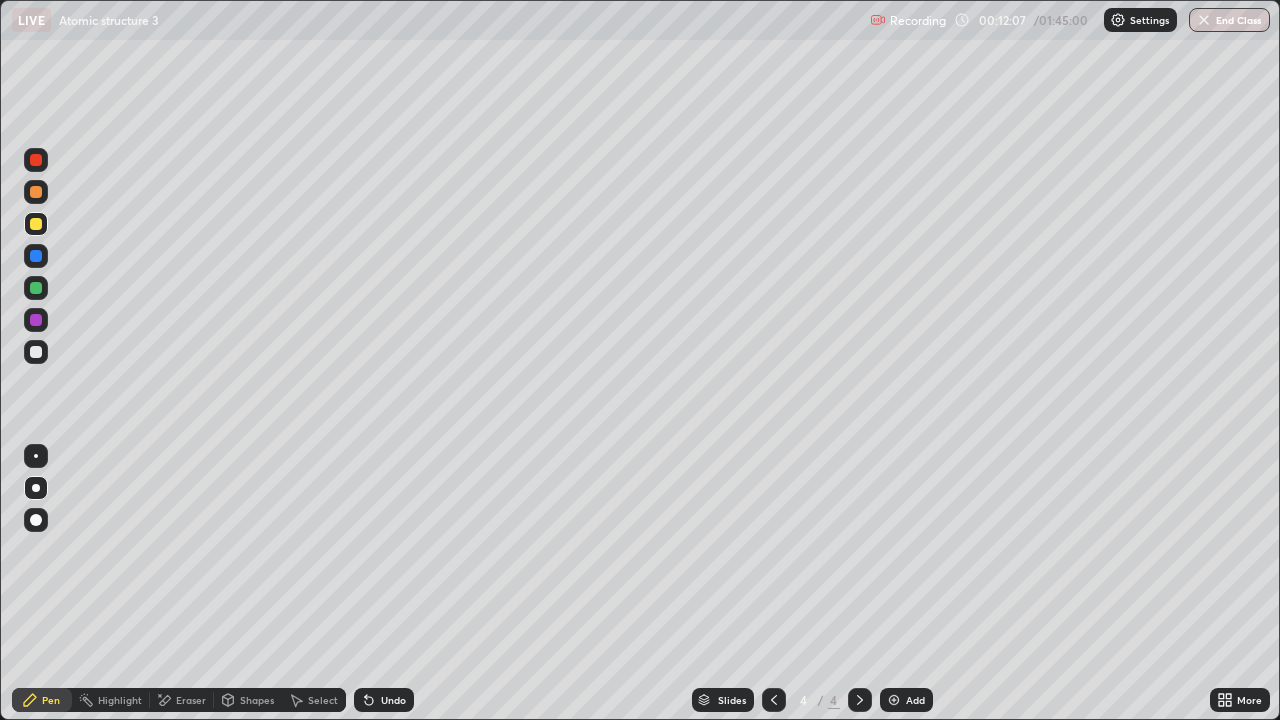 click at bounding box center [36, 352] 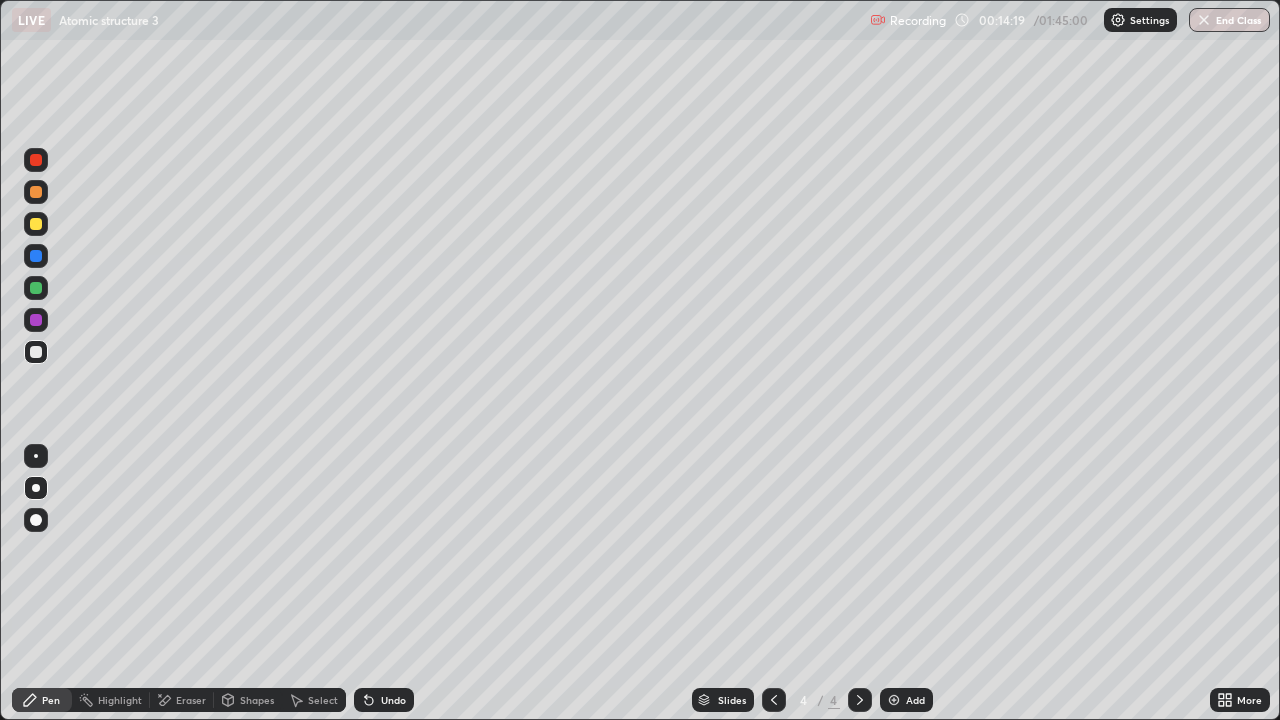 click on "Undo" at bounding box center (393, 700) 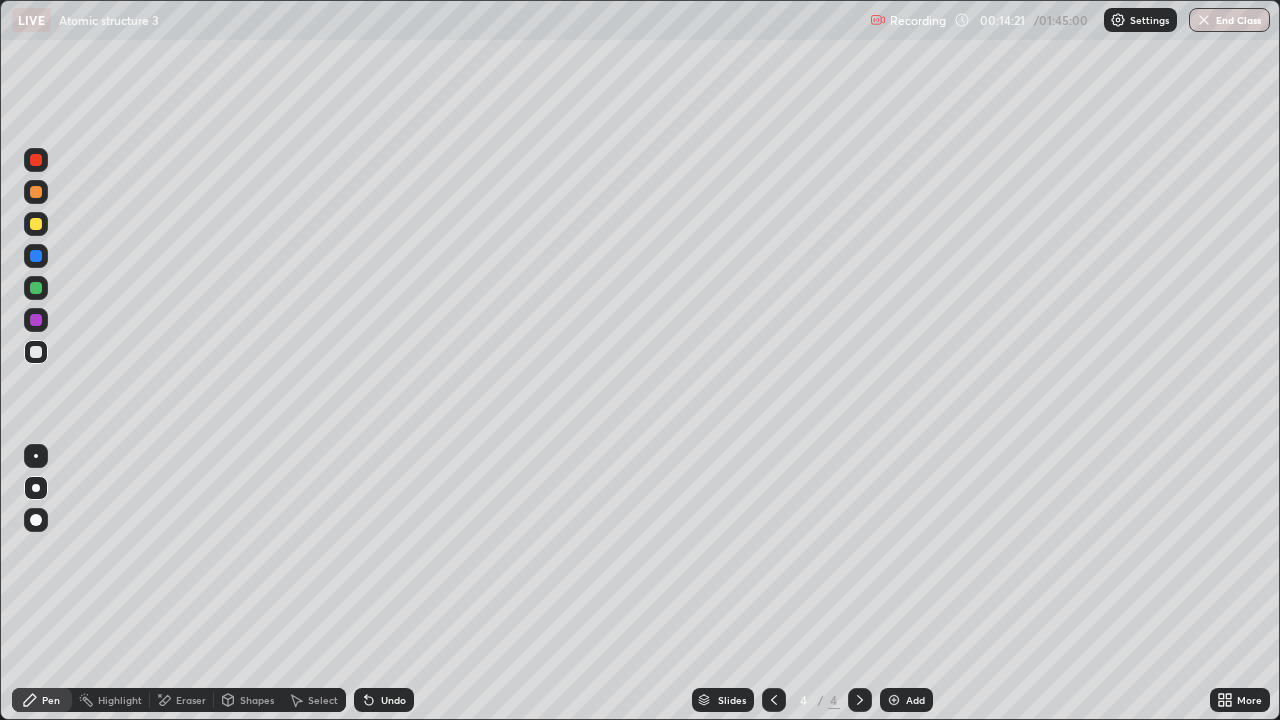 click at bounding box center [36, 288] 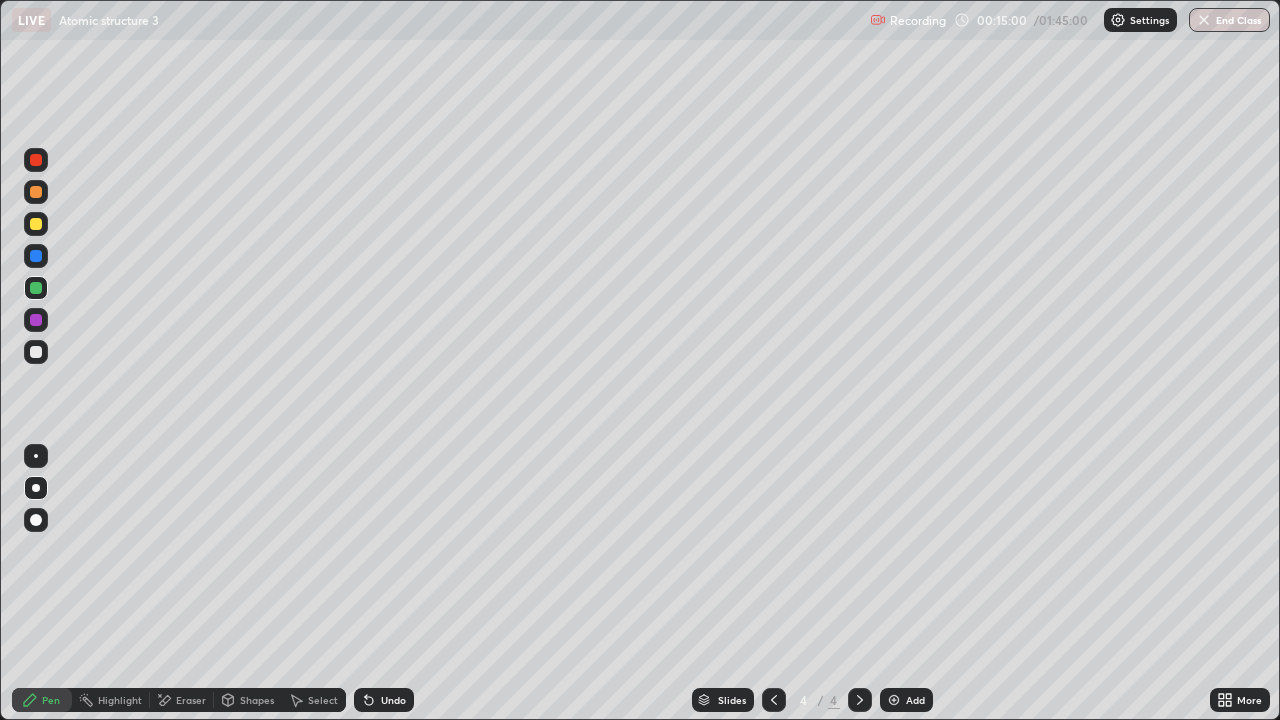 click at bounding box center (36, 192) 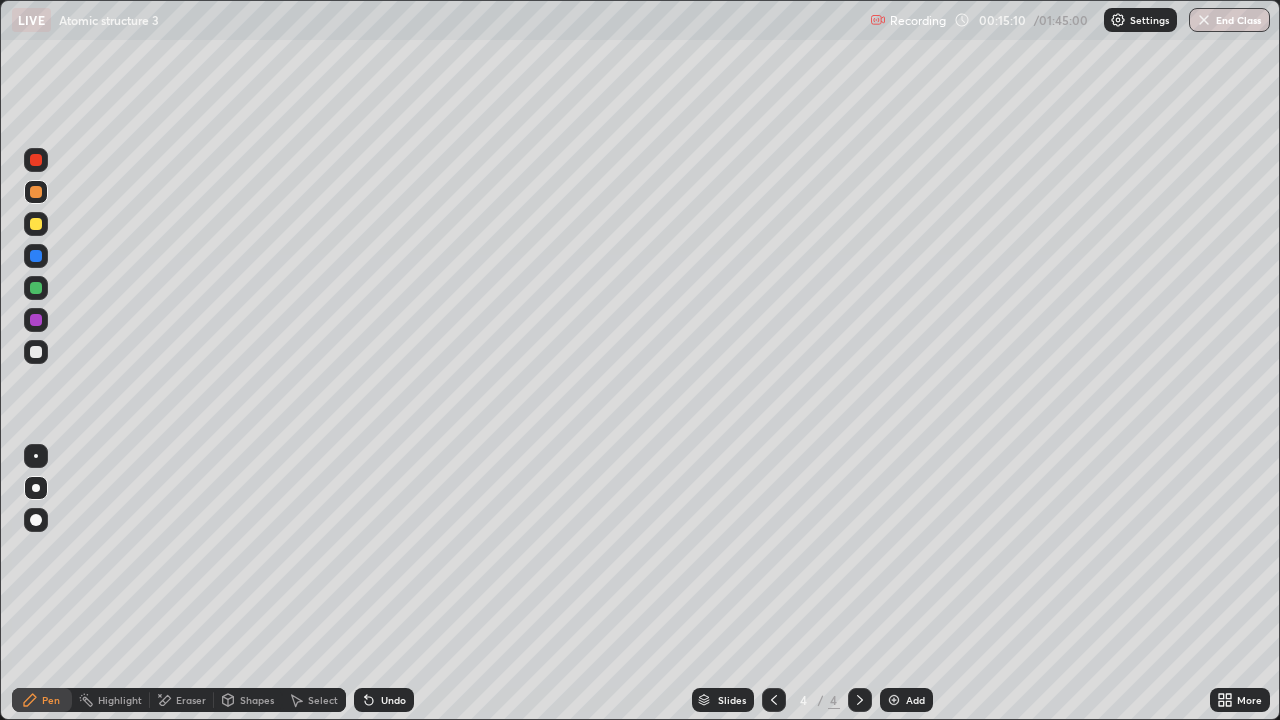 click at bounding box center (36, 320) 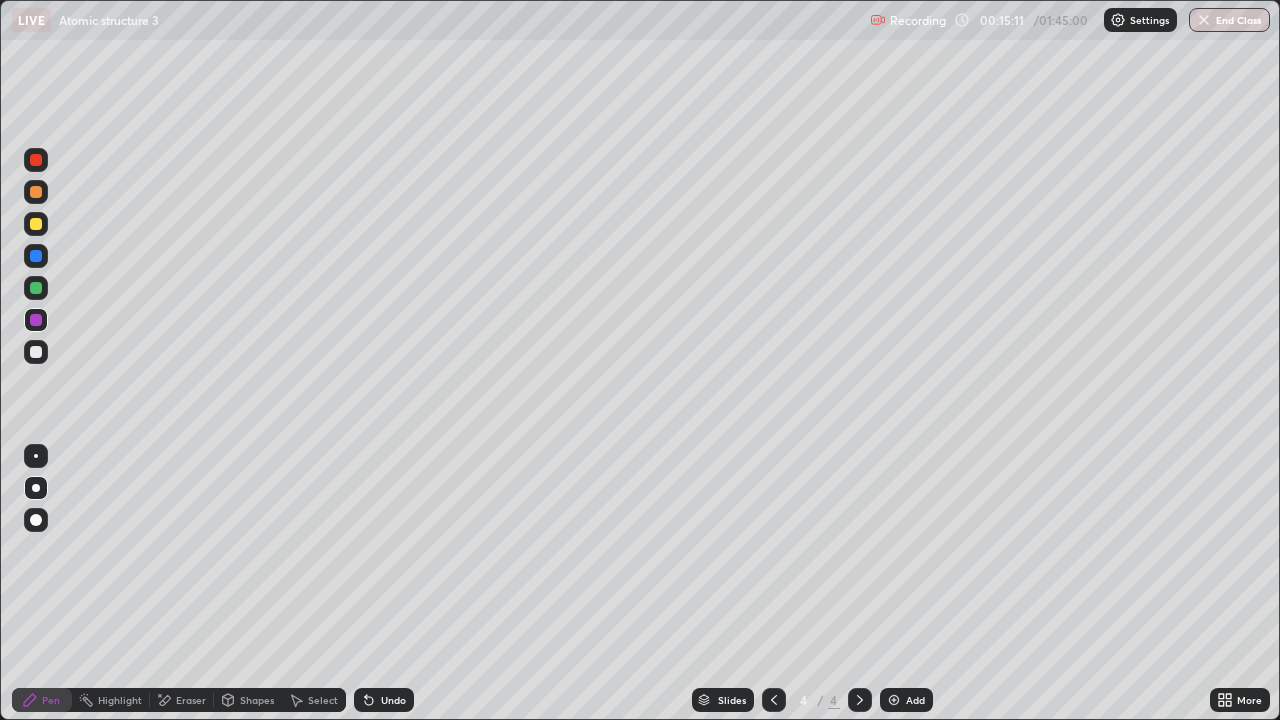 click at bounding box center [36, 352] 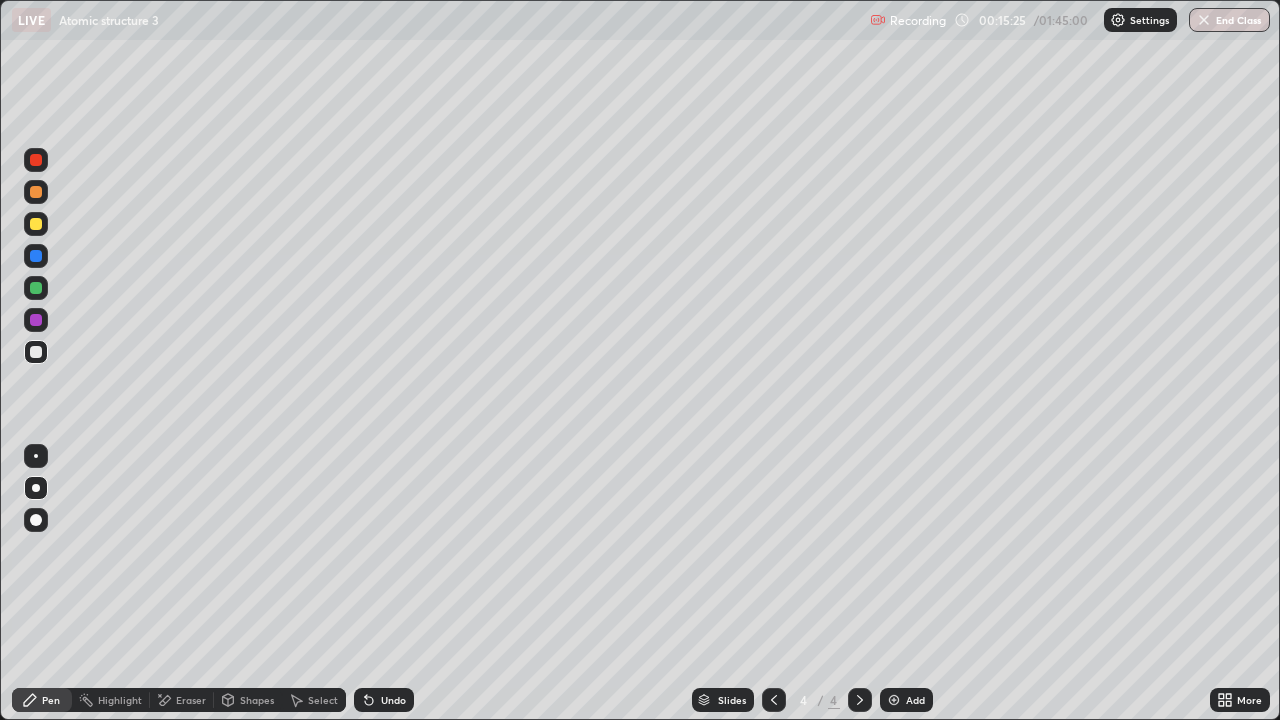 click at bounding box center (36, 224) 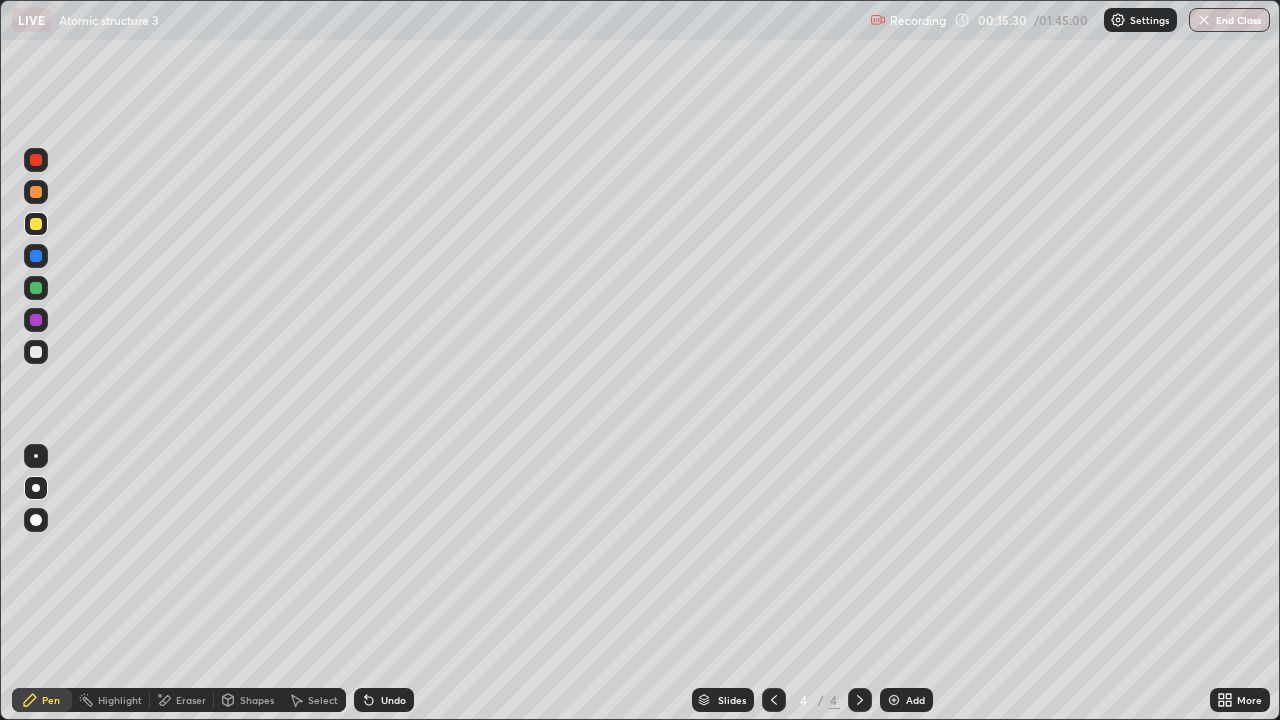 click 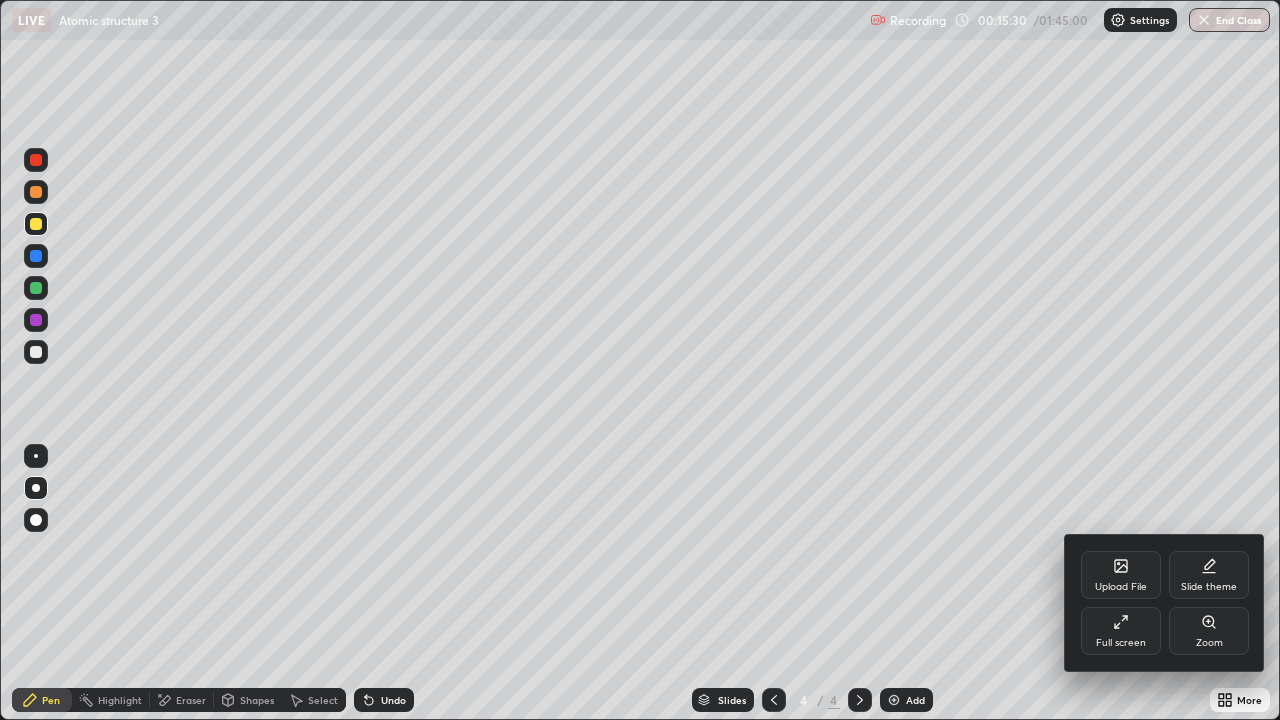 click on "Full screen" at bounding box center (1121, 631) 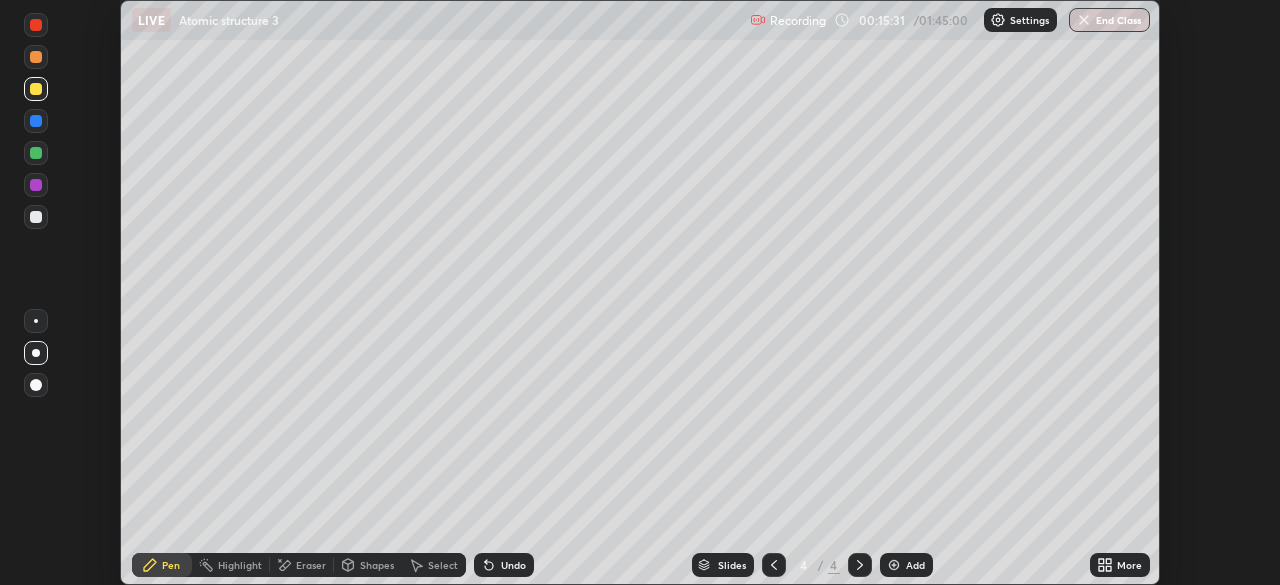 scroll, scrollTop: 585, scrollLeft: 1280, axis: both 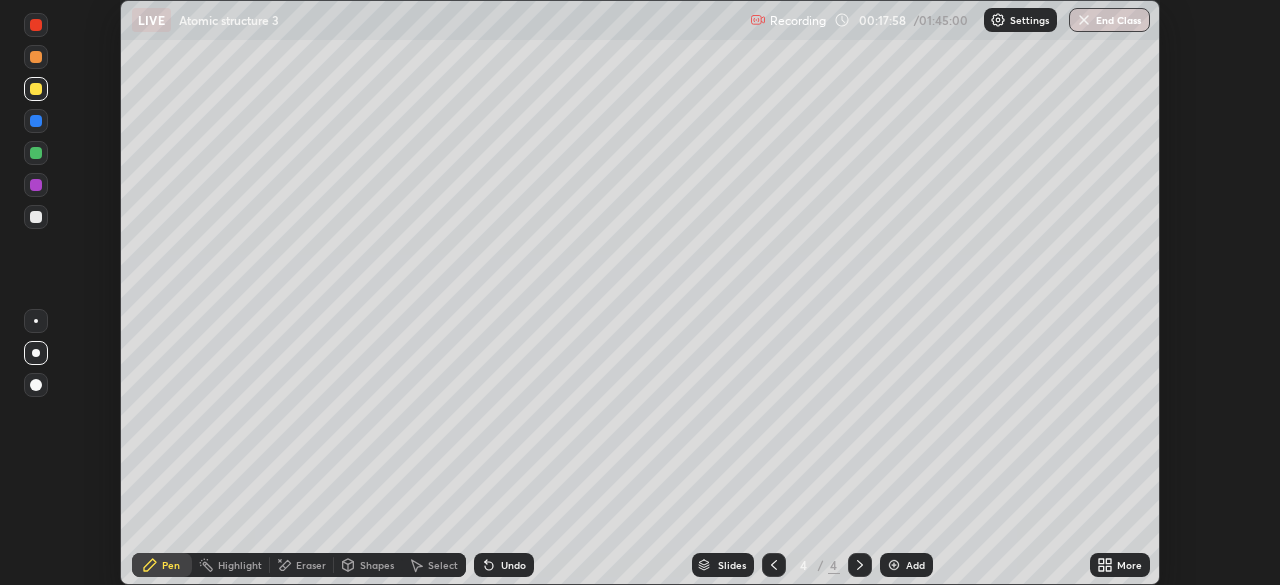 click 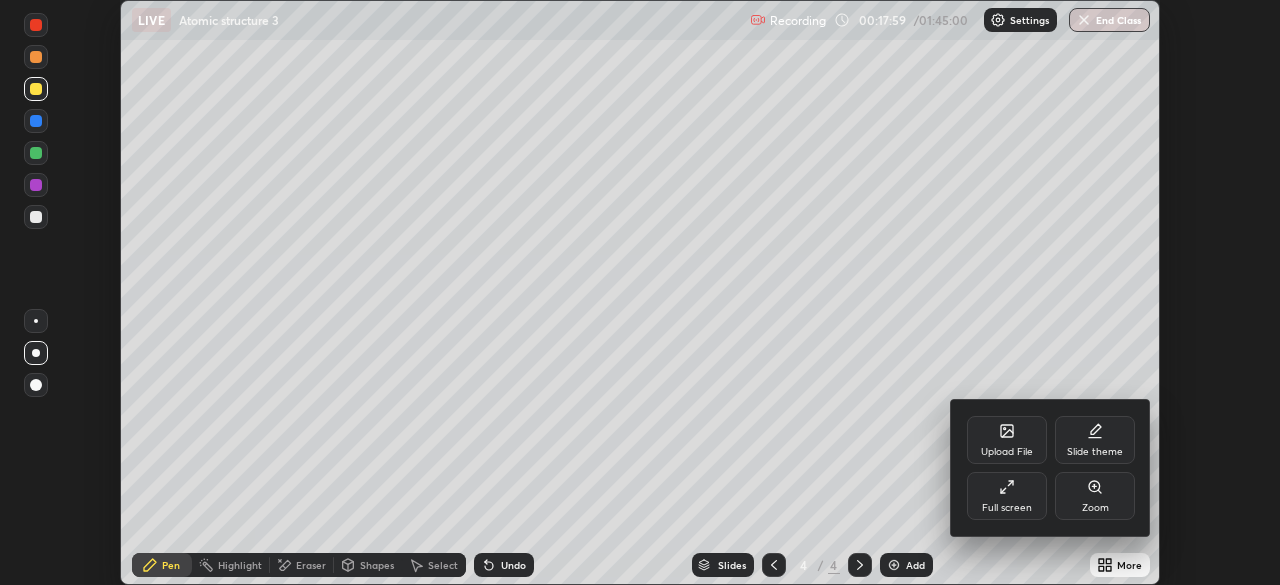 click on "Full screen" at bounding box center (1007, 508) 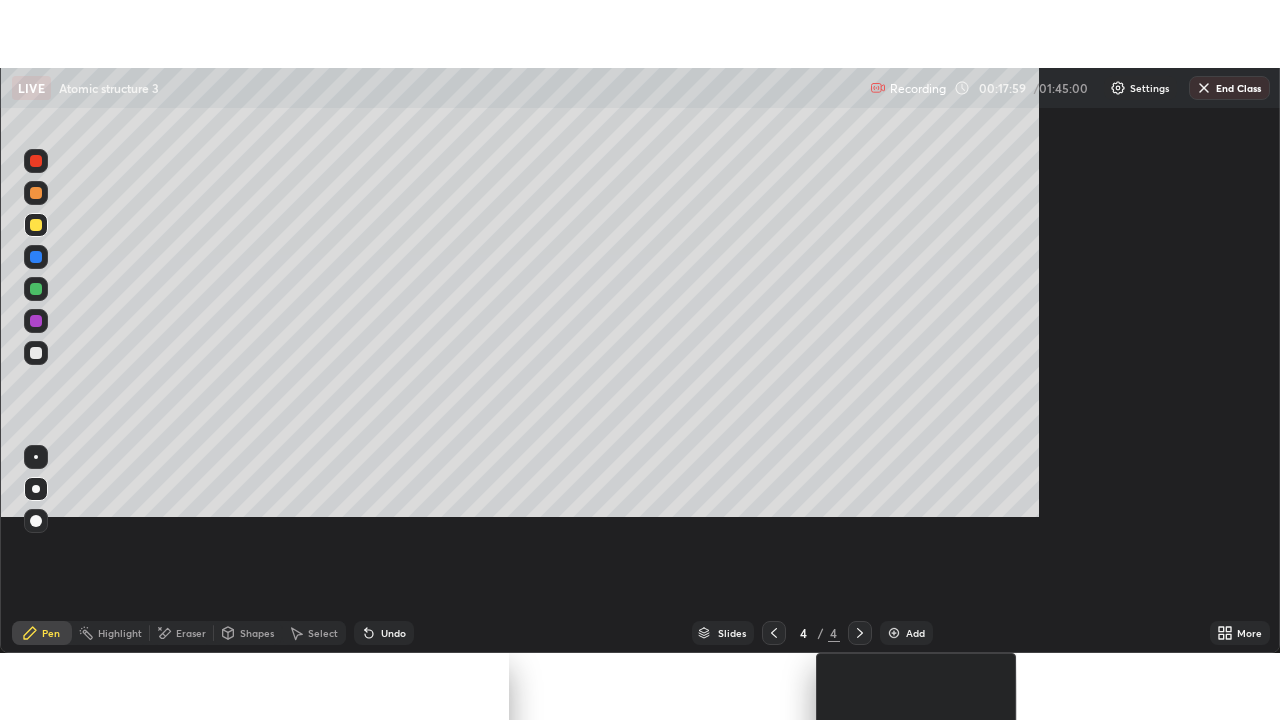 scroll, scrollTop: 99280, scrollLeft: 98720, axis: both 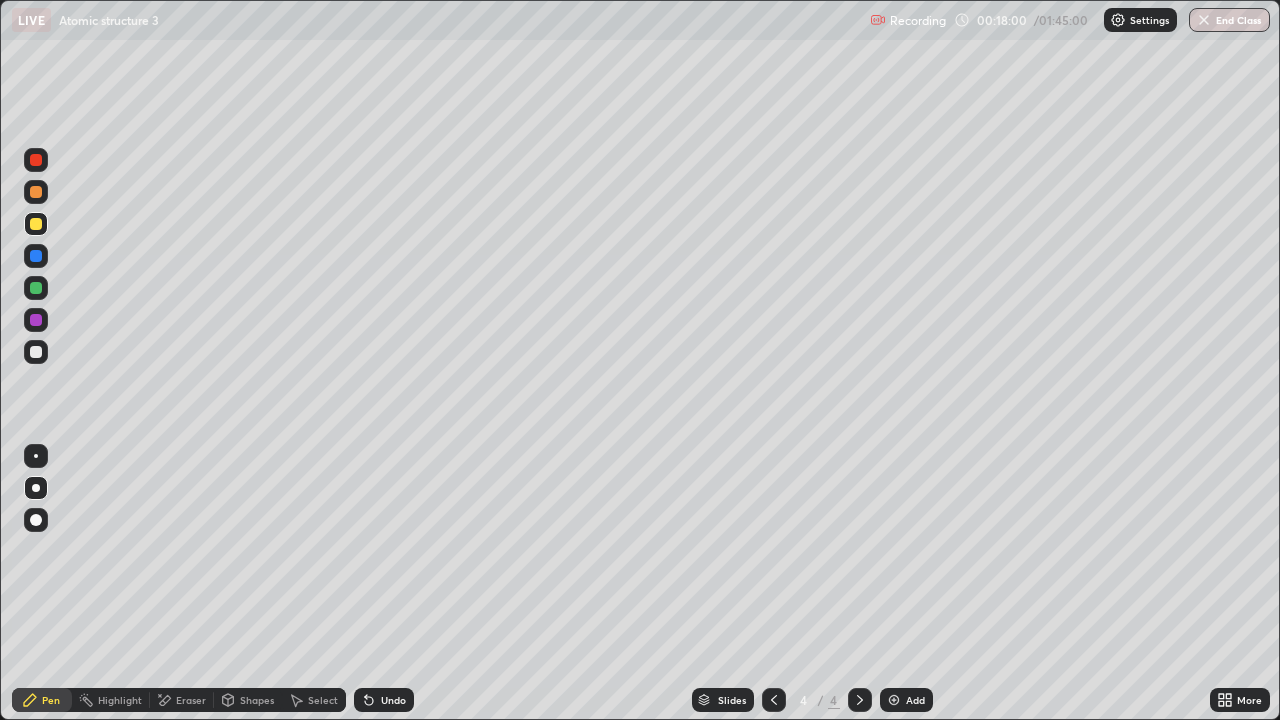 click at bounding box center (36, 160) 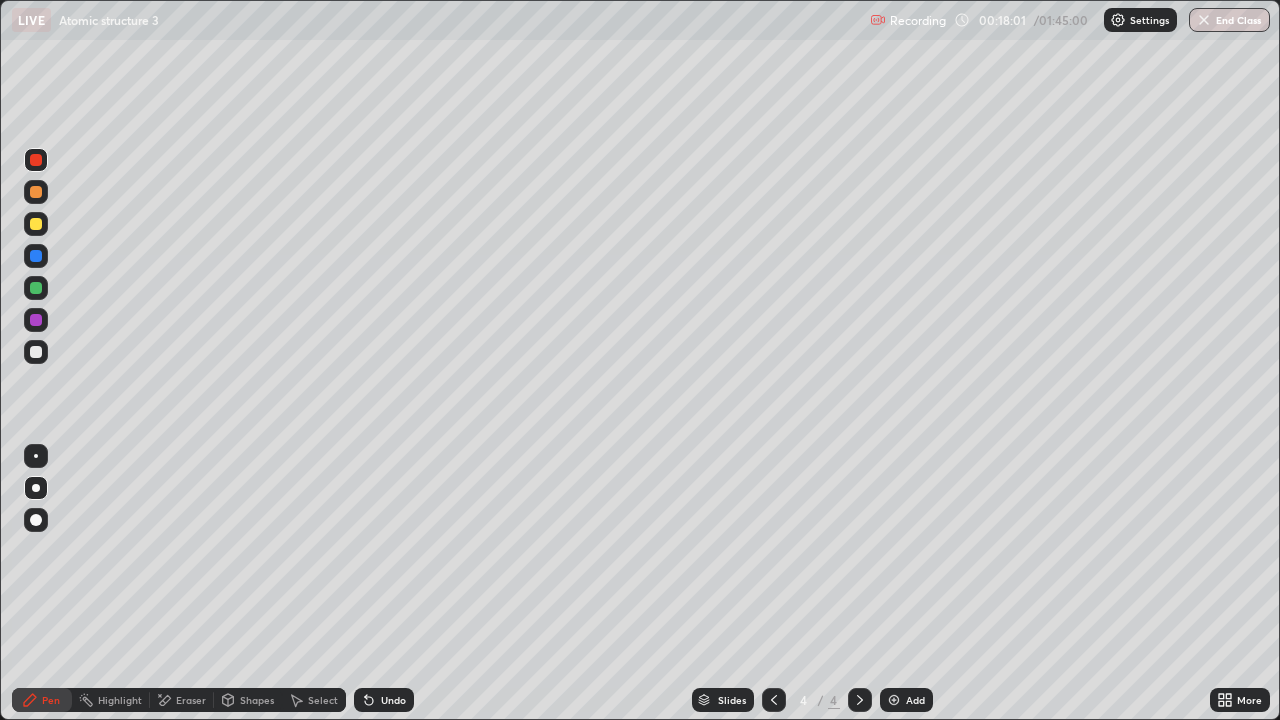 click on "Highlight" at bounding box center [120, 700] 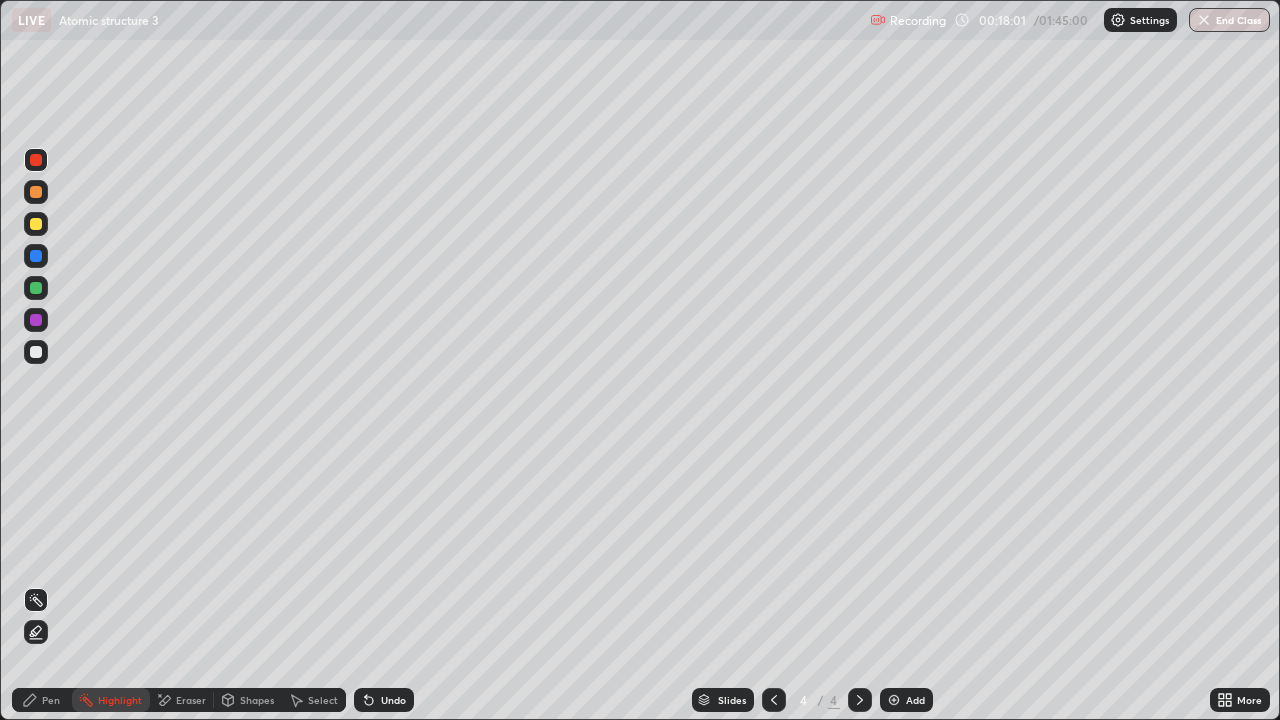 click 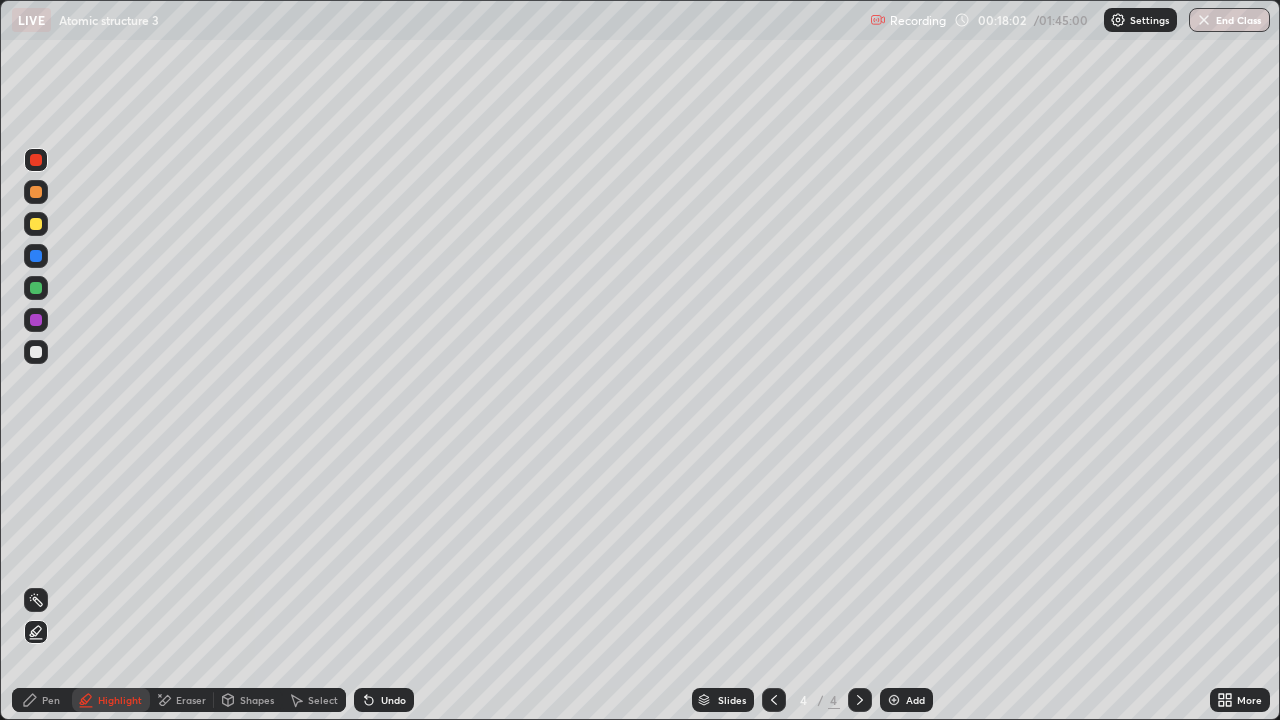 click at bounding box center [36, 160] 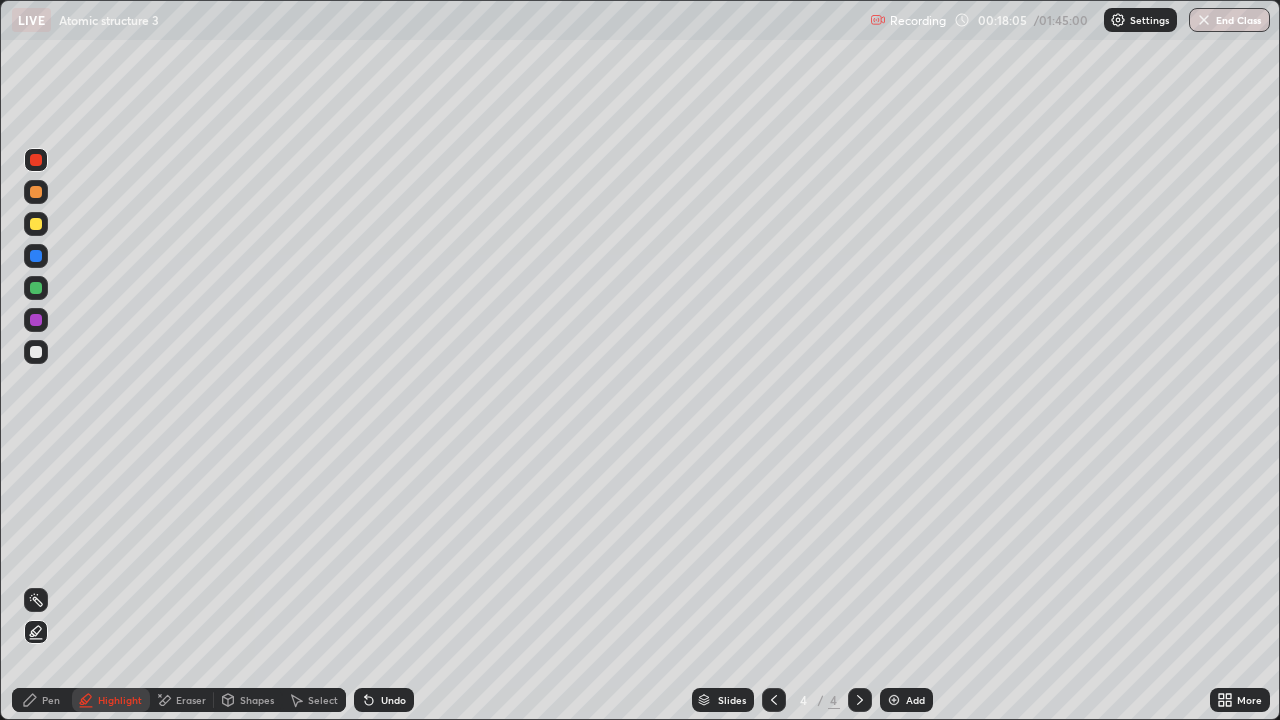 click at bounding box center (36, 192) 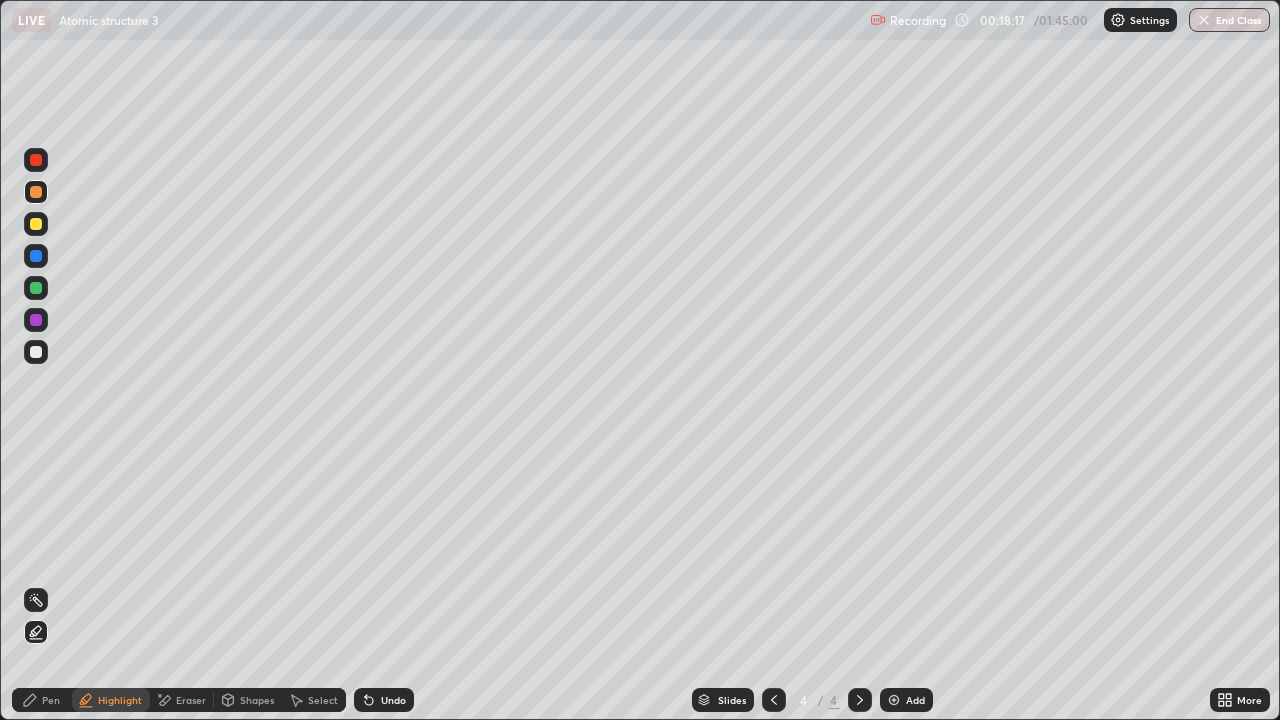 click at bounding box center (36, 224) 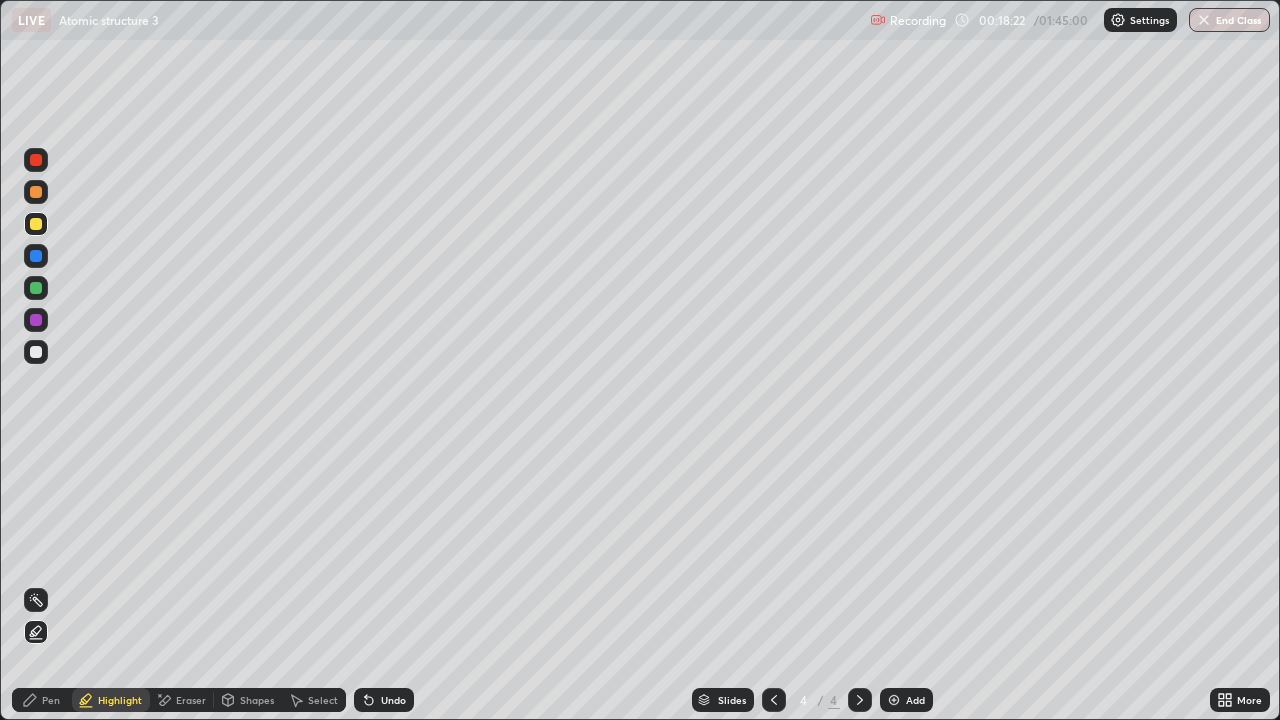 click at bounding box center [36, 288] 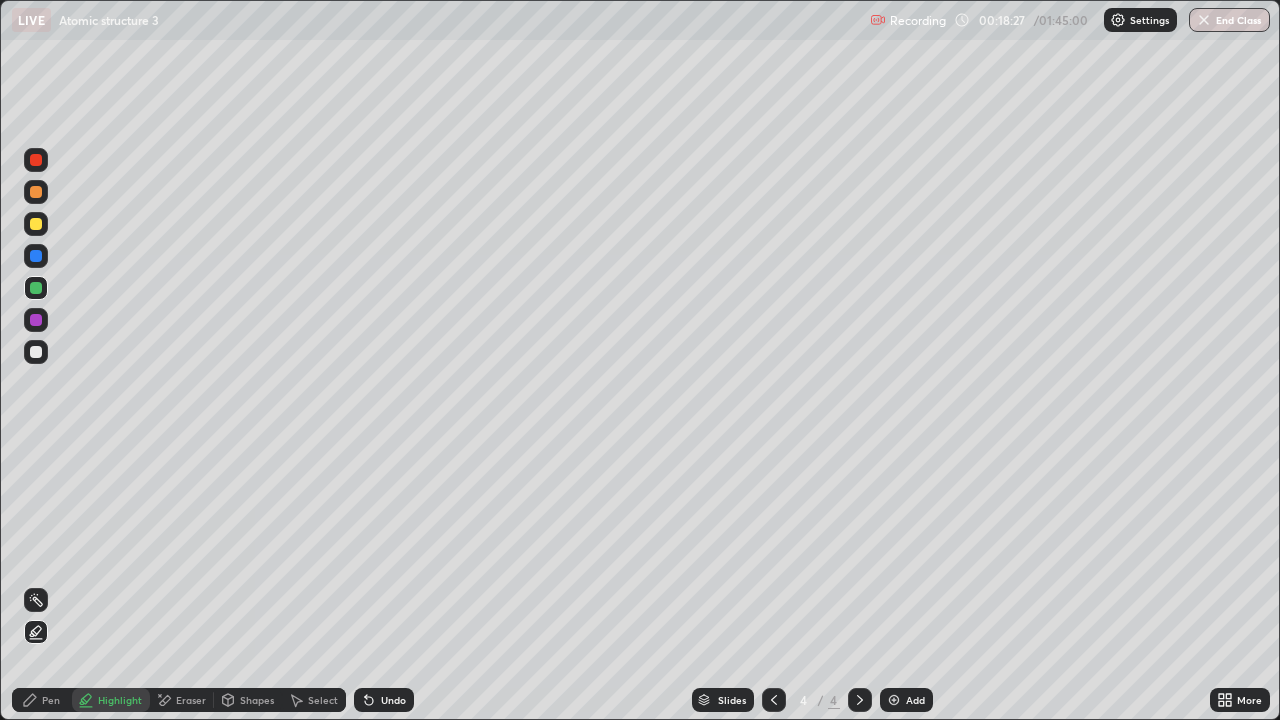 click at bounding box center (36, 256) 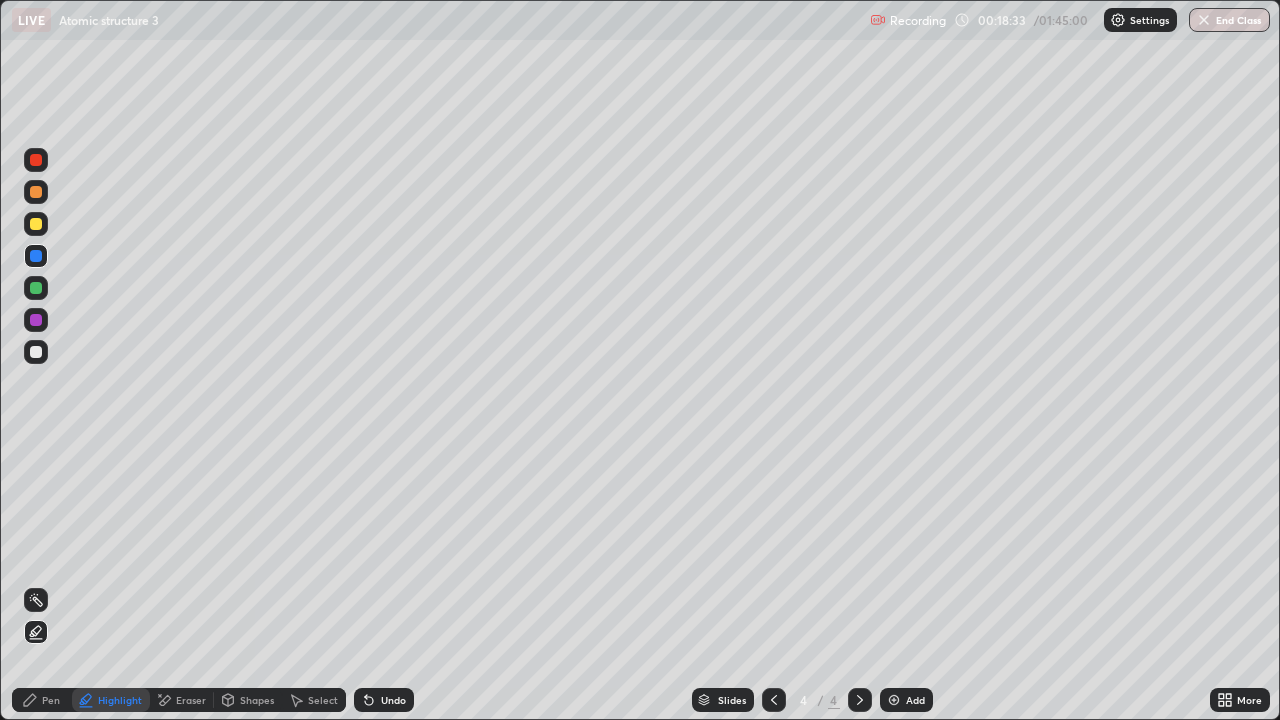 click at bounding box center (36, 320) 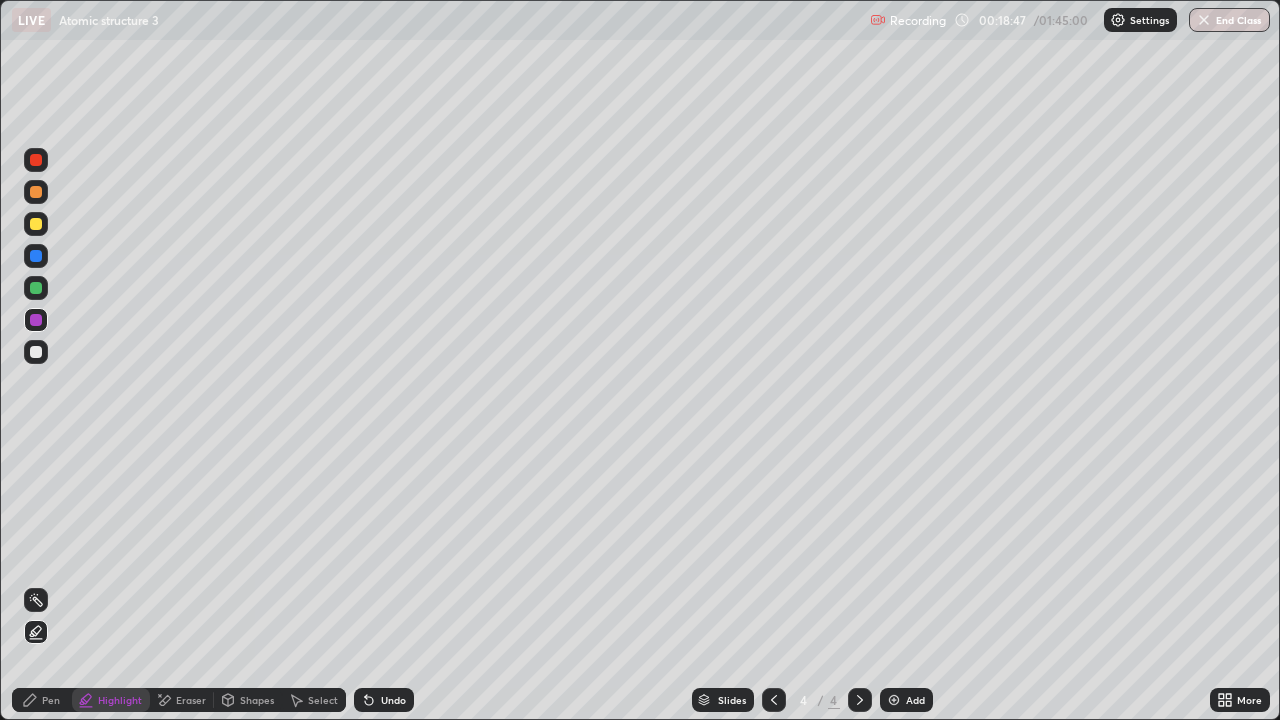 click on "Pen" at bounding box center [42, 700] 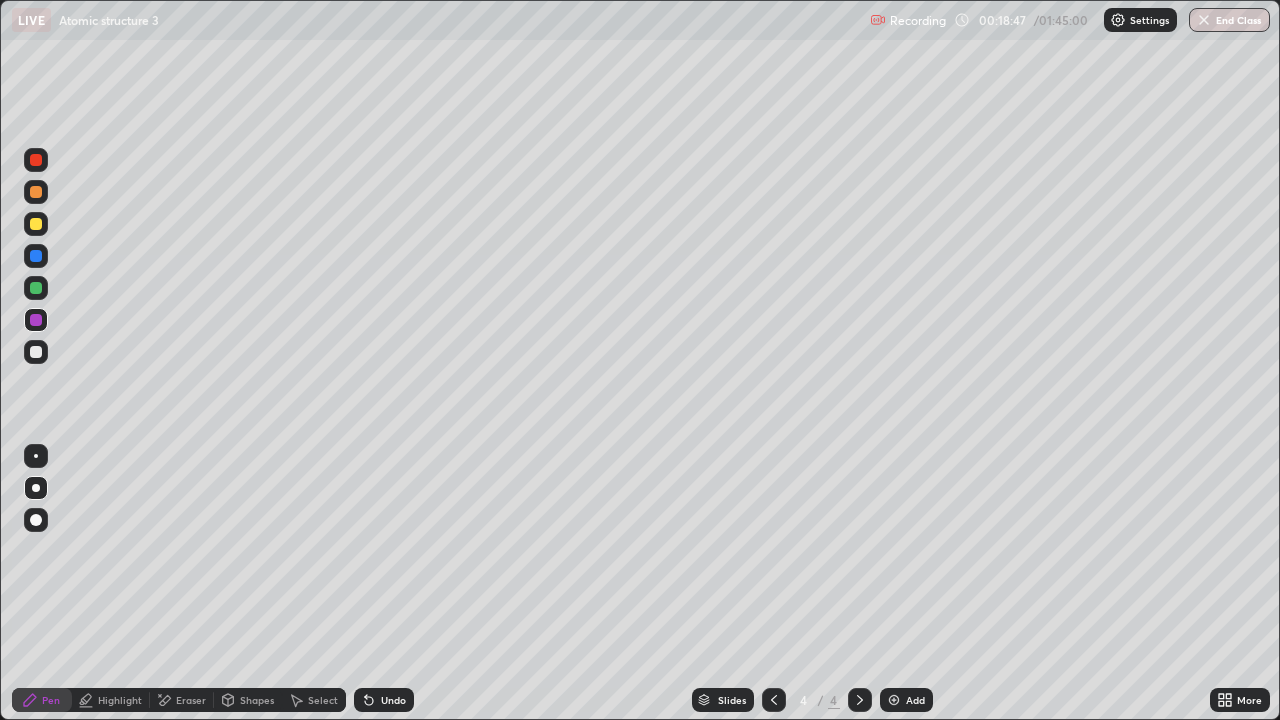 click at bounding box center [36, 288] 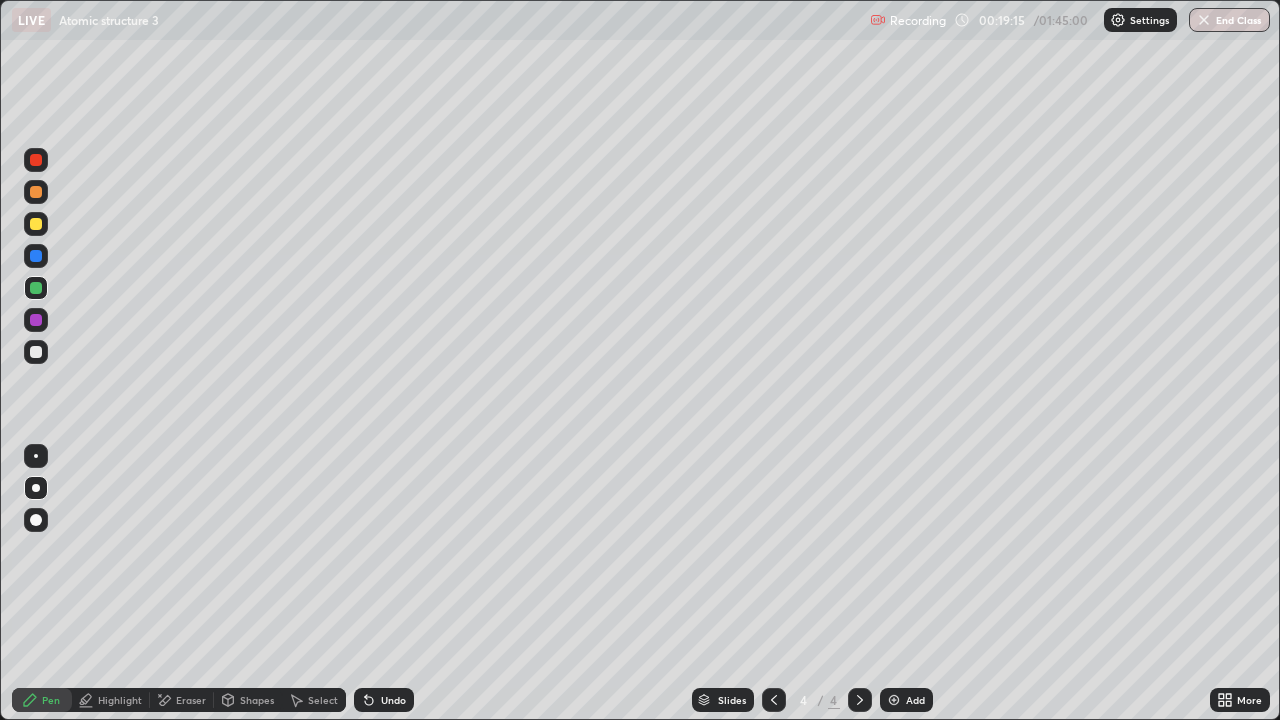 click at bounding box center [36, 224] 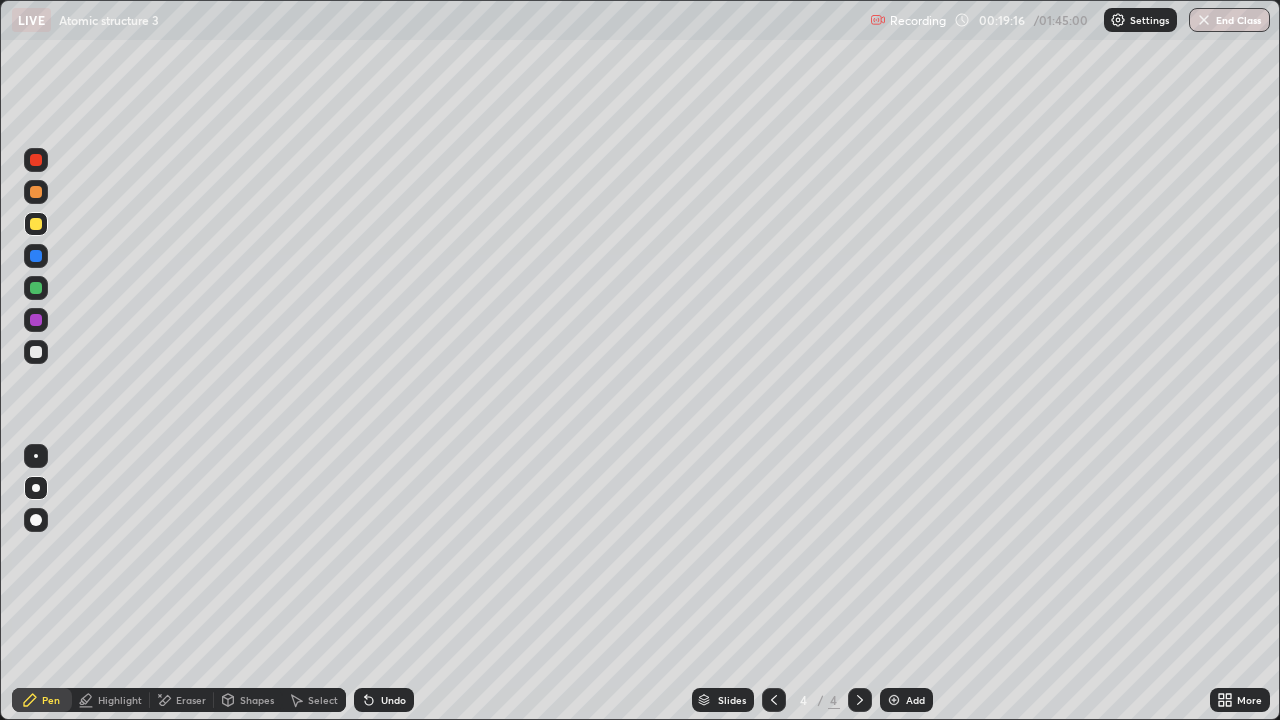 click on "Highlight" at bounding box center [111, 700] 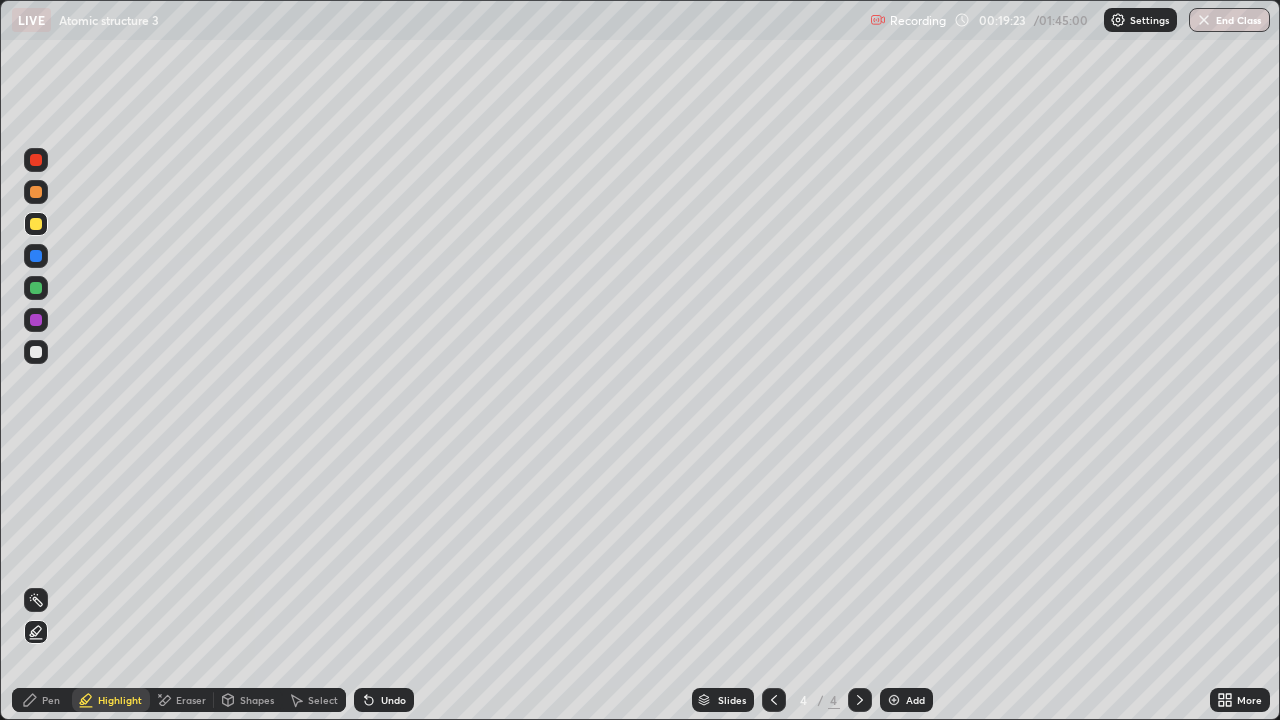 click at bounding box center (36, 352) 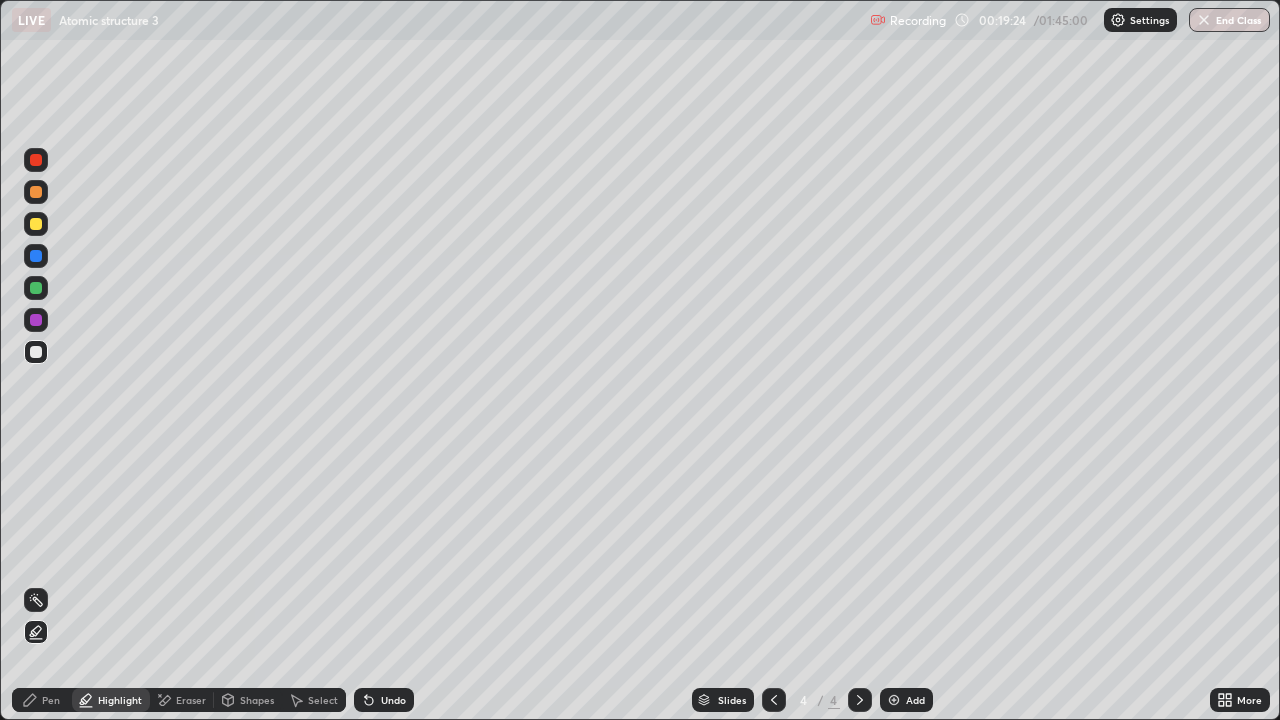 click on "Undo" at bounding box center [393, 700] 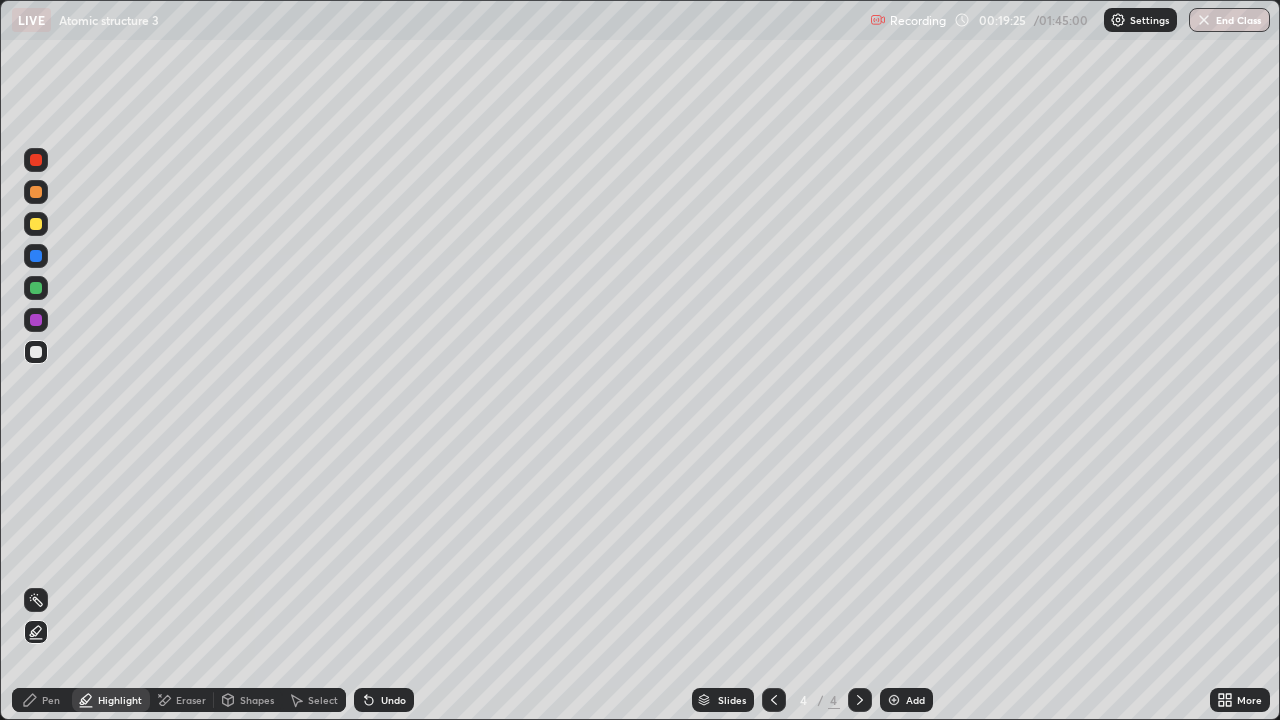 click 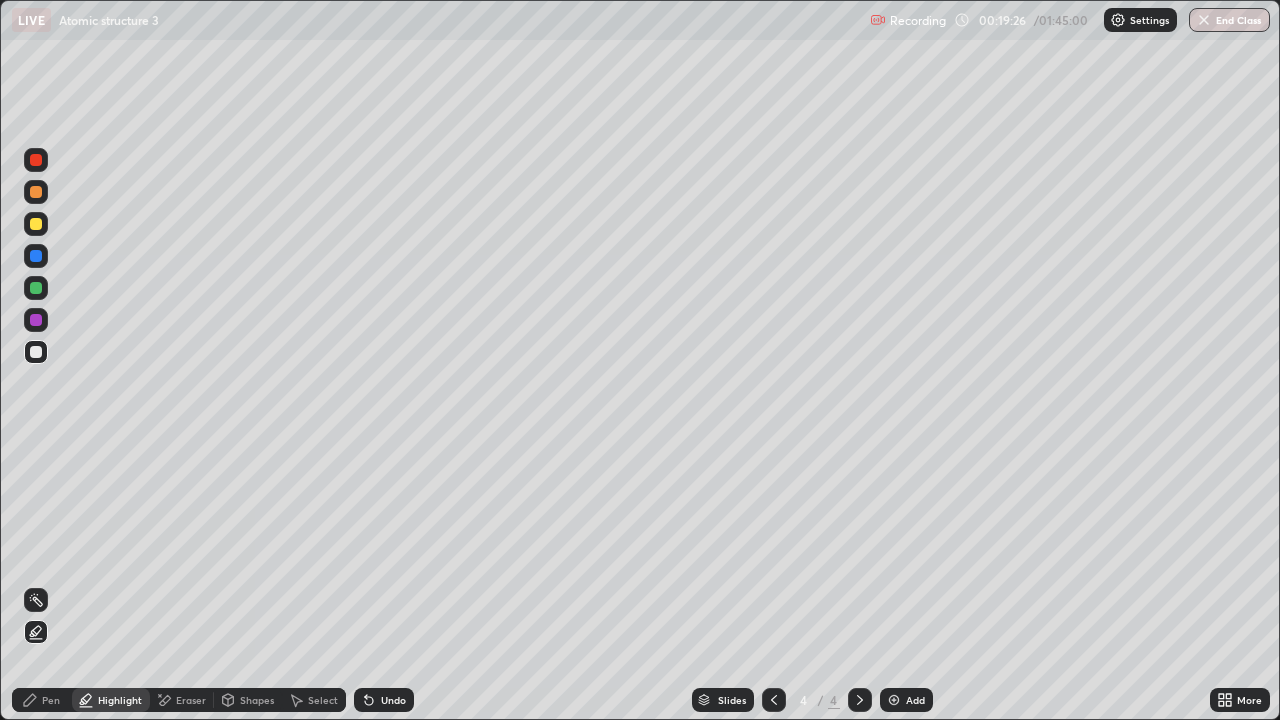 click at bounding box center (36, 224) 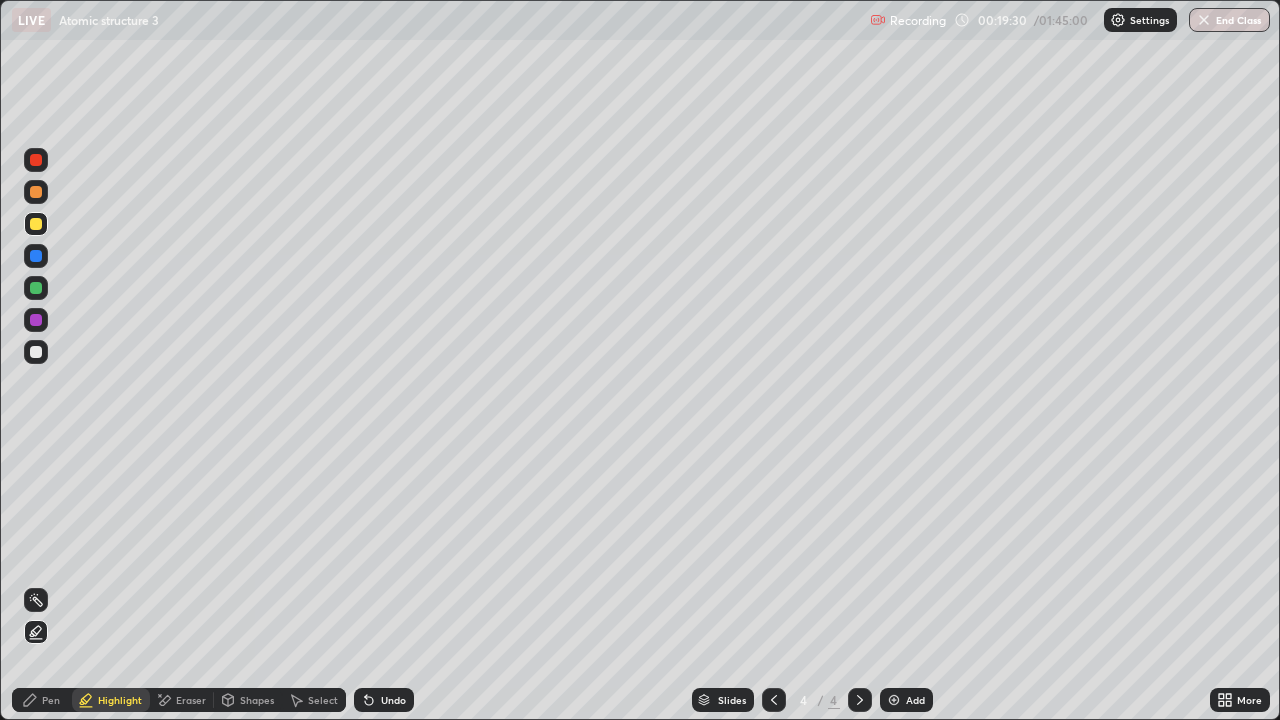 click at bounding box center [36, 352] 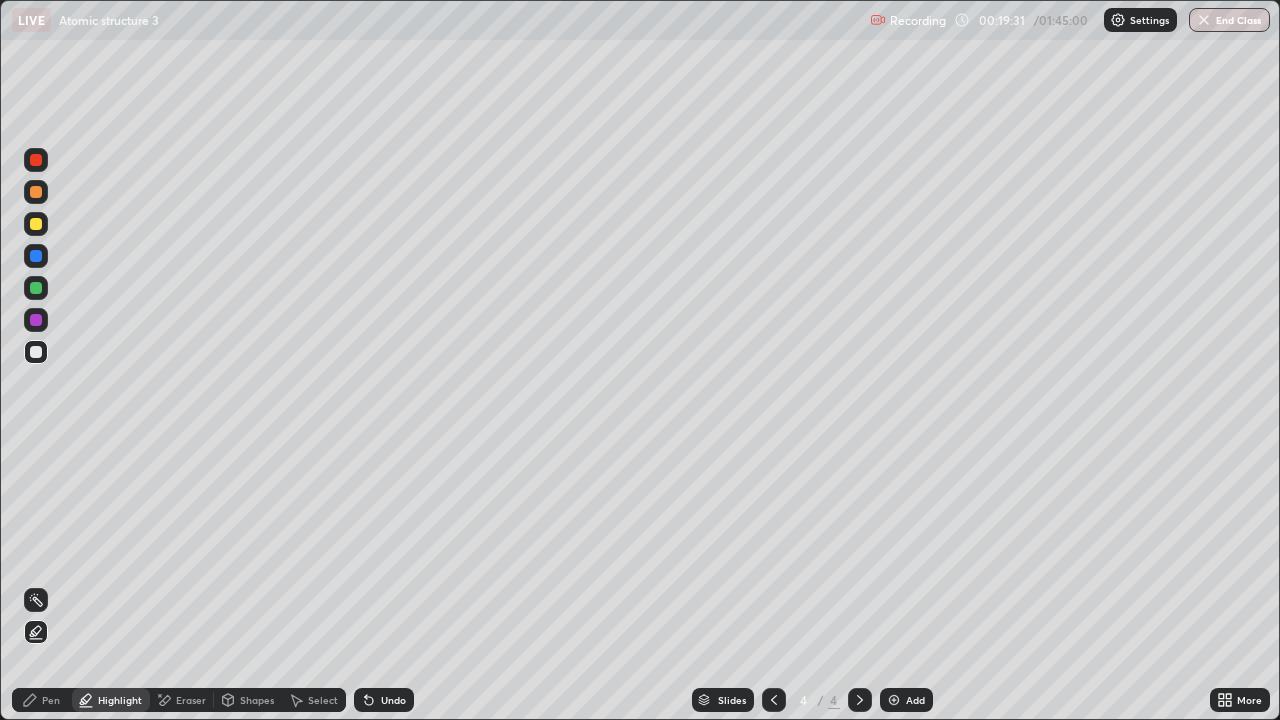 click on "Pen" at bounding box center (42, 700) 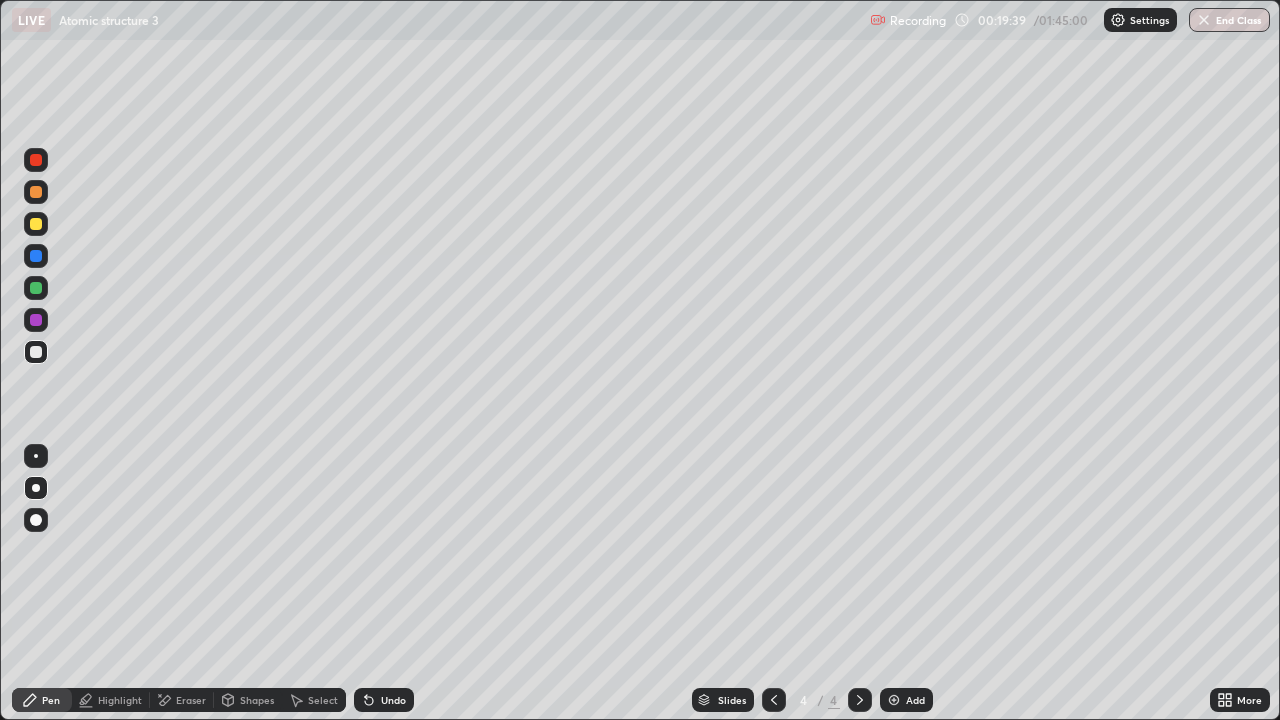 click on "Pen" at bounding box center (42, 700) 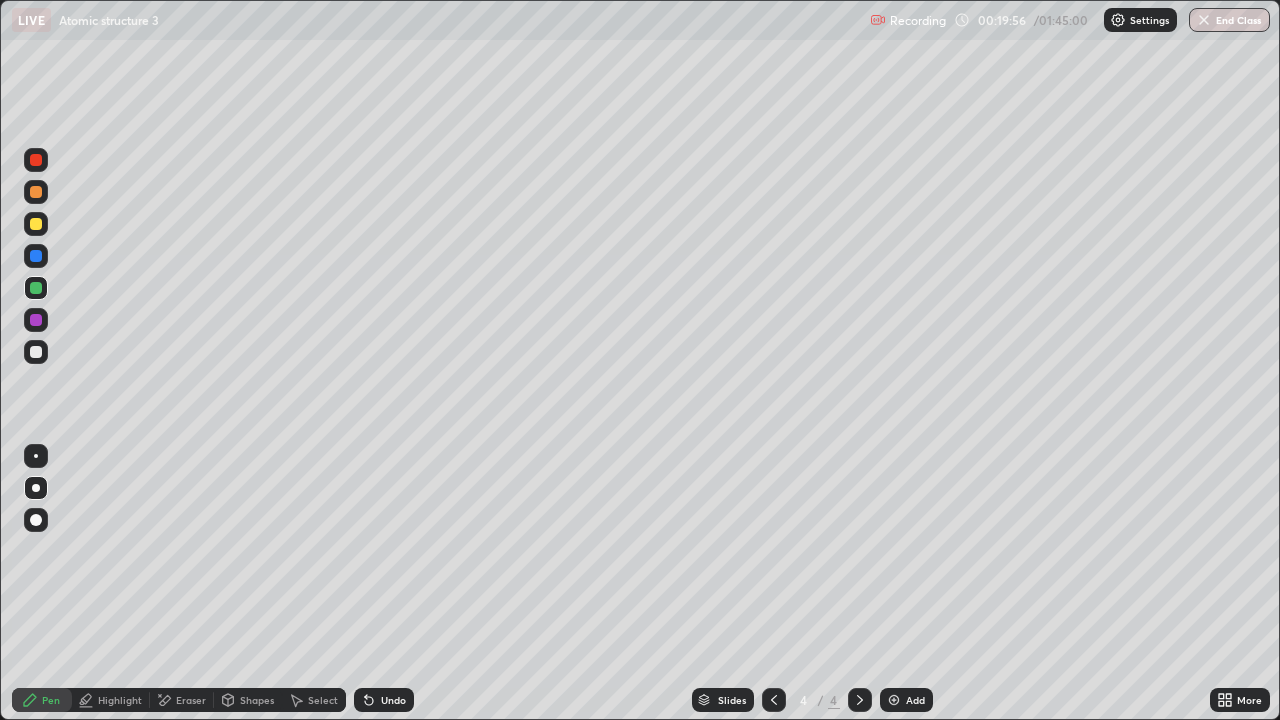 click at bounding box center [36, 320] 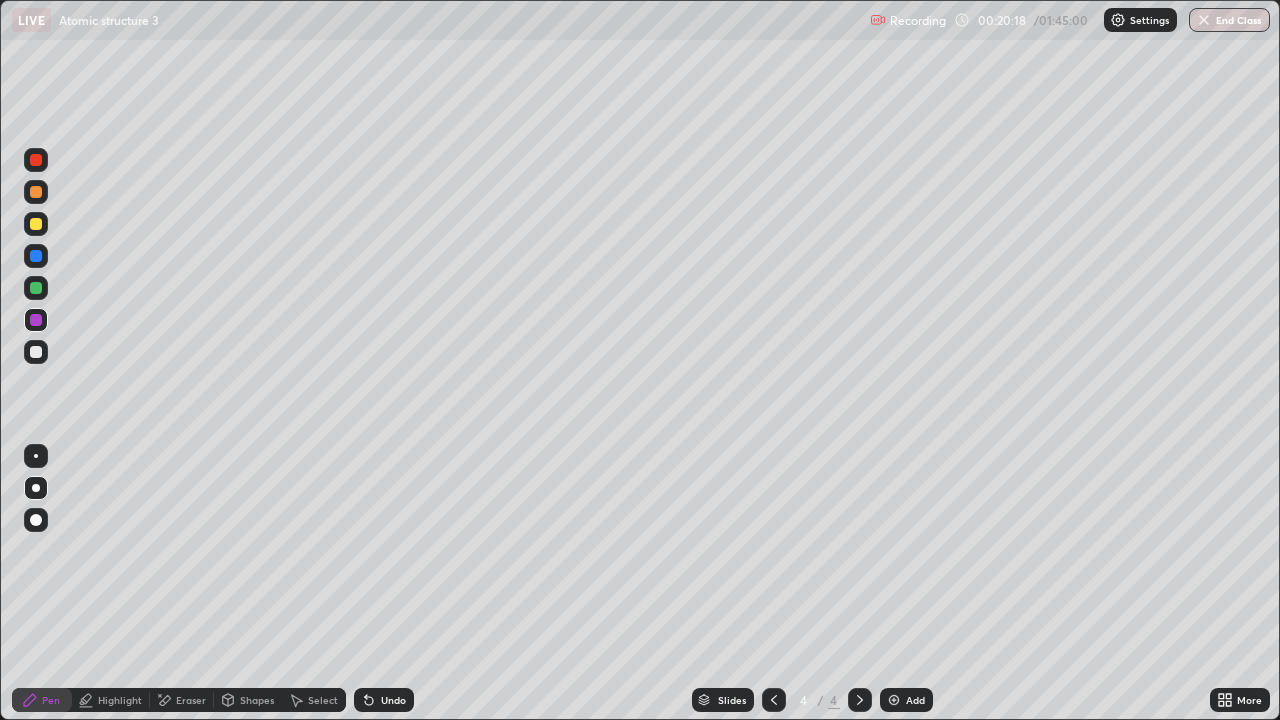 click at bounding box center (36, 192) 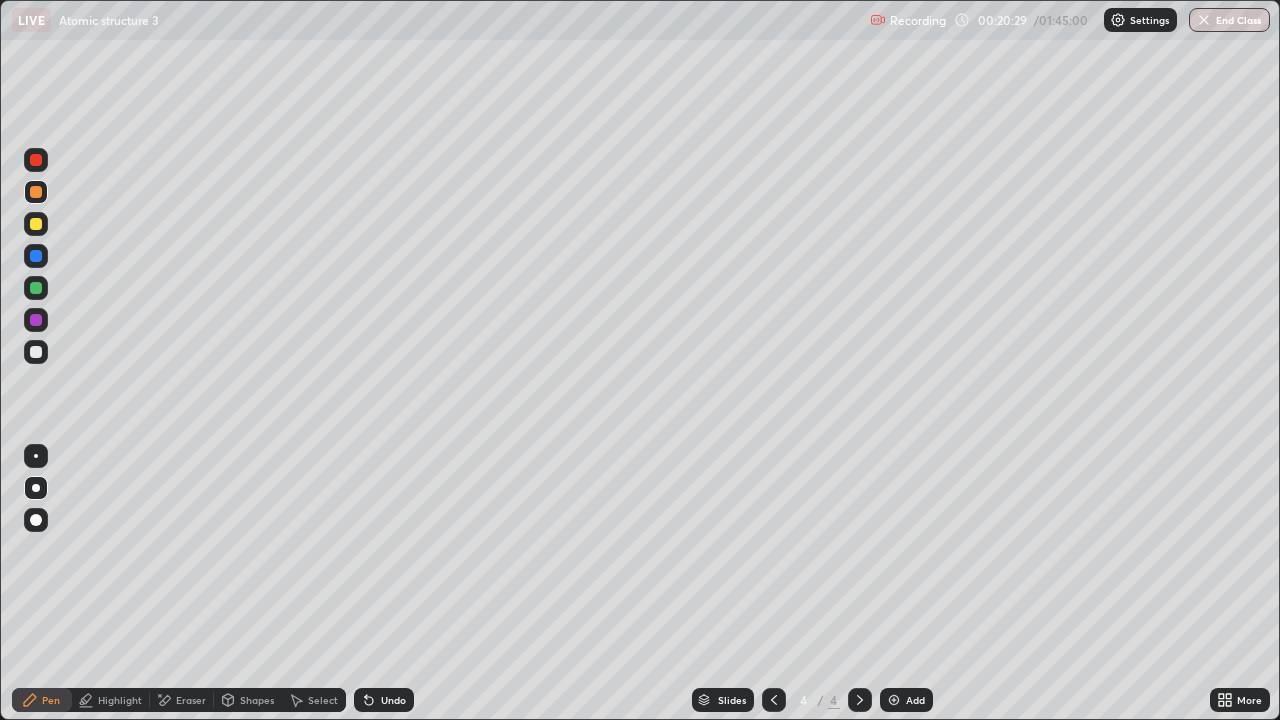 click at bounding box center [36, 224] 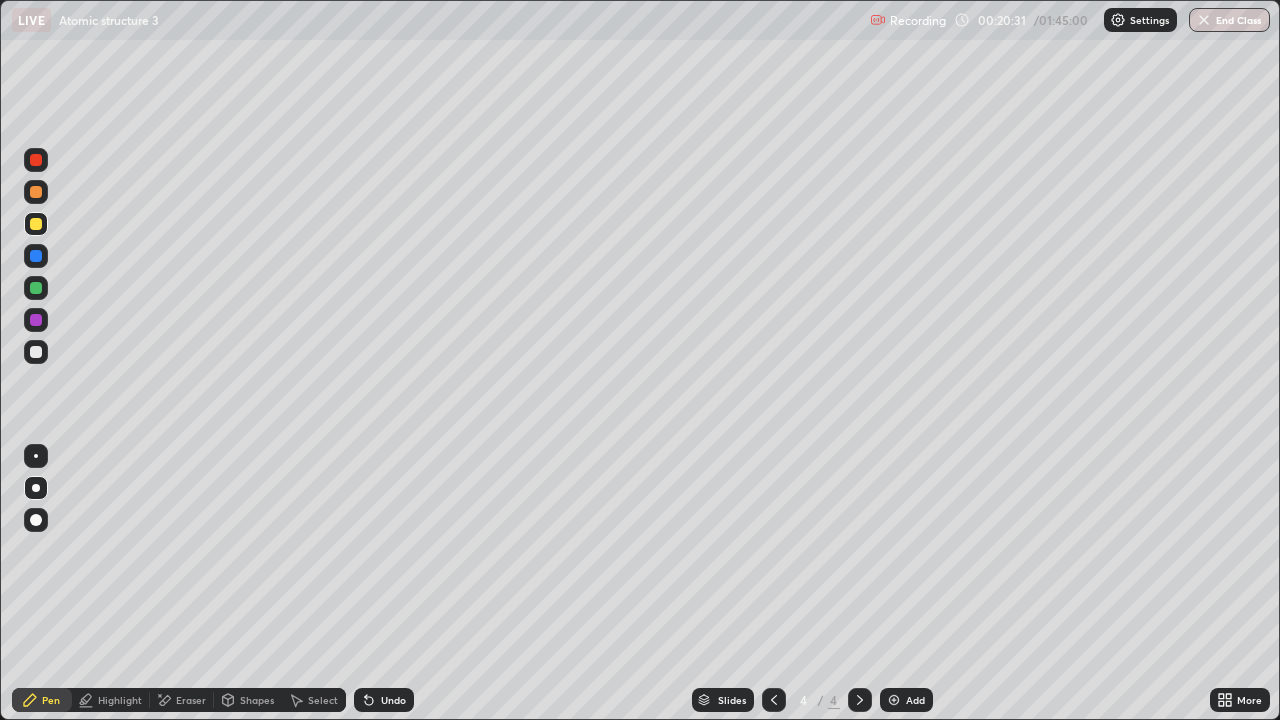 click on "More" at bounding box center (1249, 700) 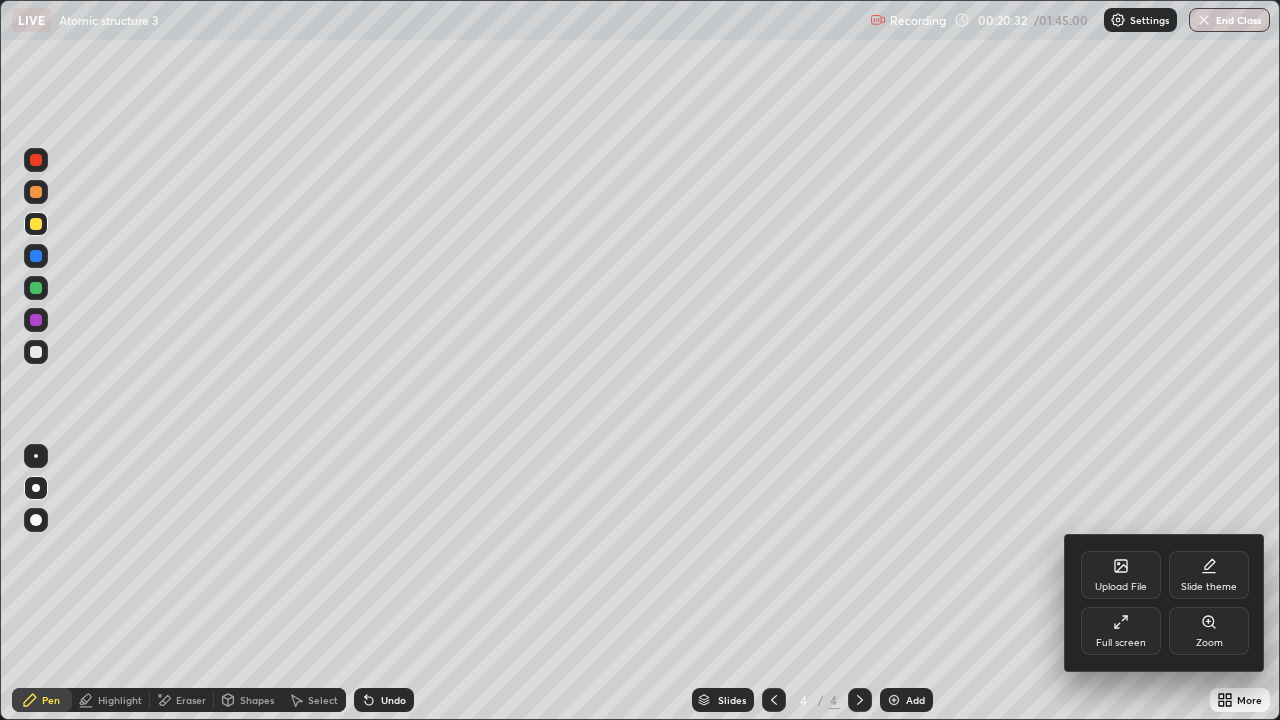 click on "Full screen" at bounding box center (1121, 643) 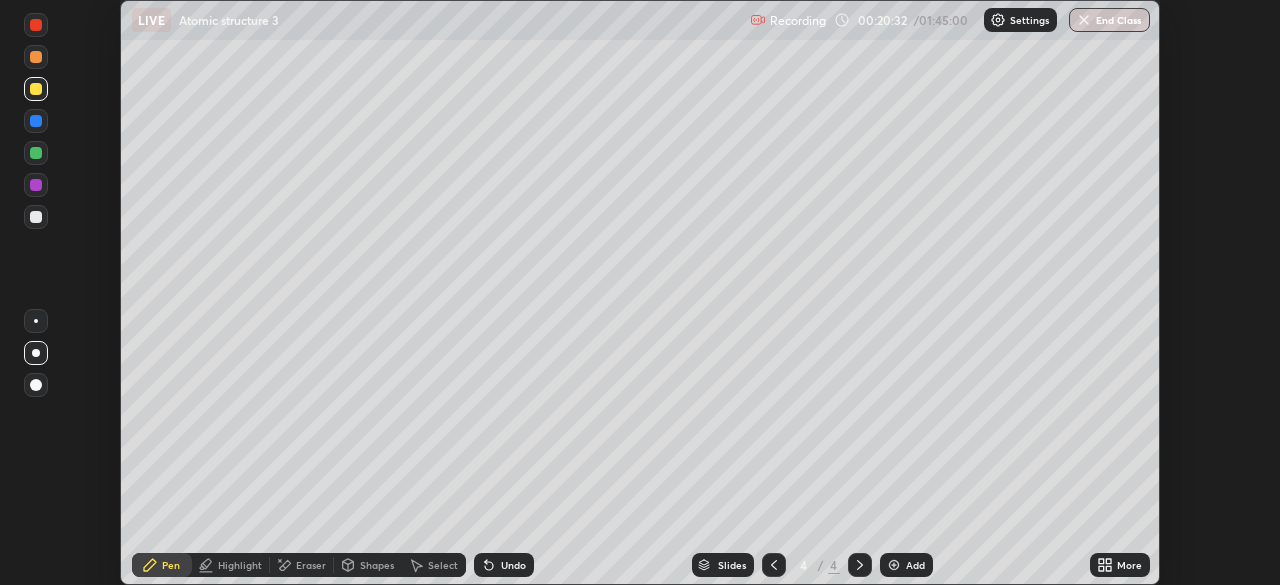 scroll, scrollTop: 585, scrollLeft: 1280, axis: both 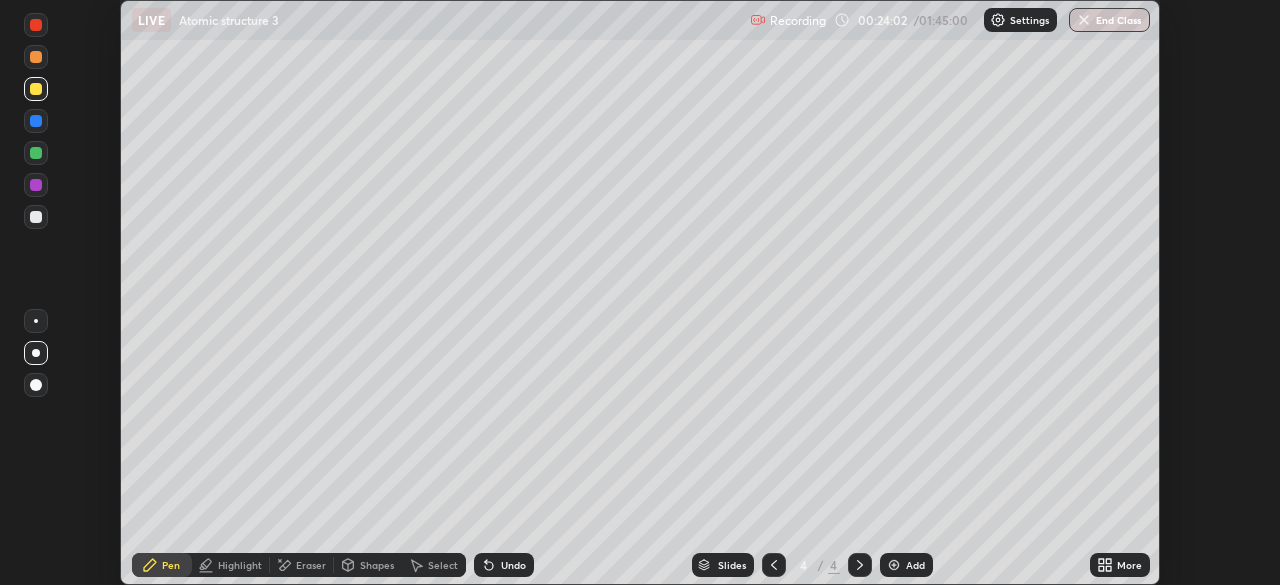 click on "More" at bounding box center [1129, 565] 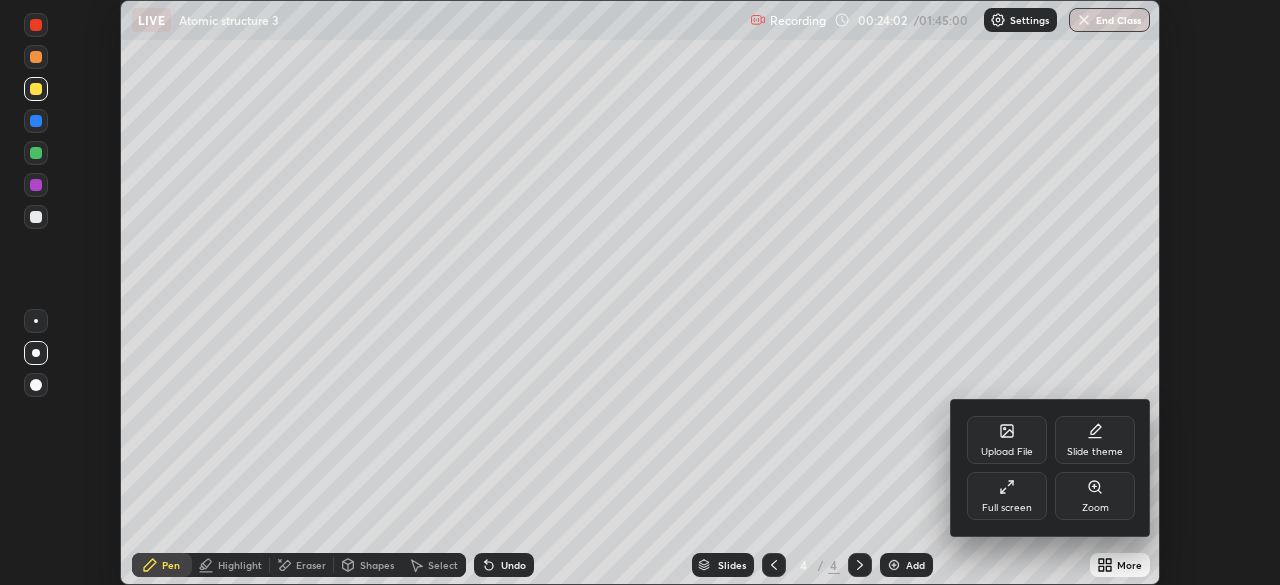 click on "Full screen" at bounding box center [1007, 508] 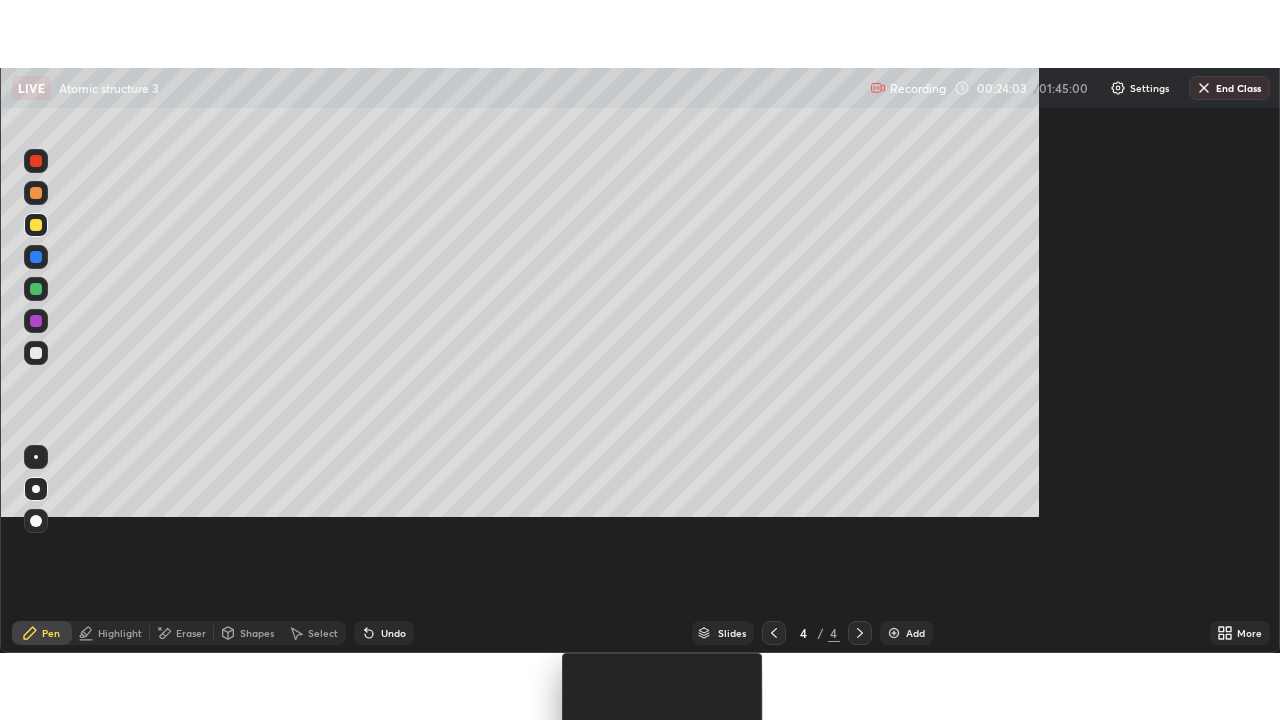 scroll, scrollTop: 99280, scrollLeft: 98720, axis: both 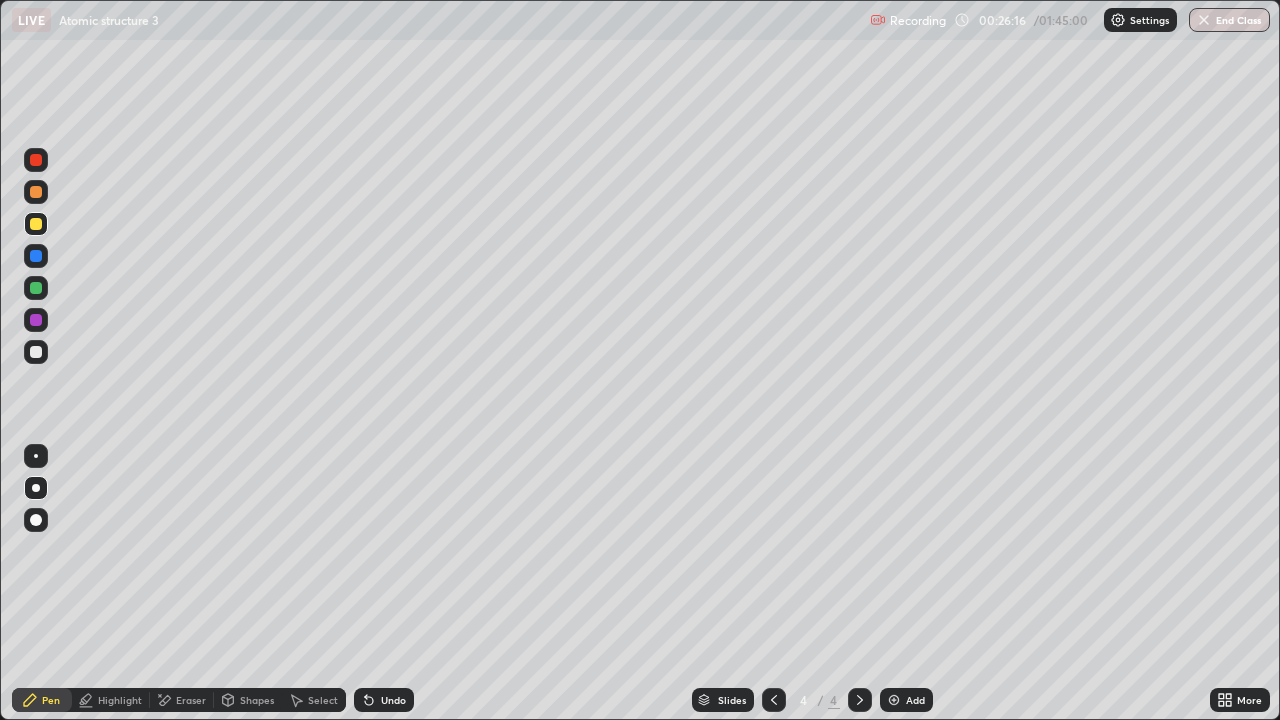 click on "More" at bounding box center (1240, 700) 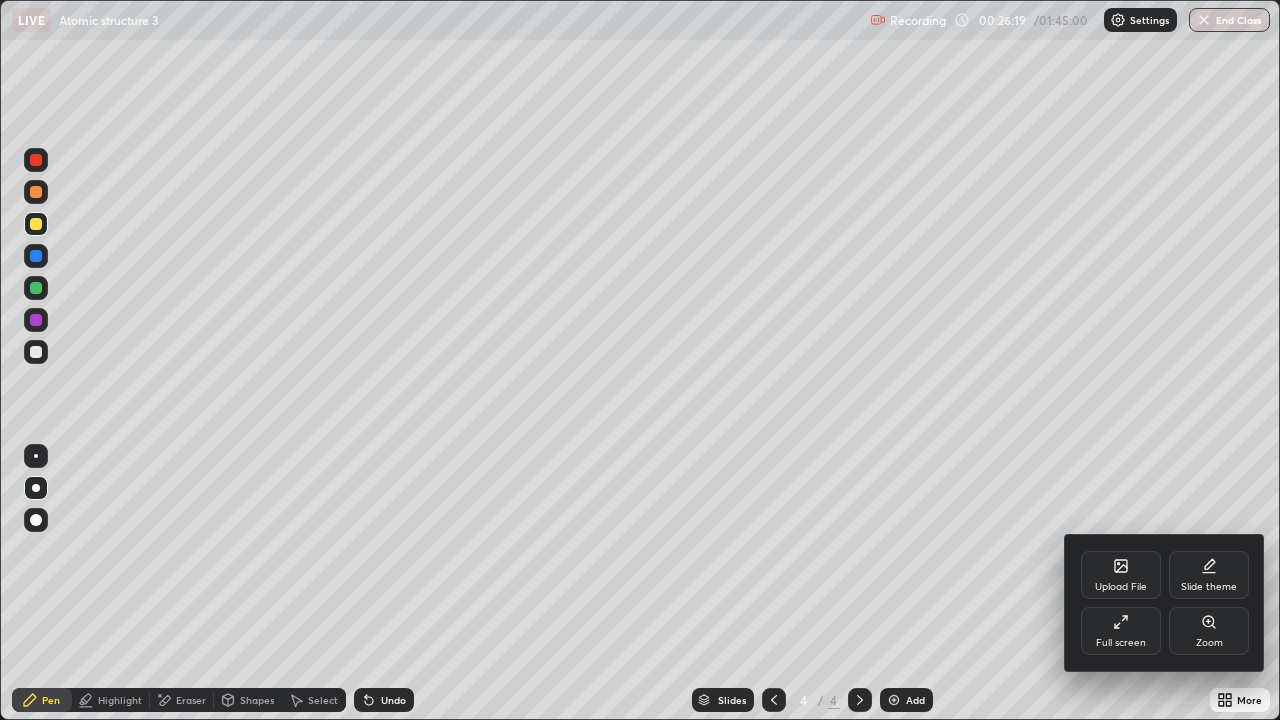 click at bounding box center [640, 360] 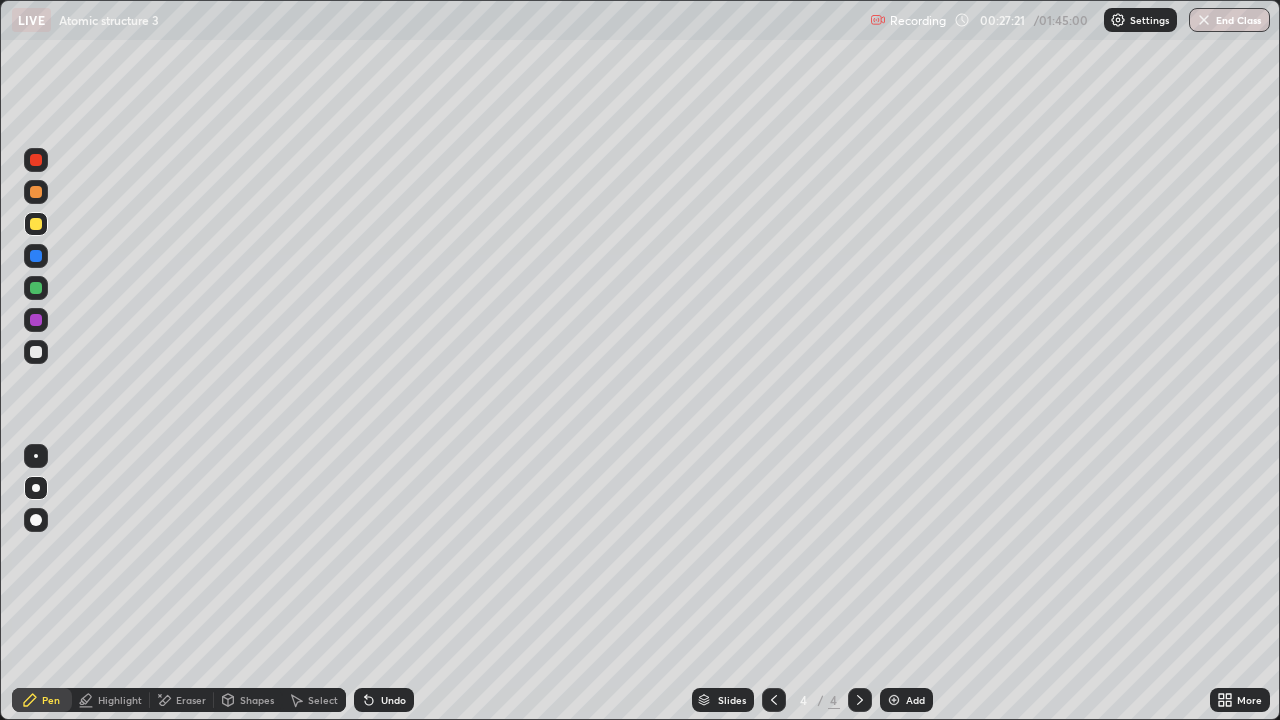 click on "Add" at bounding box center [915, 700] 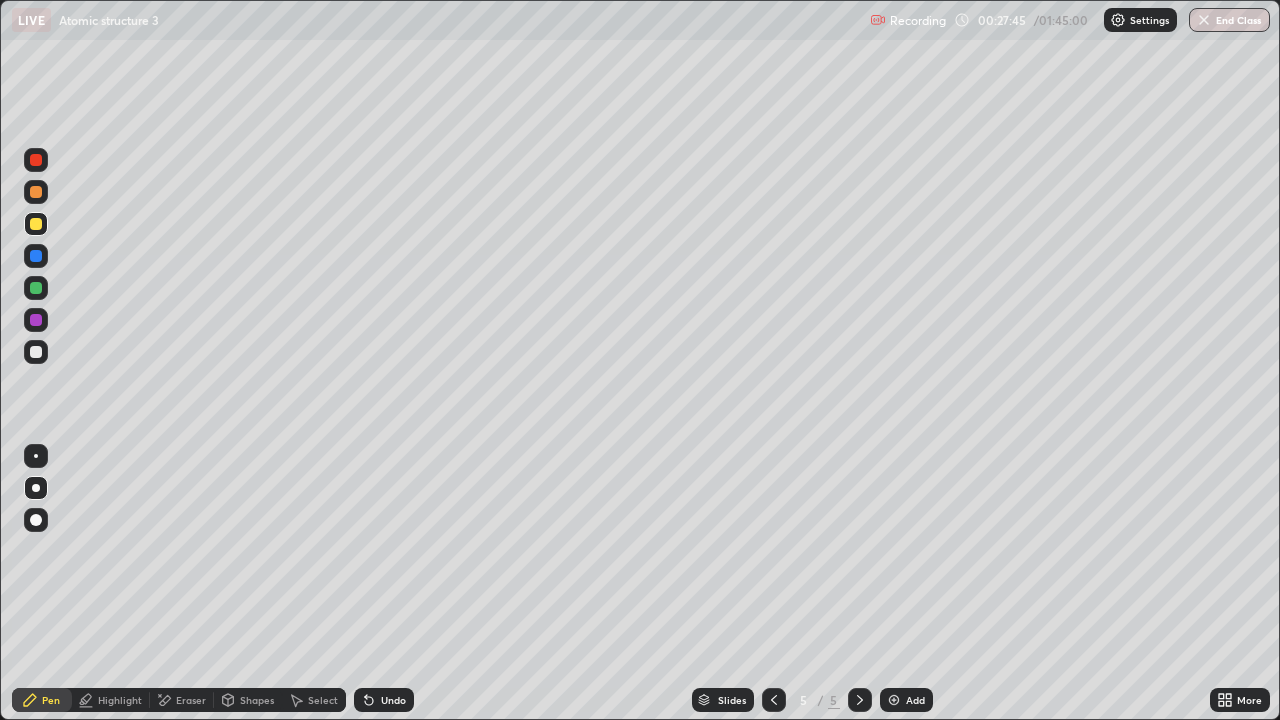 click 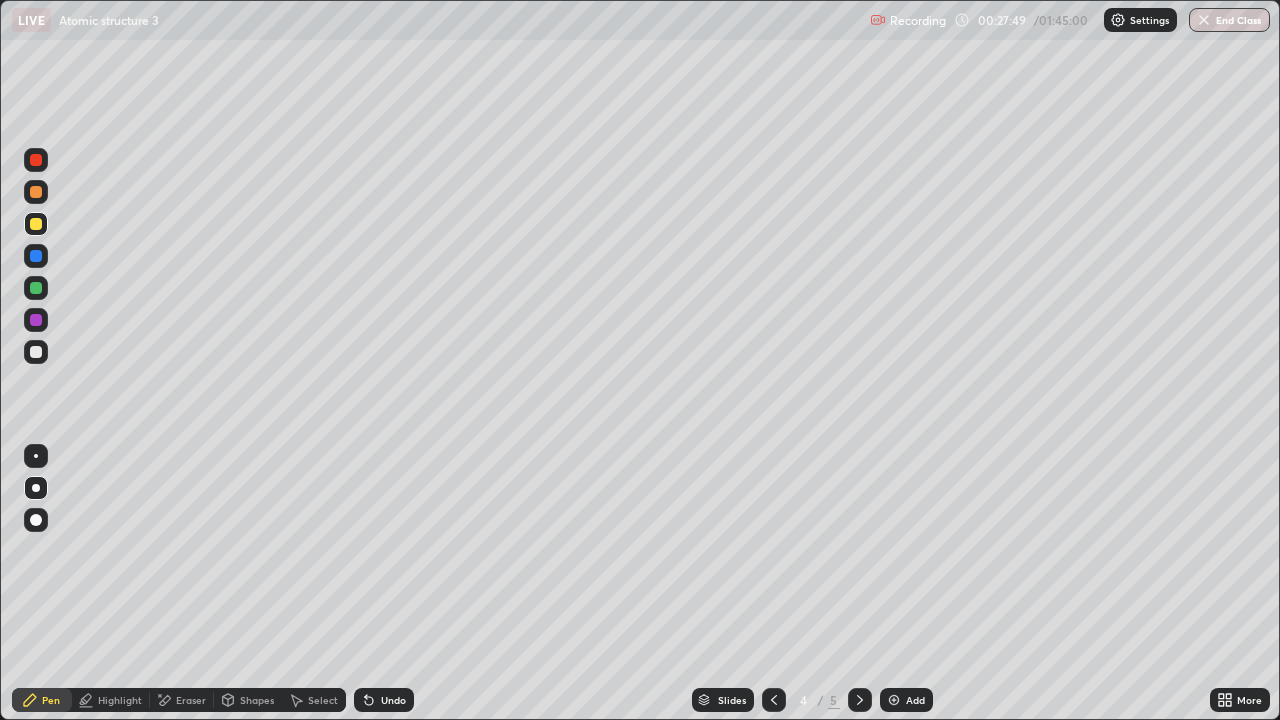 click 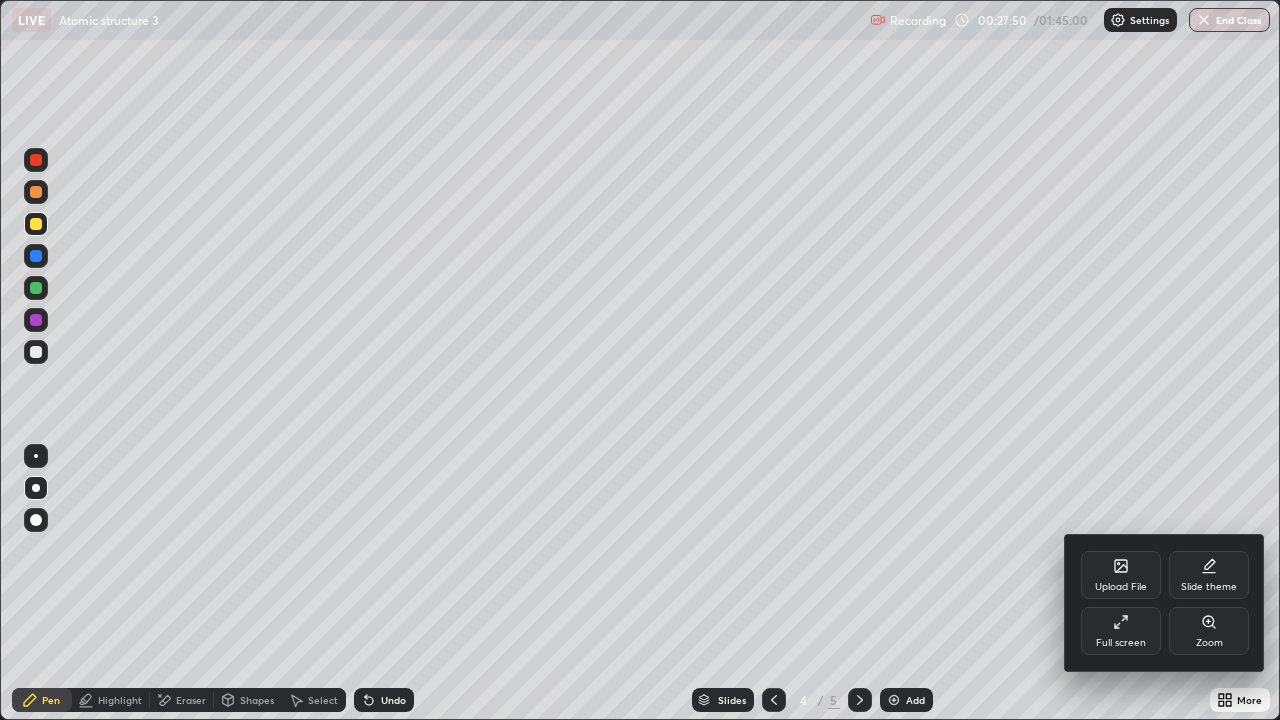 click 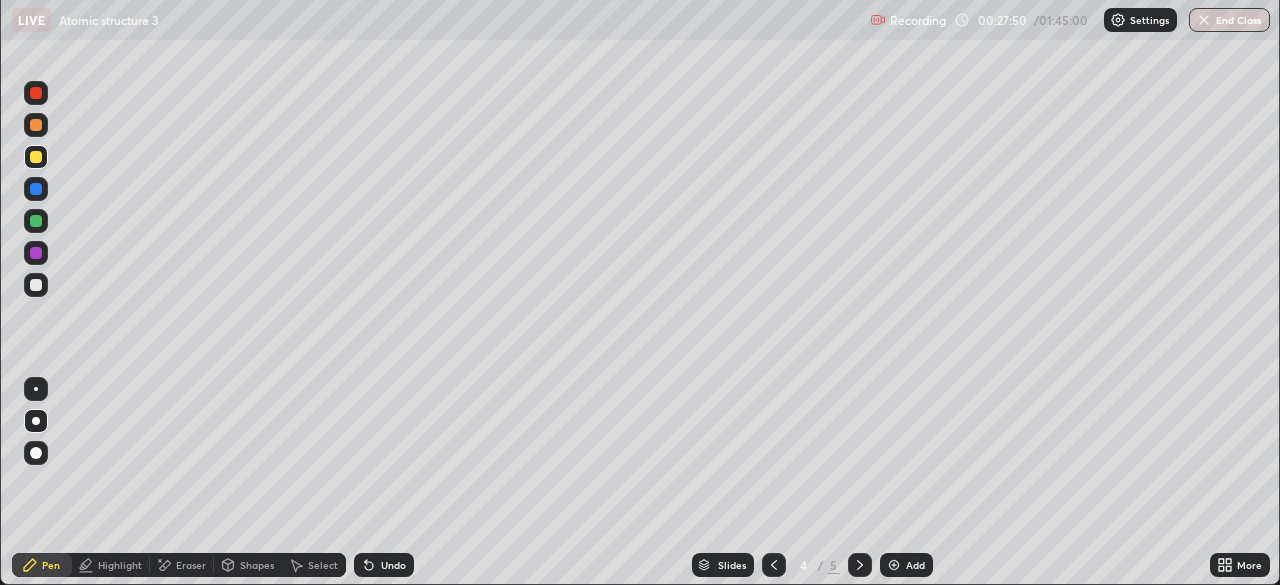 scroll, scrollTop: 585, scrollLeft: 1280, axis: both 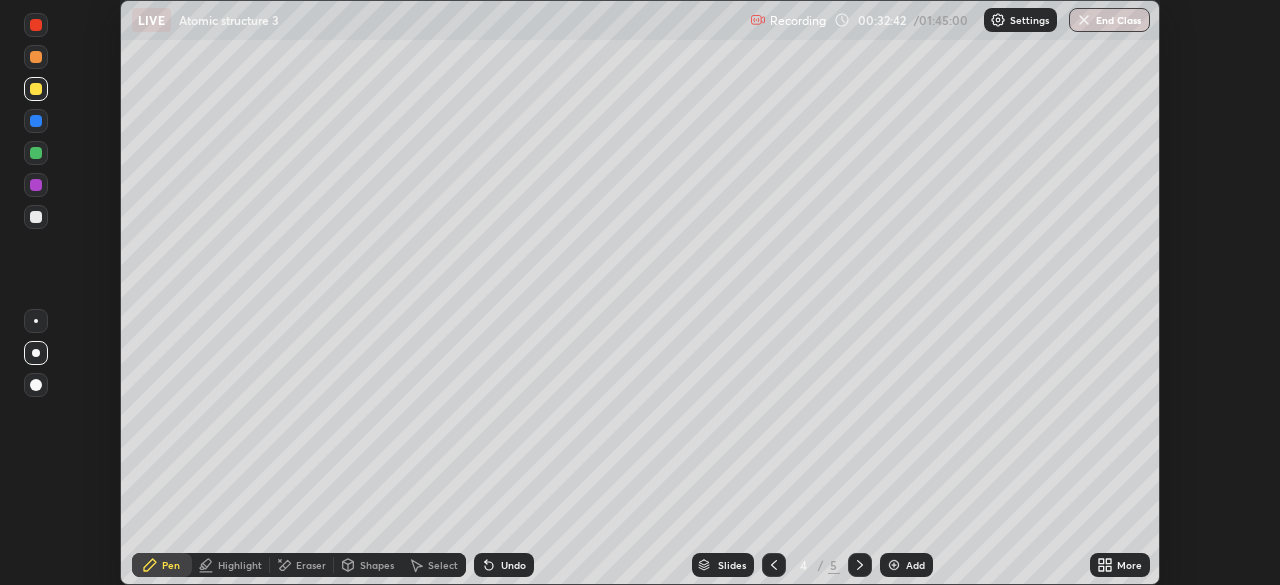 click 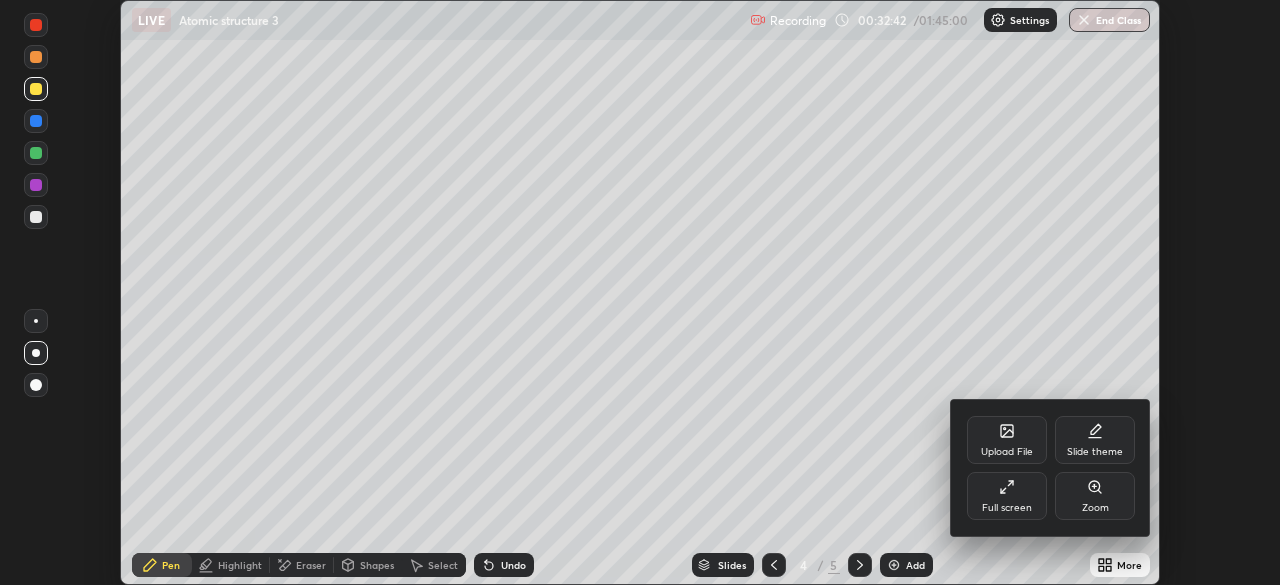 click on "Full screen" at bounding box center [1007, 496] 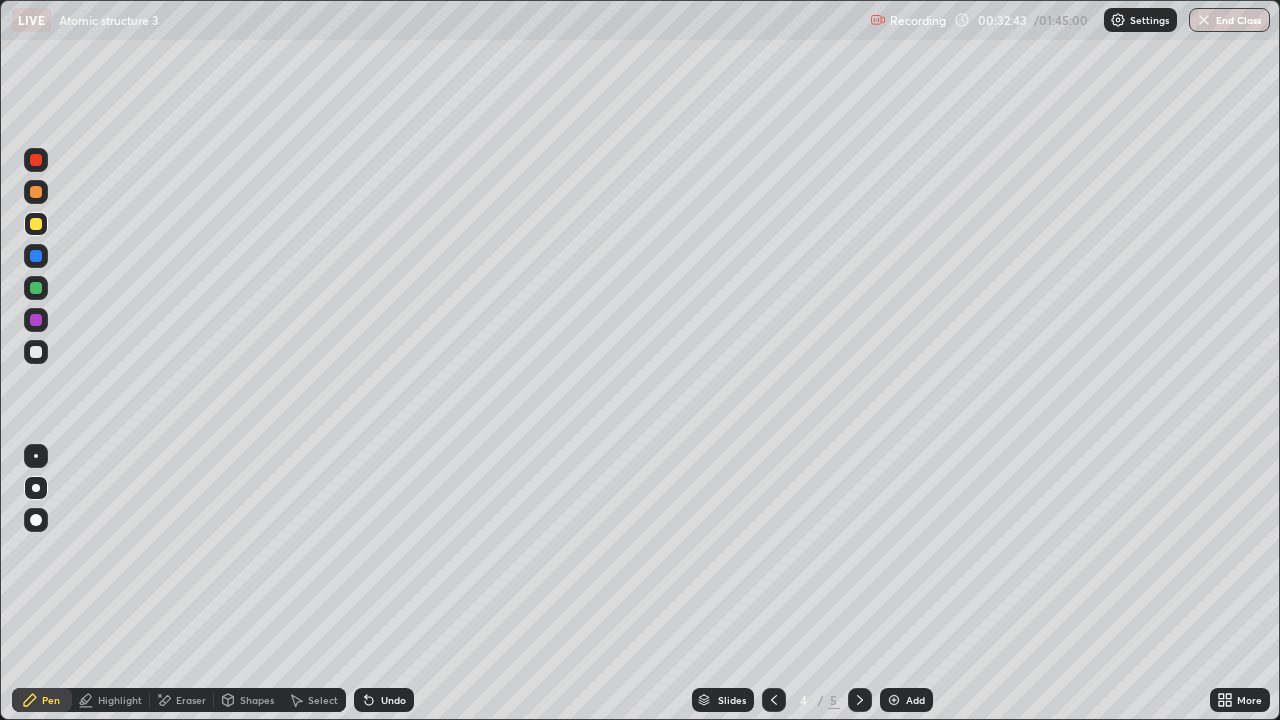 scroll, scrollTop: 99280, scrollLeft: 98720, axis: both 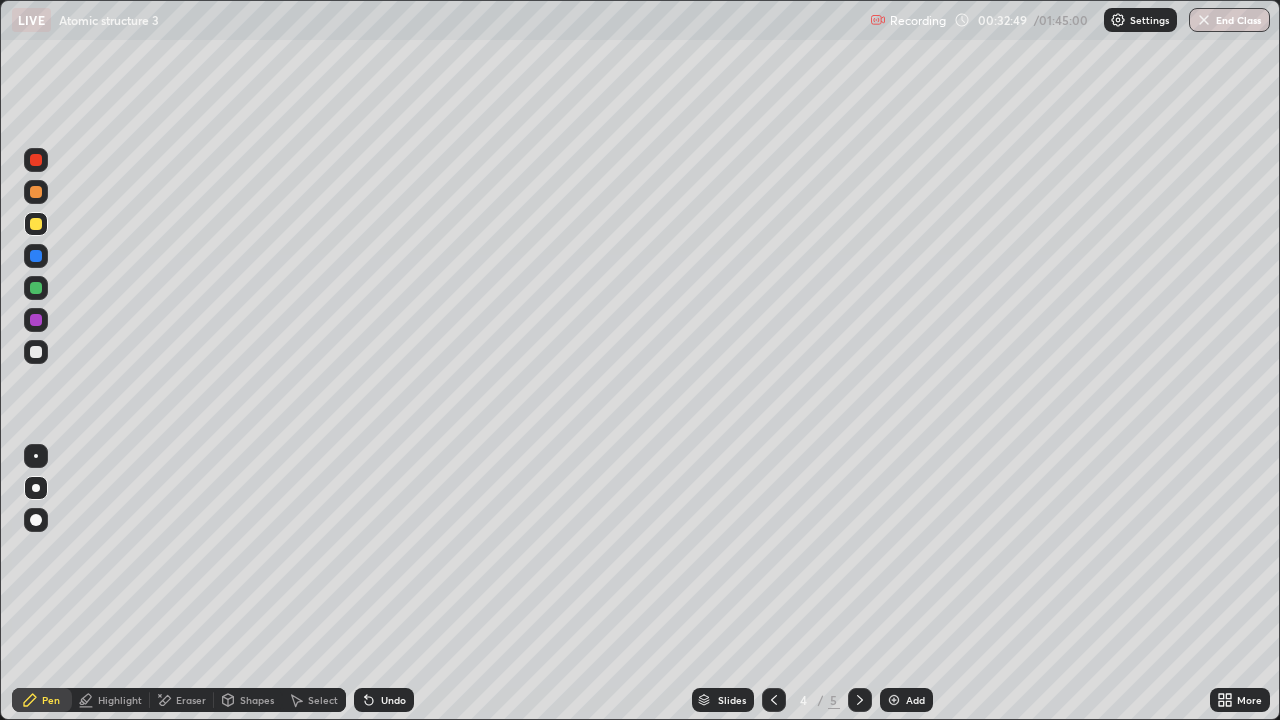 click at bounding box center (36, 288) 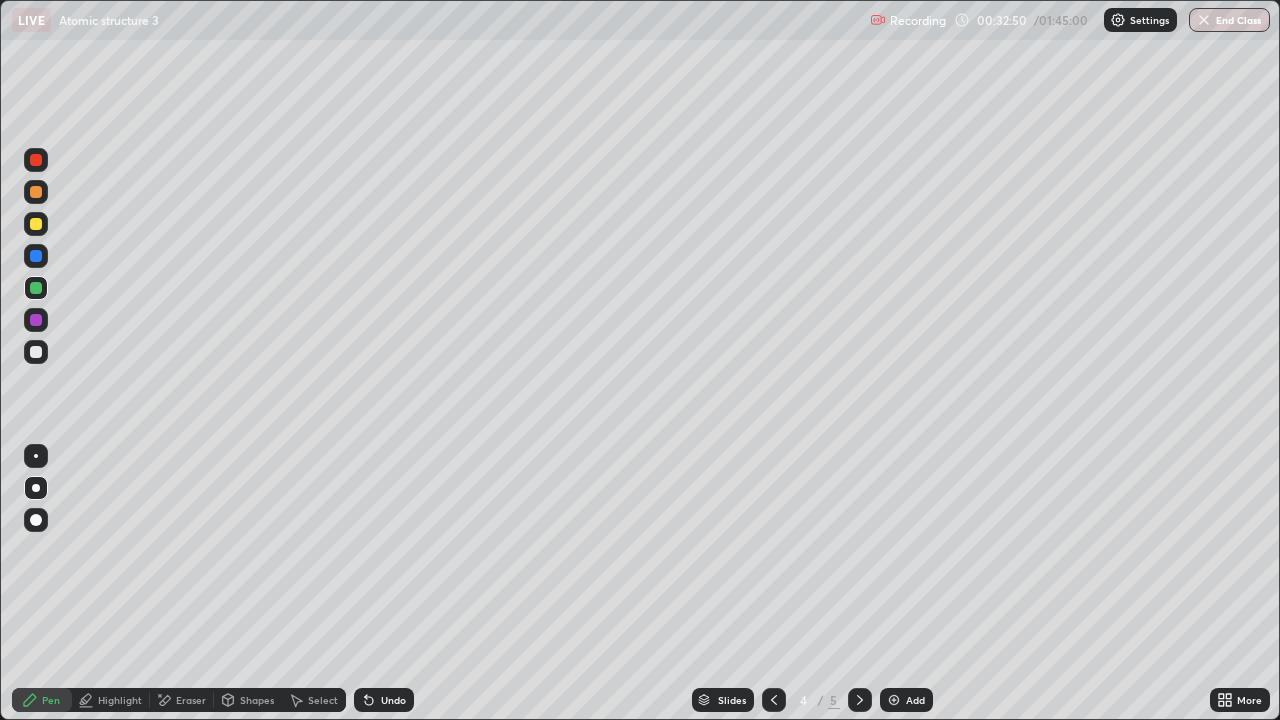 click 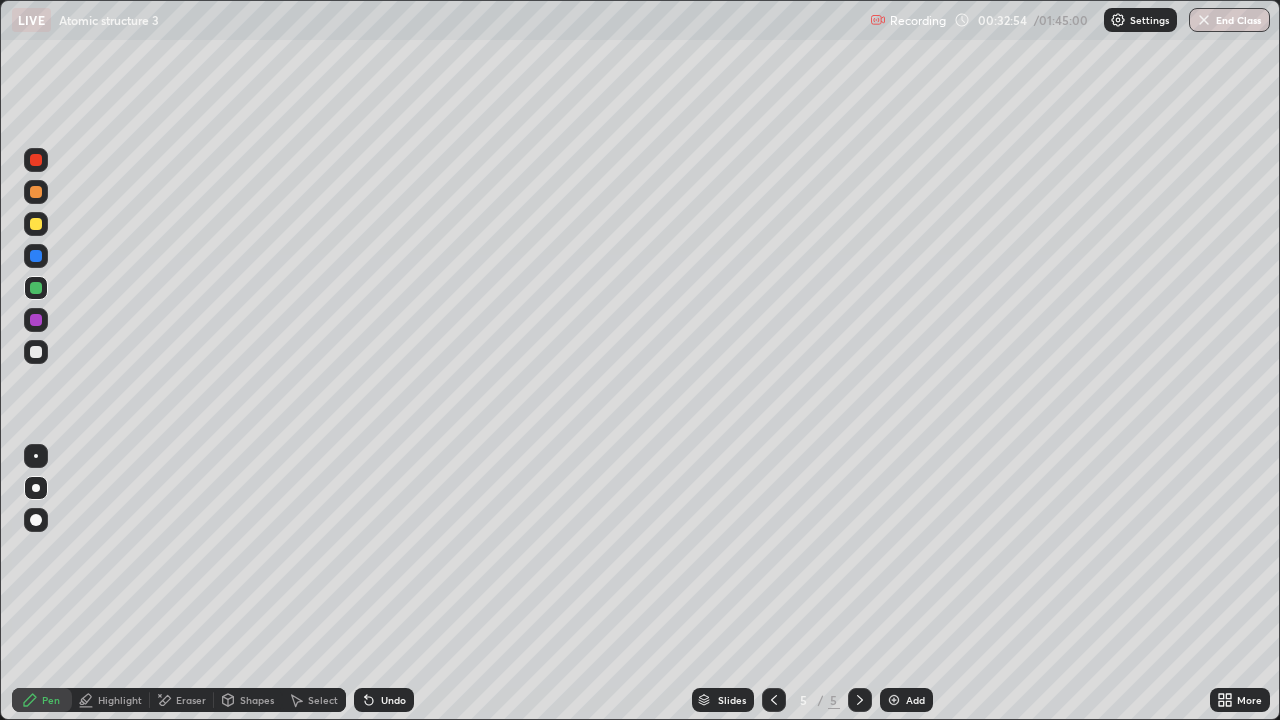 click on "Eraser" at bounding box center (191, 700) 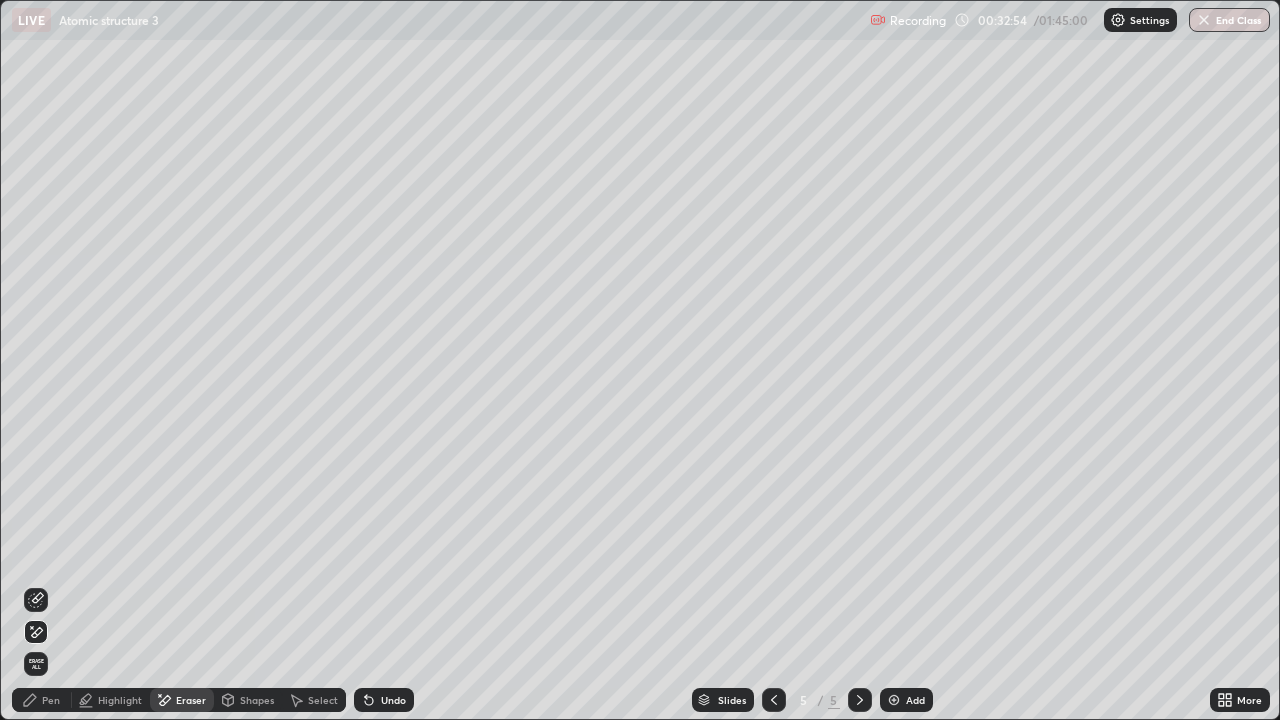 click on "Erase all" at bounding box center (36, 664) 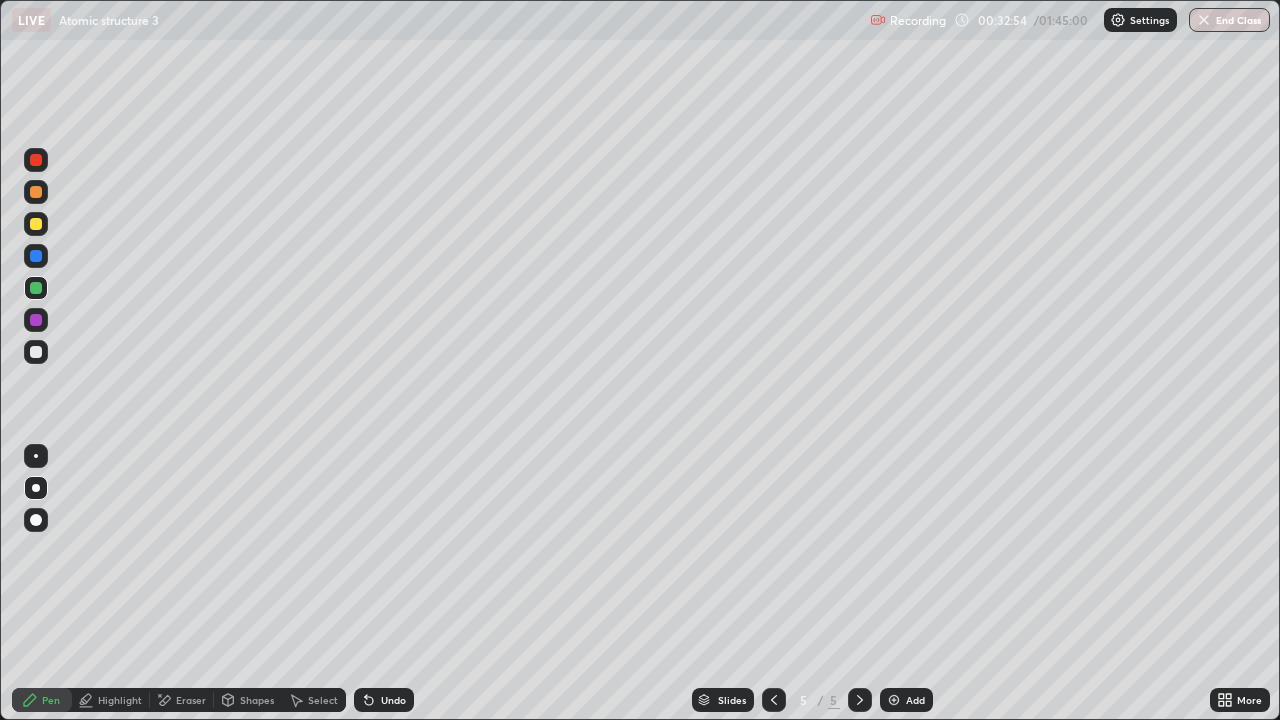 click on "Pen" at bounding box center (51, 700) 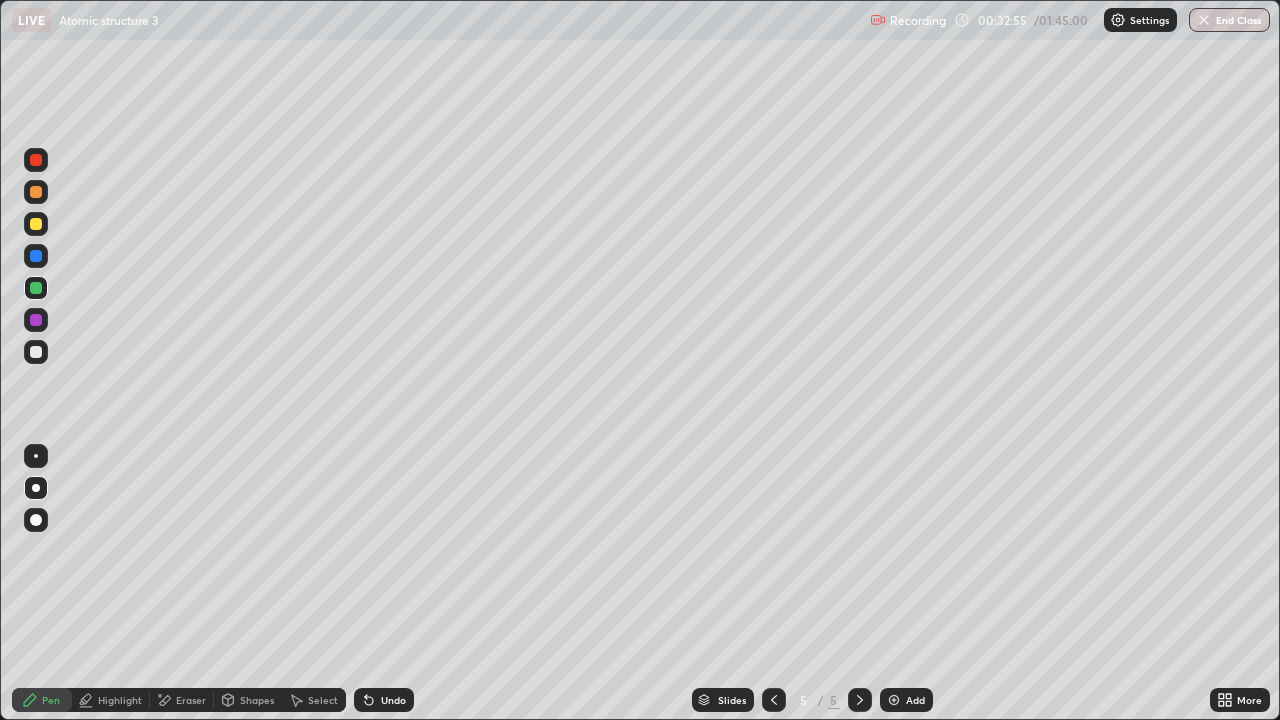 click at bounding box center (36, 352) 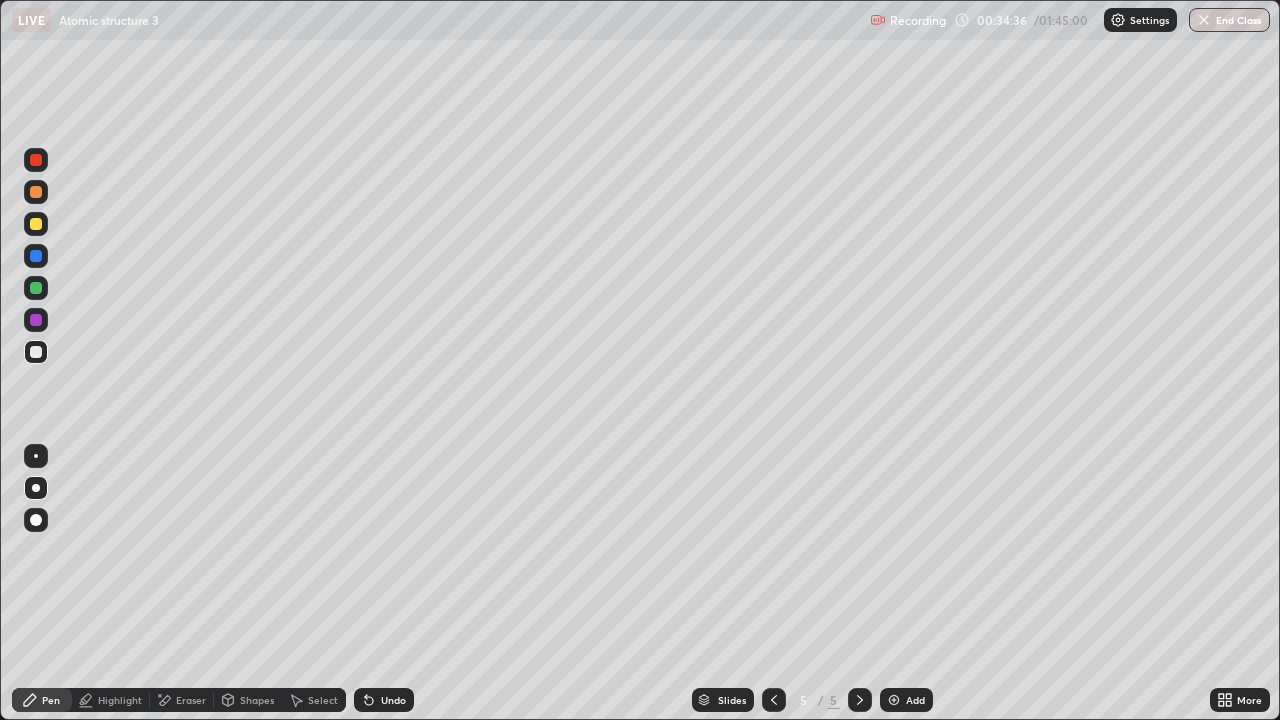 click on "Eraser" at bounding box center (191, 700) 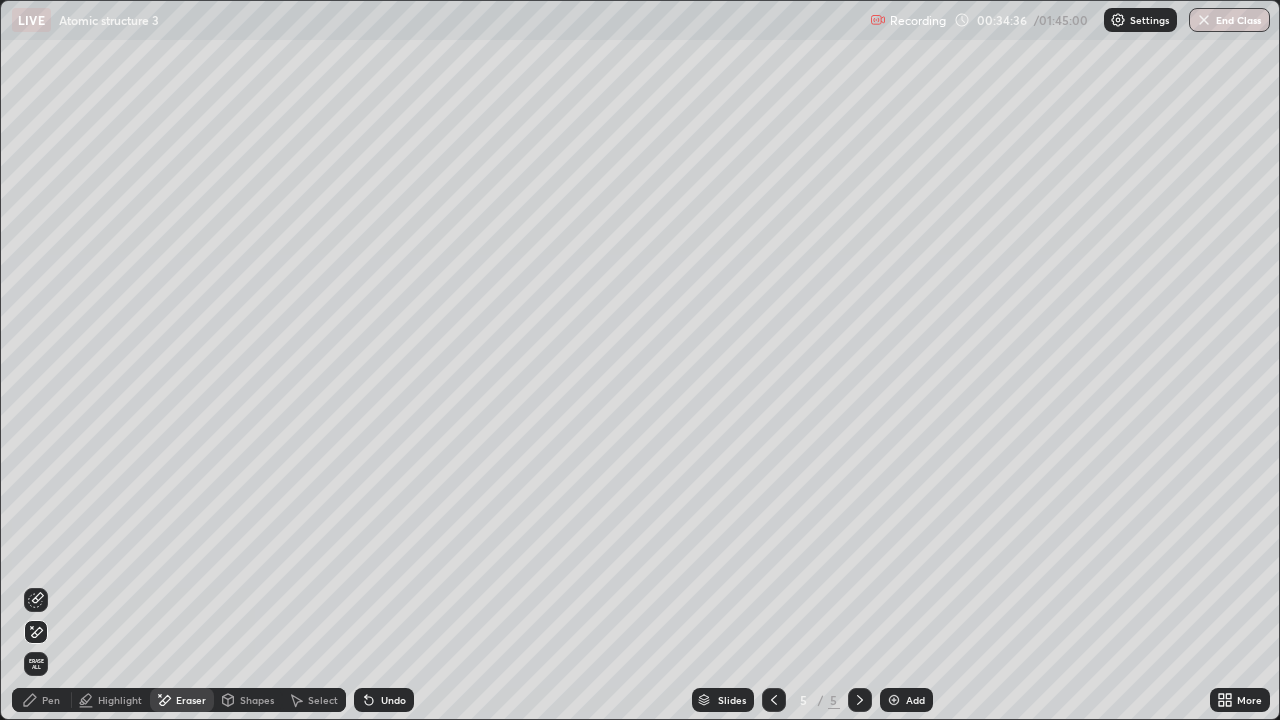 click on "Erase all" at bounding box center (36, 664) 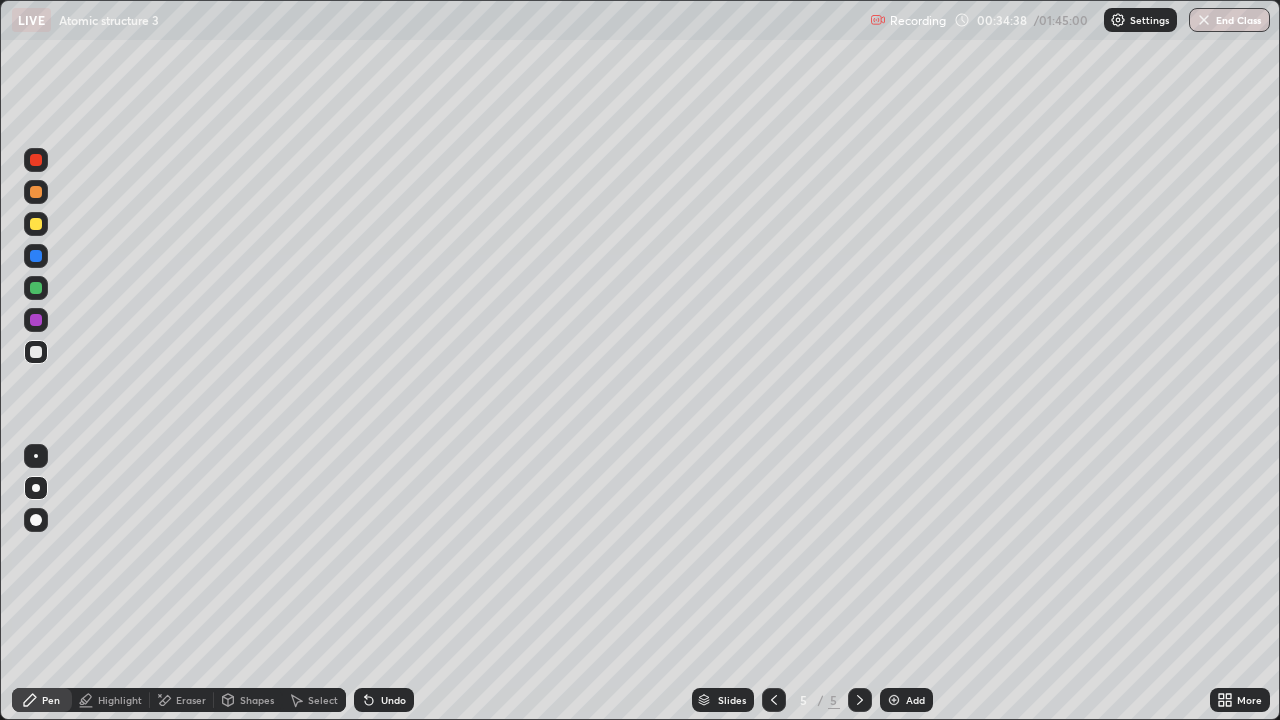 click at bounding box center (36, 288) 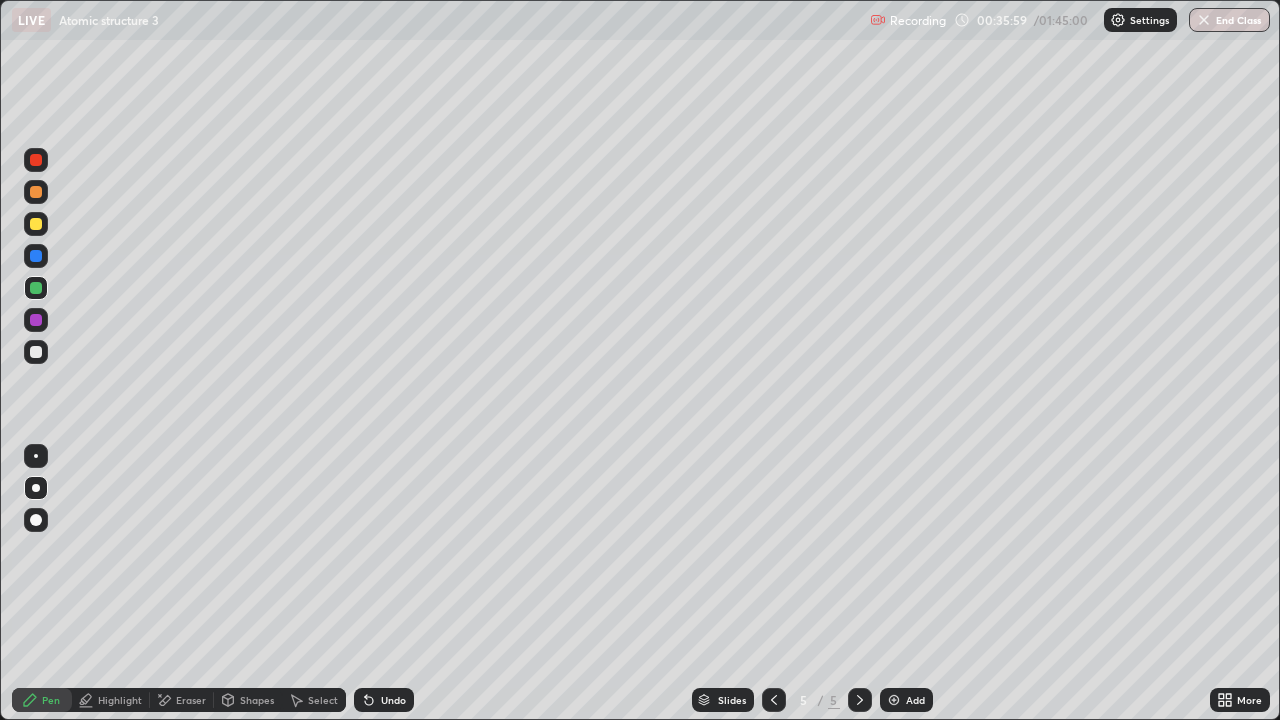 click on "Shapes" at bounding box center (257, 700) 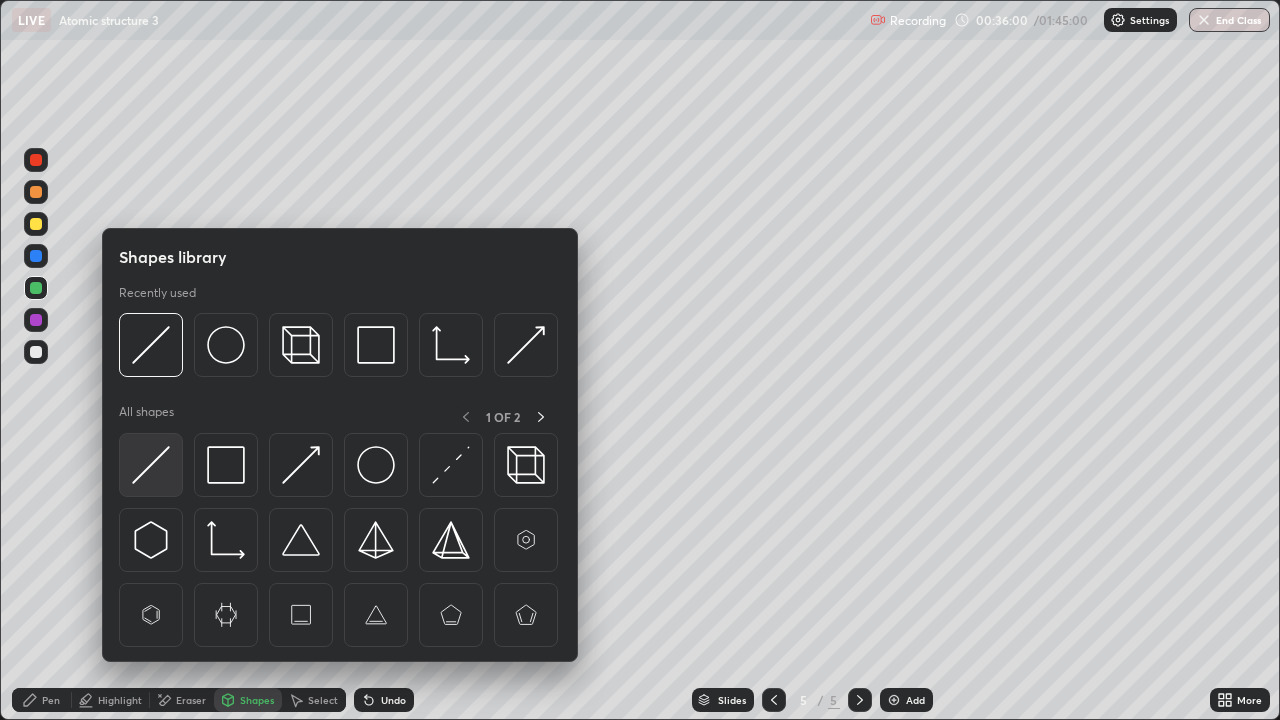 click at bounding box center (151, 465) 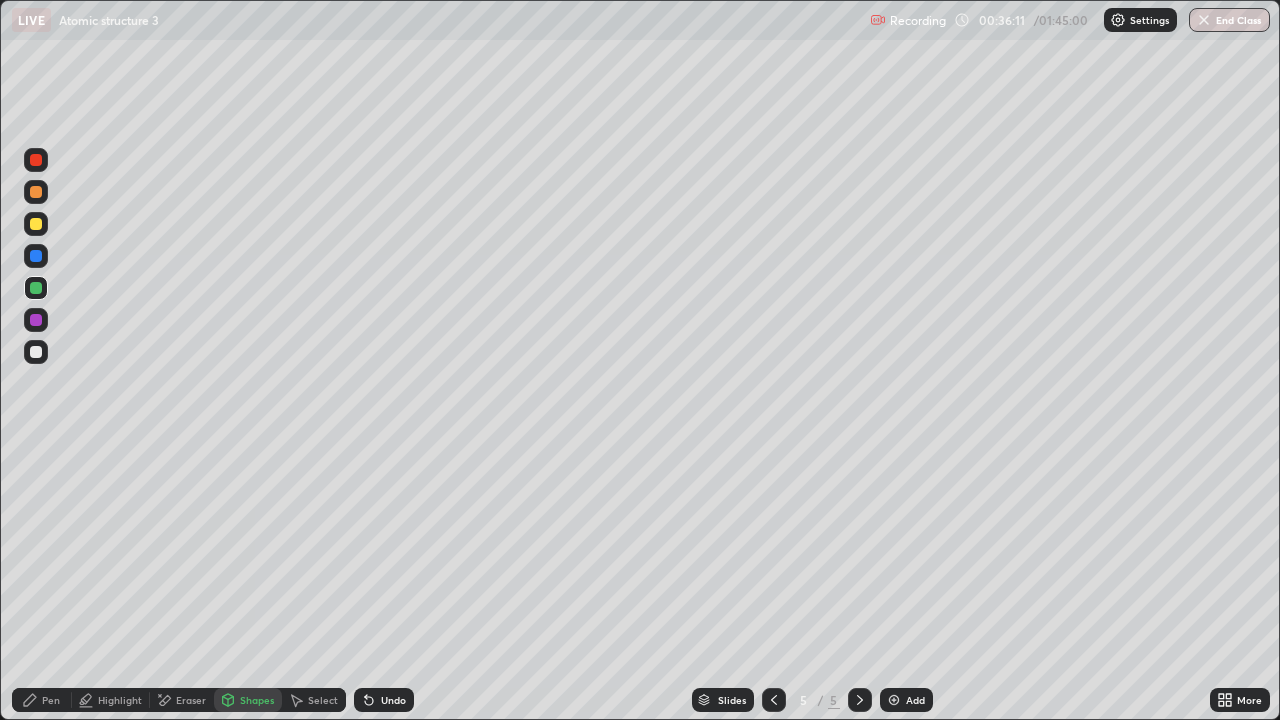 click on "Undo" at bounding box center [393, 700] 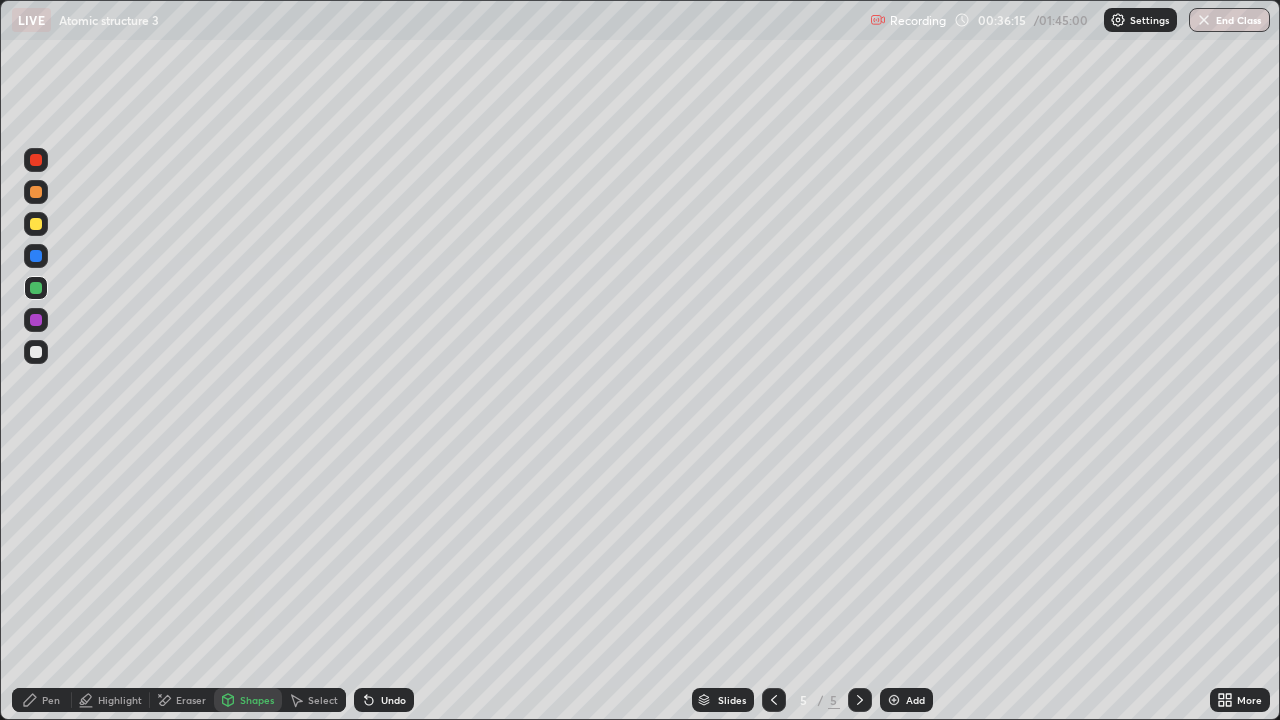 click on "Undo" at bounding box center (384, 700) 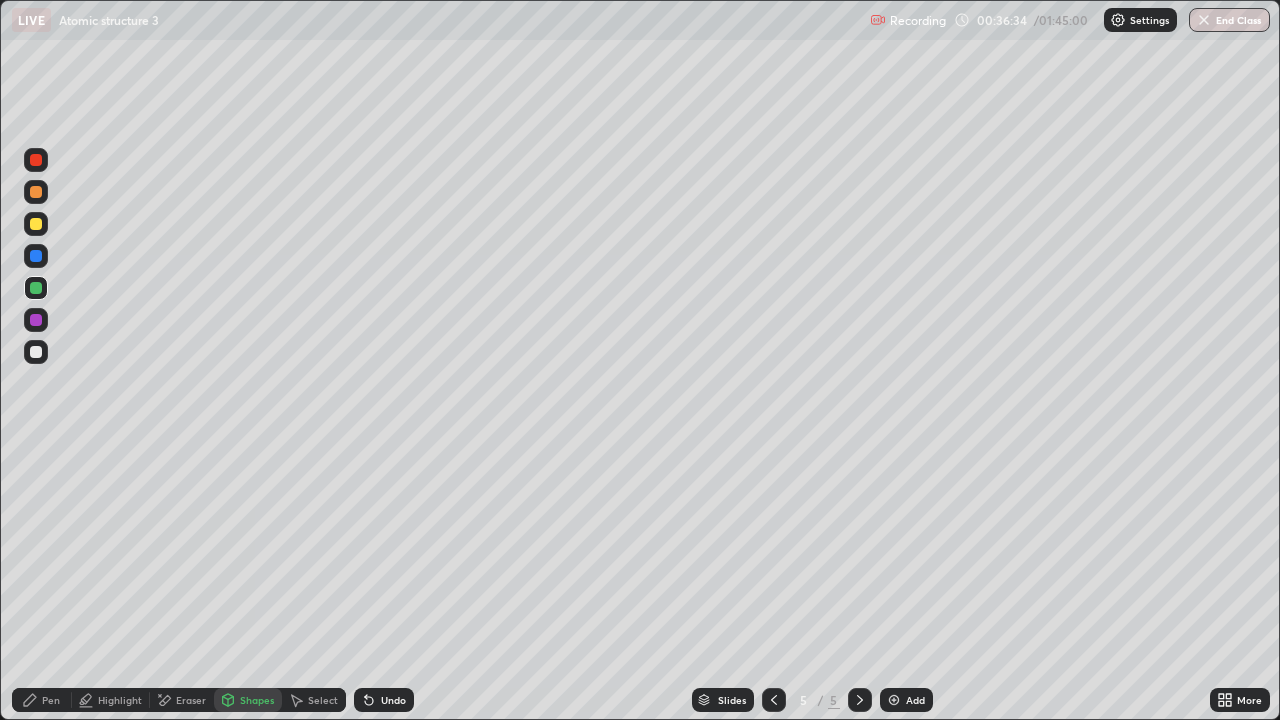 click at bounding box center (36, 352) 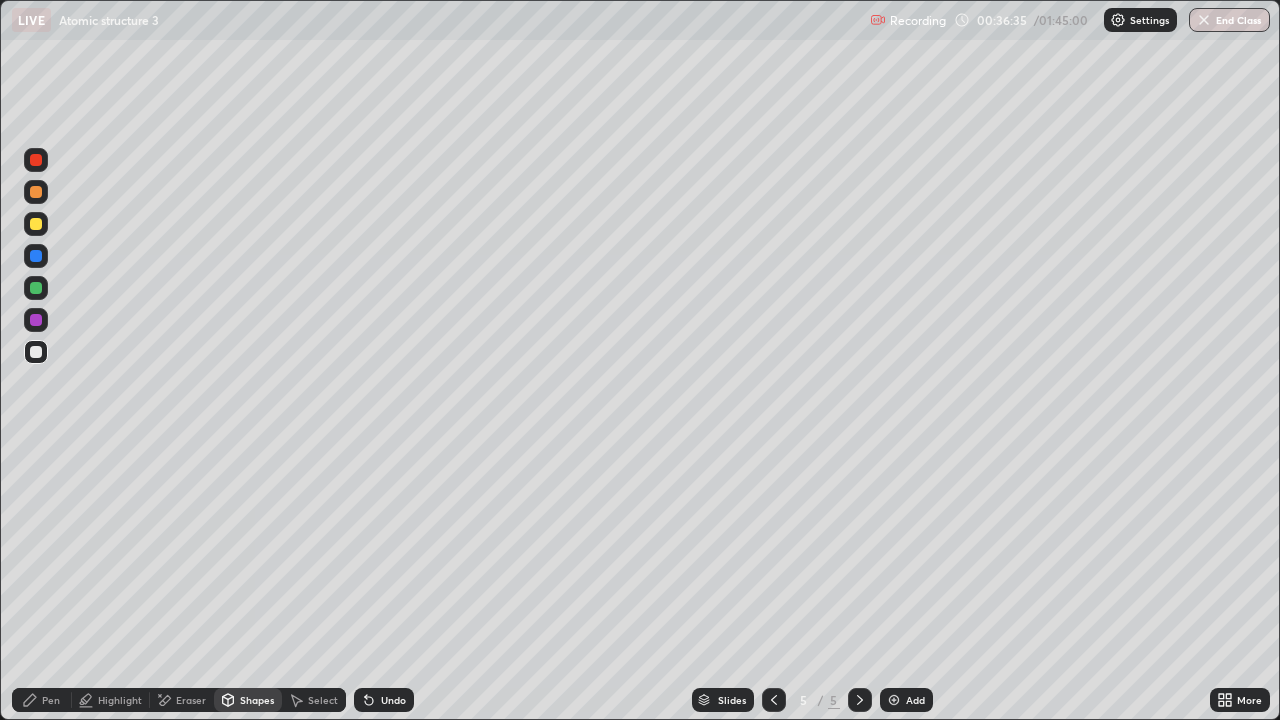 click 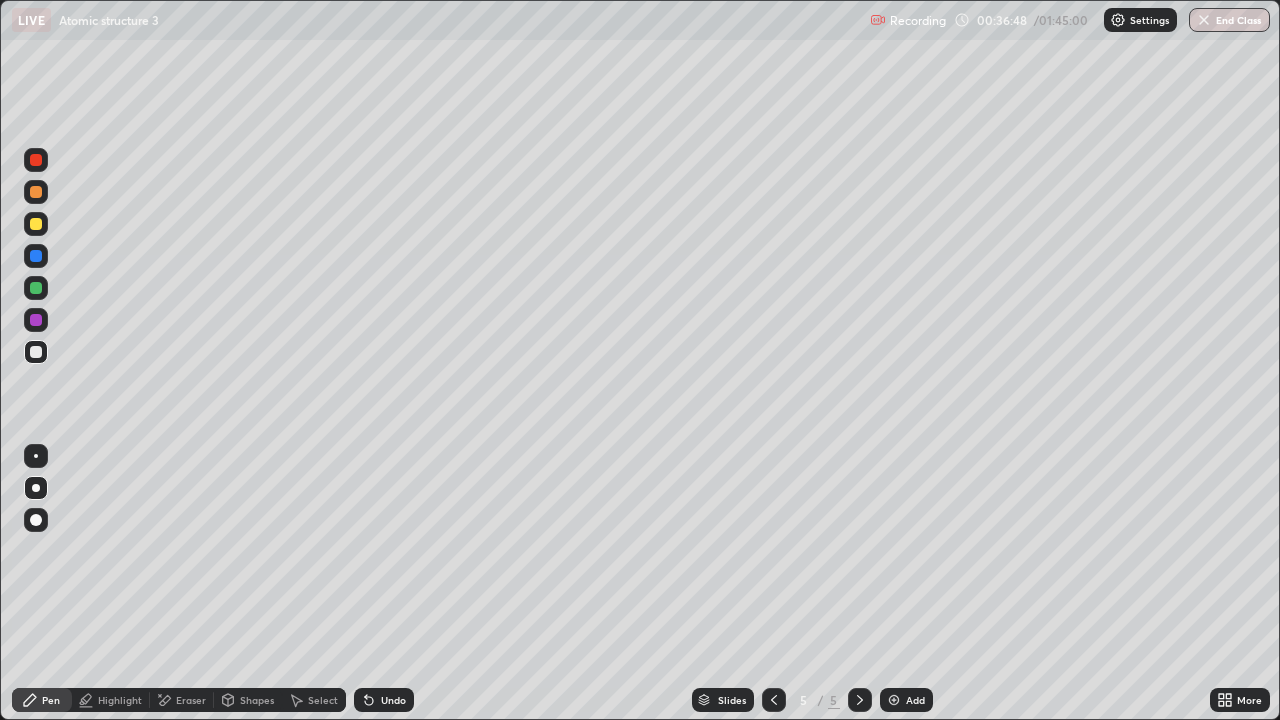 click at bounding box center (36, 456) 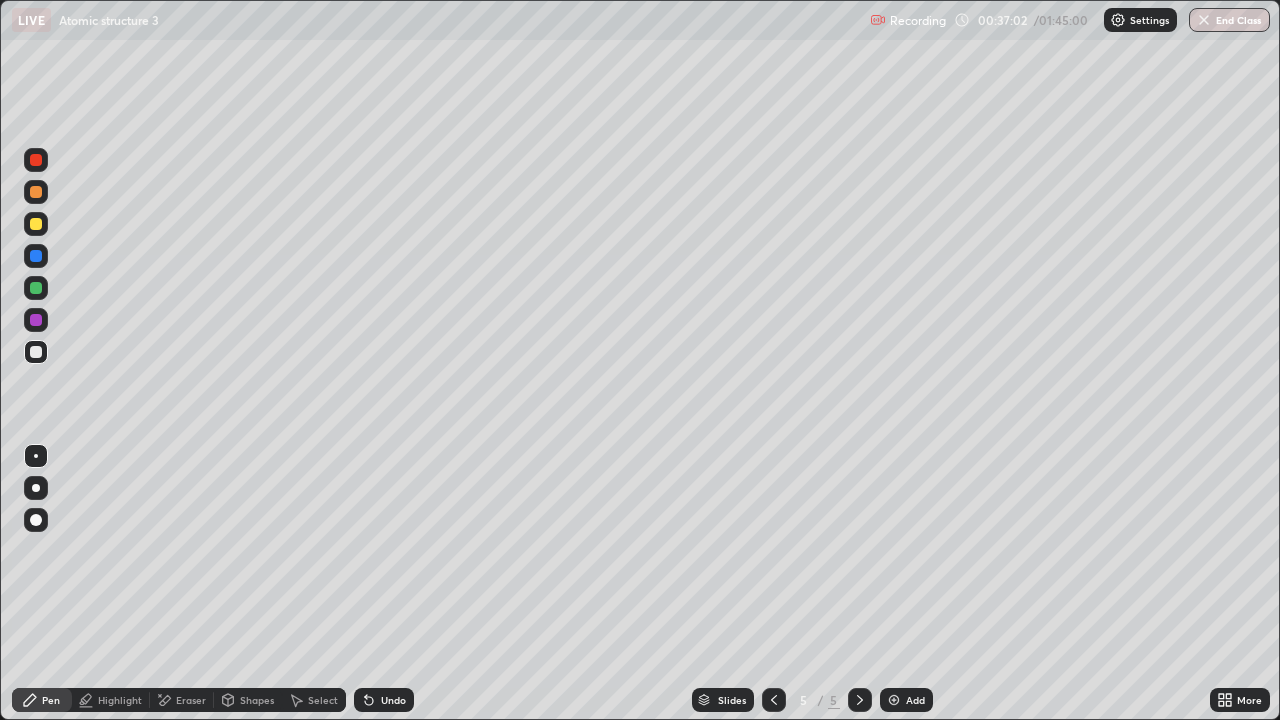 click at bounding box center (36, 288) 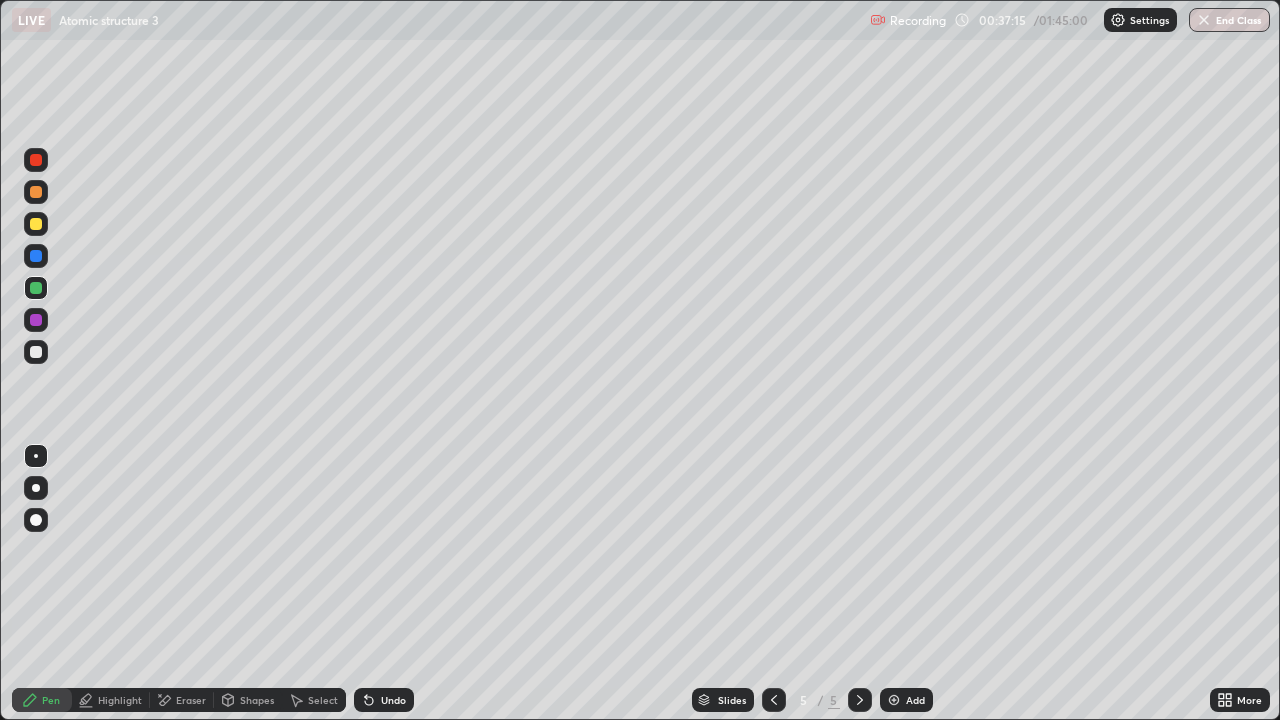 click at bounding box center (36, 352) 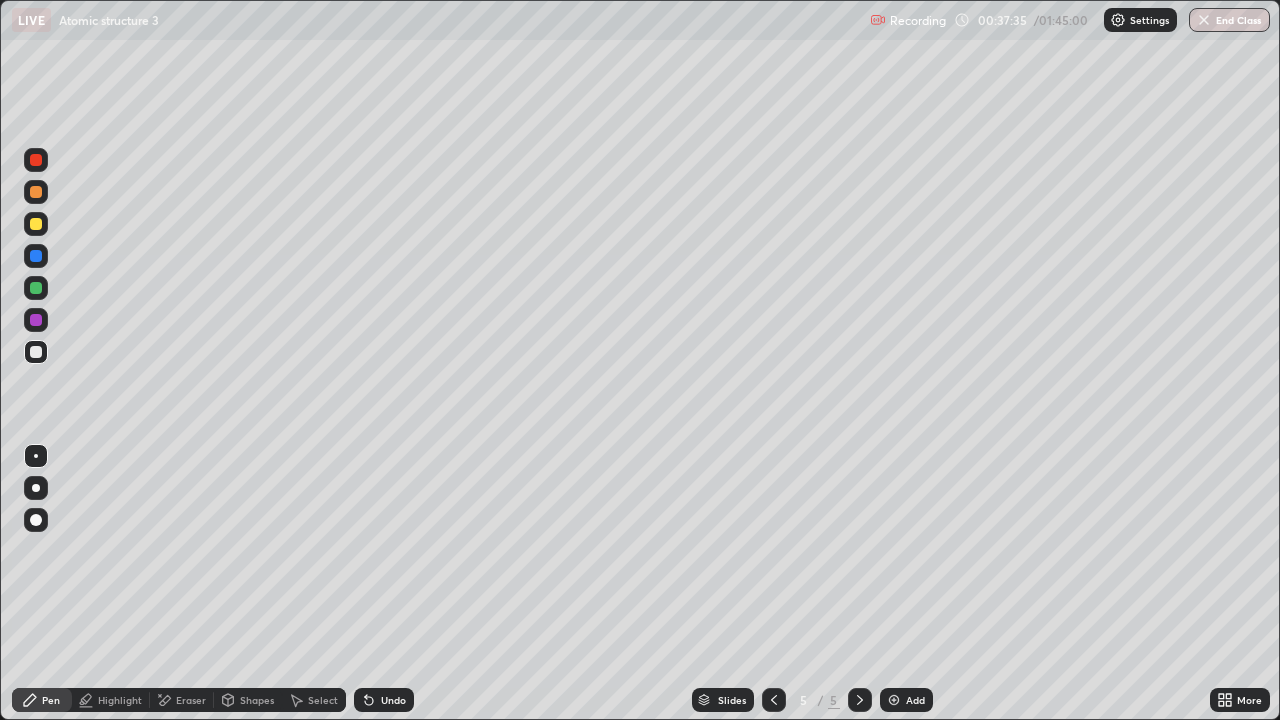 click on "Undo" at bounding box center (393, 700) 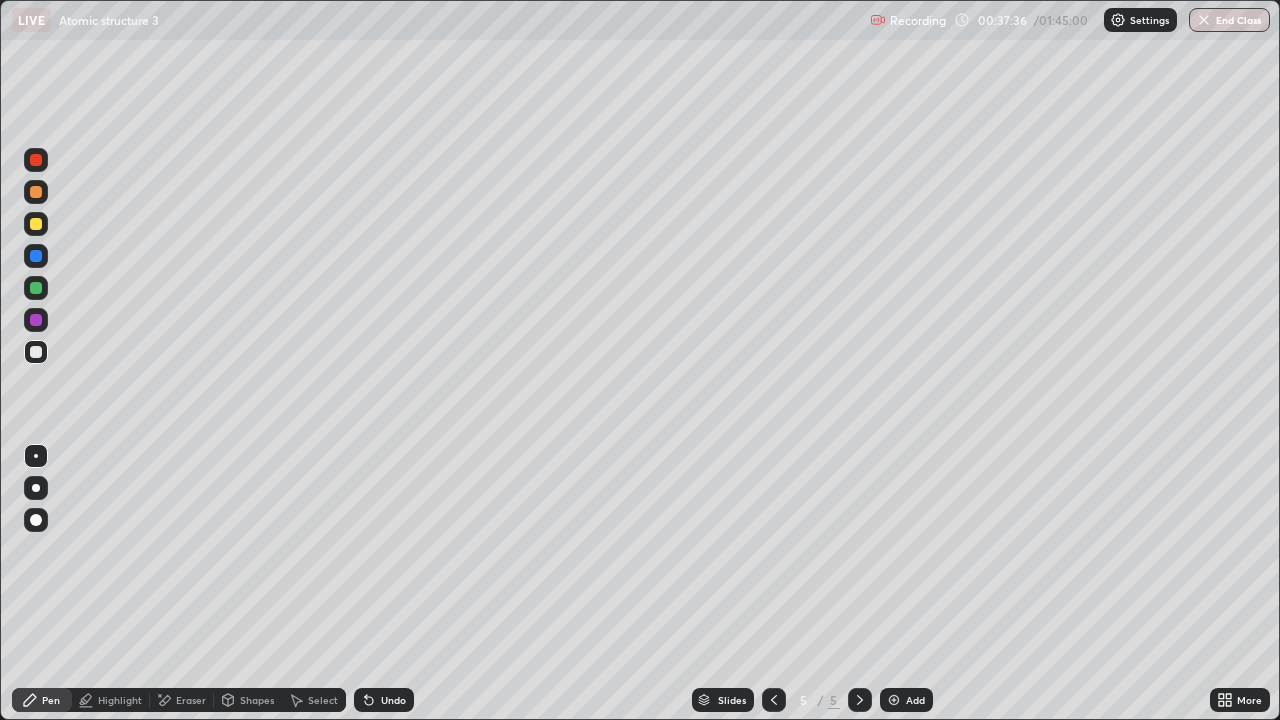 click on "Undo" at bounding box center [384, 700] 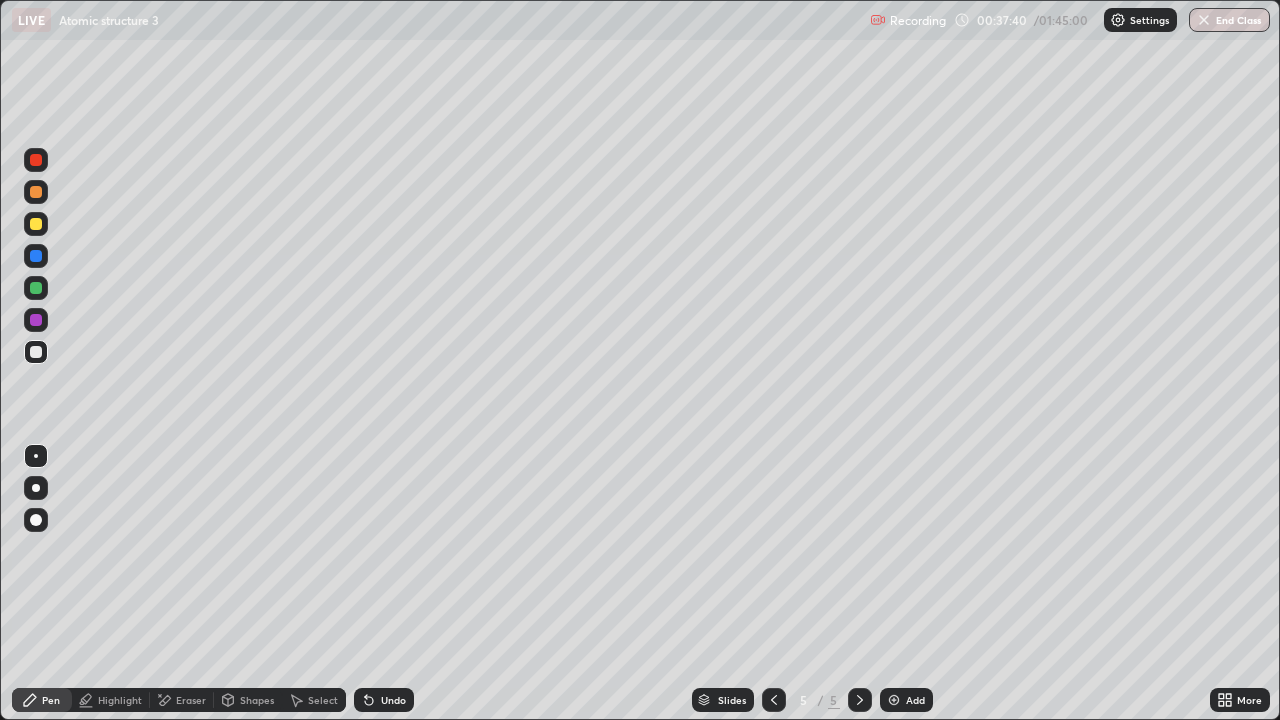 click 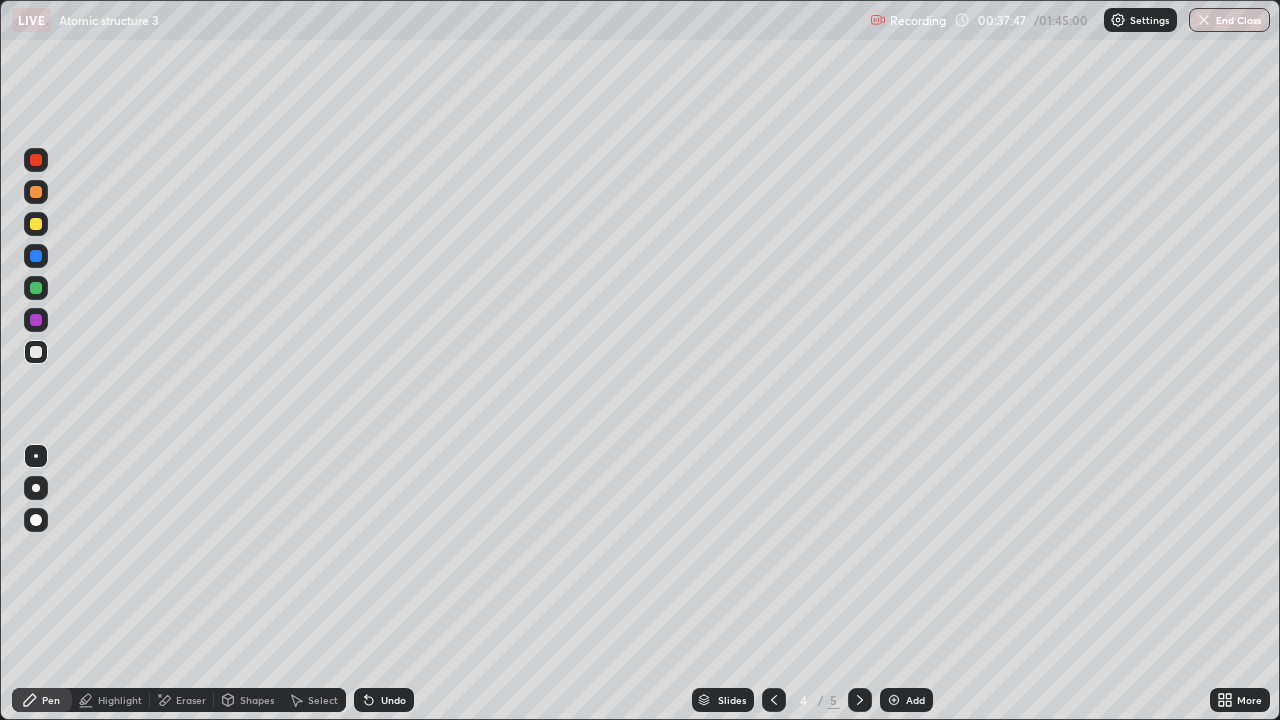 click at bounding box center (860, 700) 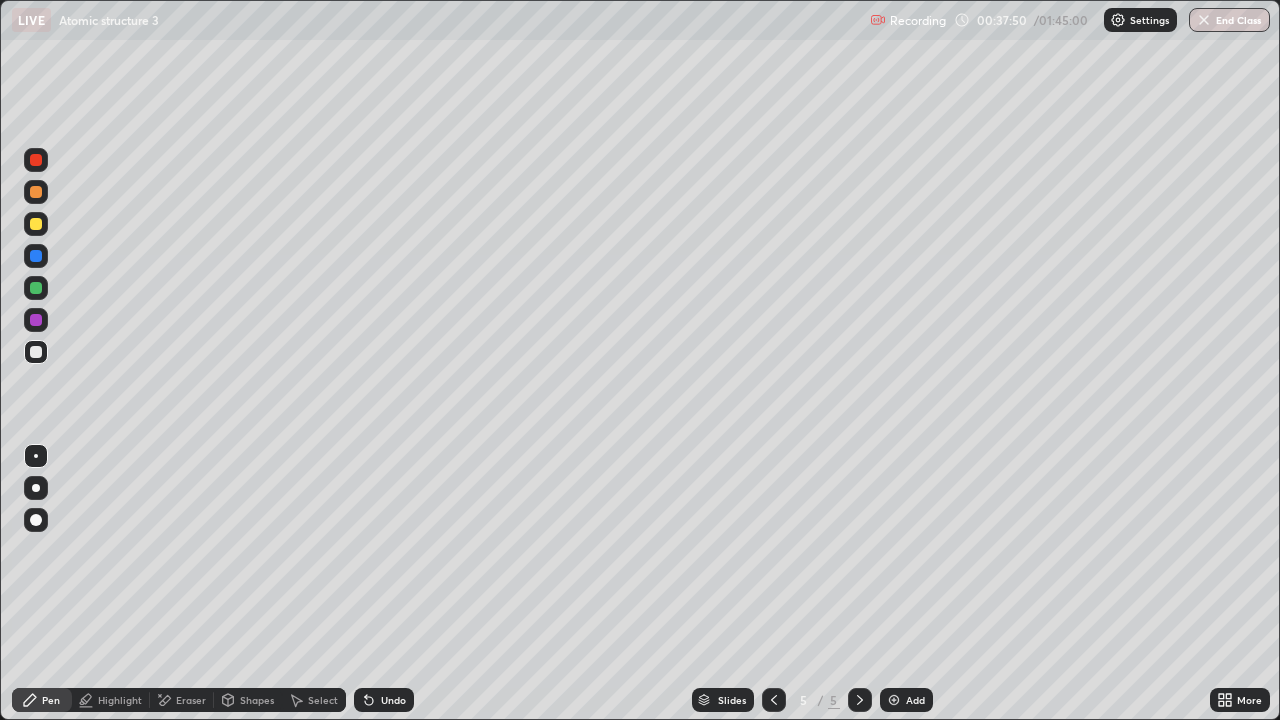 click on "Undo" at bounding box center (393, 700) 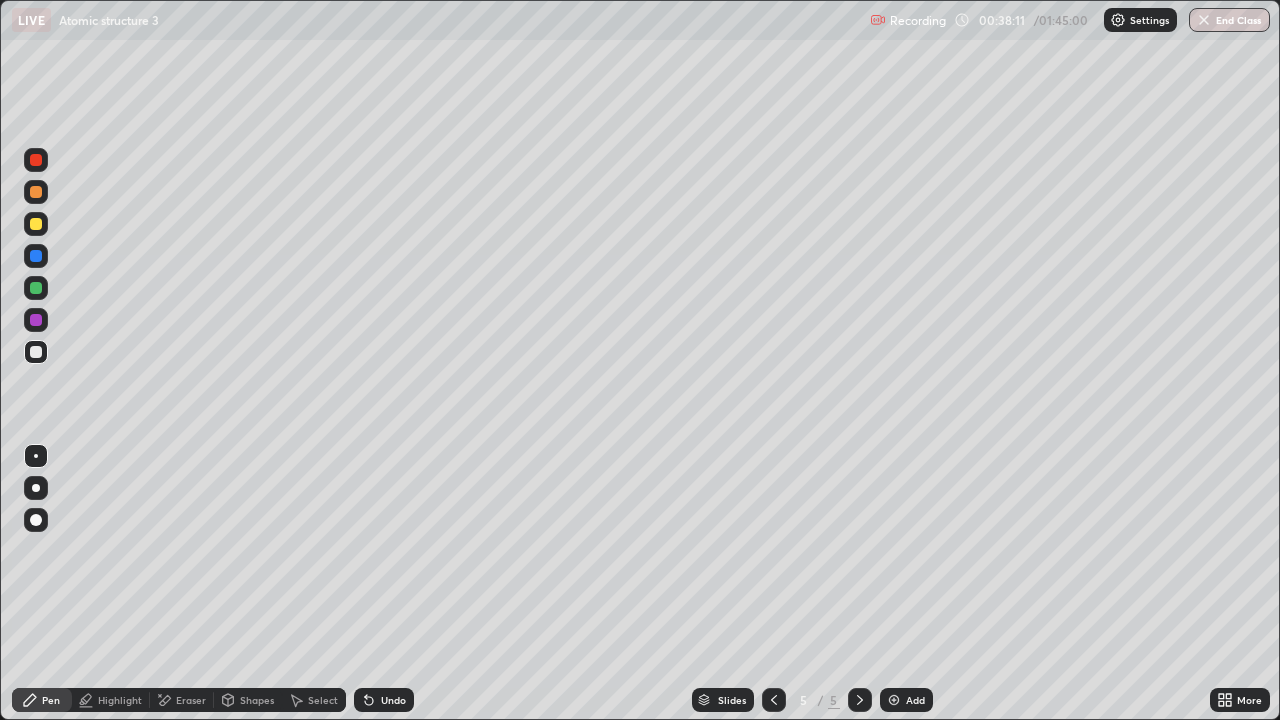 click at bounding box center [36, 288] 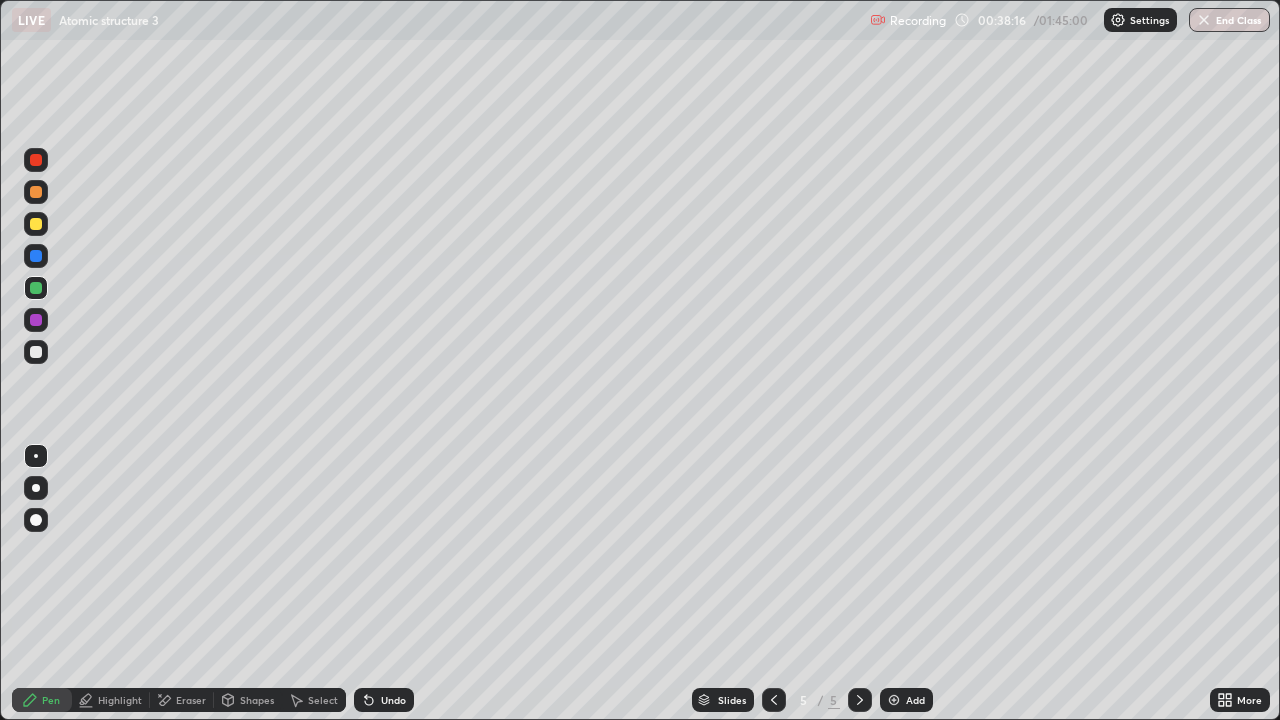 click at bounding box center [36, 320] 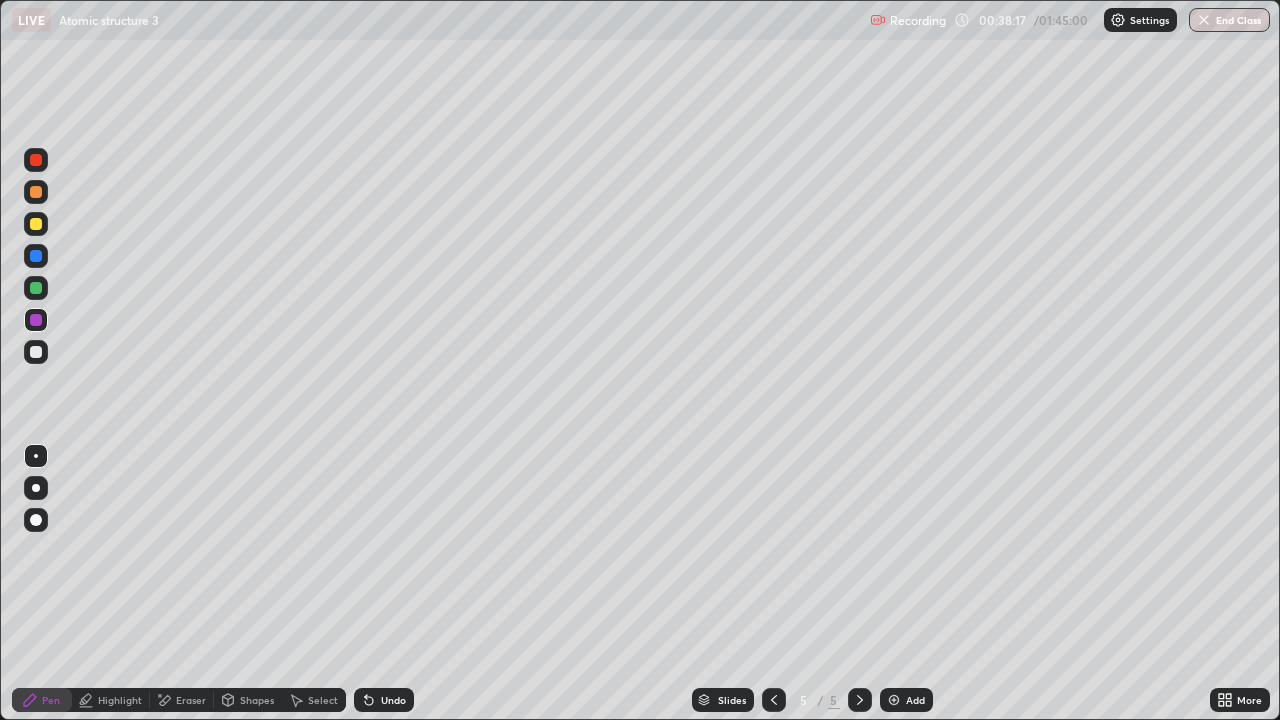 click at bounding box center (36, 192) 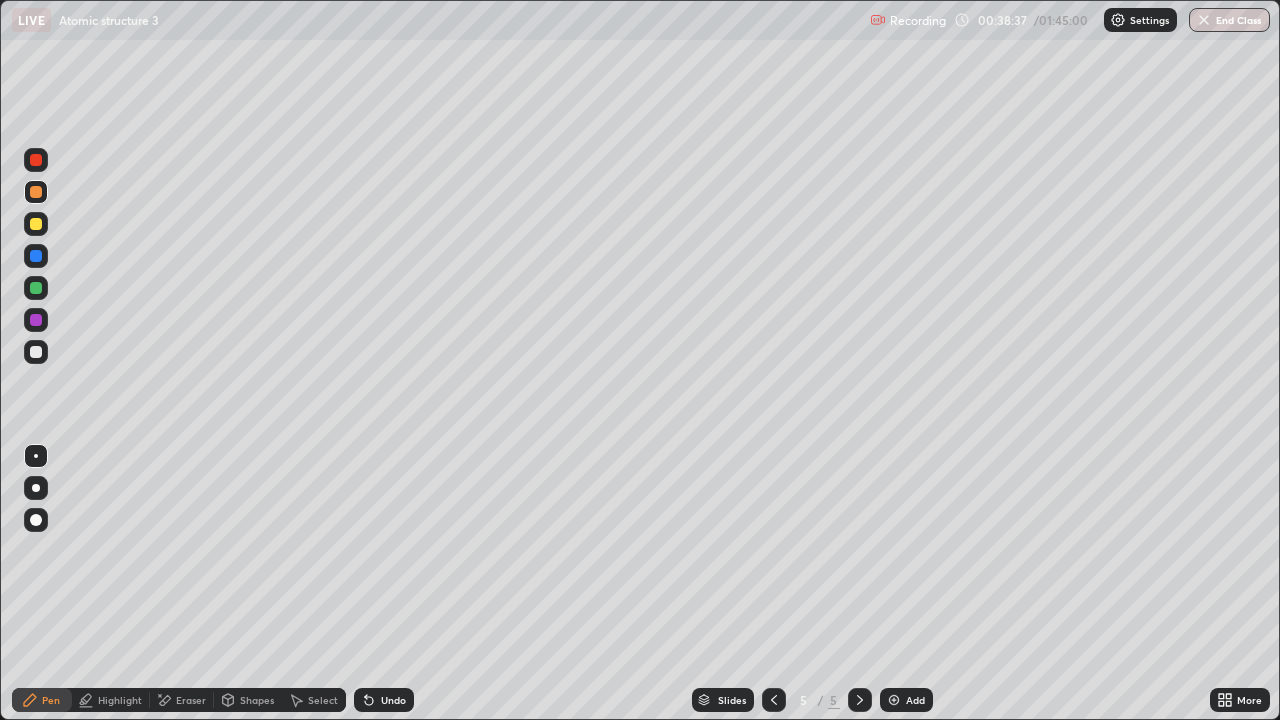 click on "Undo" at bounding box center (393, 700) 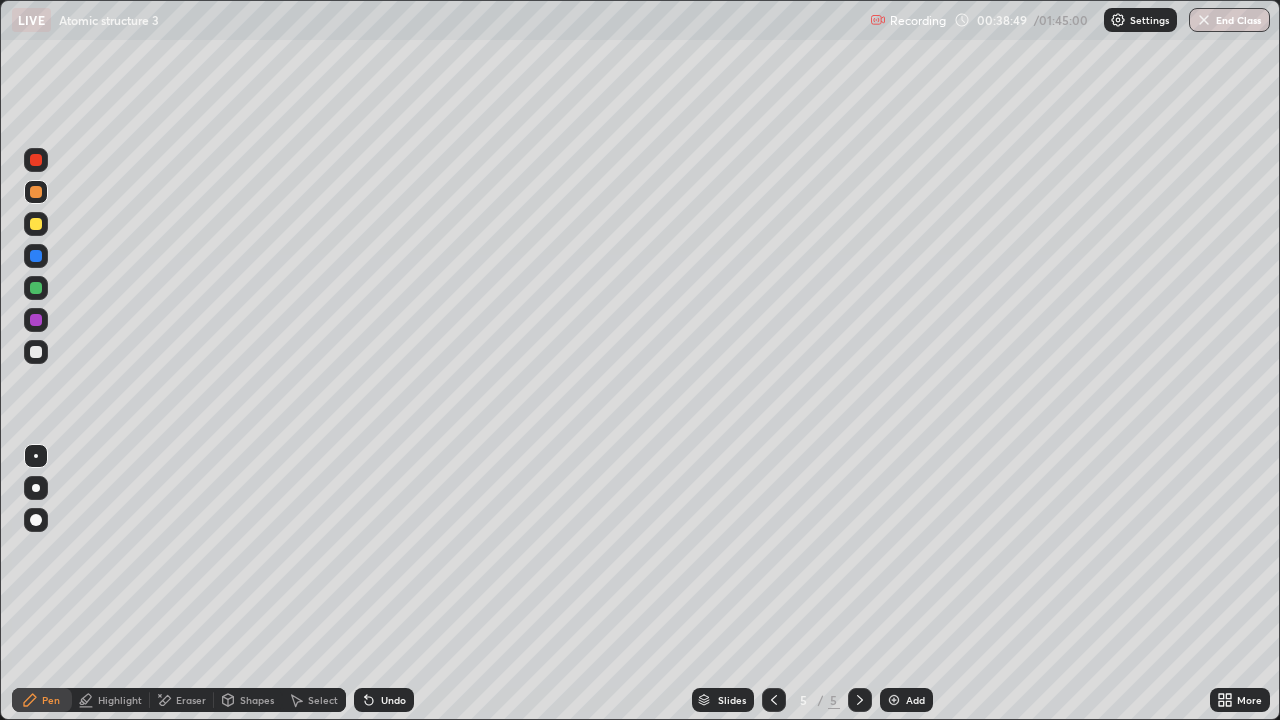 click at bounding box center (36, 224) 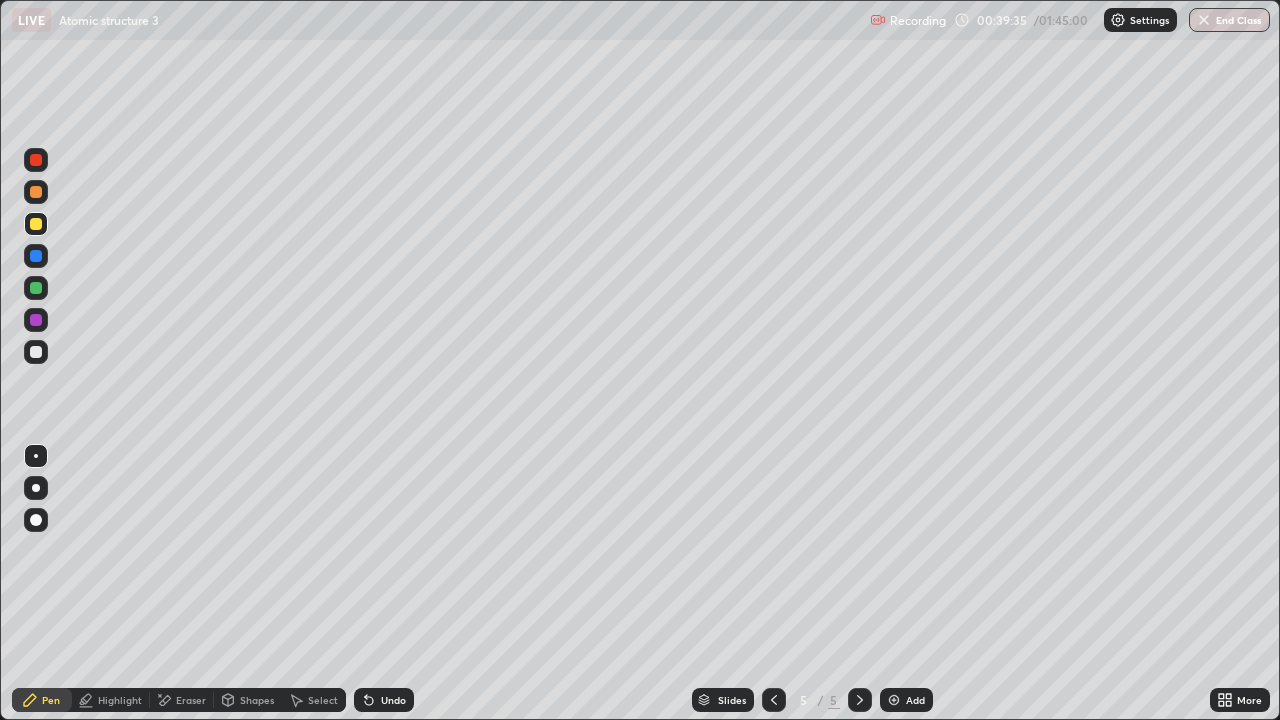 click at bounding box center (36, 352) 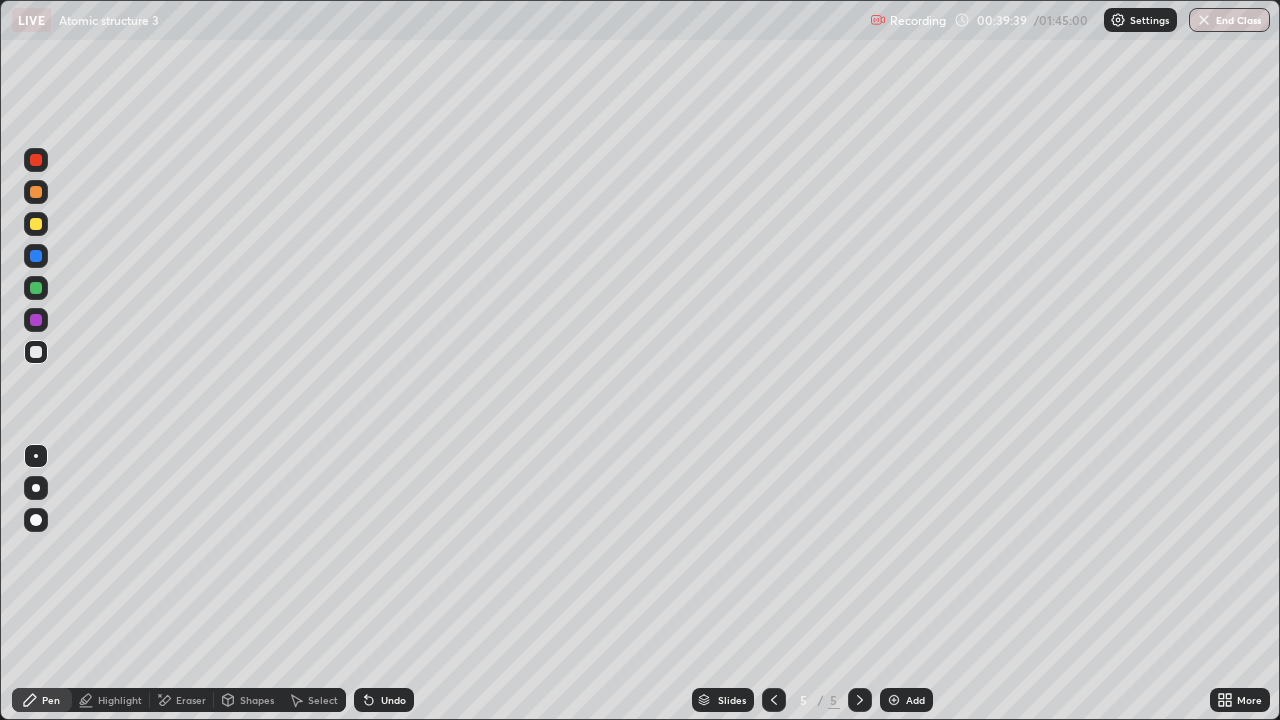 click on "Highlight" at bounding box center [120, 700] 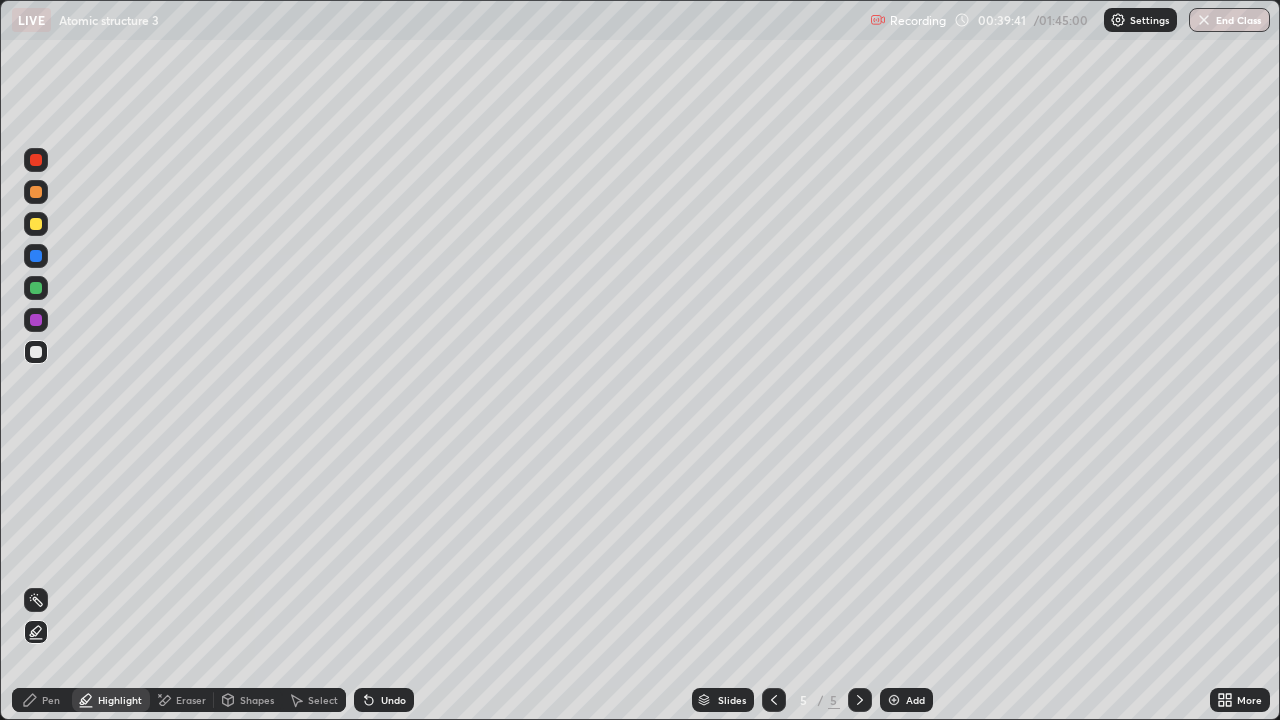 click on "Pen" at bounding box center (42, 700) 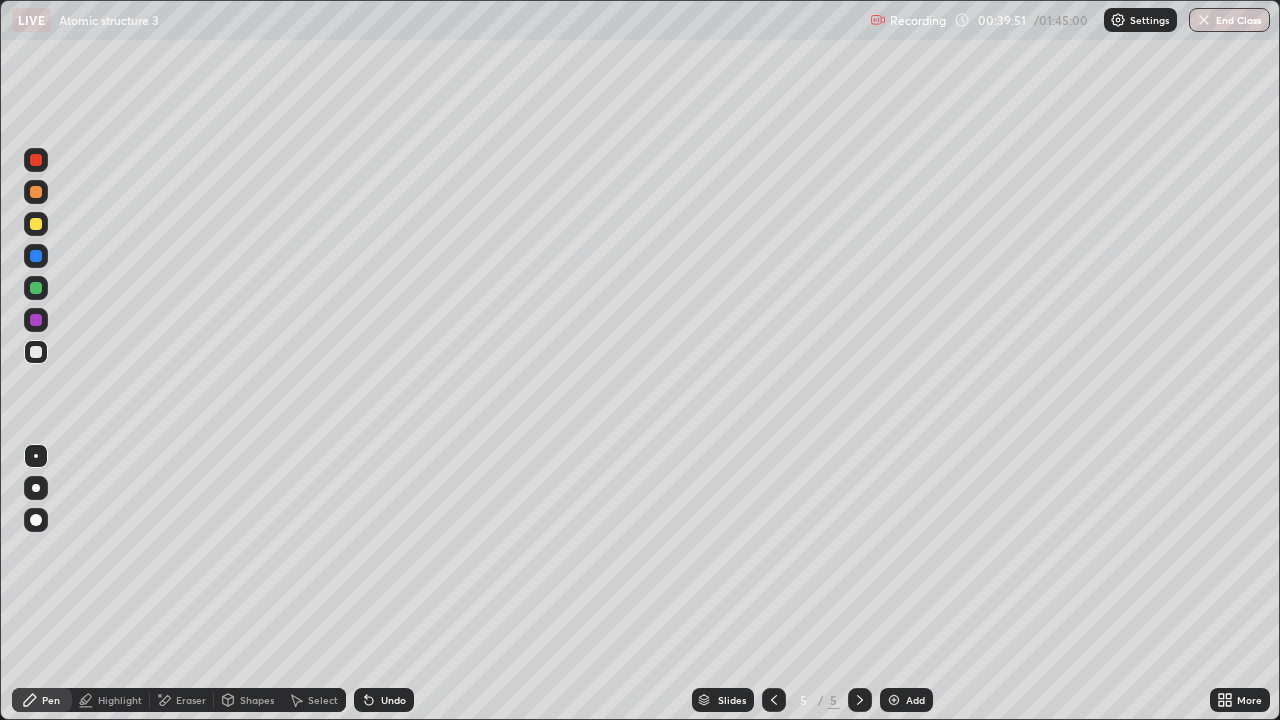 click at bounding box center (36, 288) 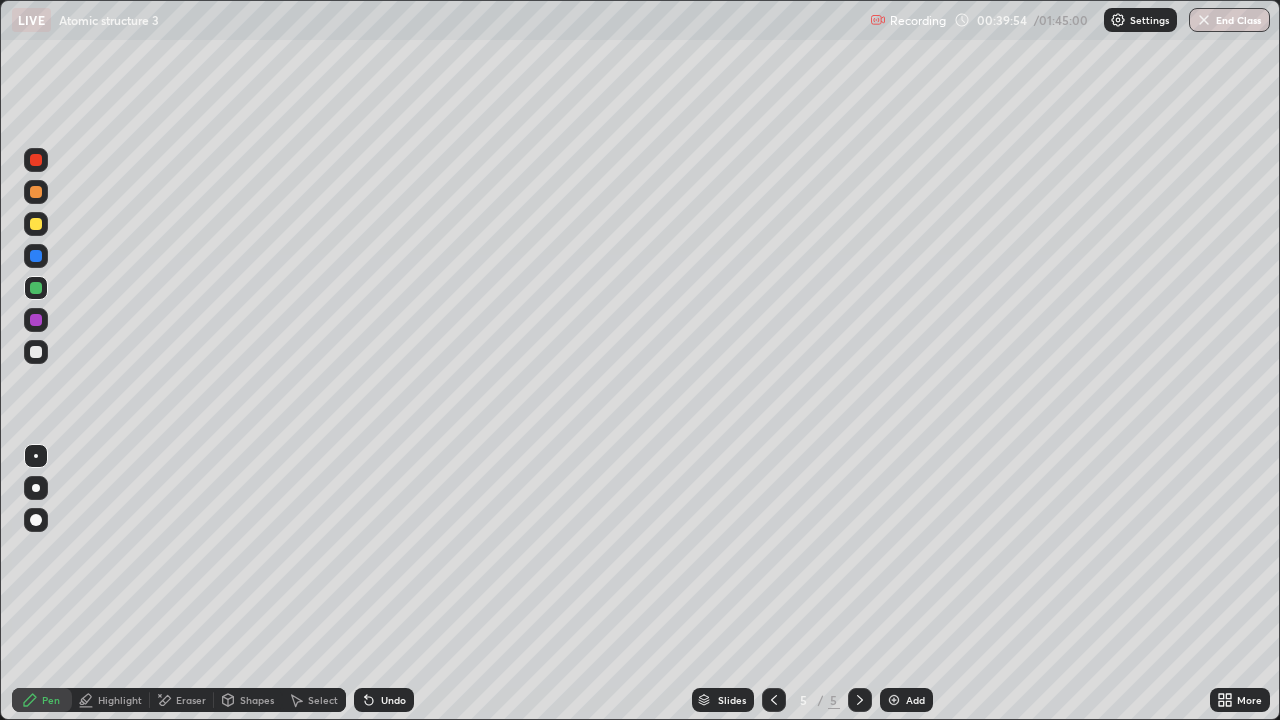 click on "Undo" at bounding box center [384, 700] 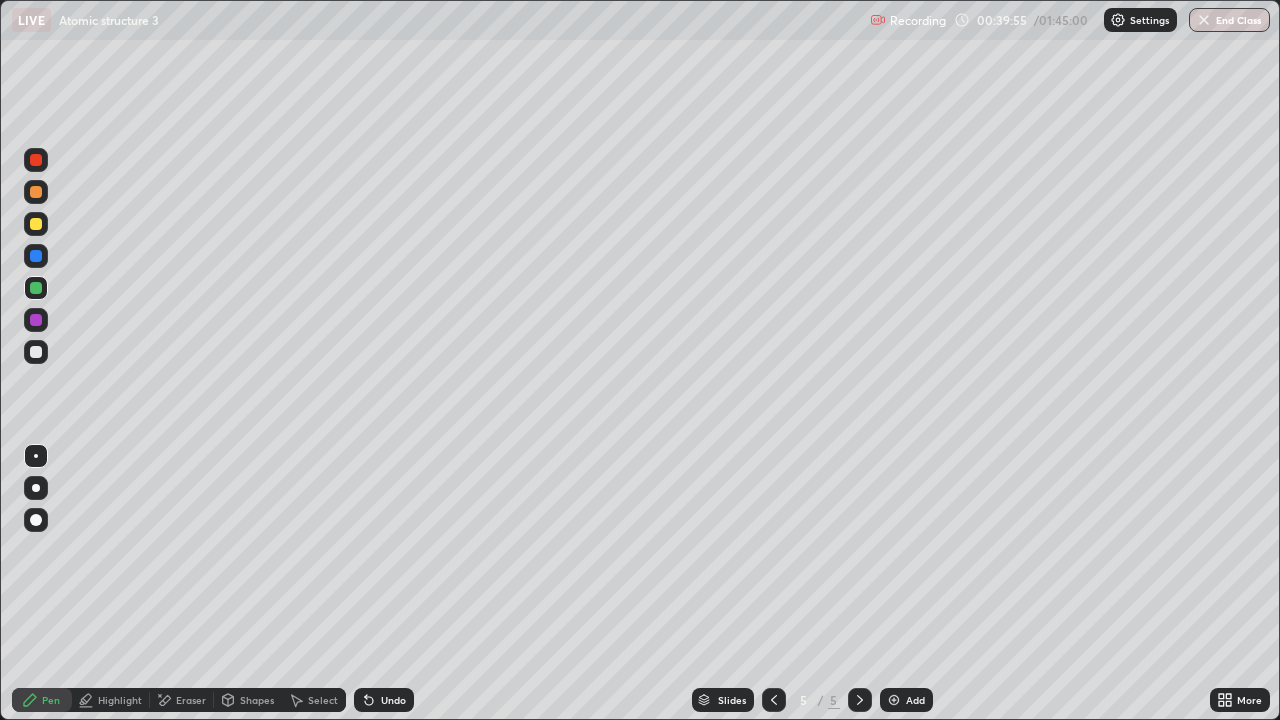 click at bounding box center [36, 352] 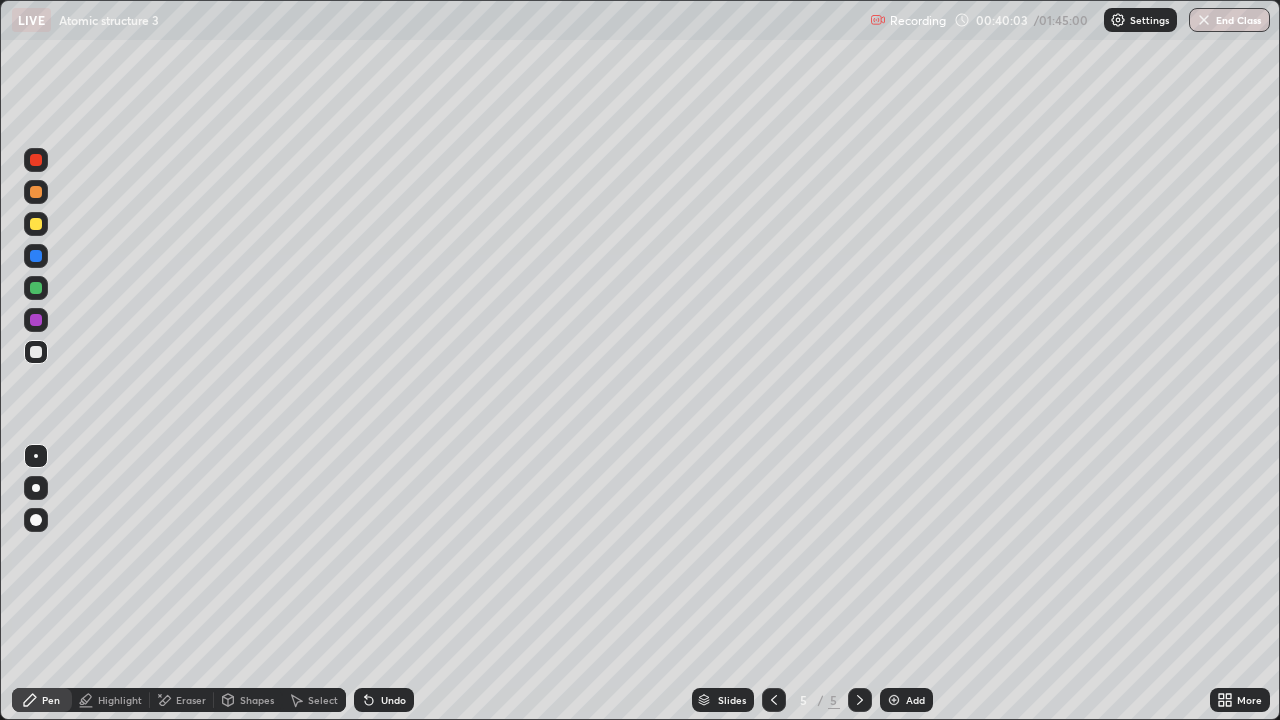 click on "Undo" at bounding box center (393, 700) 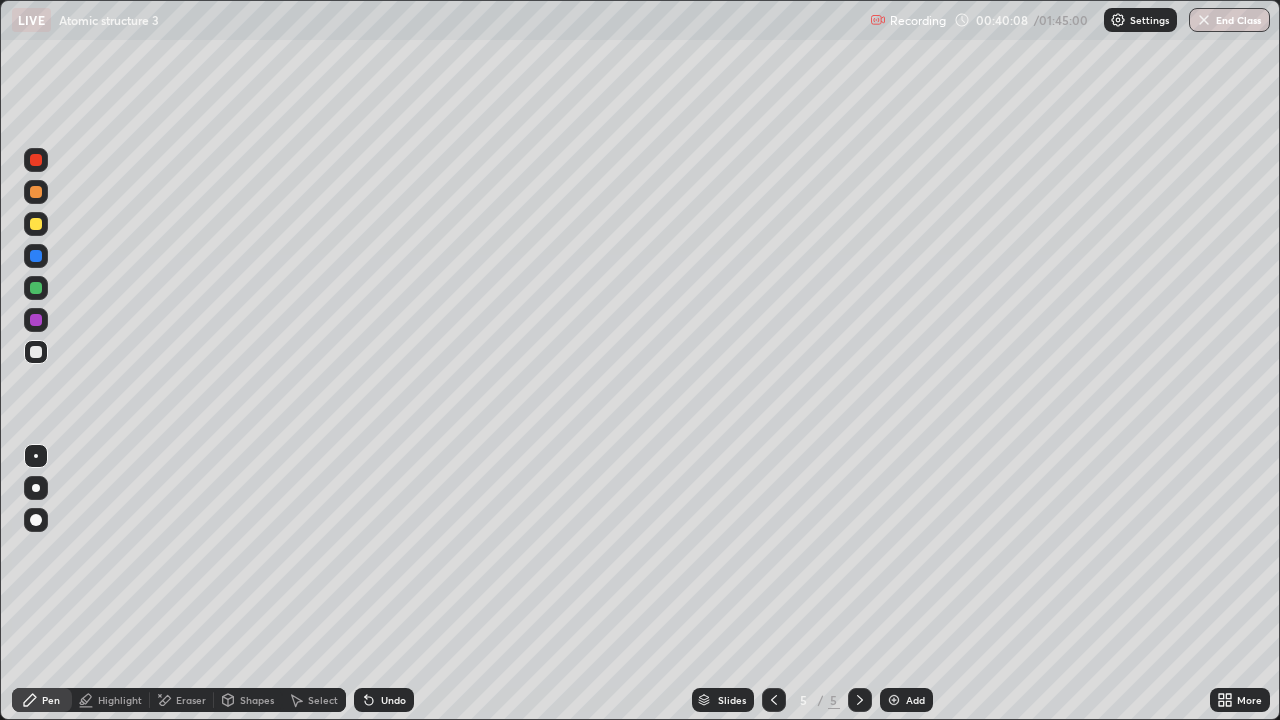 click on "Undo" at bounding box center [384, 700] 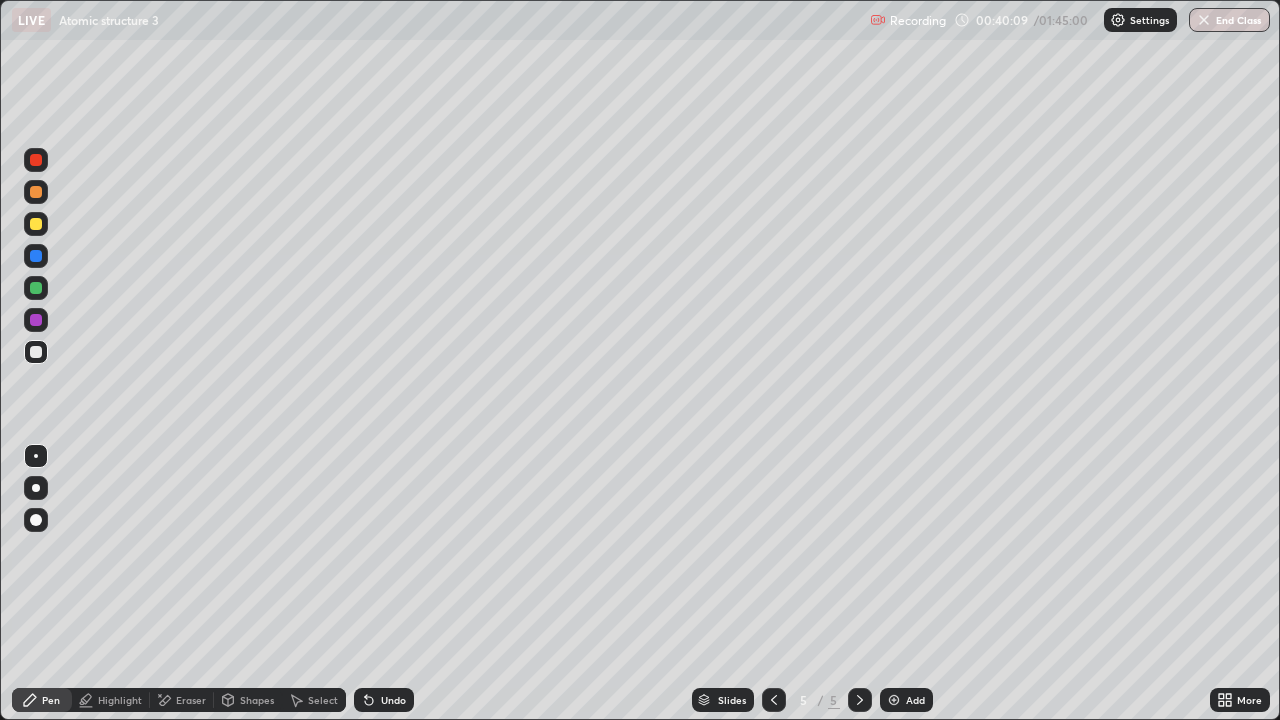 click 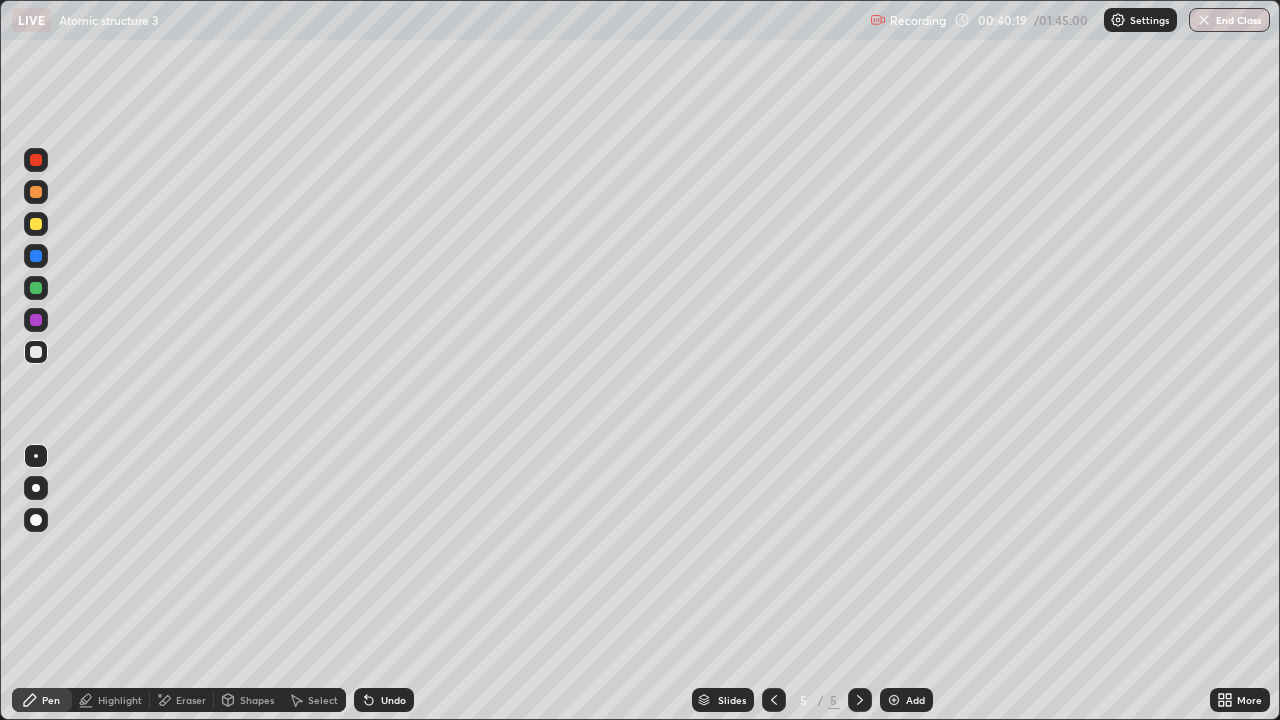click on "Undo" at bounding box center (393, 700) 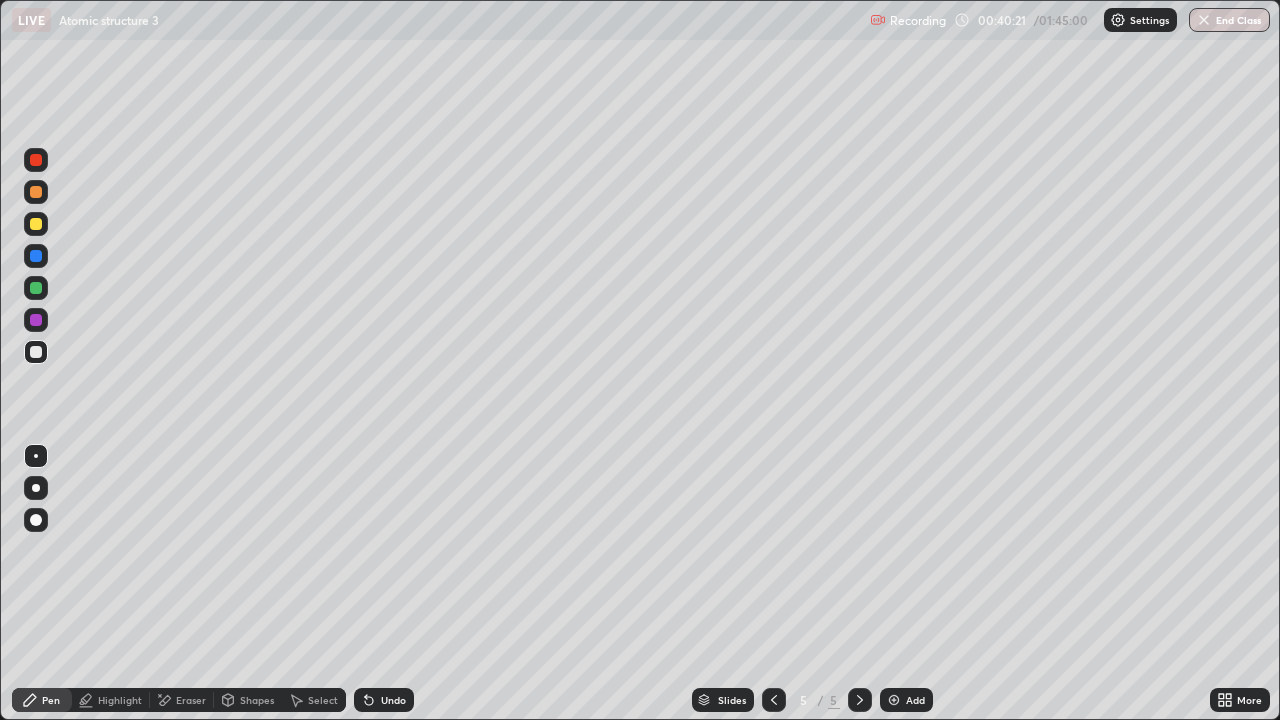 click on "Undo" at bounding box center (384, 700) 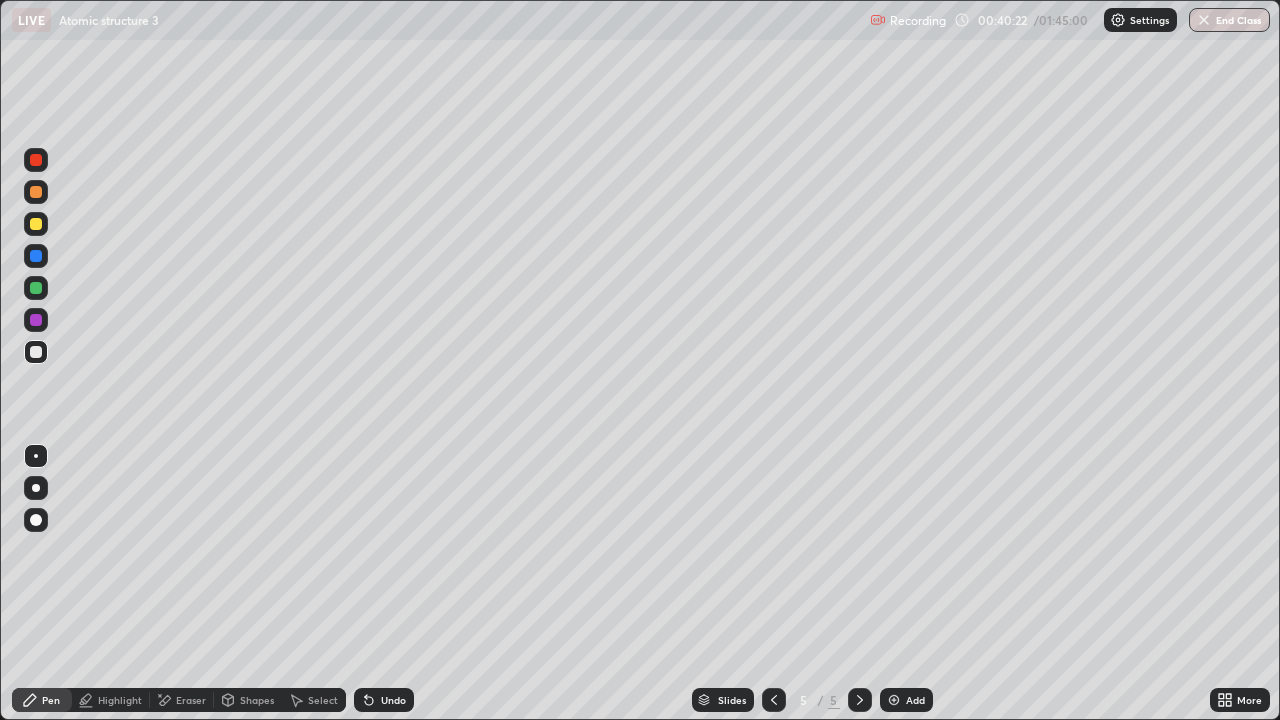 click on "Undo" at bounding box center (393, 700) 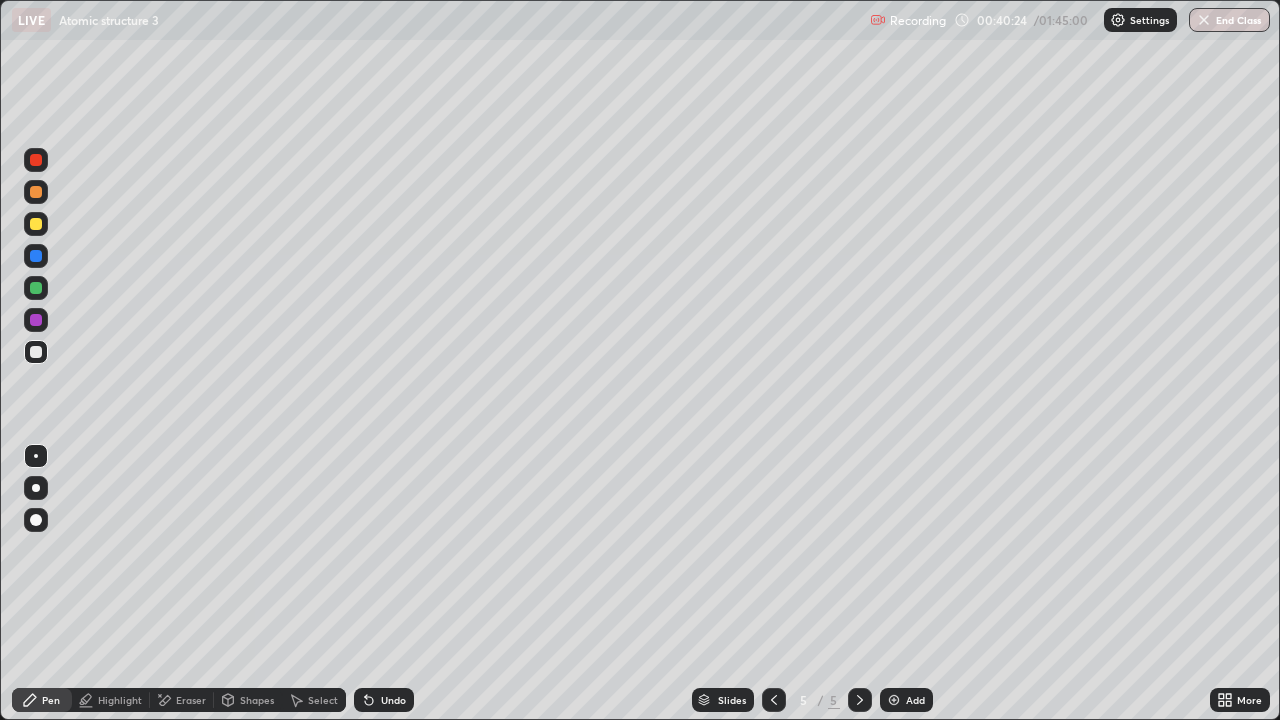 click on "Add" at bounding box center (915, 700) 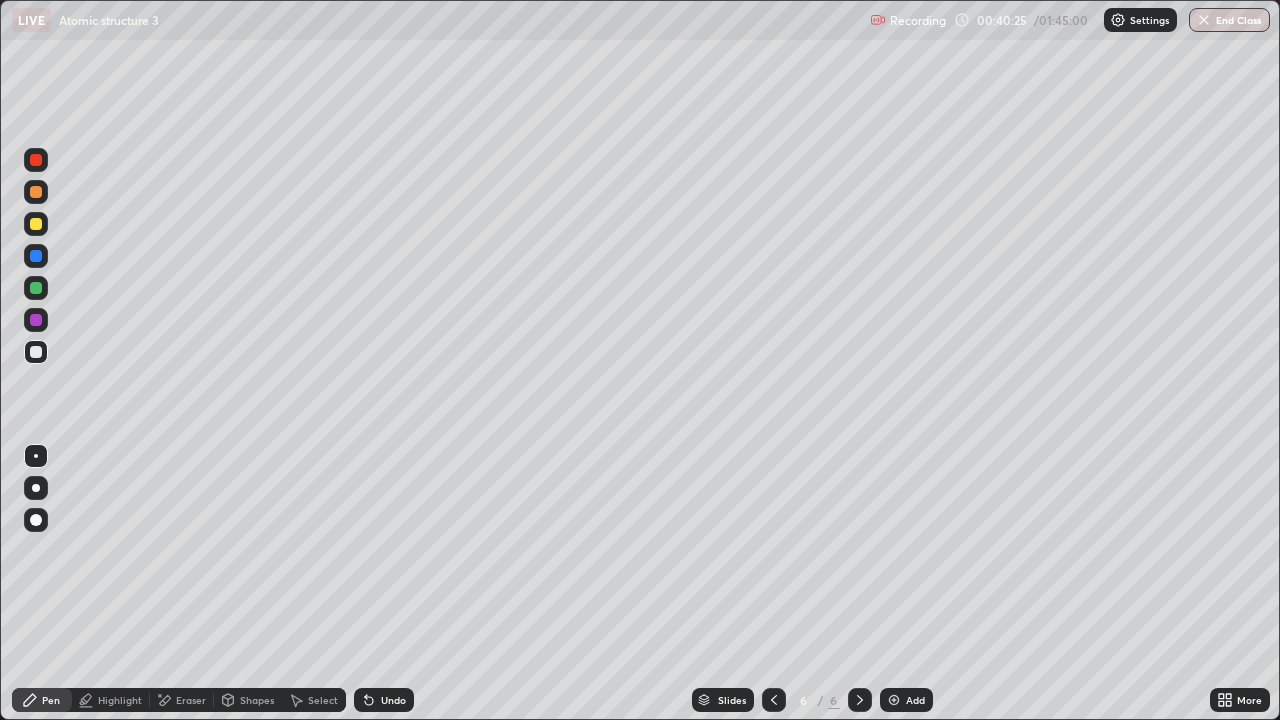 click at bounding box center [36, 520] 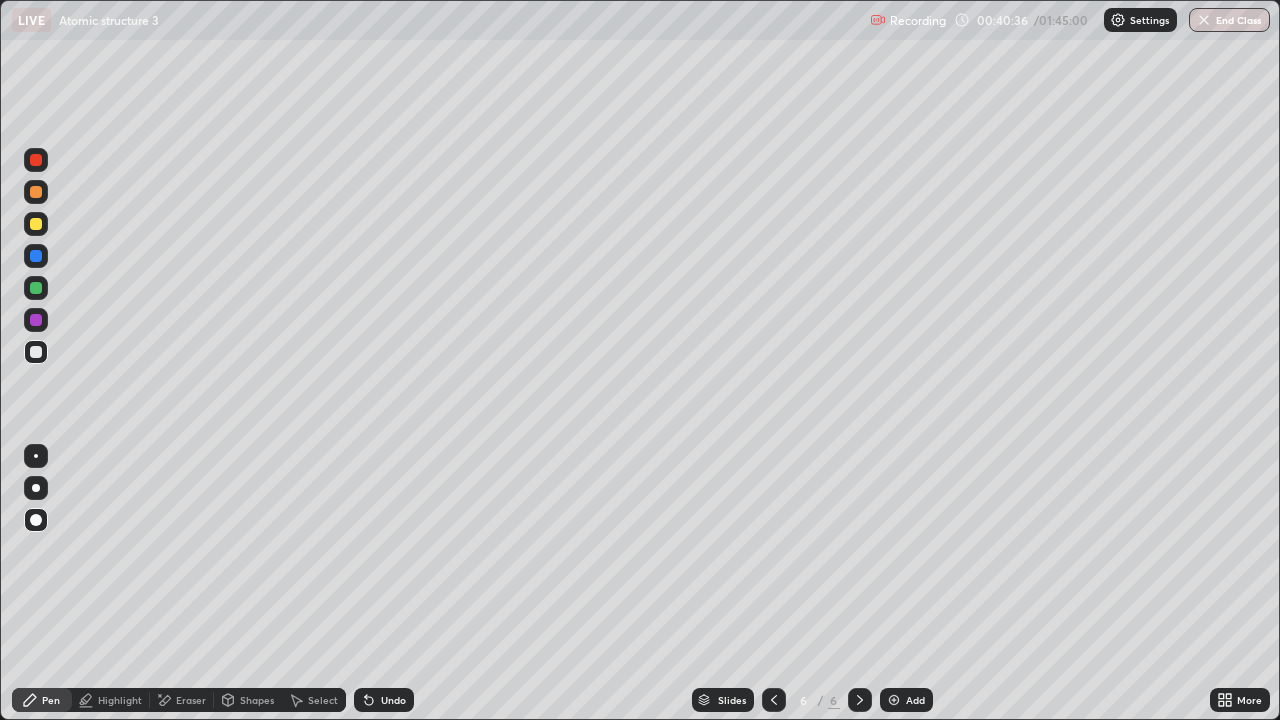 click at bounding box center (36, 224) 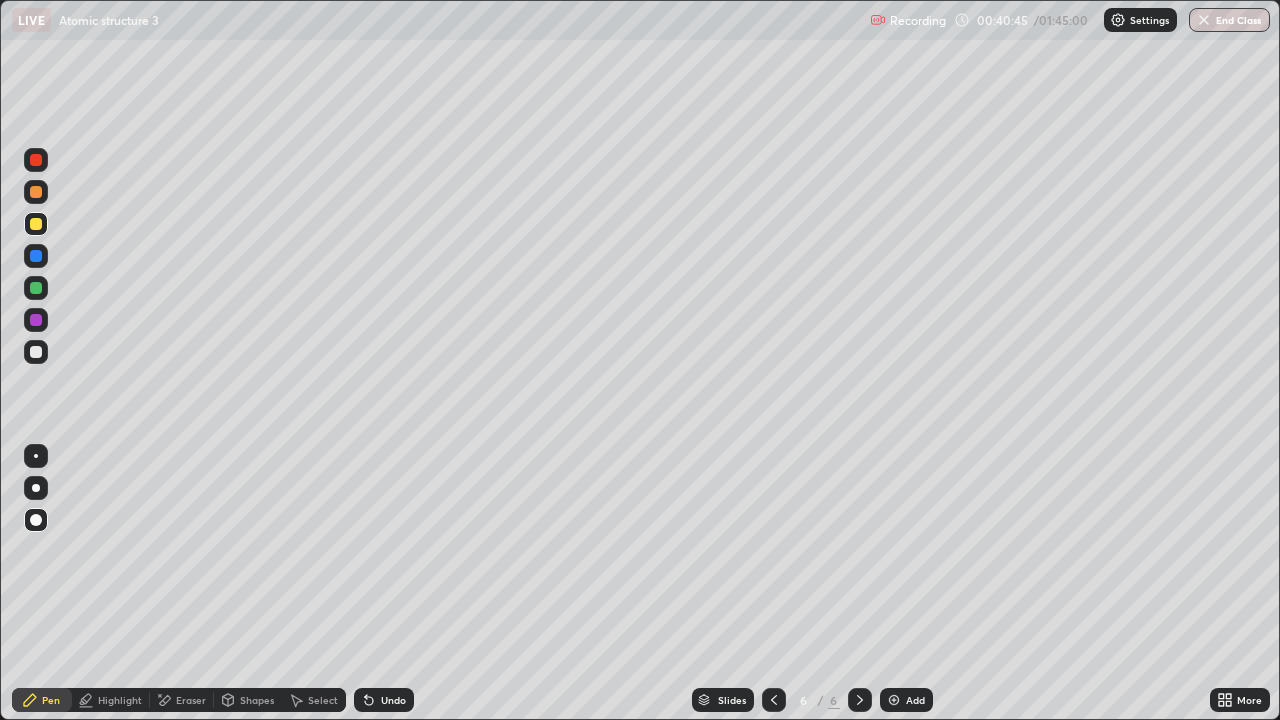 click at bounding box center (36, 456) 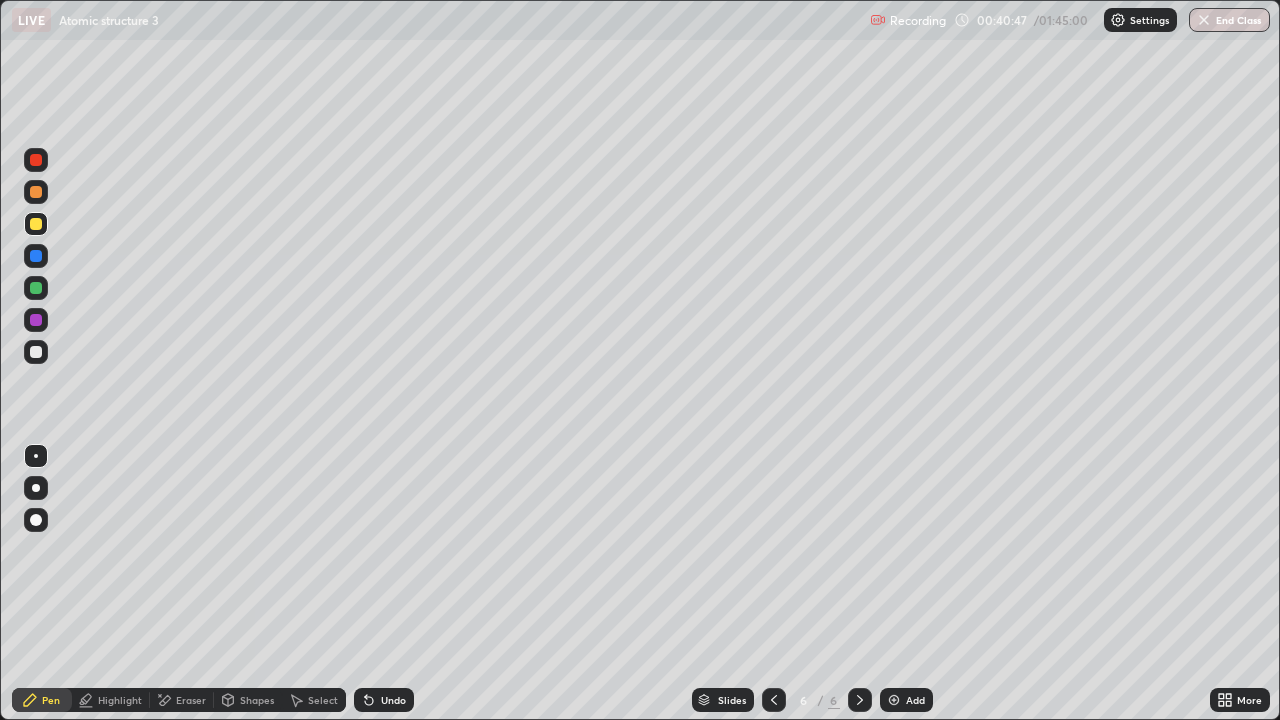 click at bounding box center [36, 352] 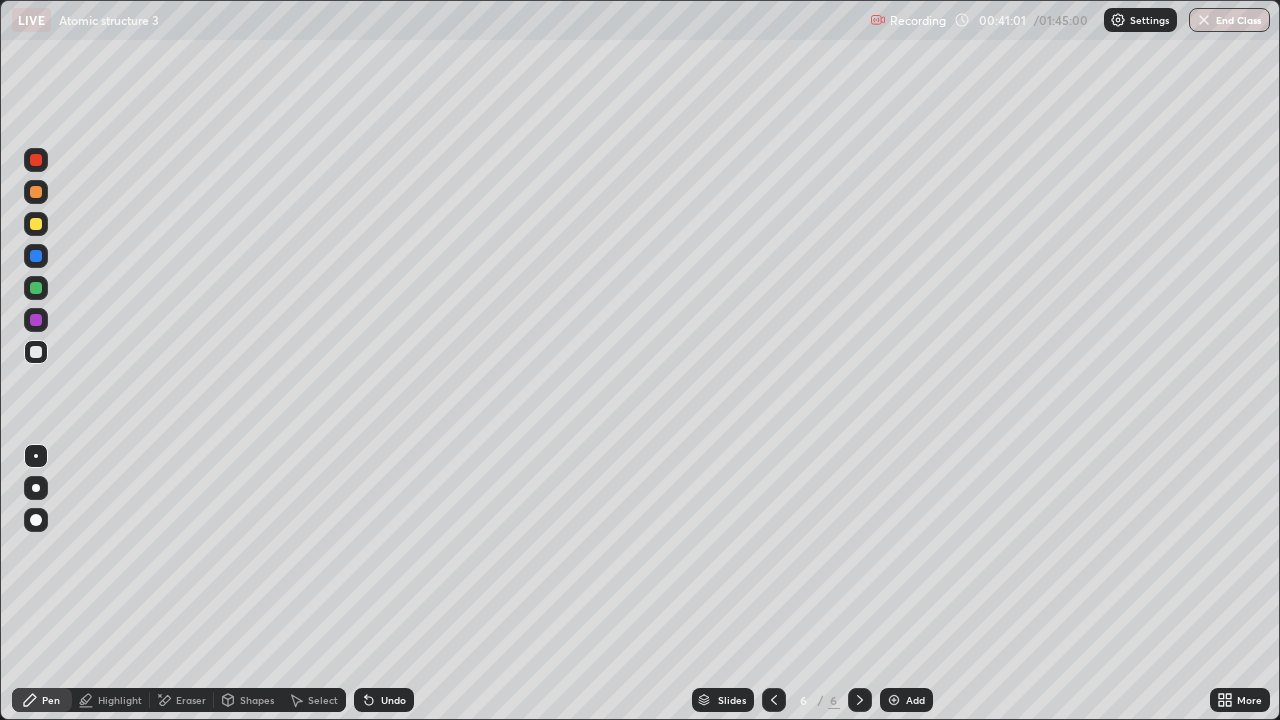 click at bounding box center (36, 256) 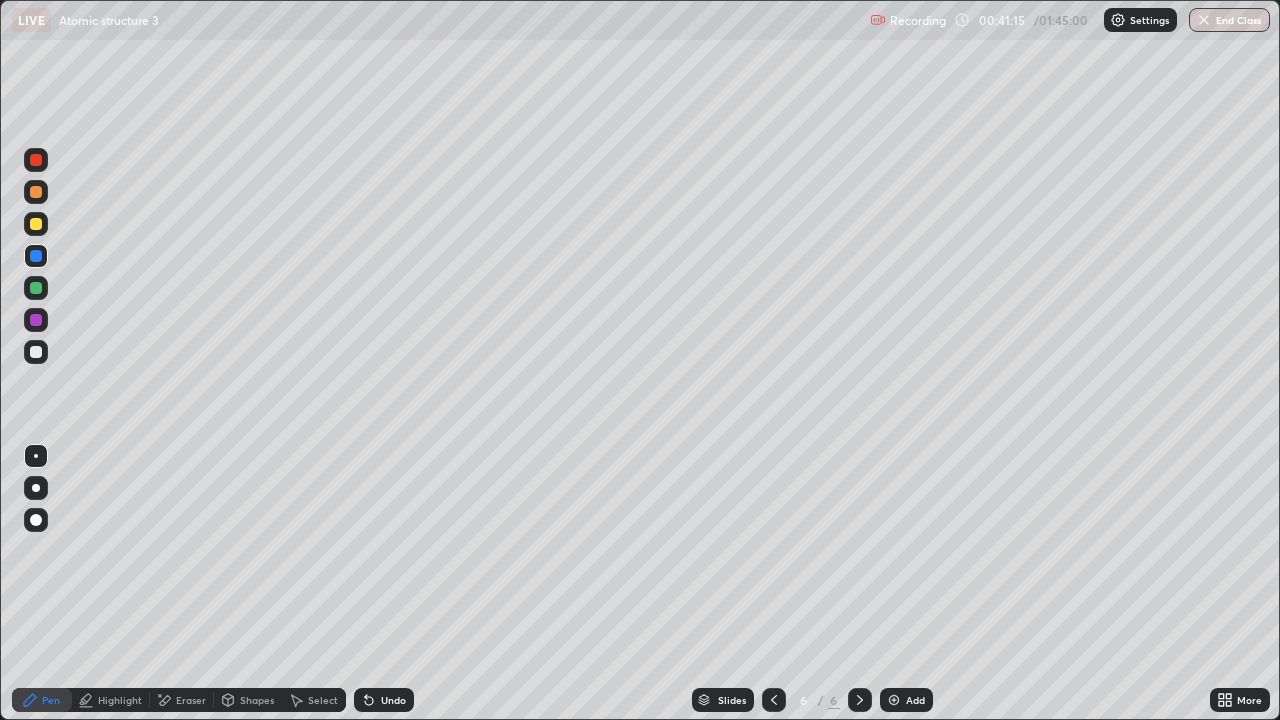 click at bounding box center [36, 224] 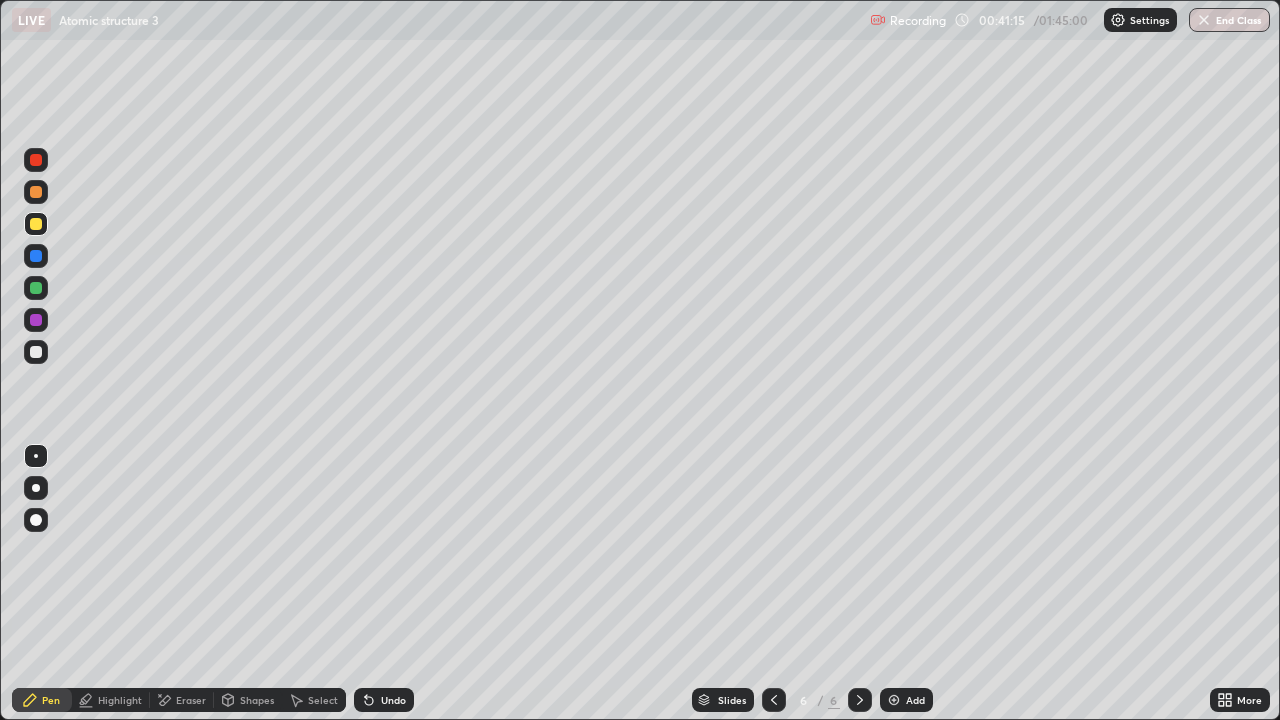 click at bounding box center [36, 192] 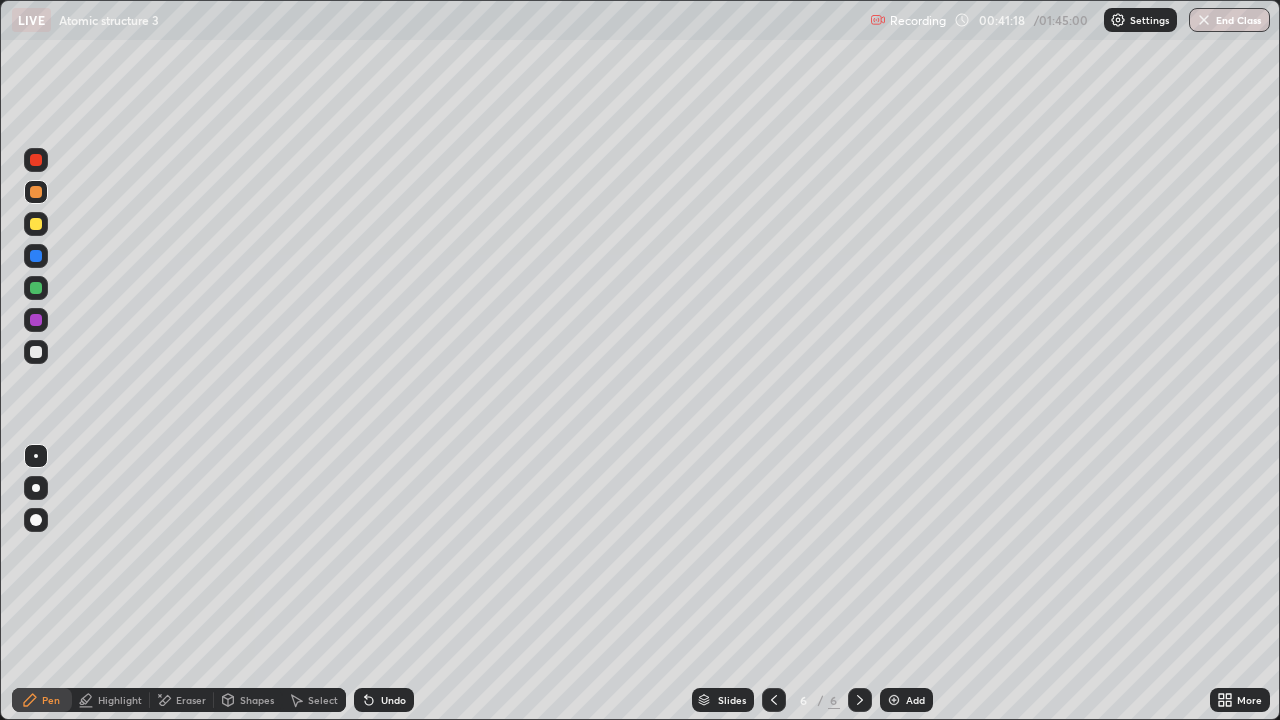 click at bounding box center (36, 352) 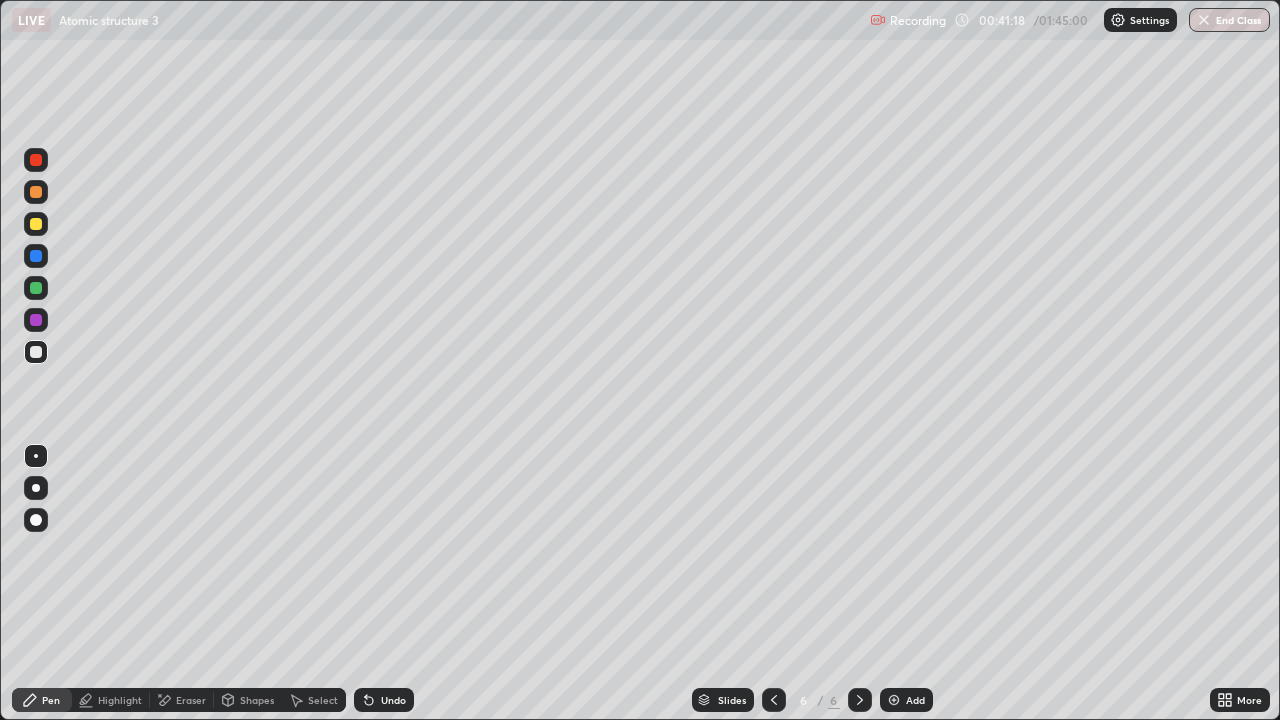 click at bounding box center (36, 456) 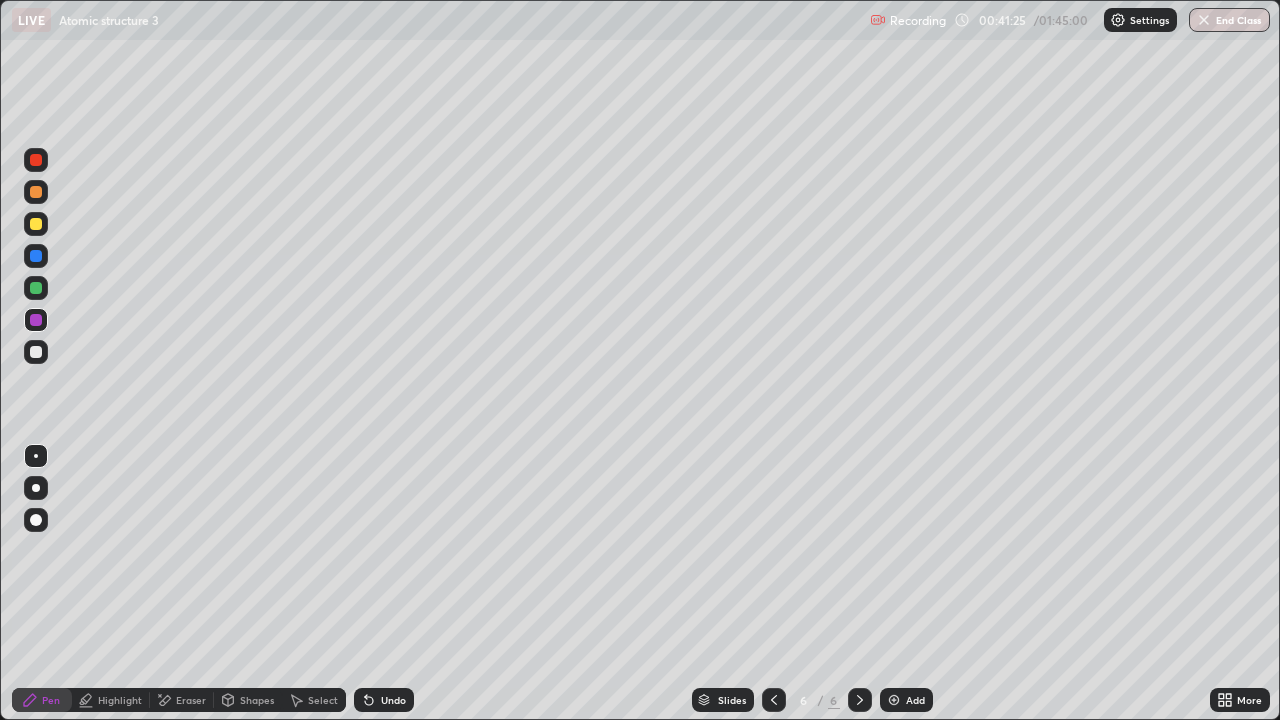 click on "Shapes" at bounding box center [248, 700] 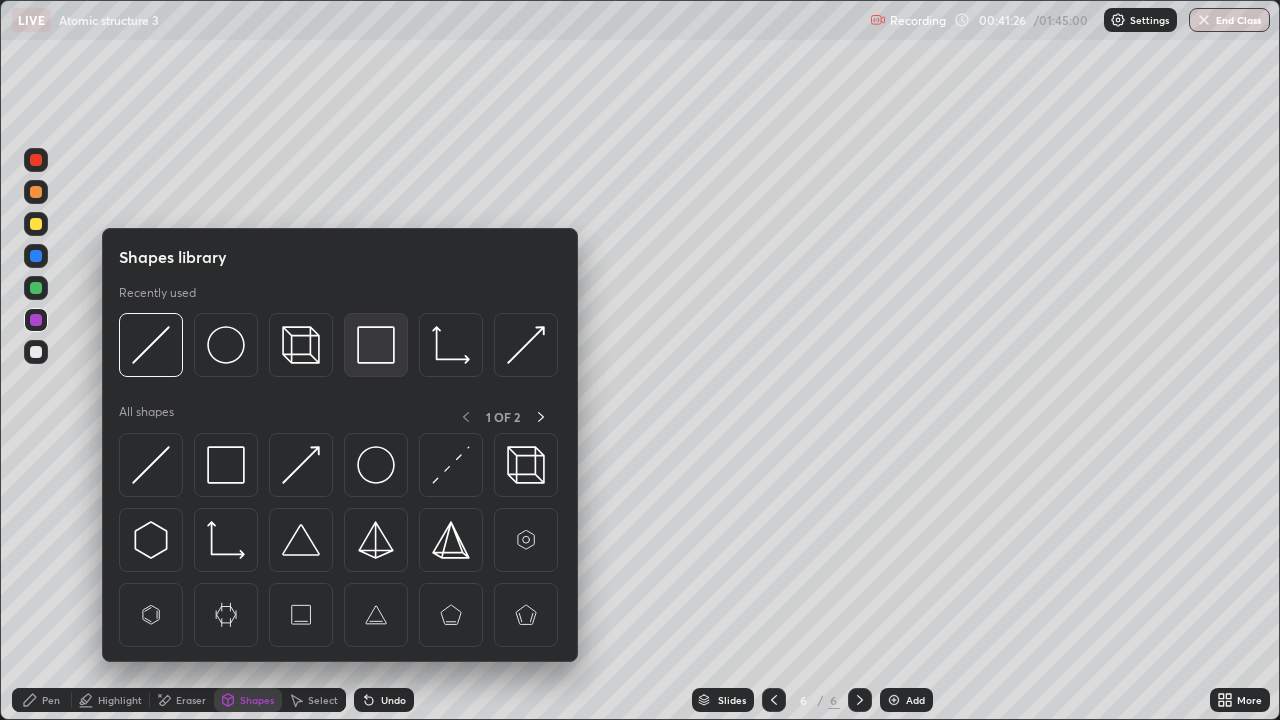 click at bounding box center (376, 345) 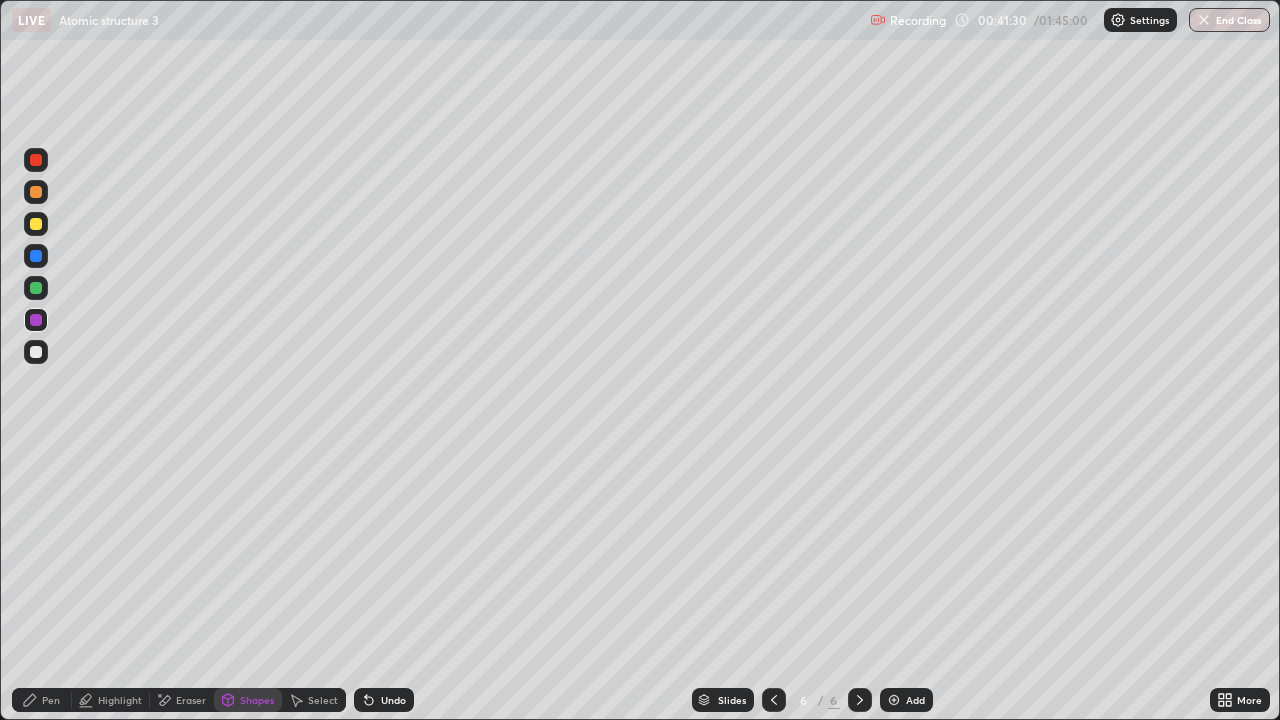 click on "Pen" at bounding box center [51, 700] 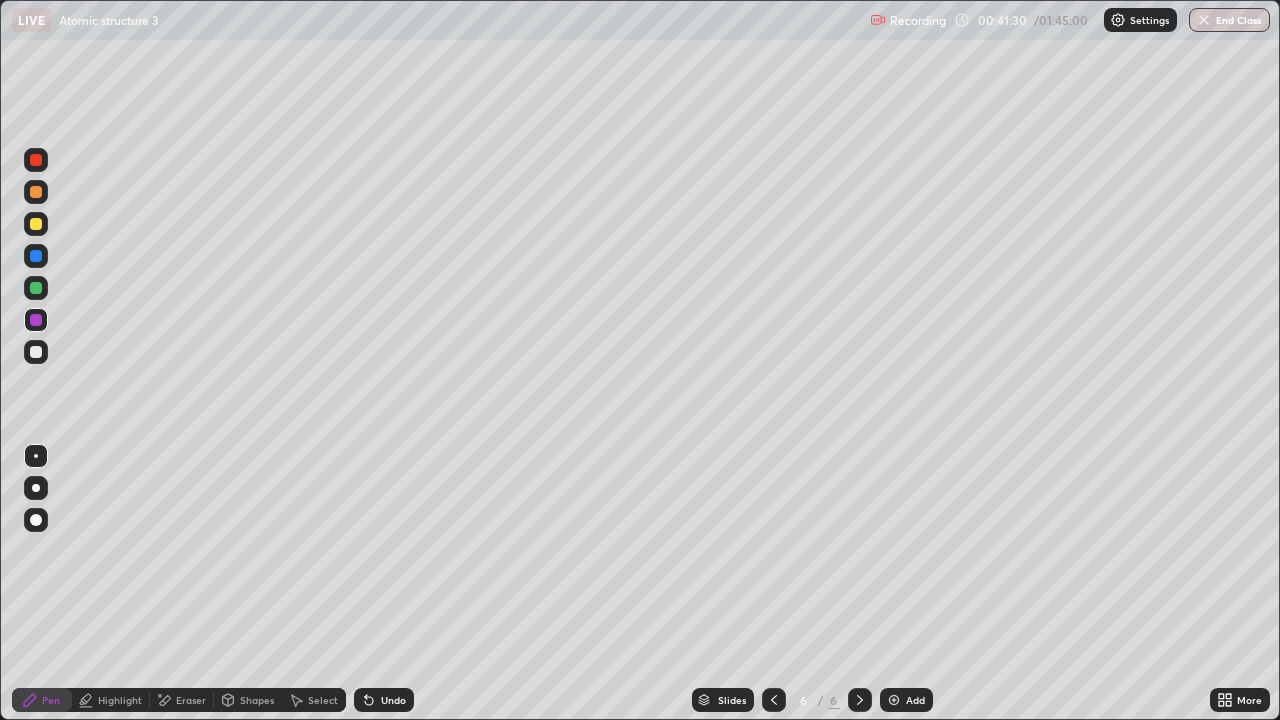 click at bounding box center [36, 352] 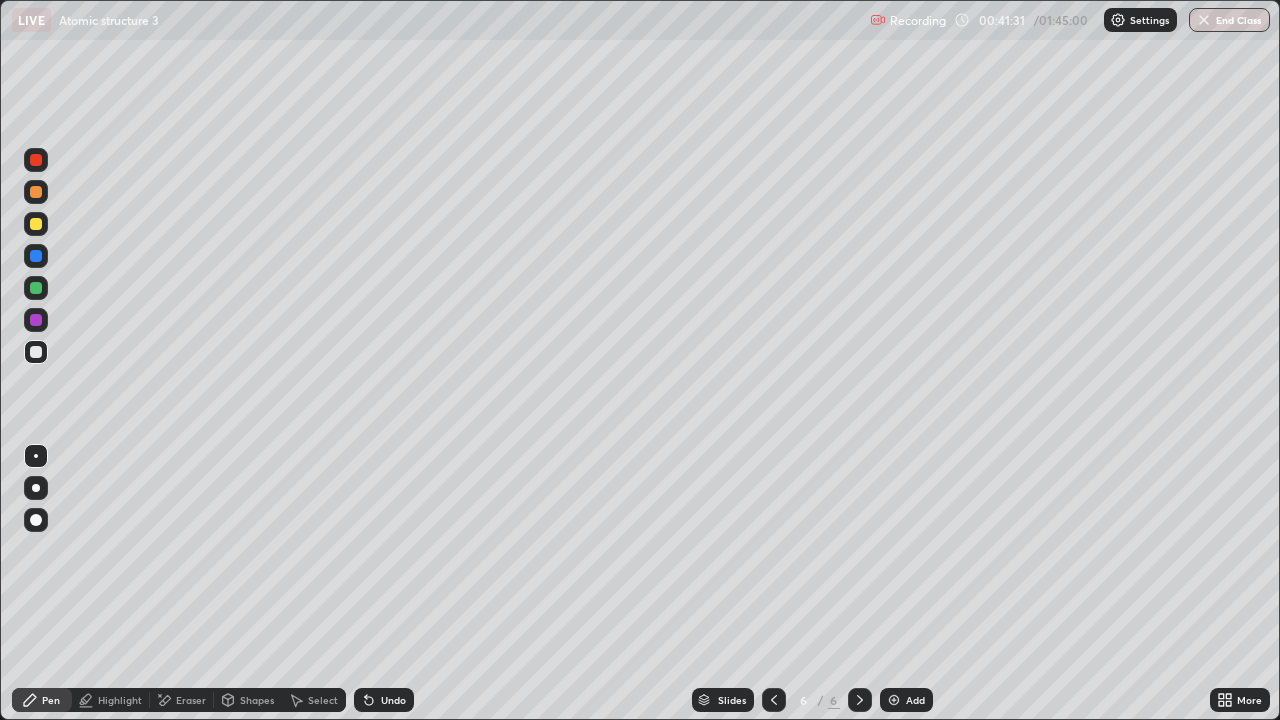 click at bounding box center (36, 288) 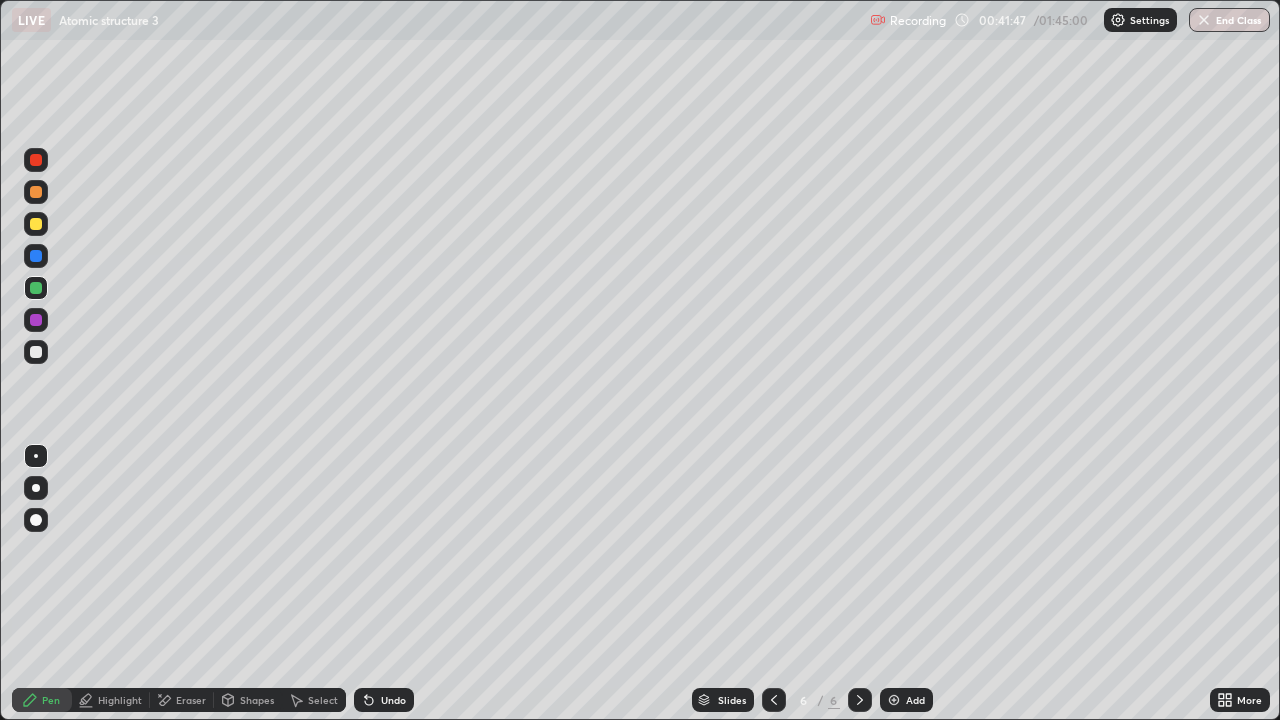 click on "Eraser" at bounding box center [191, 700] 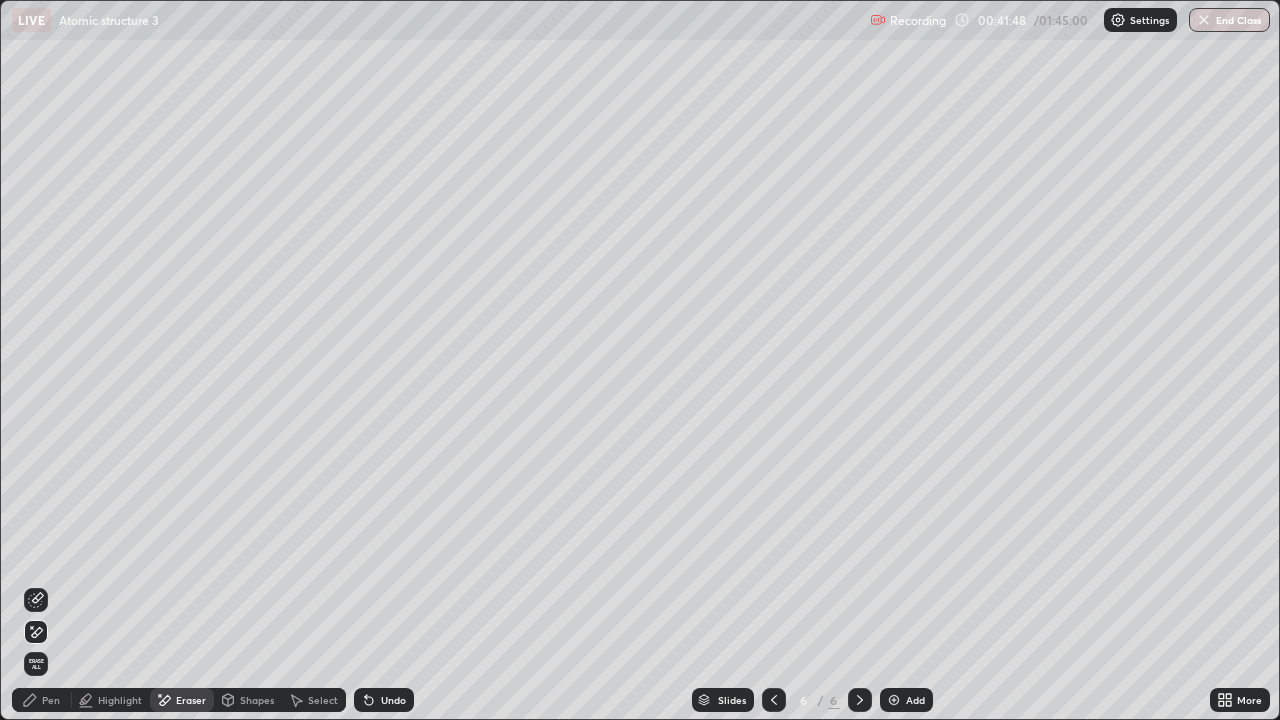 click on "Pen" at bounding box center (51, 700) 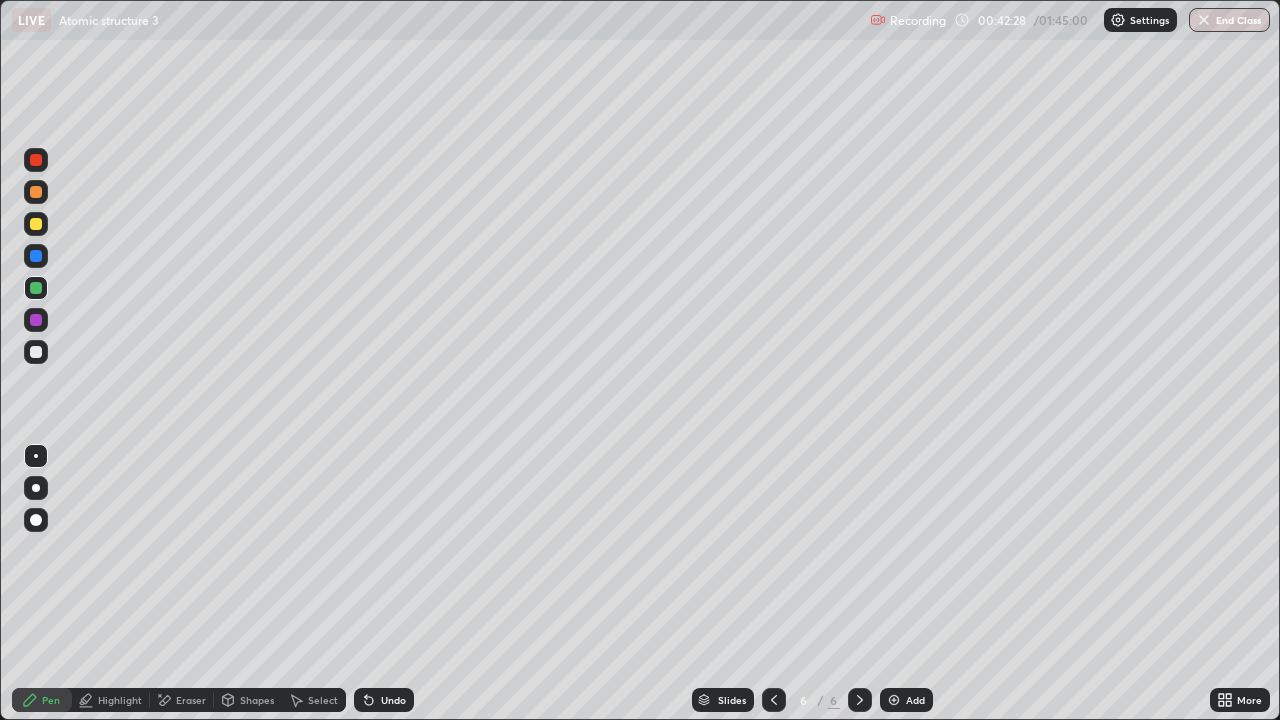 click at bounding box center [36, 224] 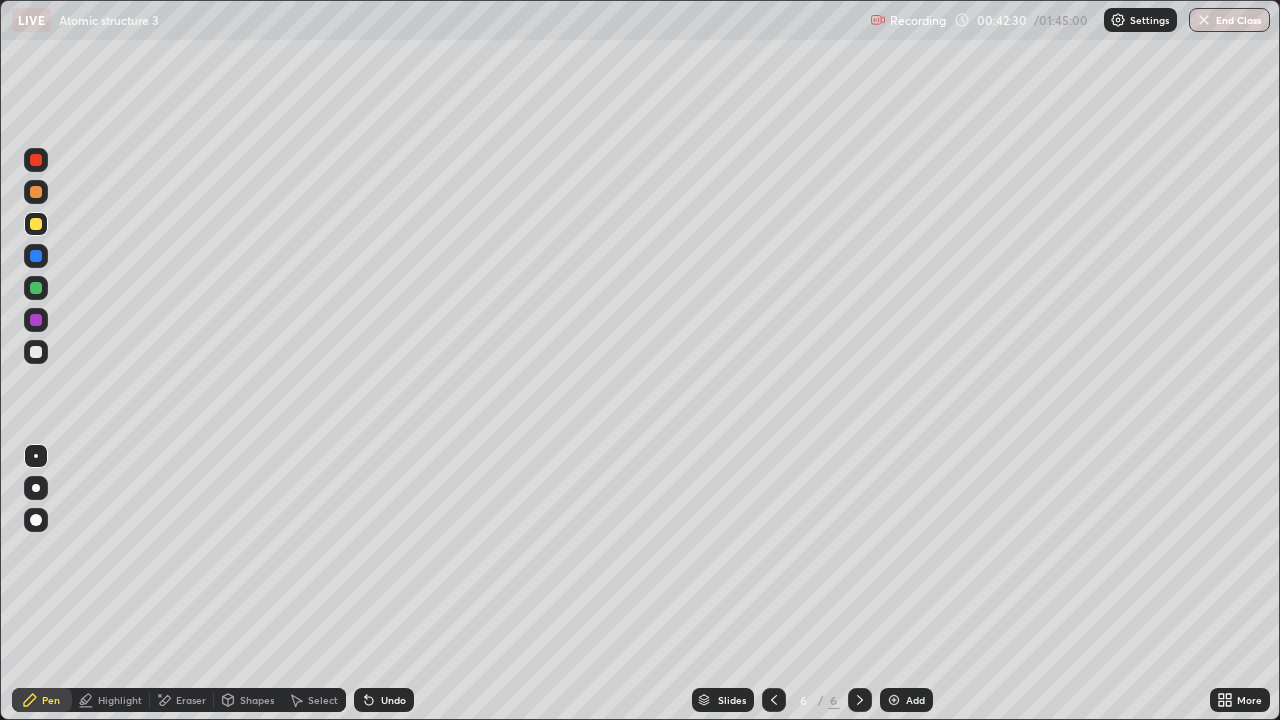 click at bounding box center [894, 700] 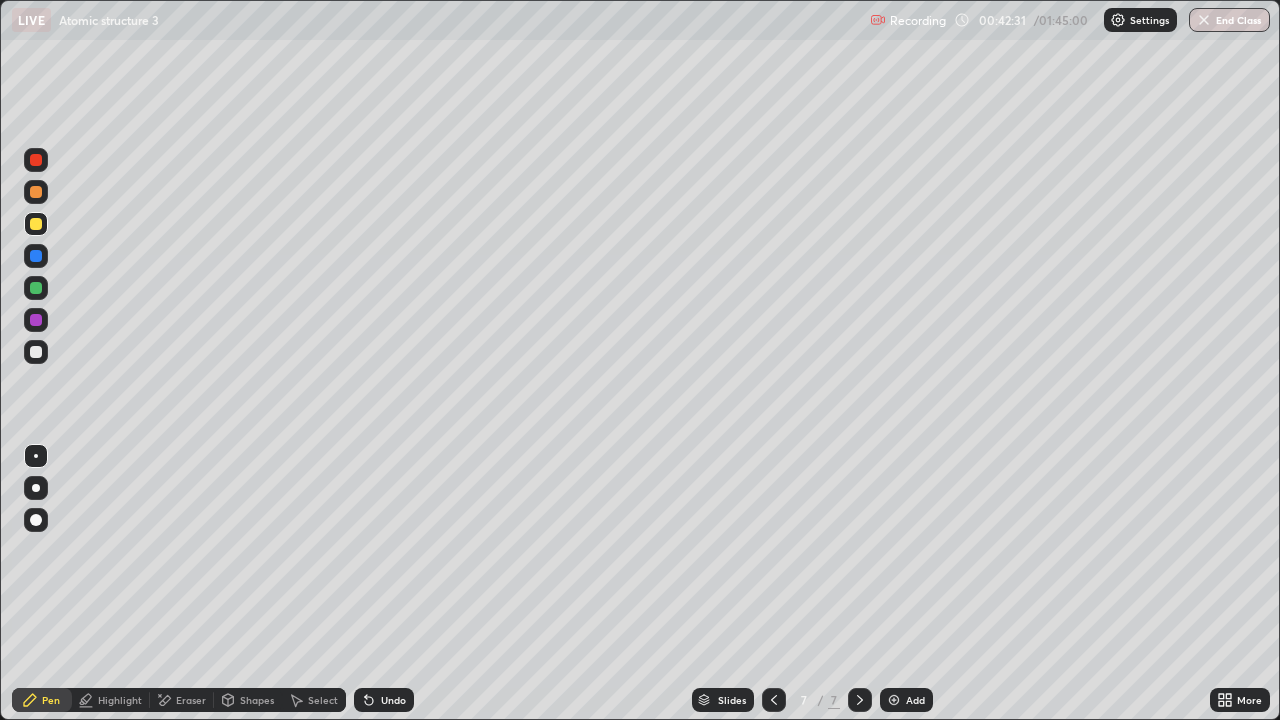 click at bounding box center (36, 192) 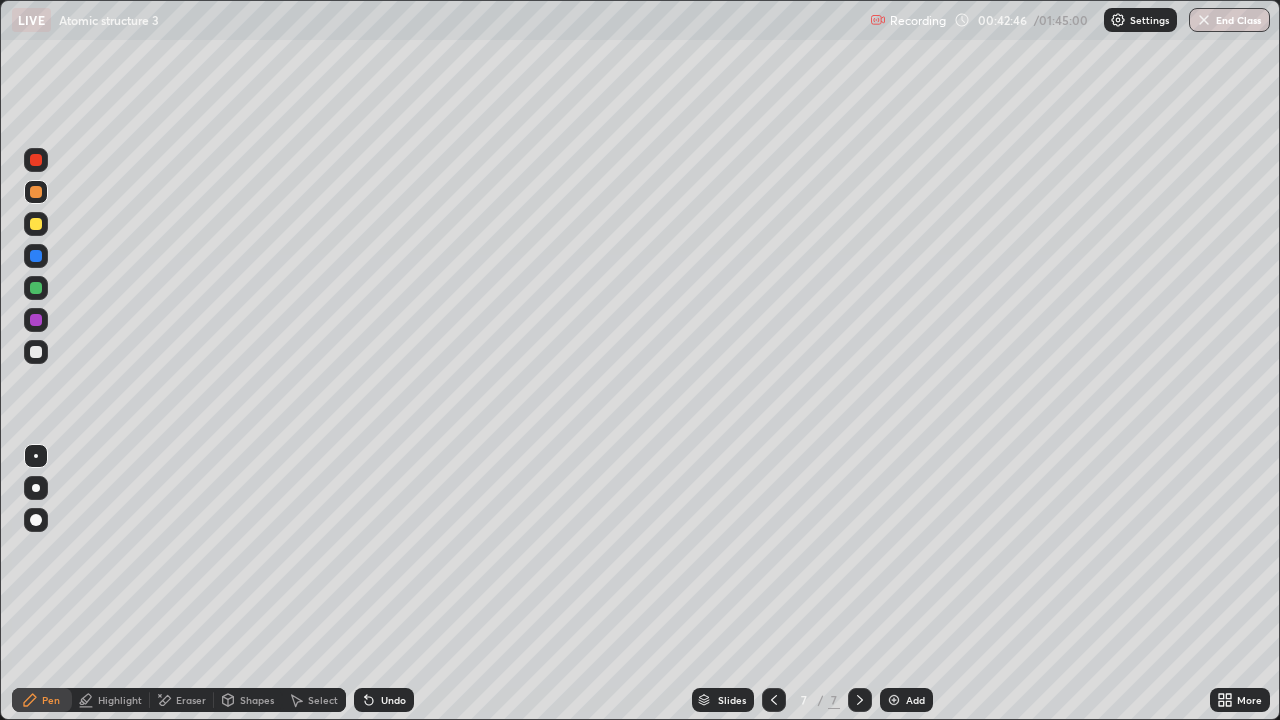 click 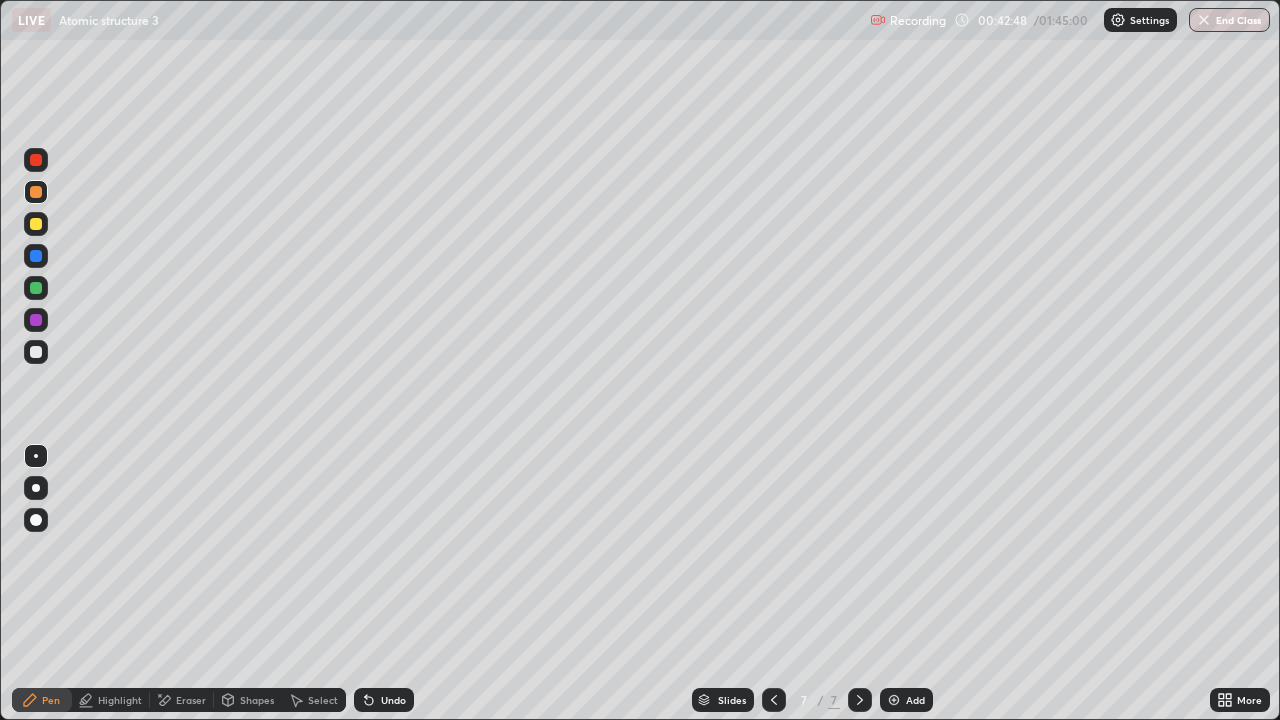 click at bounding box center [36, 352] 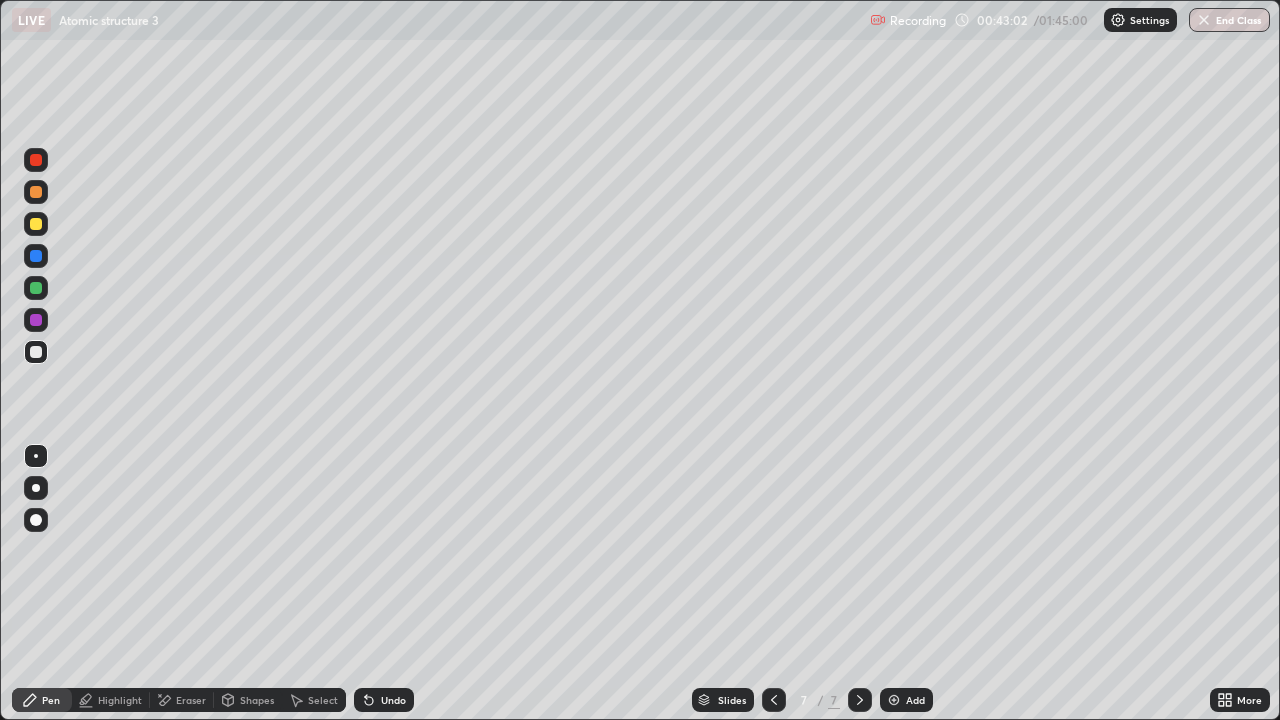 click at bounding box center (36, 352) 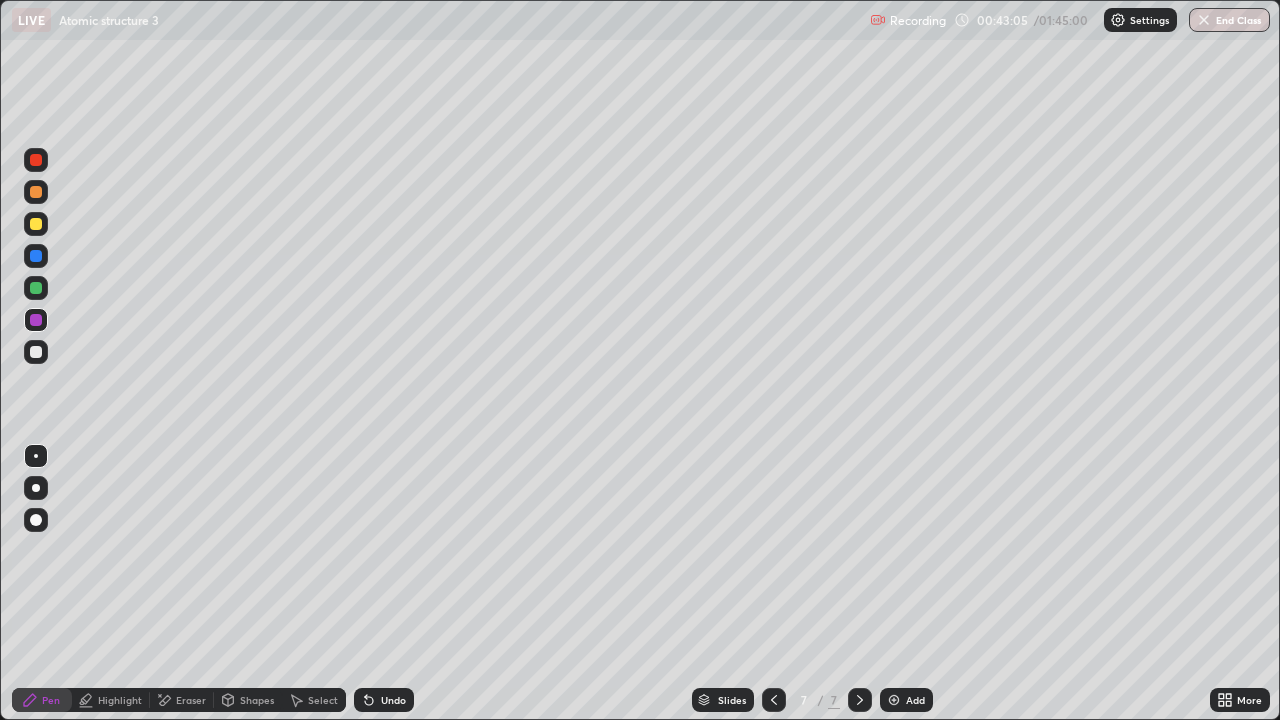 click at bounding box center (774, 700) 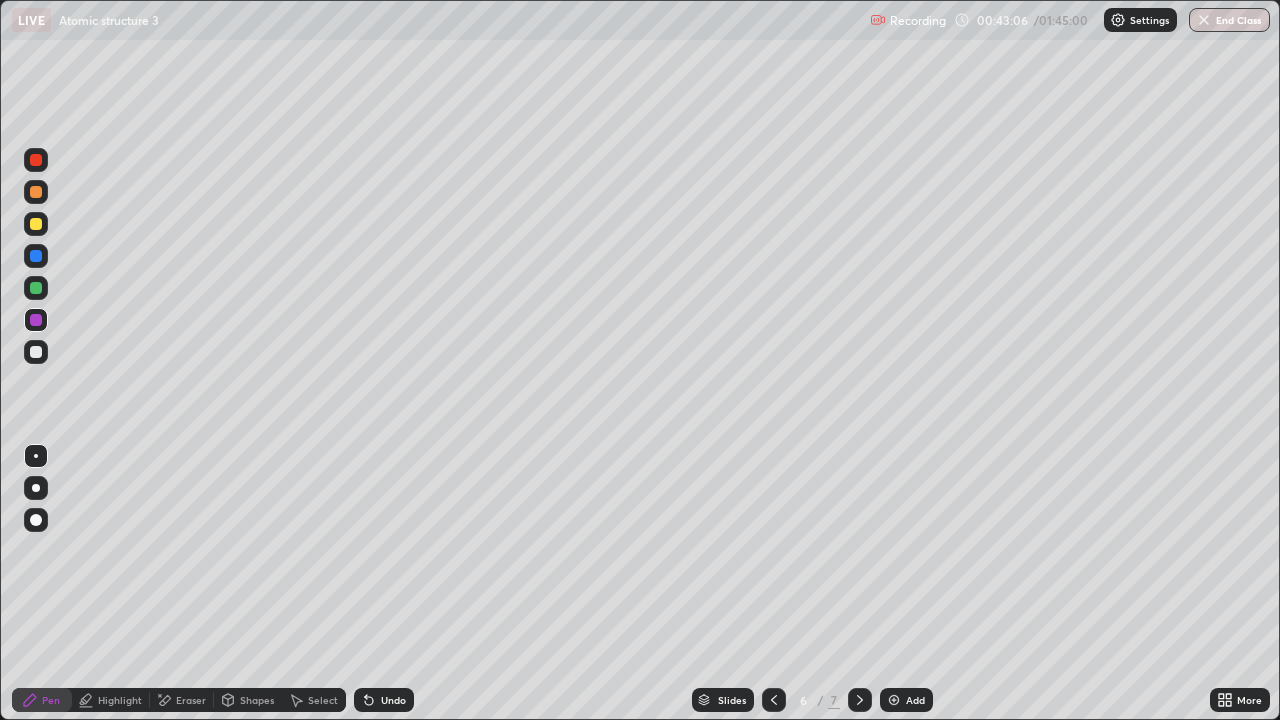 click on "Select" at bounding box center [323, 700] 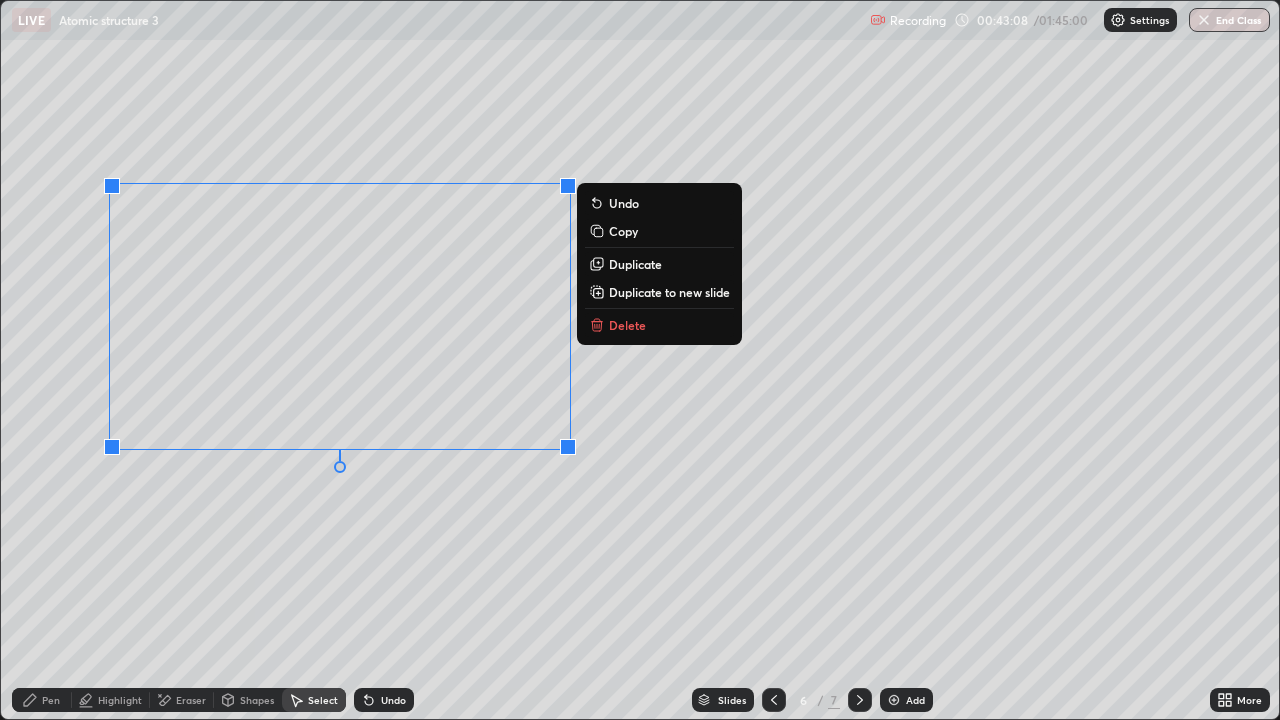 click on "Copy" at bounding box center (623, 231) 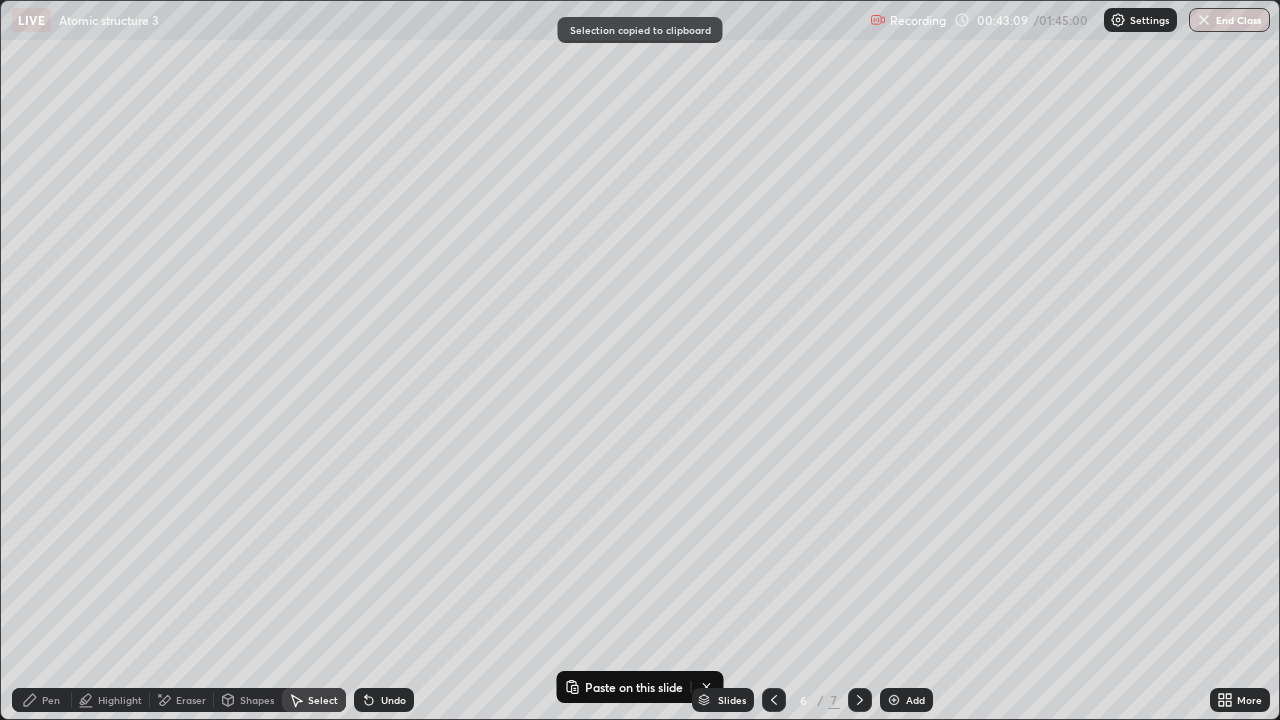 click 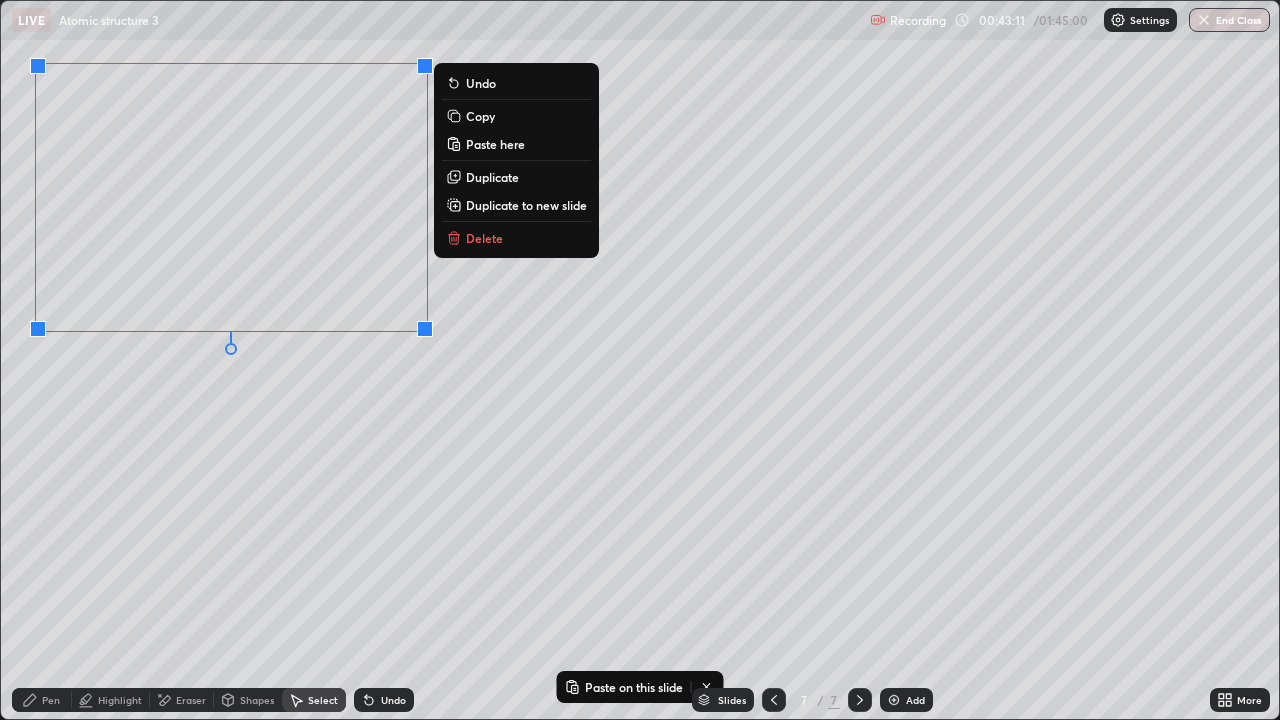 click on "Paste here" at bounding box center (495, 144) 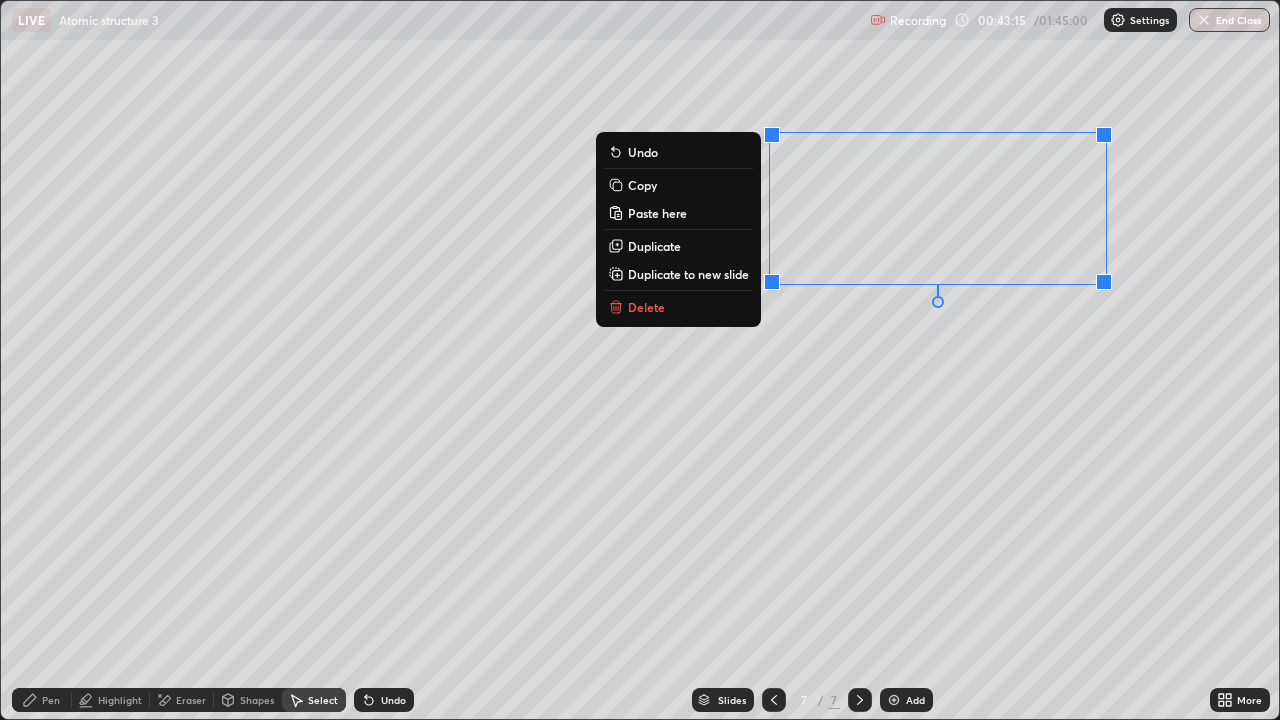 click on "Eraser" at bounding box center [191, 700] 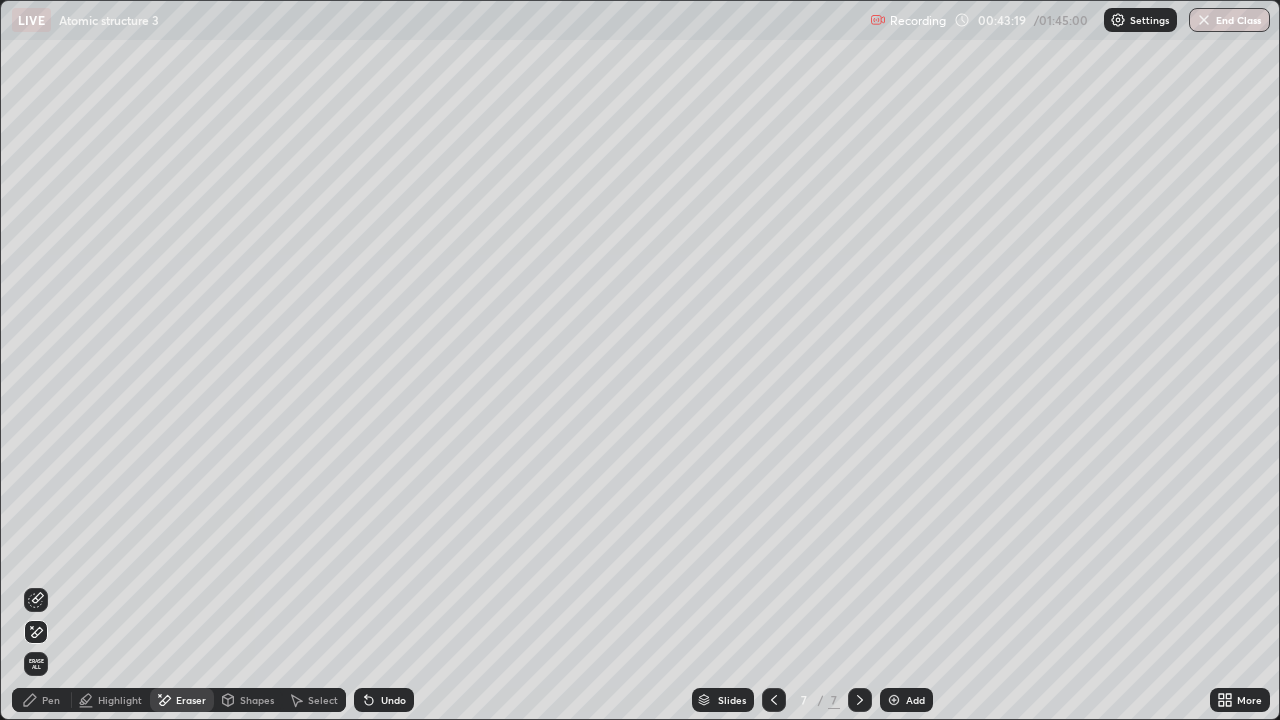click on "Pen" at bounding box center [42, 700] 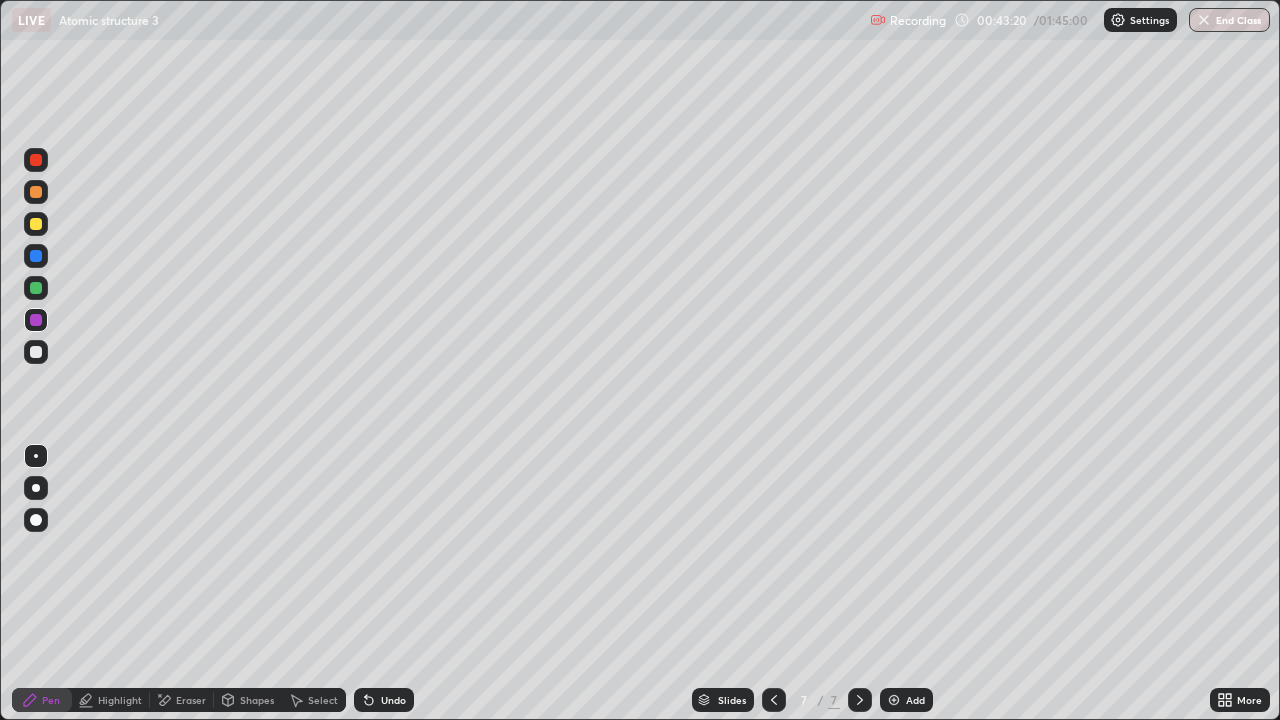 click at bounding box center (36, 288) 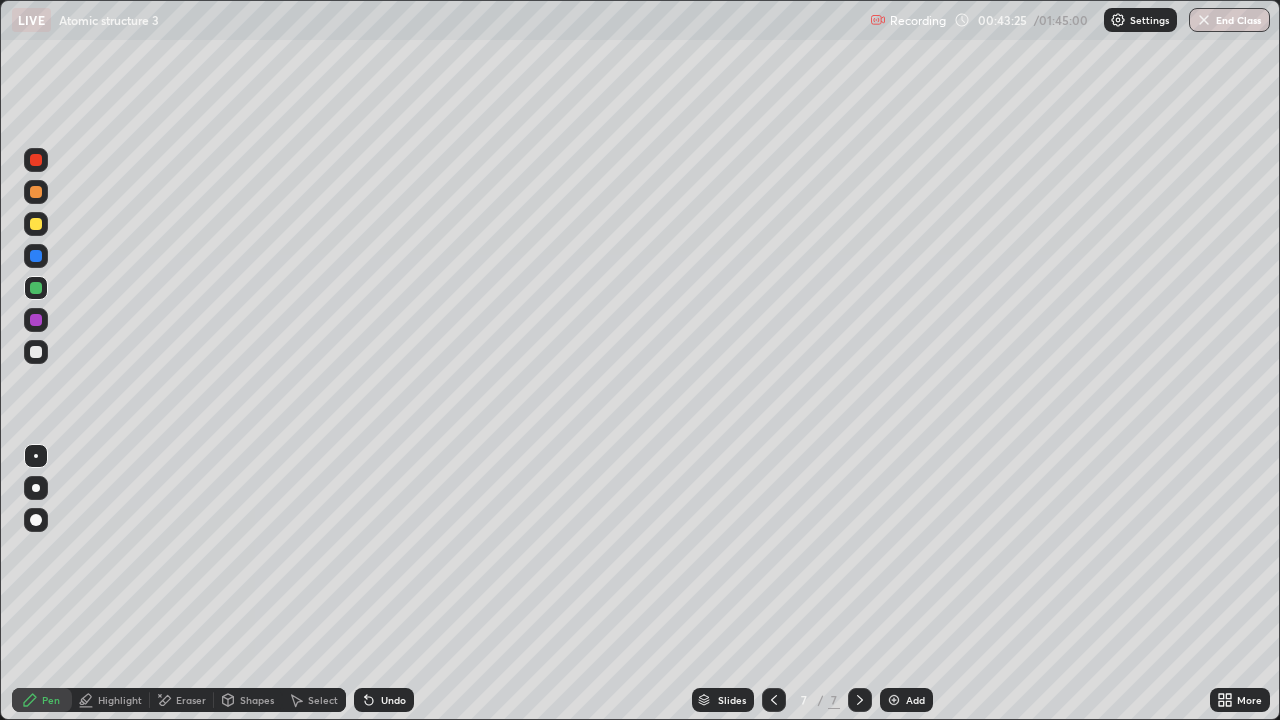 click on "Eraser" at bounding box center [191, 700] 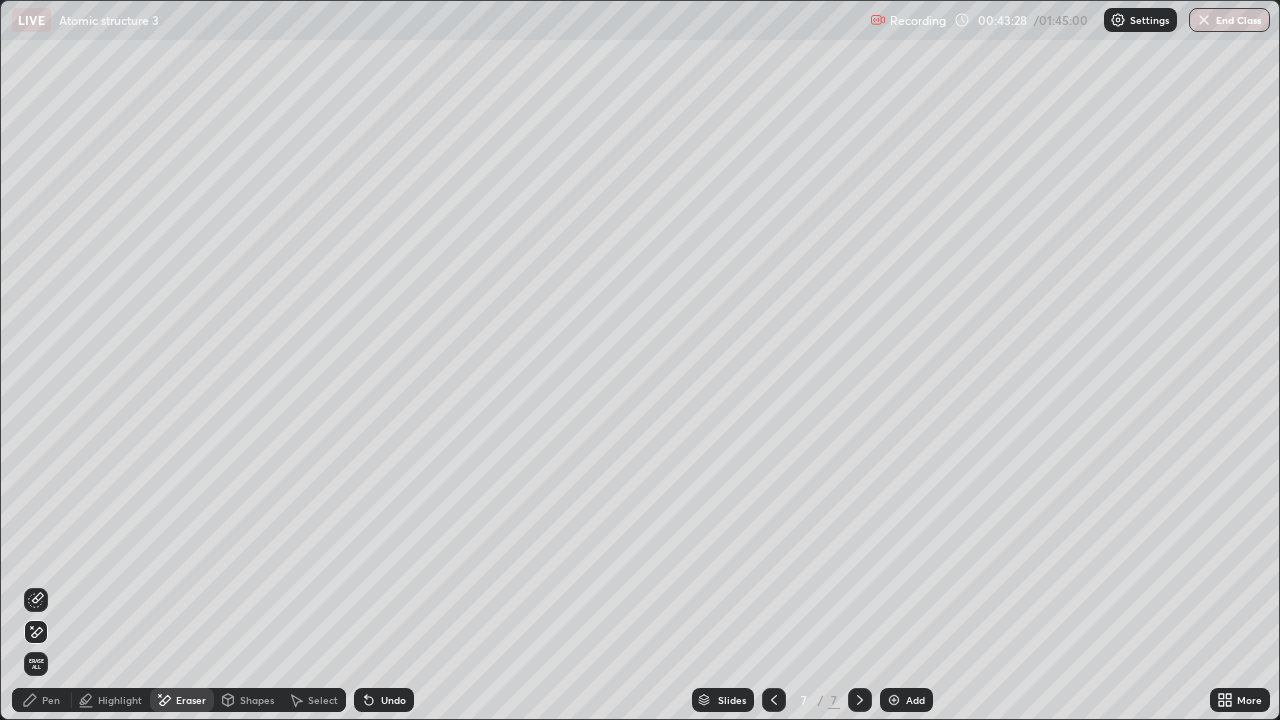 click on "Pen" at bounding box center (51, 700) 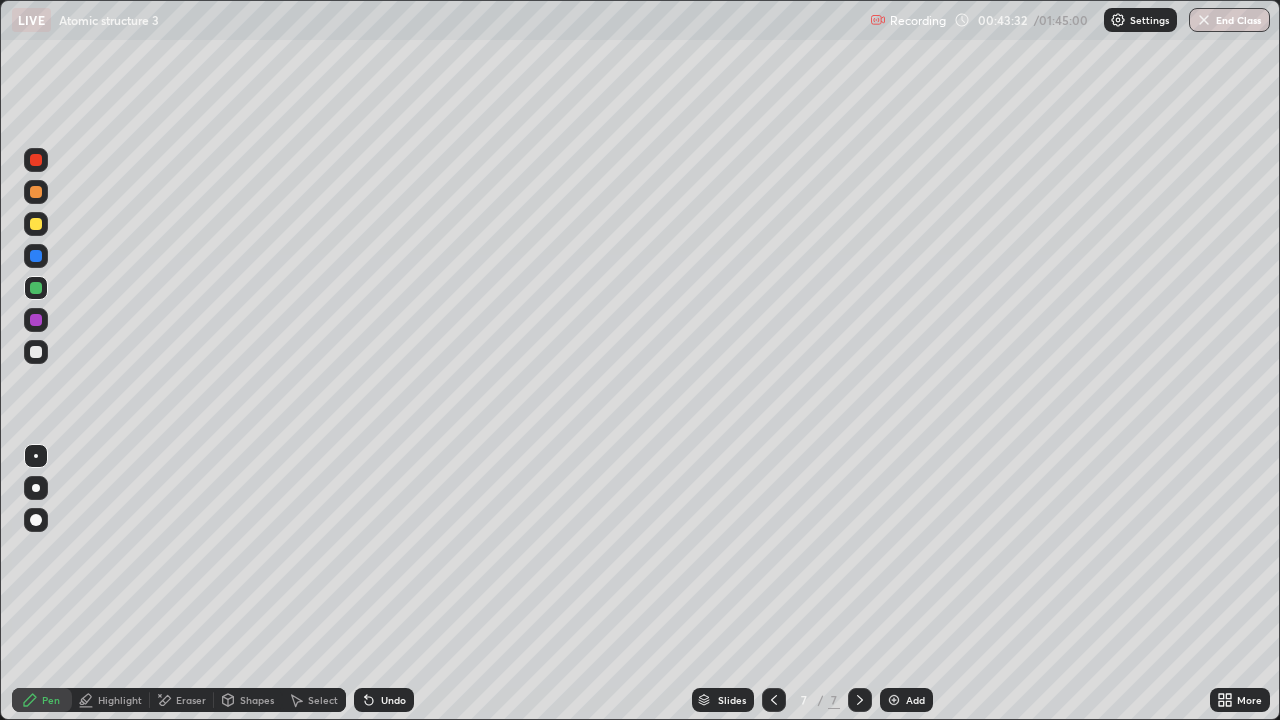 click at bounding box center (36, 224) 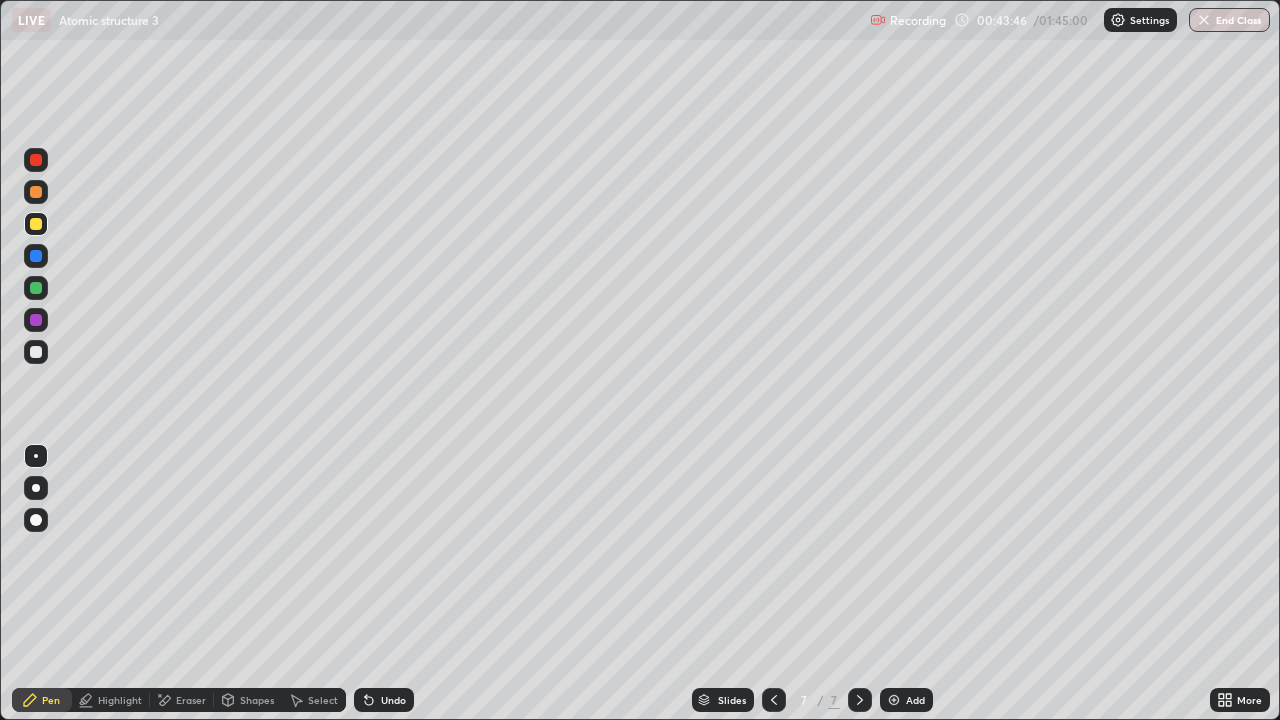 click 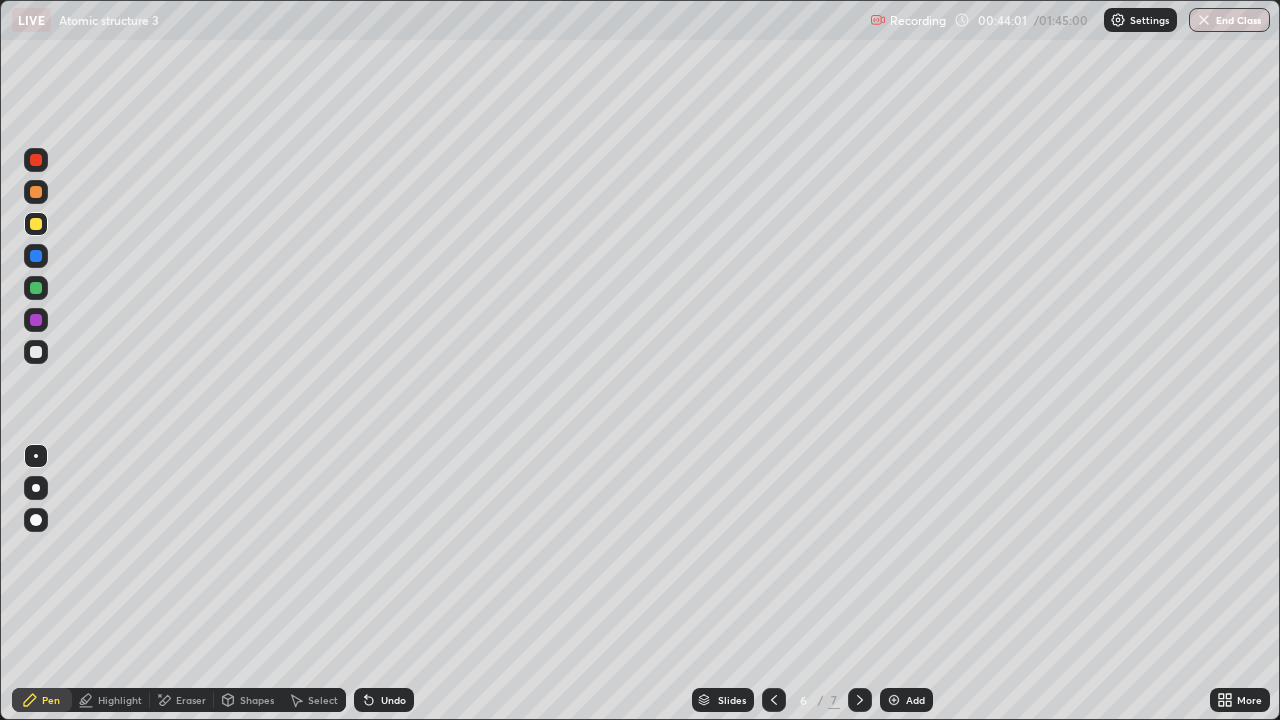 click 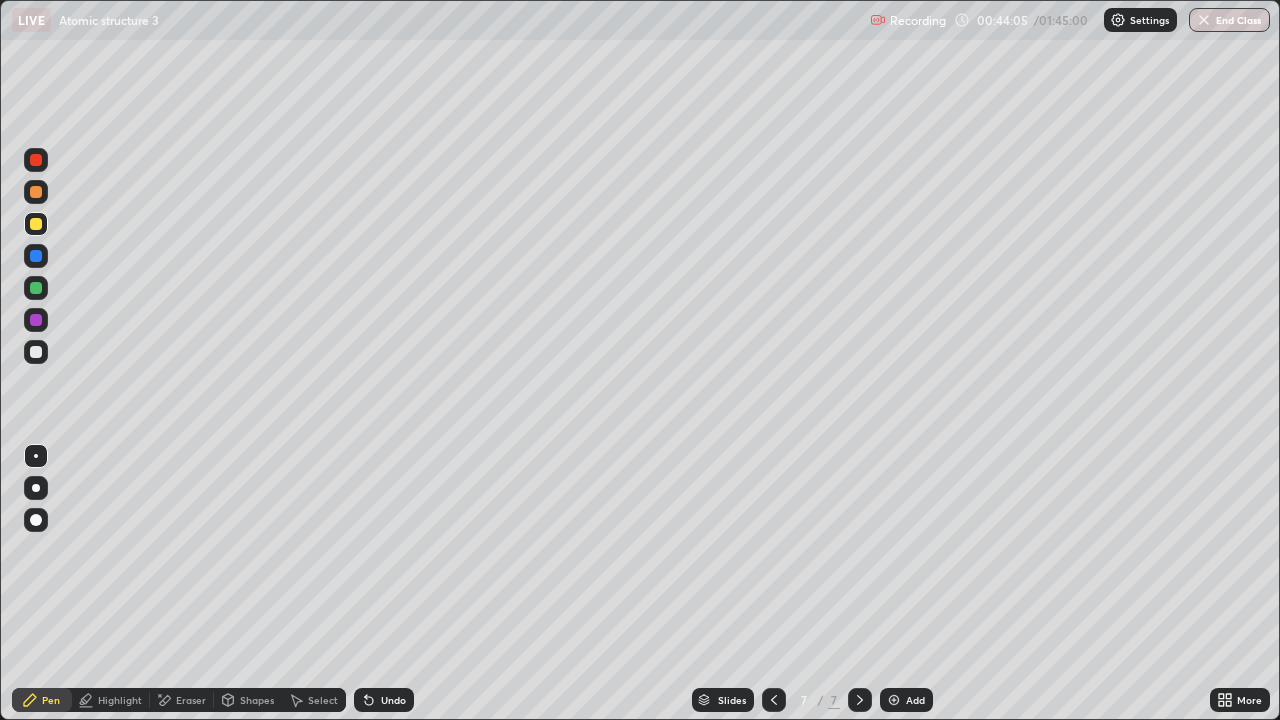 click on "Eraser" at bounding box center [182, 700] 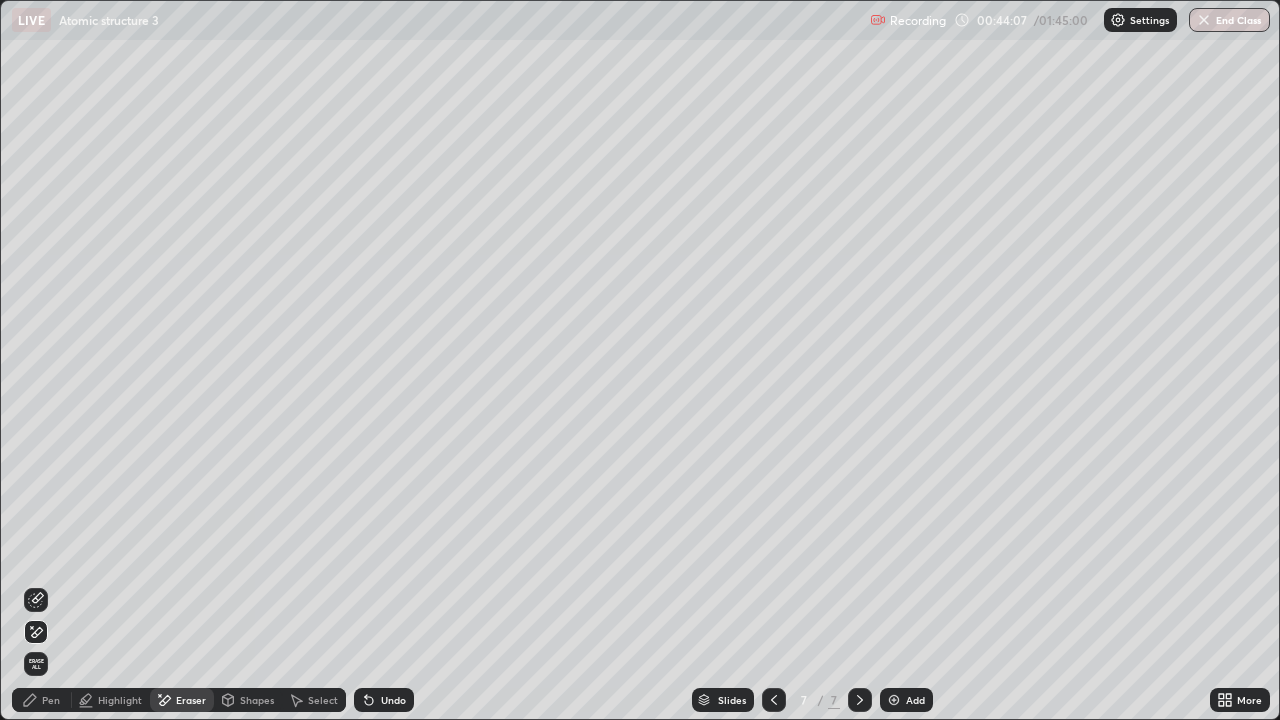 click on "Pen" at bounding box center [42, 700] 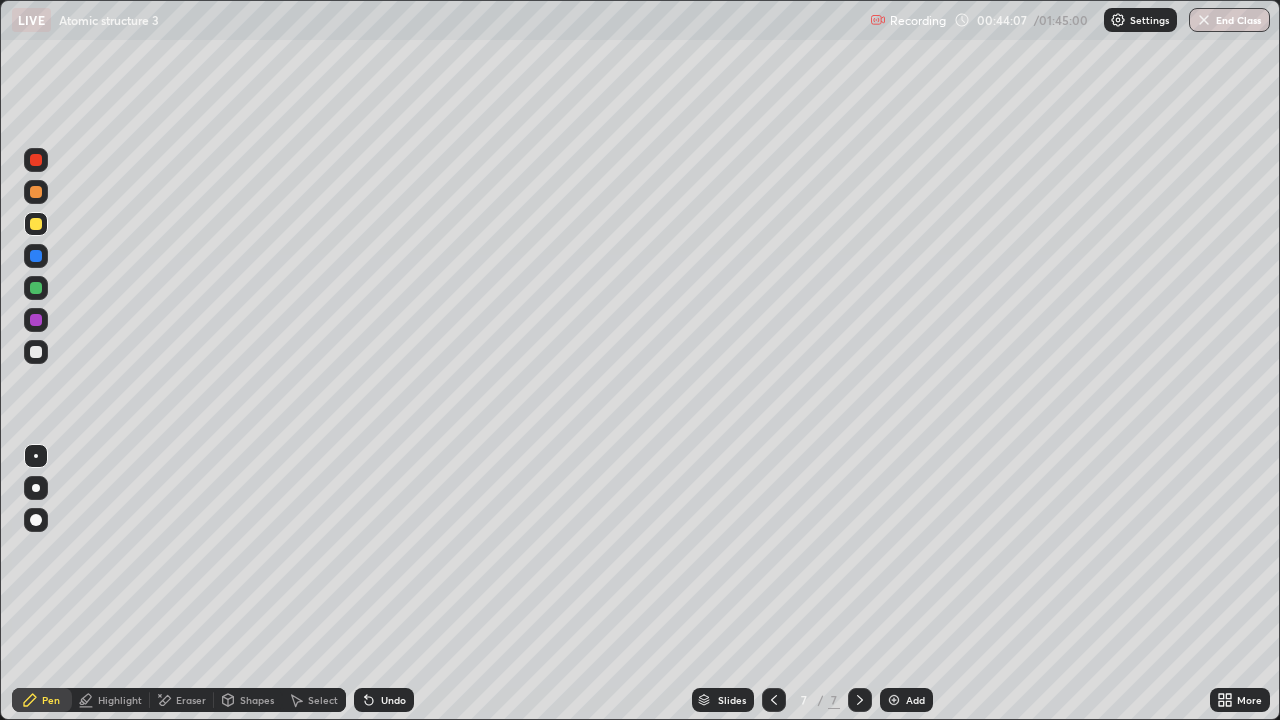 click at bounding box center [36, 256] 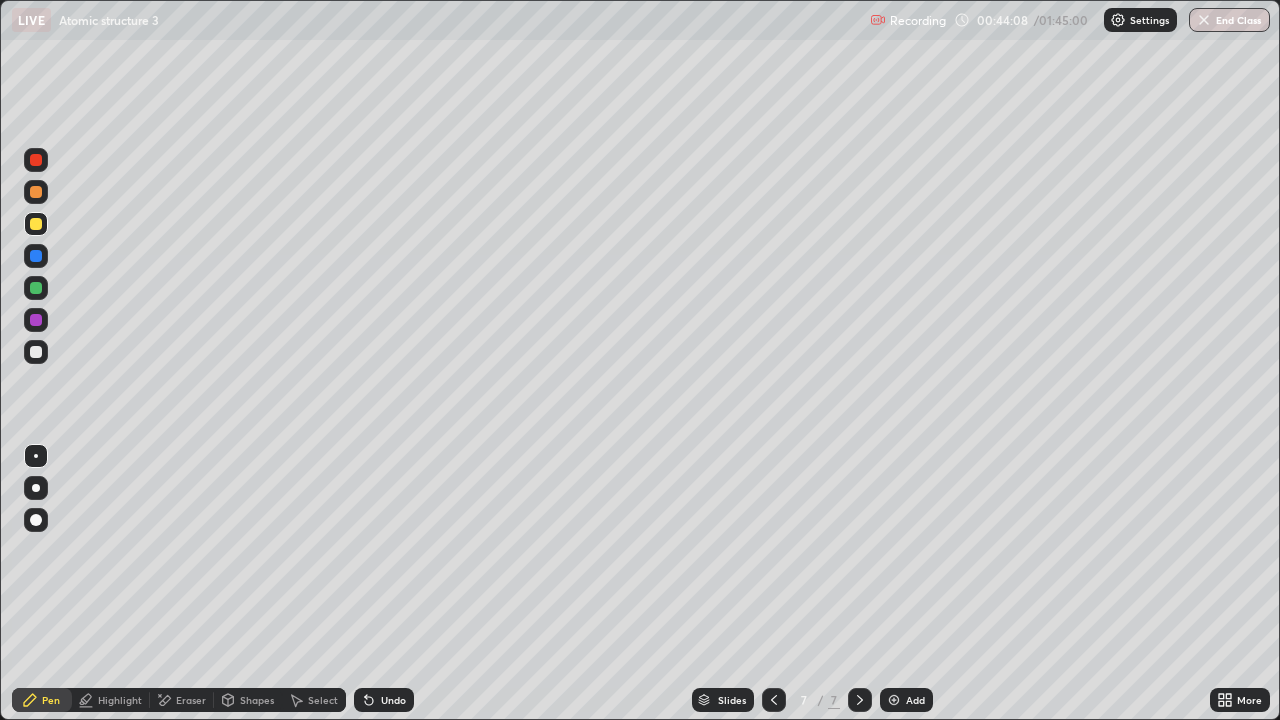 click at bounding box center [36, 192] 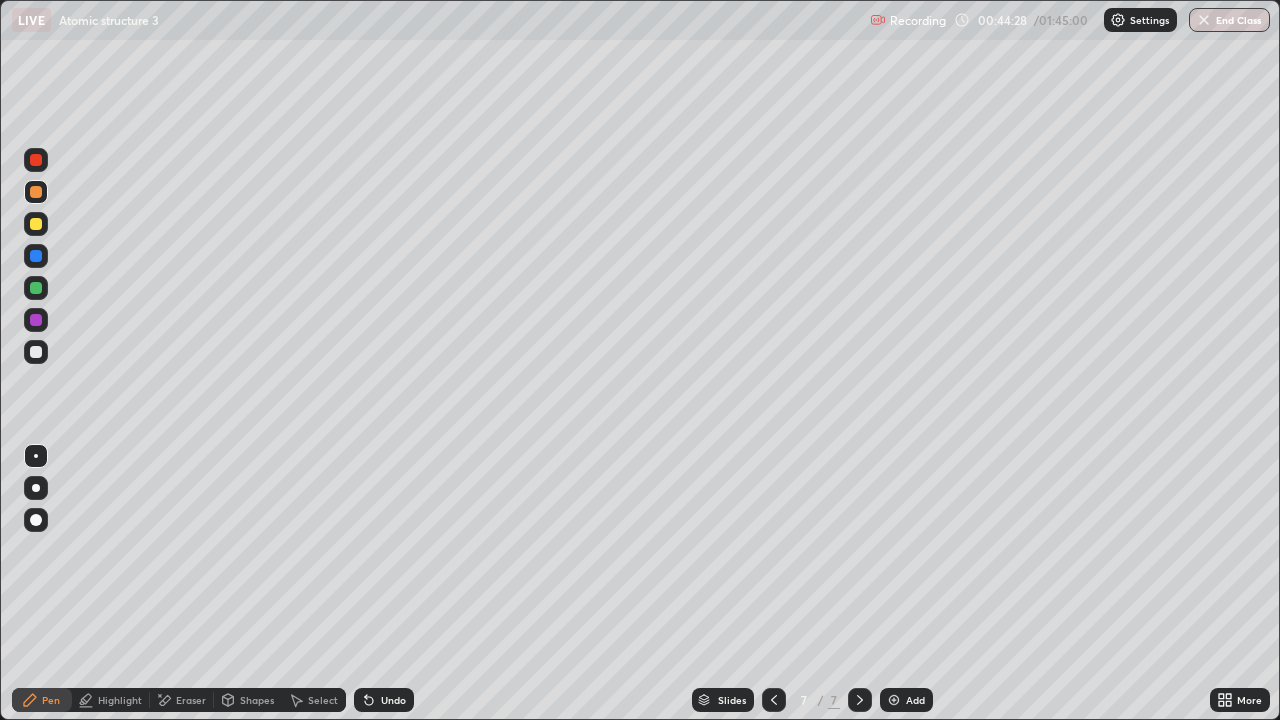 click at bounding box center [774, 700] 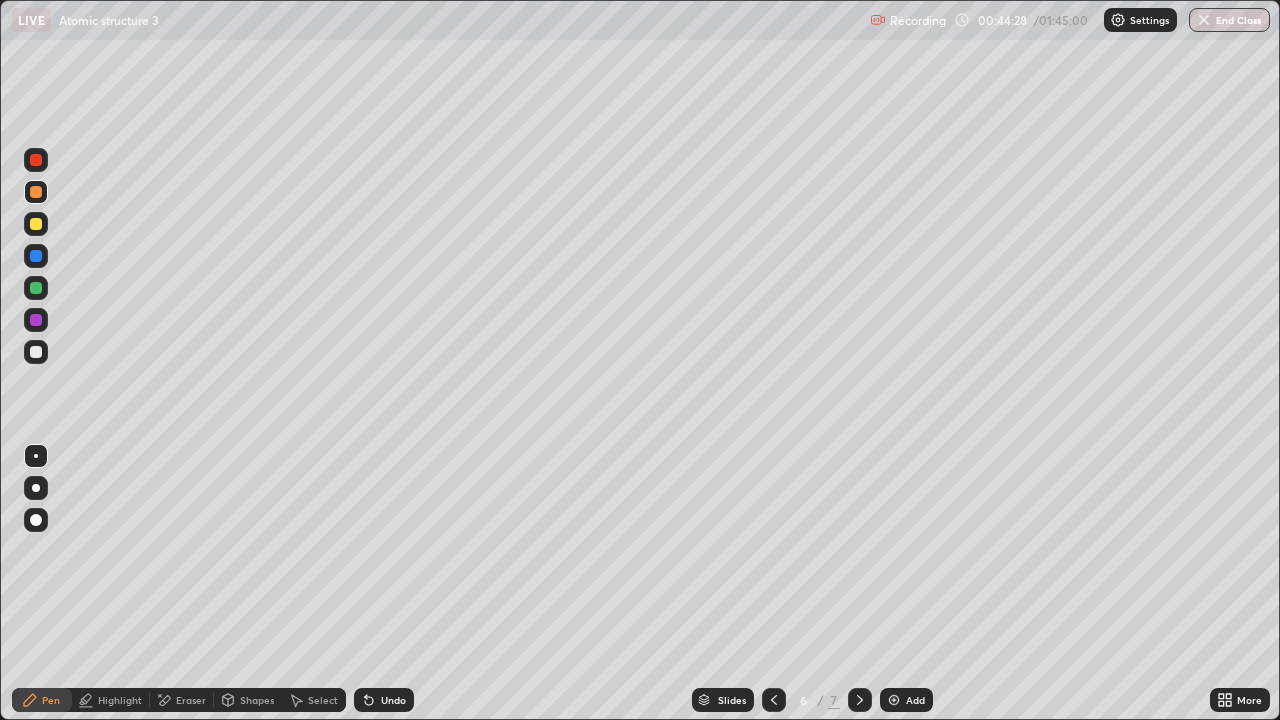 click at bounding box center [774, 700] 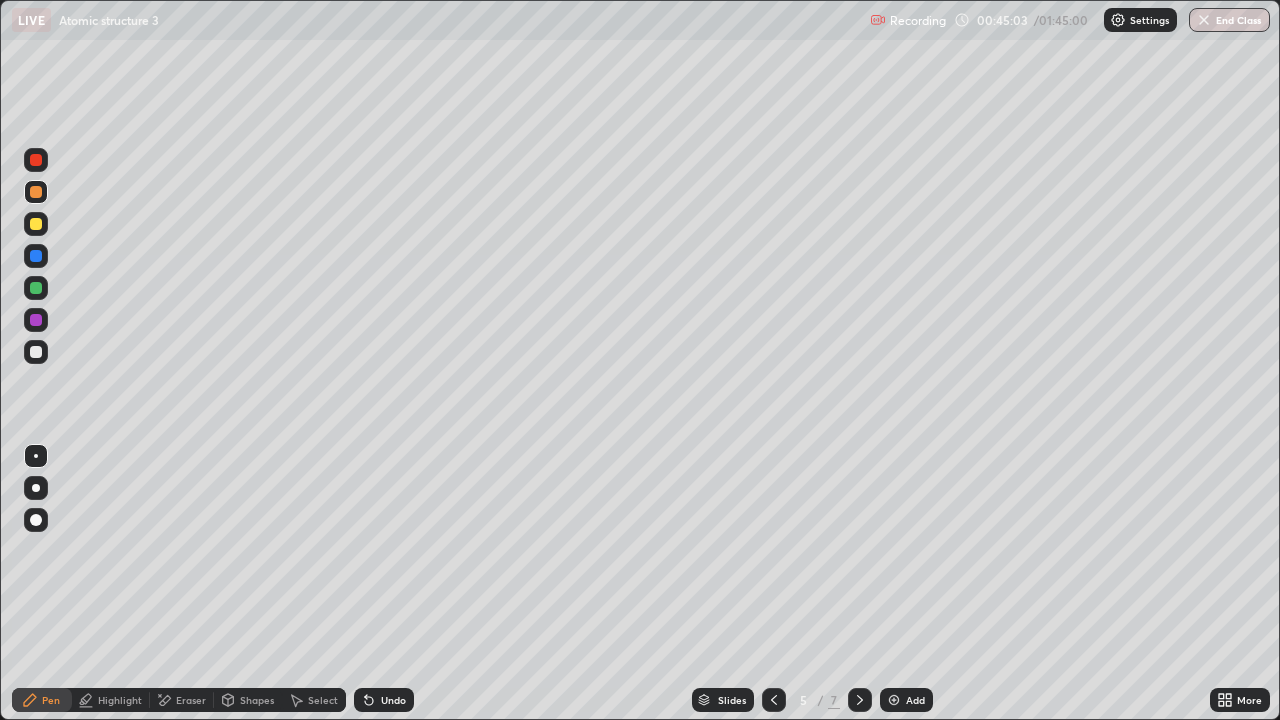 click at bounding box center (36, 288) 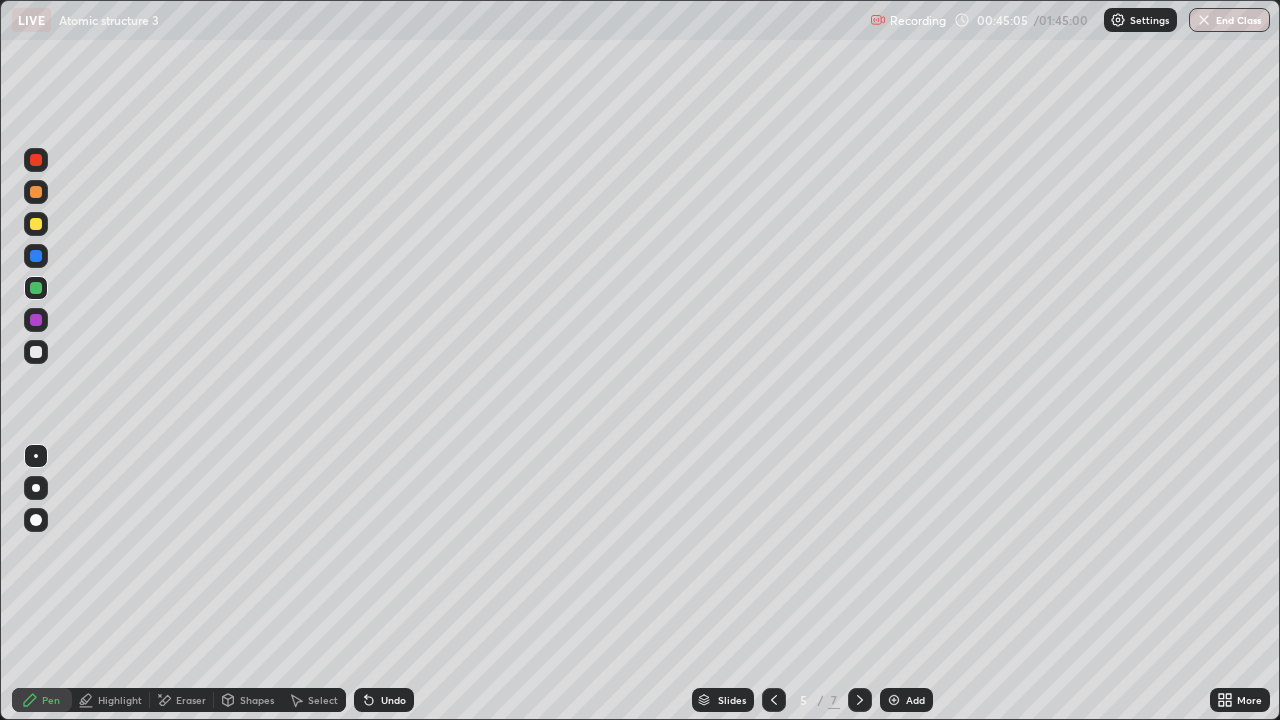 click 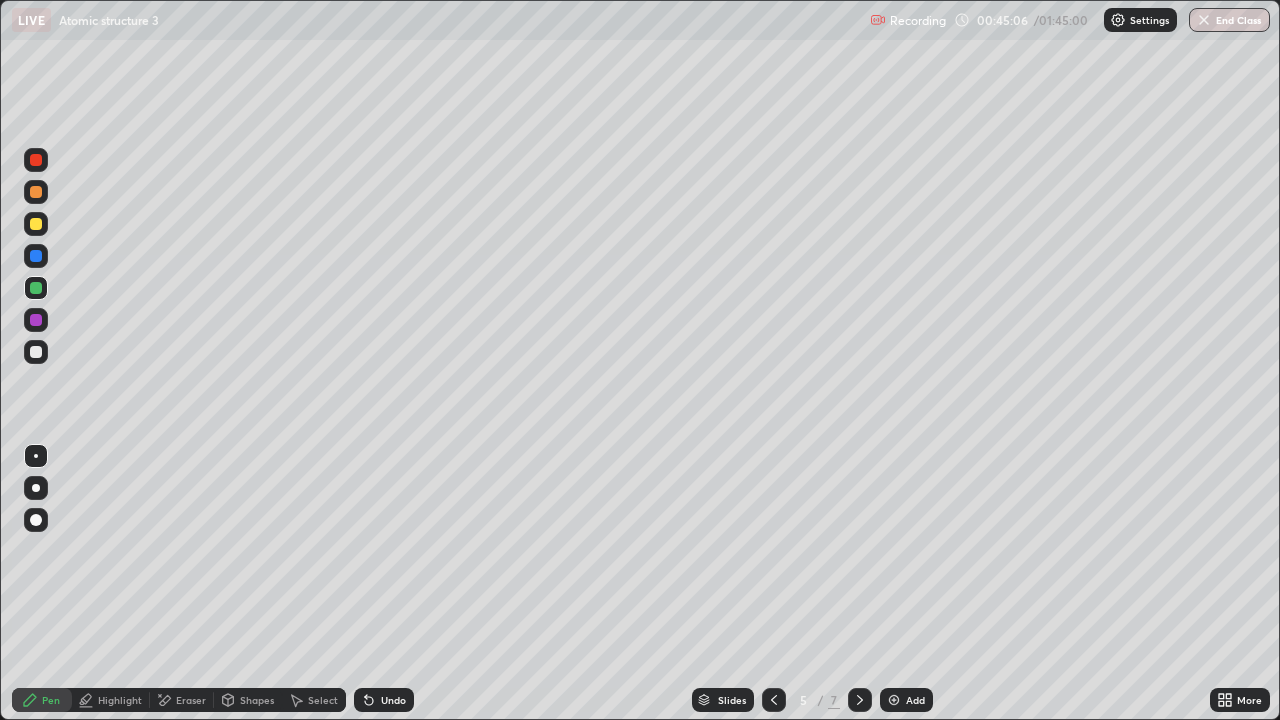 click at bounding box center (36, 352) 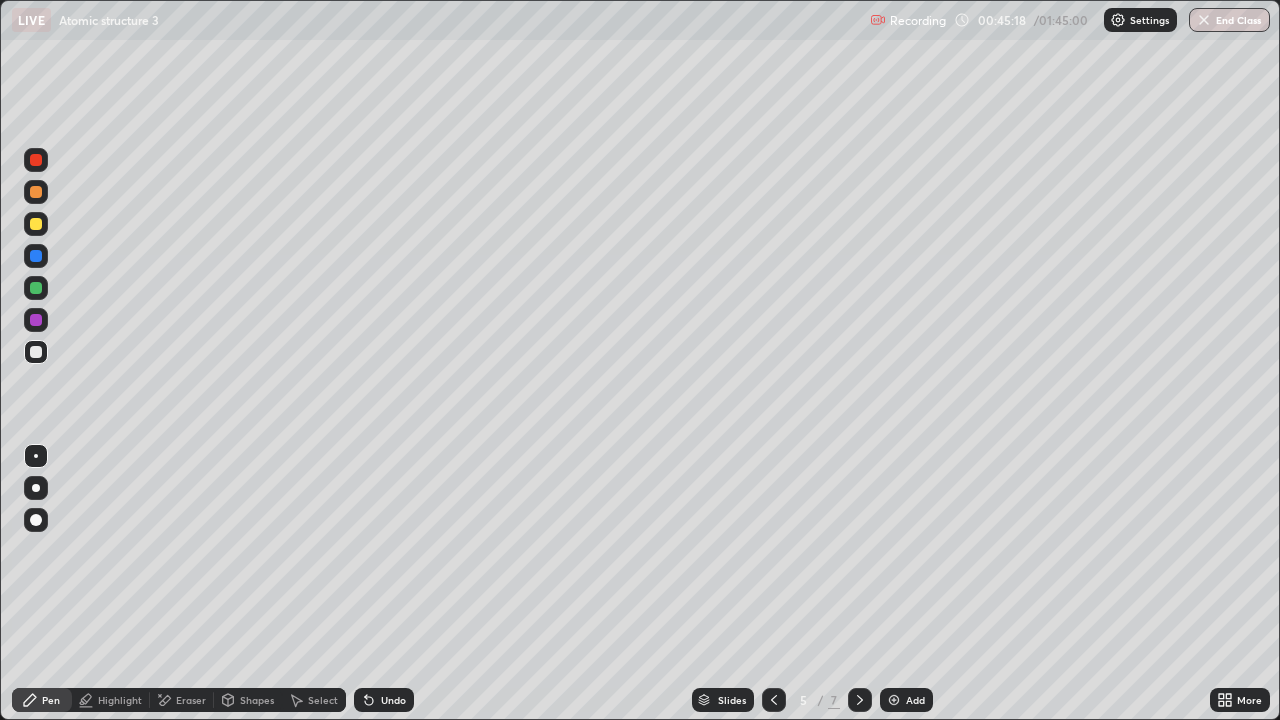 click on "Eraser" at bounding box center (182, 700) 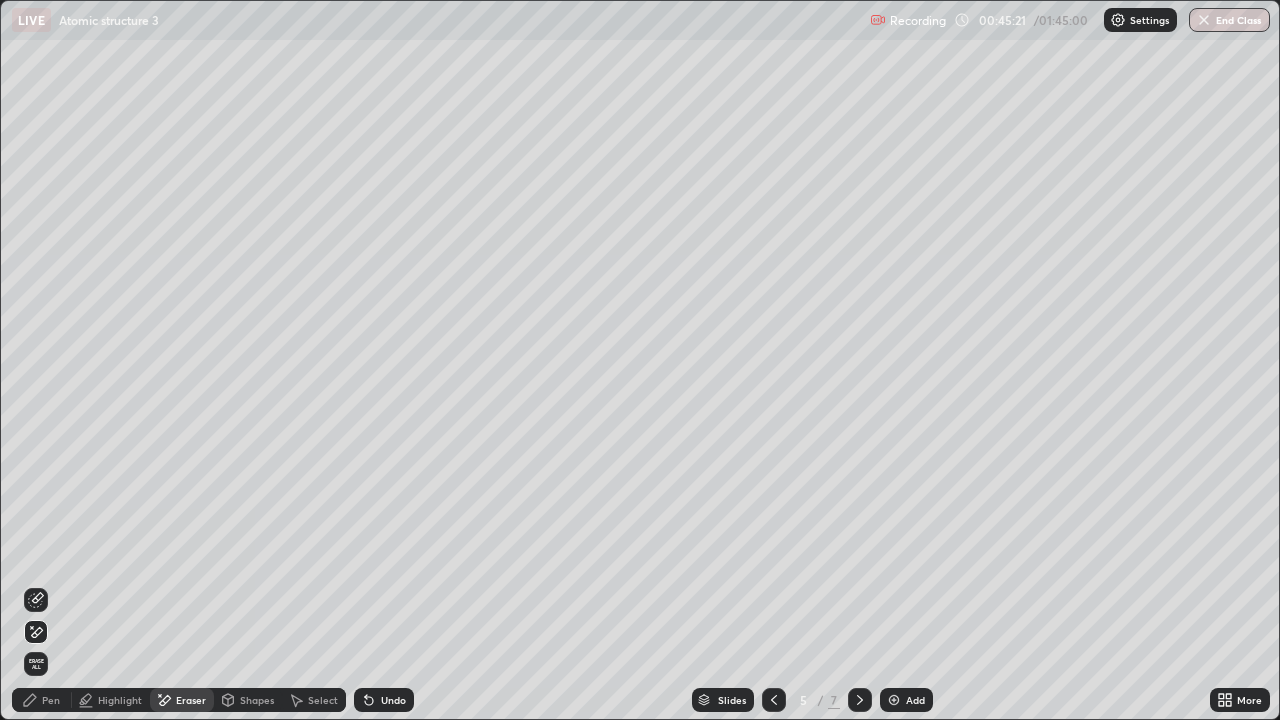 click 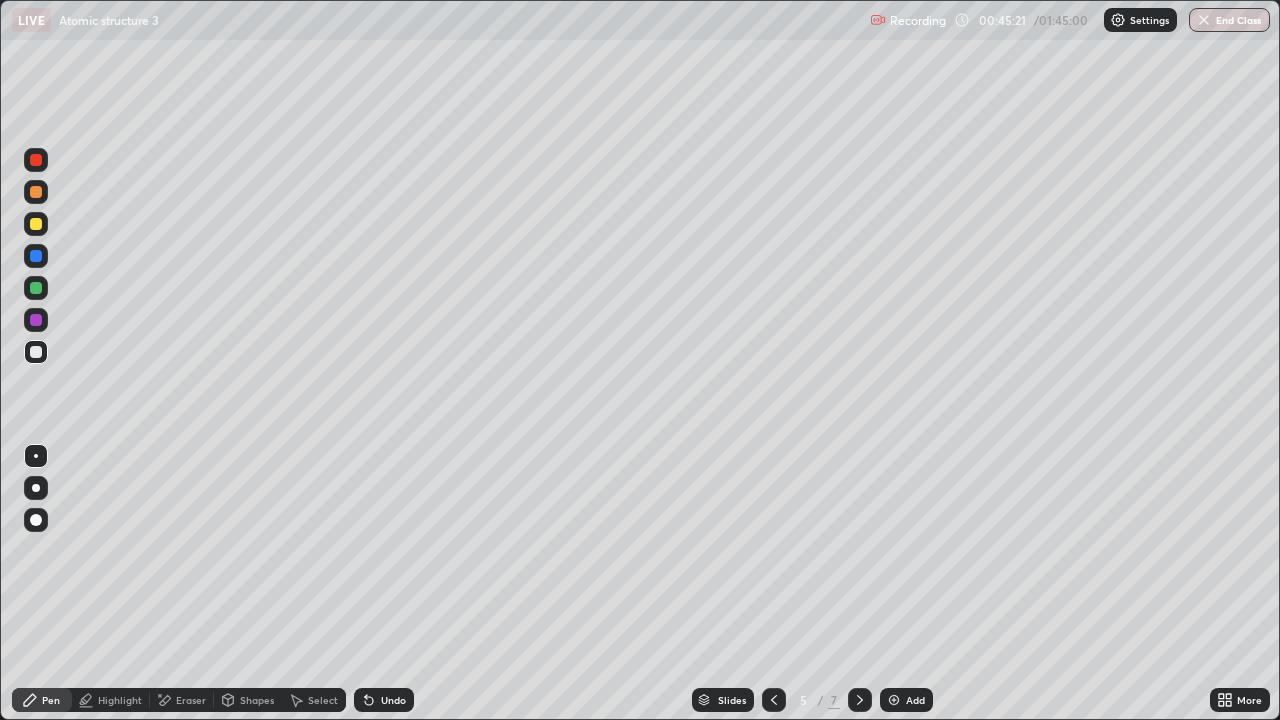 click at bounding box center [36, 192] 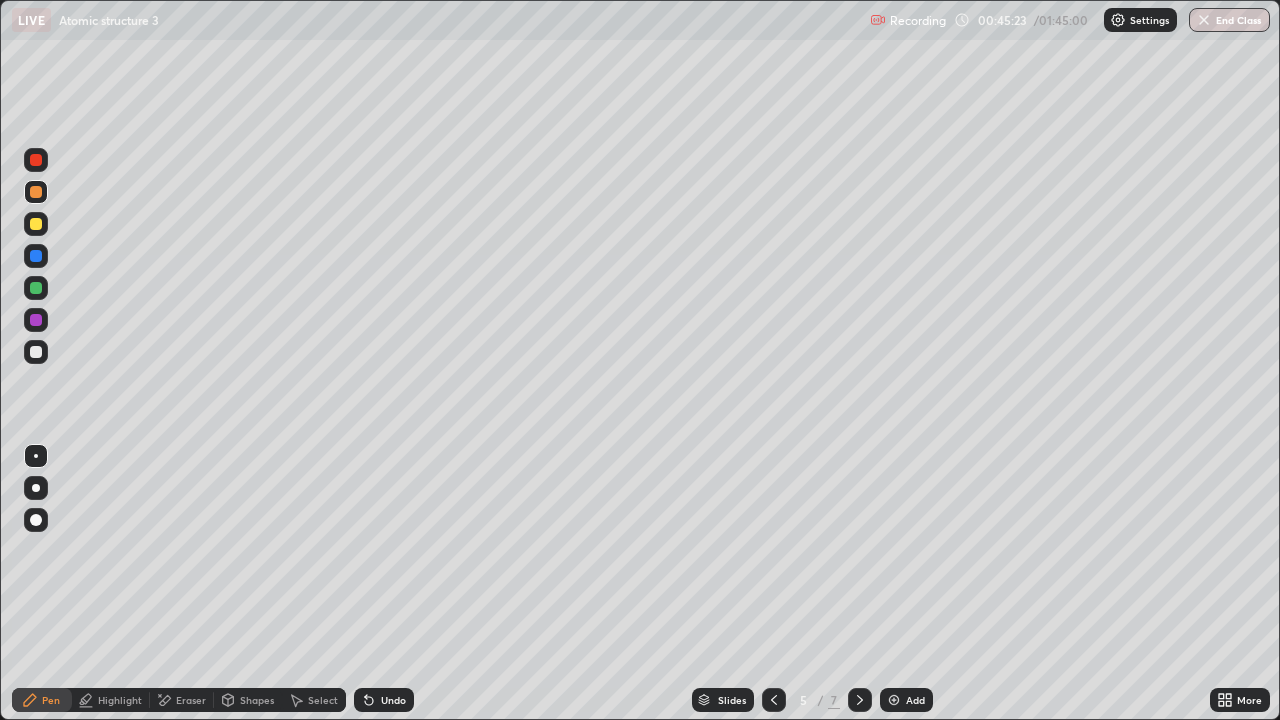 click at bounding box center [860, 700] 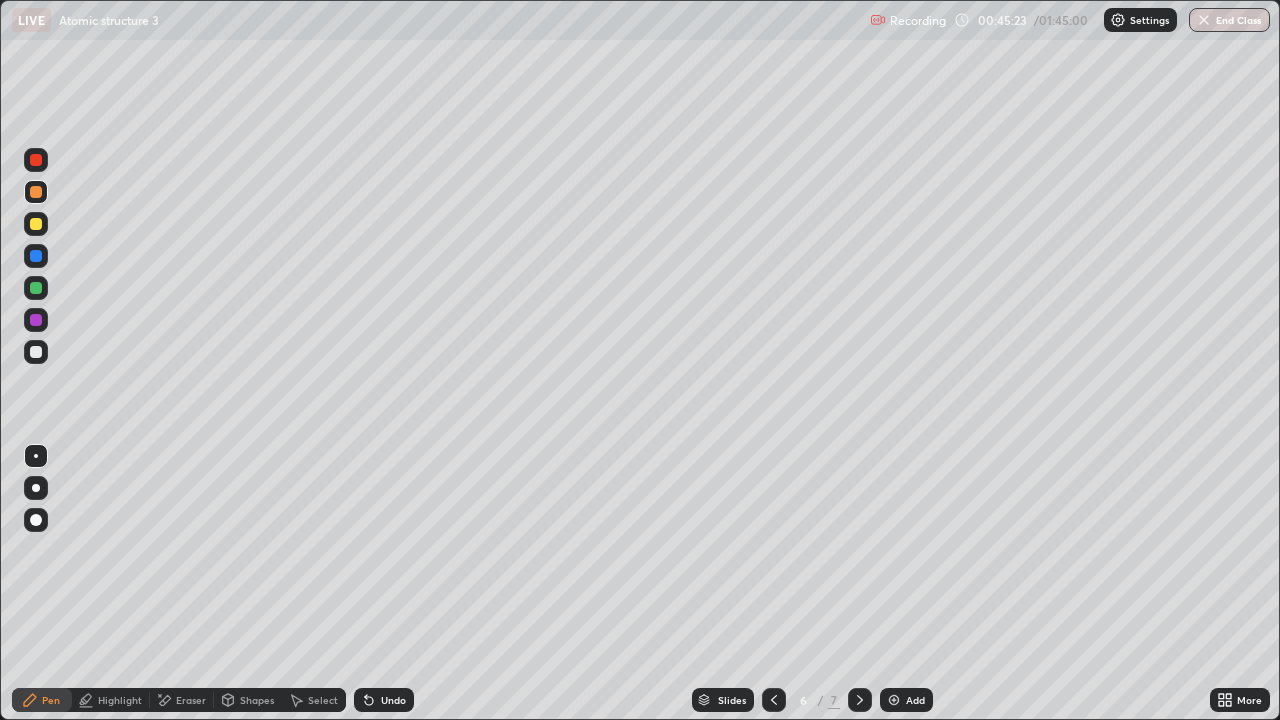 click 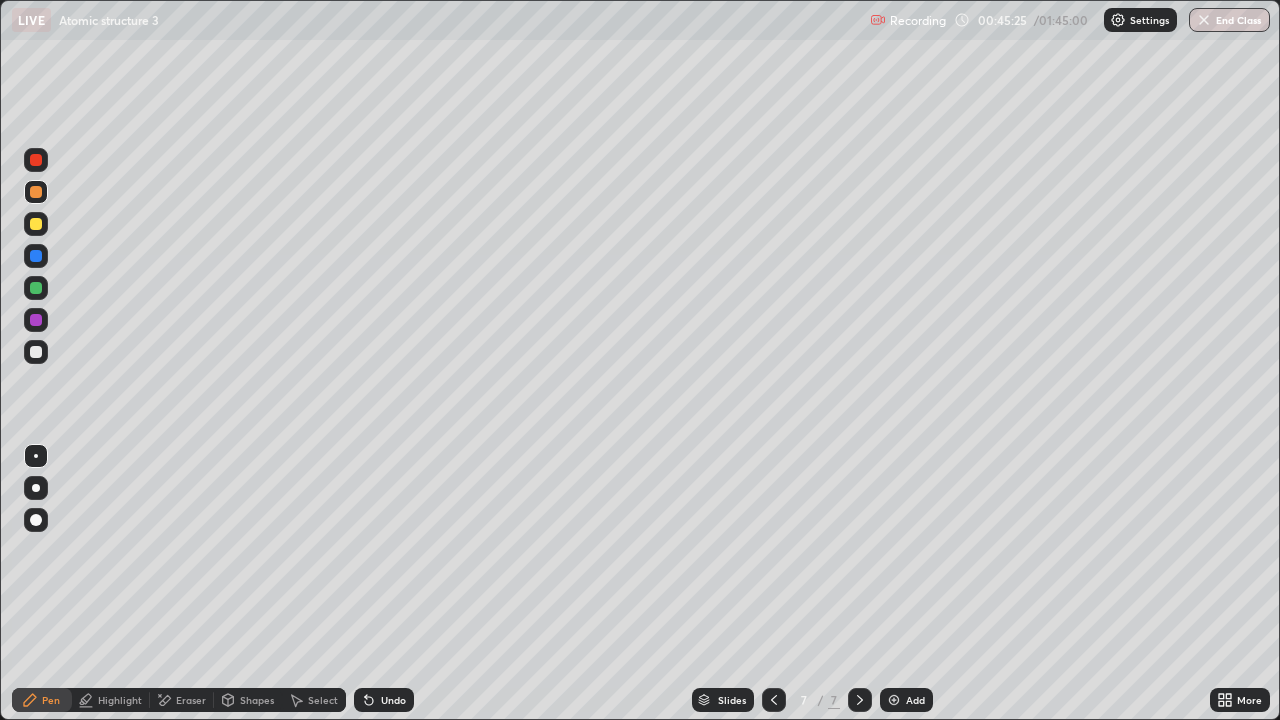 click on "Add" at bounding box center [915, 700] 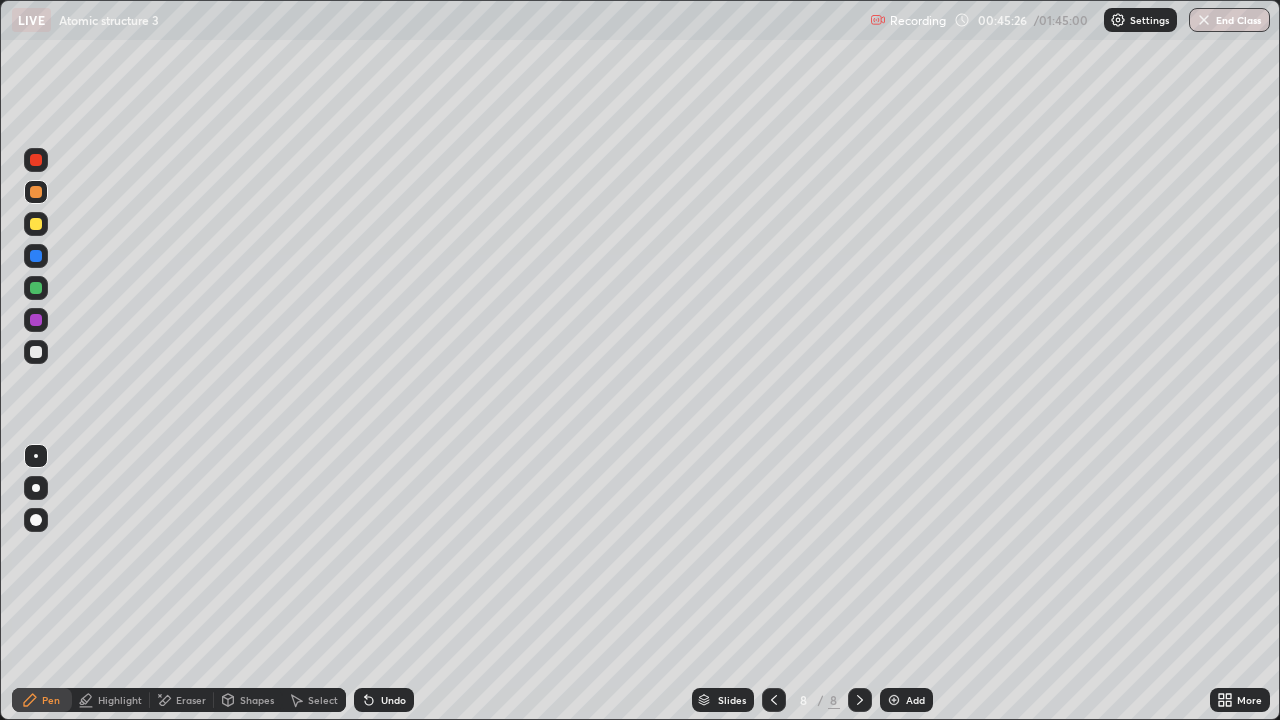 click at bounding box center (36, 224) 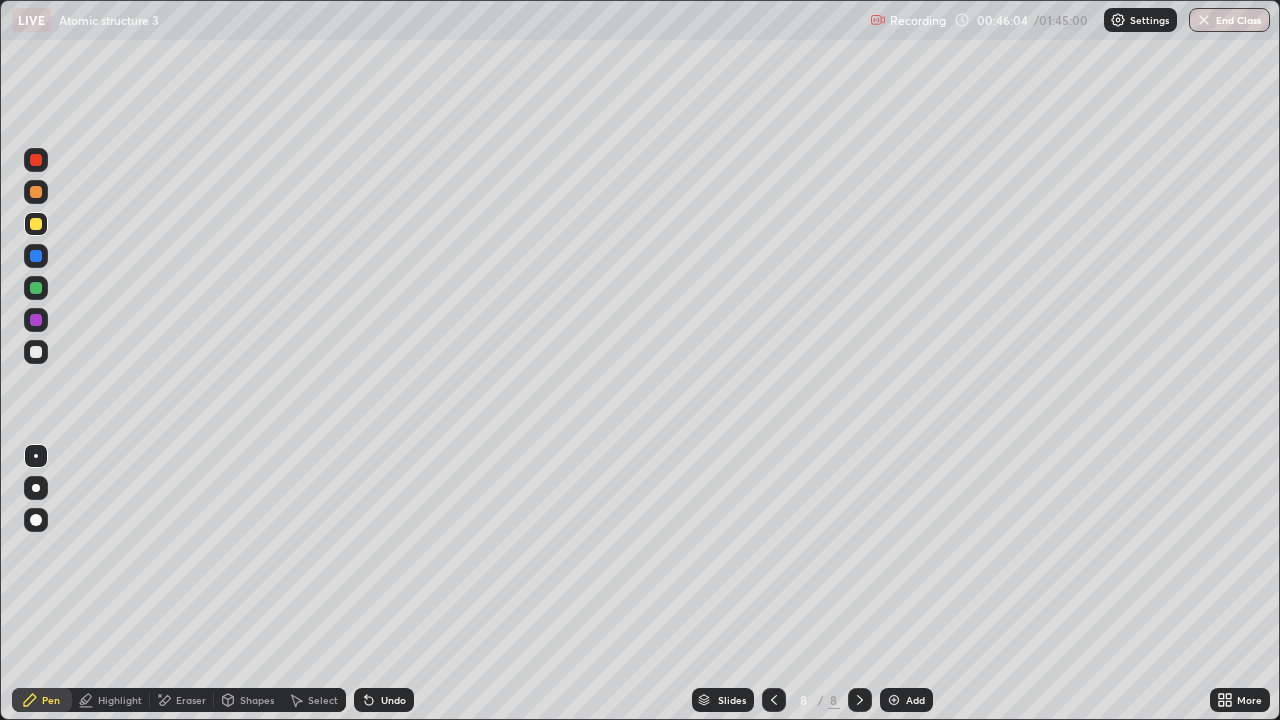 click at bounding box center (36, 192) 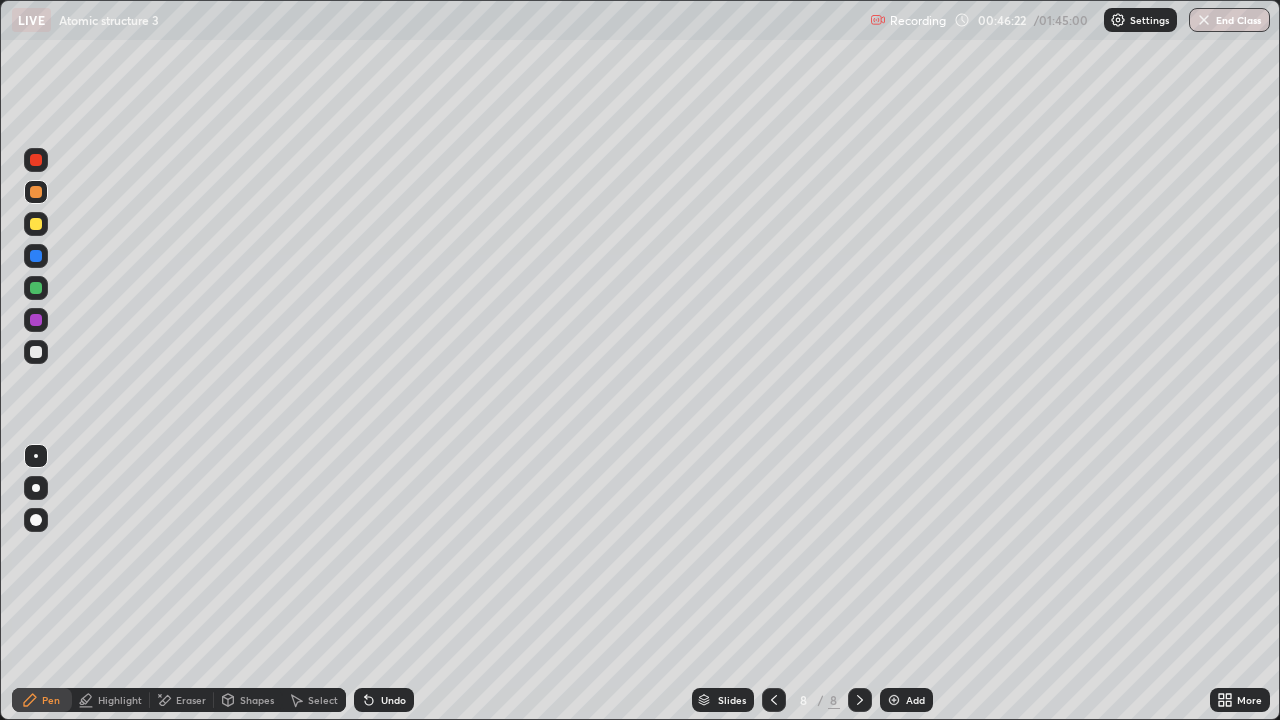 click at bounding box center (36, 288) 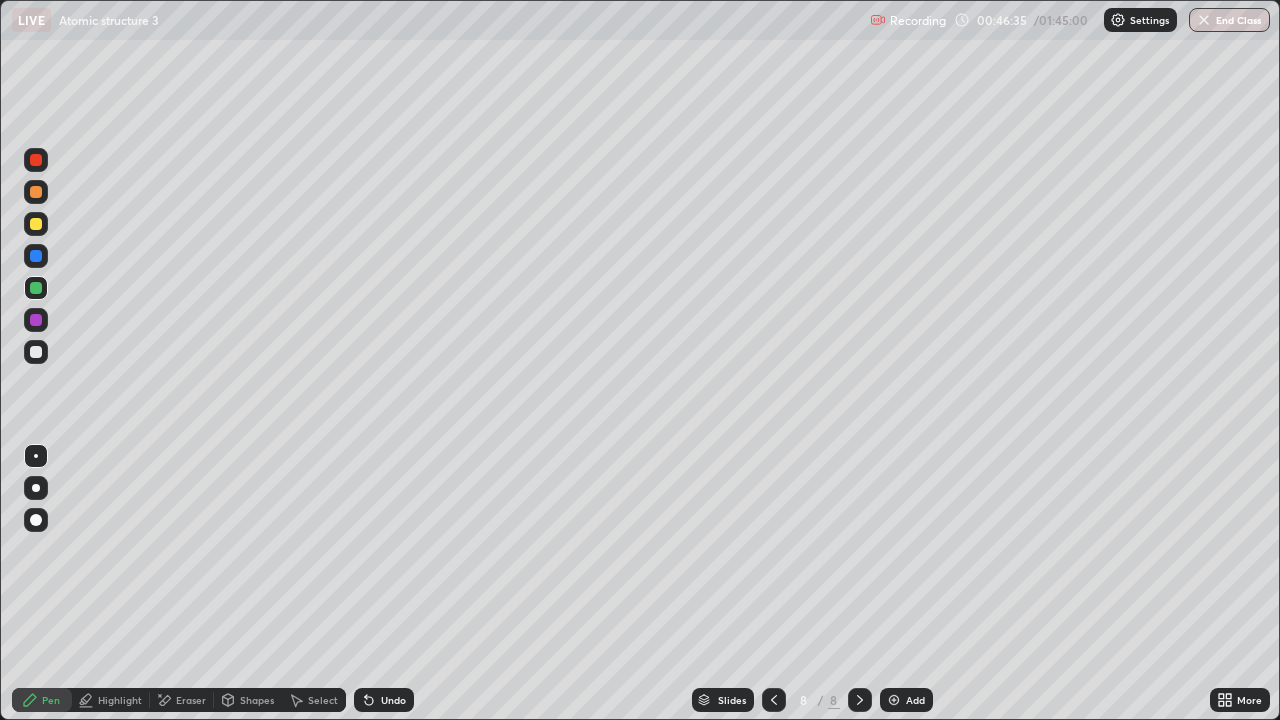 click at bounding box center (36, 288) 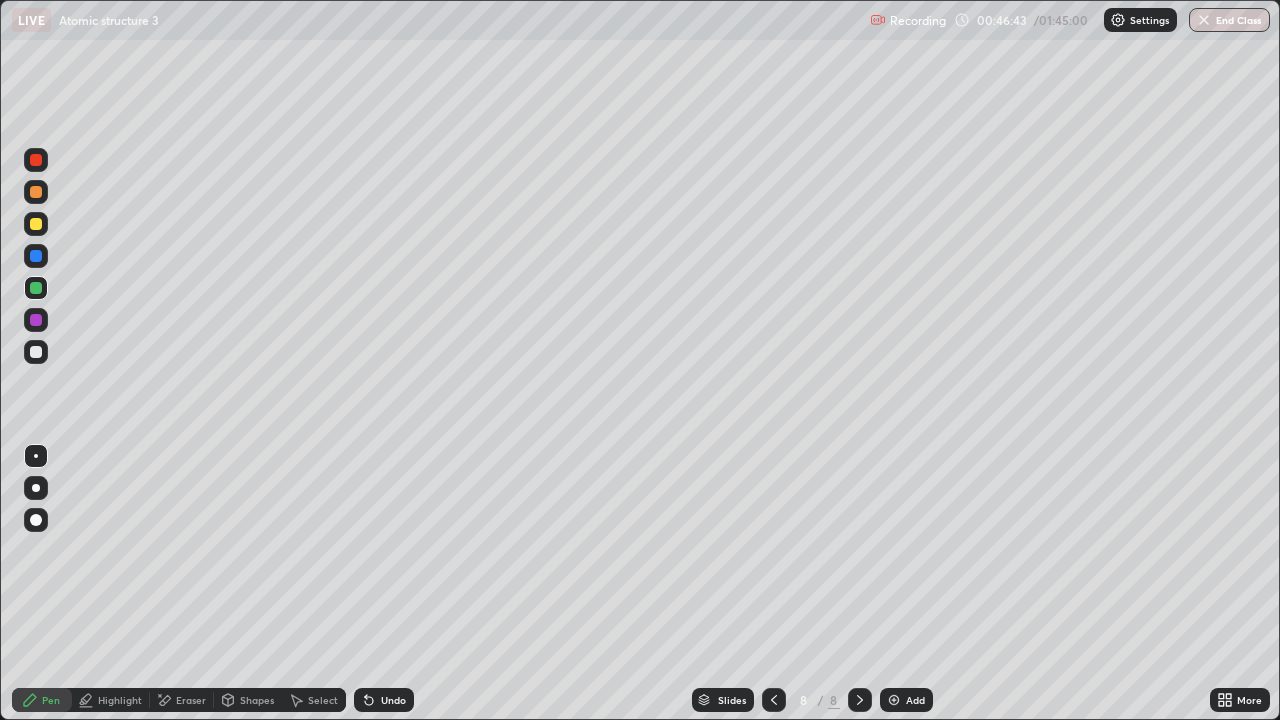 click on "Select" at bounding box center (323, 700) 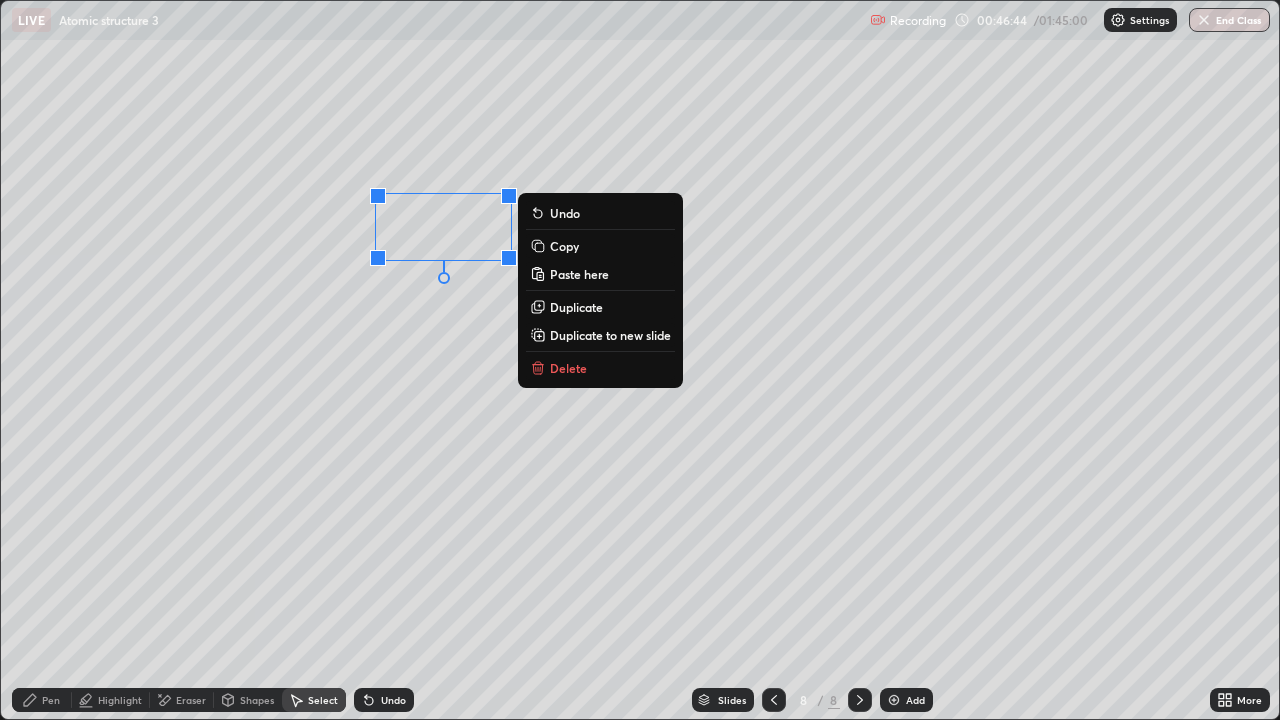 click on "Duplicate" at bounding box center [576, 307] 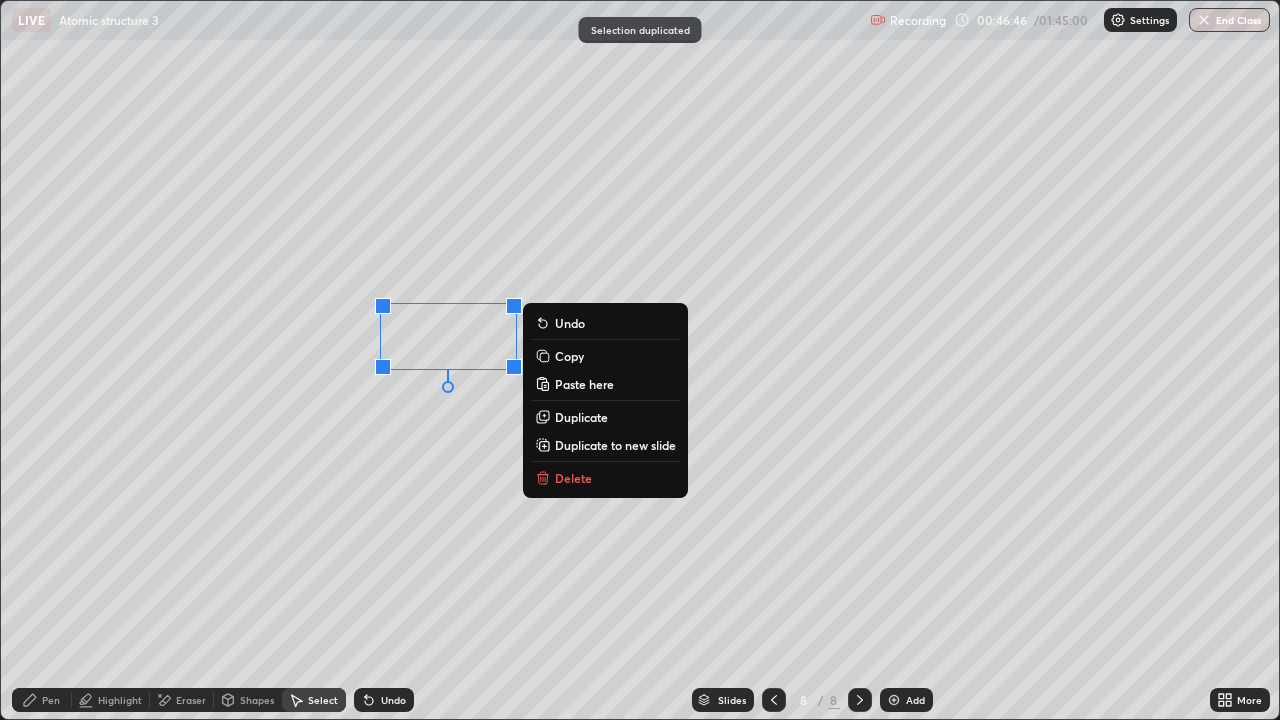 click on "Duplicate" at bounding box center (581, 417) 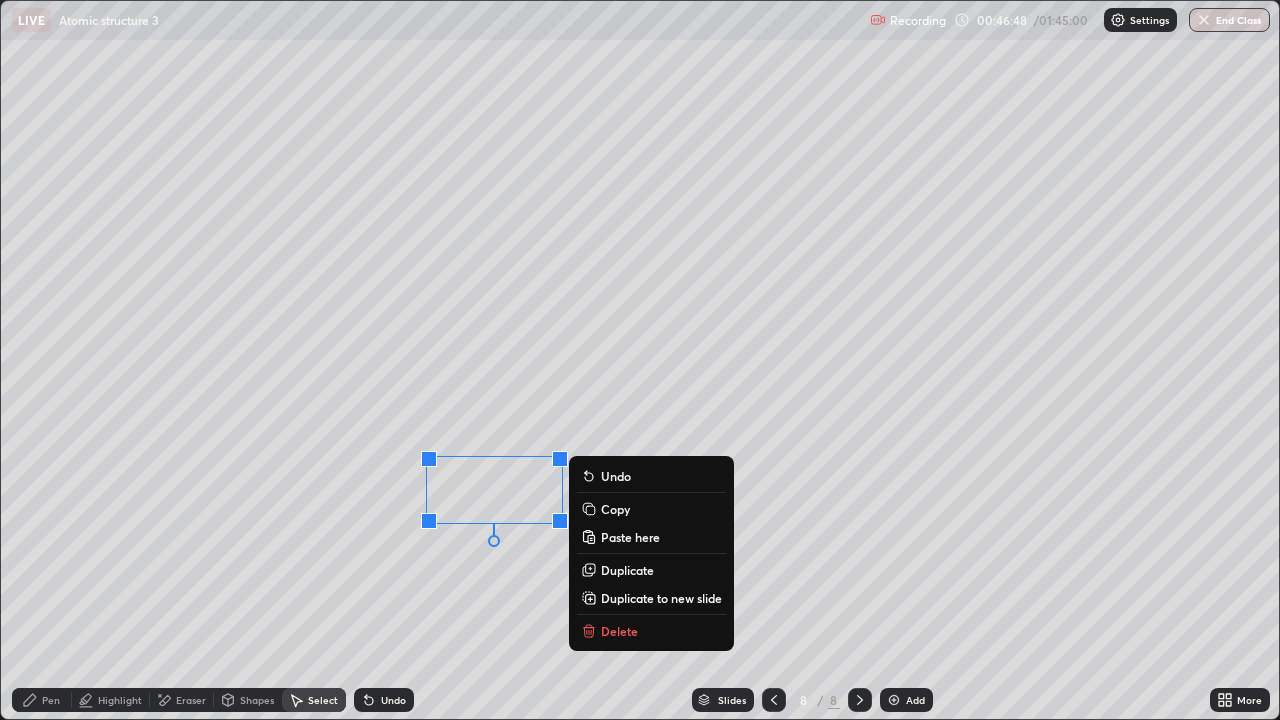 click on "Pen" at bounding box center [42, 700] 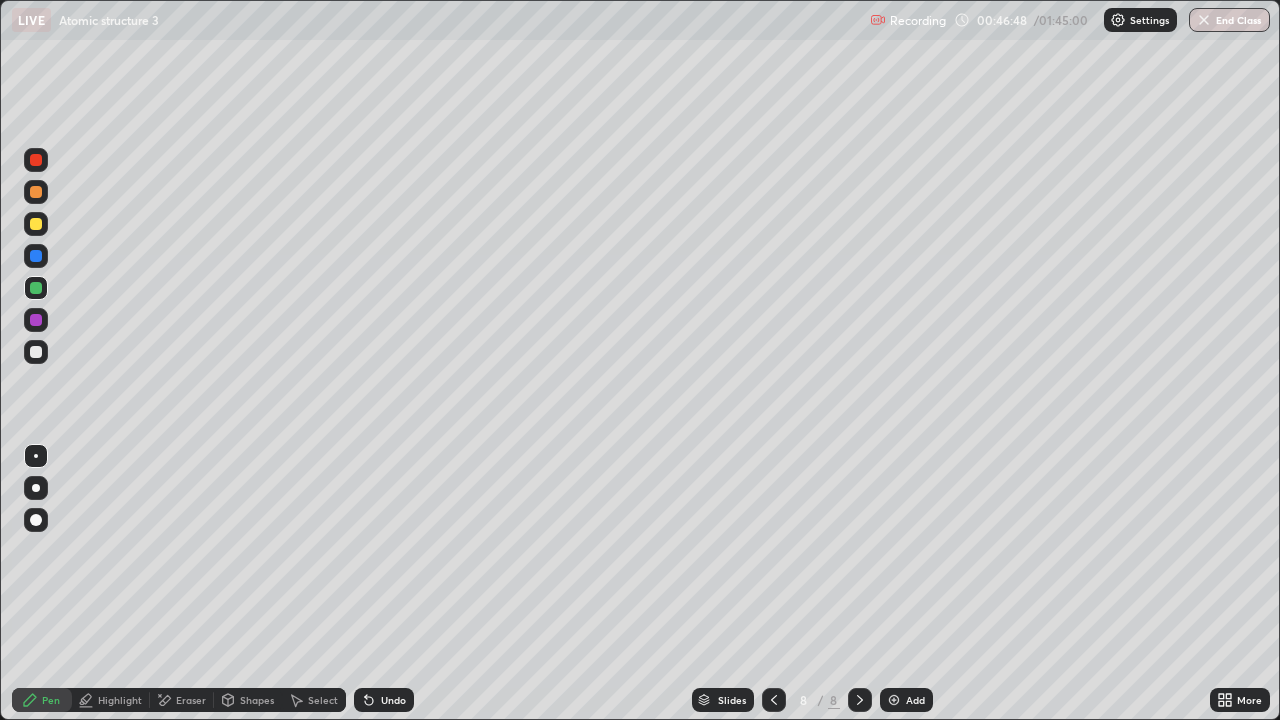 click at bounding box center [36, 352] 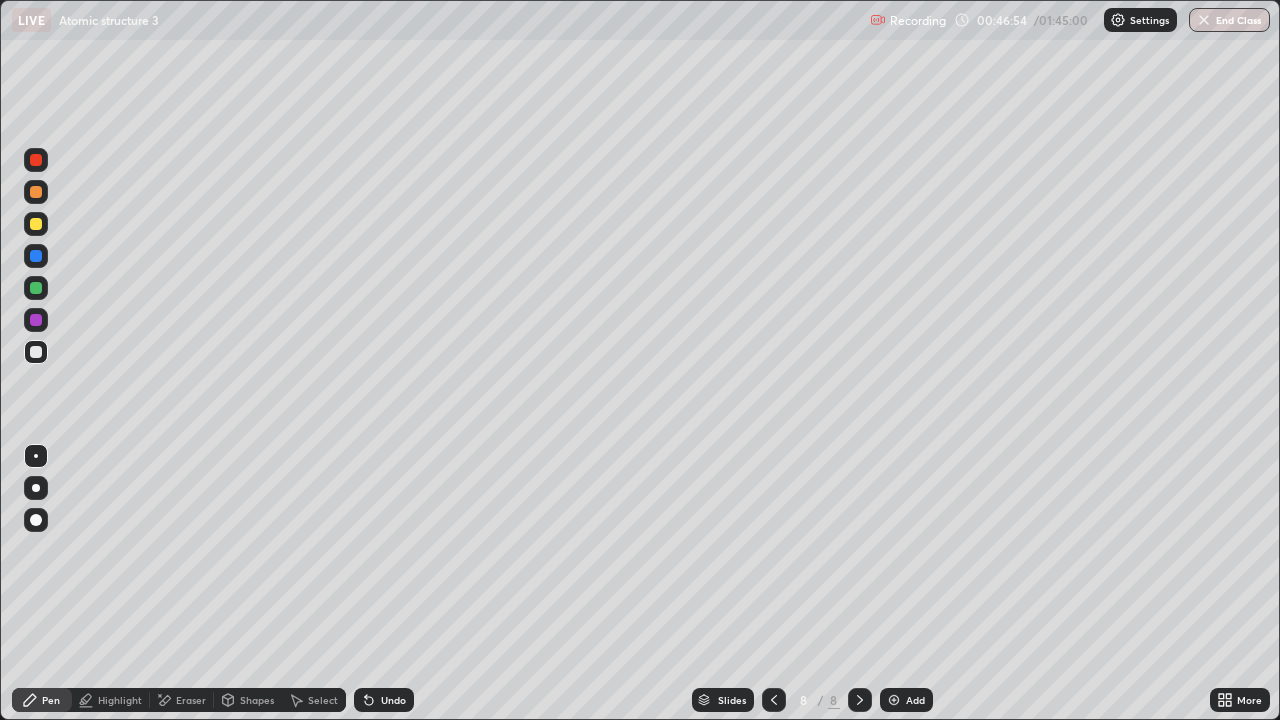 click at bounding box center (36, 256) 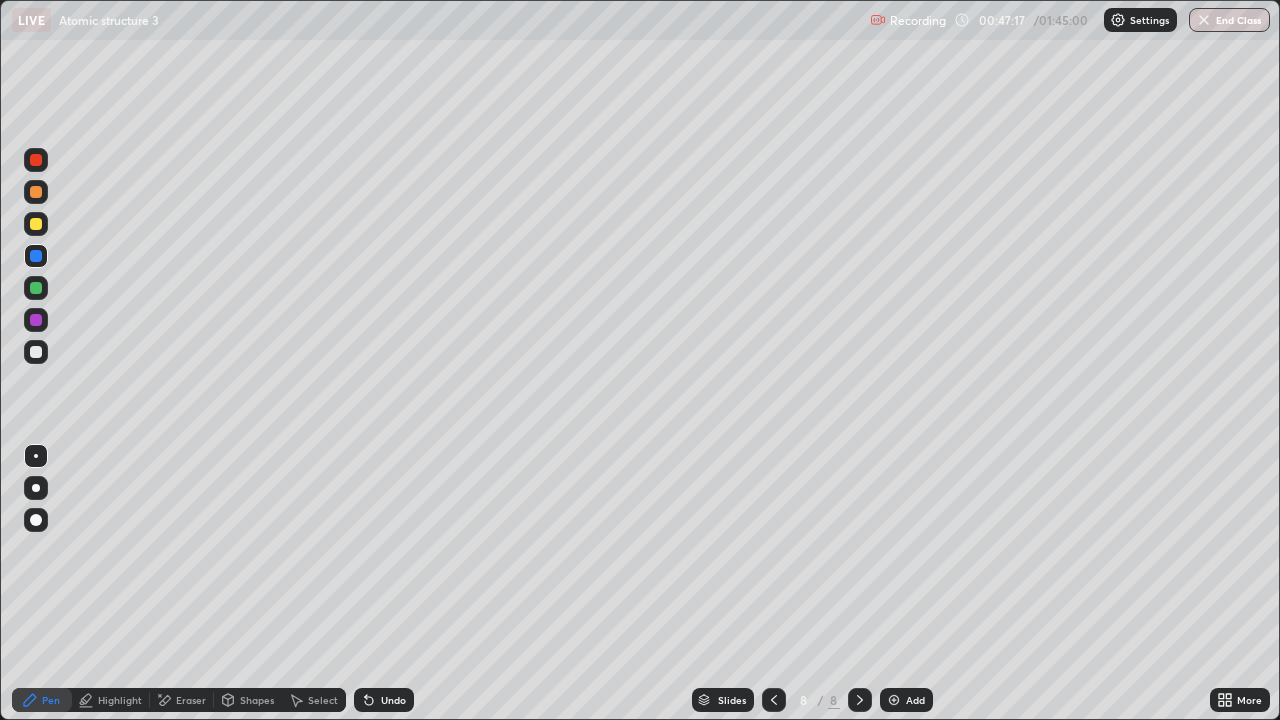 click at bounding box center (36, 192) 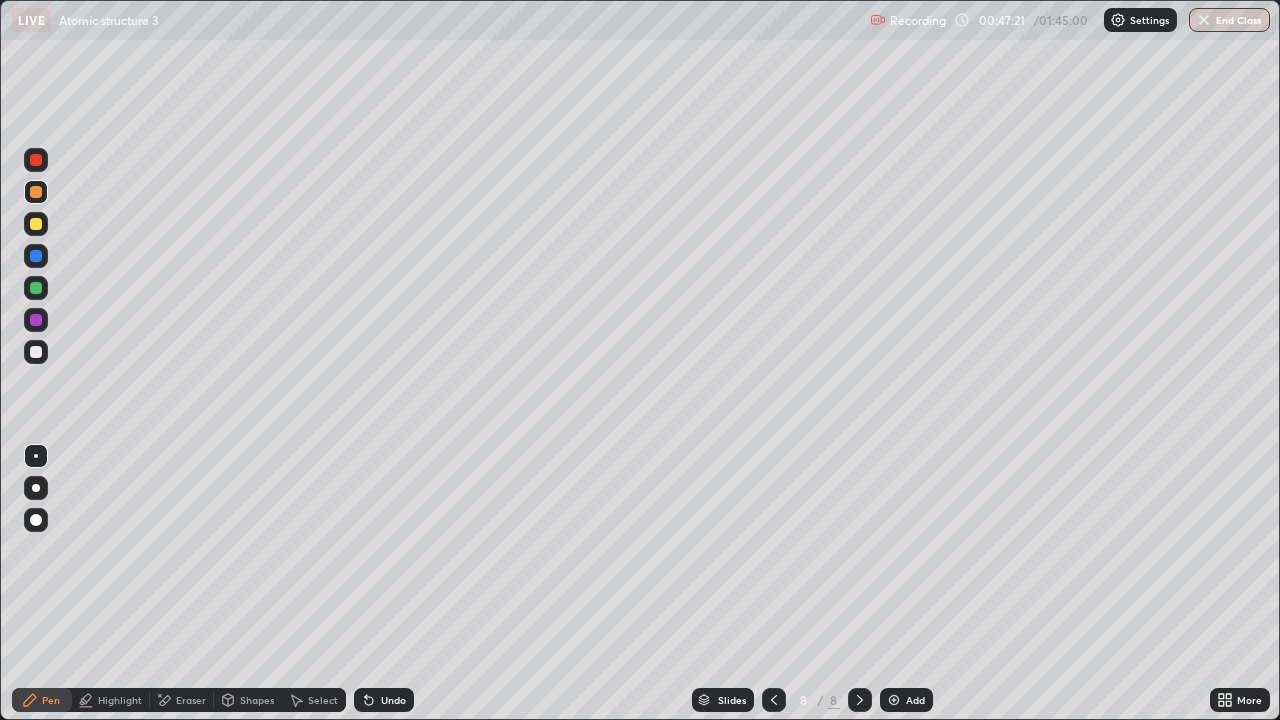 click at bounding box center (36, 352) 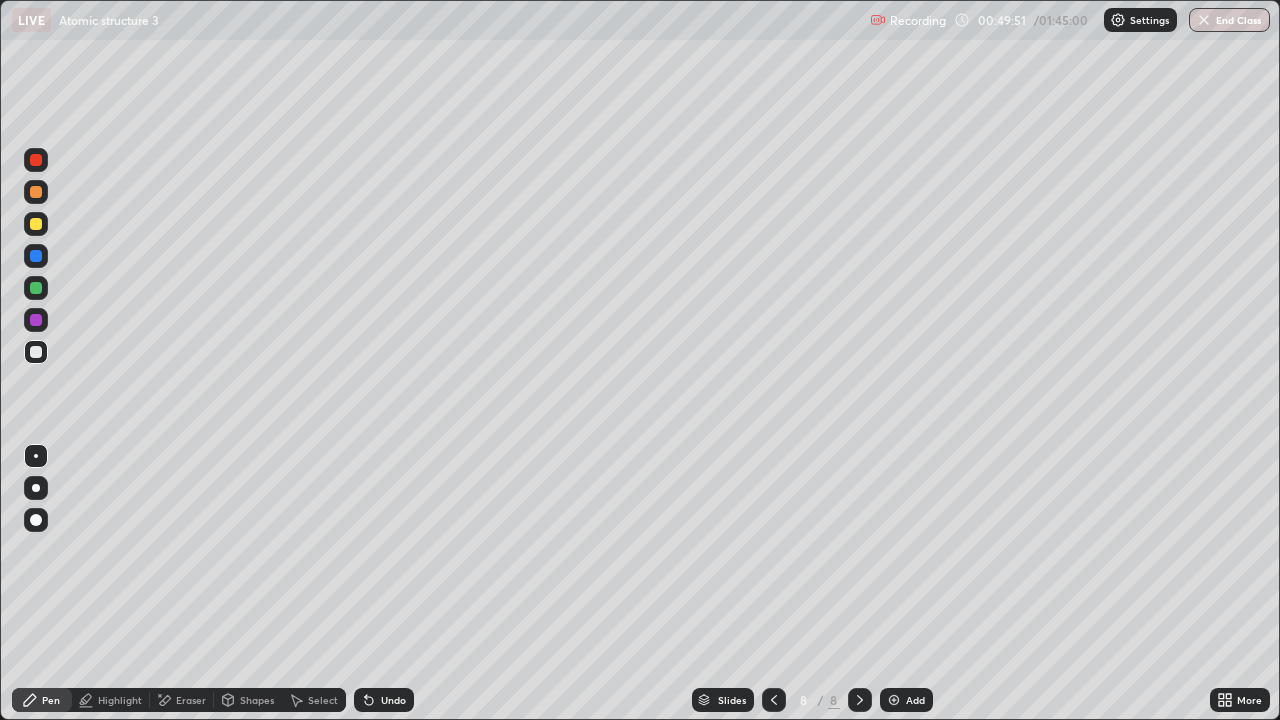 click 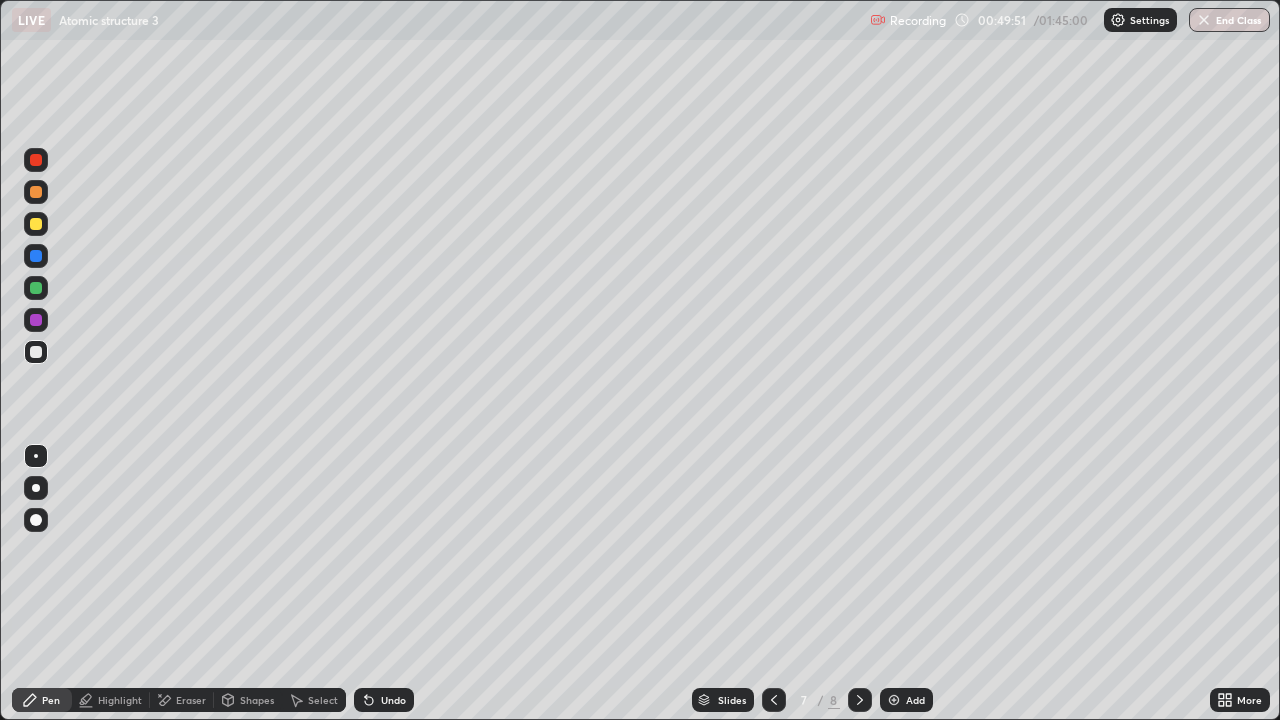 click 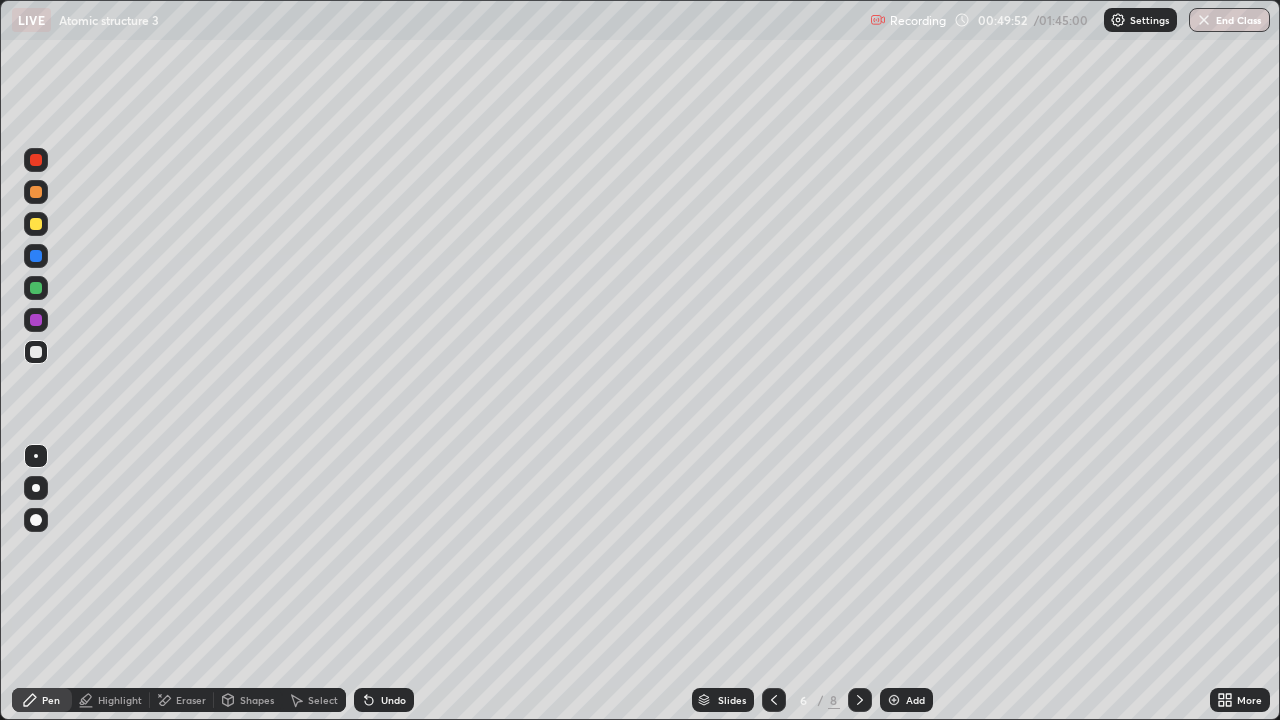 click at bounding box center [774, 700] 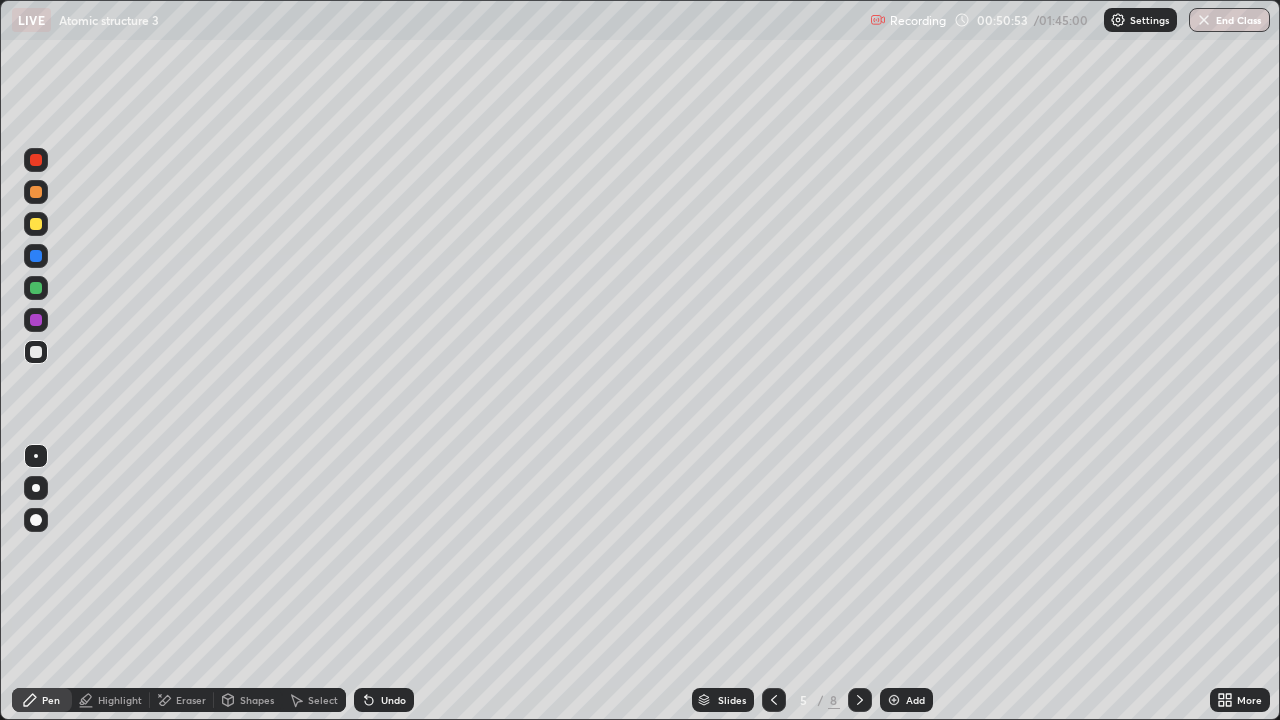 click on "Undo" at bounding box center (384, 700) 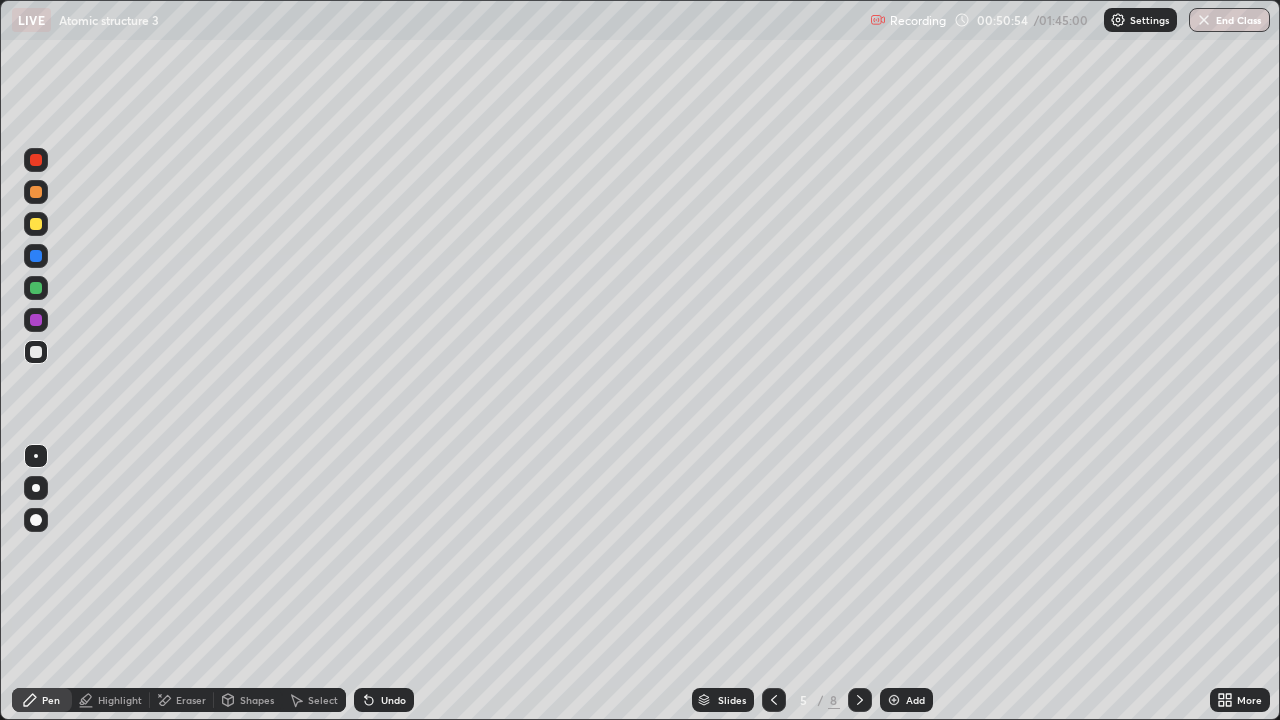 click 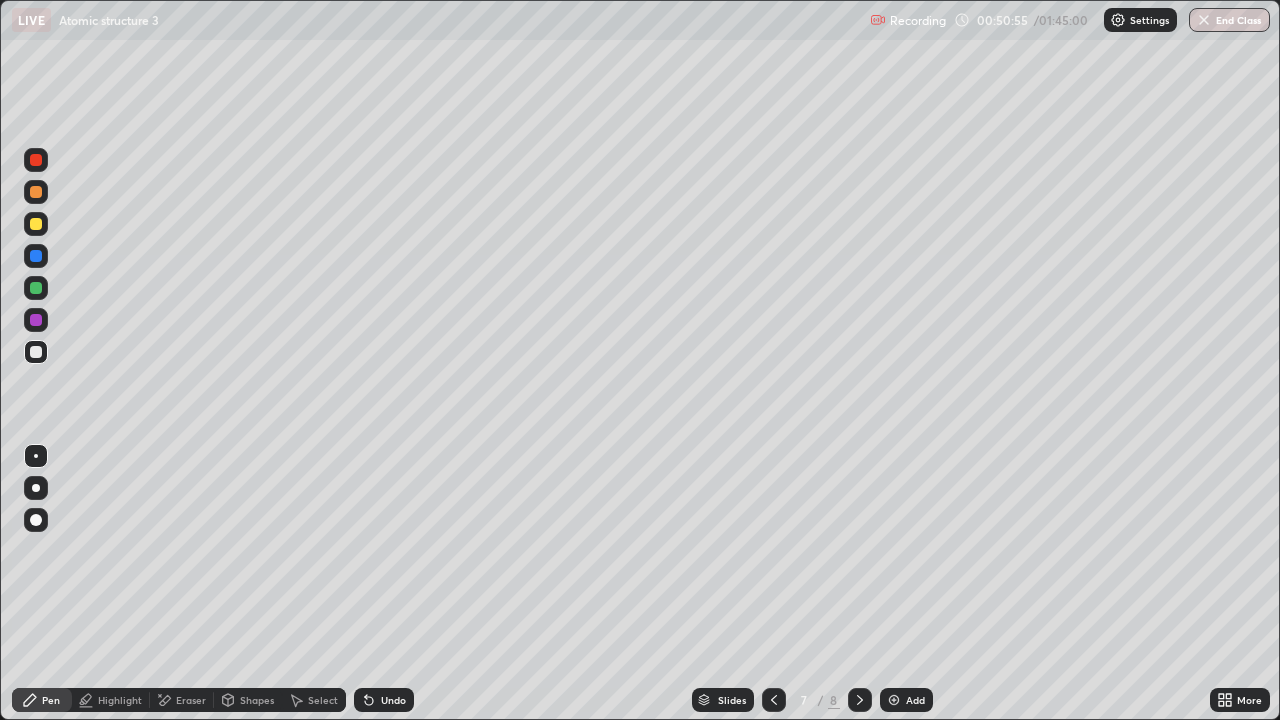click at bounding box center (860, 700) 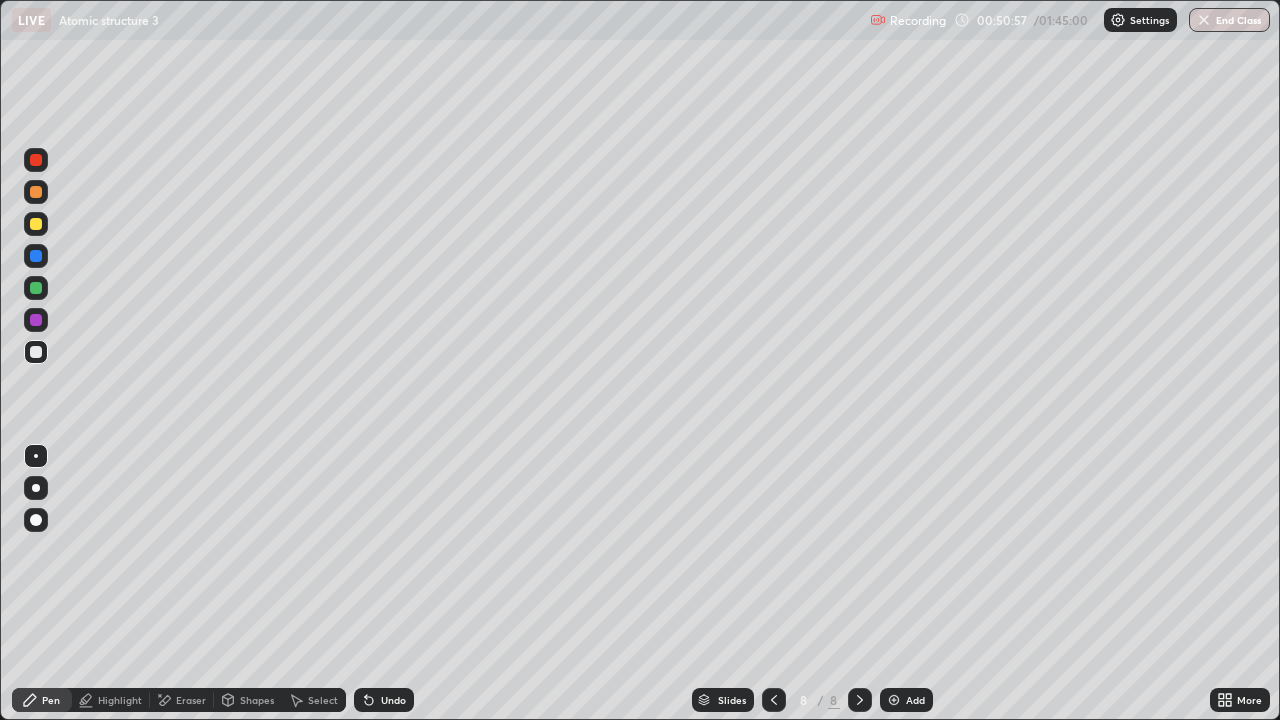 click on "Add" at bounding box center [915, 700] 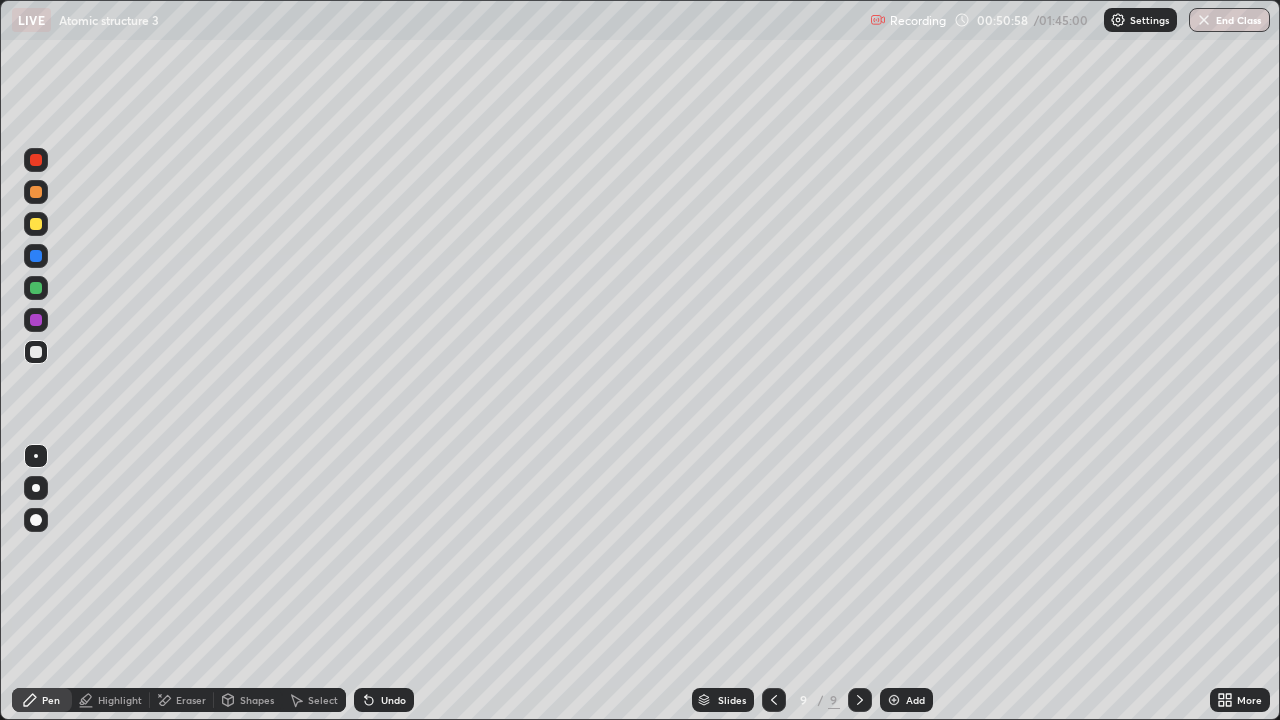 click at bounding box center [36, 288] 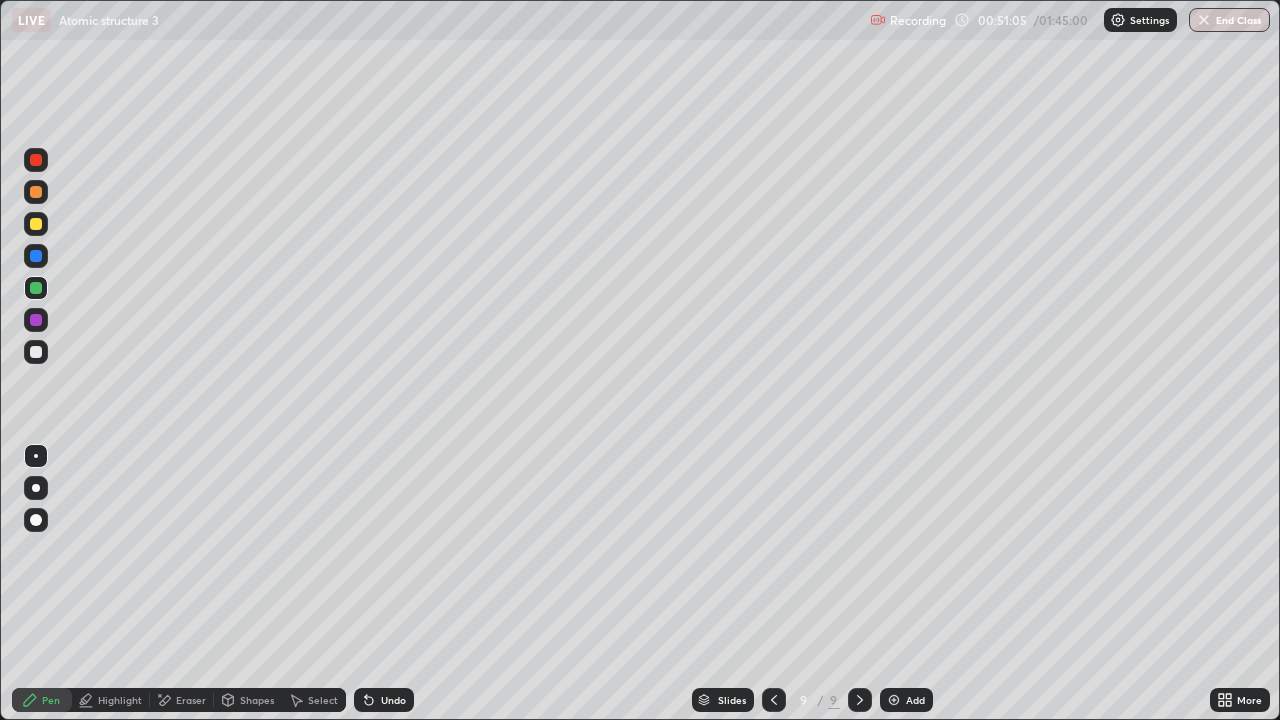 click on "Undo" at bounding box center (393, 700) 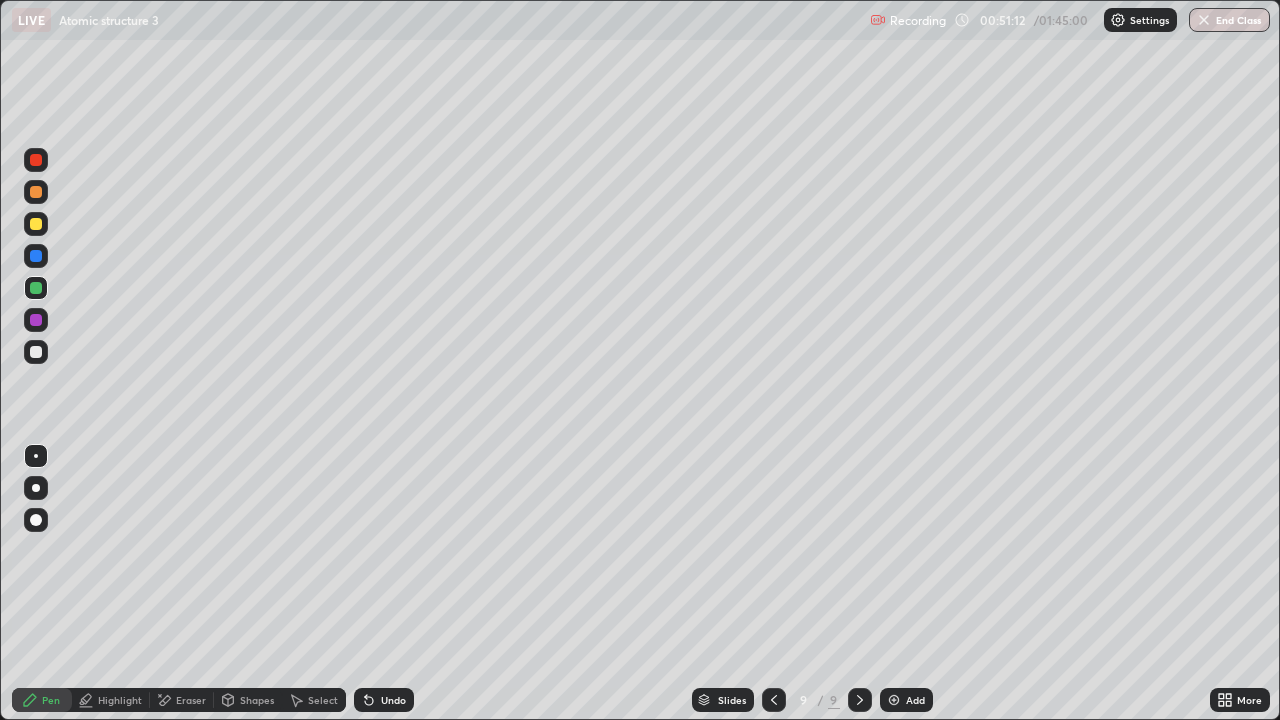 click on "Eraser" at bounding box center [191, 700] 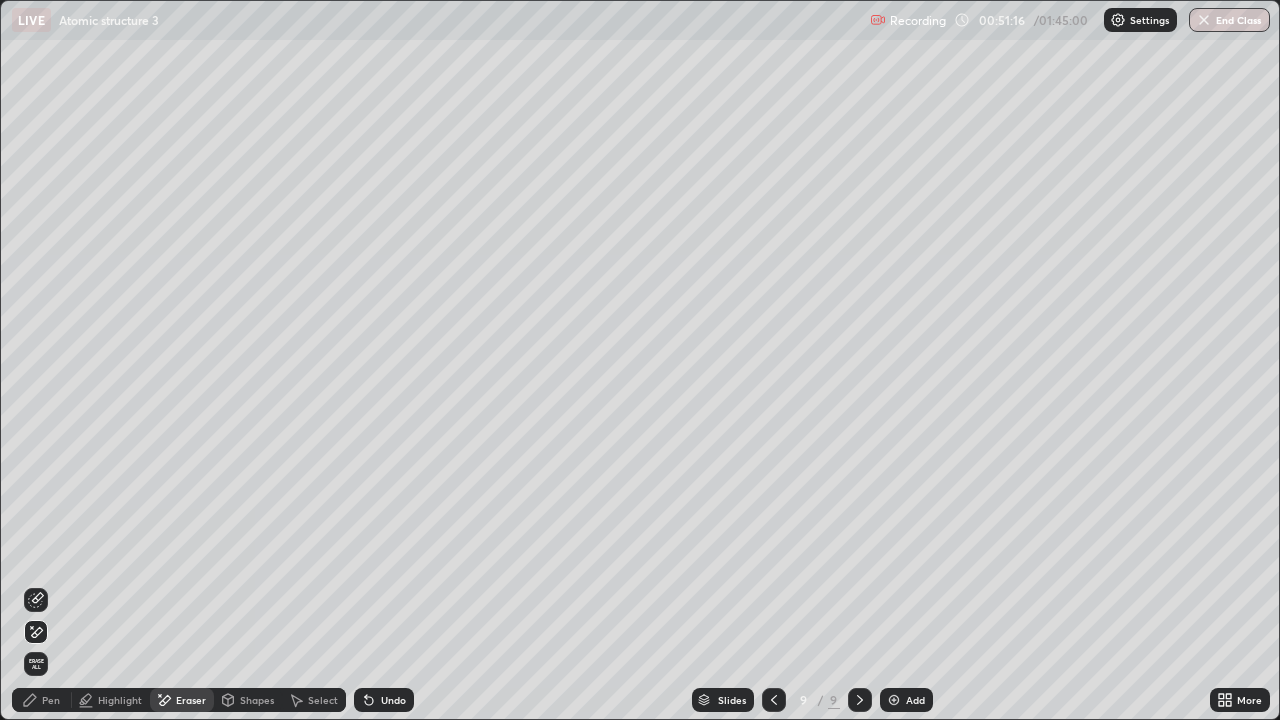 click on "Pen" at bounding box center (42, 700) 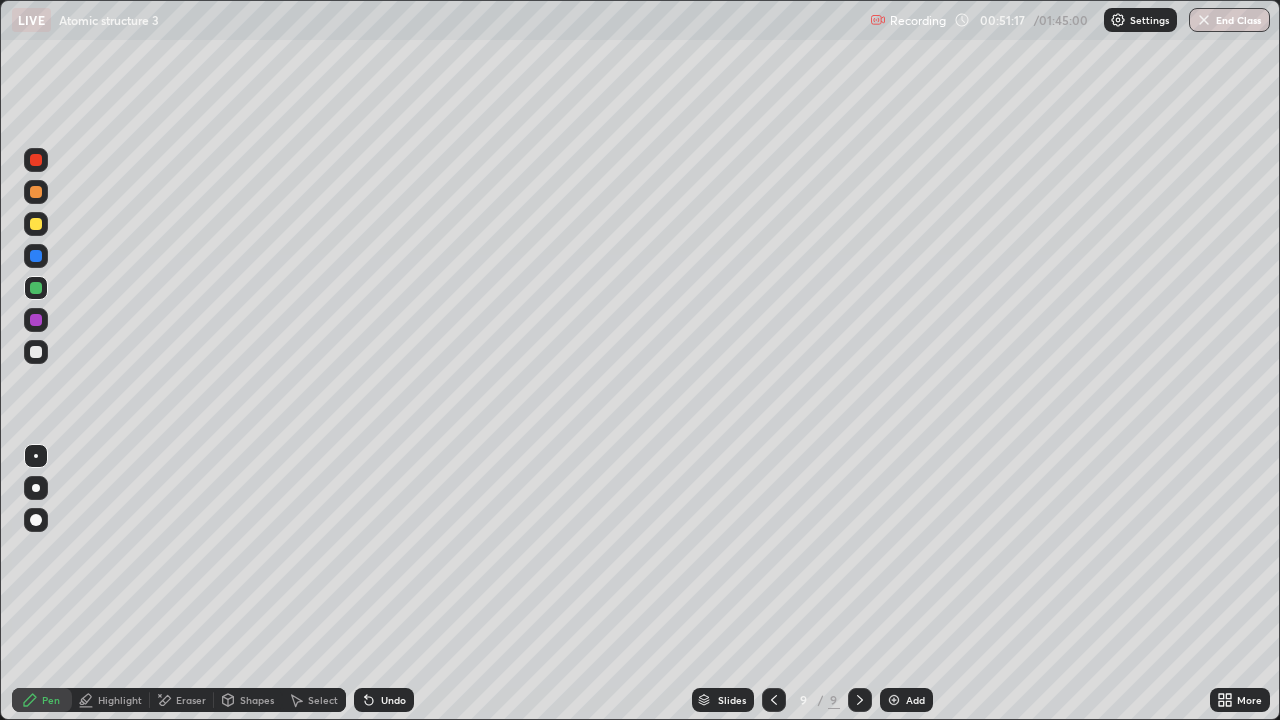 click at bounding box center (36, 224) 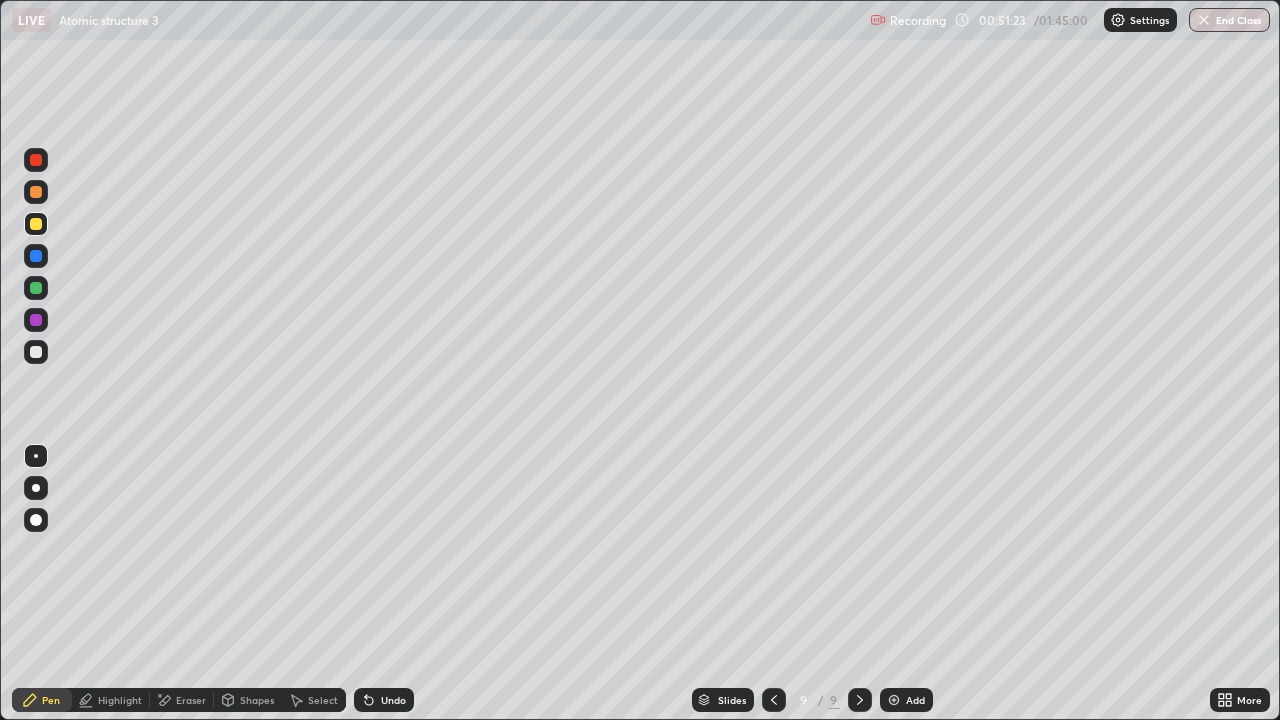 click on "Undo" at bounding box center (393, 700) 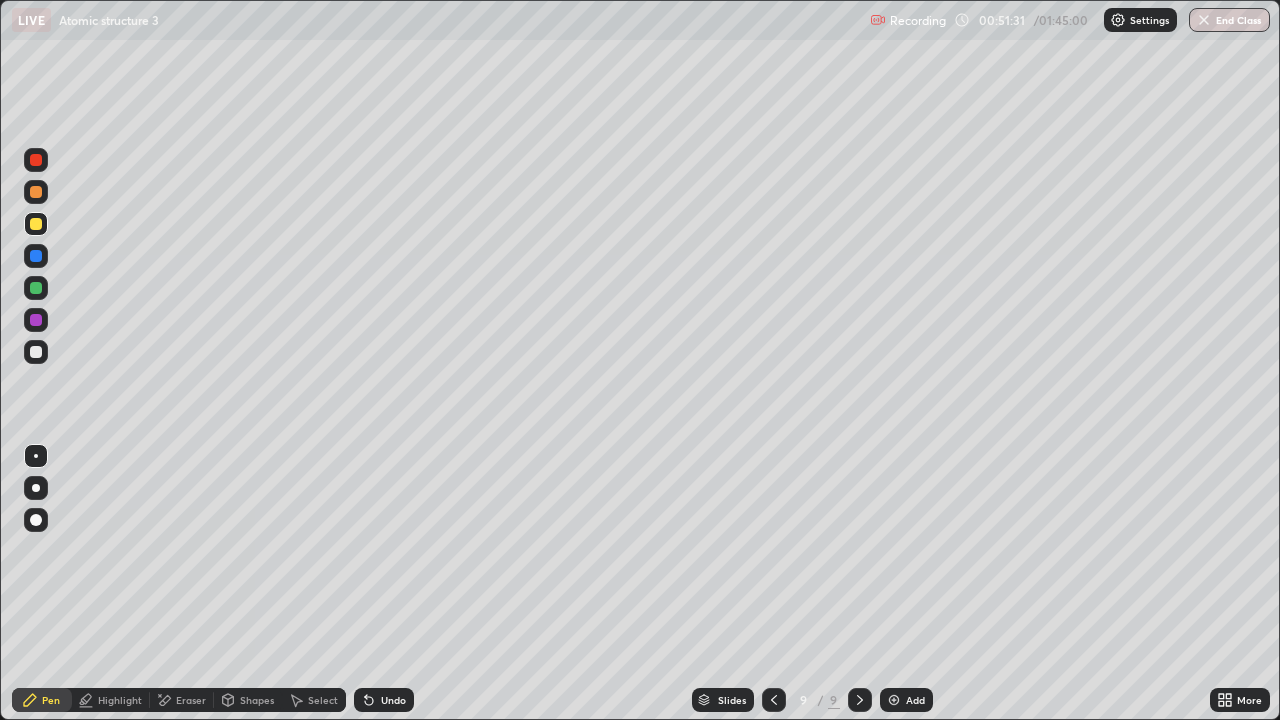click at bounding box center [36, 352] 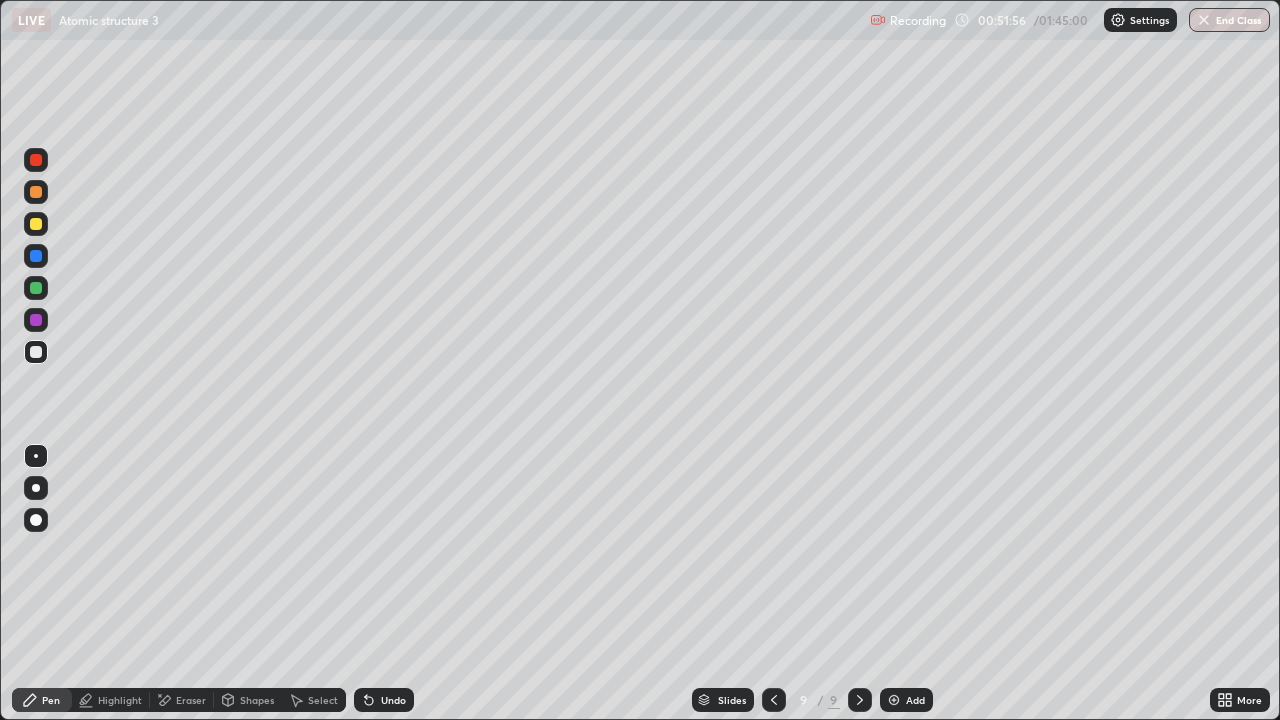 click 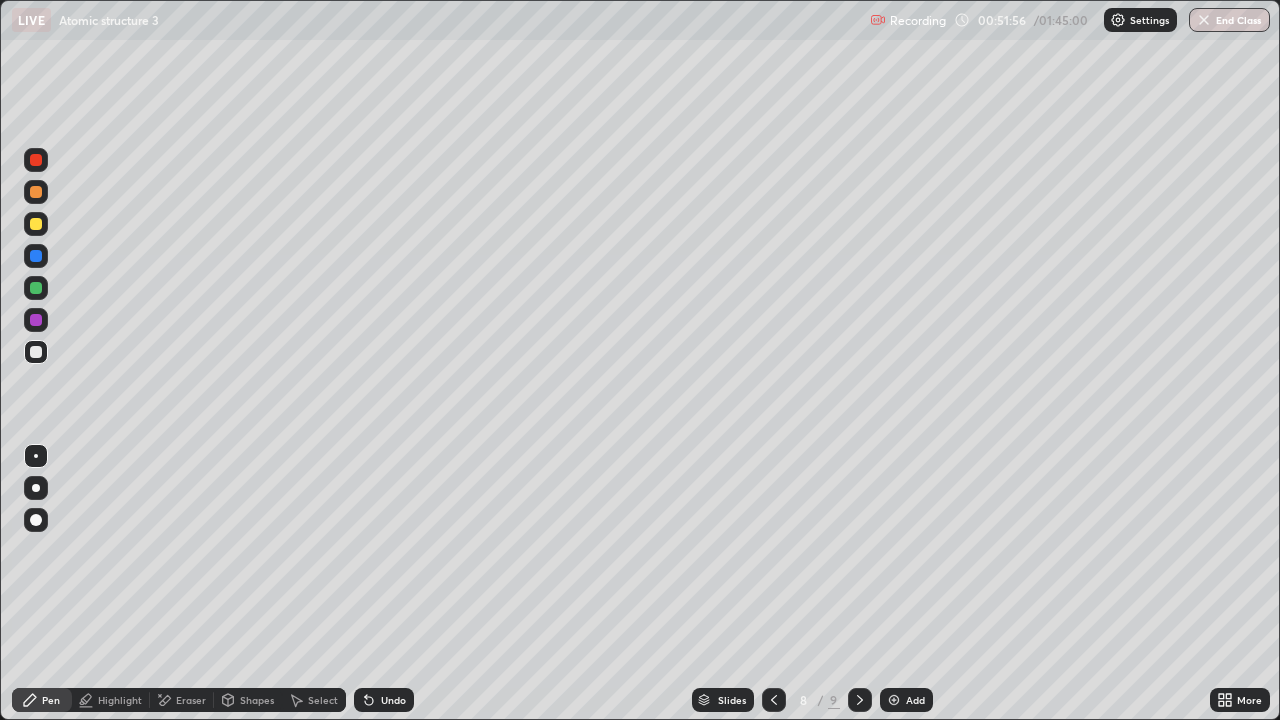 click 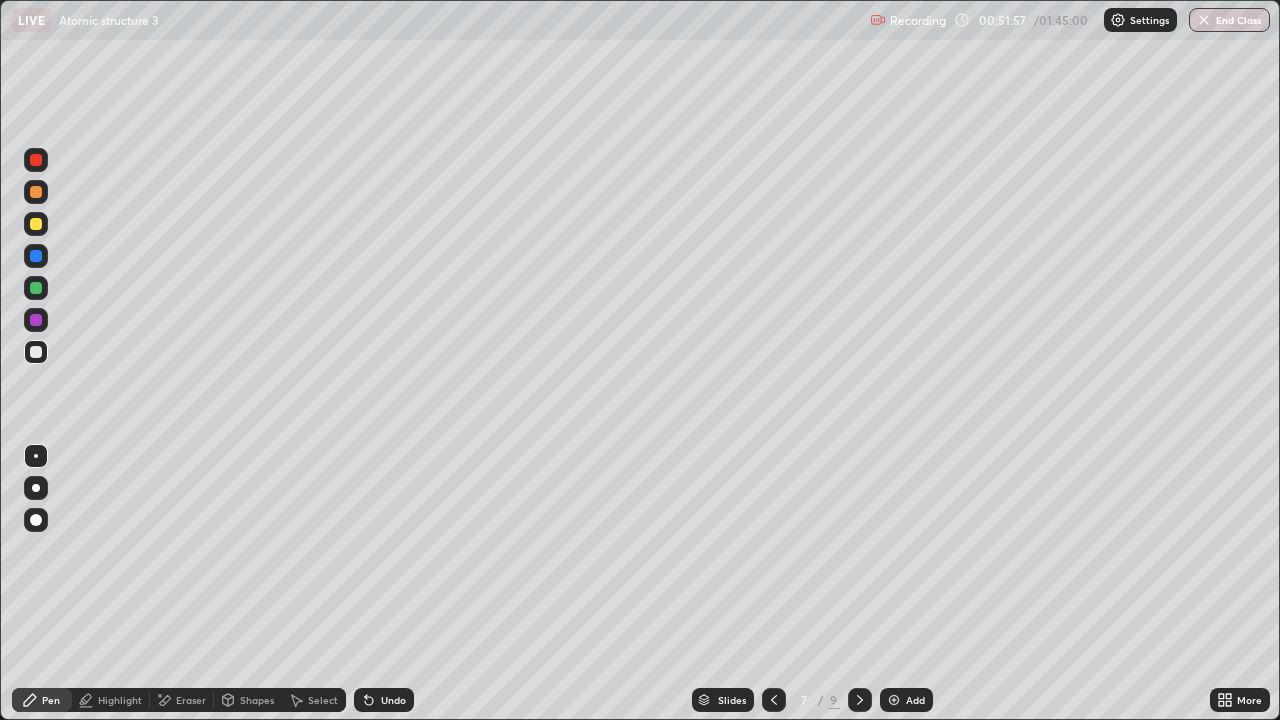 click 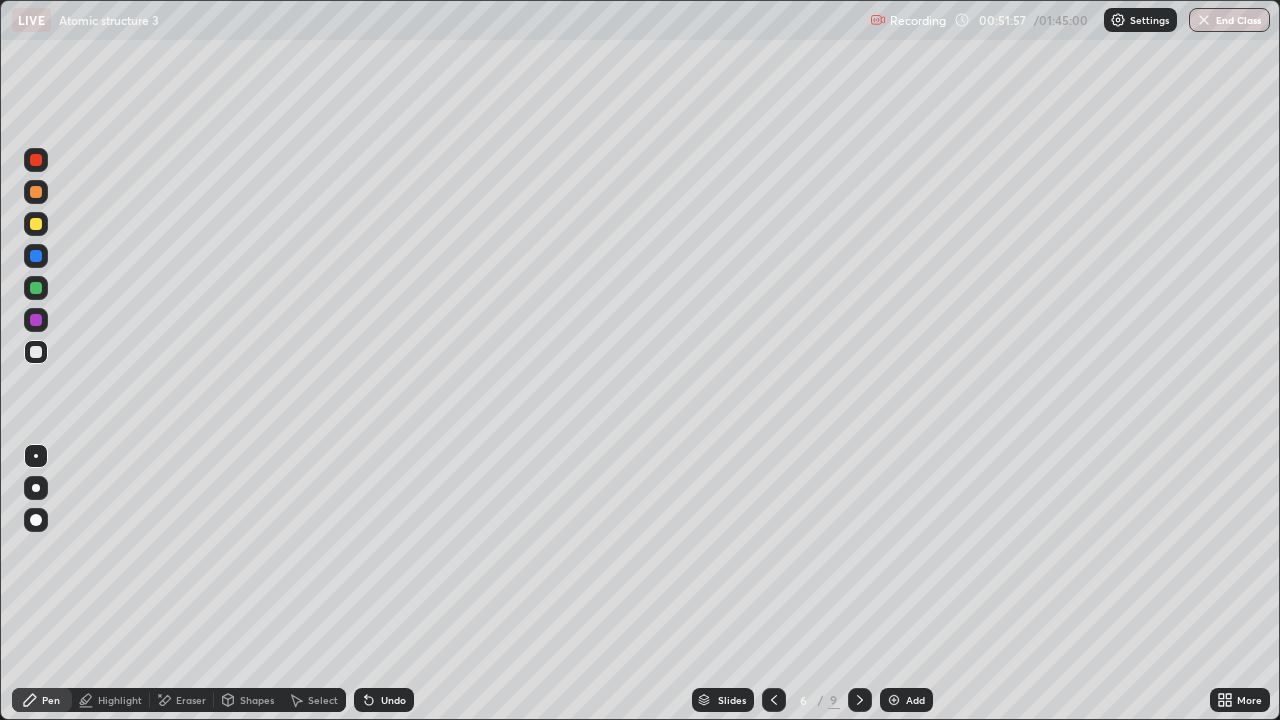 click 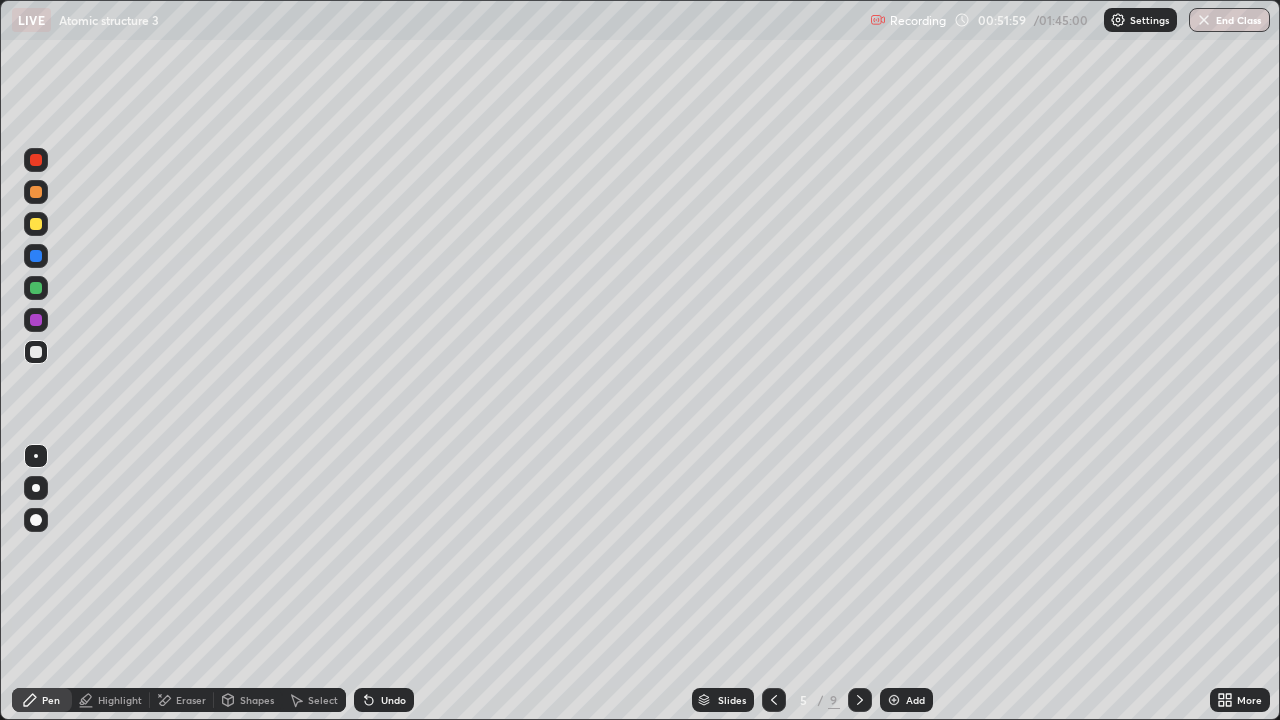 click at bounding box center [36, 256] 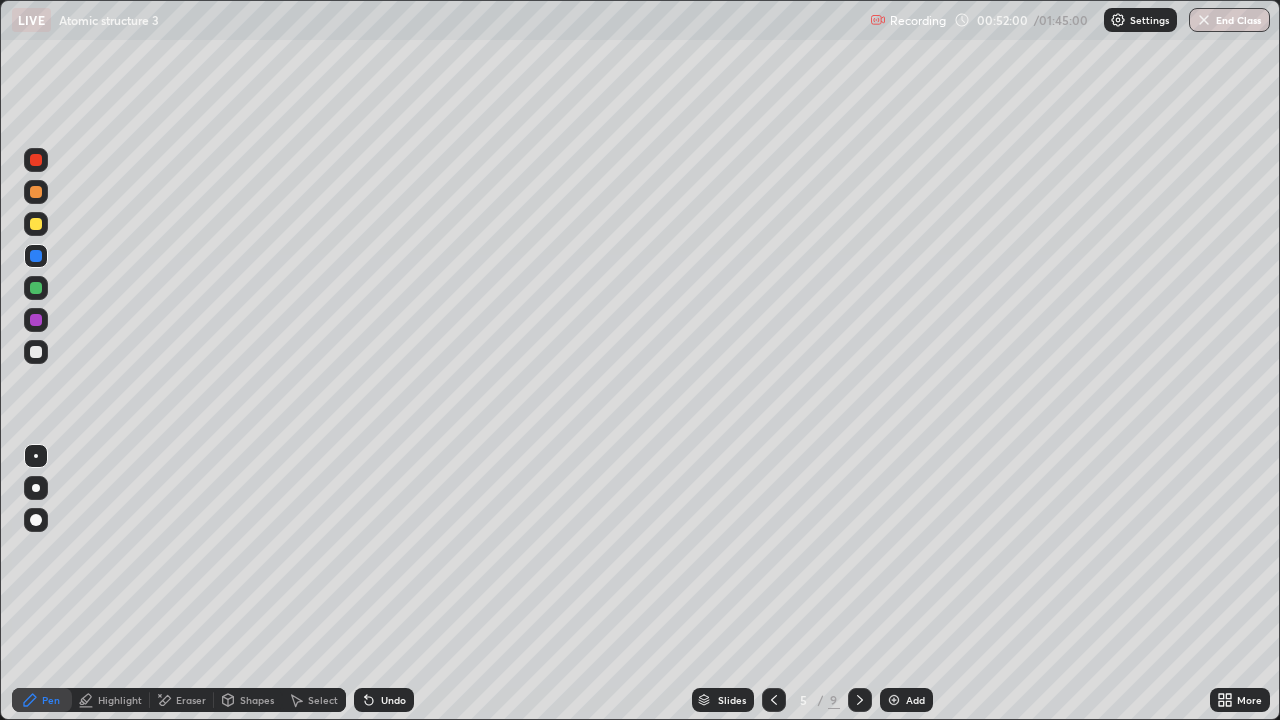 click at bounding box center (36, 224) 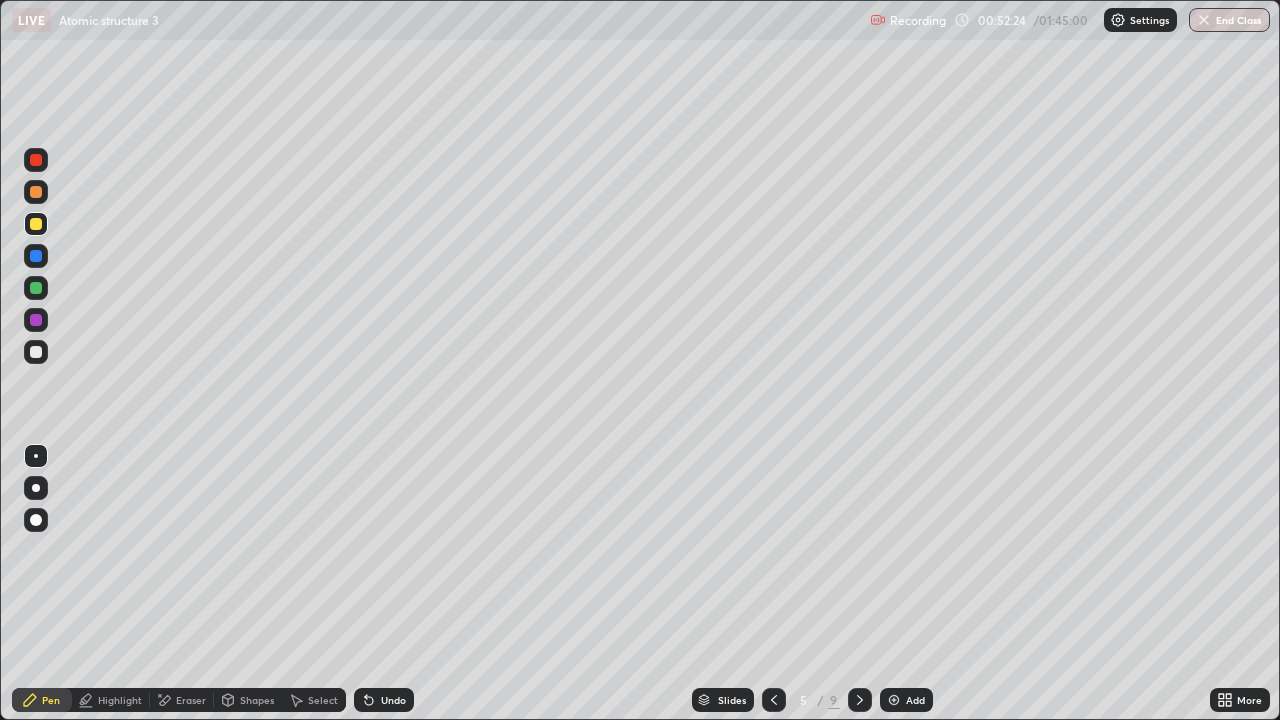 click on "Eraser" at bounding box center [191, 700] 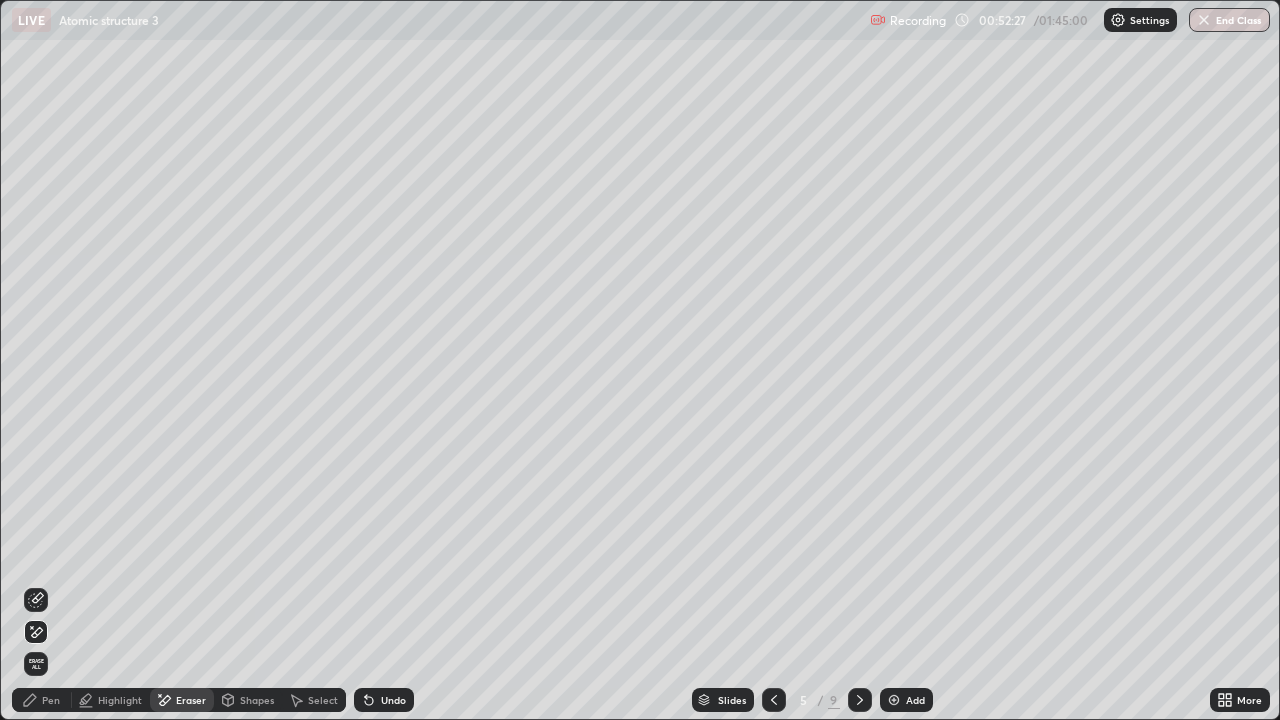 click 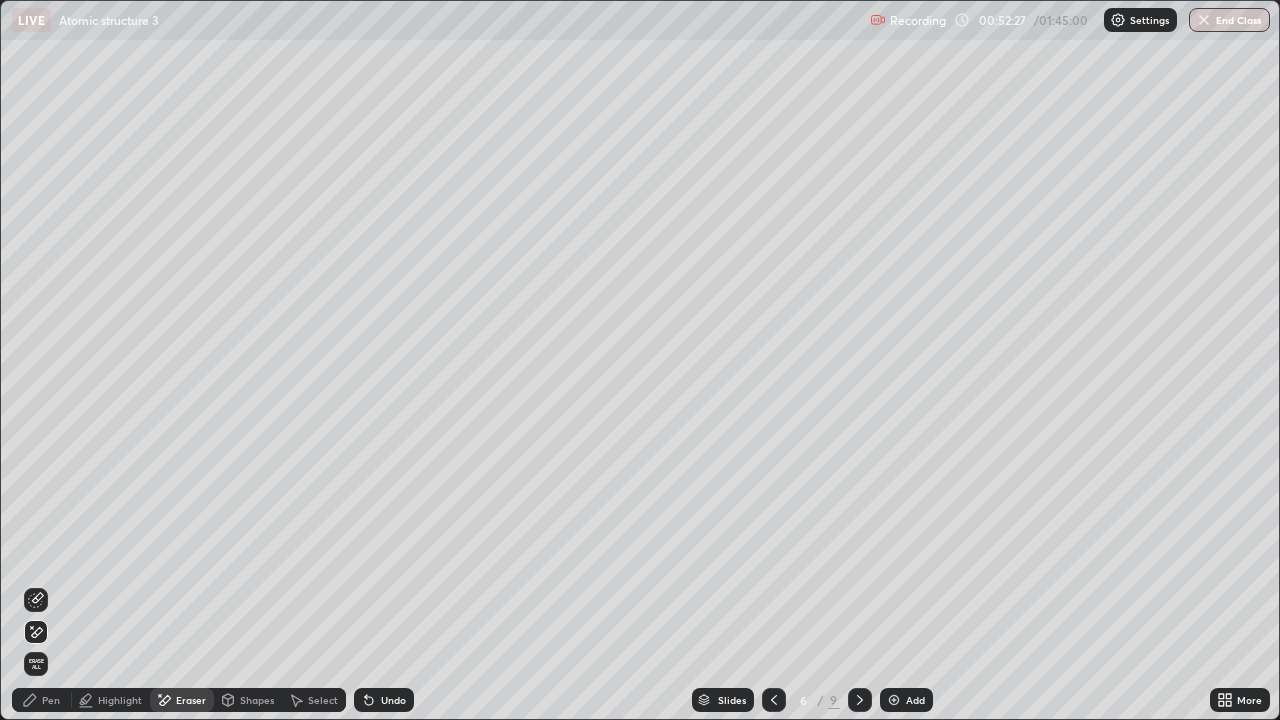 click 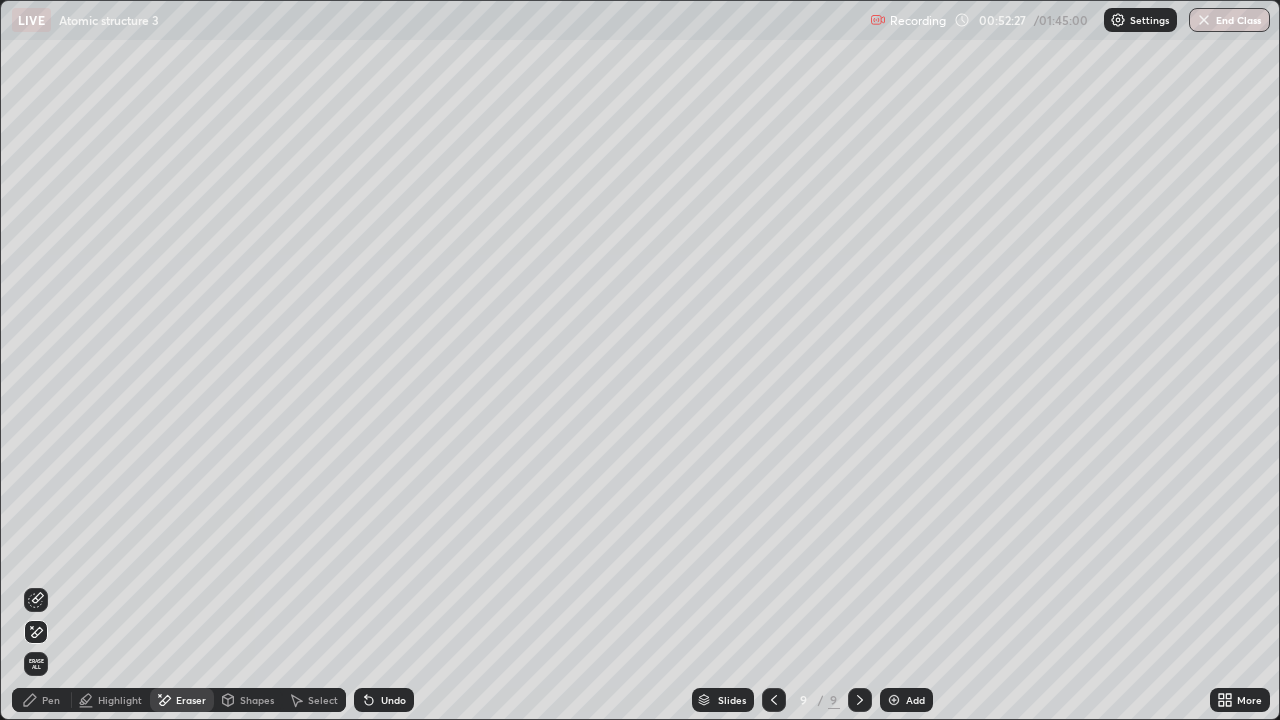 click at bounding box center (860, 700) 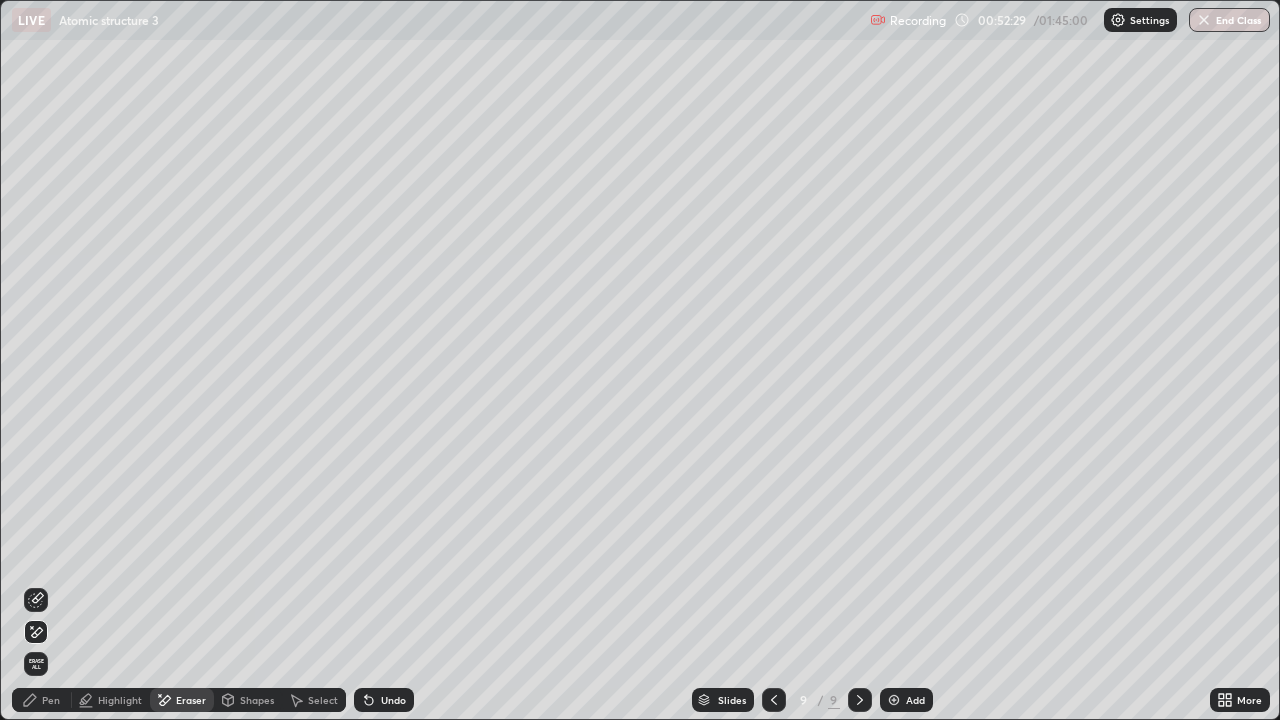 click on "Pen" at bounding box center (42, 700) 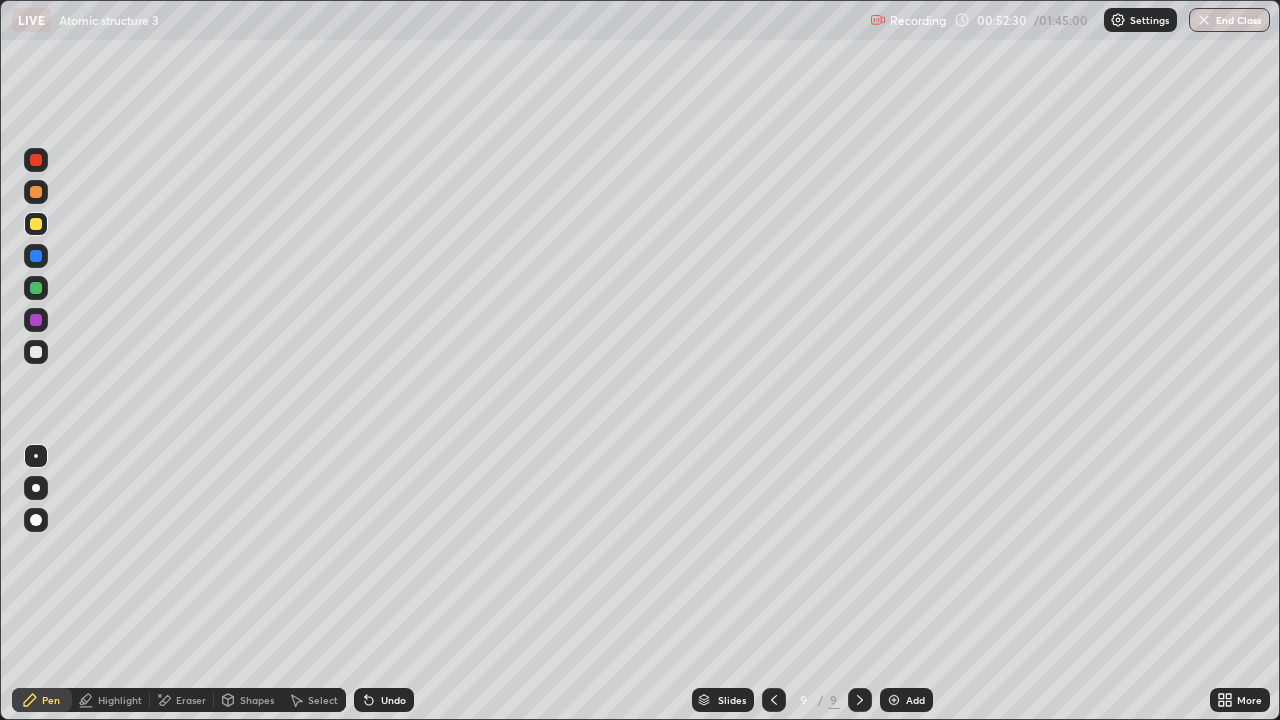 click at bounding box center (36, 288) 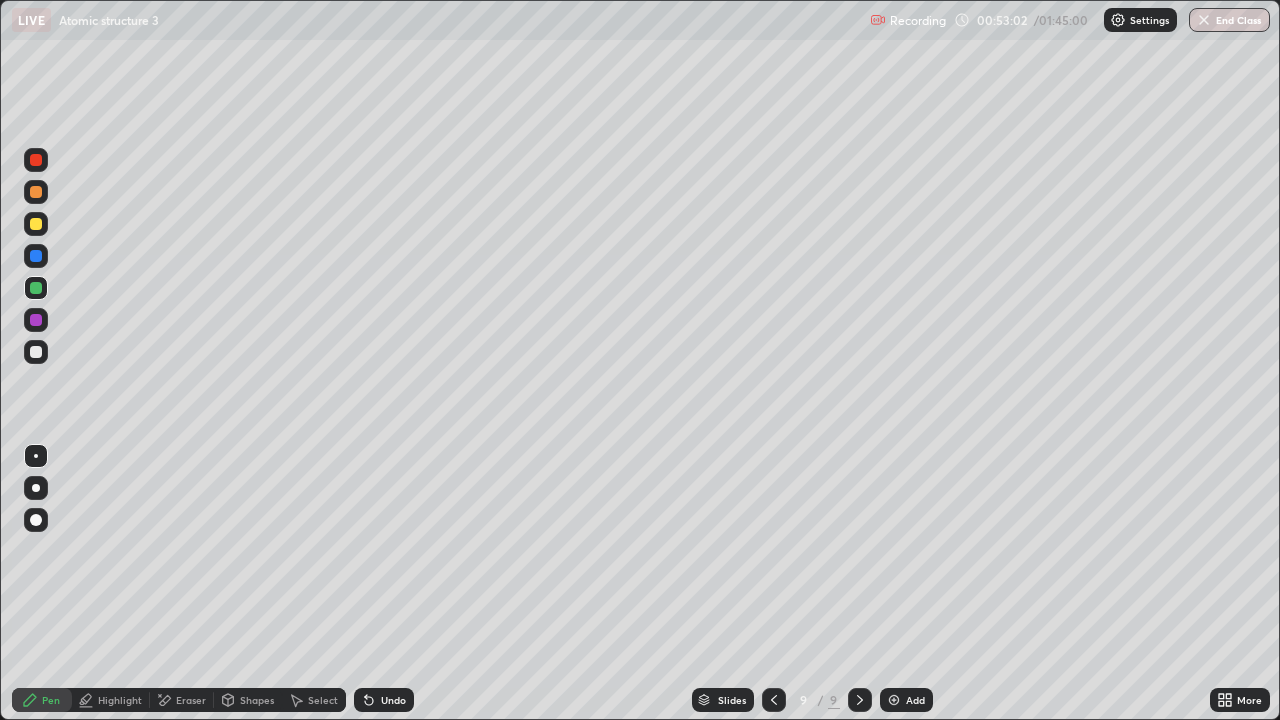 click on "Add" at bounding box center (906, 700) 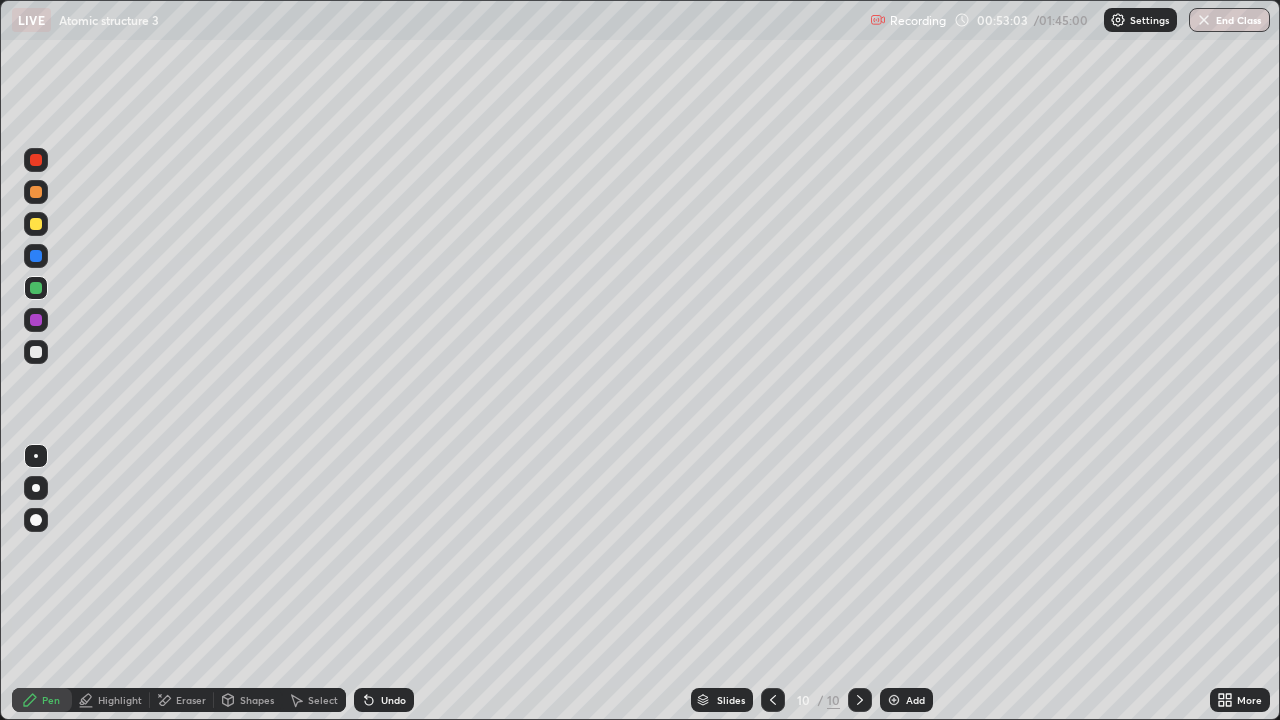 click at bounding box center (36, 224) 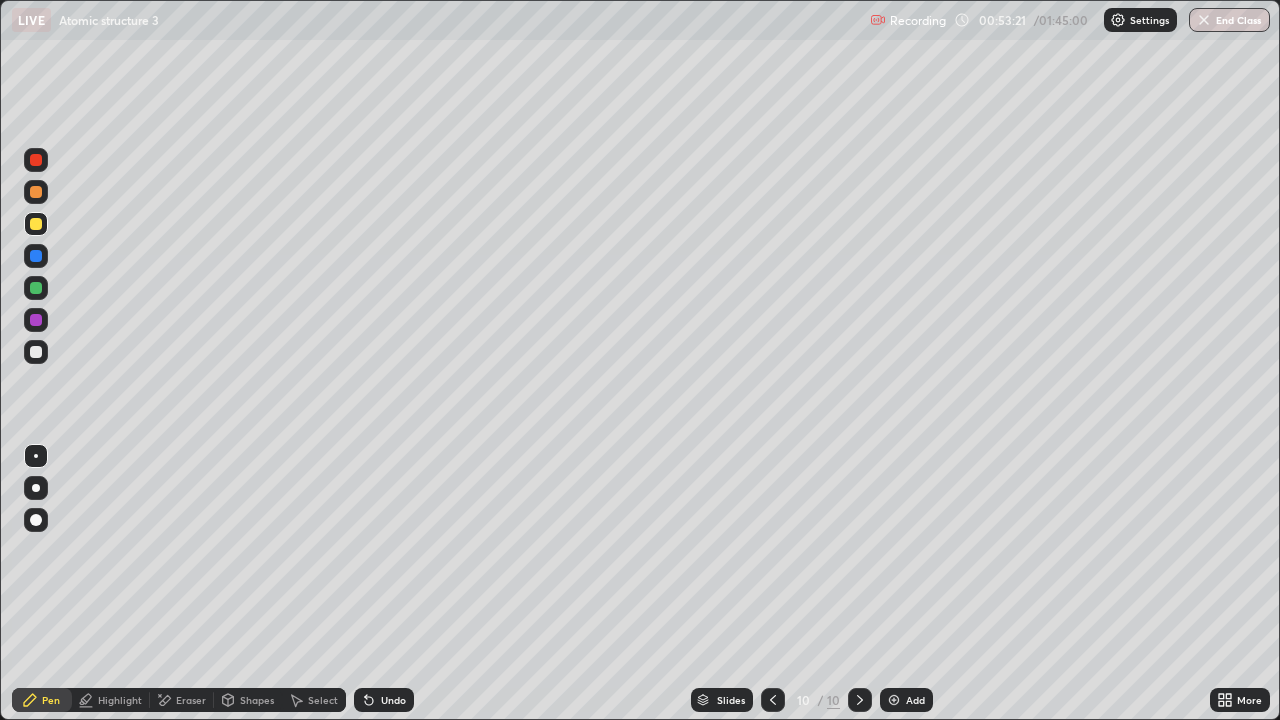click at bounding box center [36, 288] 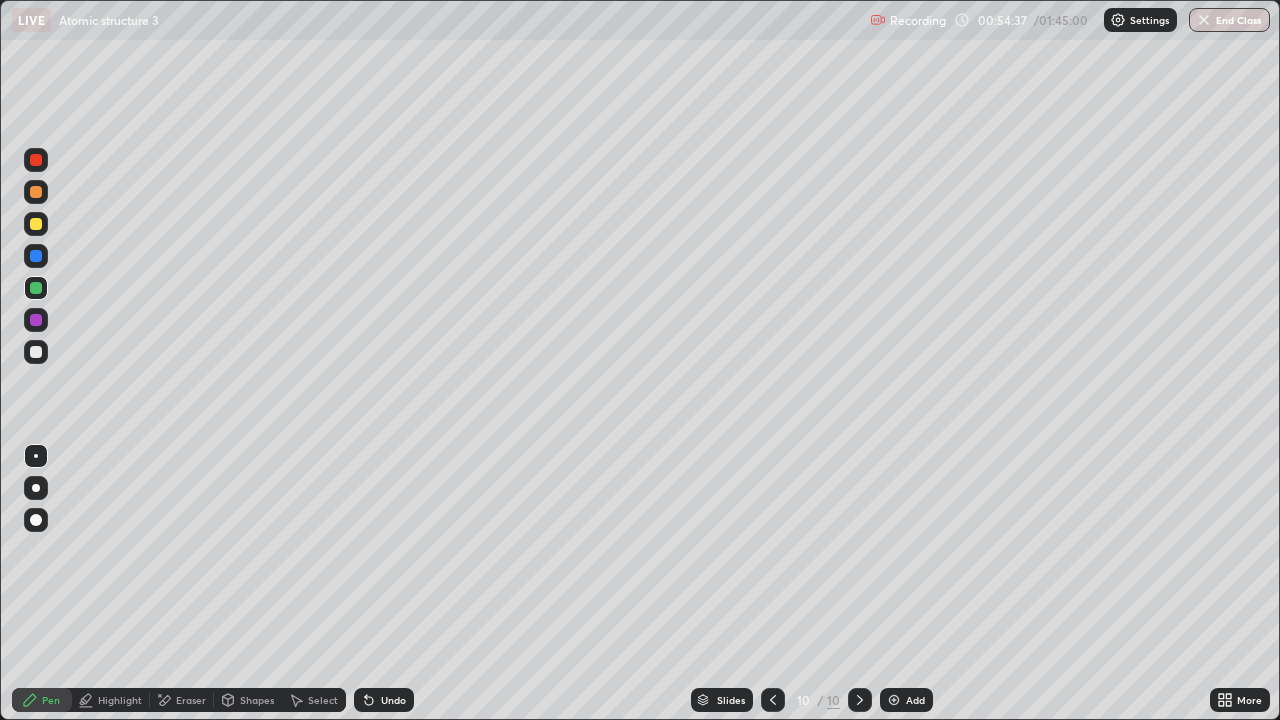 click at bounding box center [36, 352] 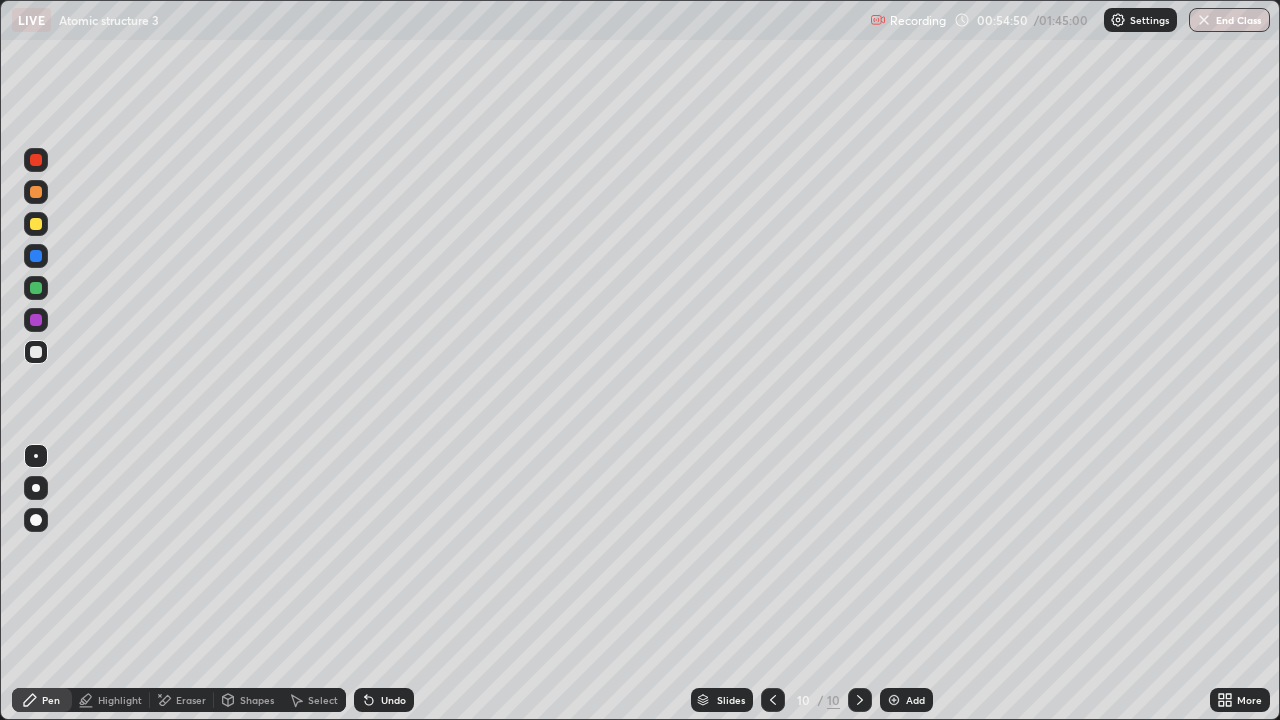 click at bounding box center (36, 288) 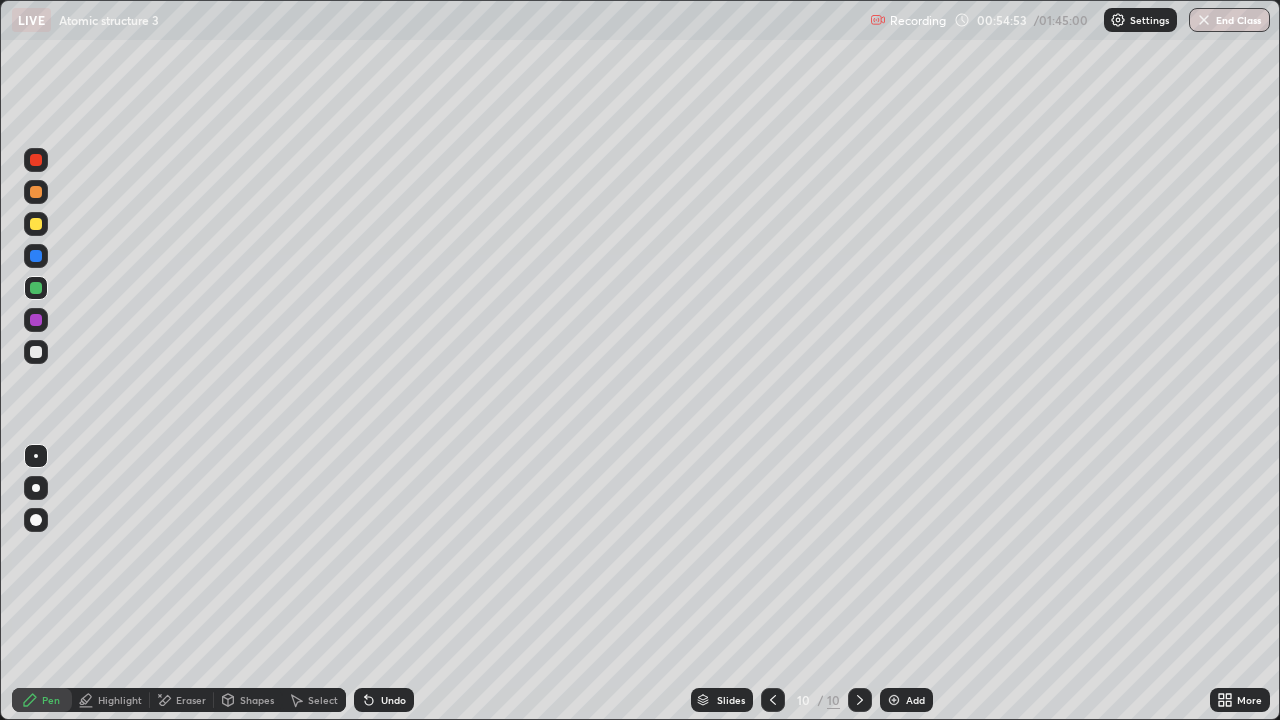 click at bounding box center [36, 352] 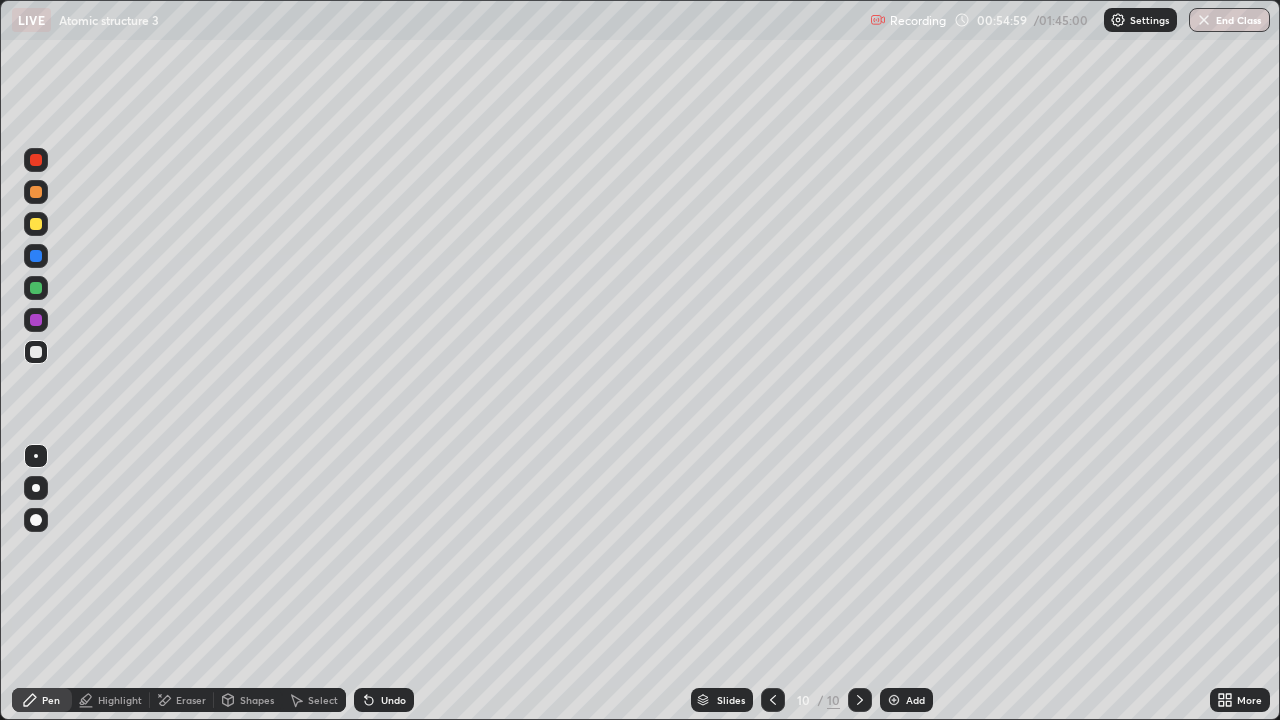 click at bounding box center [36, 288] 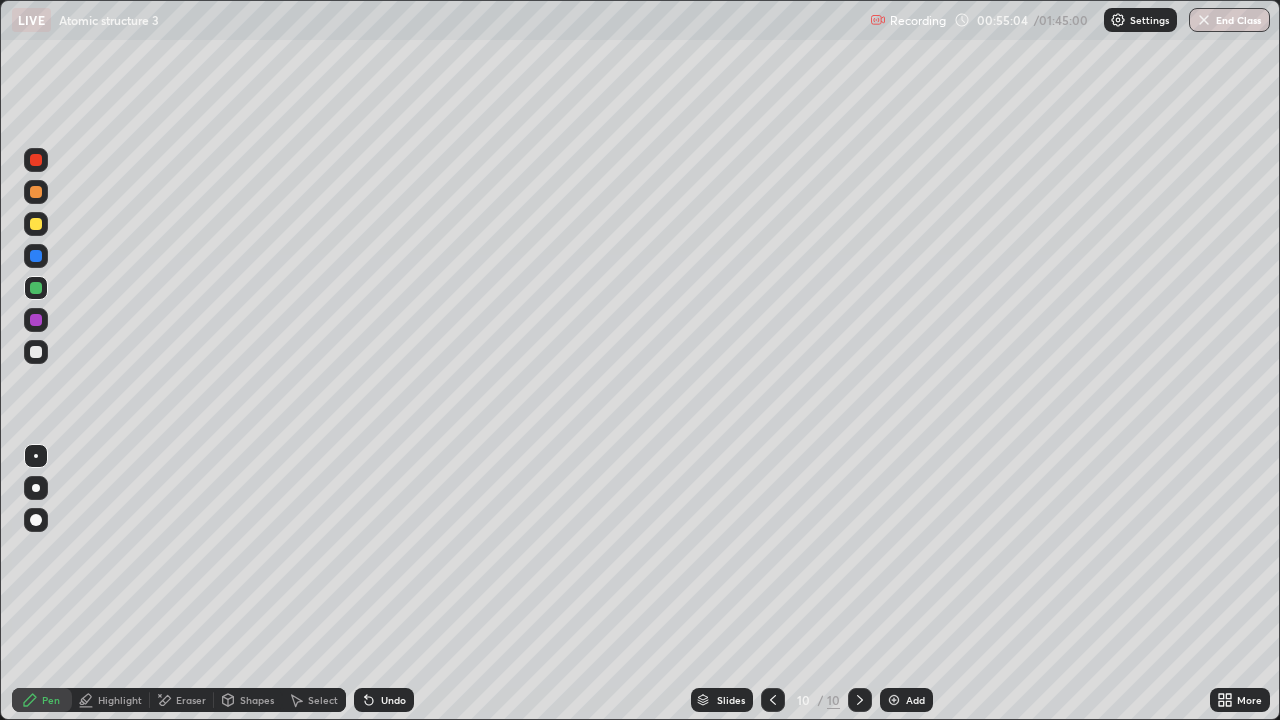 click at bounding box center (36, 352) 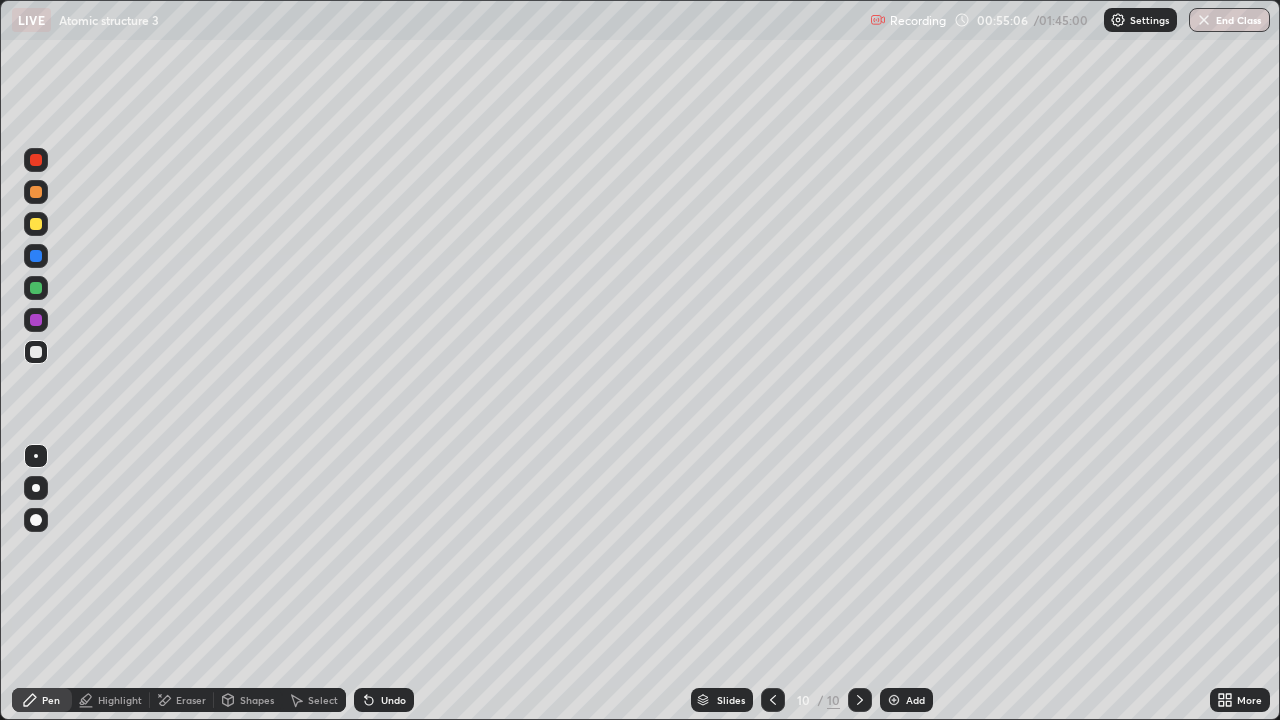 click on "Undo" at bounding box center (393, 700) 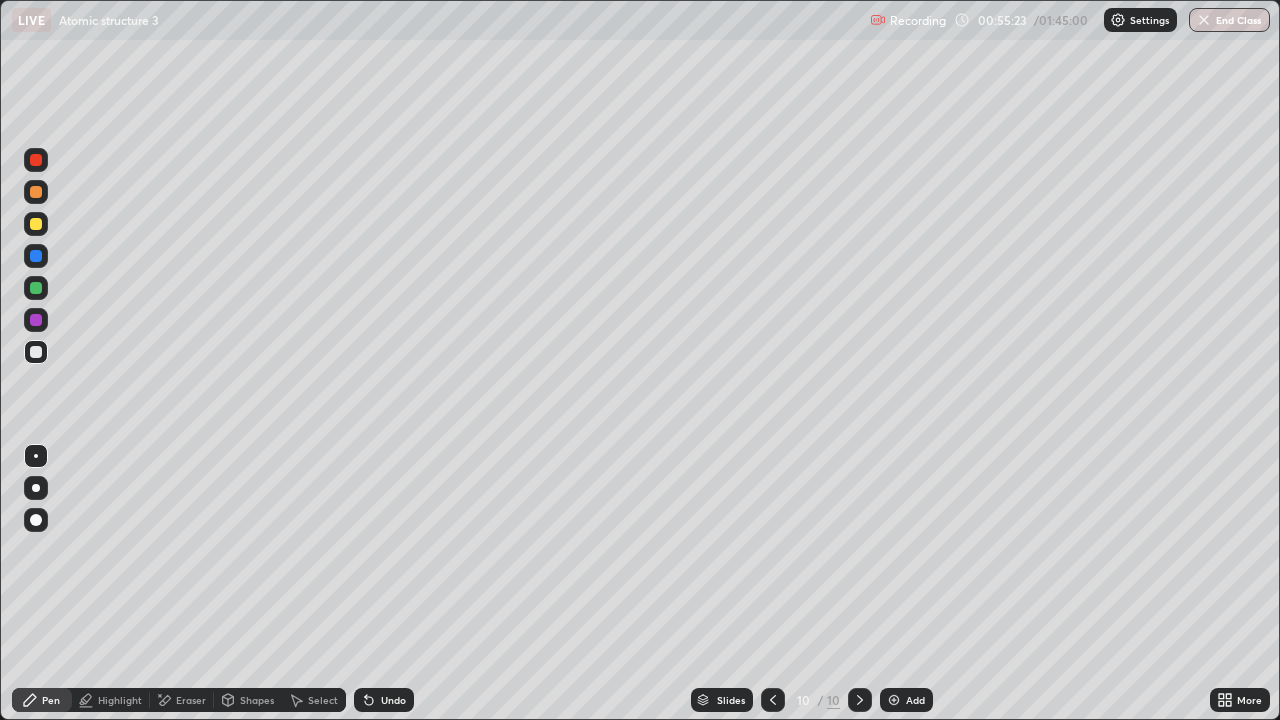 click at bounding box center [36, 192] 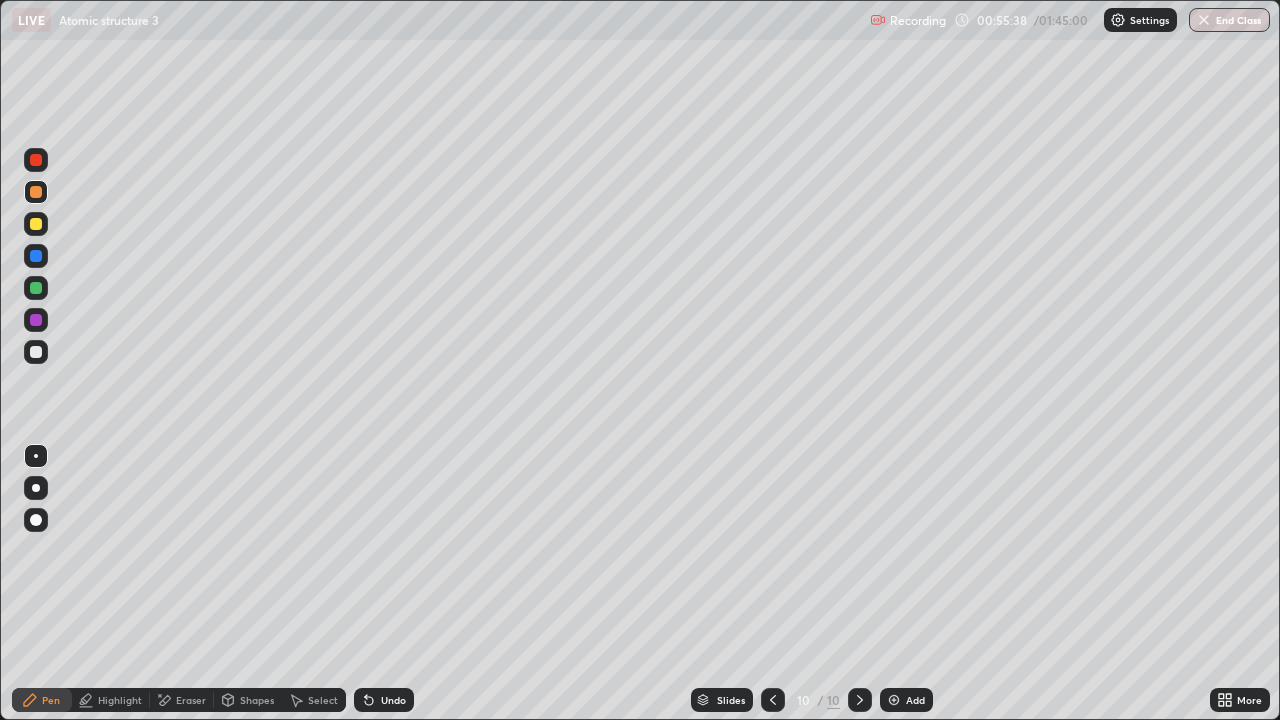 click on "Undo" at bounding box center [393, 700] 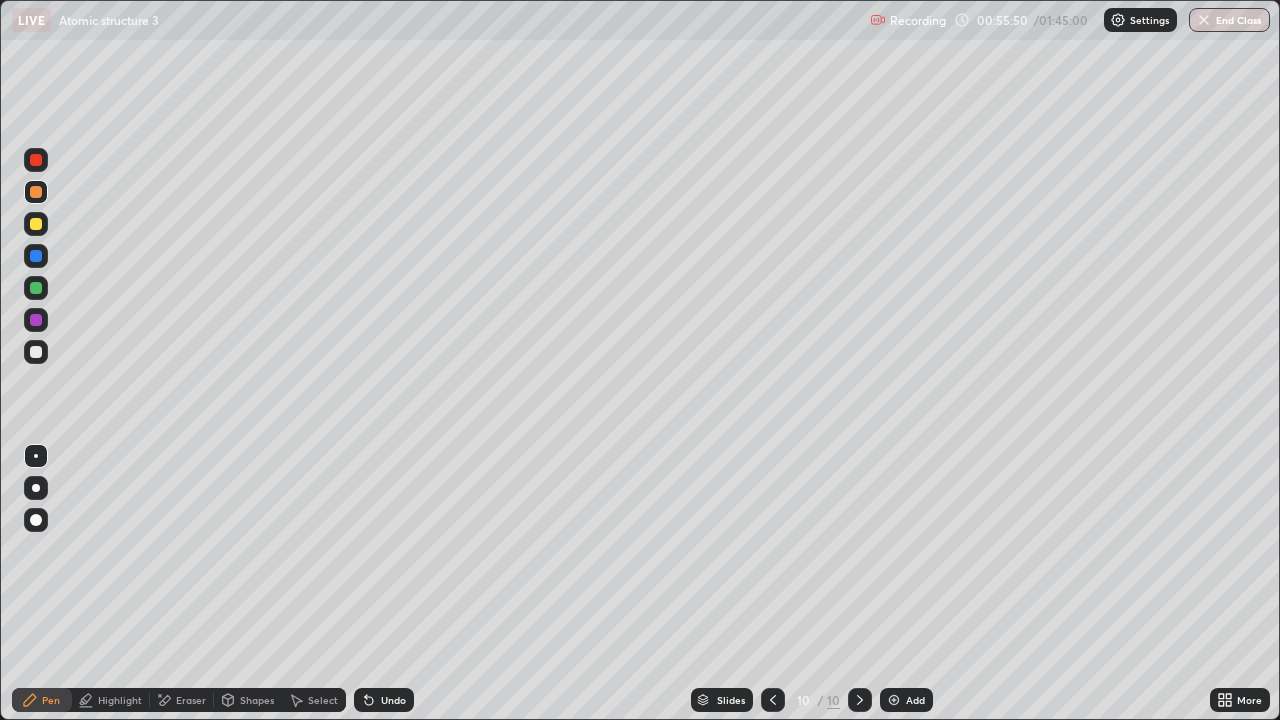 click on "Undo" at bounding box center [384, 700] 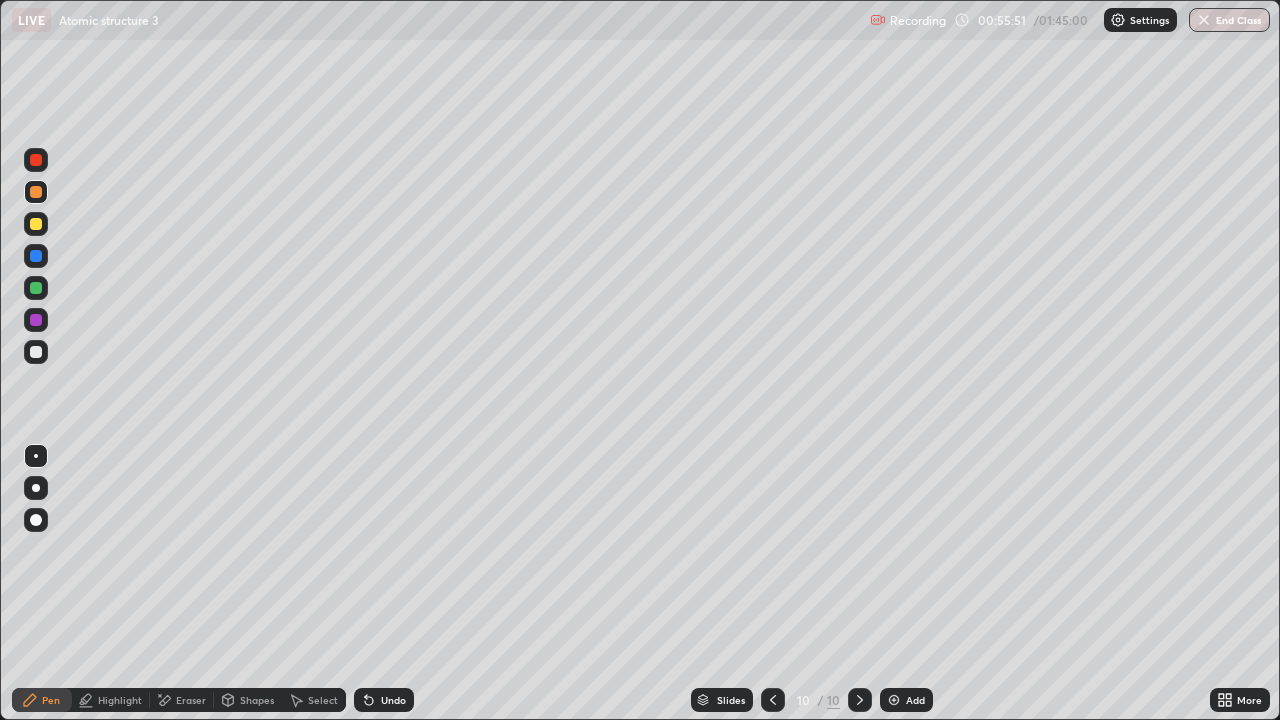 click on "Undo" at bounding box center [384, 700] 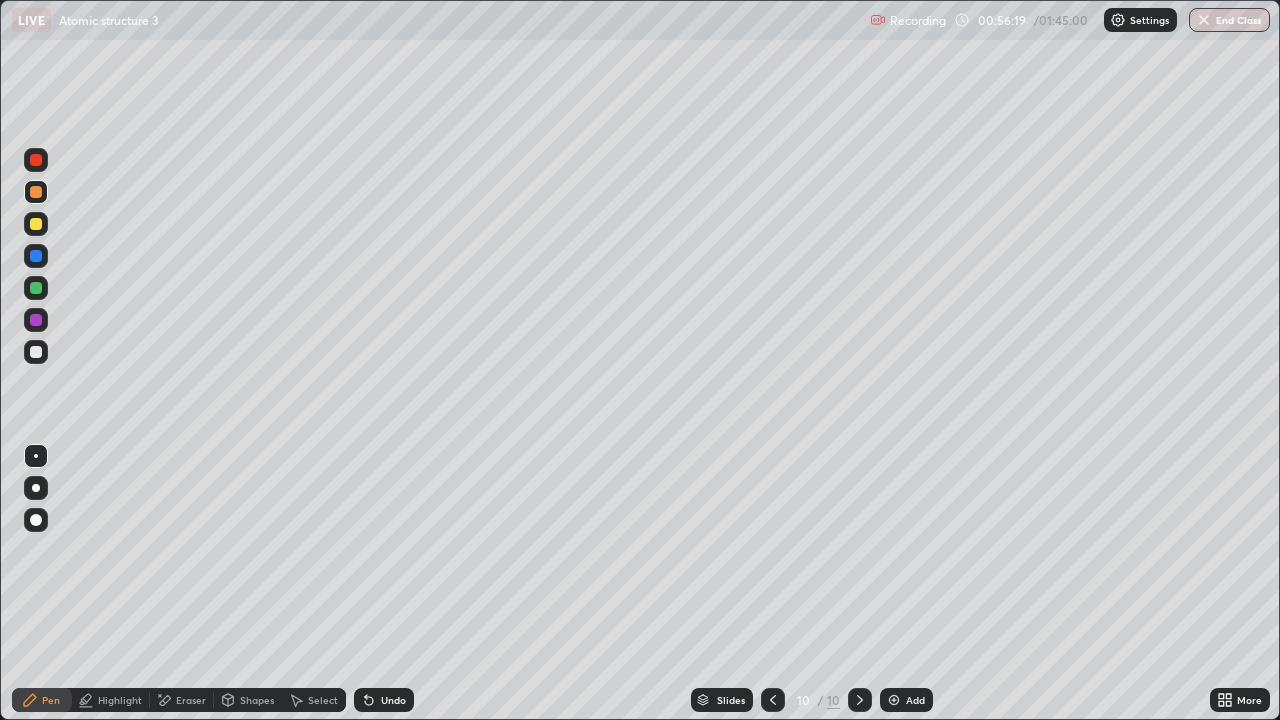 click at bounding box center [773, 700] 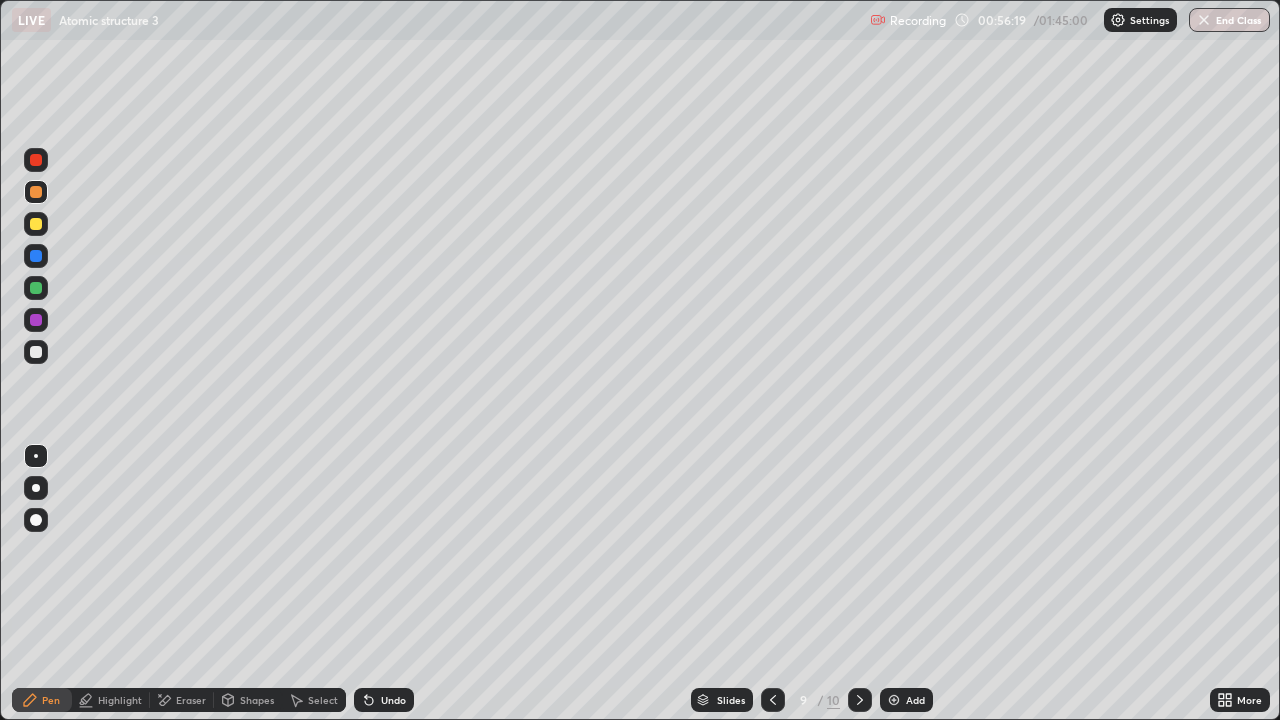 click at bounding box center (773, 700) 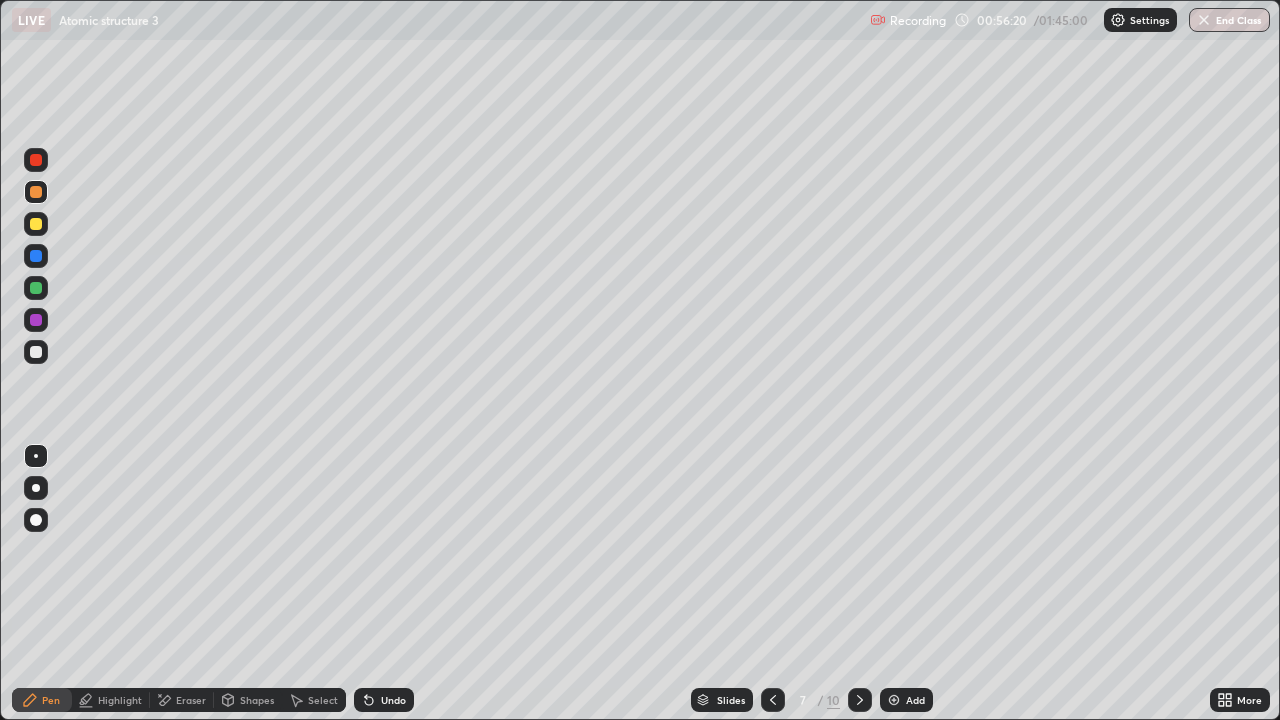 click at bounding box center (773, 700) 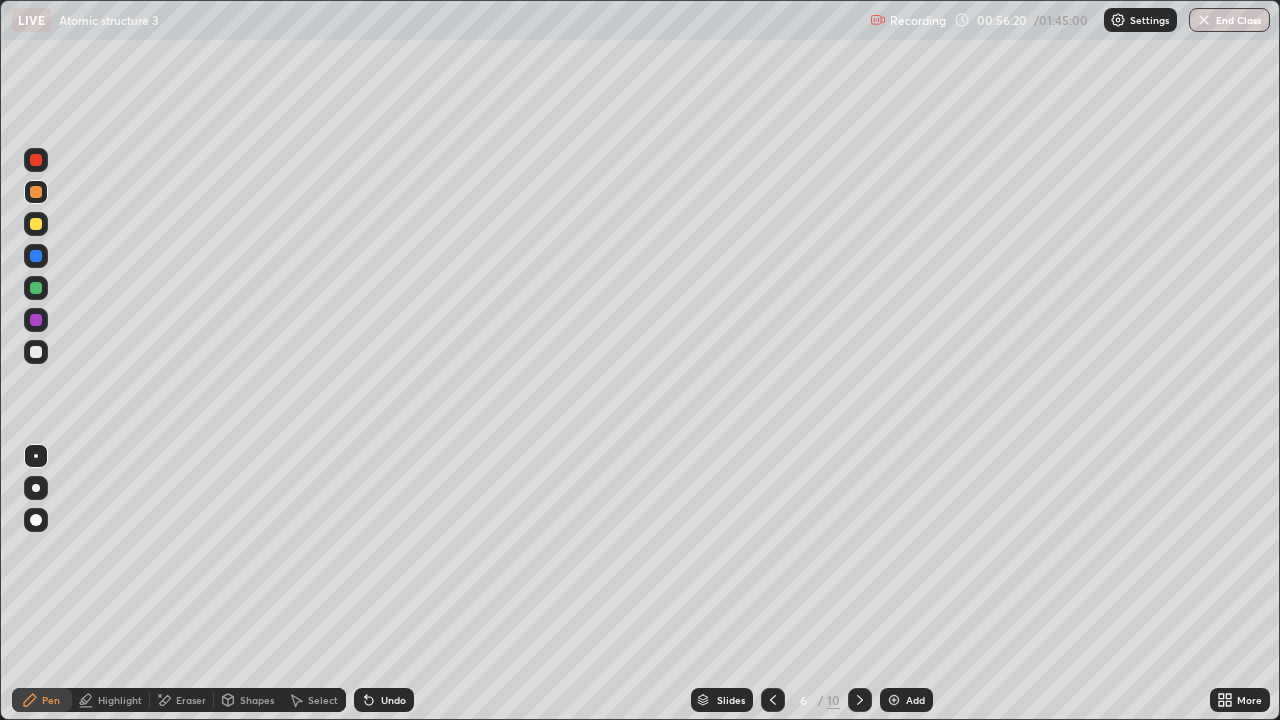 click at bounding box center [773, 700] 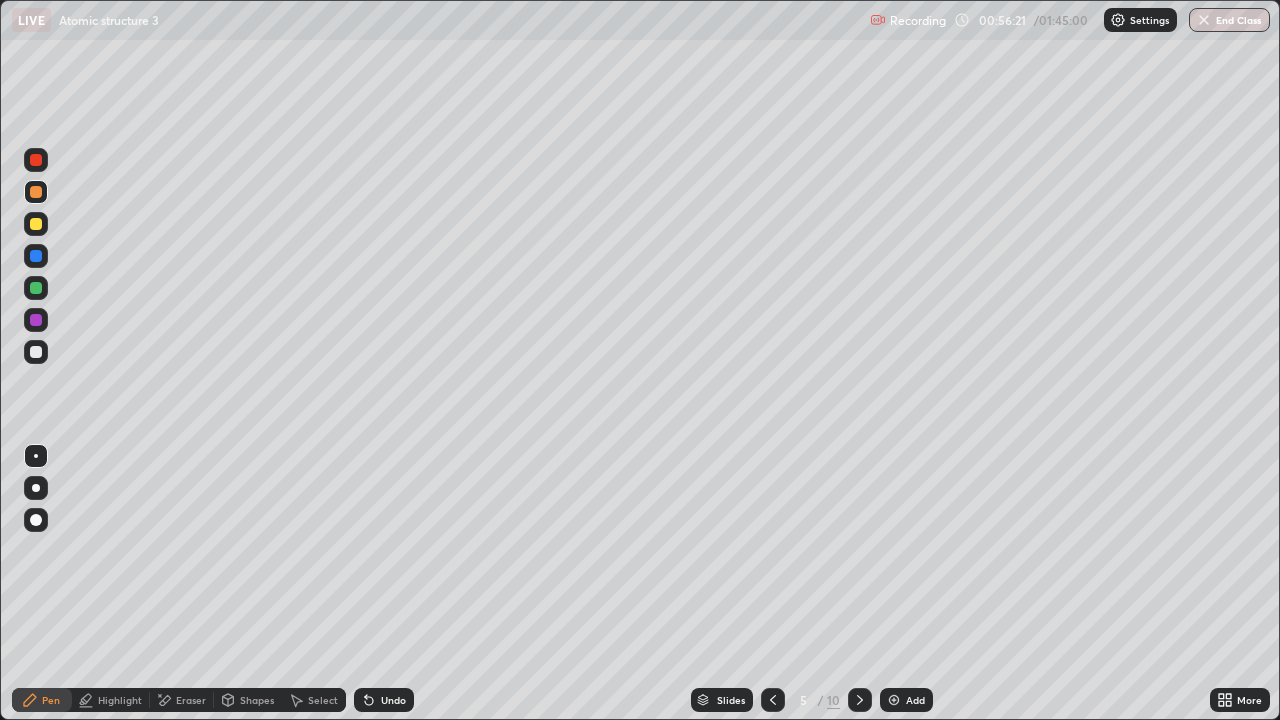 click at bounding box center [860, 700] 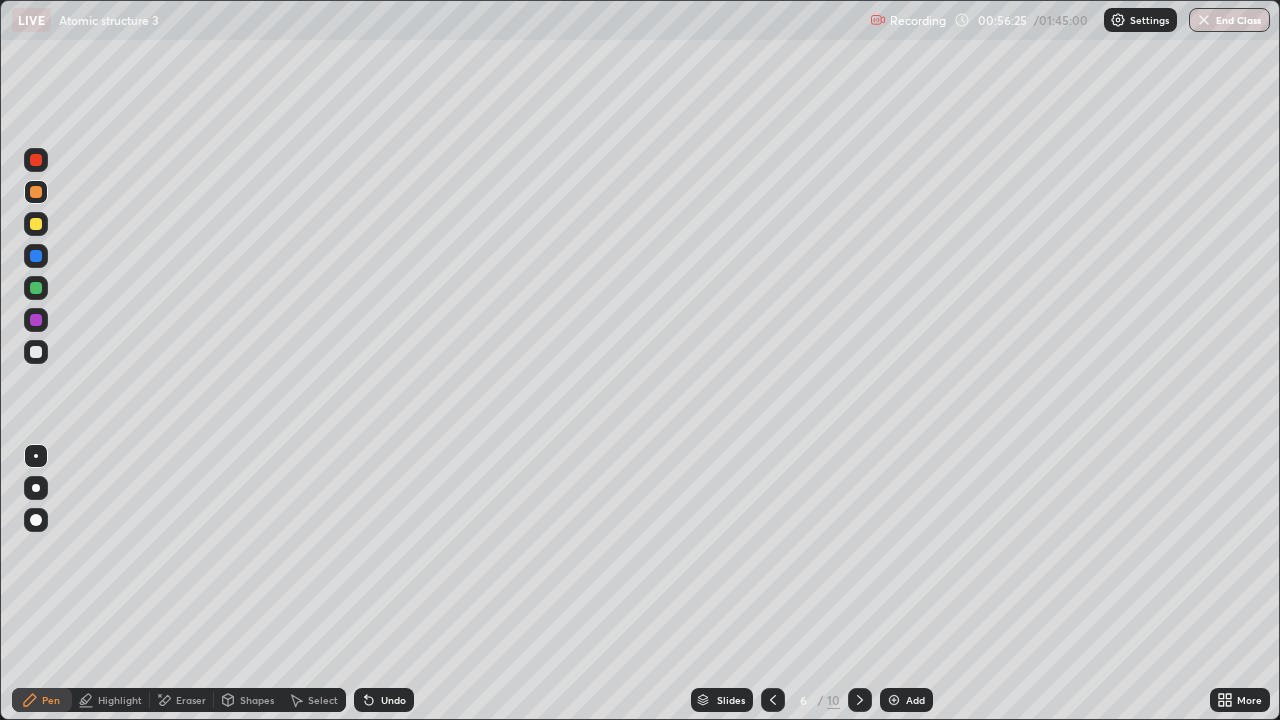 click at bounding box center (773, 700) 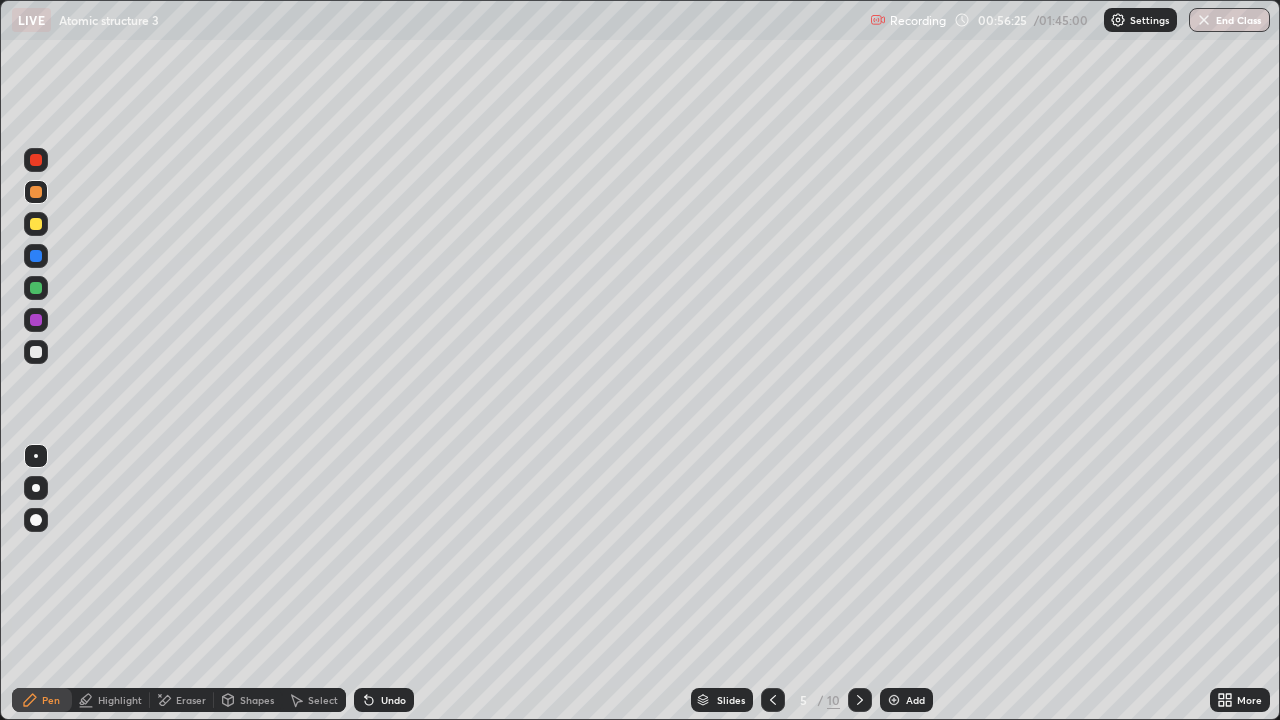 click on "Add" at bounding box center (906, 700) 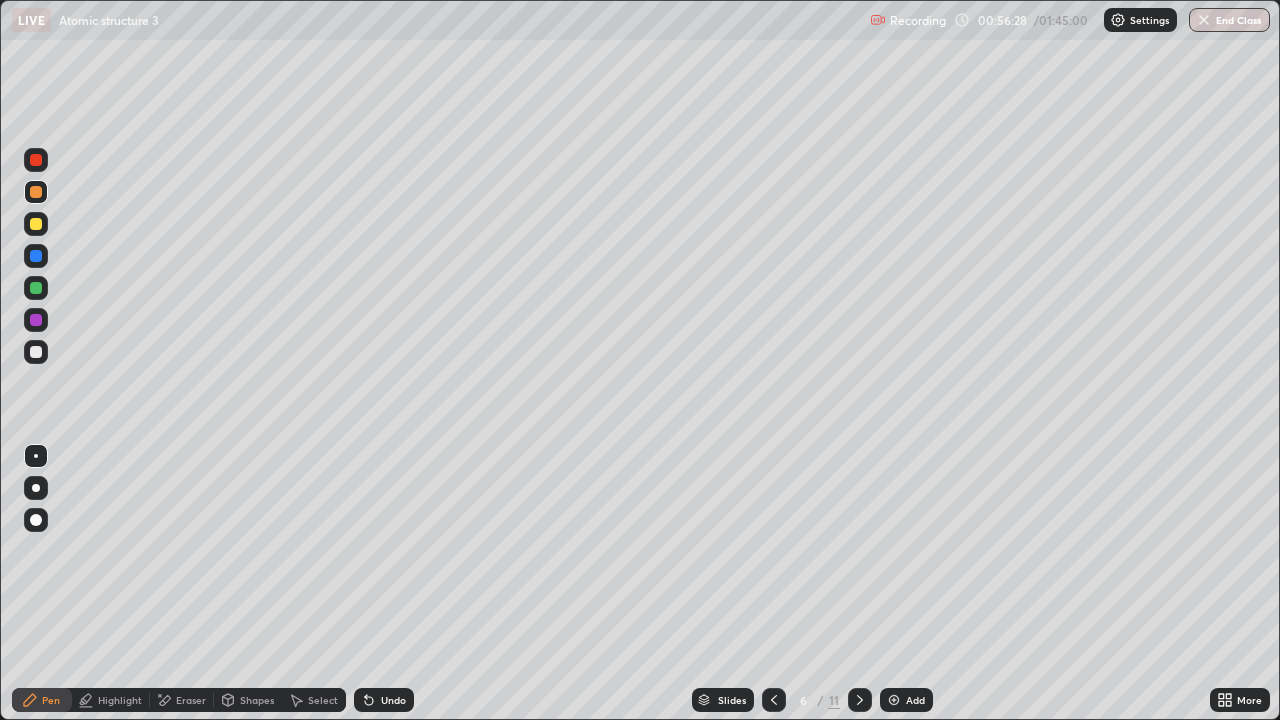 click at bounding box center (36, 256) 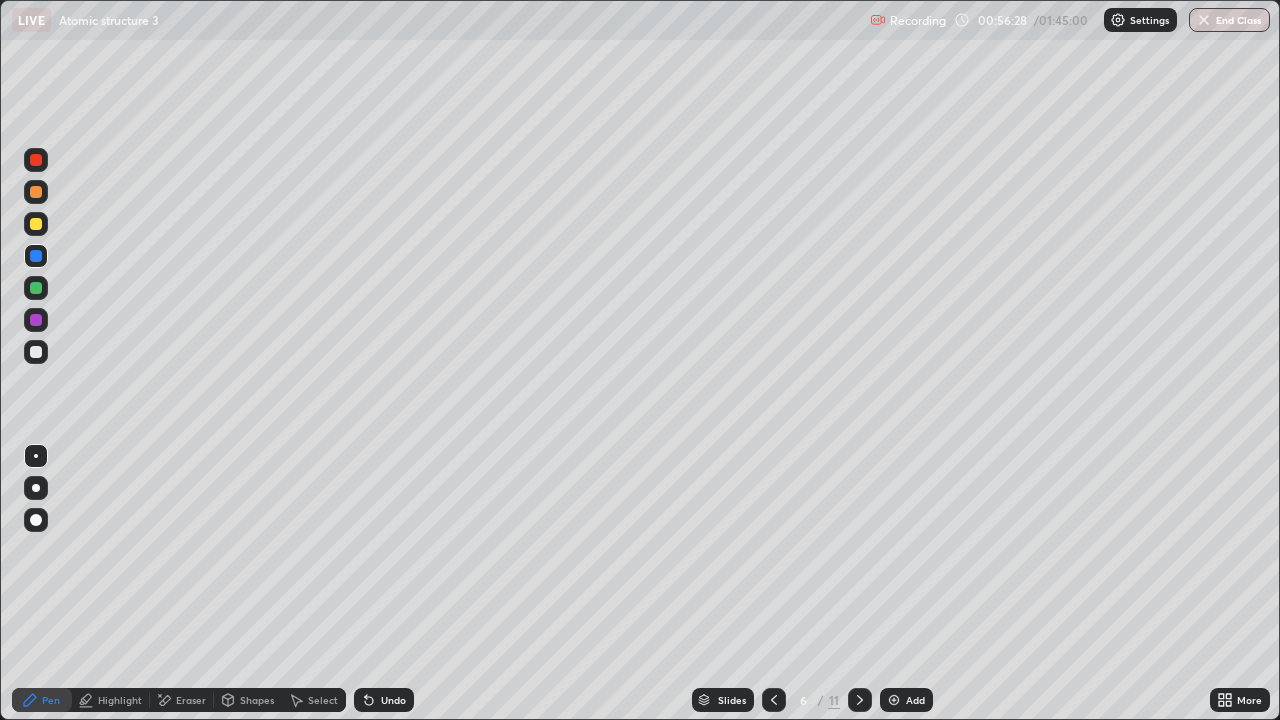 click at bounding box center (36, 224) 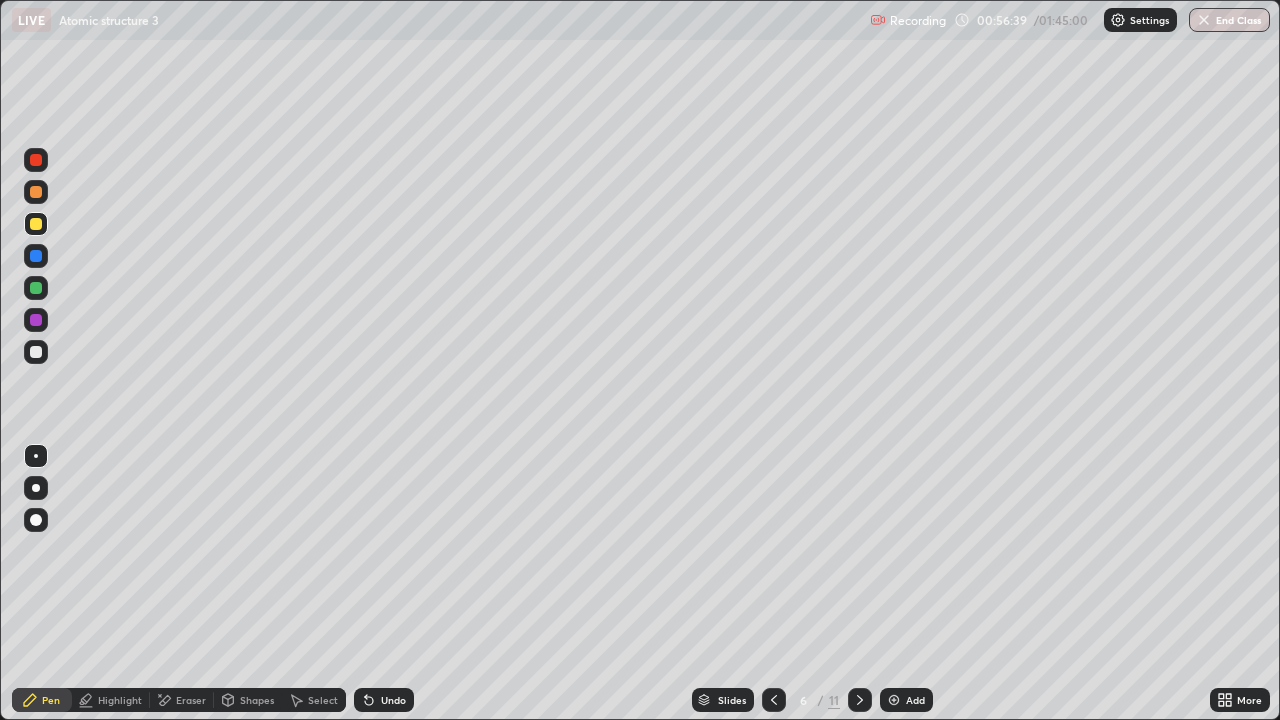 click at bounding box center [36, 352] 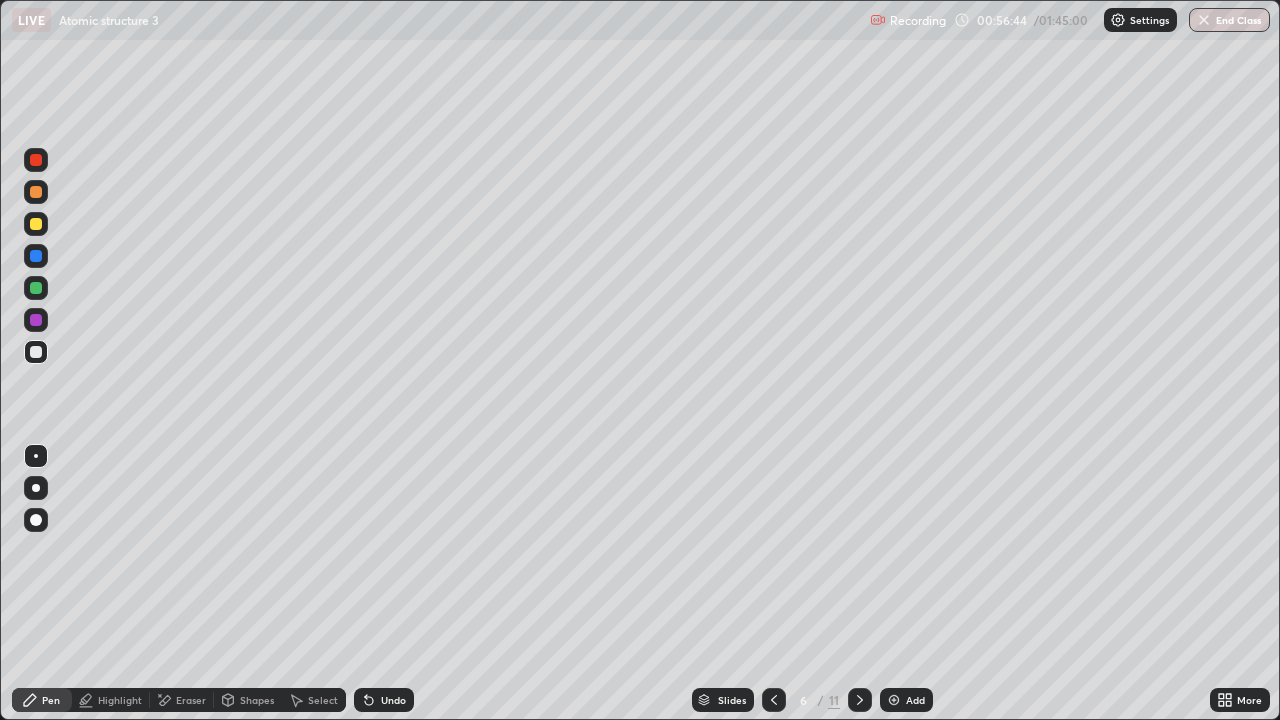 click at bounding box center (36, 352) 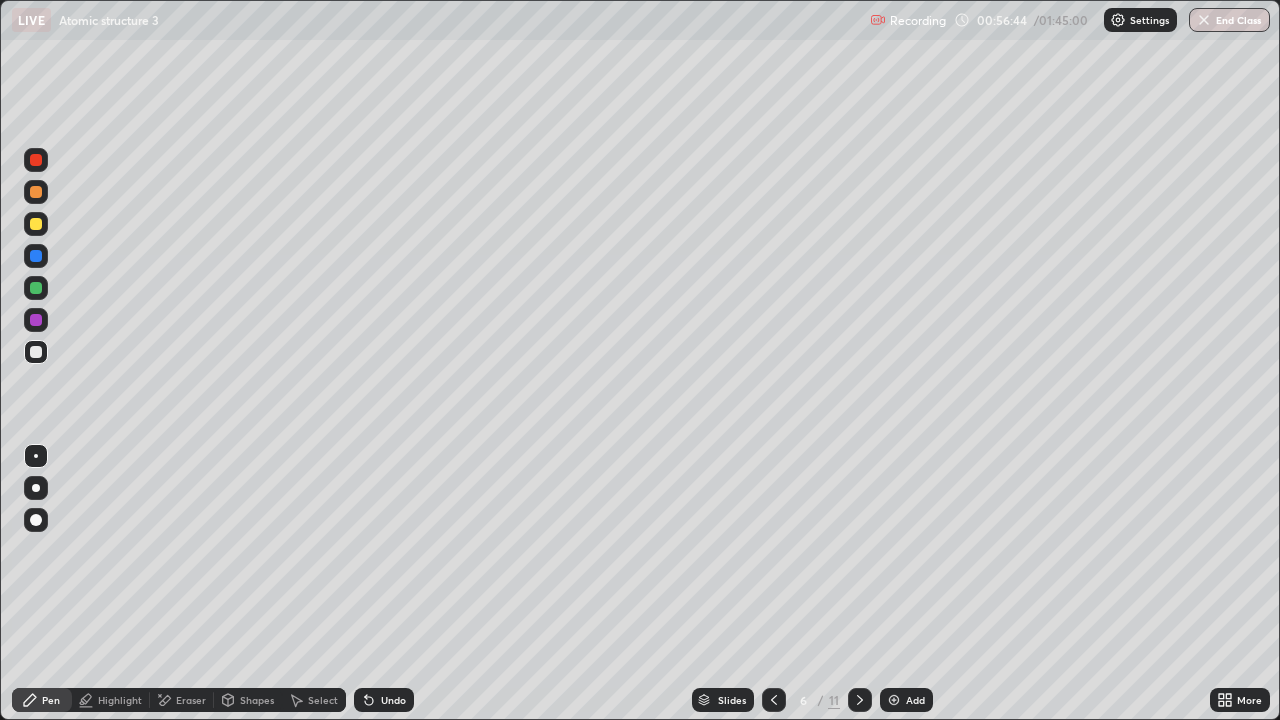 click at bounding box center (36, 288) 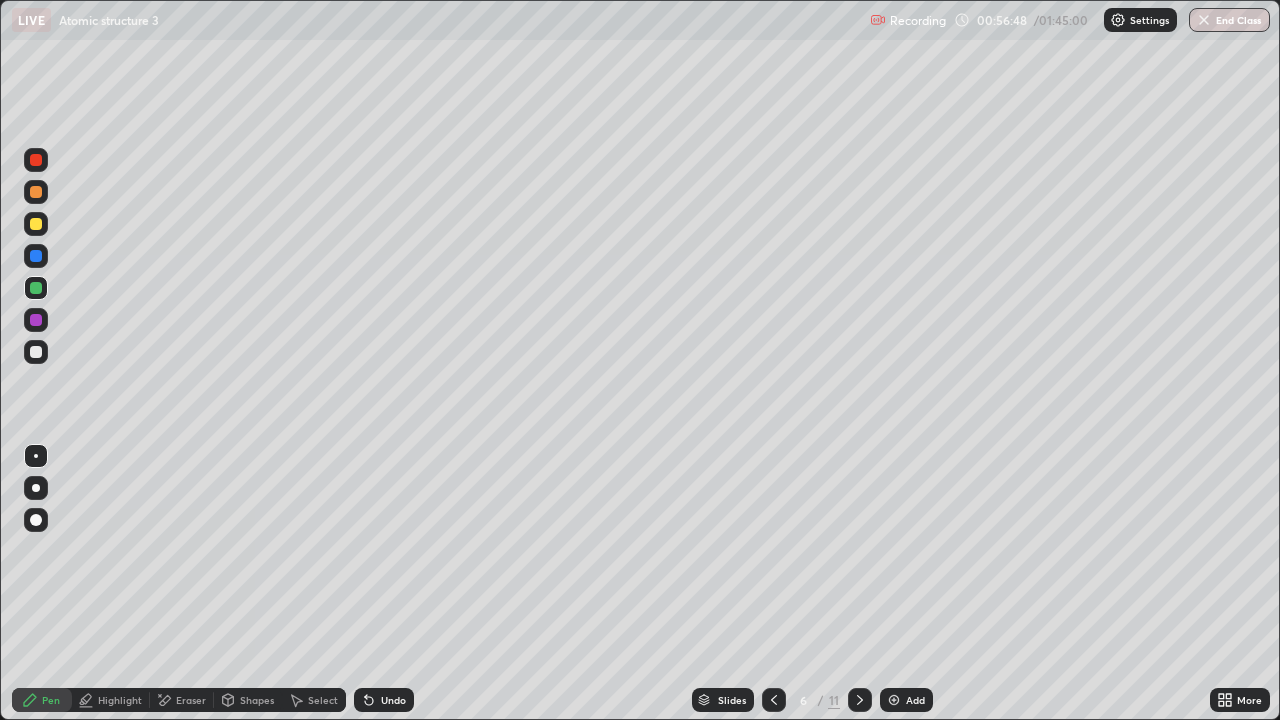 click at bounding box center (36, 256) 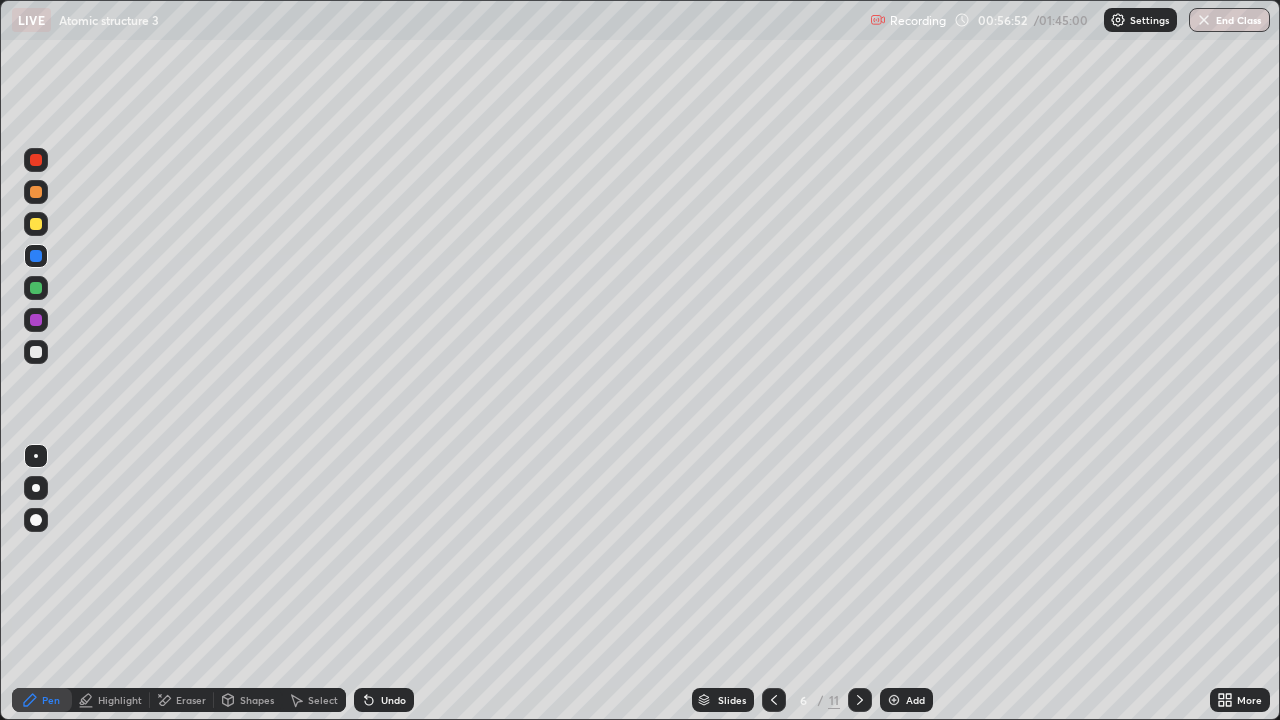 click at bounding box center (36, 352) 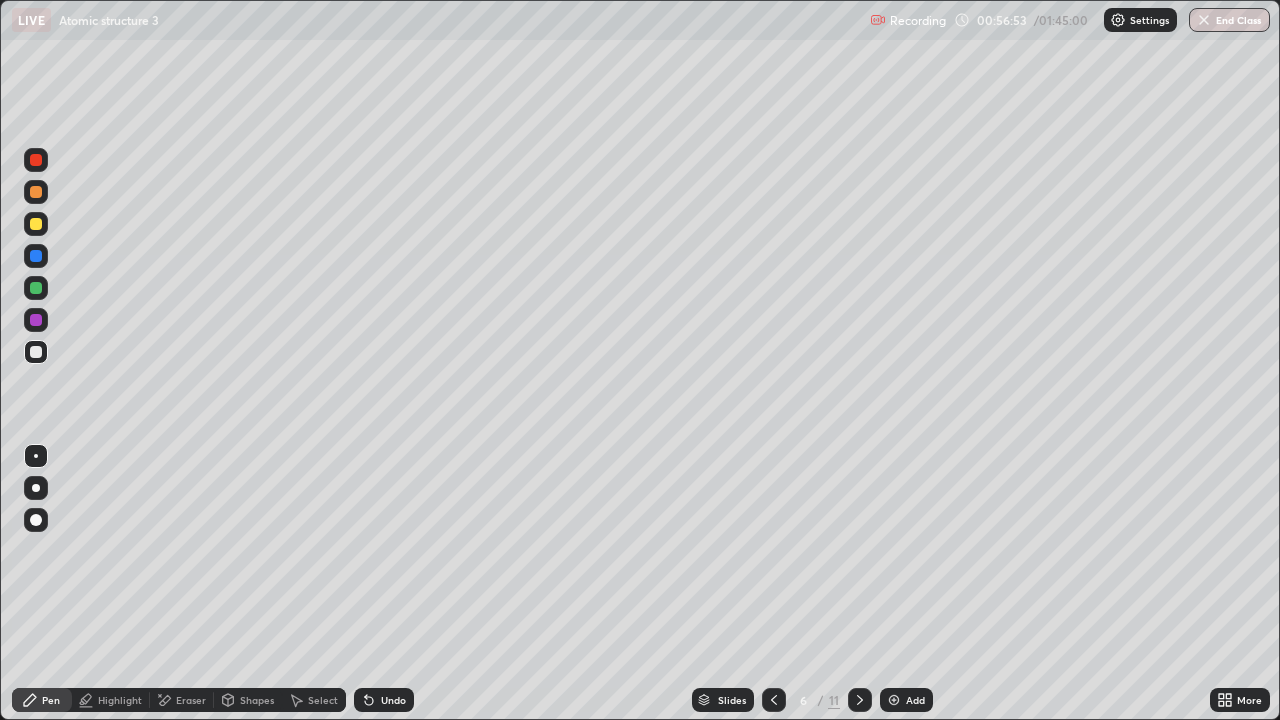 click on "Undo" at bounding box center (384, 700) 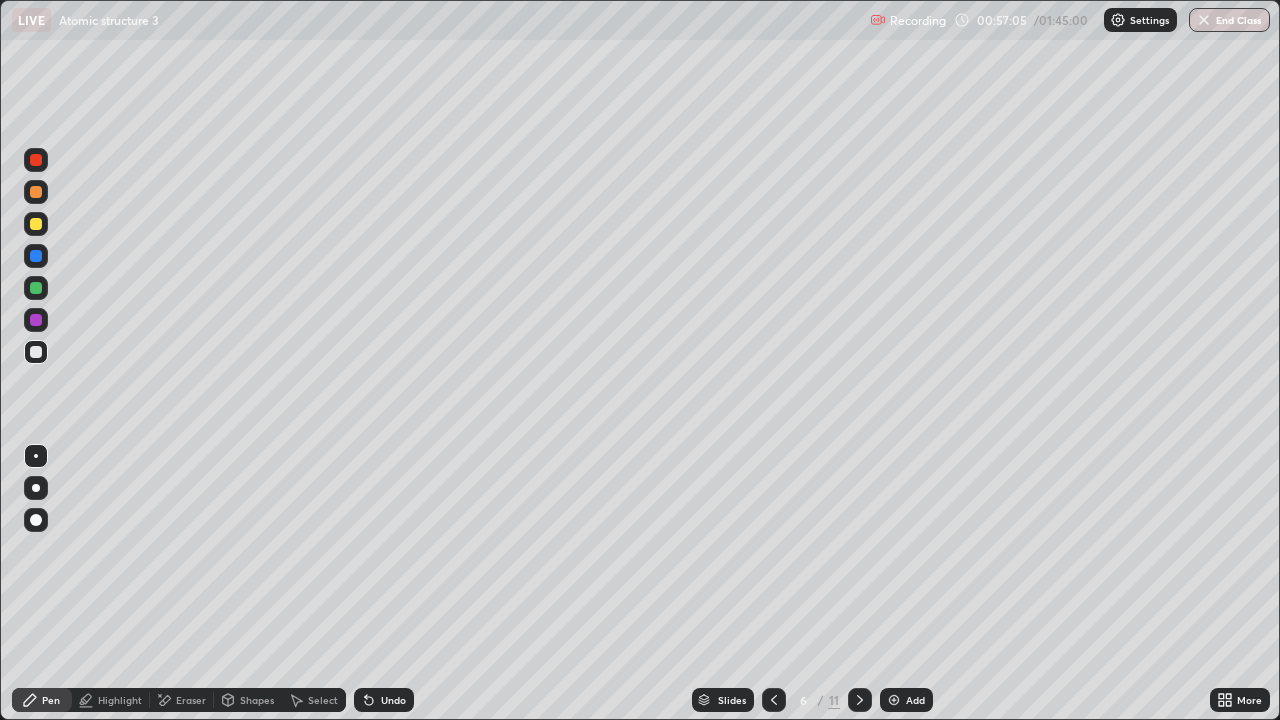 click on "Undo" at bounding box center (384, 700) 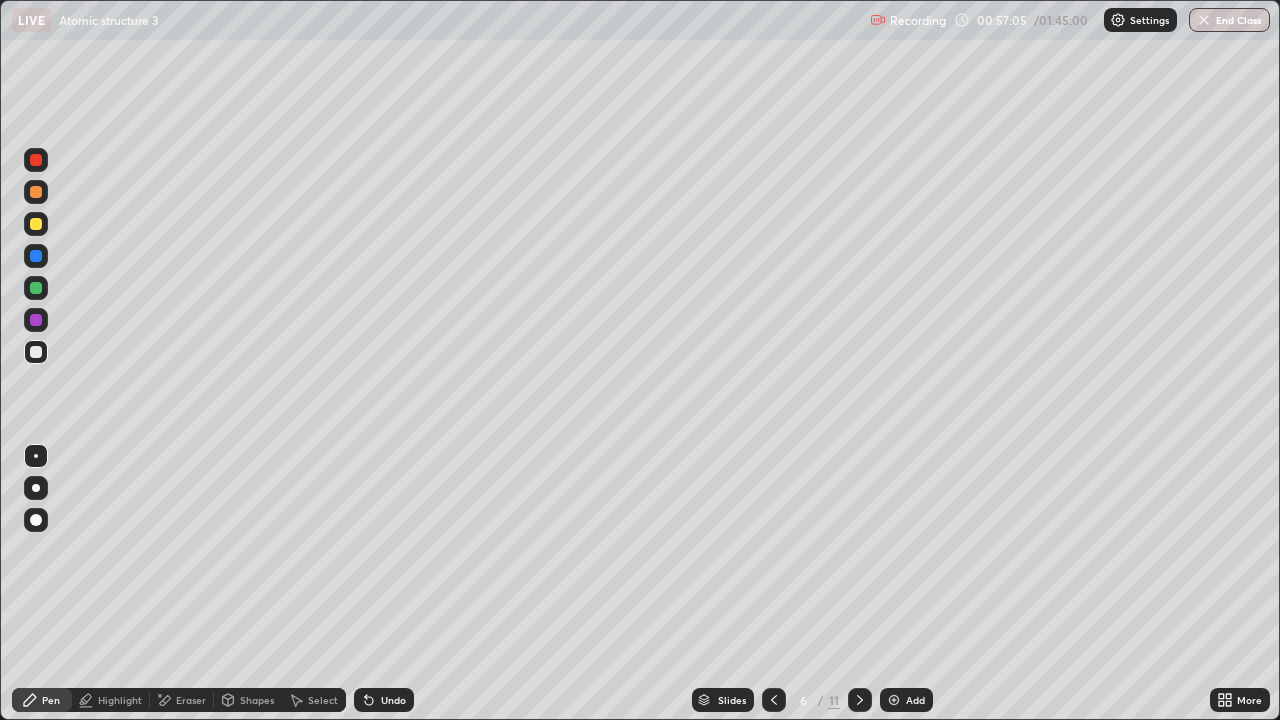 click on "Undo" at bounding box center [393, 700] 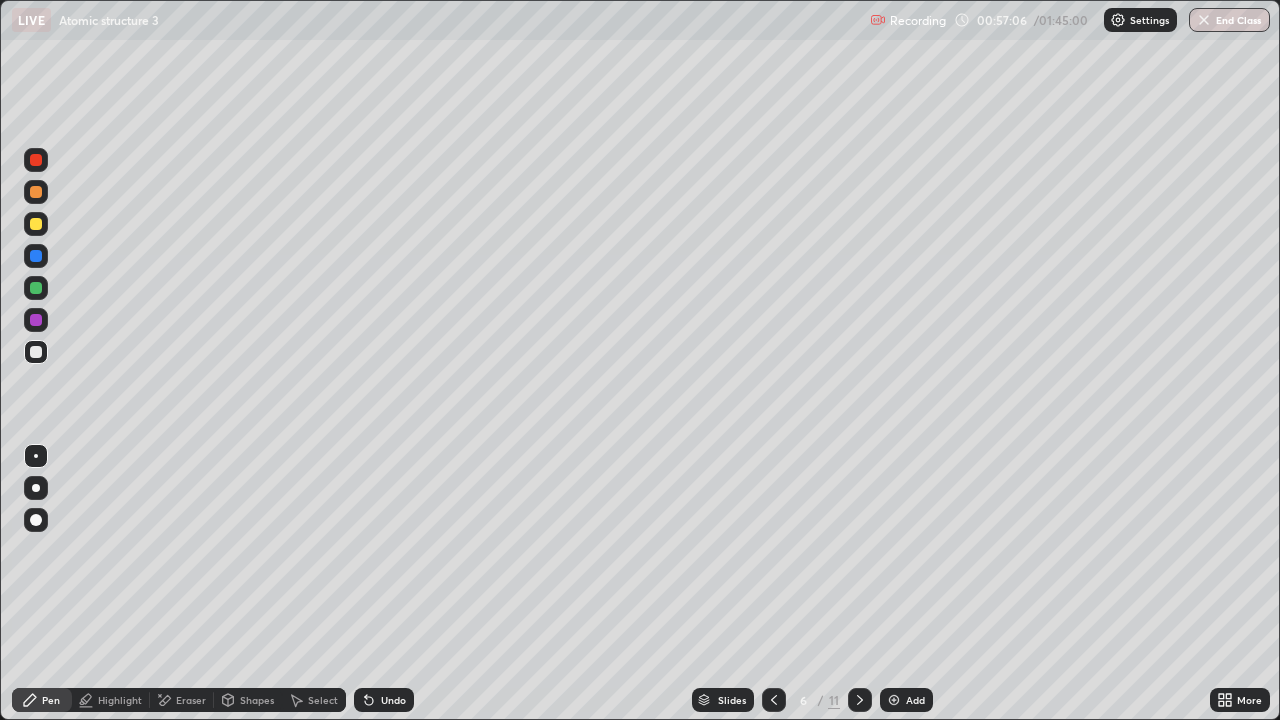 click on "Undo" at bounding box center [393, 700] 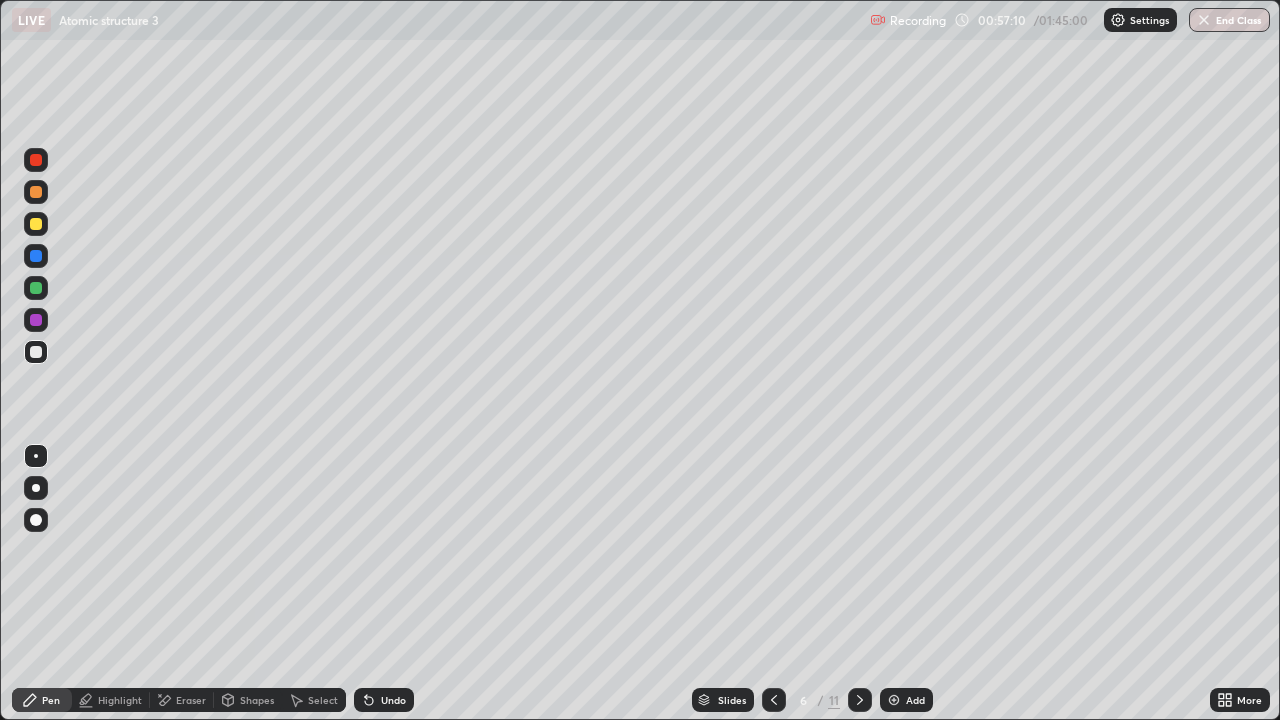 click at bounding box center [36, 224] 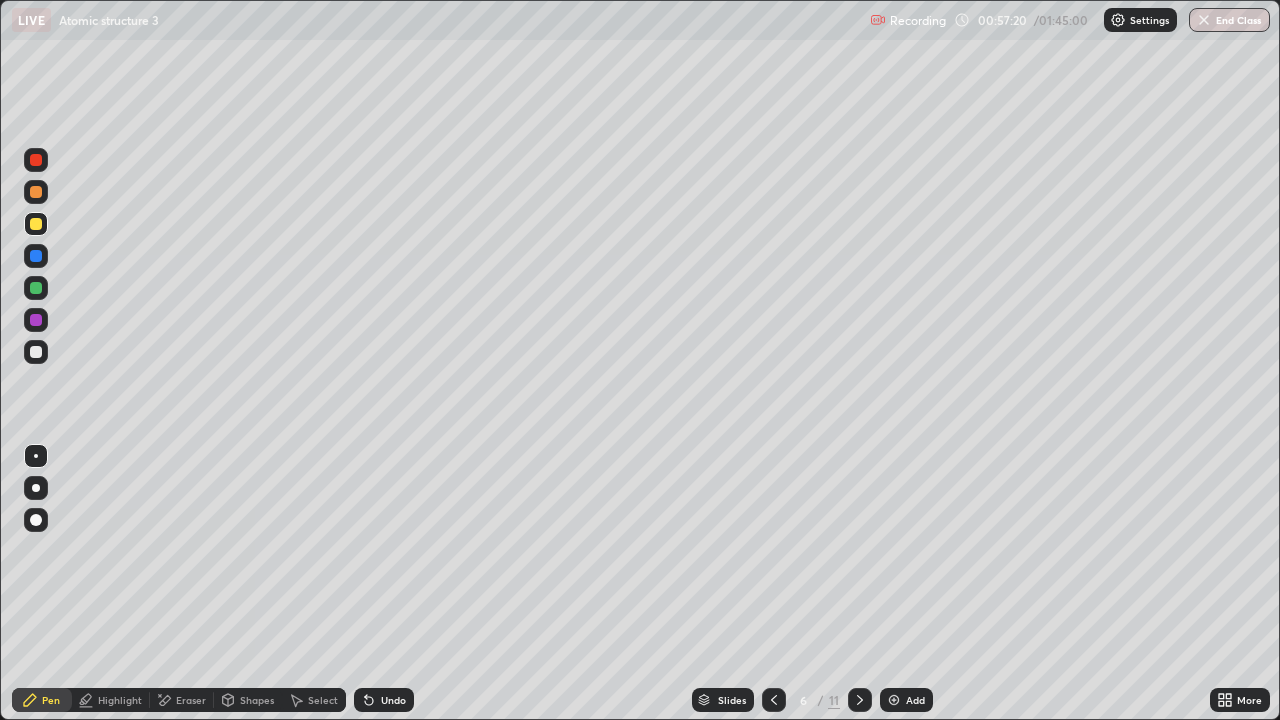 click at bounding box center [36, 320] 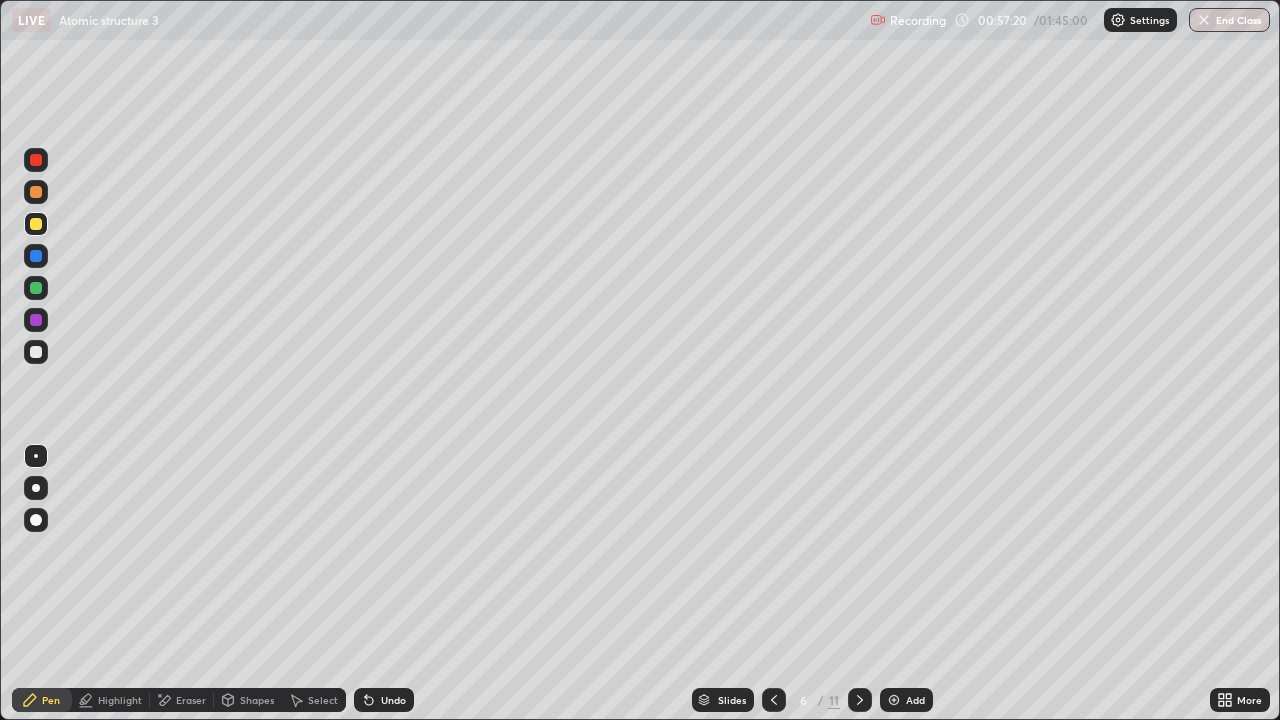 click at bounding box center (36, 352) 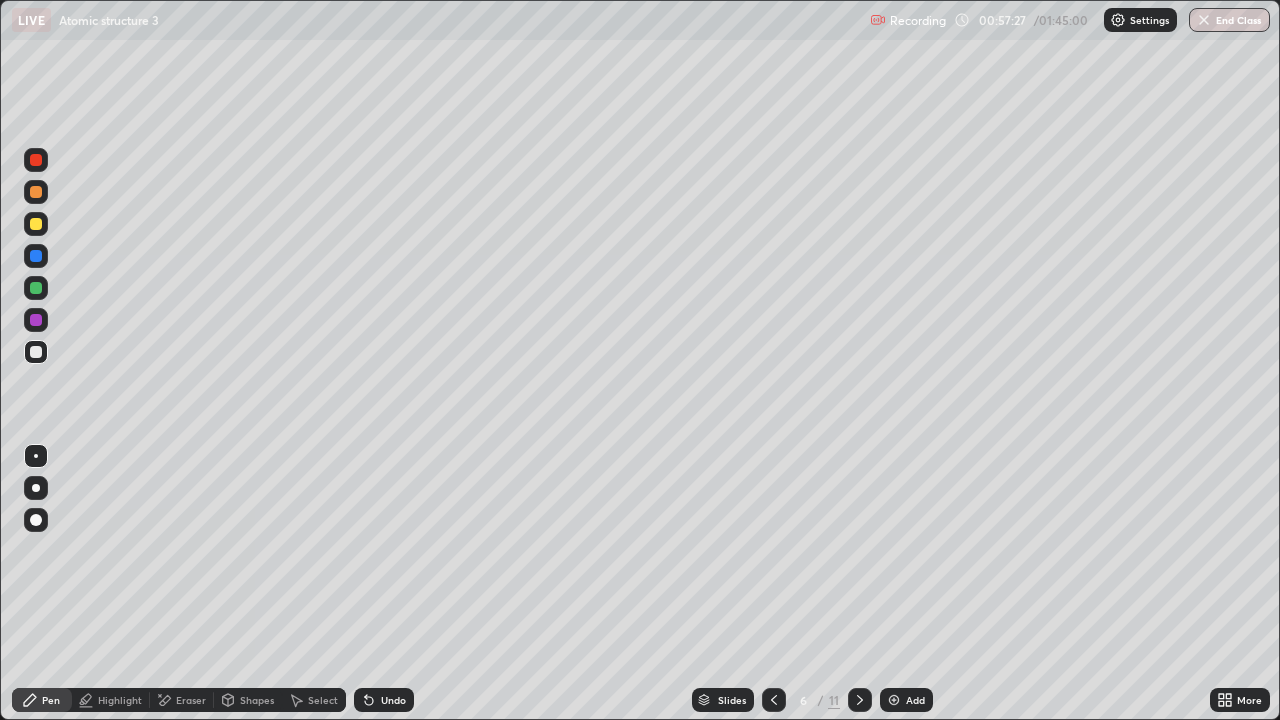 click on "Undo" at bounding box center [384, 700] 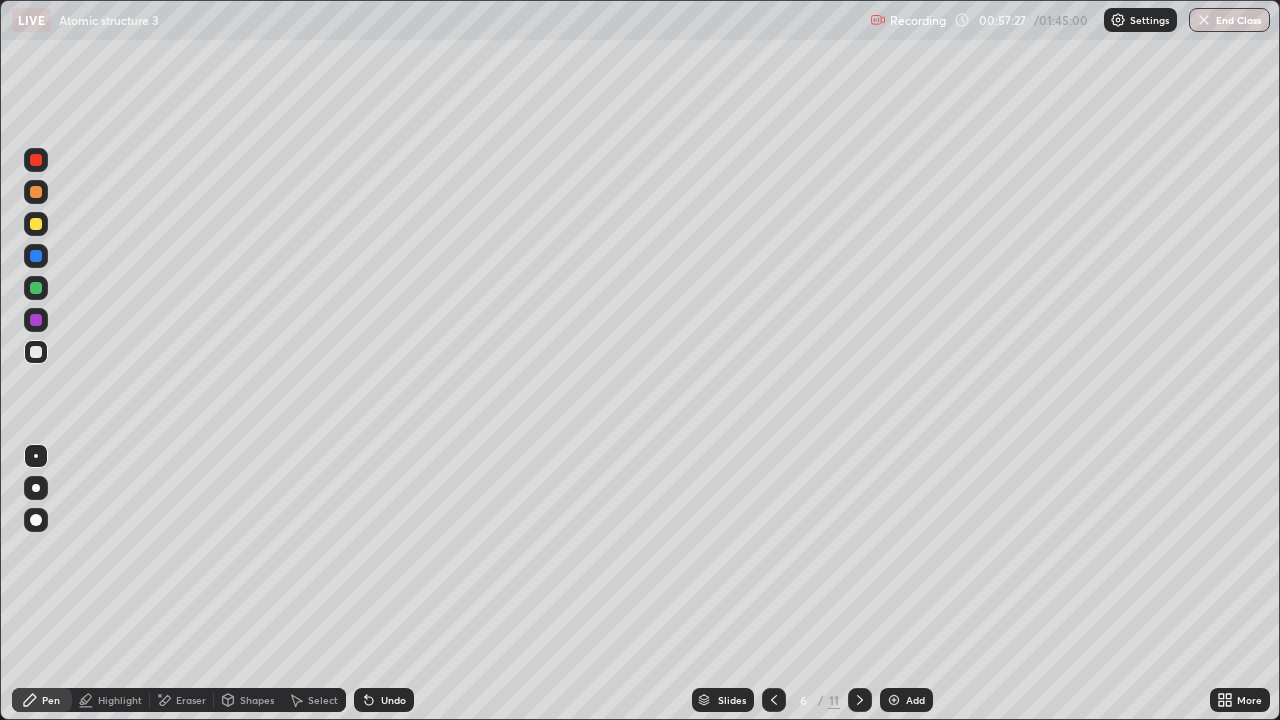 click on "Undo" at bounding box center (384, 700) 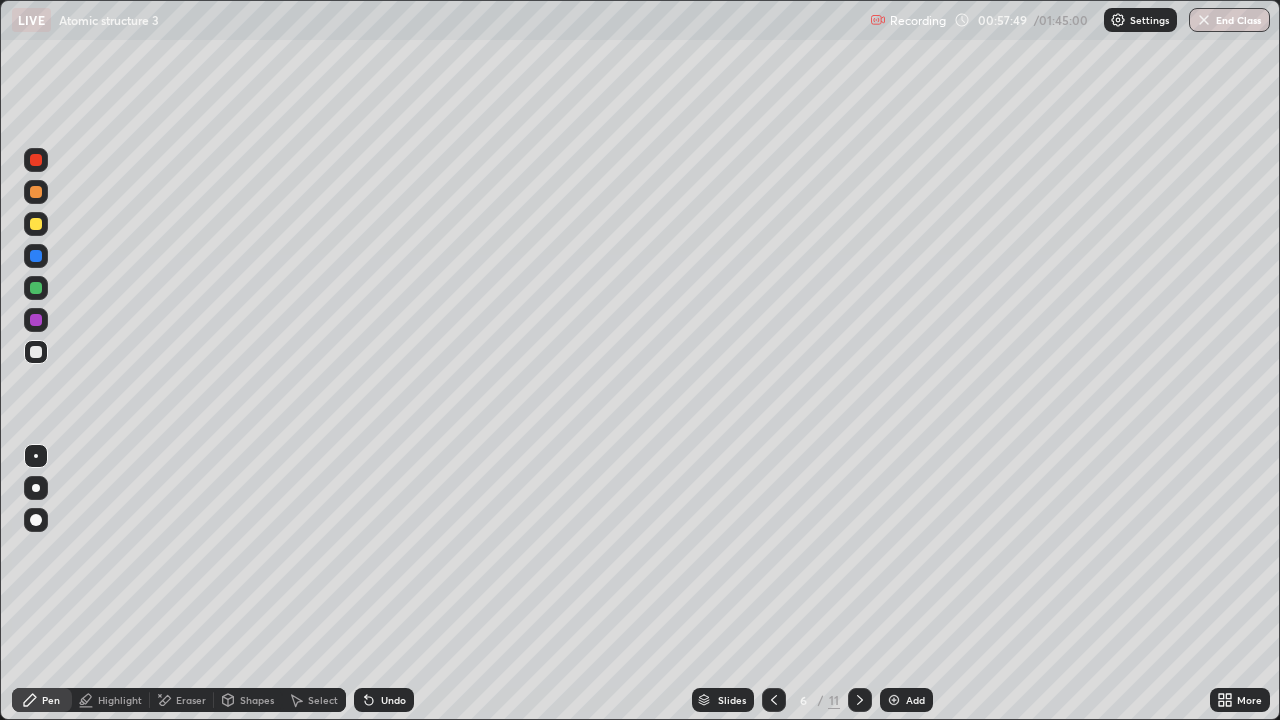 click 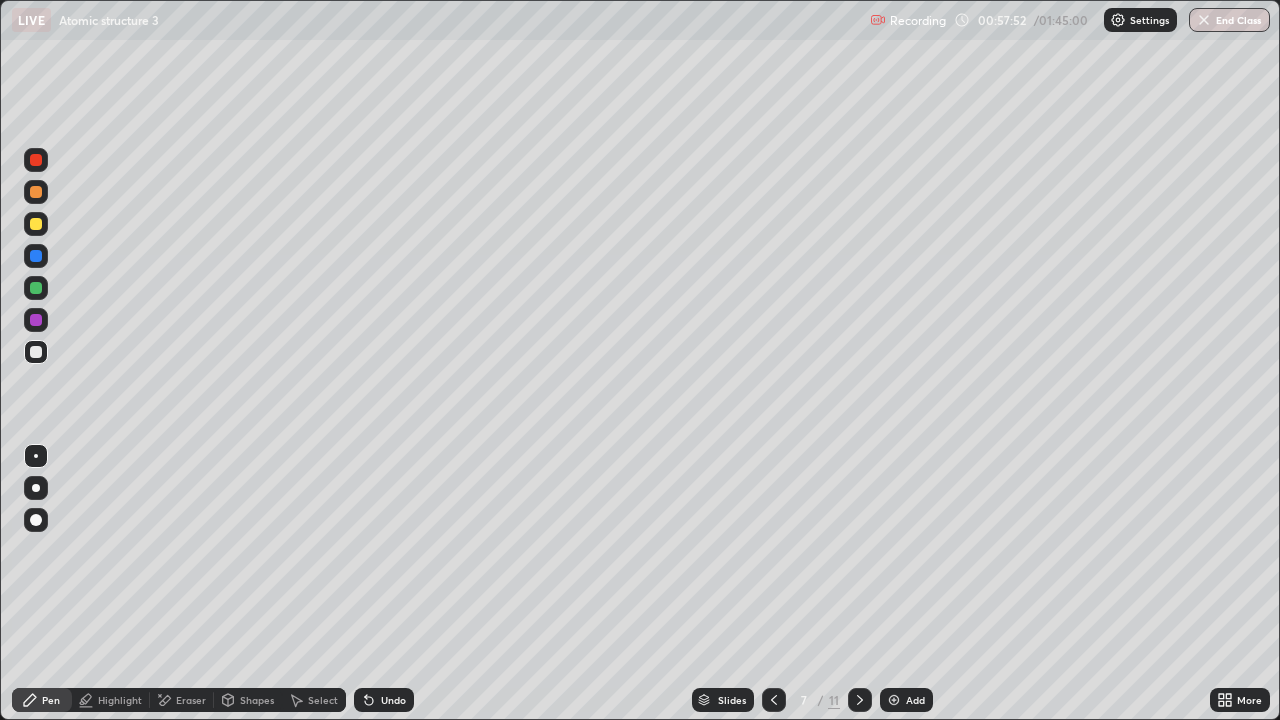 click 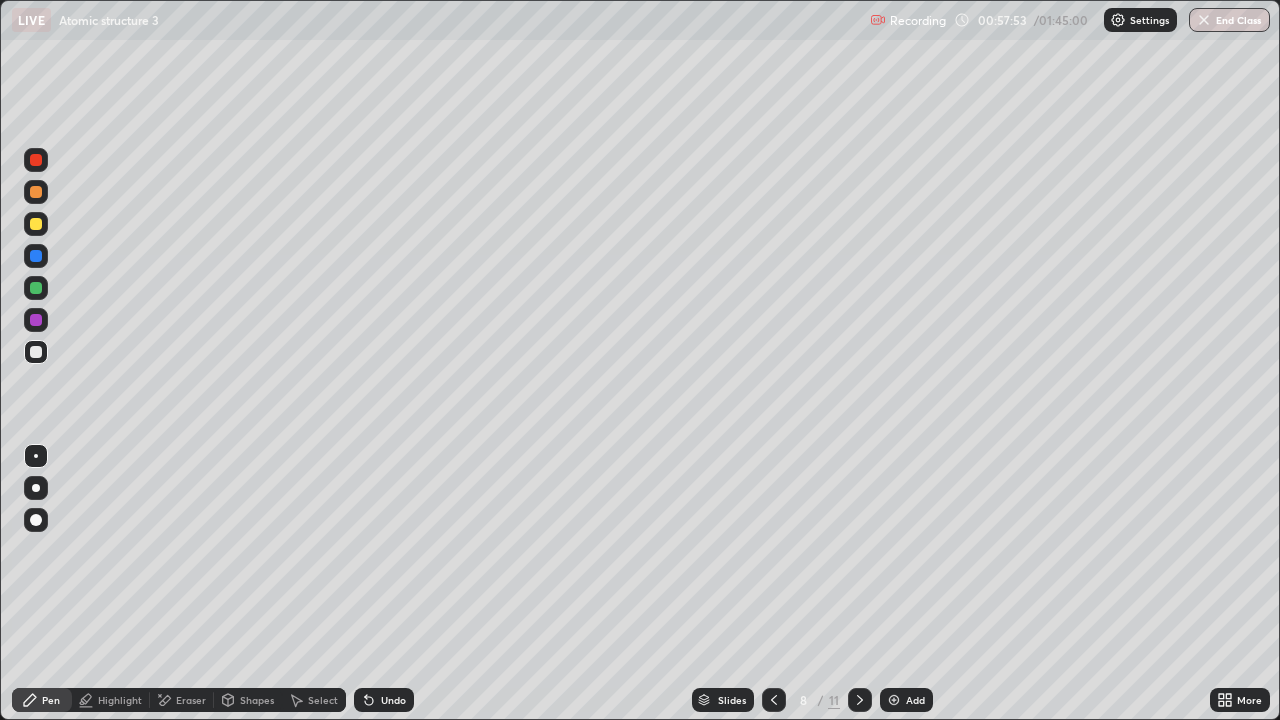 click 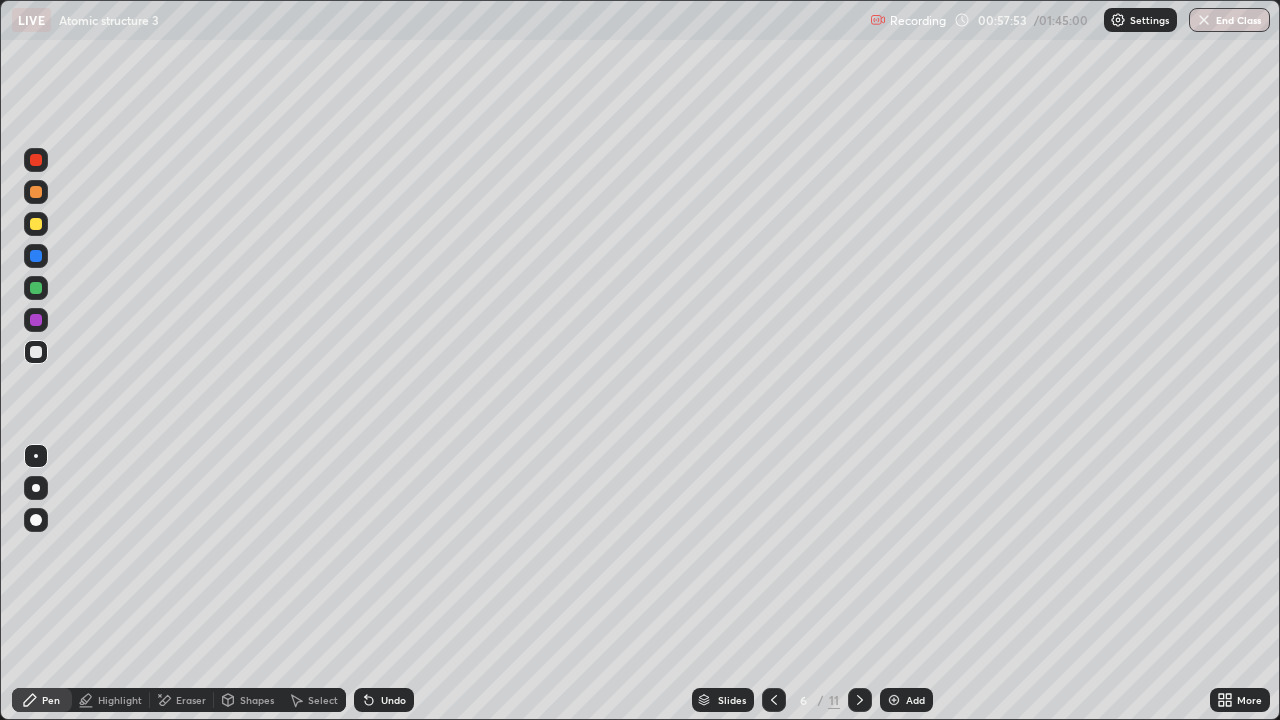 click 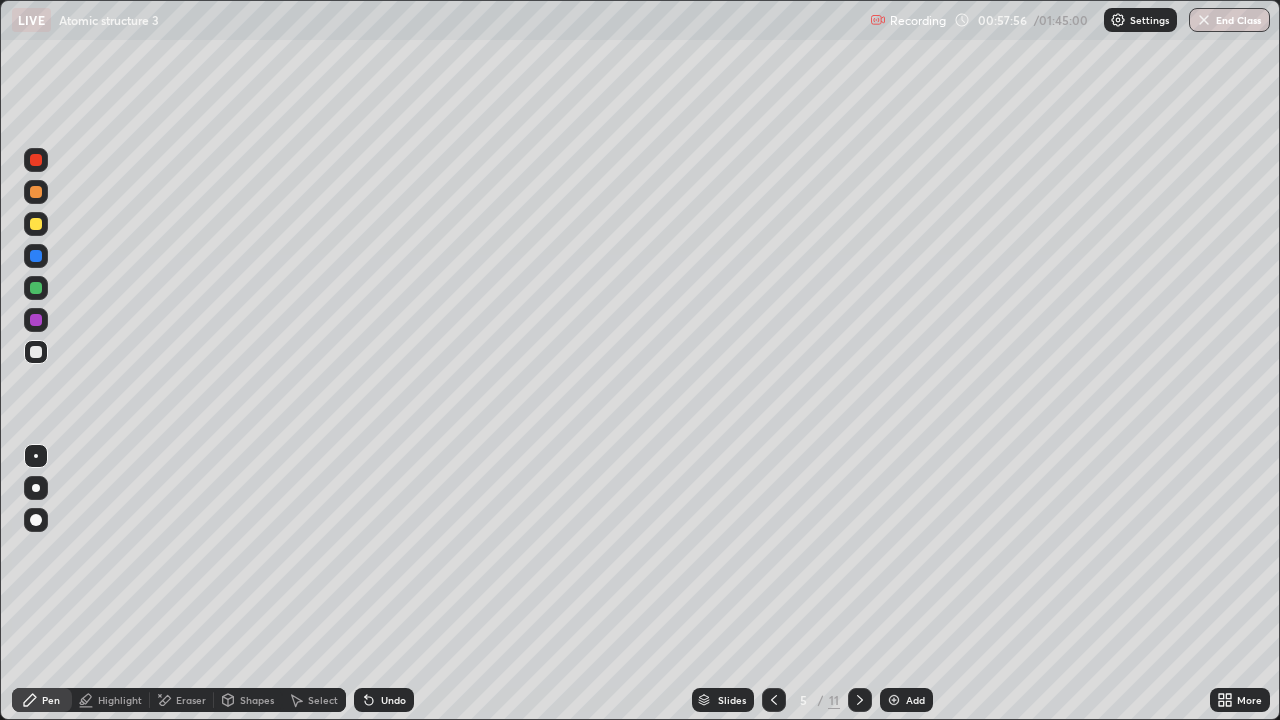 click on "Select" at bounding box center (323, 700) 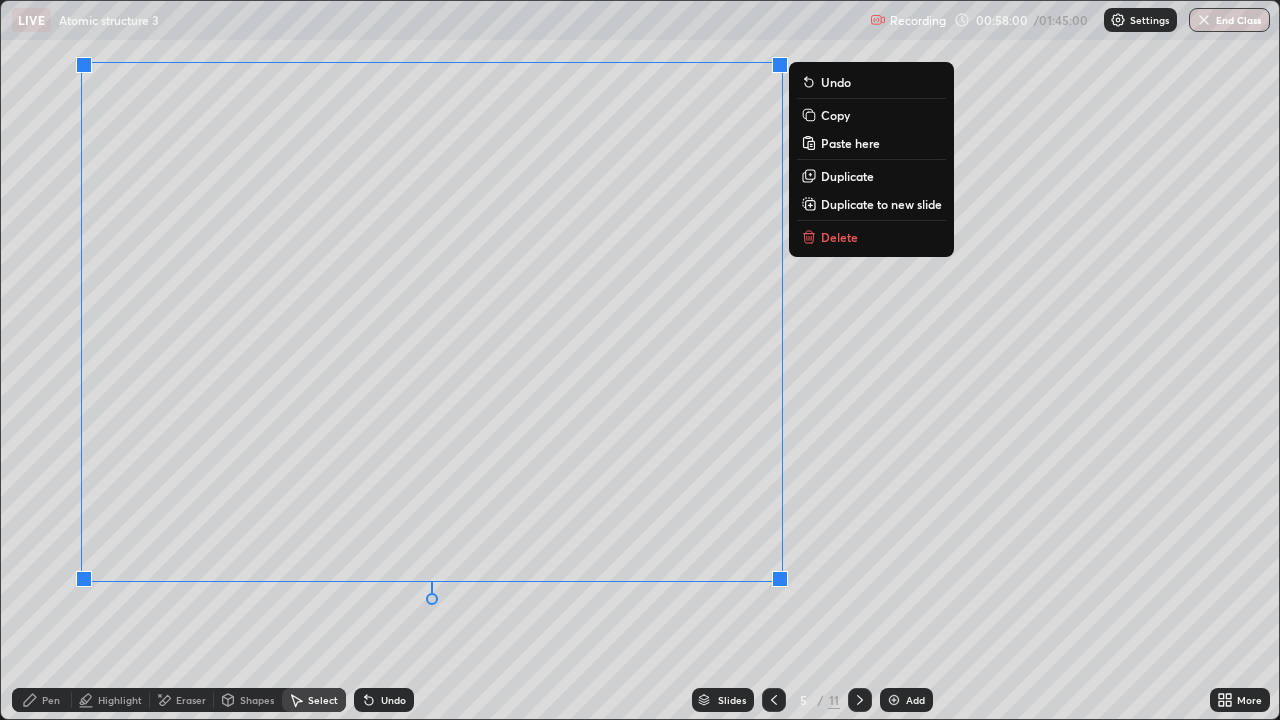 click on "Duplicate to new slide" at bounding box center [881, 204] 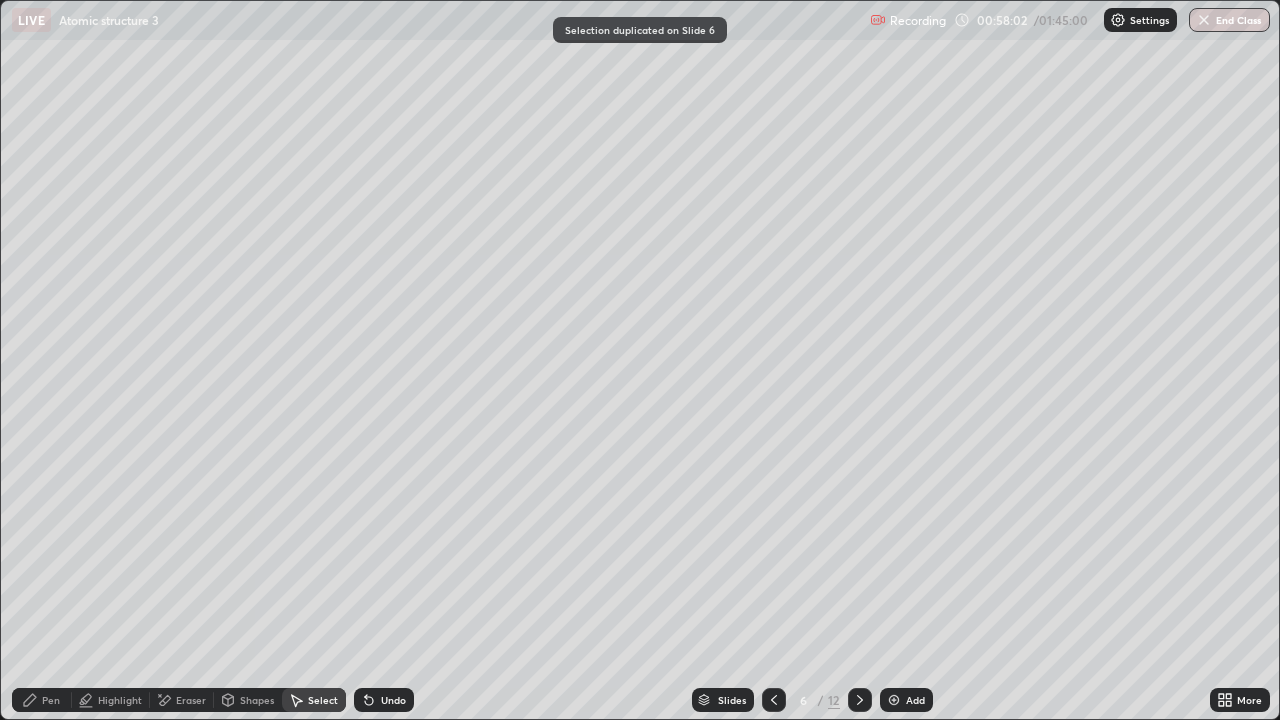 click on "Eraser" at bounding box center [182, 700] 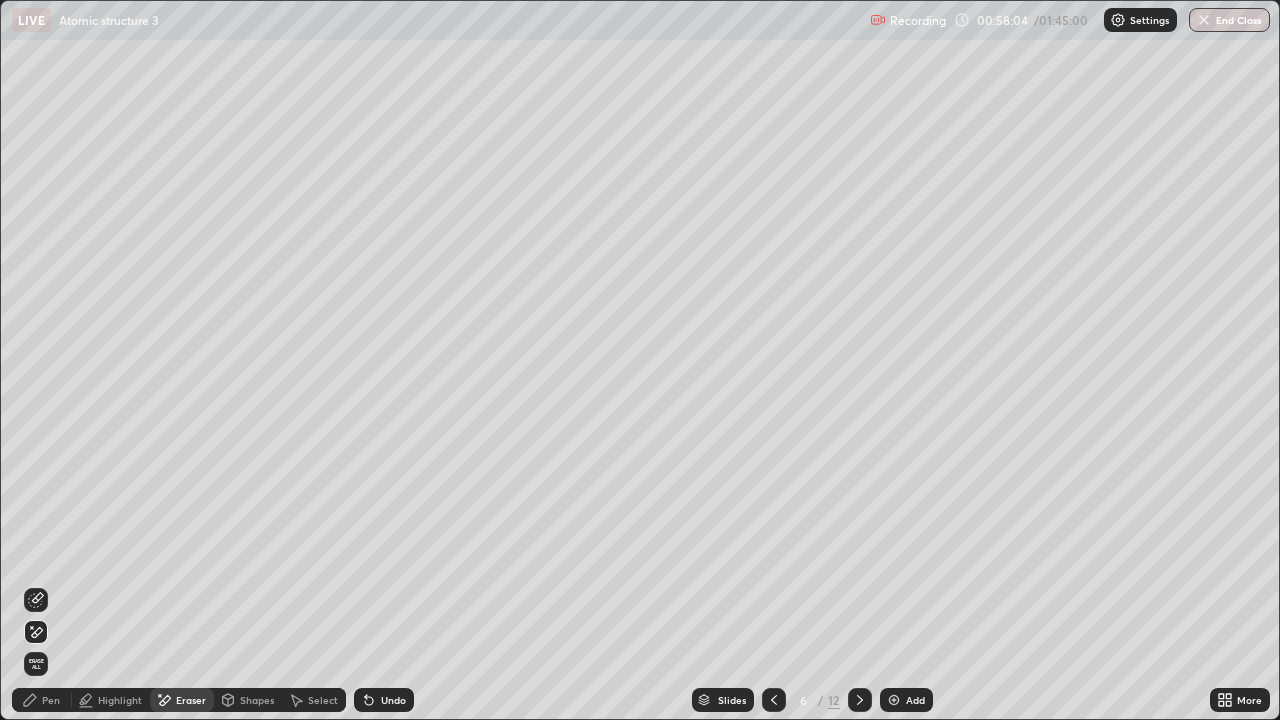 click on "Pen" at bounding box center [51, 700] 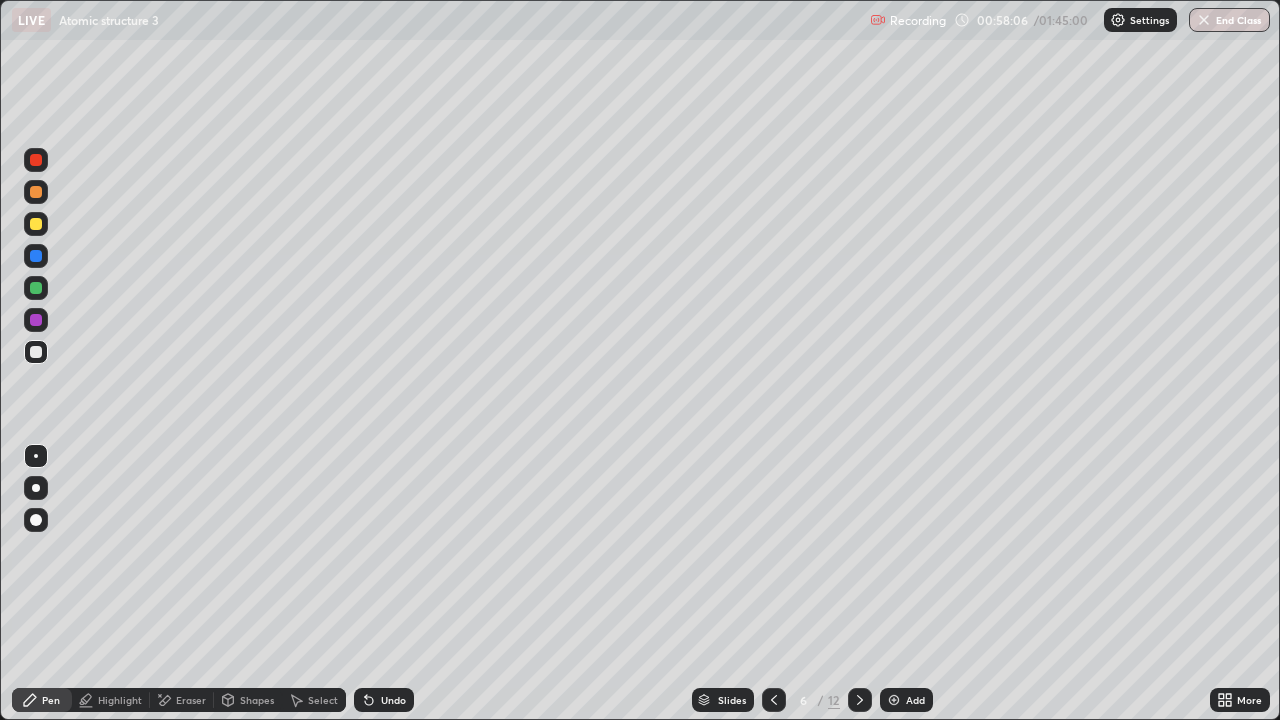 click on "Eraser" at bounding box center (191, 700) 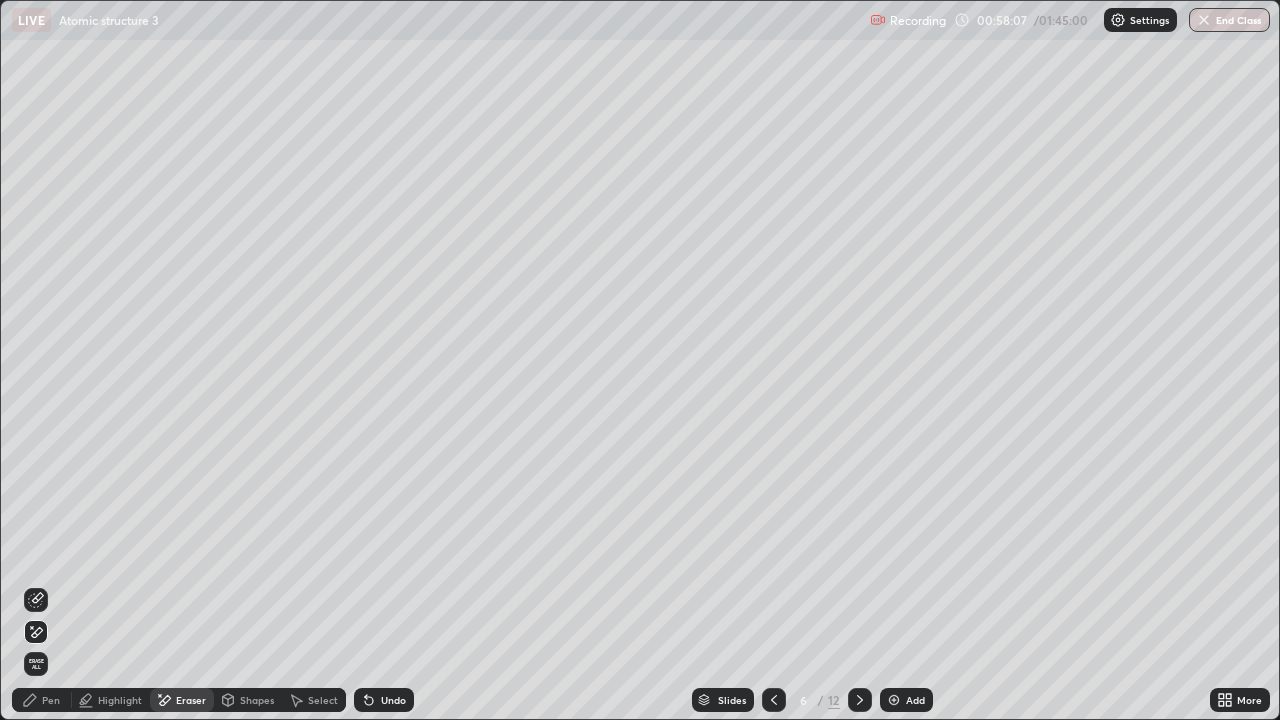 click on "Pen" at bounding box center [51, 700] 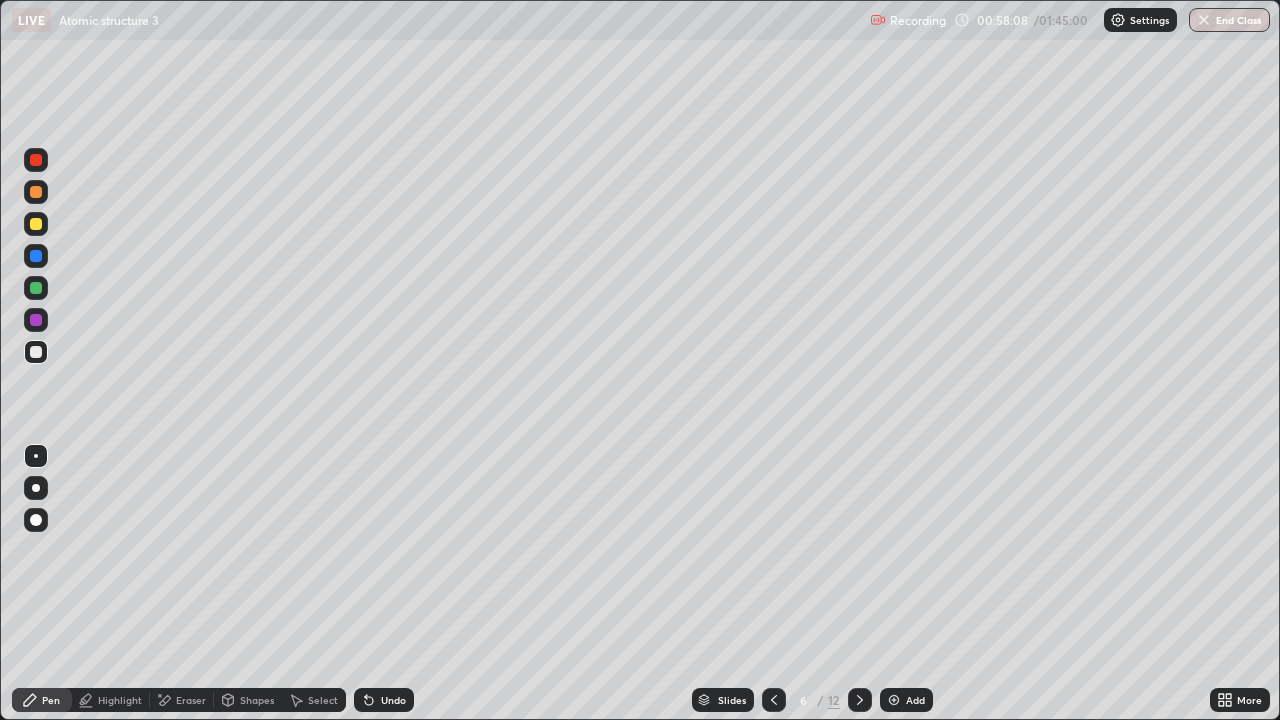 click at bounding box center [36, 224] 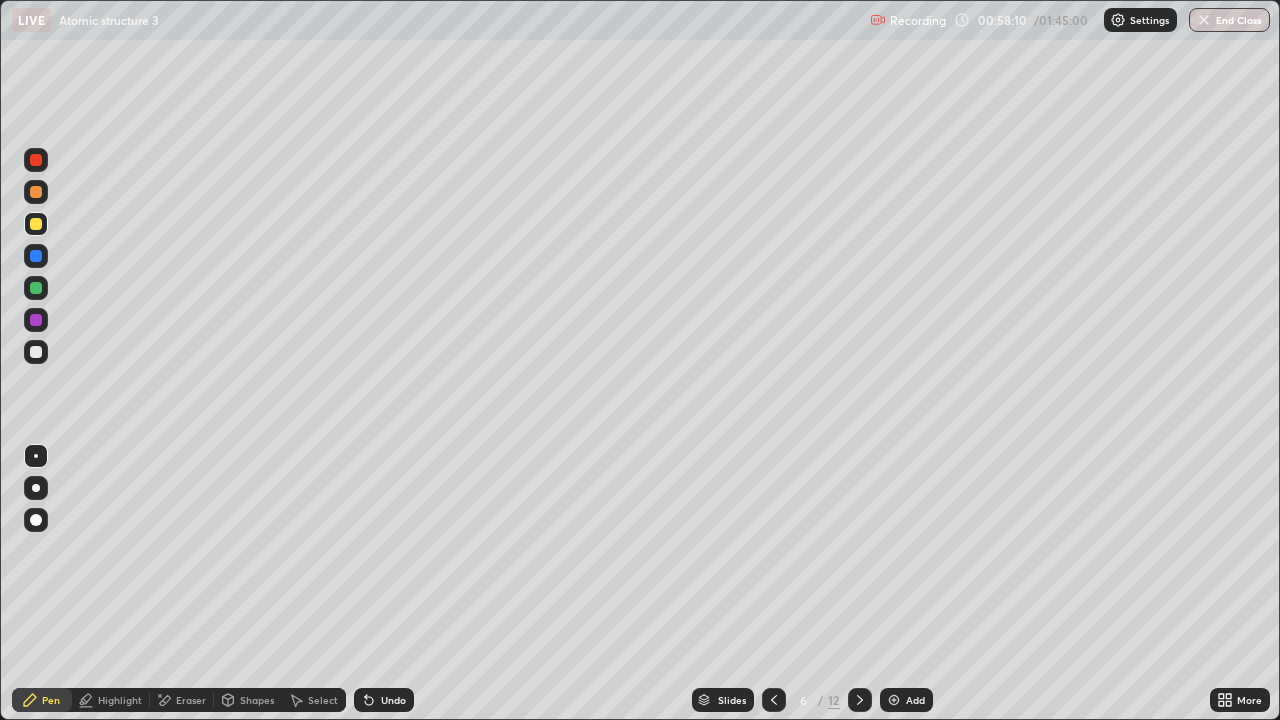 click on "Eraser" at bounding box center [182, 700] 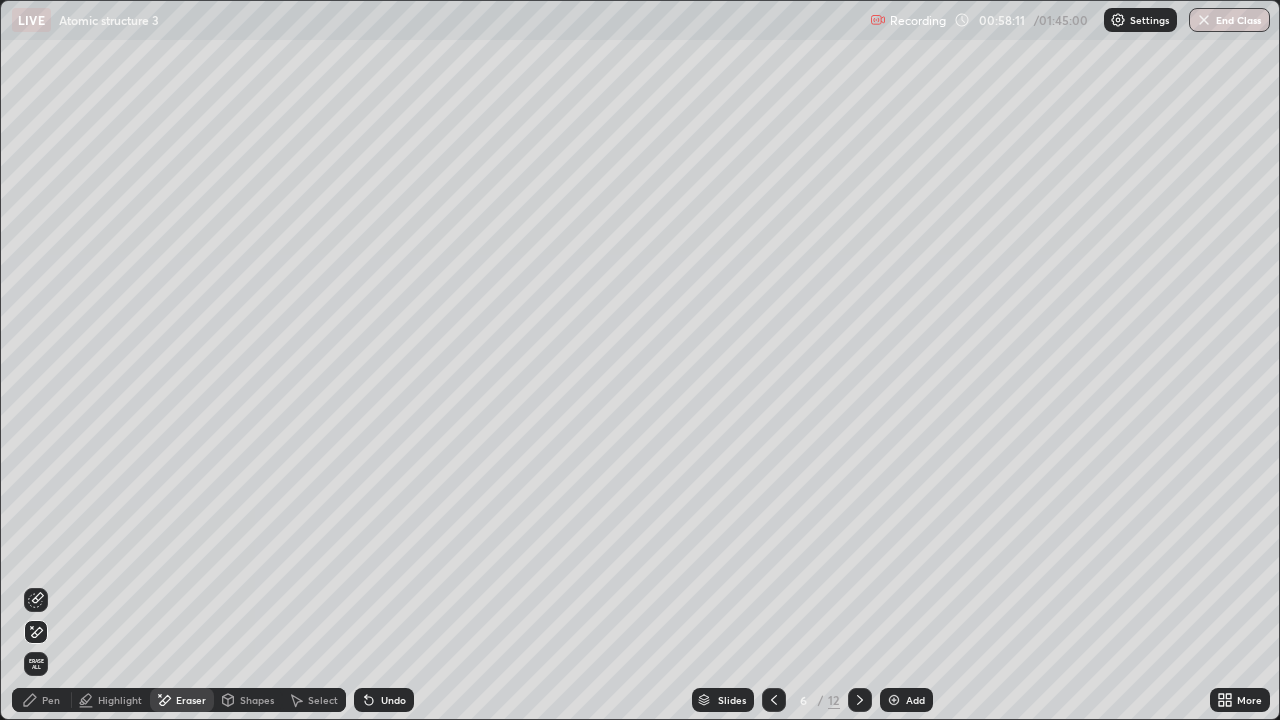 click on "Pen" at bounding box center (51, 700) 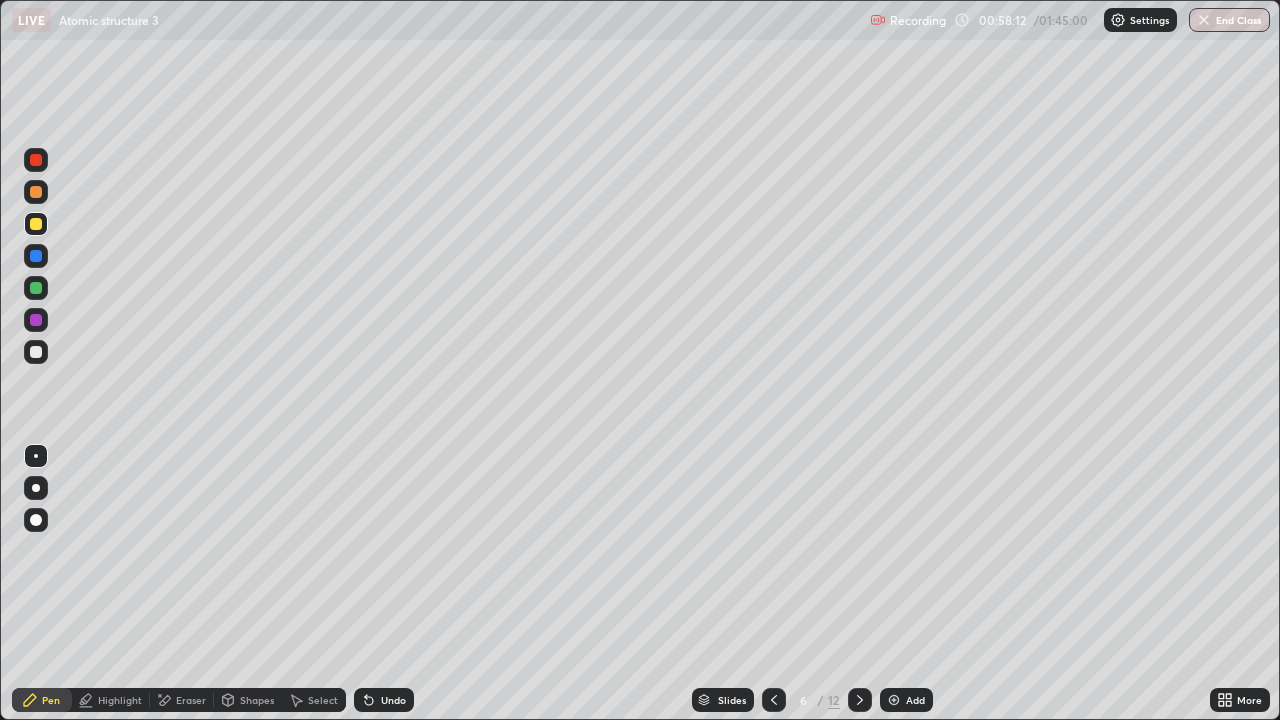 click on "Pen" at bounding box center (51, 700) 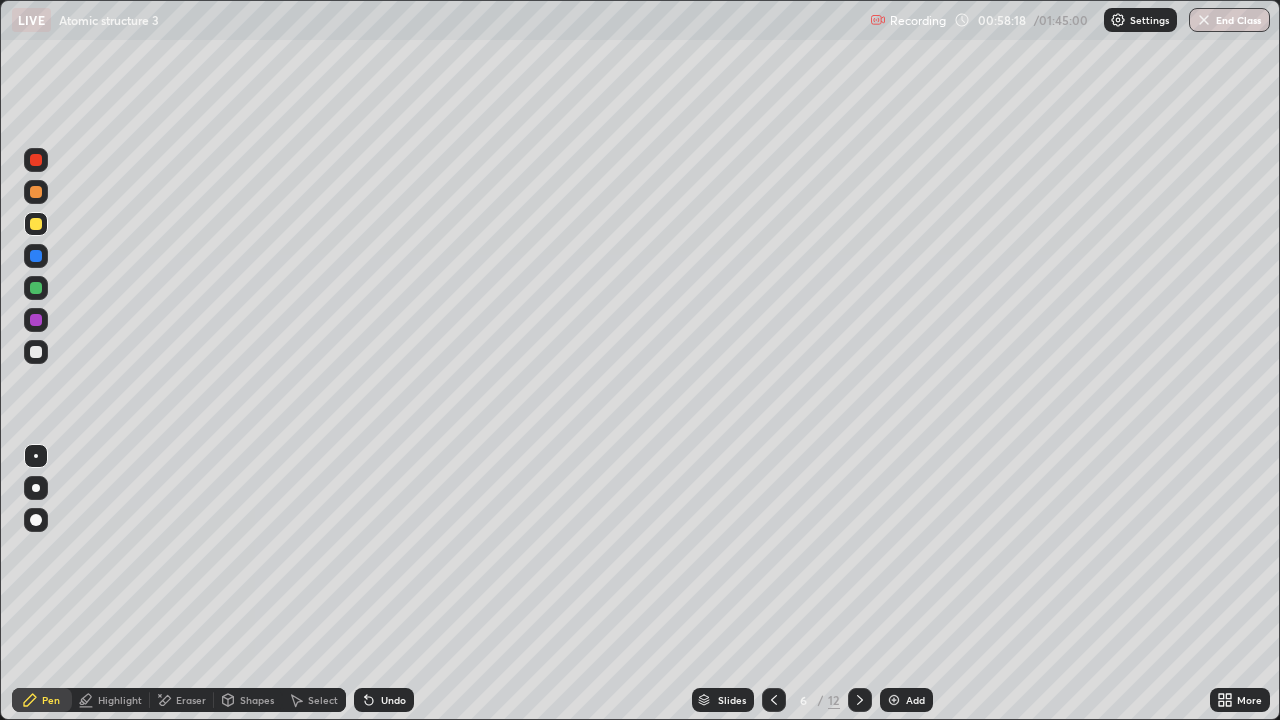 click on "Select" at bounding box center (323, 700) 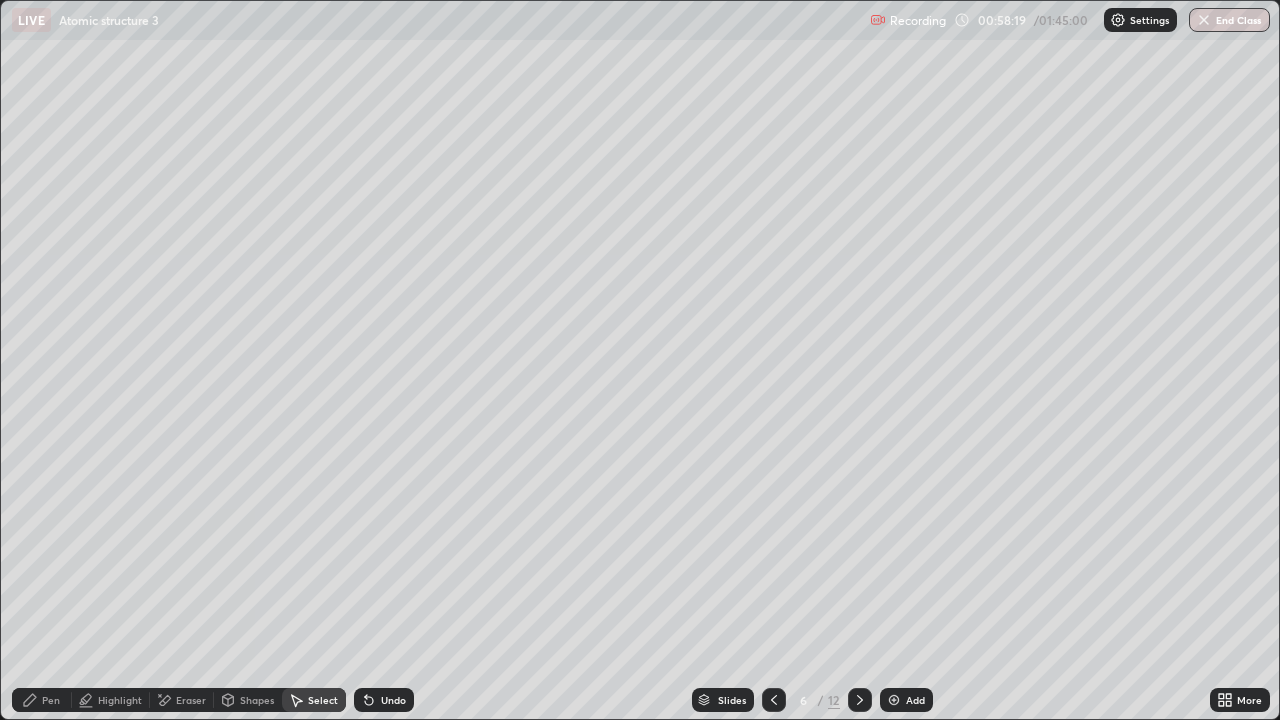 click on "Eraser" at bounding box center (191, 700) 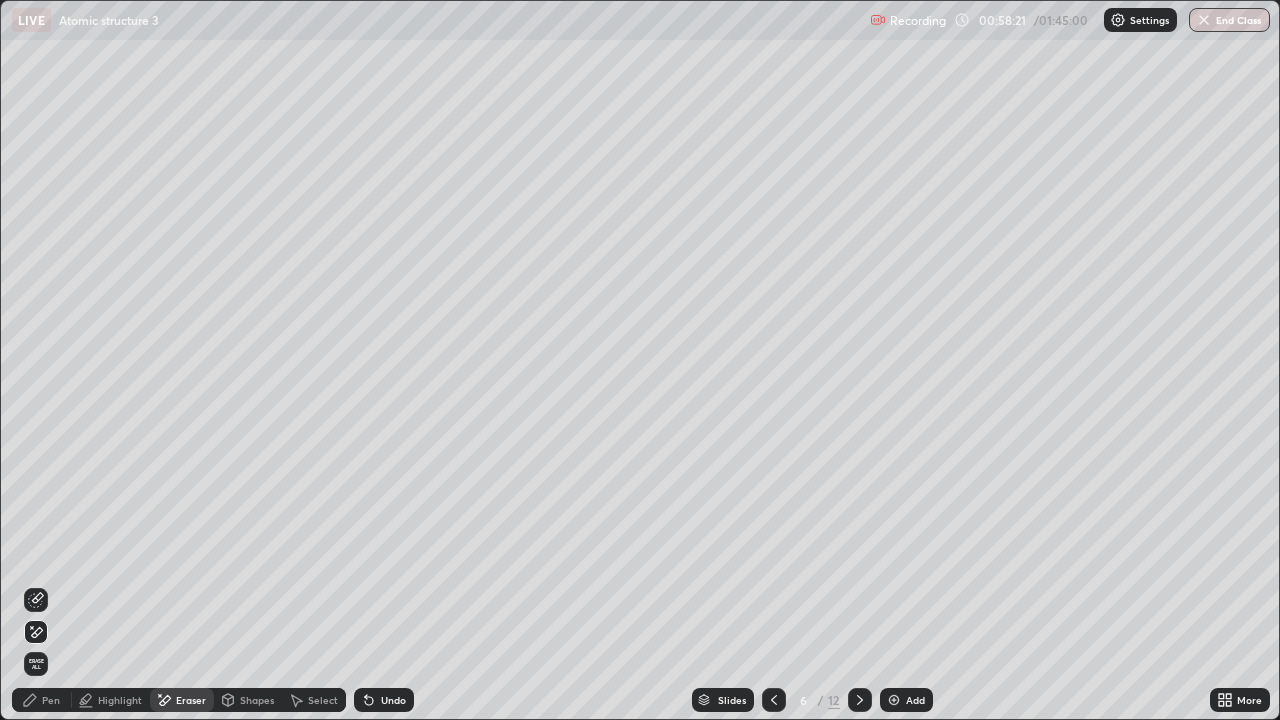 click on "Select" at bounding box center [323, 700] 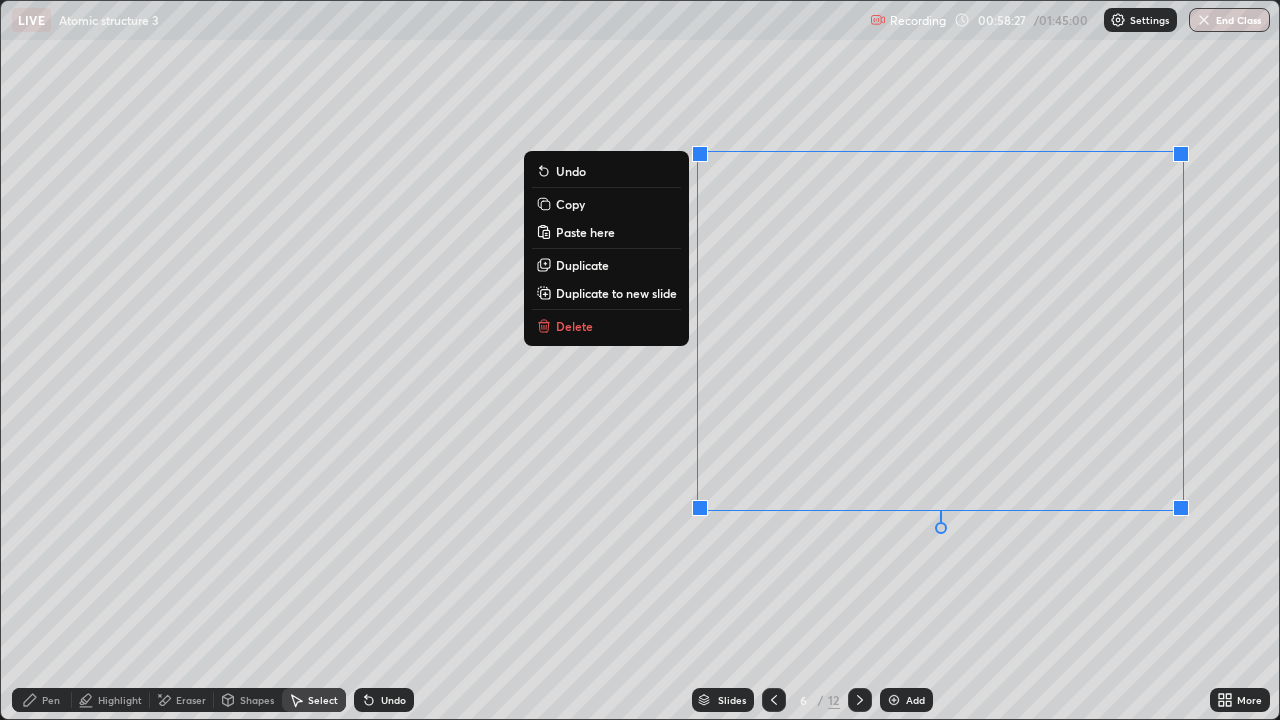 click on "Eraser" at bounding box center [191, 700] 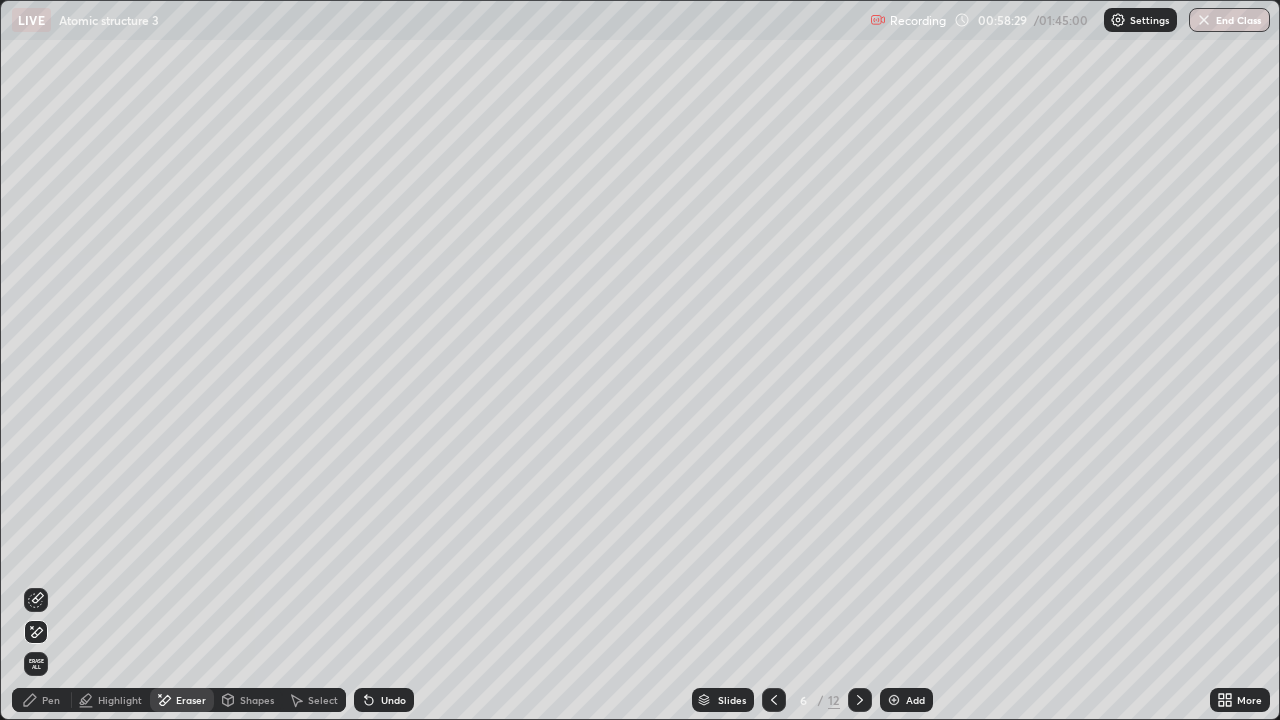 click on "Pen" at bounding box center [42, 700] 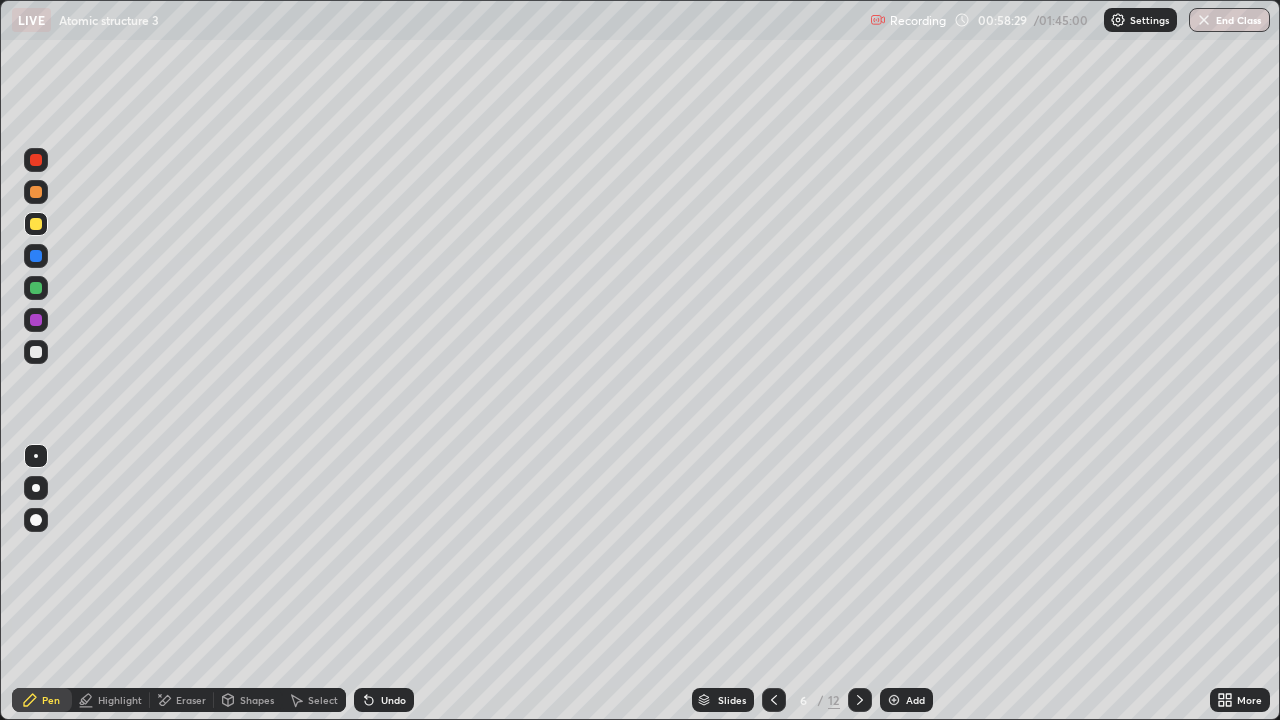 click at bounding box center [36, 288] 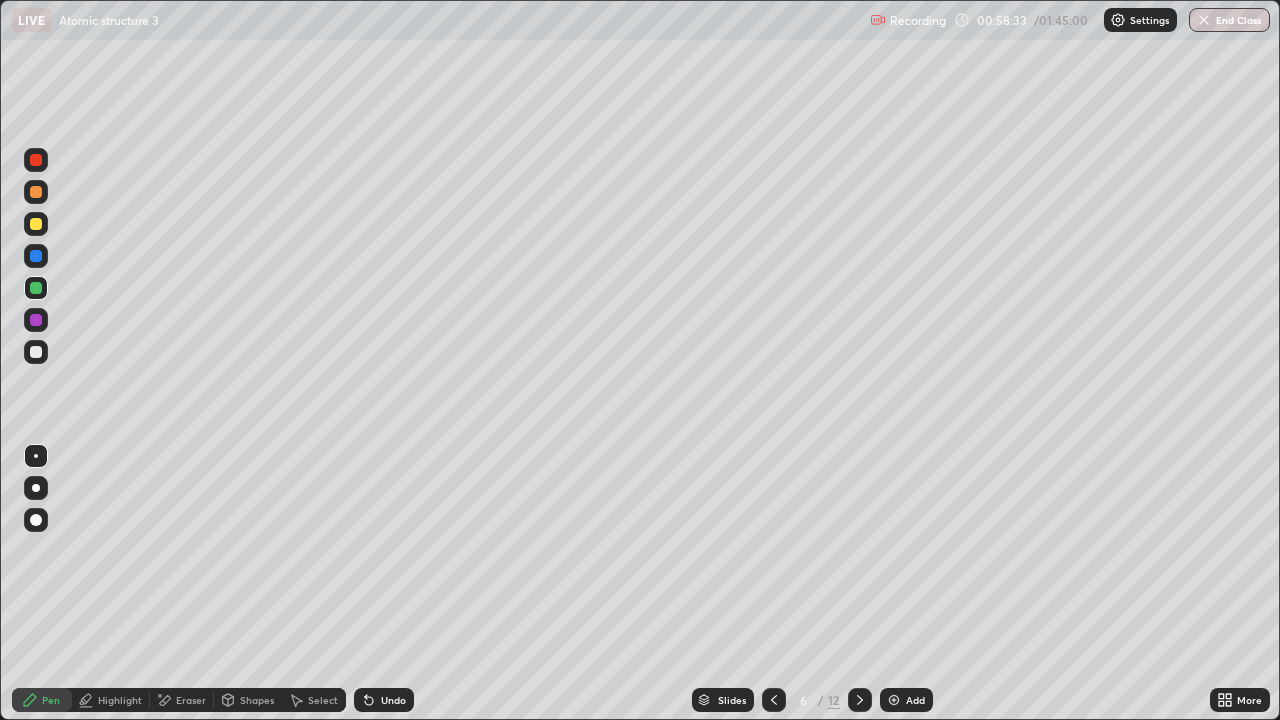 click on "Eraser" at bounding box center (191, 700) 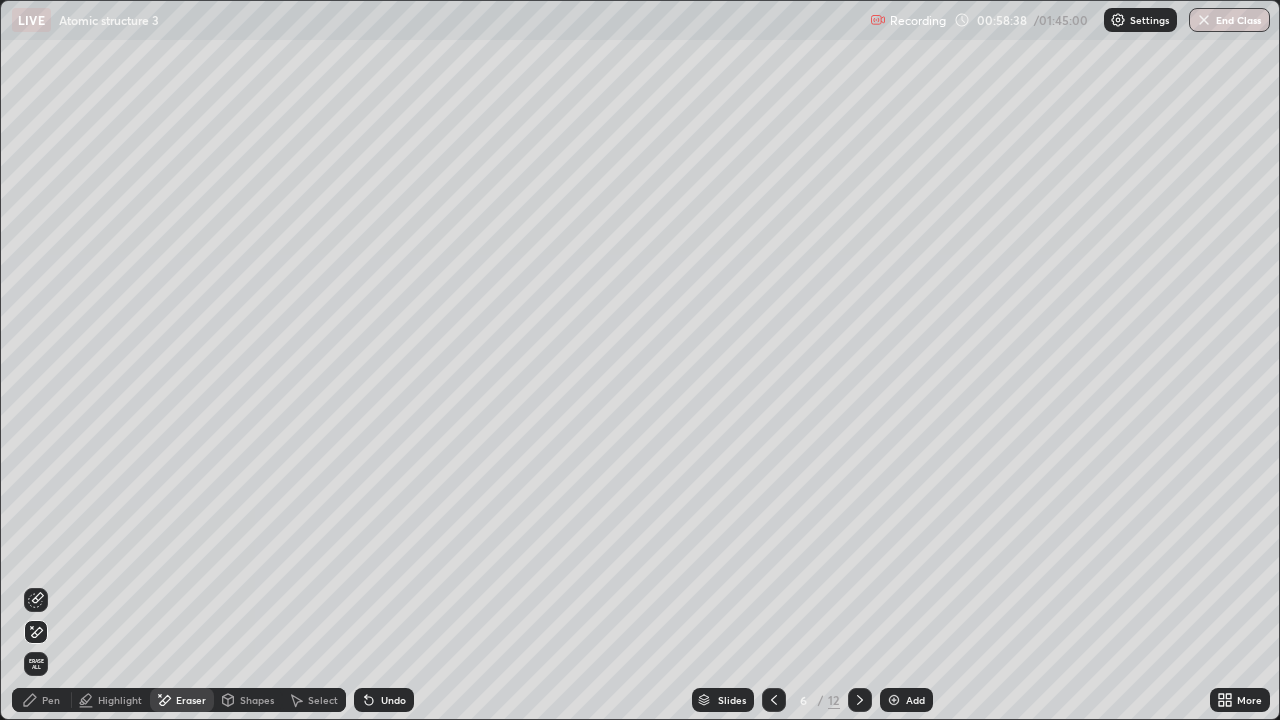 click on "Undo" at bounding box center [393, 700] 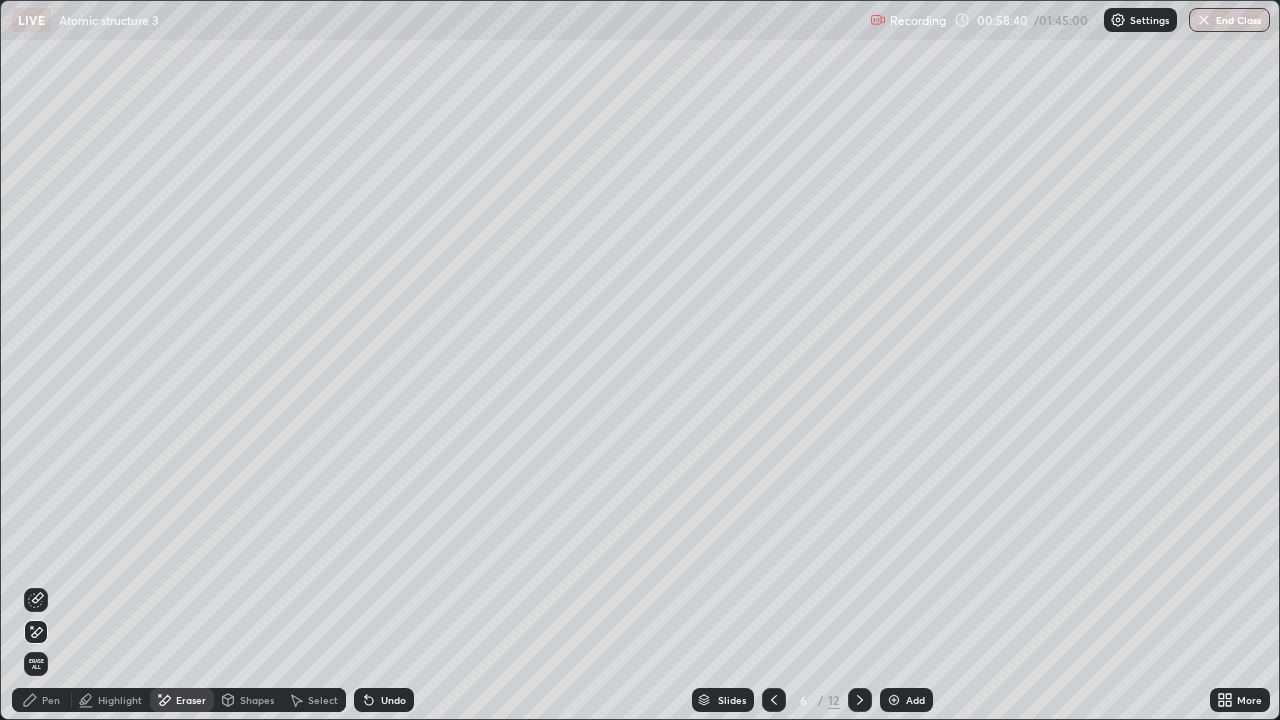 click on "Pen" at bounding box center [51, 700] 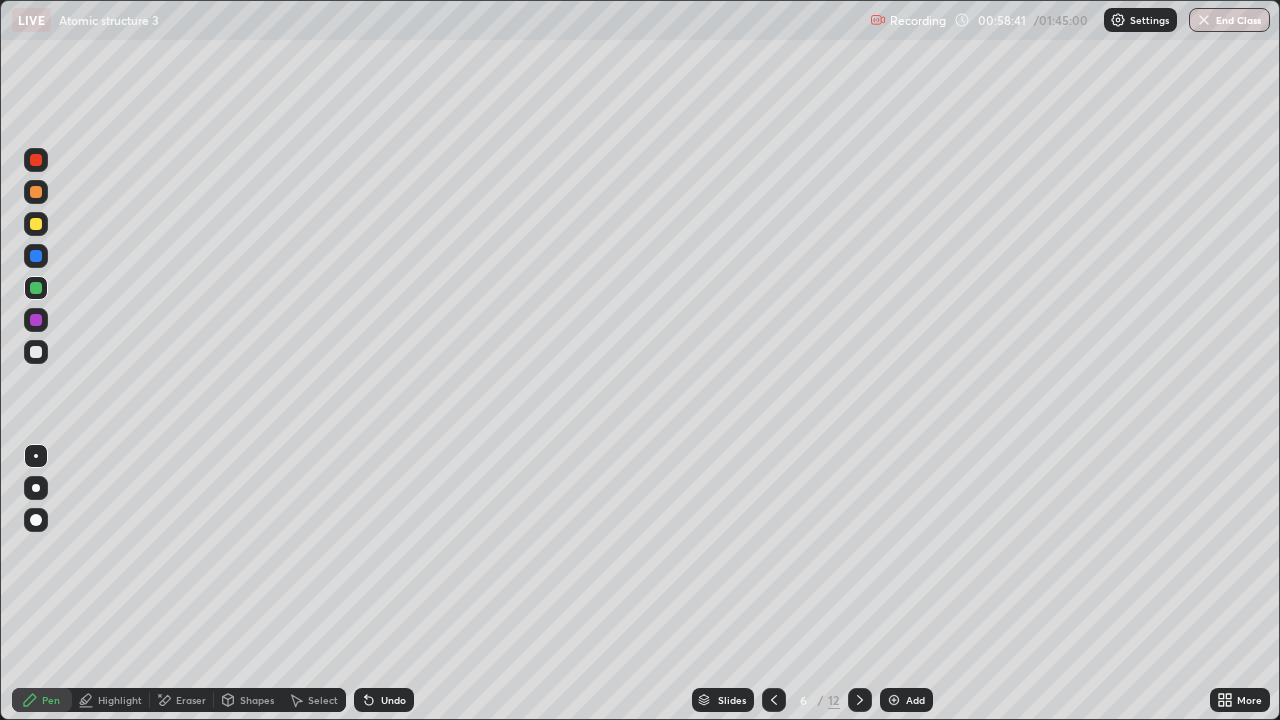 click at bounding box center [36, 224] 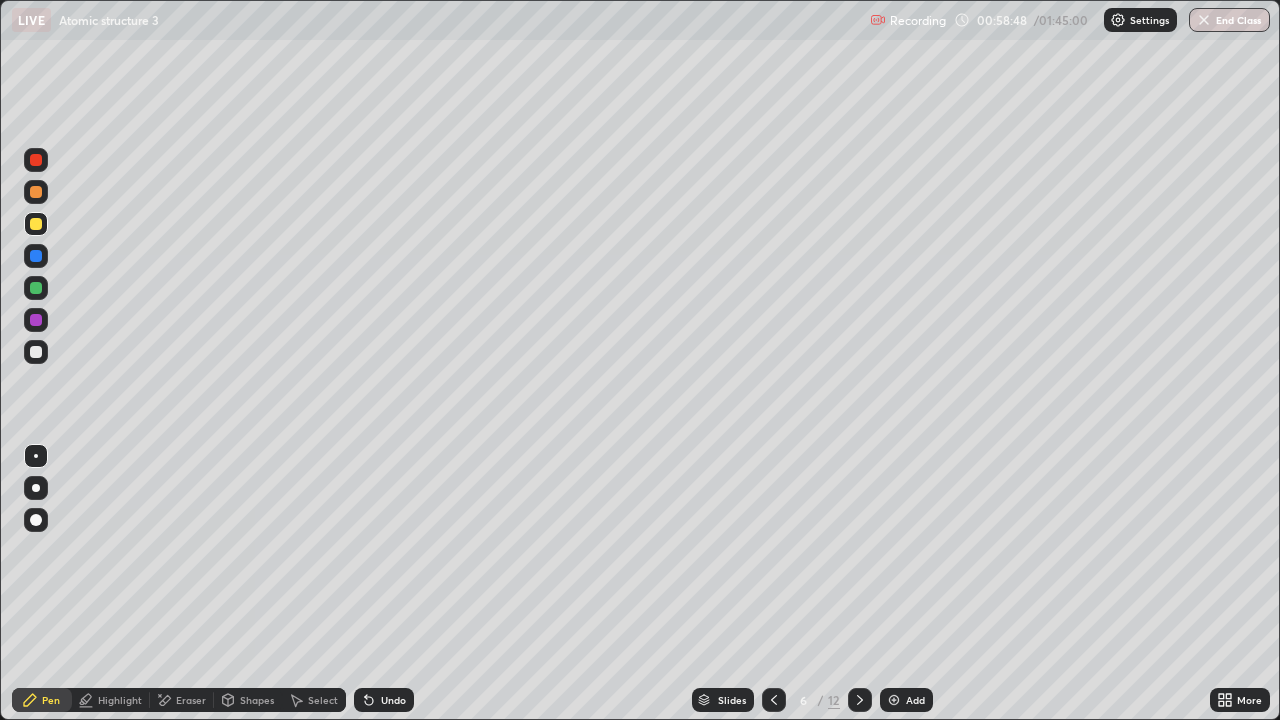 click at bounding box center [36, 224] 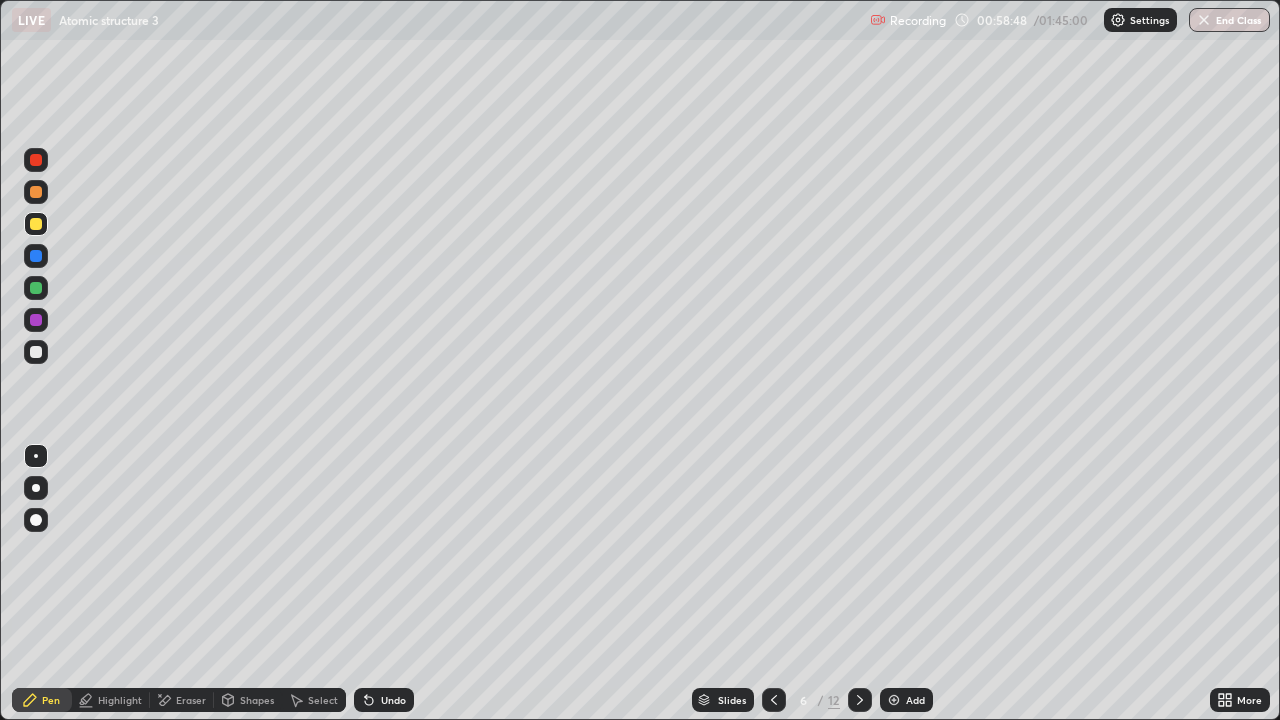 click at bounding box center [36, 192] 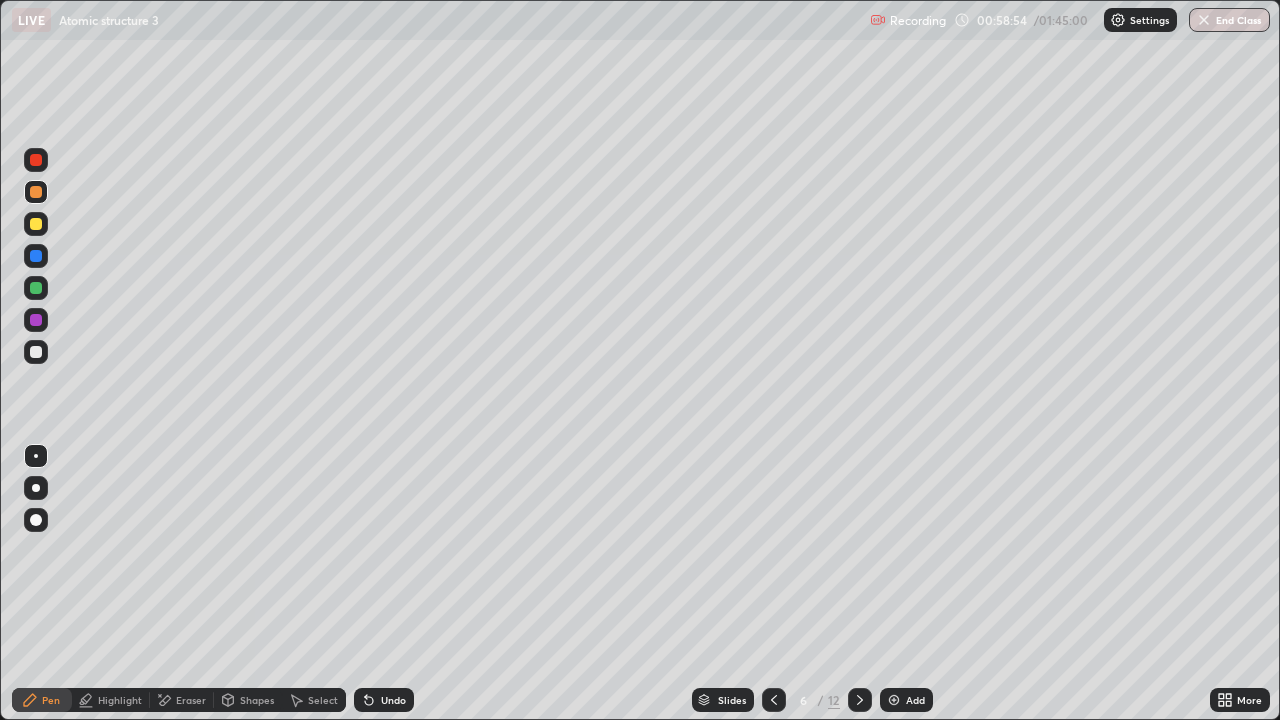 click on "Highlight" at bounding box center (120, 700) 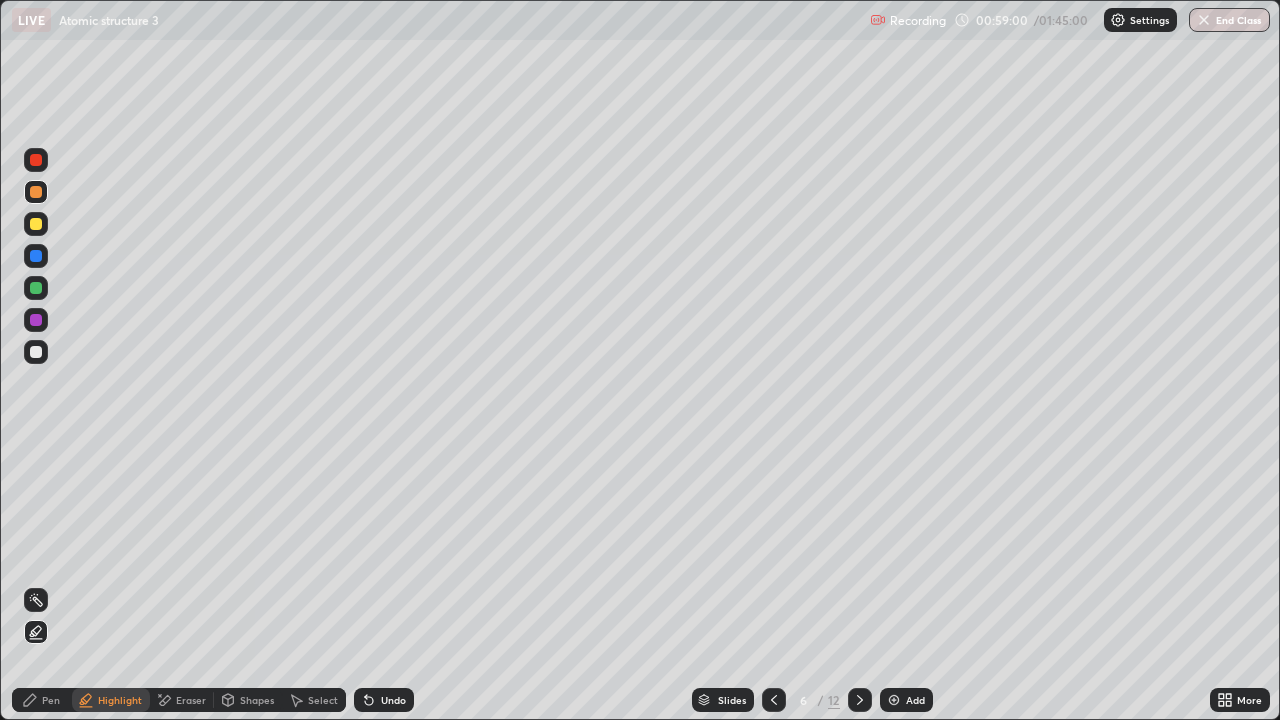 click at bounding box center (36, 288) 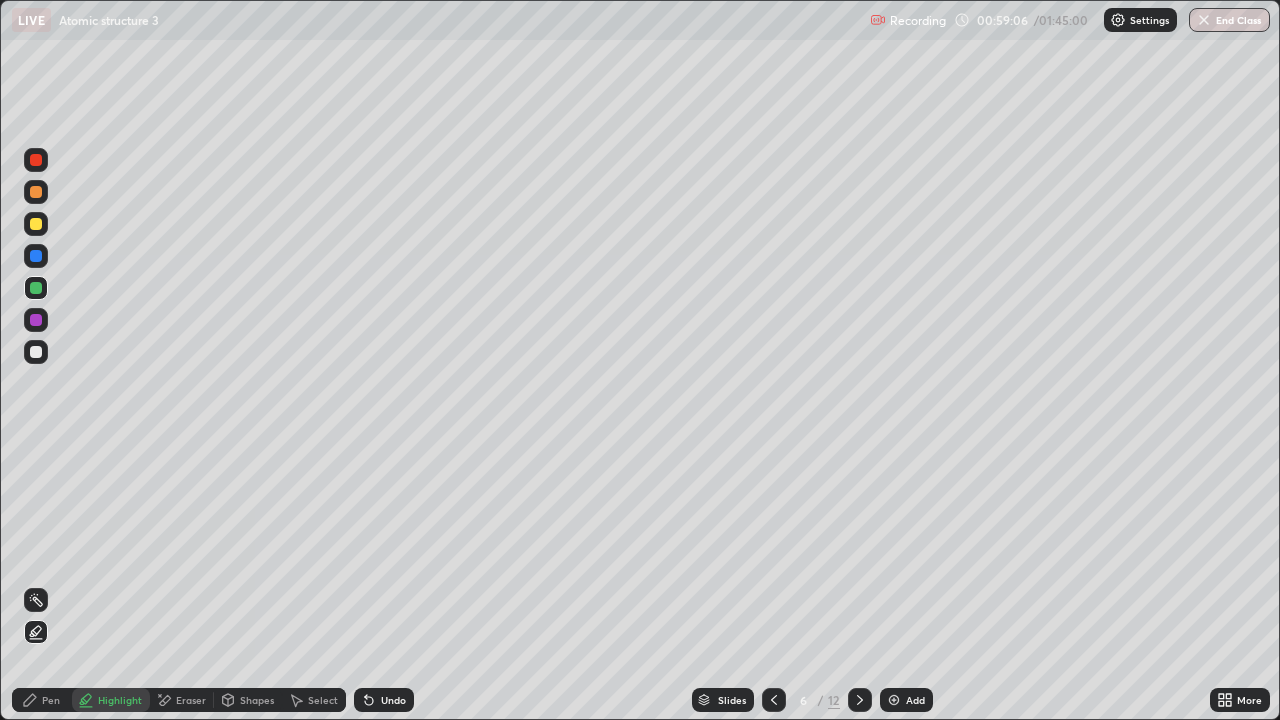 click at bounding box center (36, 352) 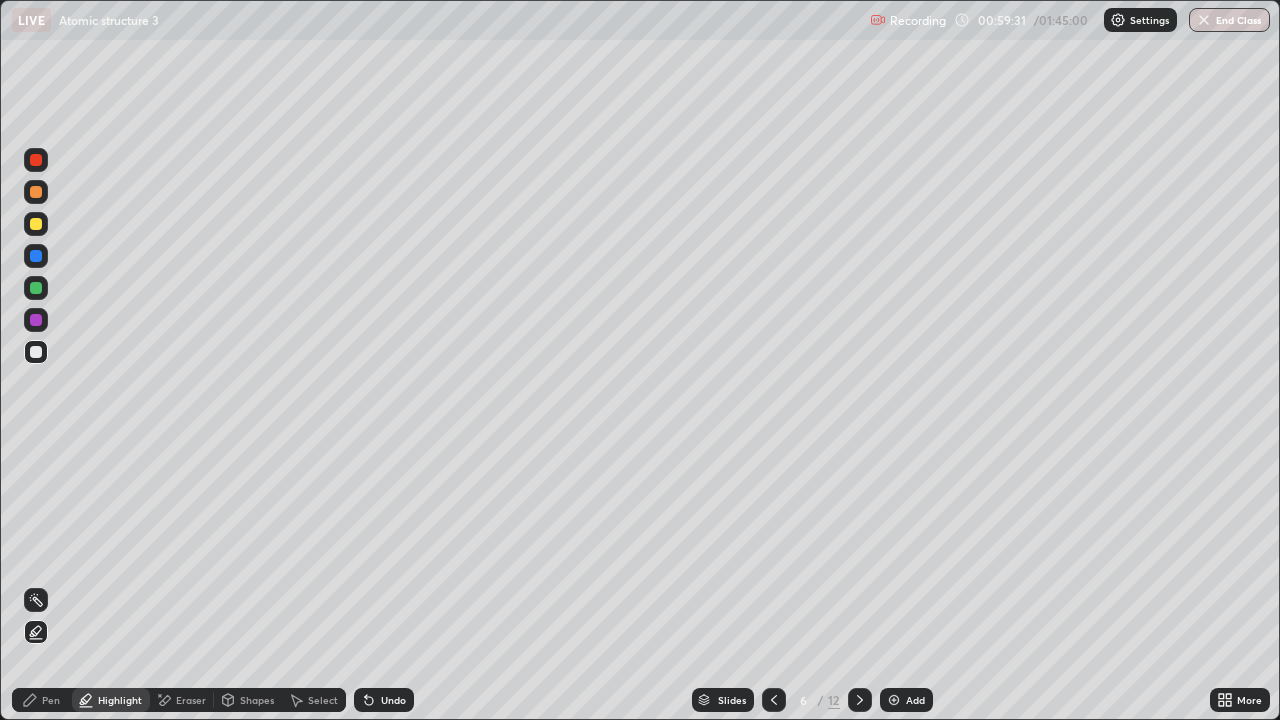 click at bounding box center [36, 288] 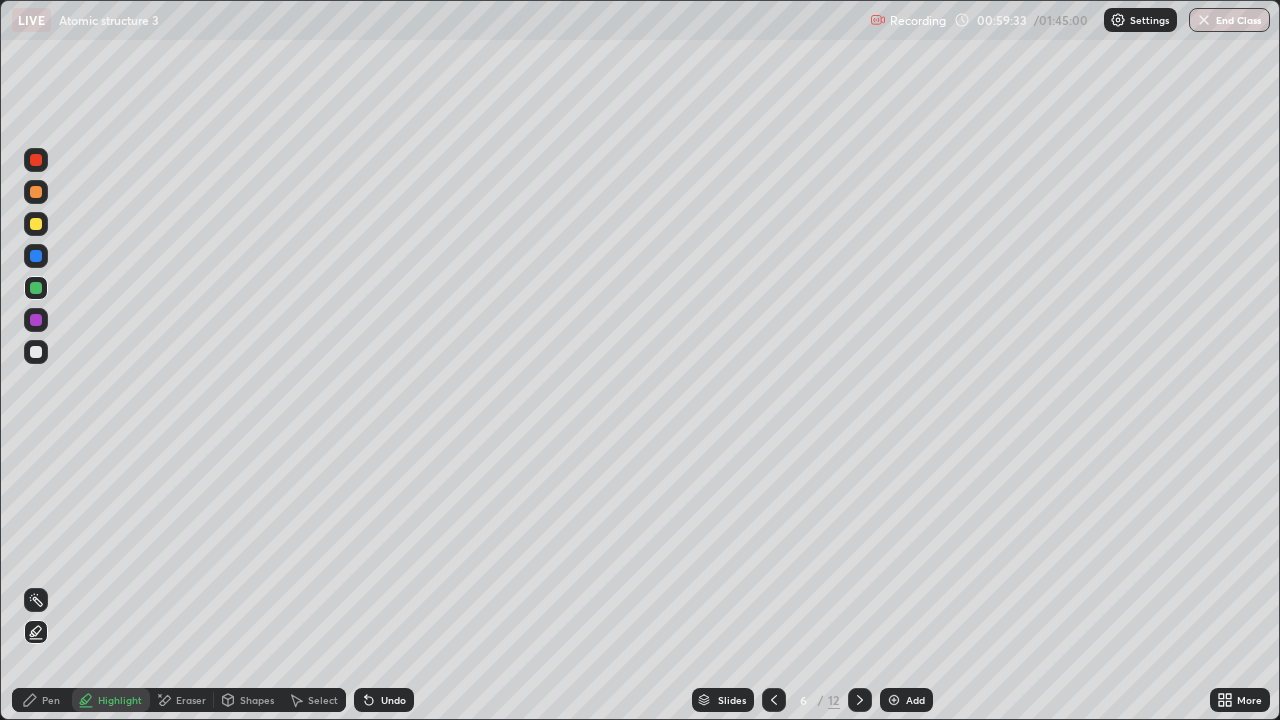 click on "Undo" at bounding box center [384, 700] 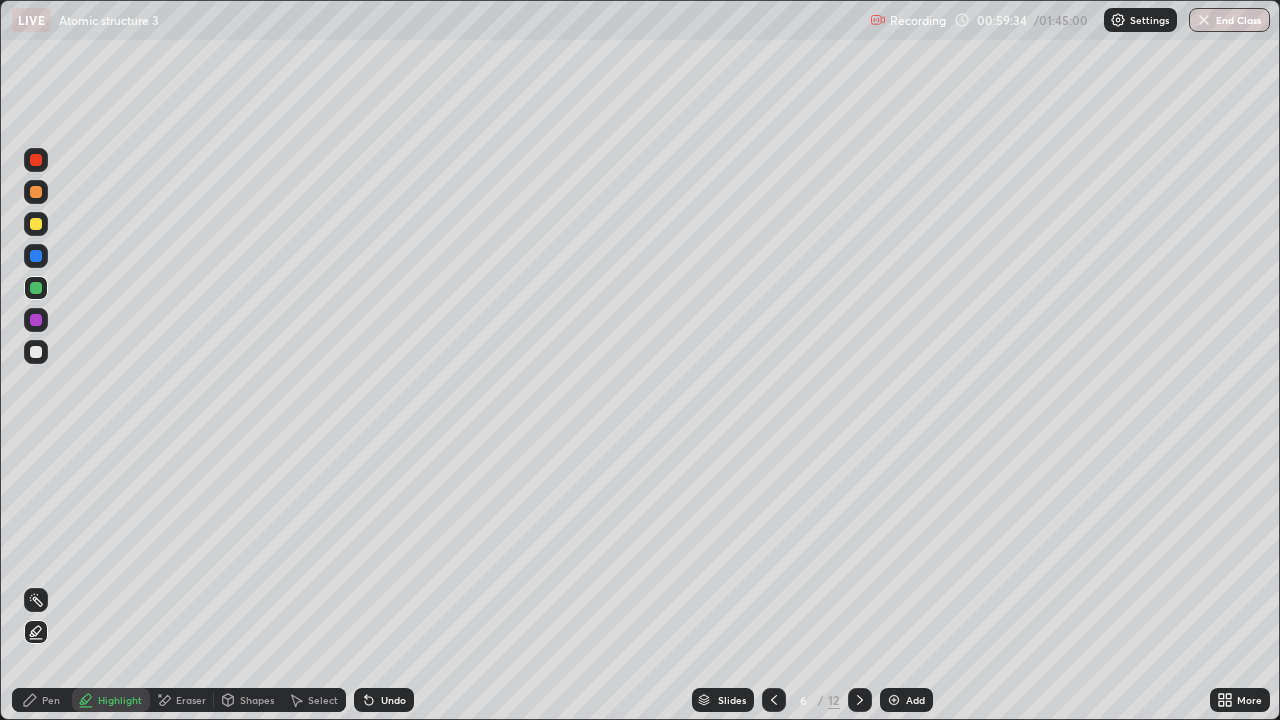 click at bounding box center [36, 352] 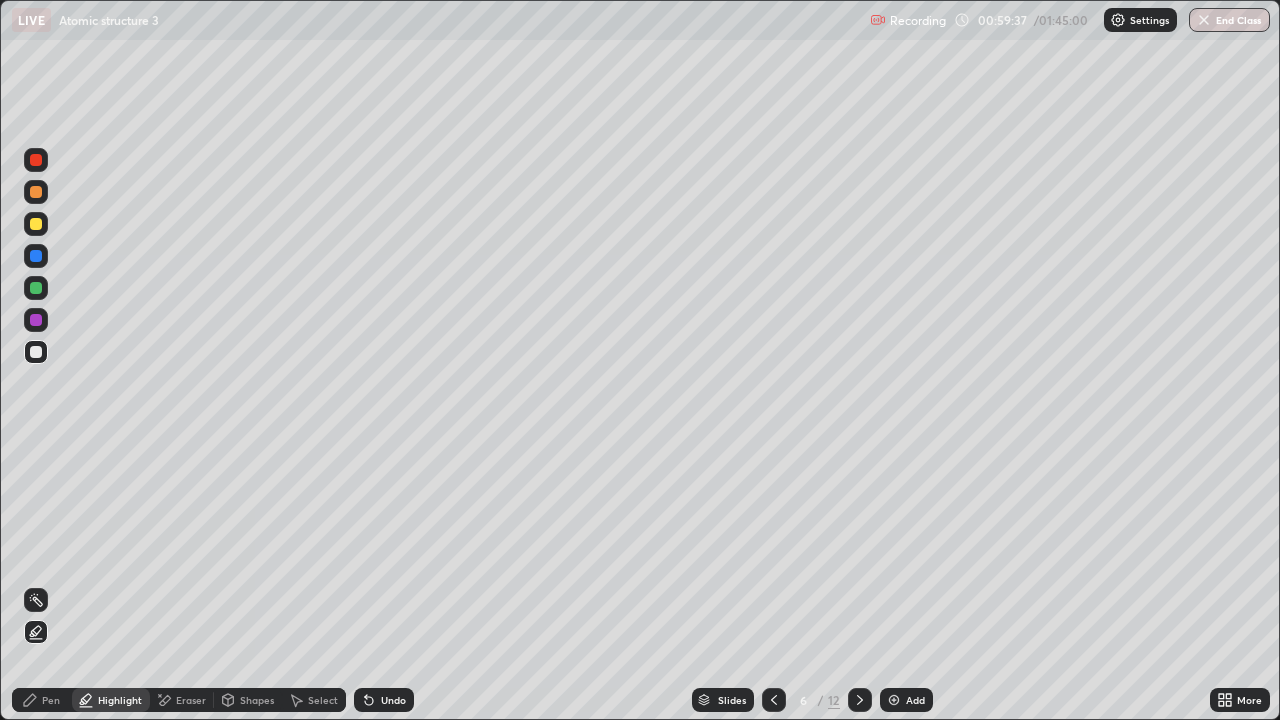 click on "Pen" at bounding box center [42, 700] 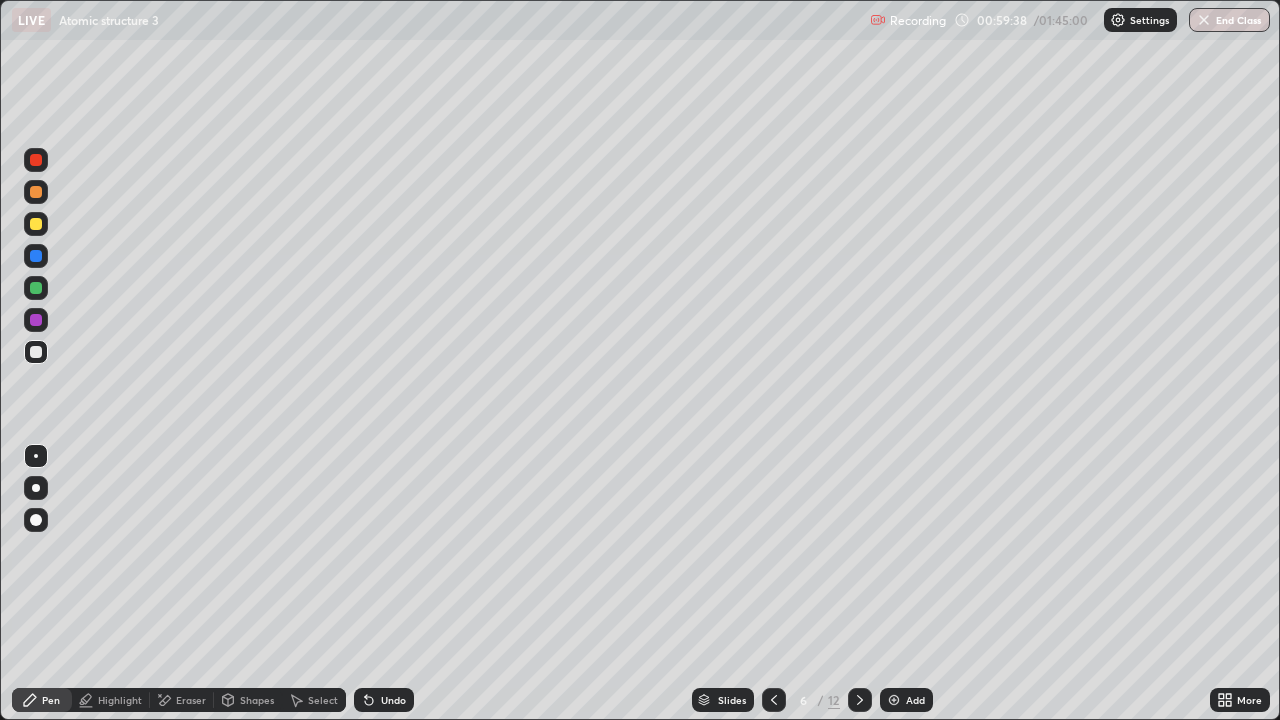 click 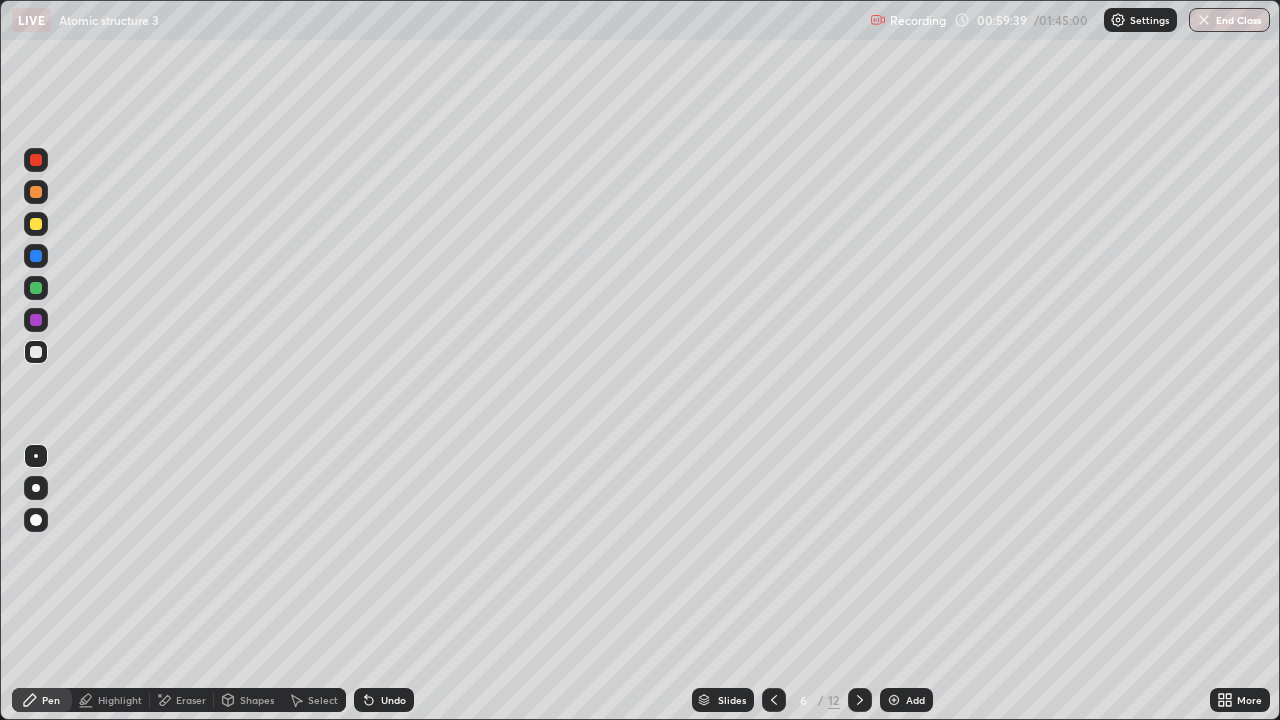 click at bounding box center [36, 520] 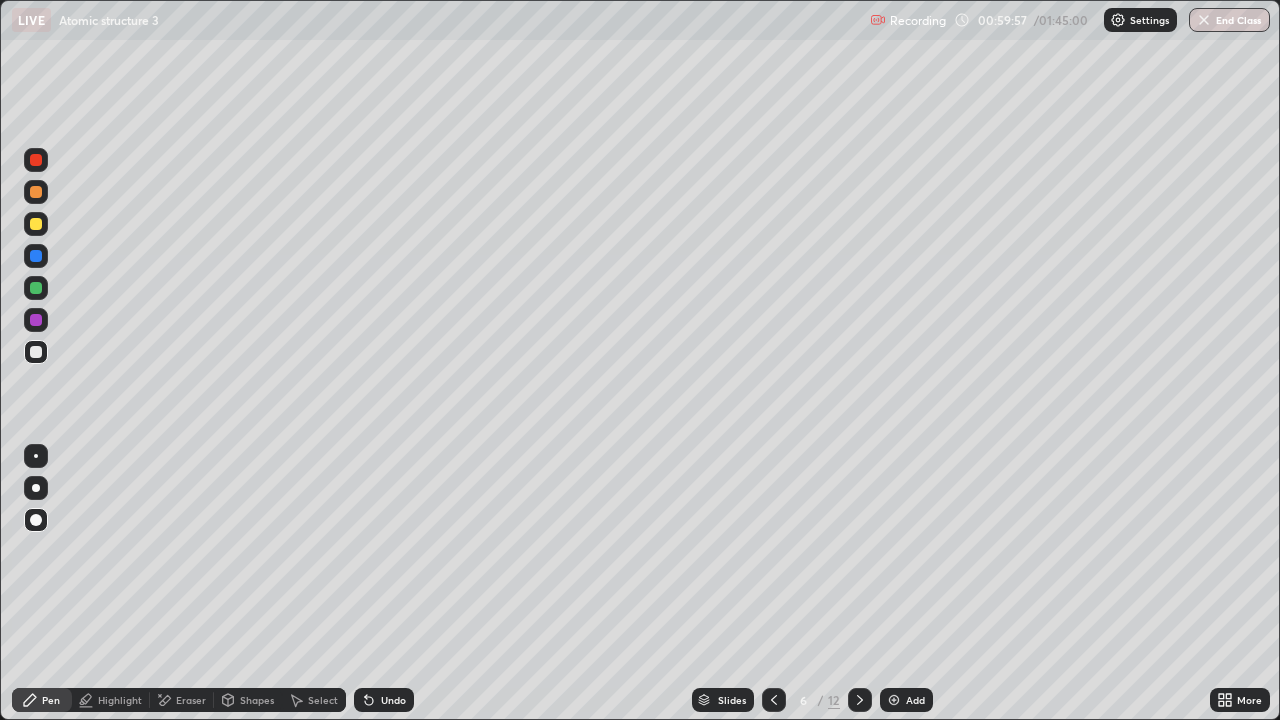 click at bounding box center (36, 320) 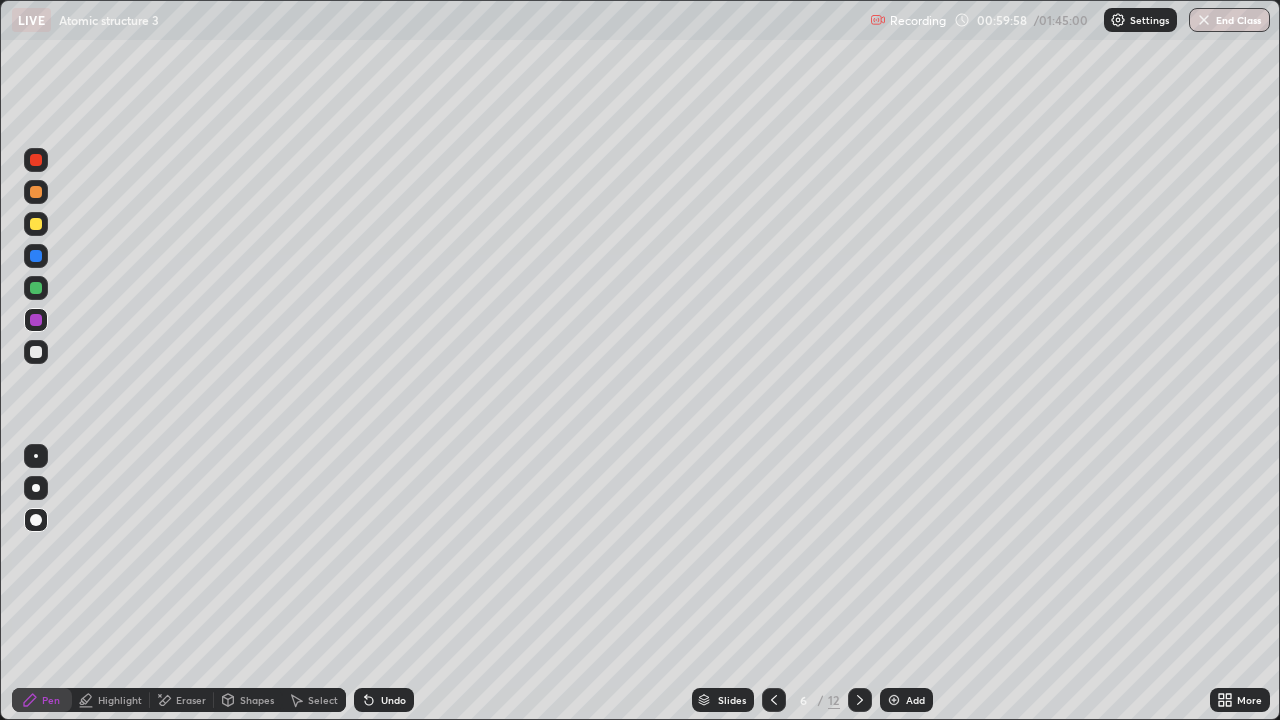 click 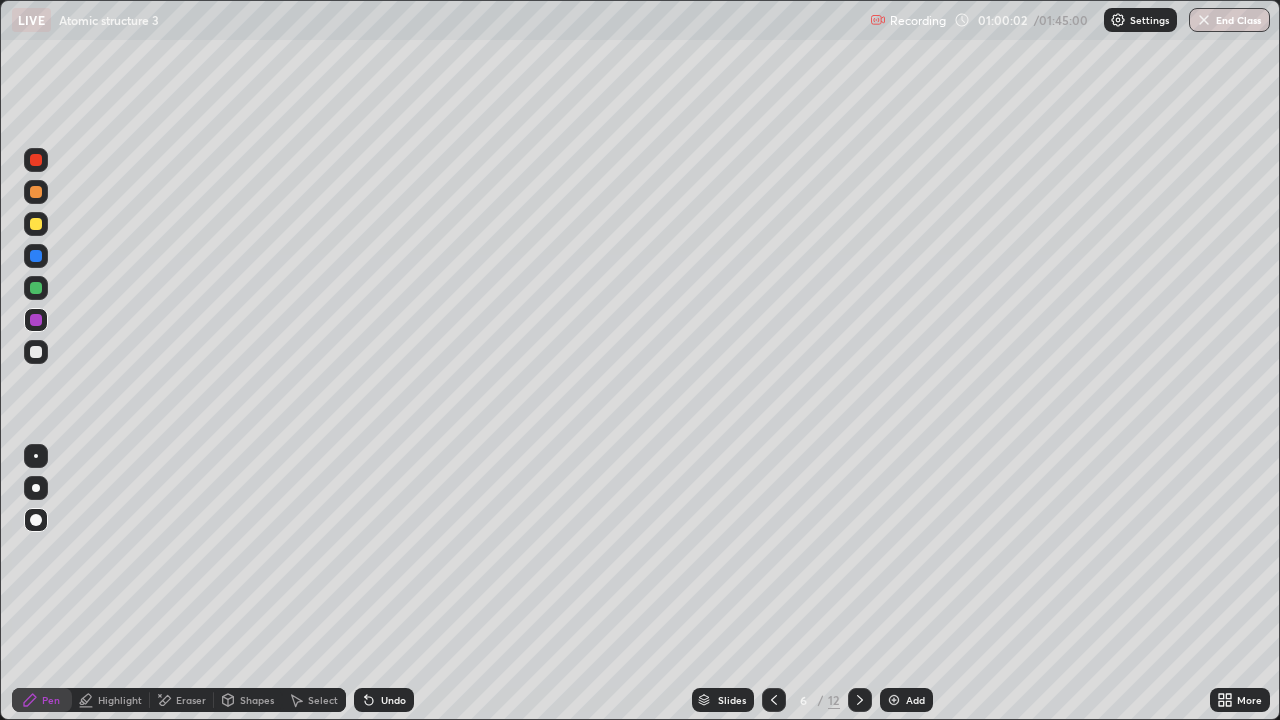click at bounding box center (36, 352) 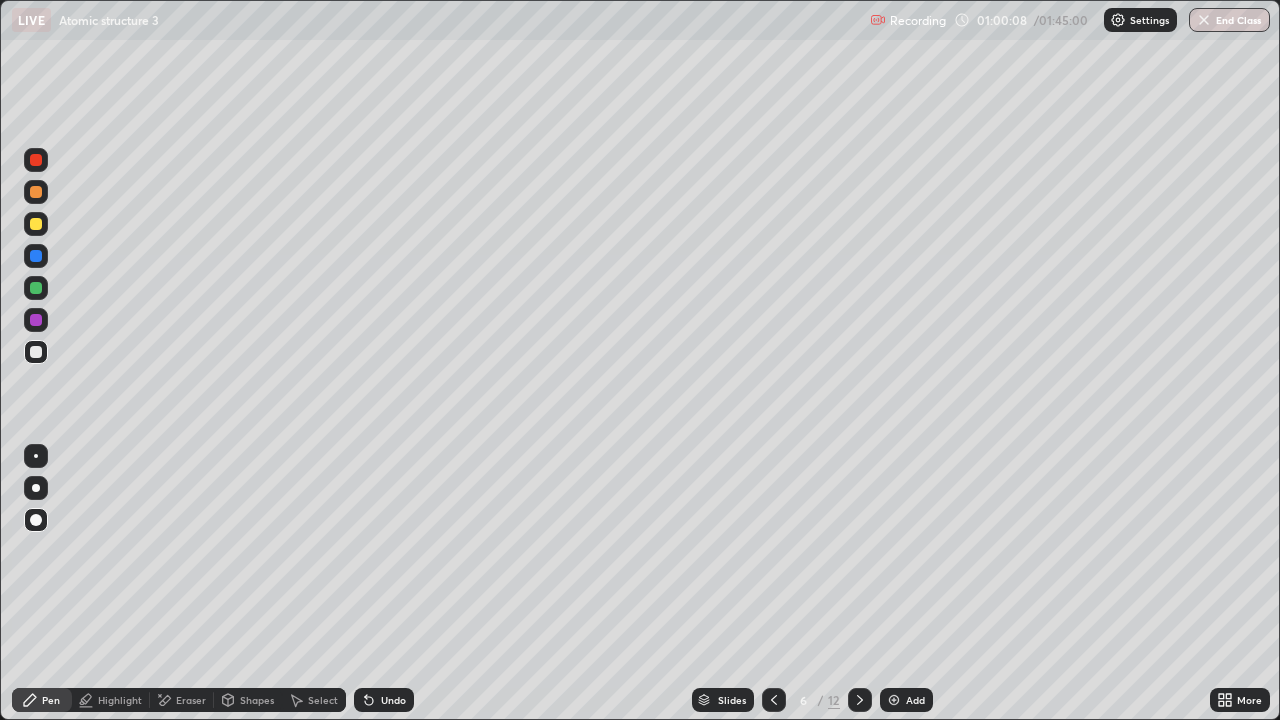 click 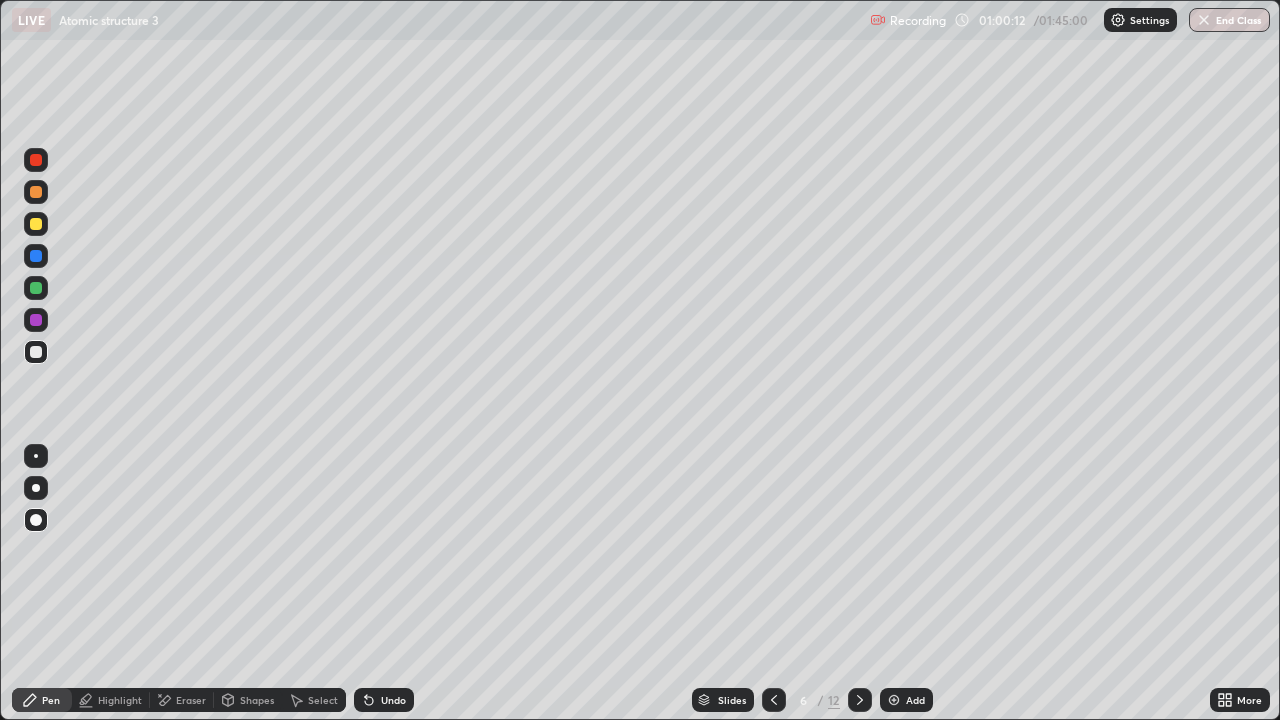 click at bounding box center (36, 352) 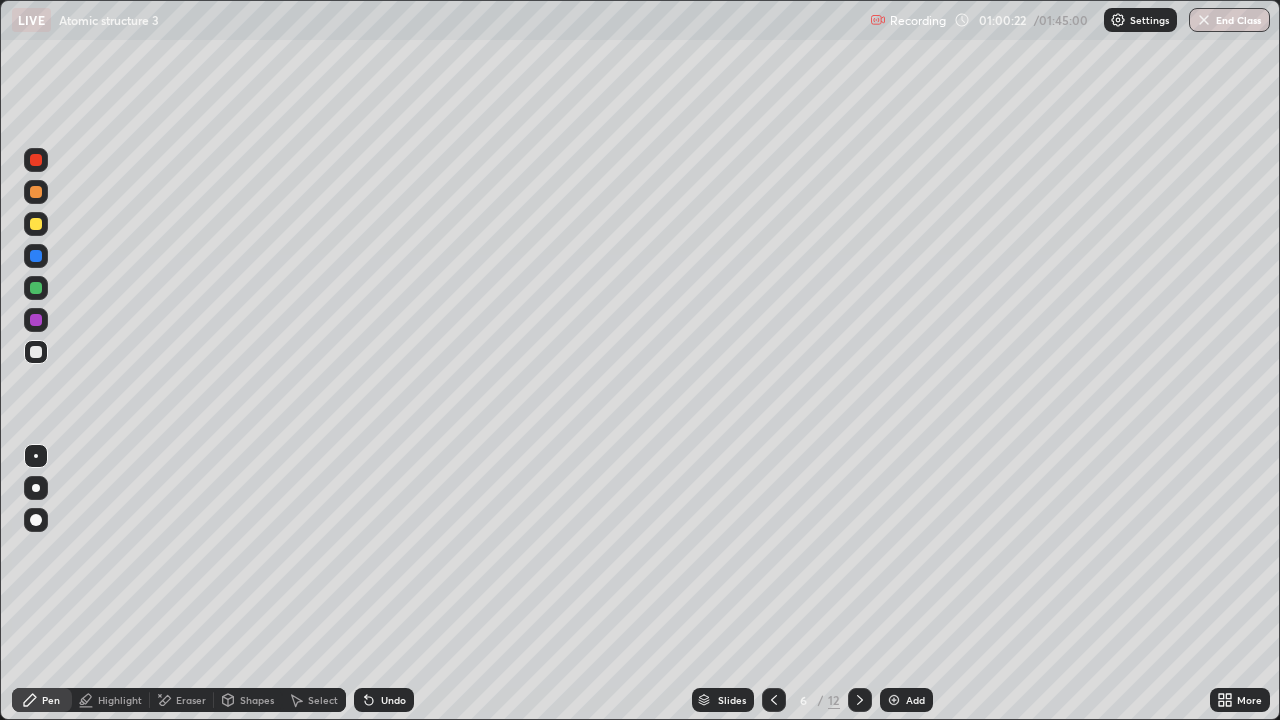 click at bounding box center (36, 224) 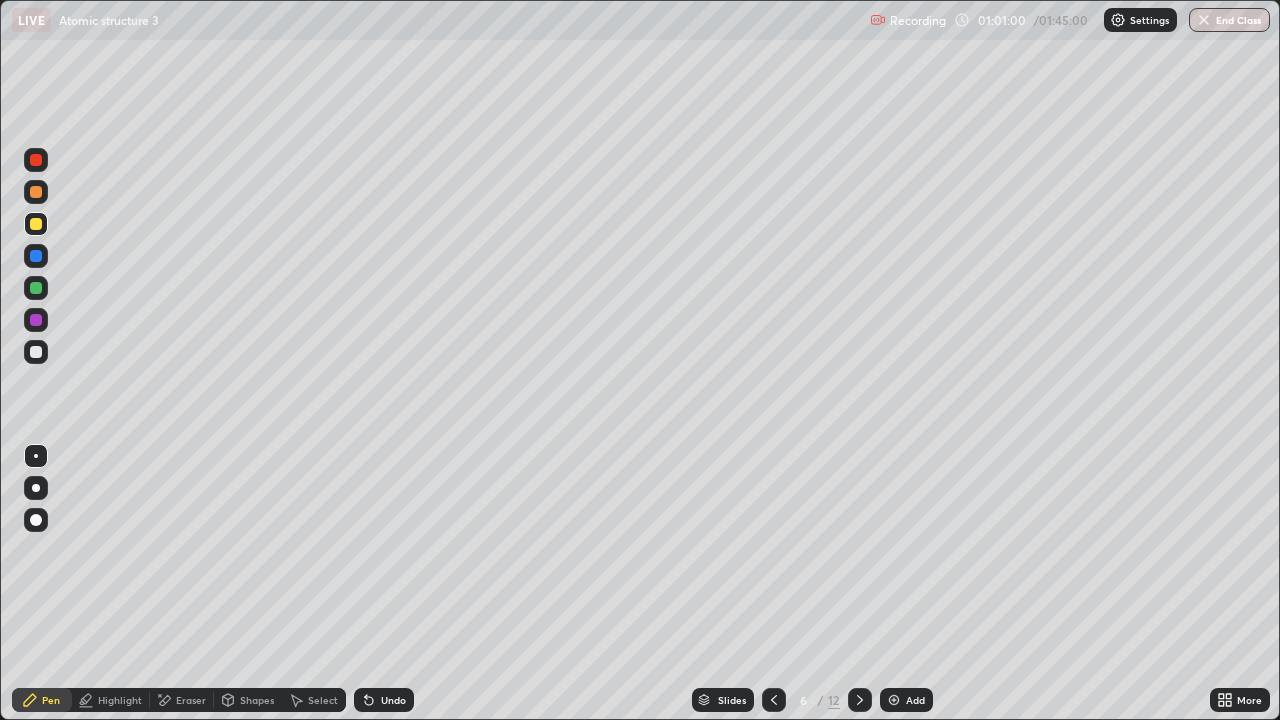 click on "Eraser" at bounding box center (191, 700) 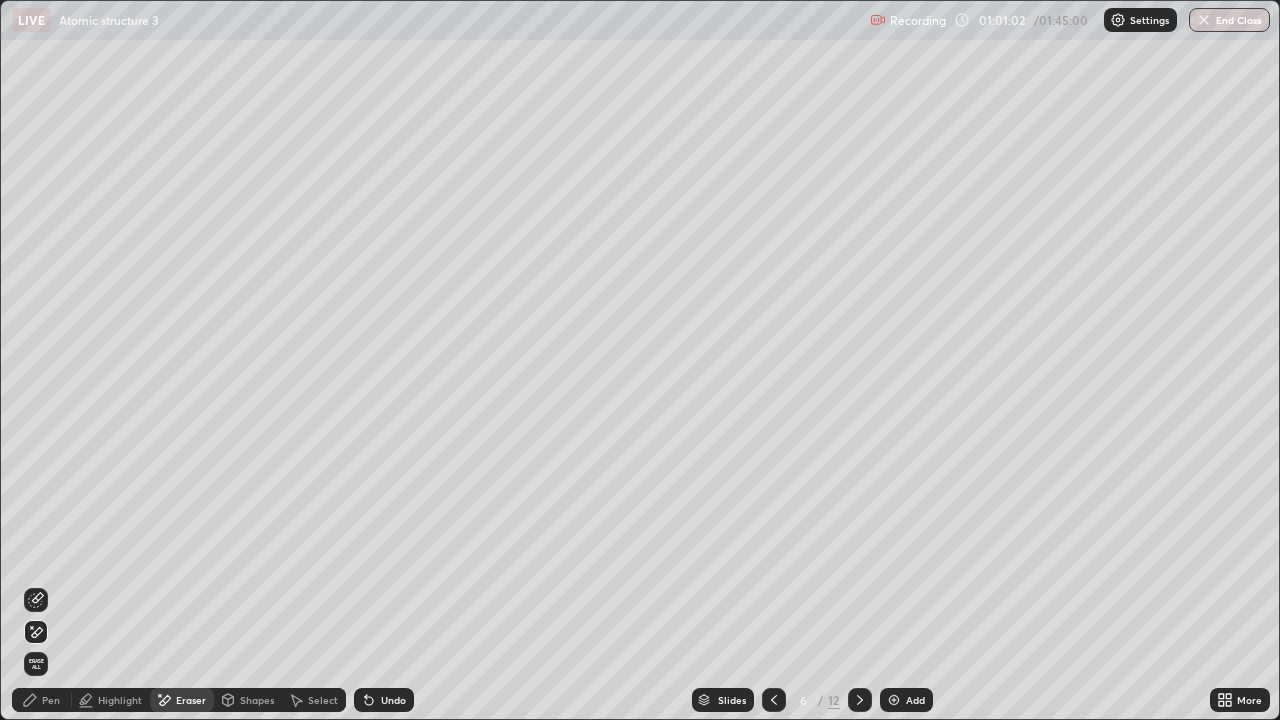 click on "Pen" at bounding box center (42, 700) 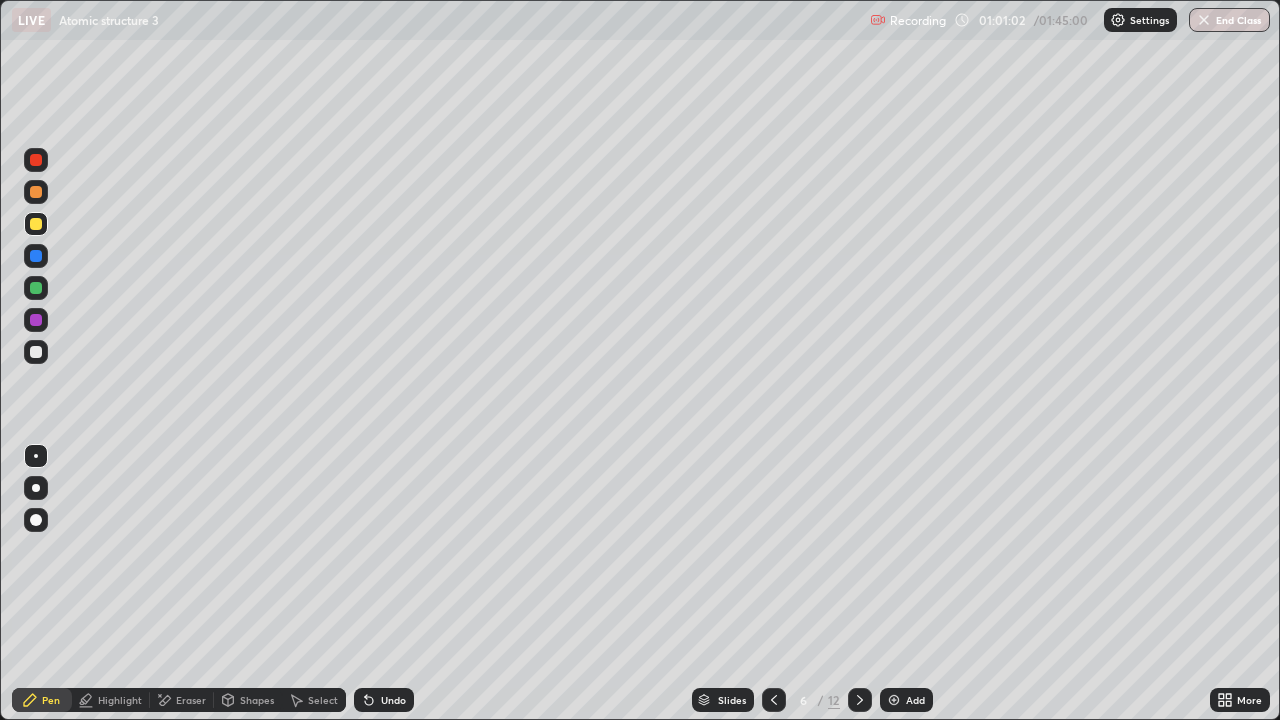 click at bounding box center [36, 288] 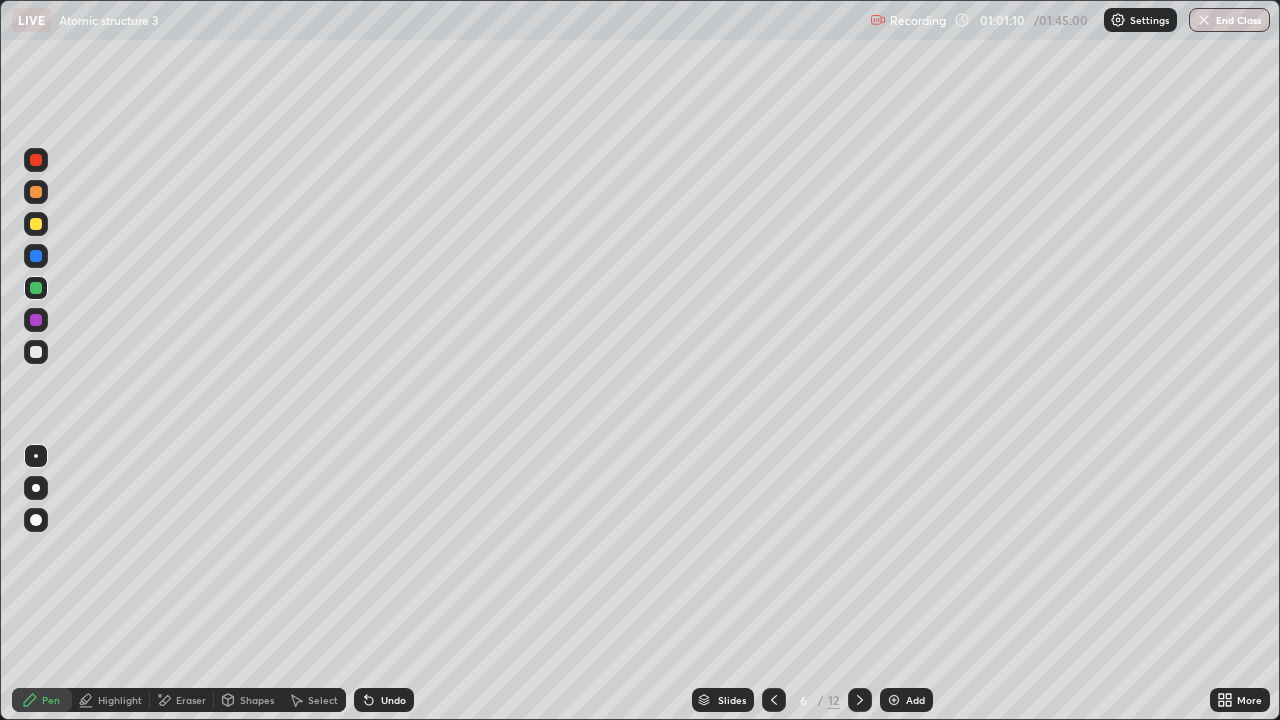 click on "Undo" at bounding box center (384, 700) 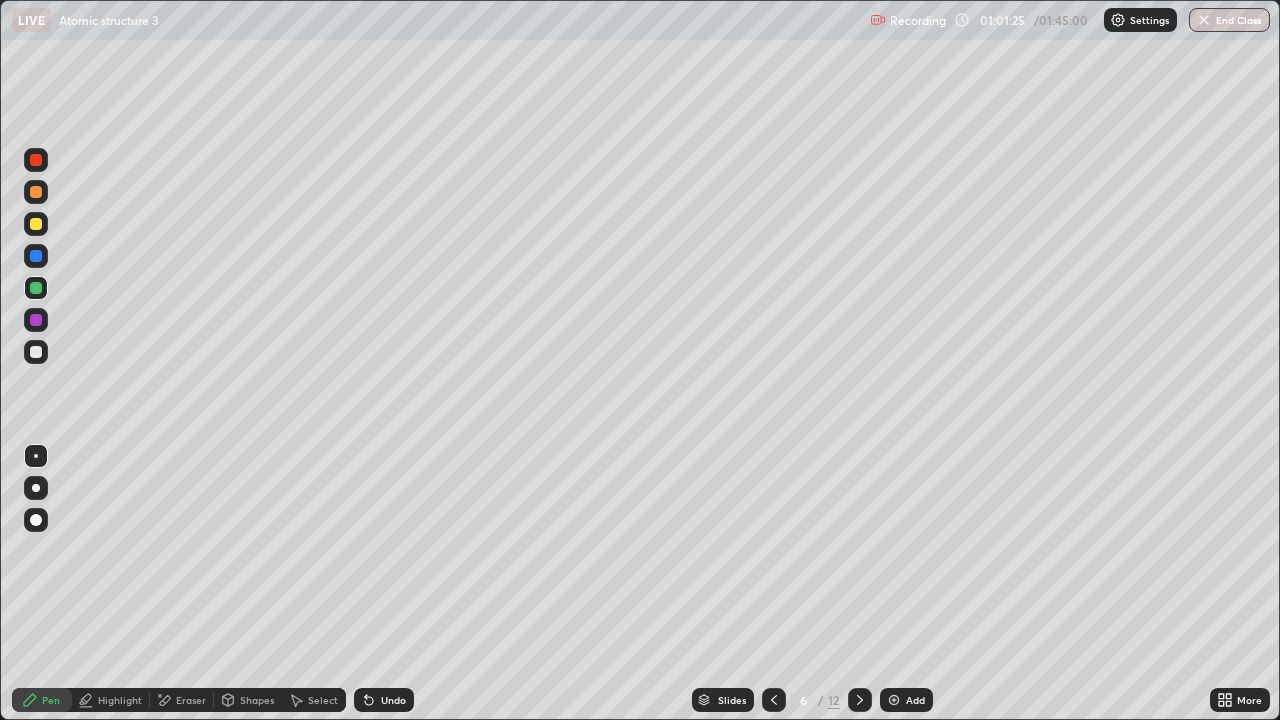 click at bounding box center [36, 192] 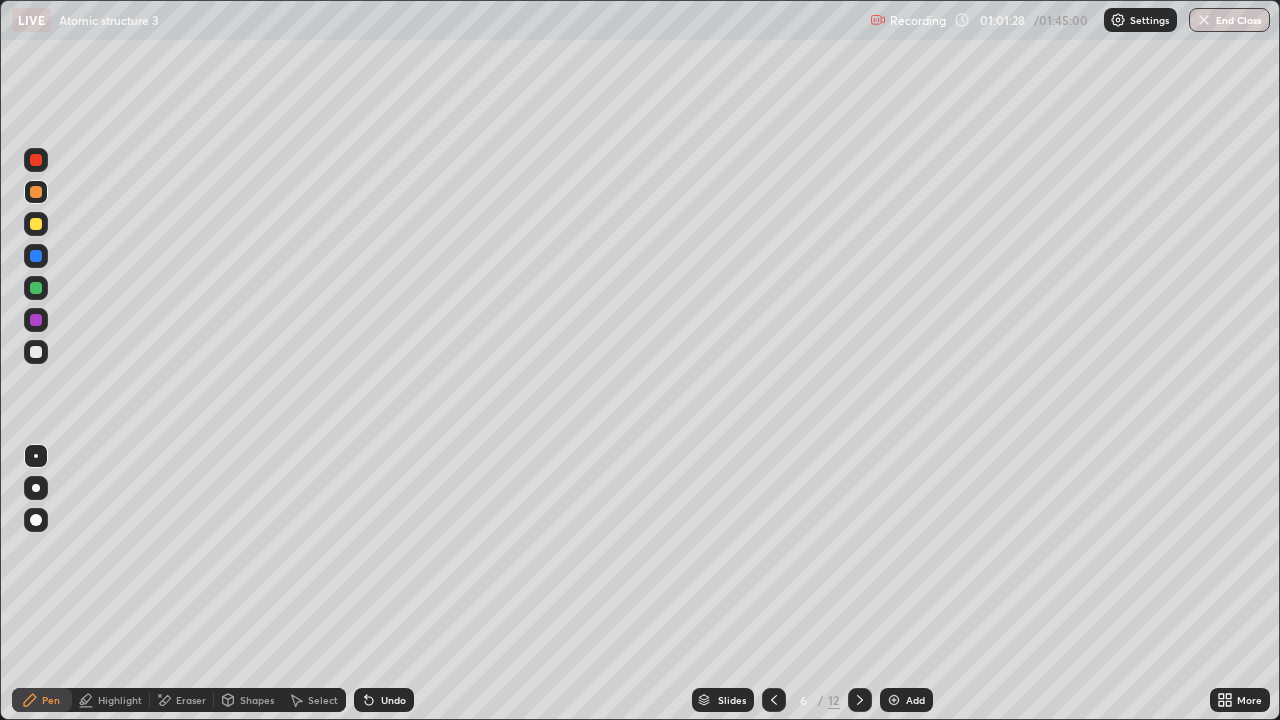 click at bounding box center (36, 192) 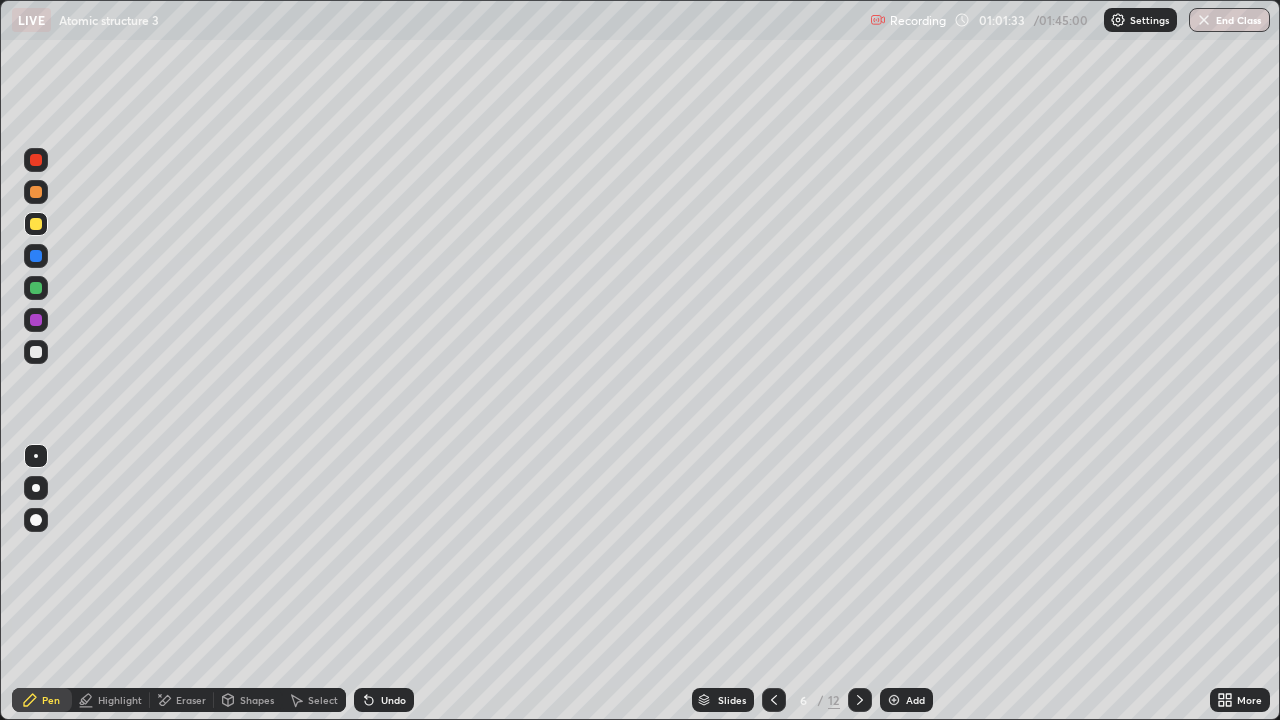 click on "Select" at bounding box center (323, 700) 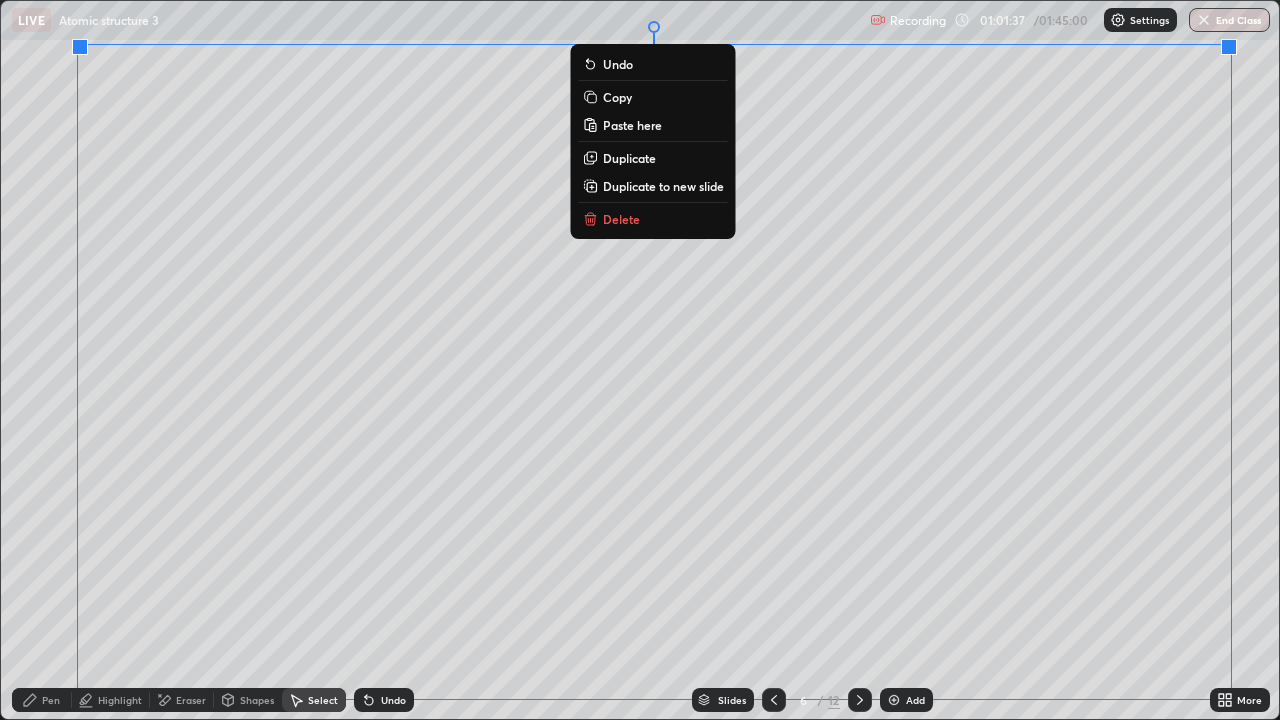 click on "Duplicate to new slide" at bounding box center [663, 186] 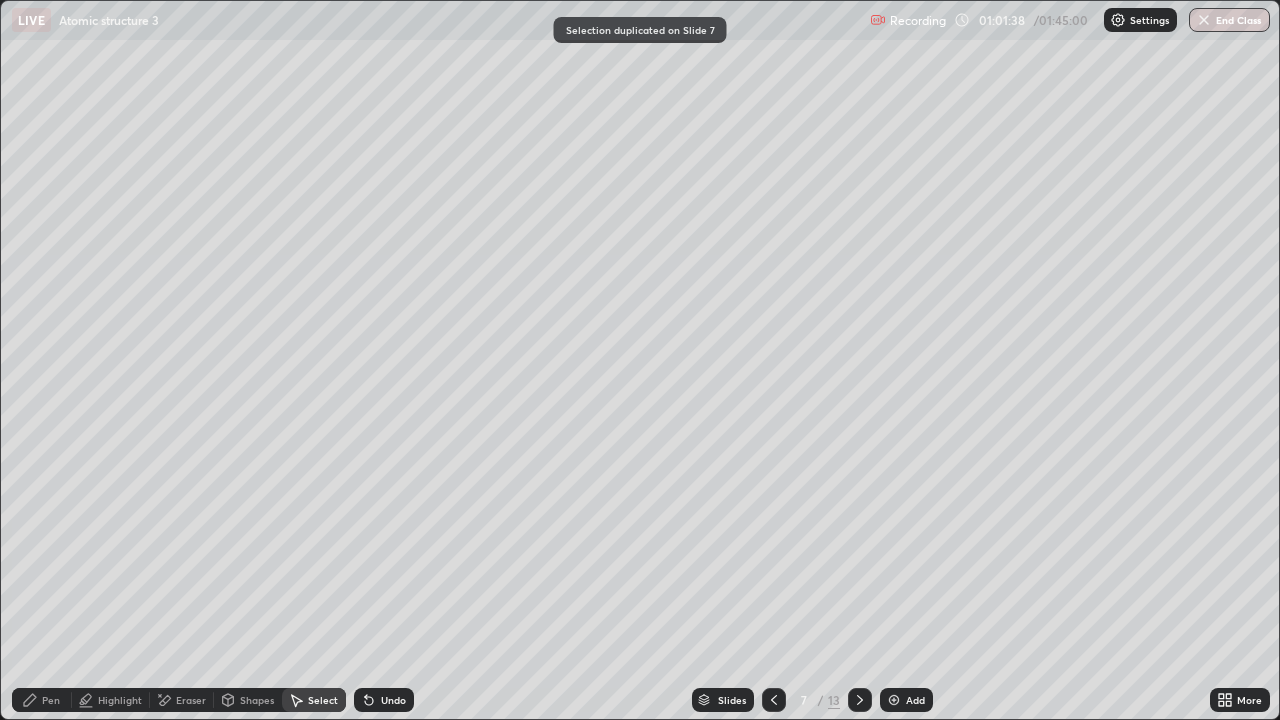 click on "Eraser" at bounding box center (191, 700) 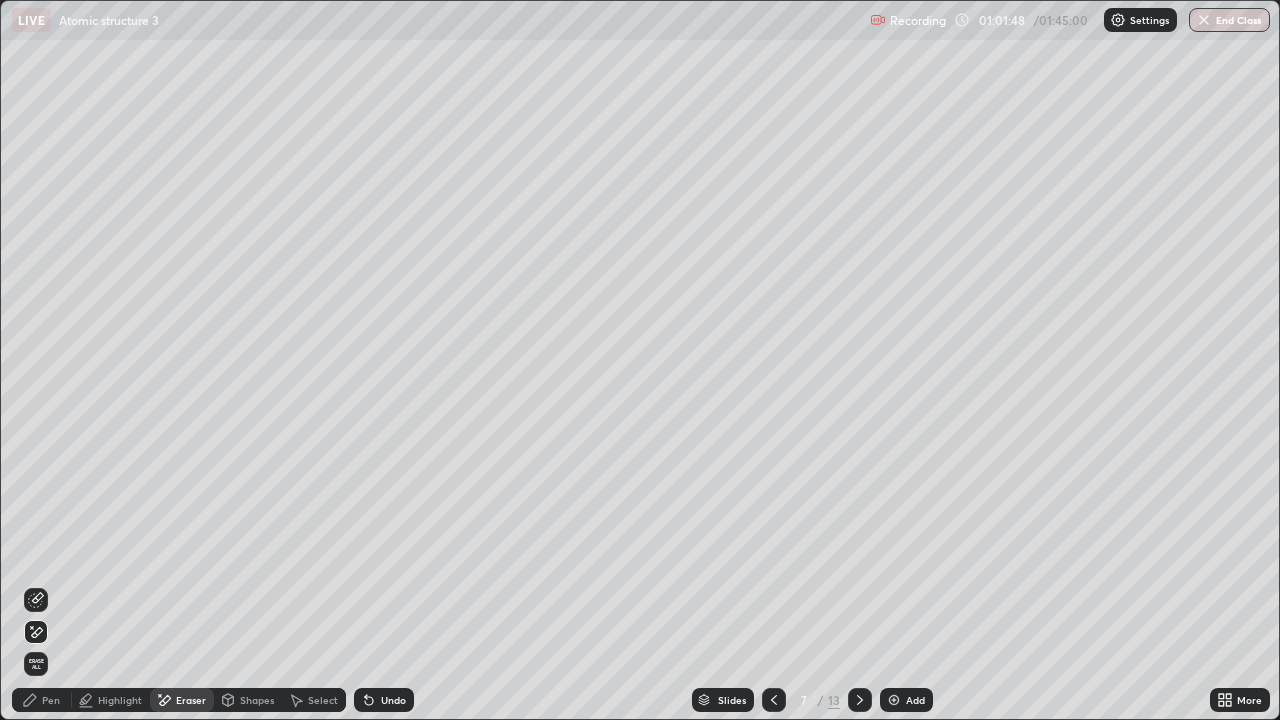 click 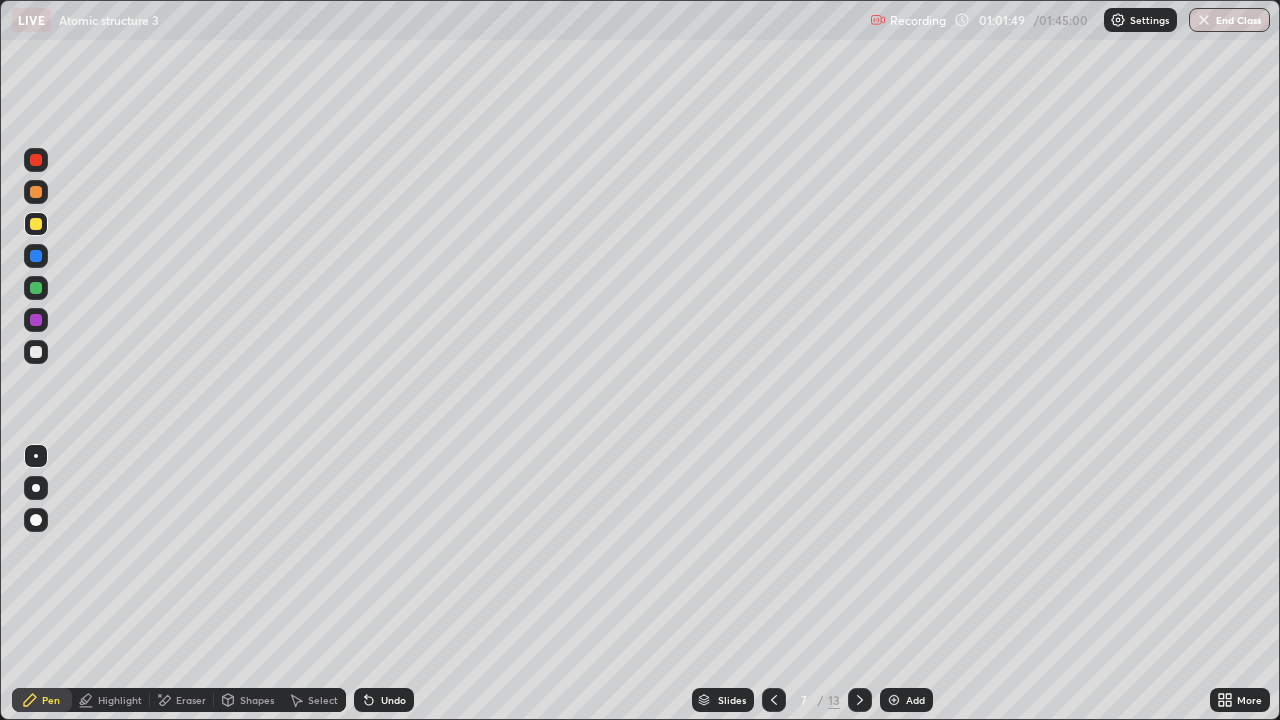 click at bounding box center [36, 192] 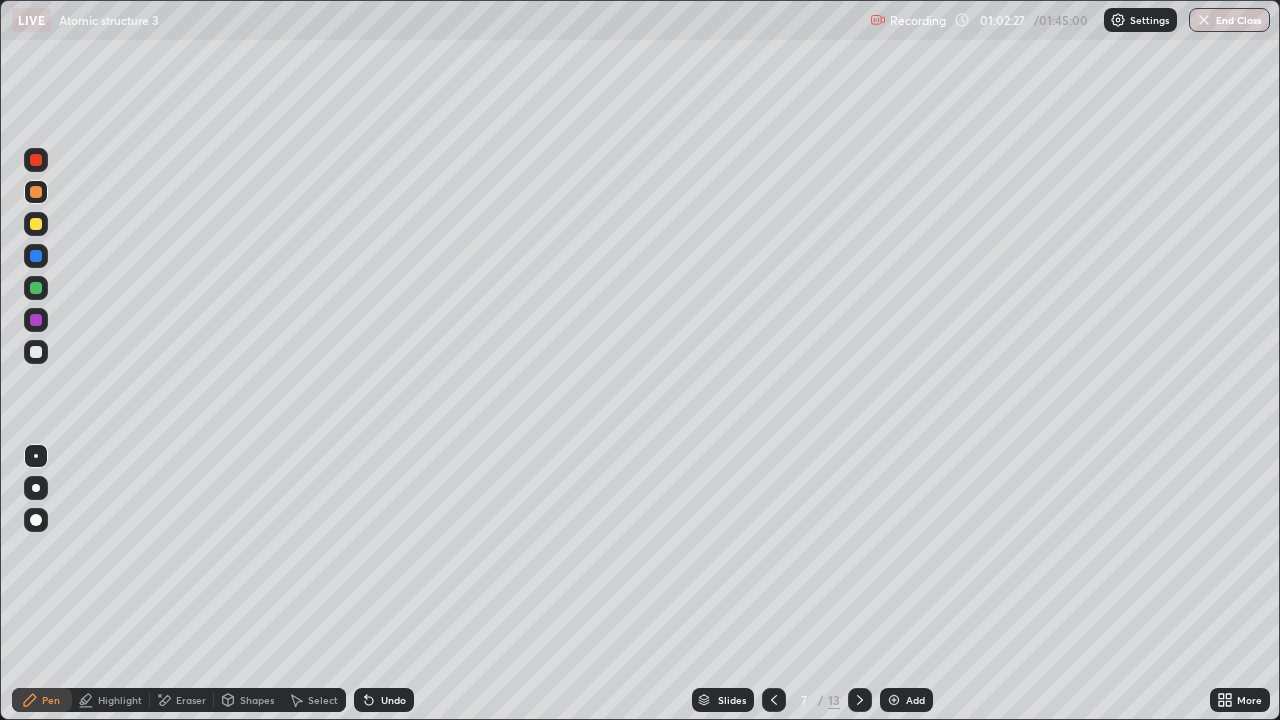 click on "Undo" at bounding box center (393, 700) 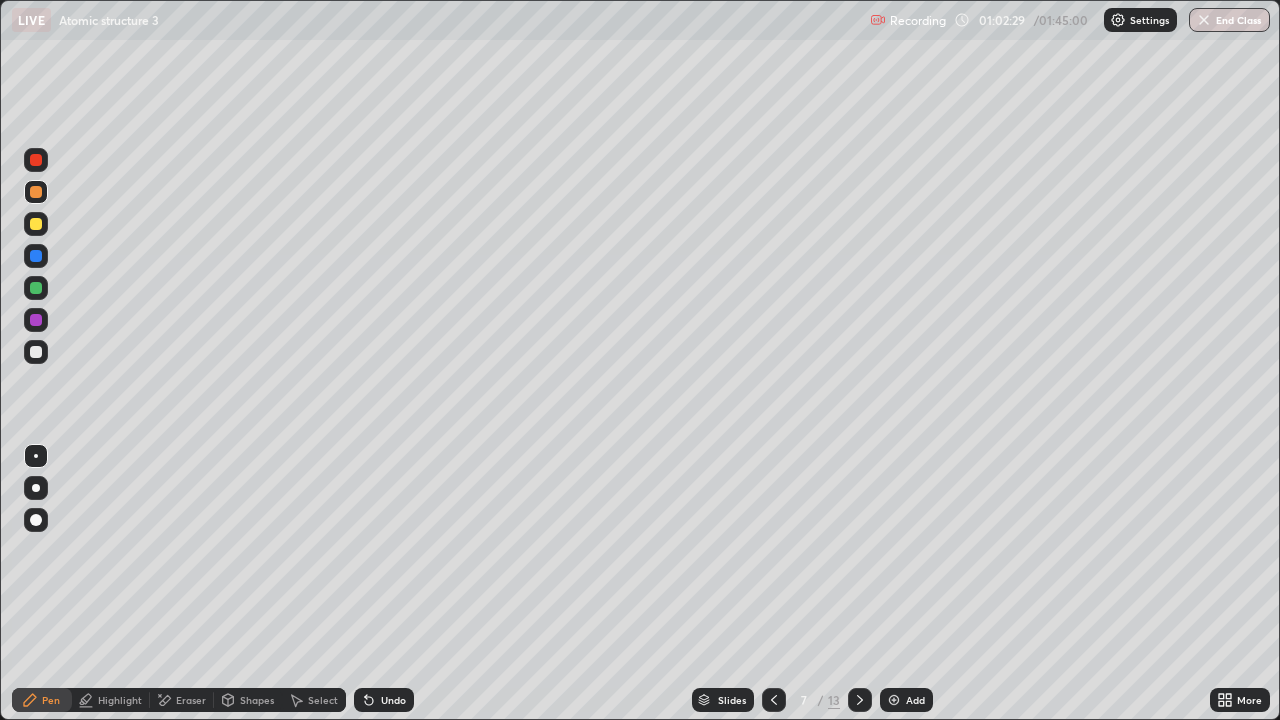 click on "Undo" at bounding box center [384, 700] 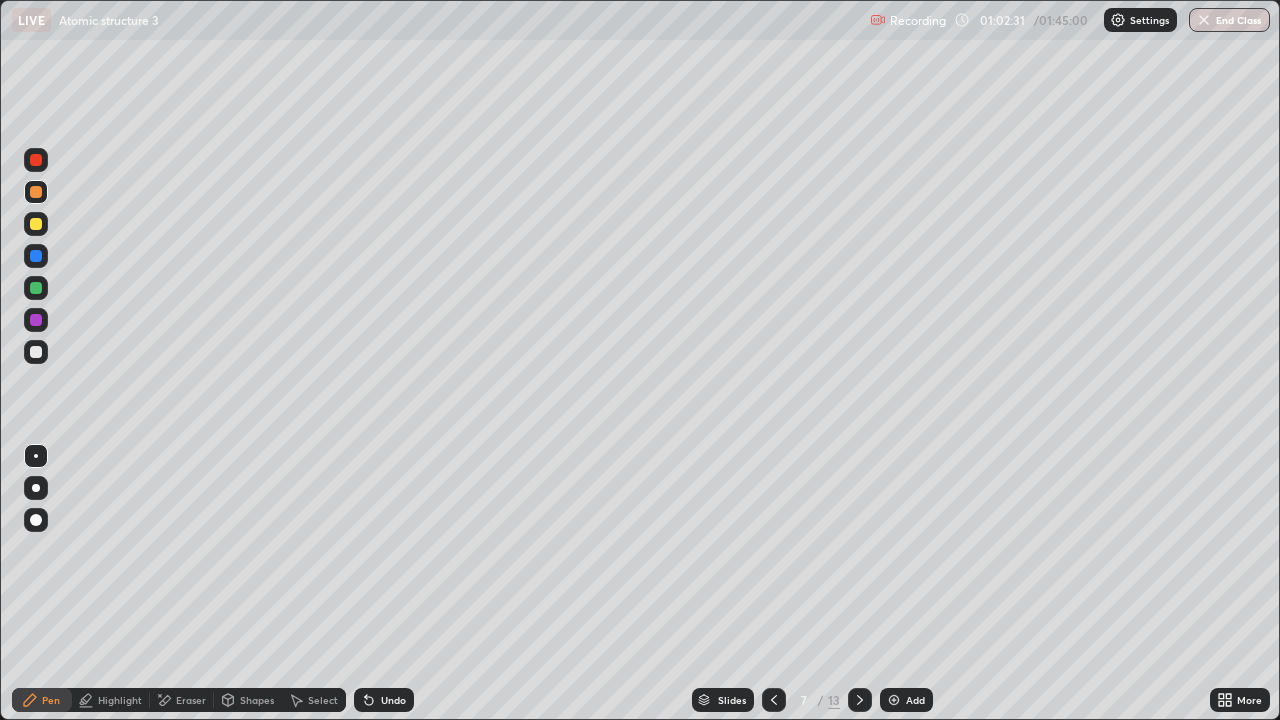 click on "Undo" at bounding box center (384, 700) 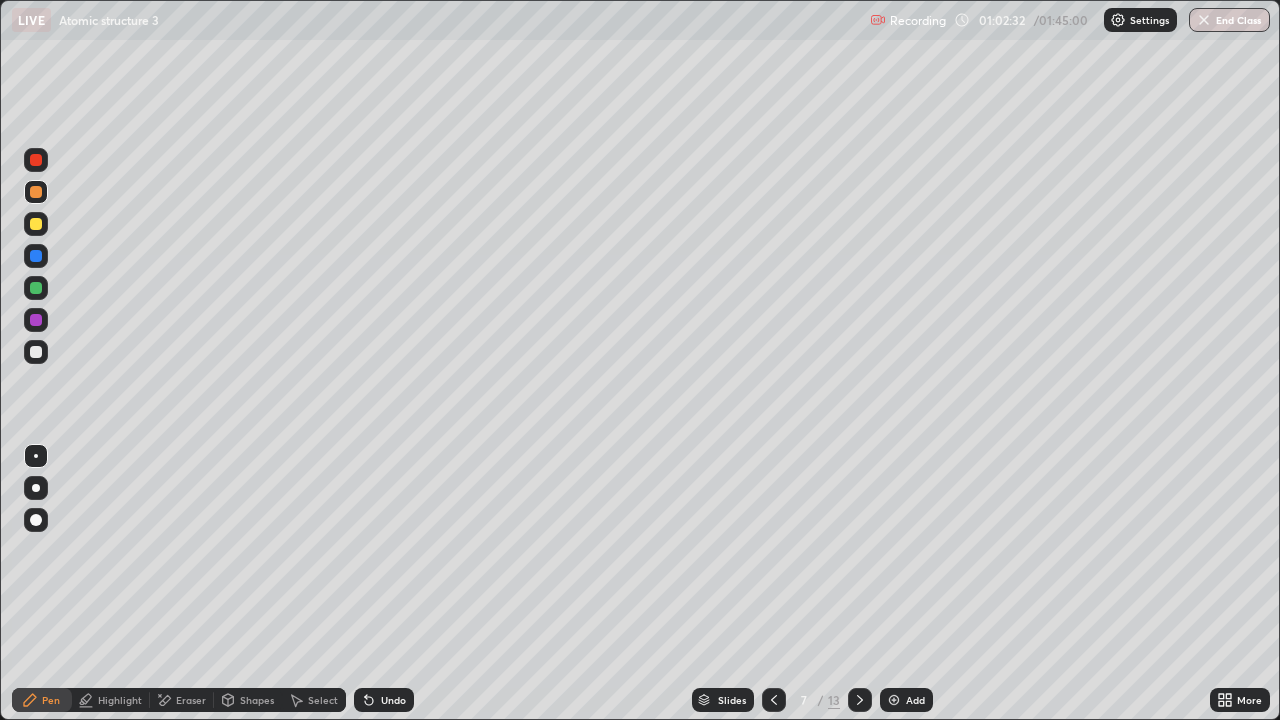 click on "Highlight" at bounding box center (120, 700) 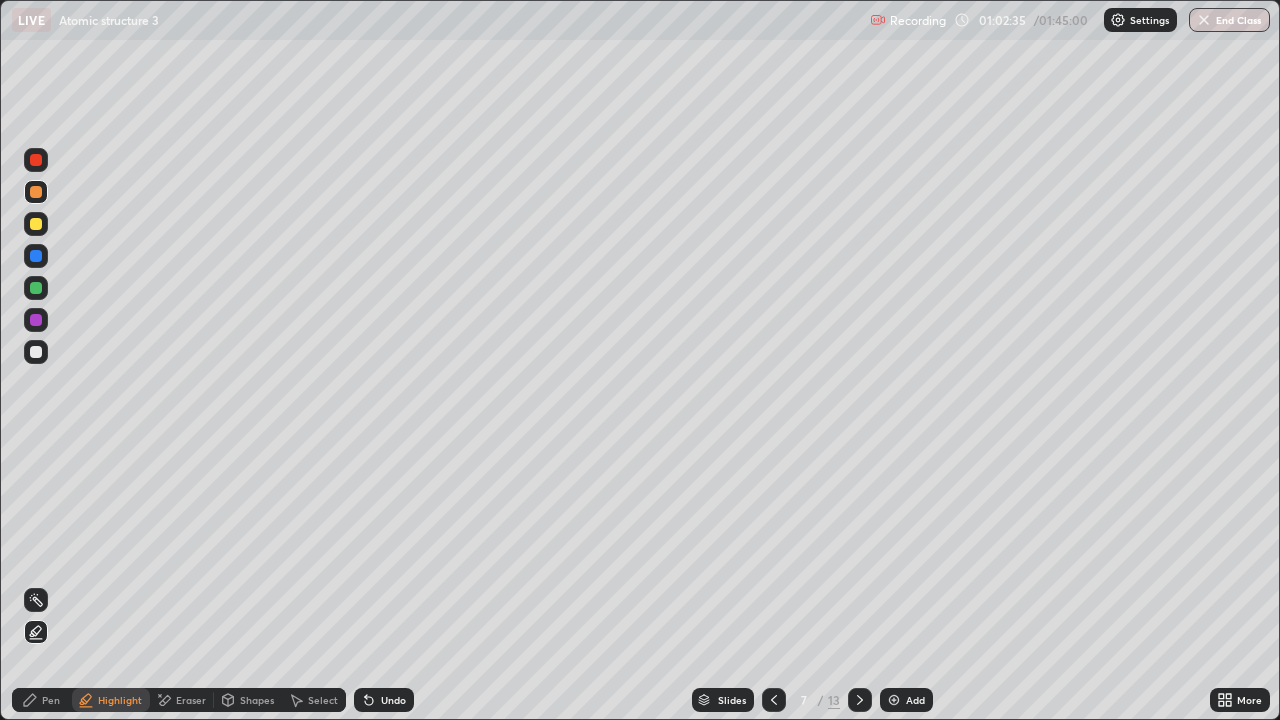 click on "Eraser" at bounding box center (191, 700) 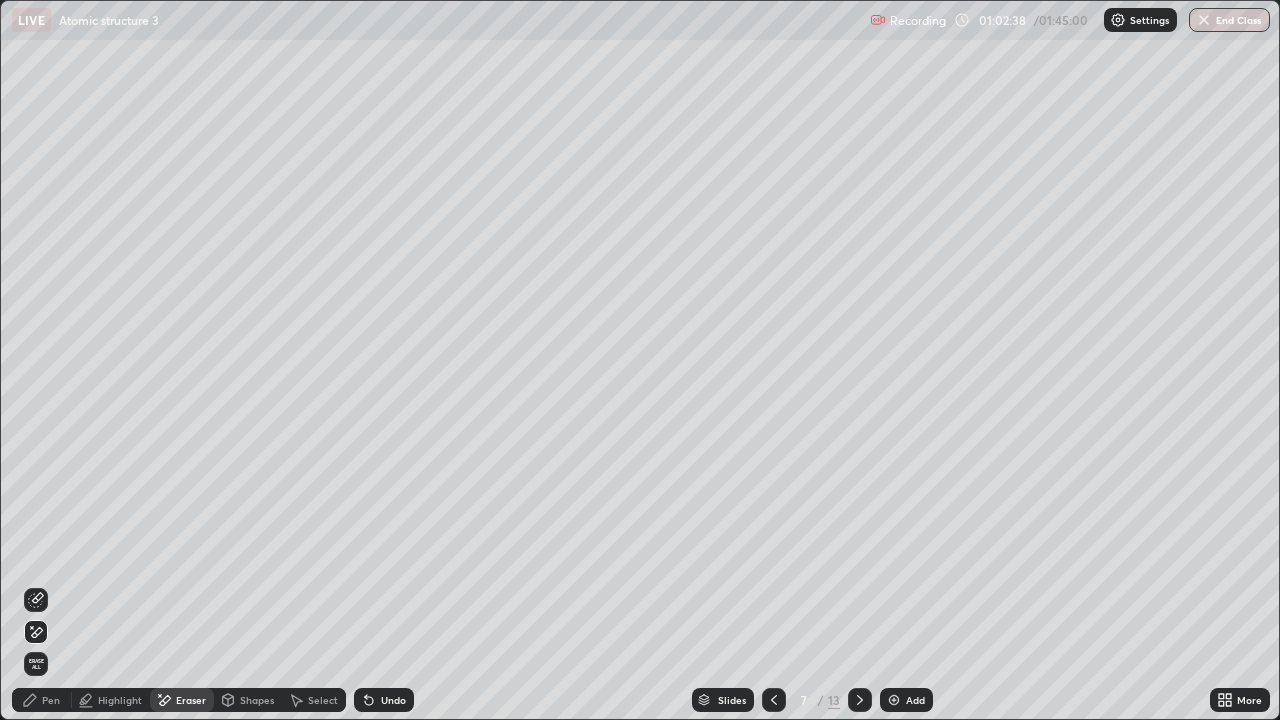 click on "Pen" at bounding box center [51, 700] 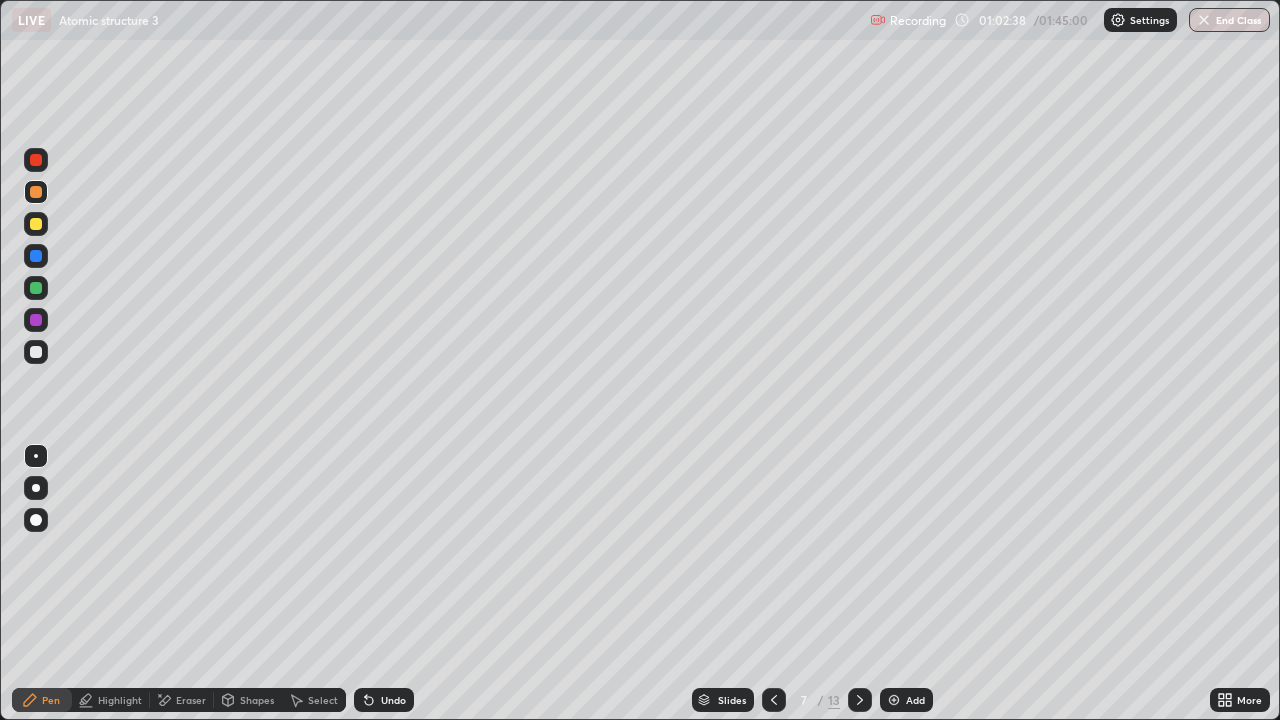 click at bounding box center (36, 288) 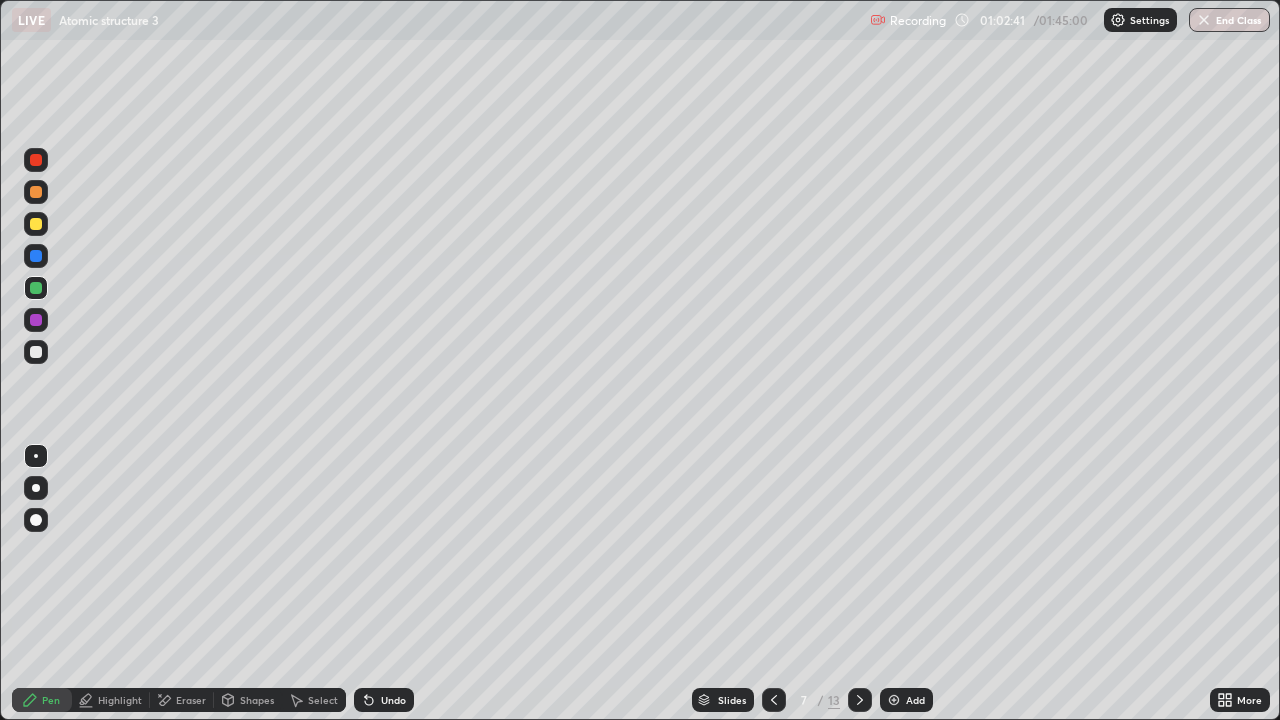 click on "Undo" at bounding box center (393, 700) 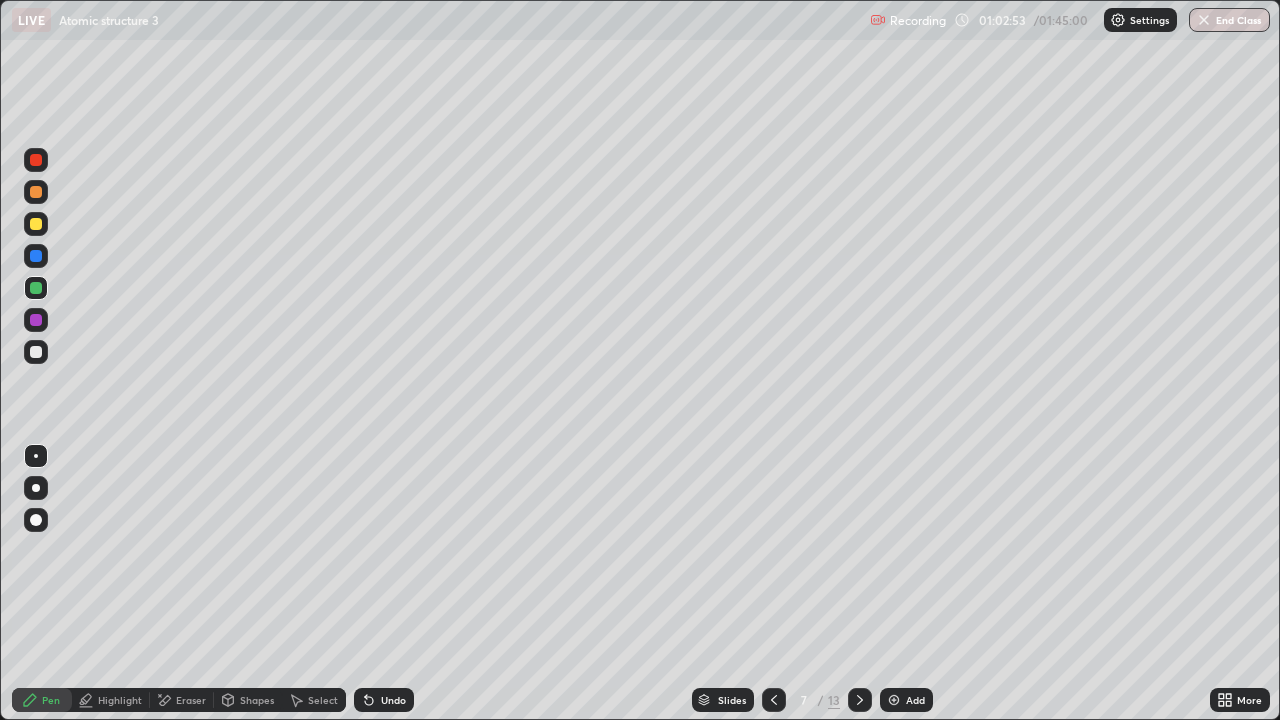 click on "Highlight" at bounding box center (111, 700) 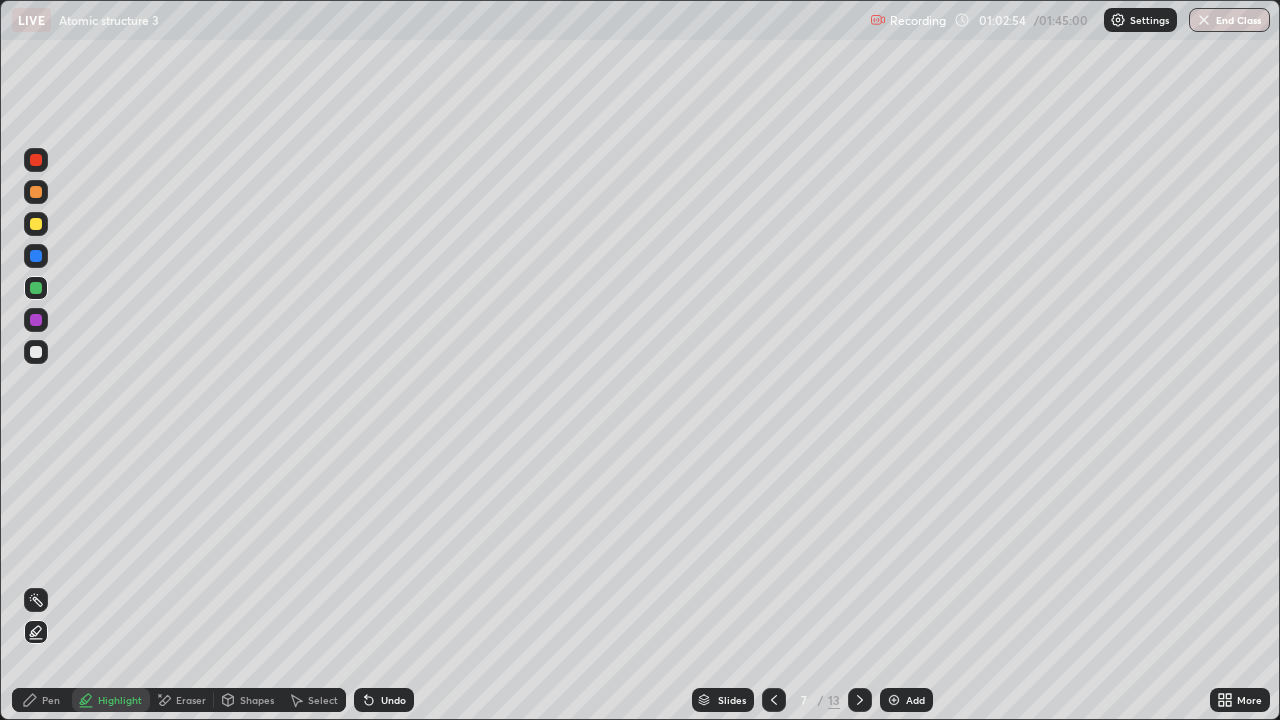 click at bounding box center (36, 320) 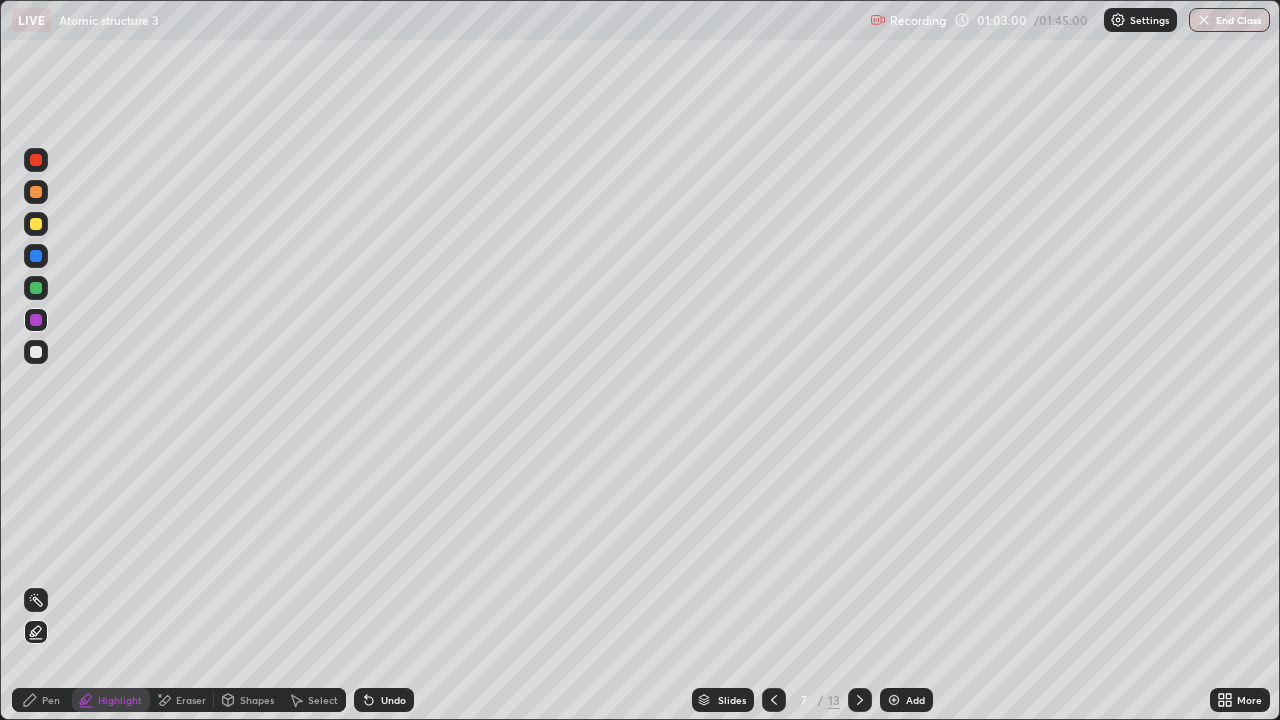 click on "Pen" at bounding box center (42, 700) 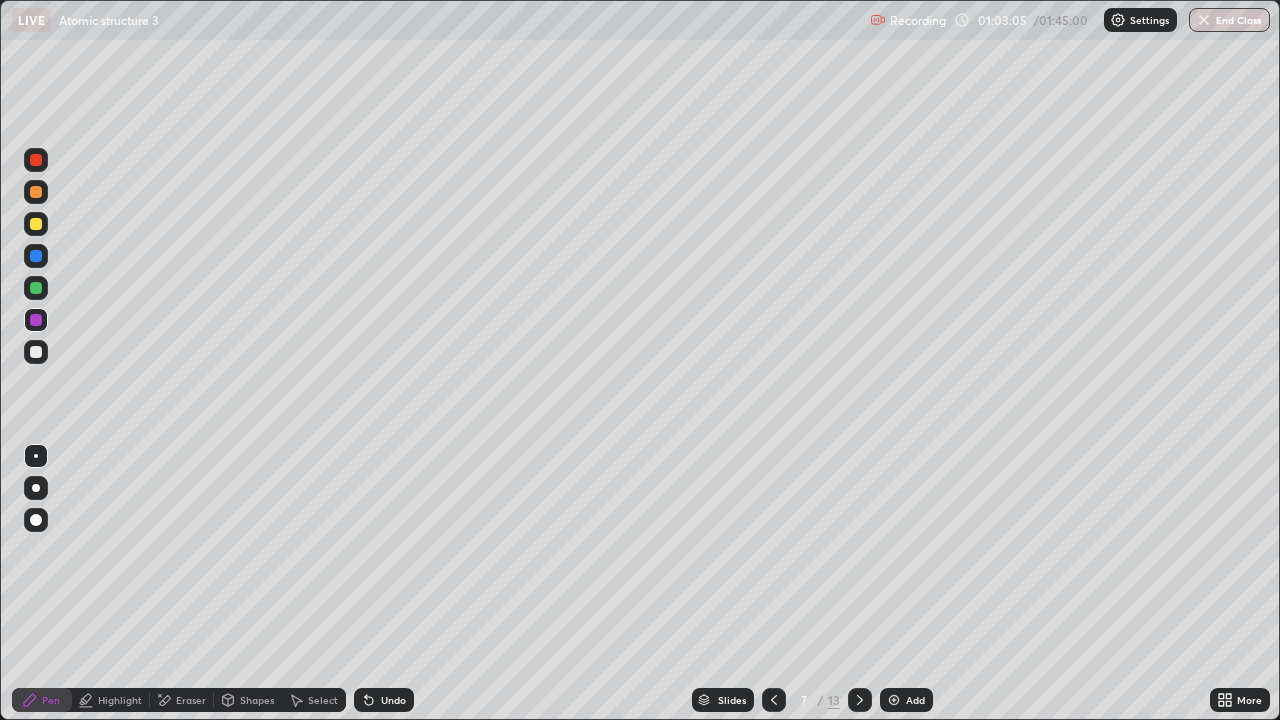 click at bounding box center [36, 288] 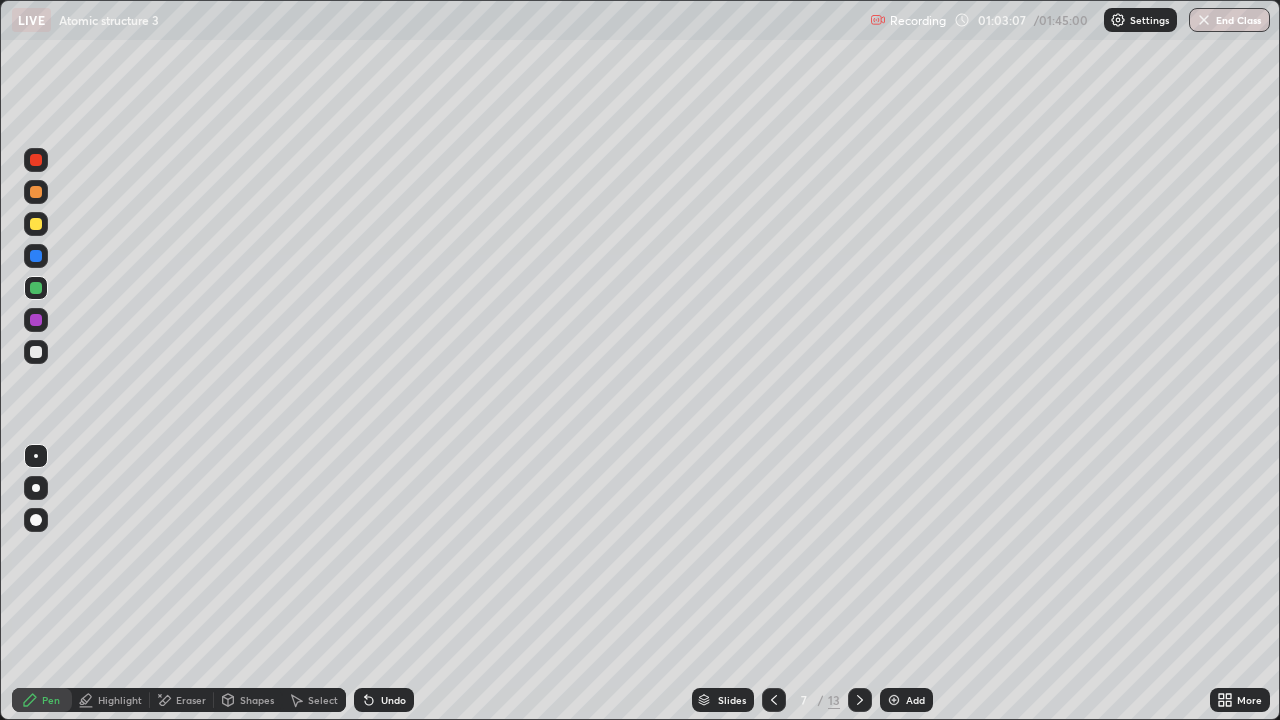 click on "Shapes" at bounding box center [257, 700] 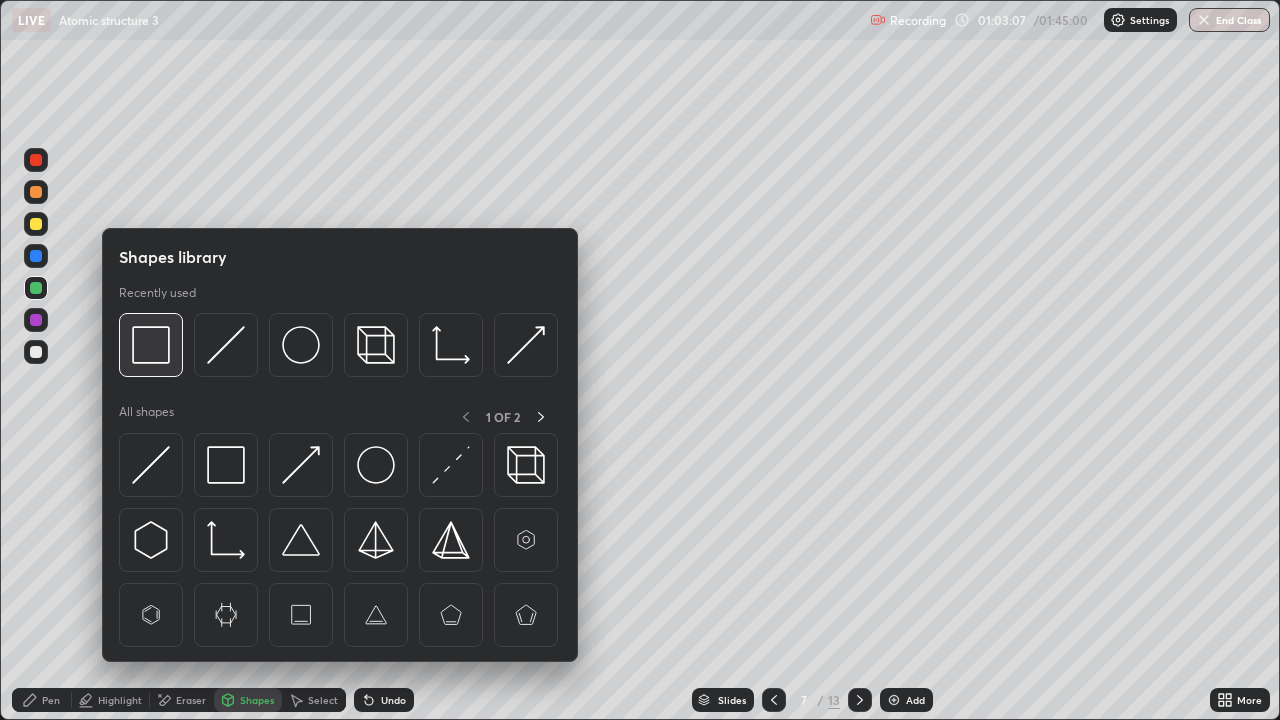 click at bounding box center [151, 345] 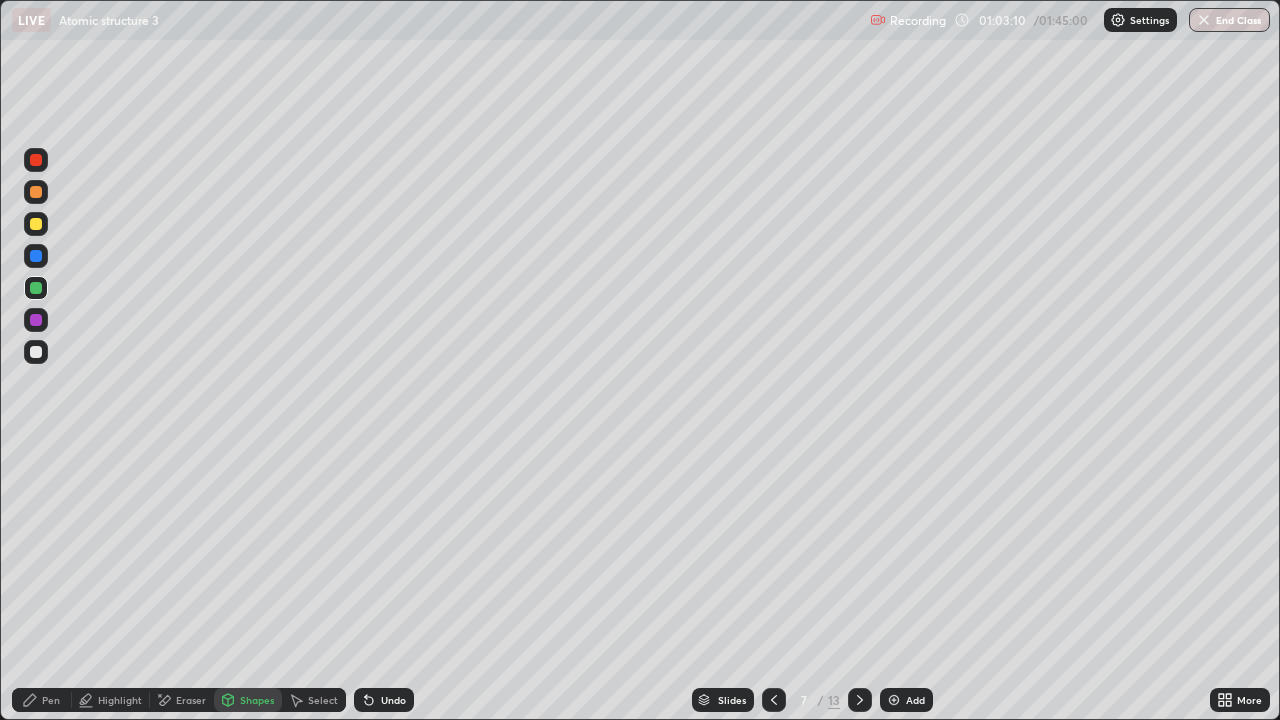 click on "Pen" at bounding box center (42, 700) 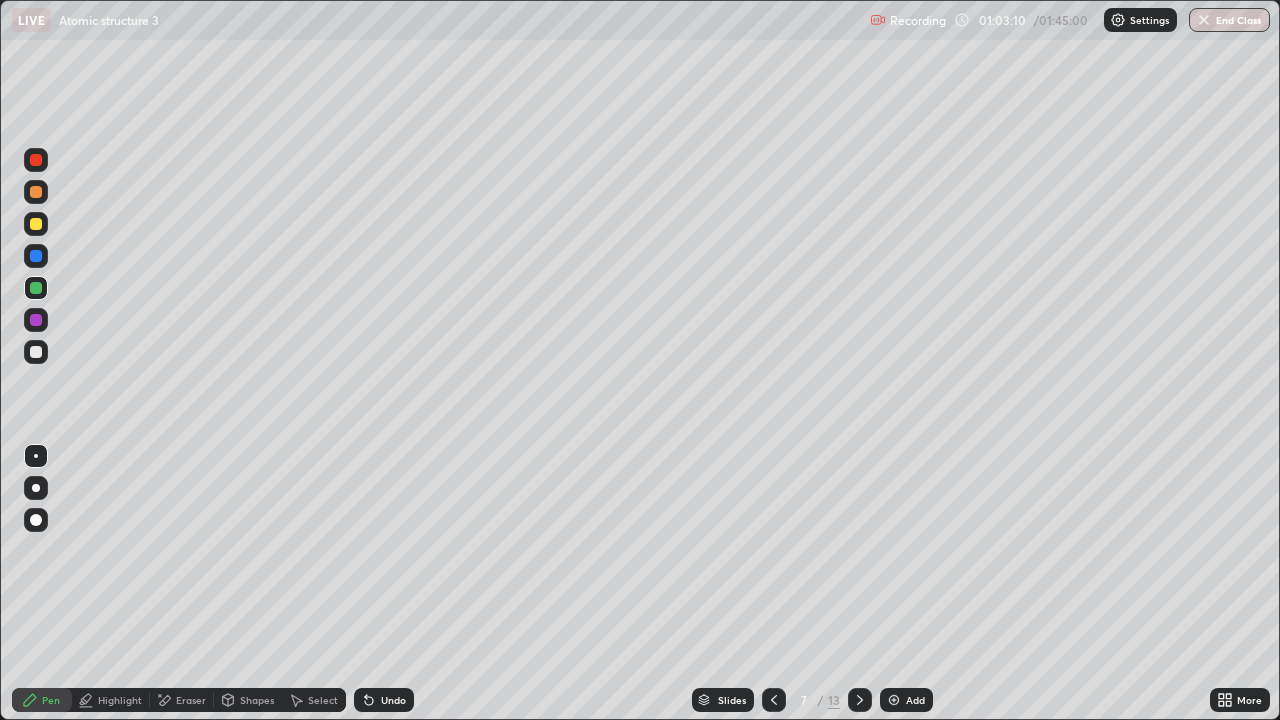 click at bounding box center (36, 352) 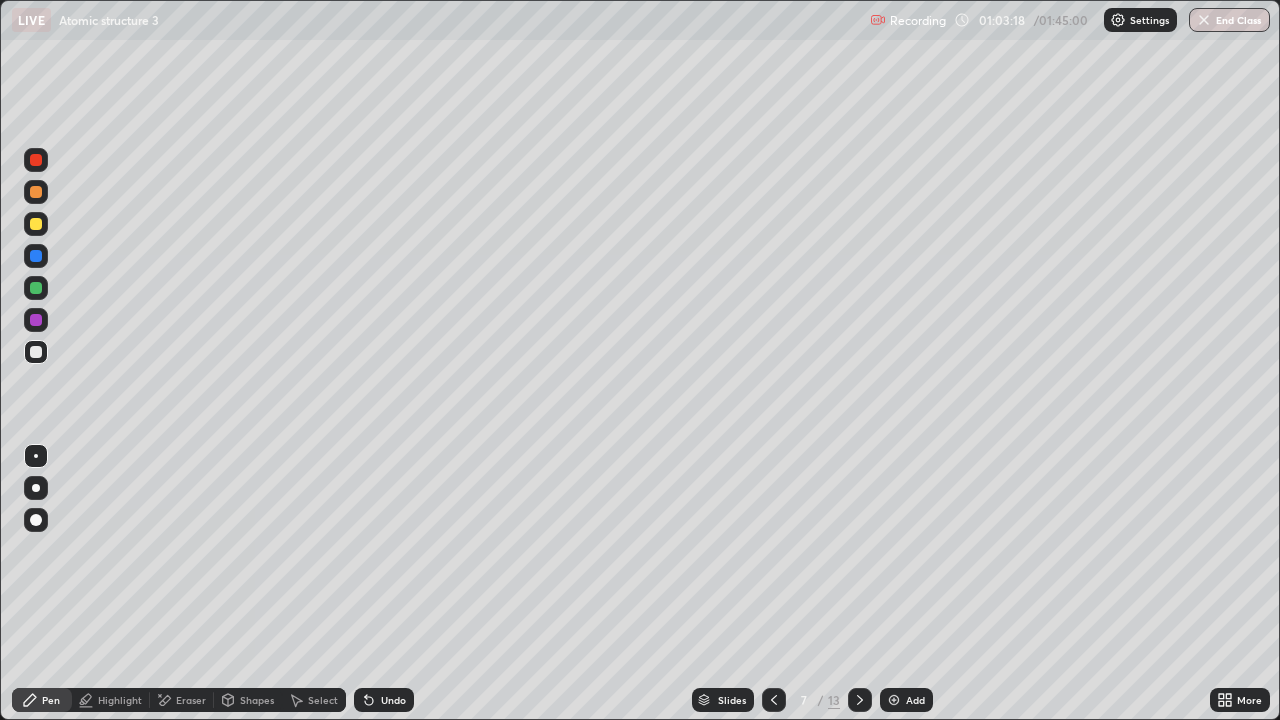 click at bounding box center (36, 192) 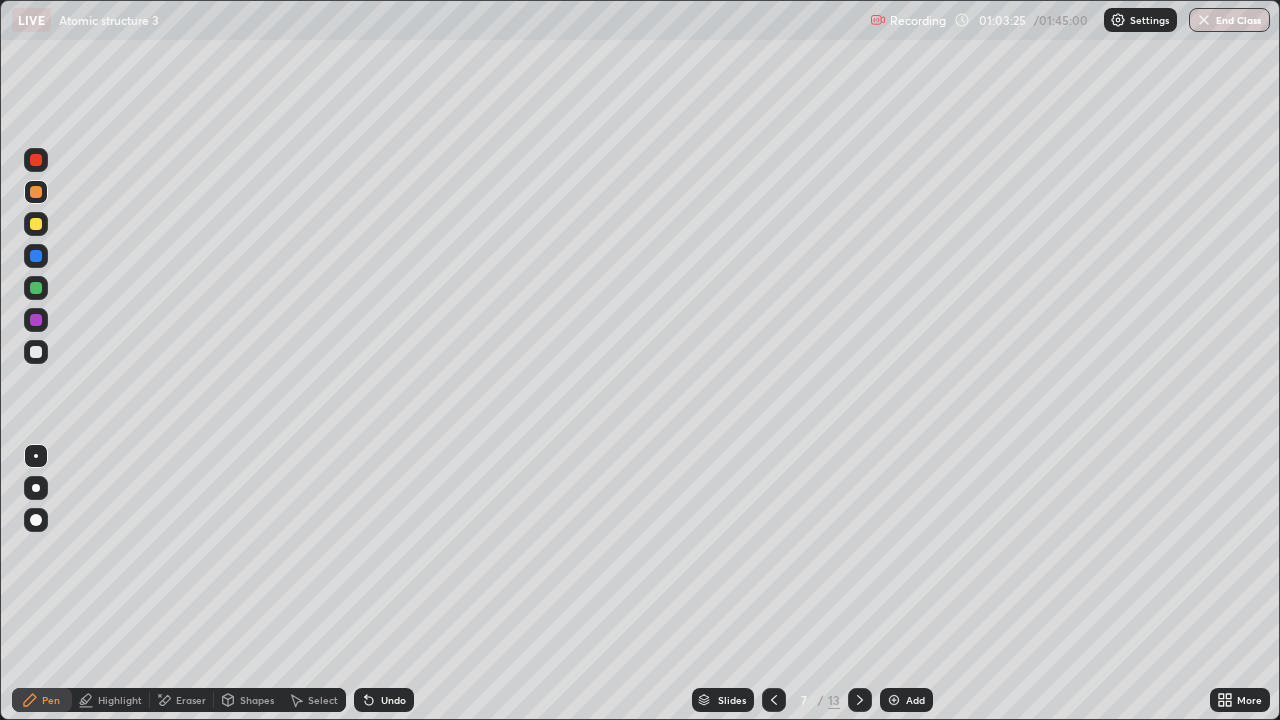 click at bounding box center (36, 288) 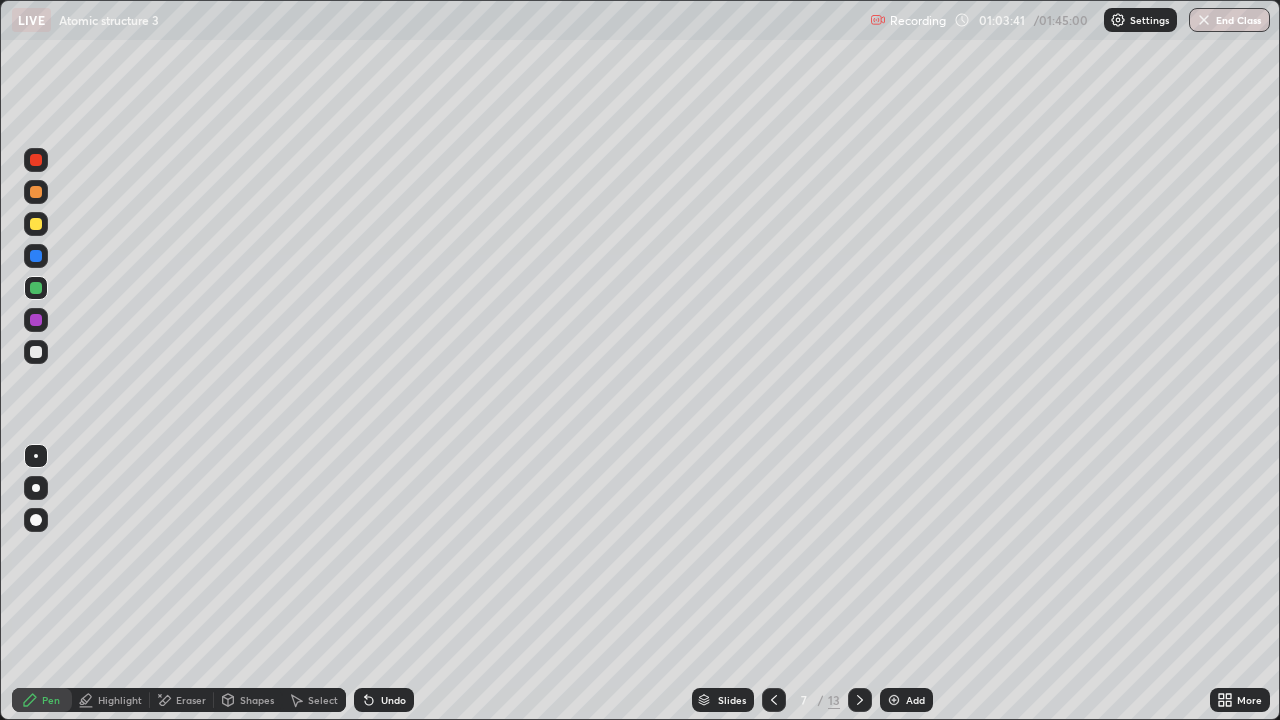 click at bounding box center (36, 224) 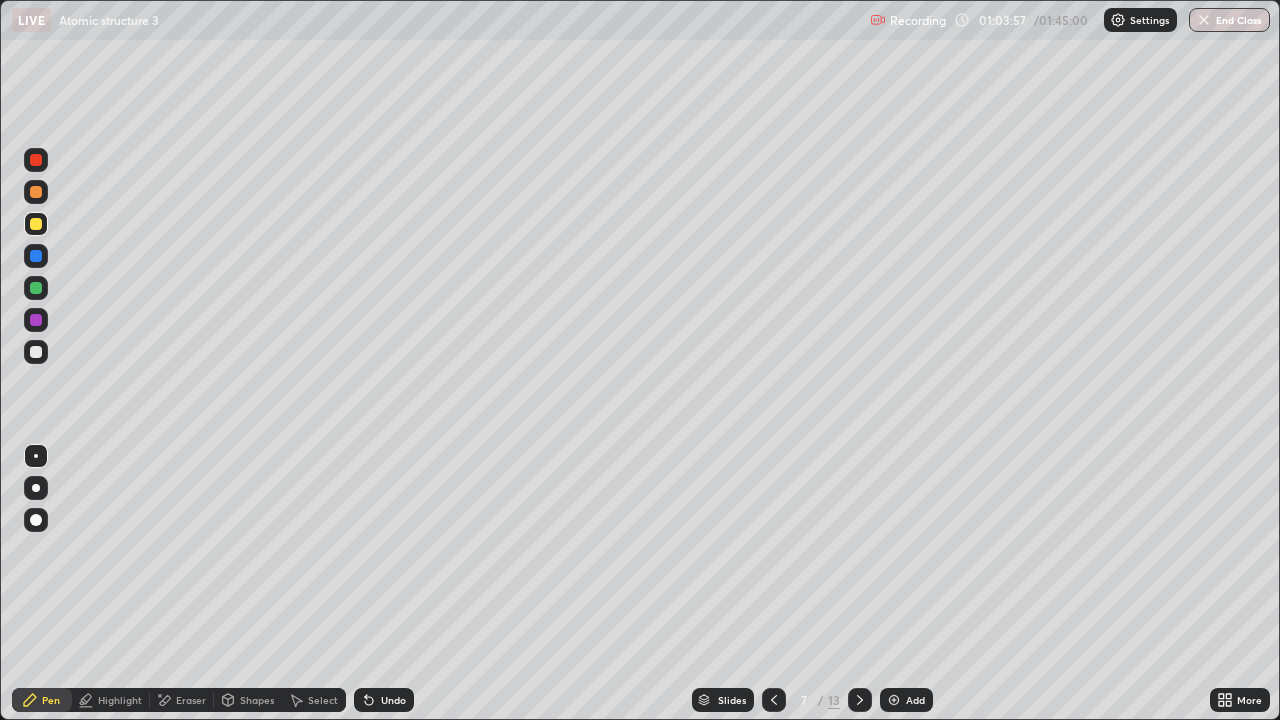 click at bounding box center [36, 288] 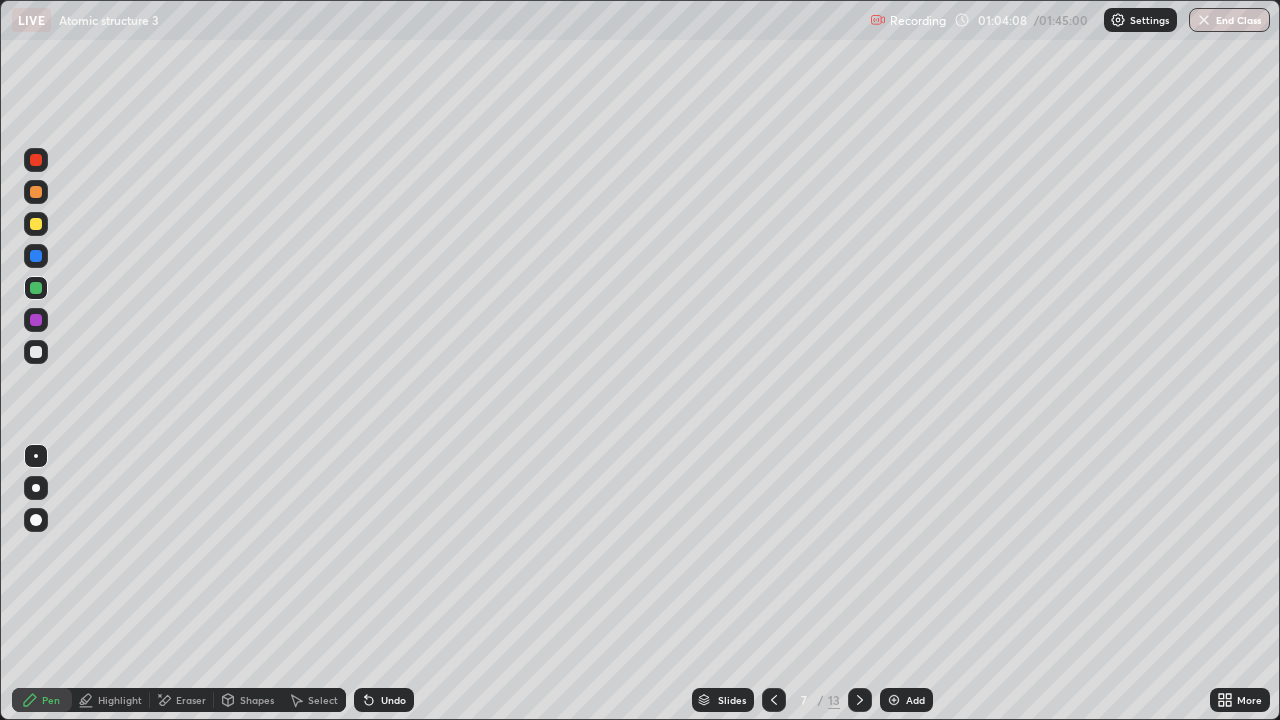 click at bounding box center (36, 352) 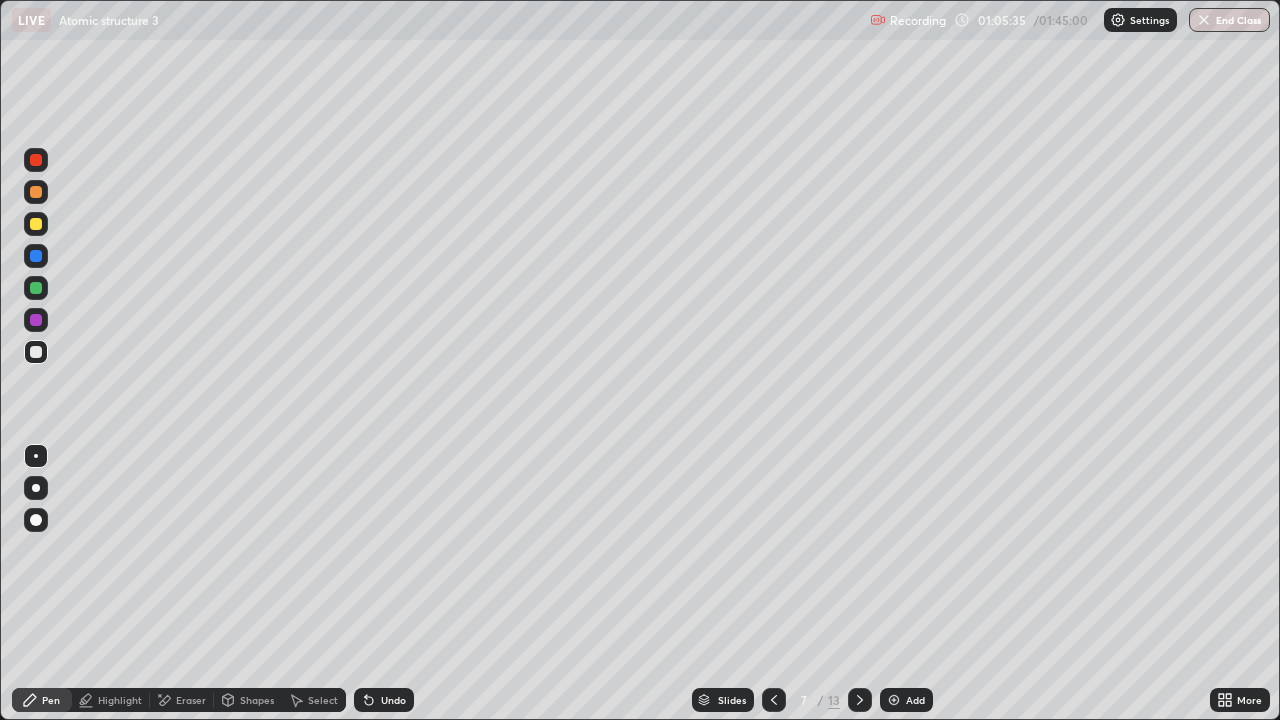 click at bounding box center [36, 224] 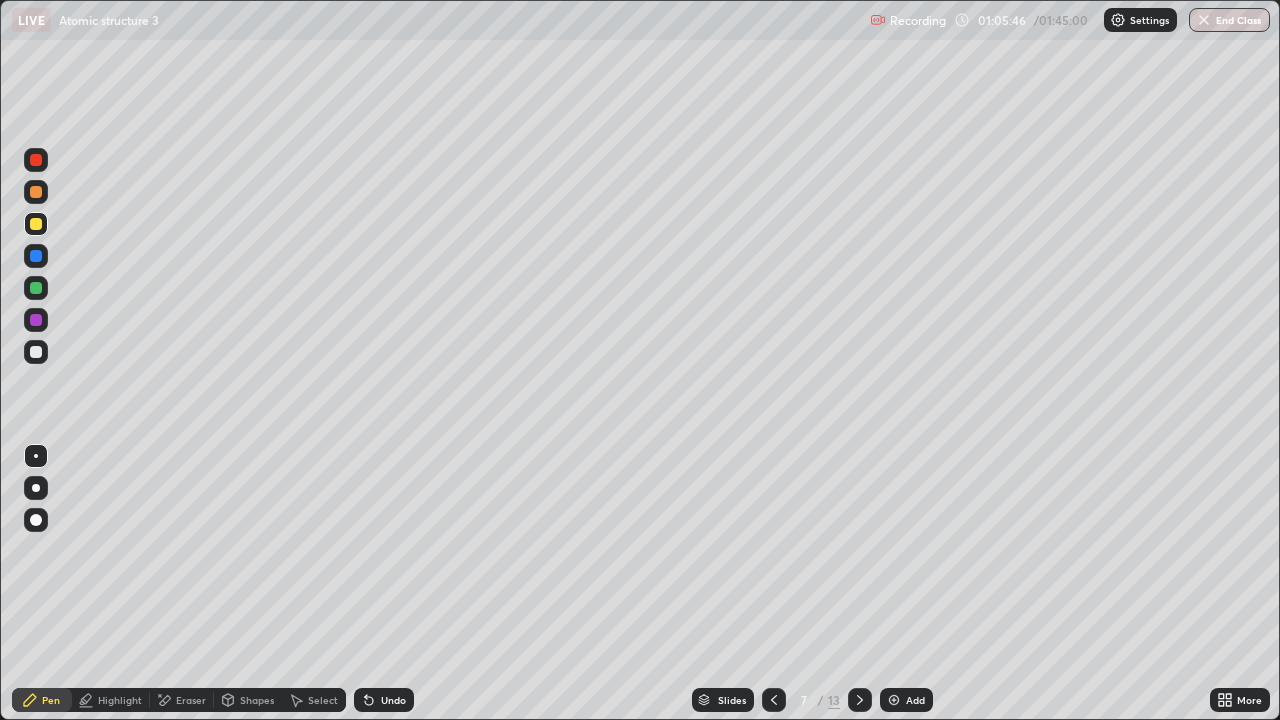 click at bounding box center (894, 700) 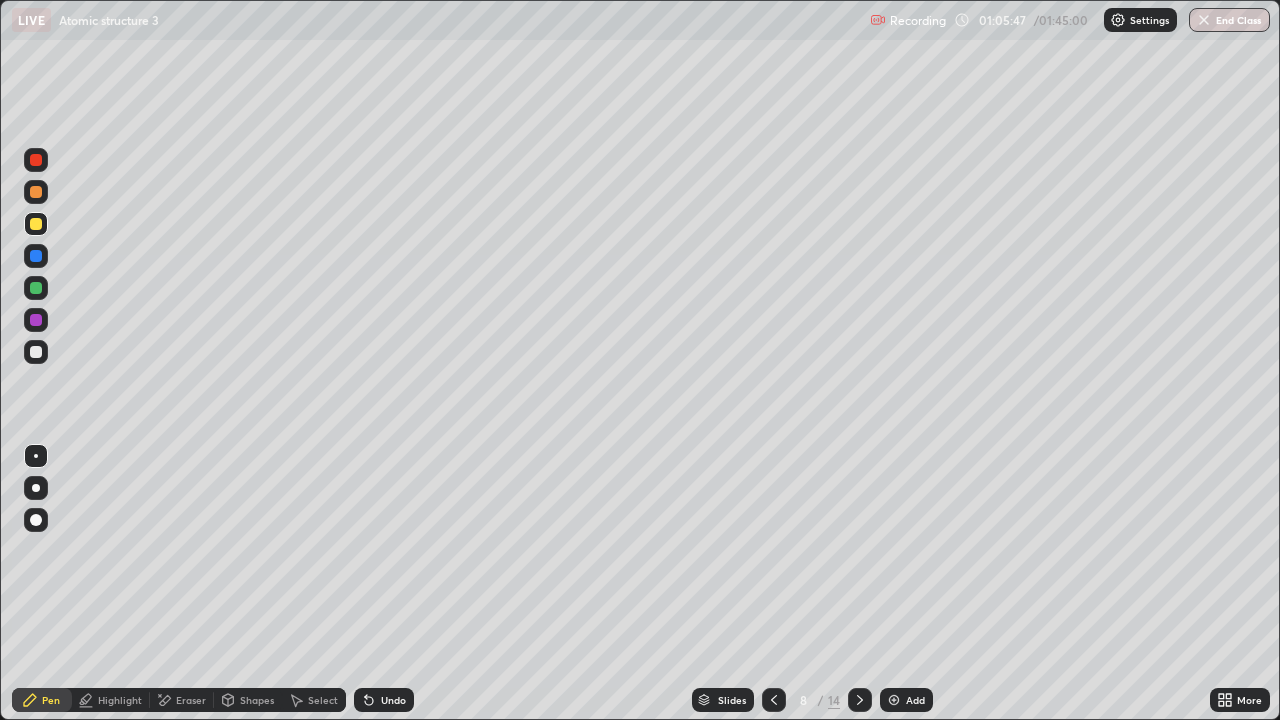 click at bounding box center [36, 352] 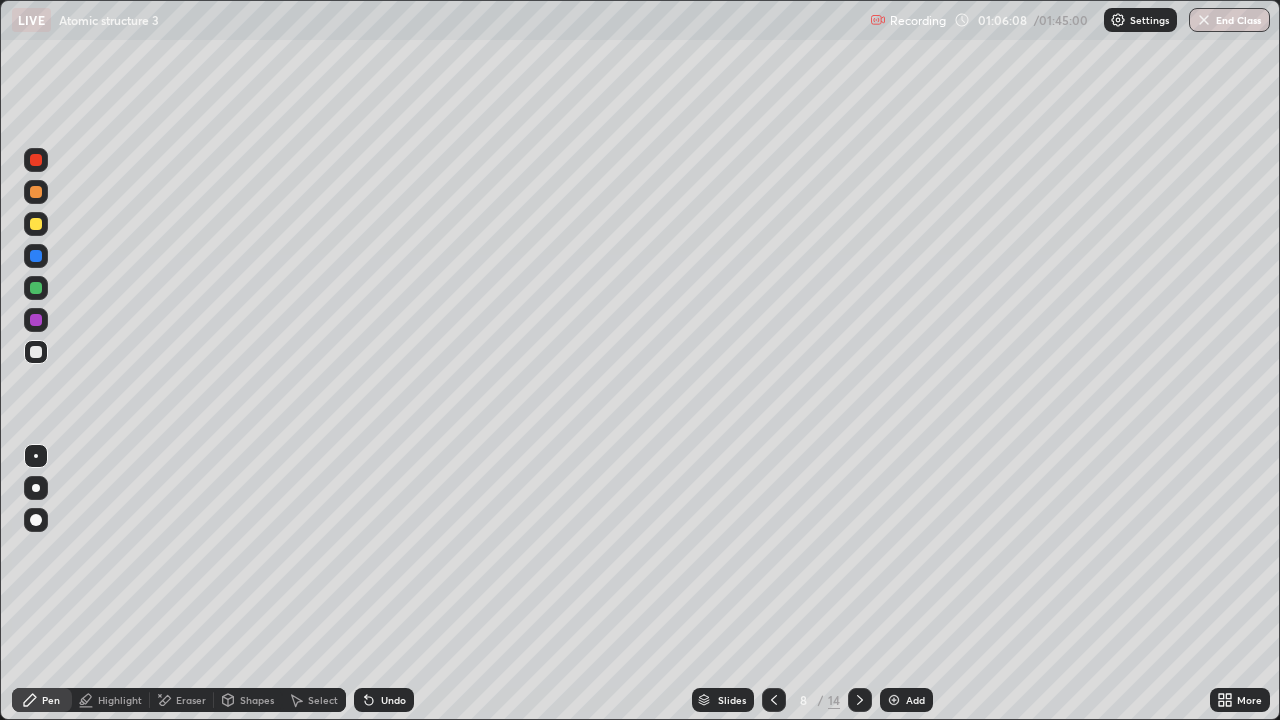 click at bounding box center (36, 224) 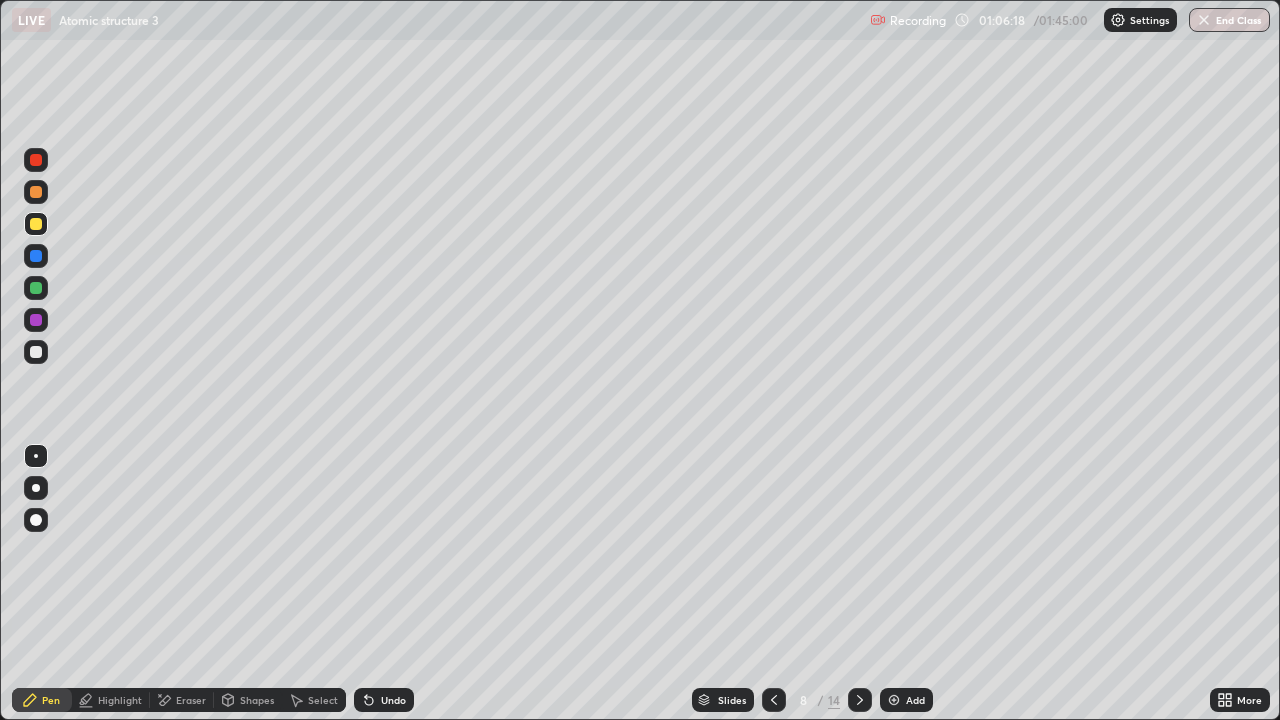 click 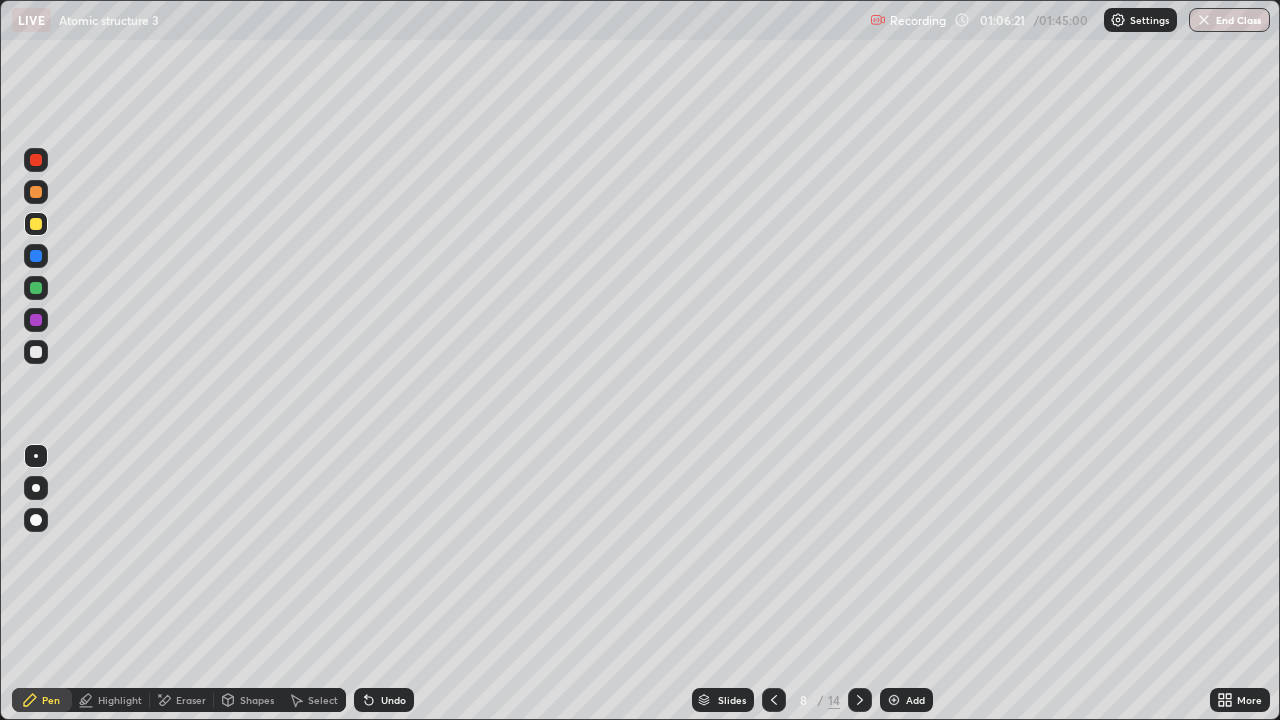 click on "Eraser" at bounding box center [191, 700] 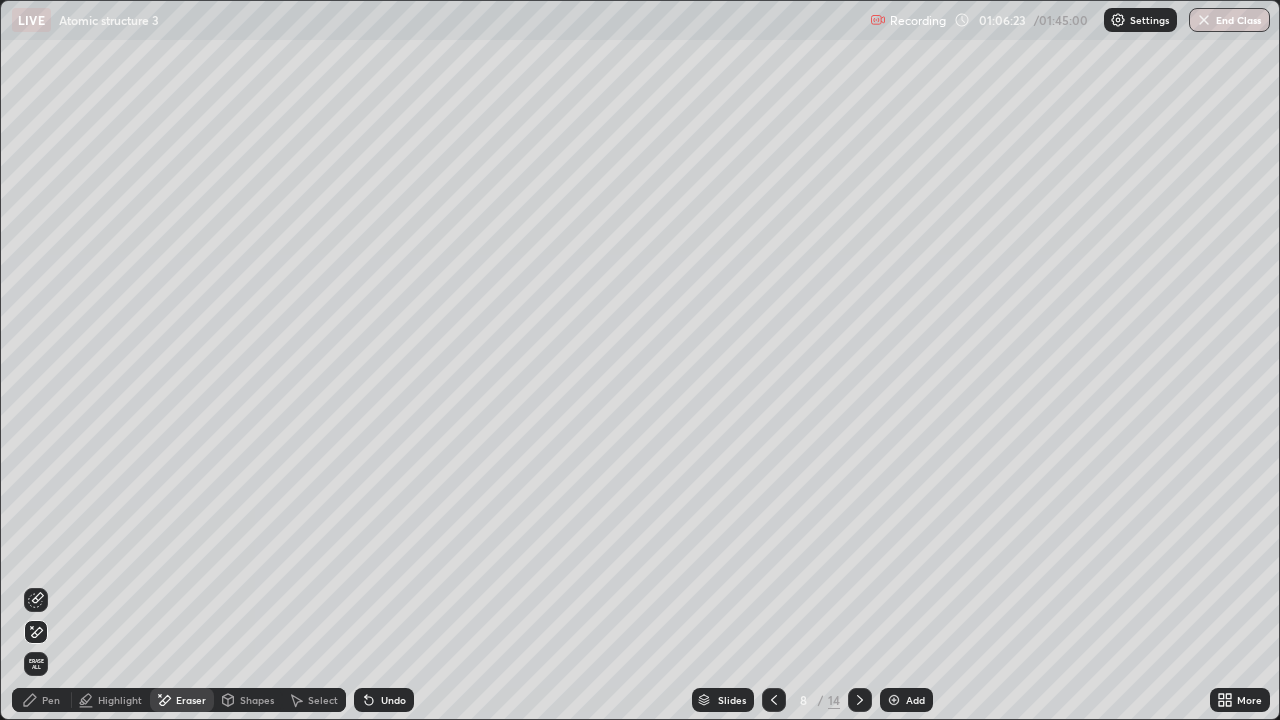 click on "Pen" at bounding box center [42, 700] 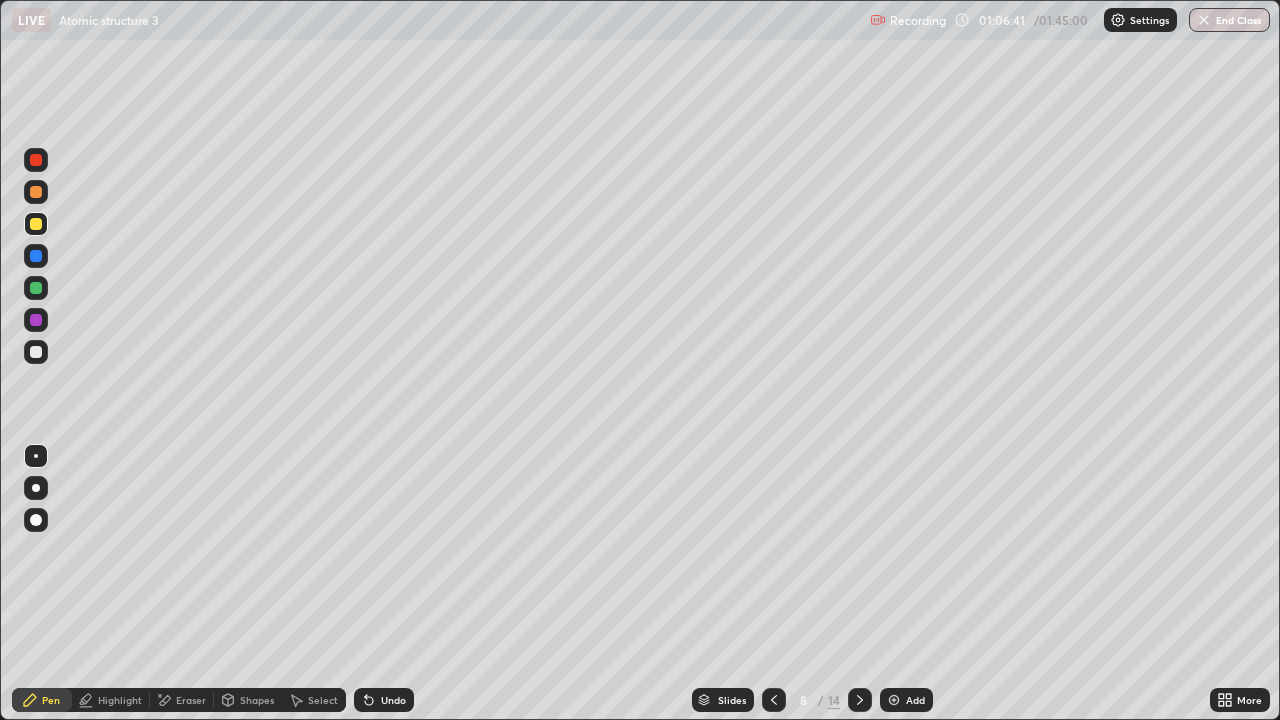 click 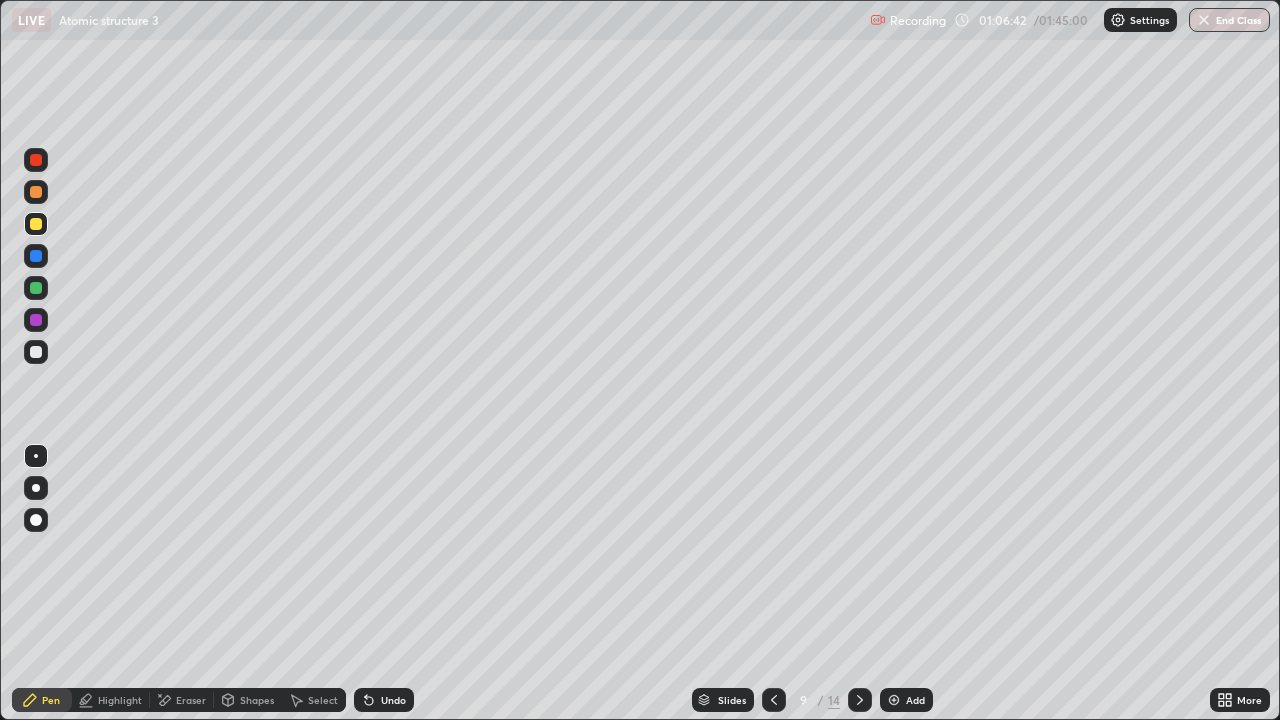 click 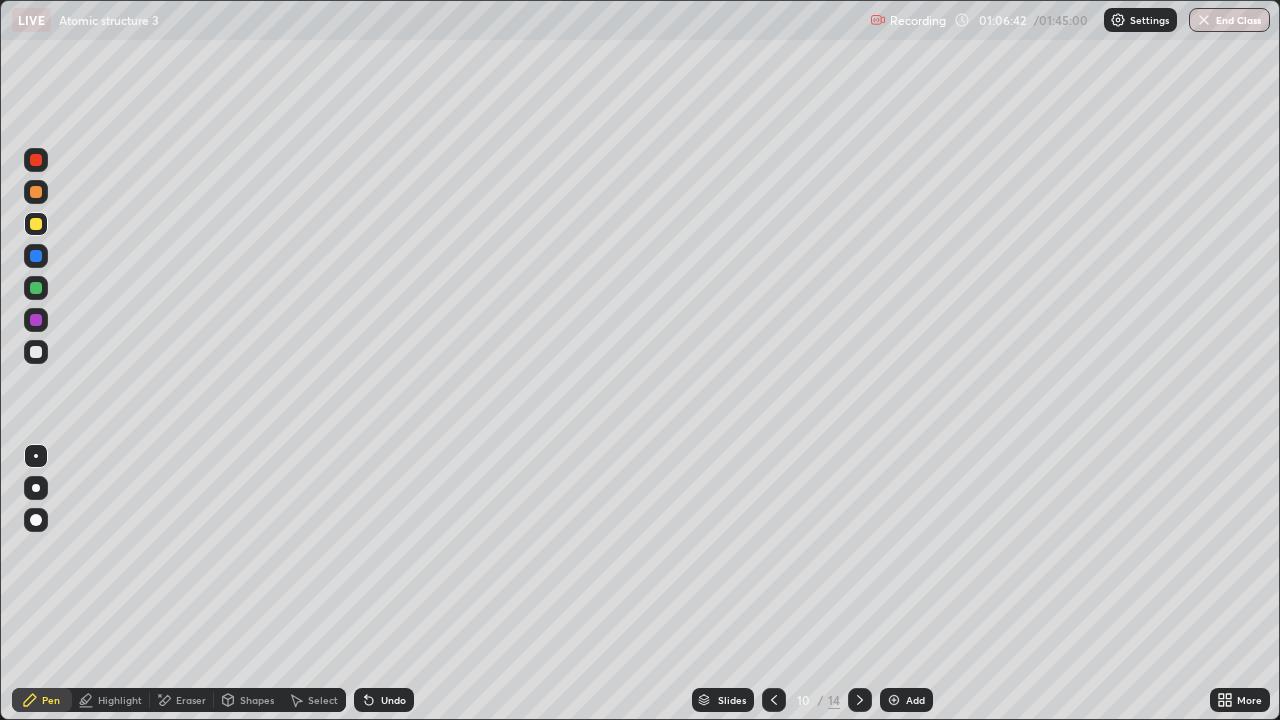 click 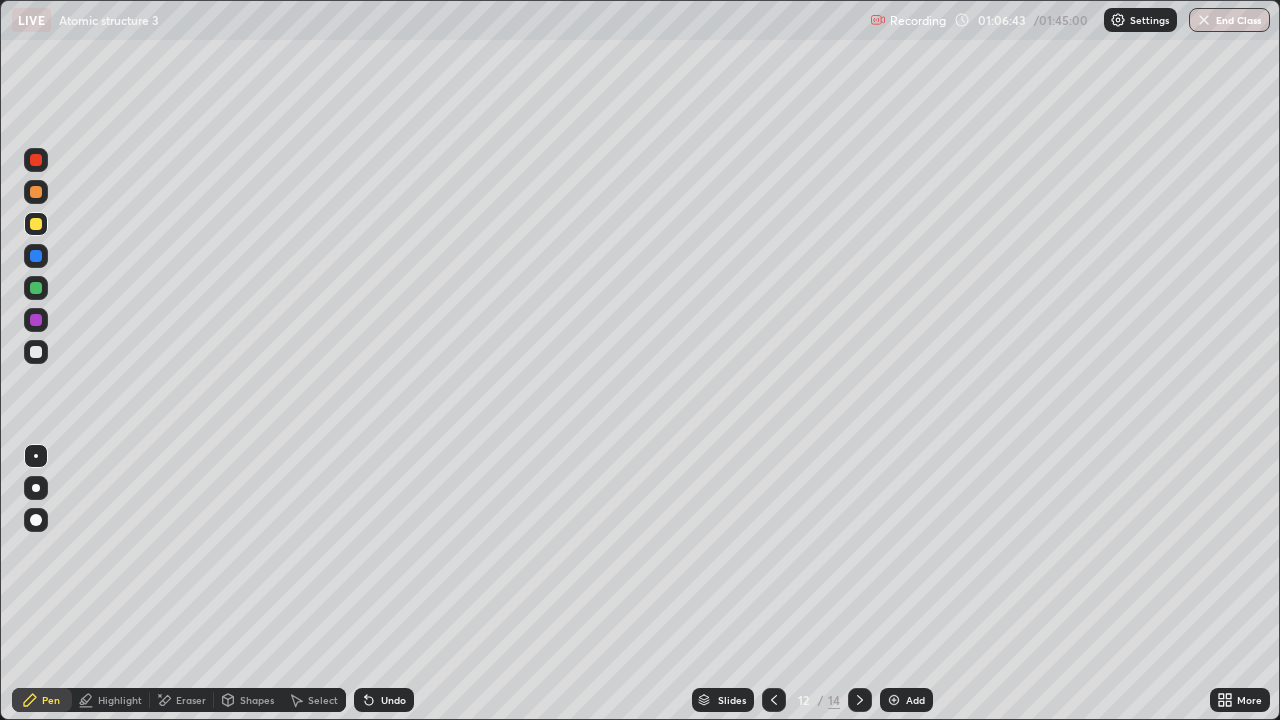 click 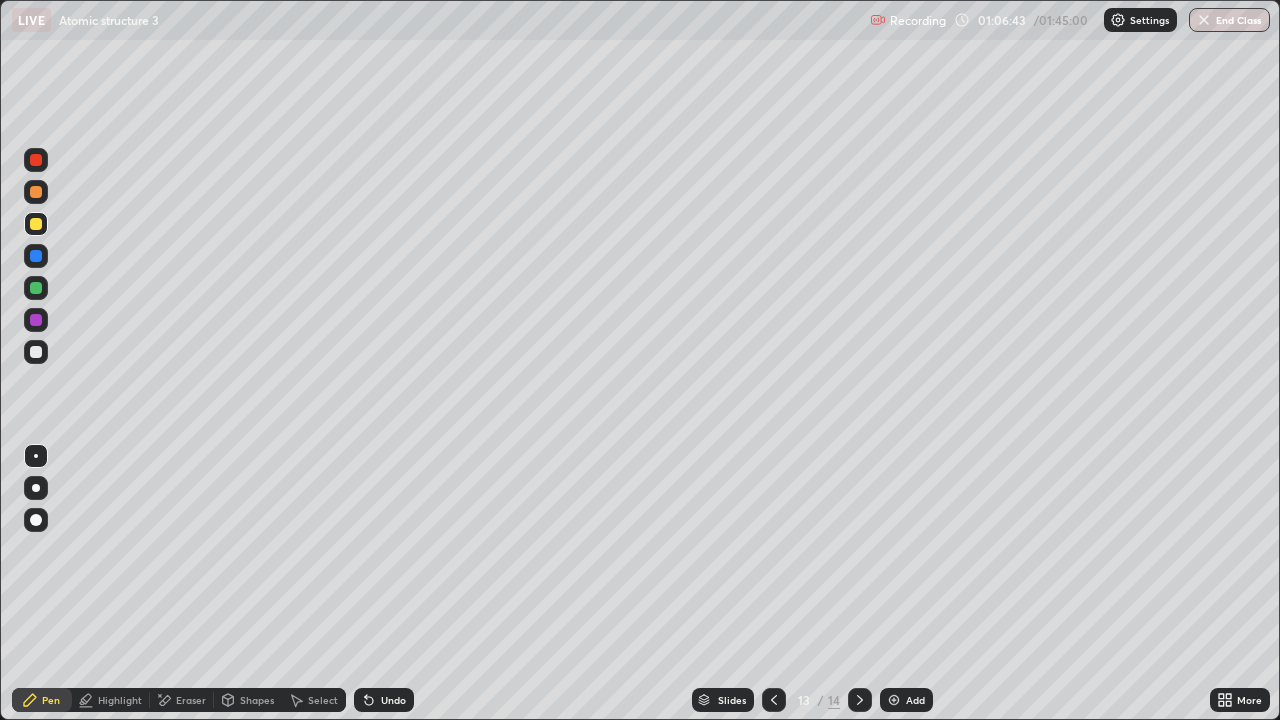 click 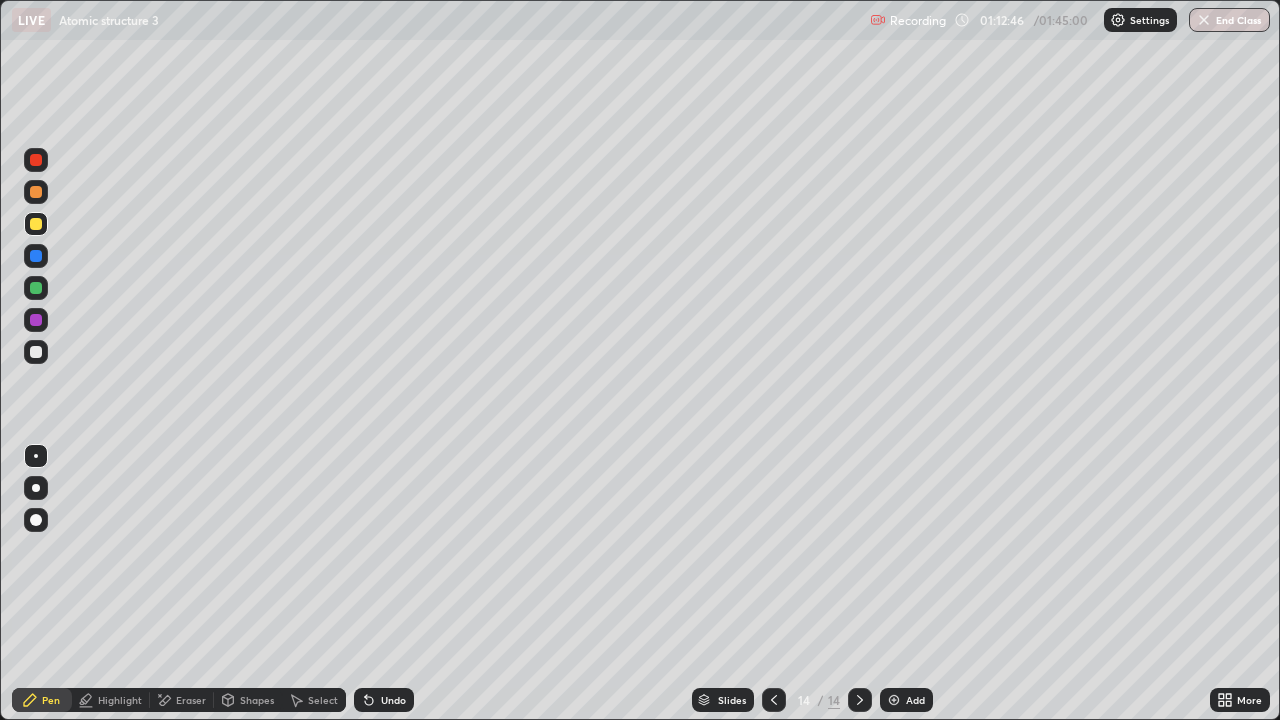 click at bounding box center [894, 700] 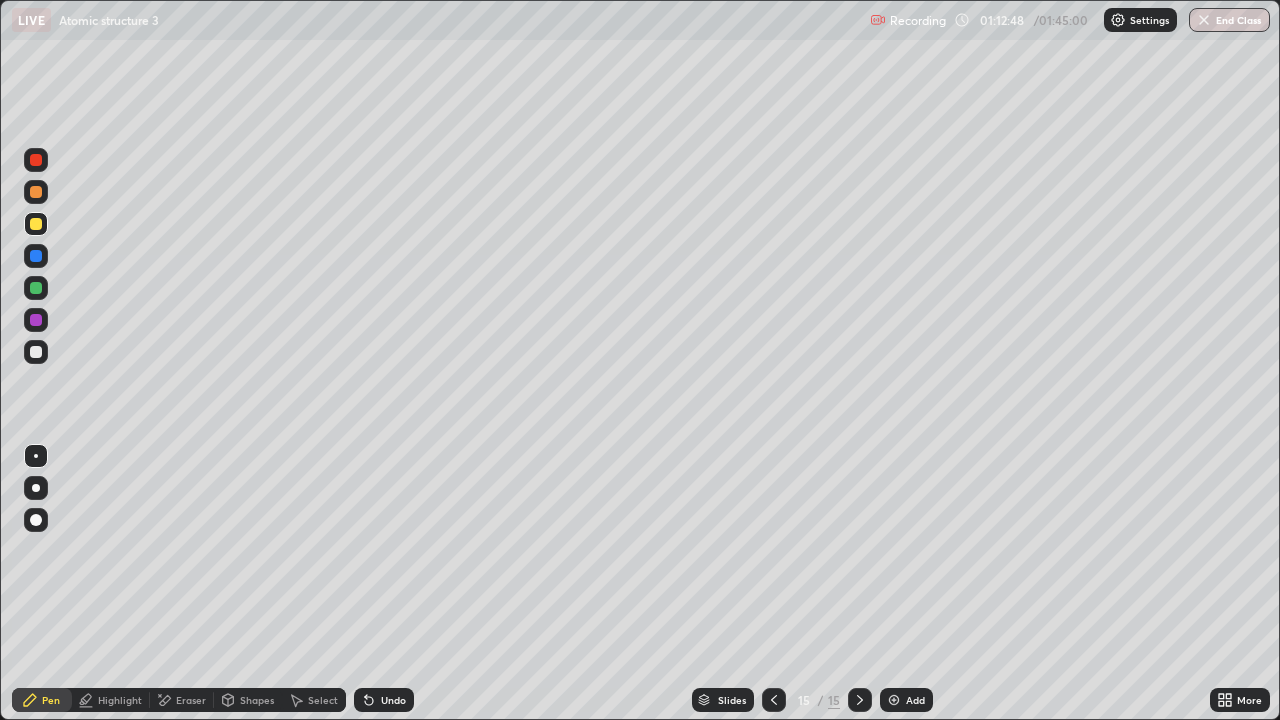 click at bounding box center [36, 288] 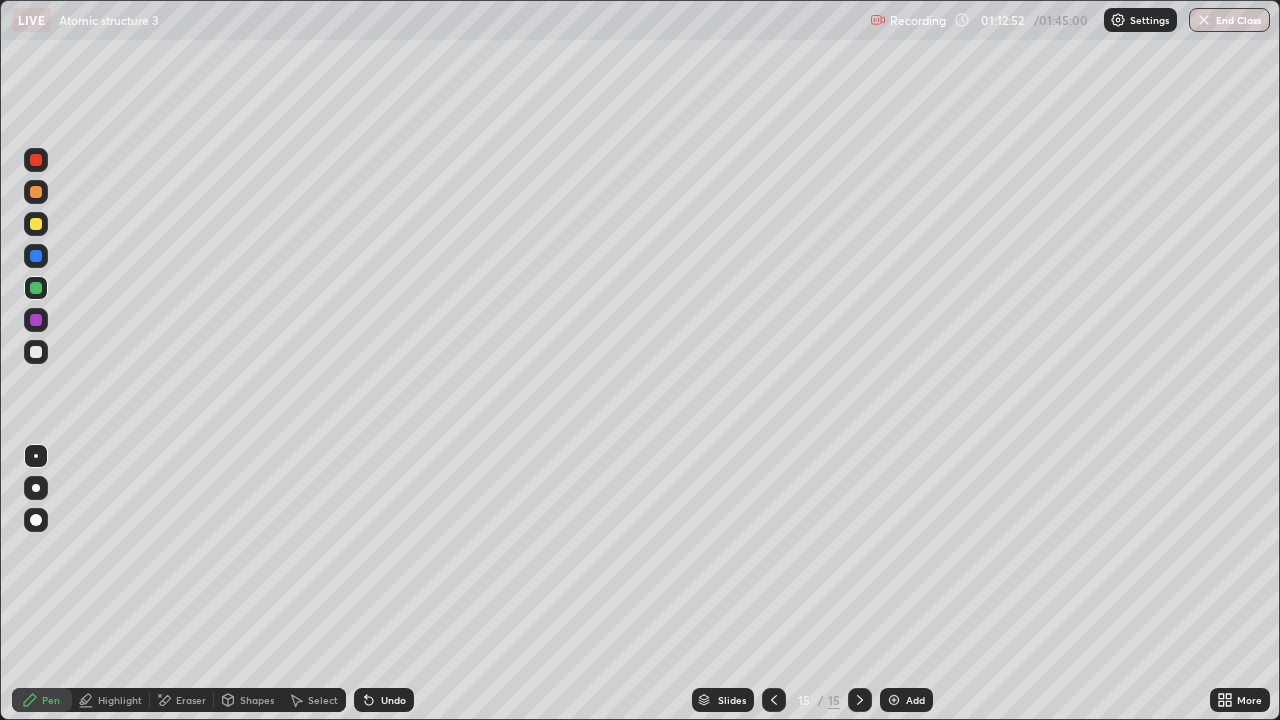 click 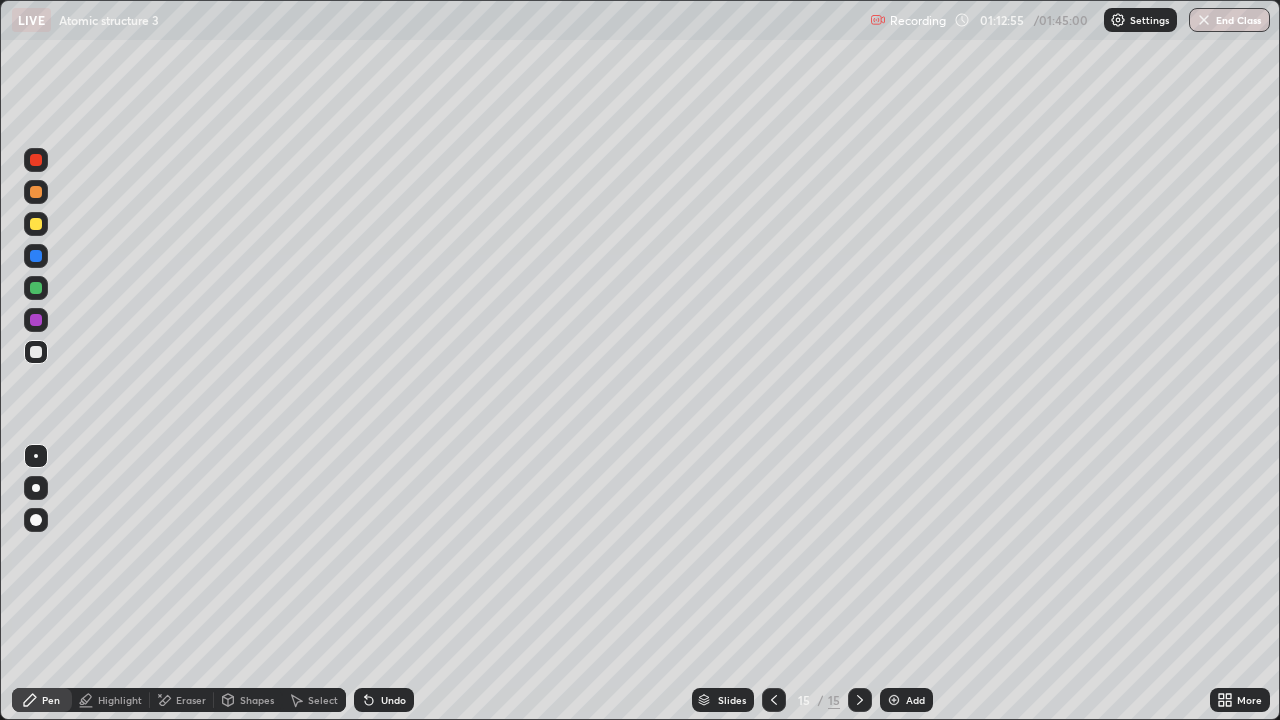 click at bounding box center [36, 224] 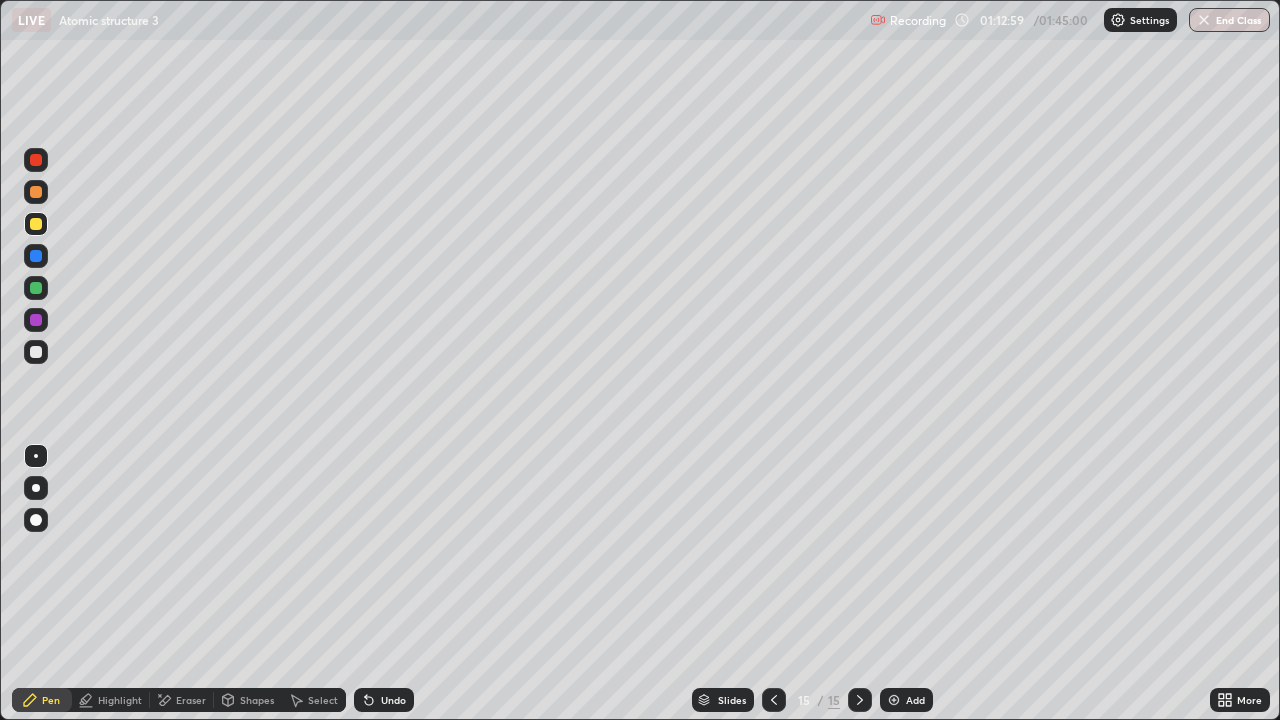 click at bounding box center (36, 288) 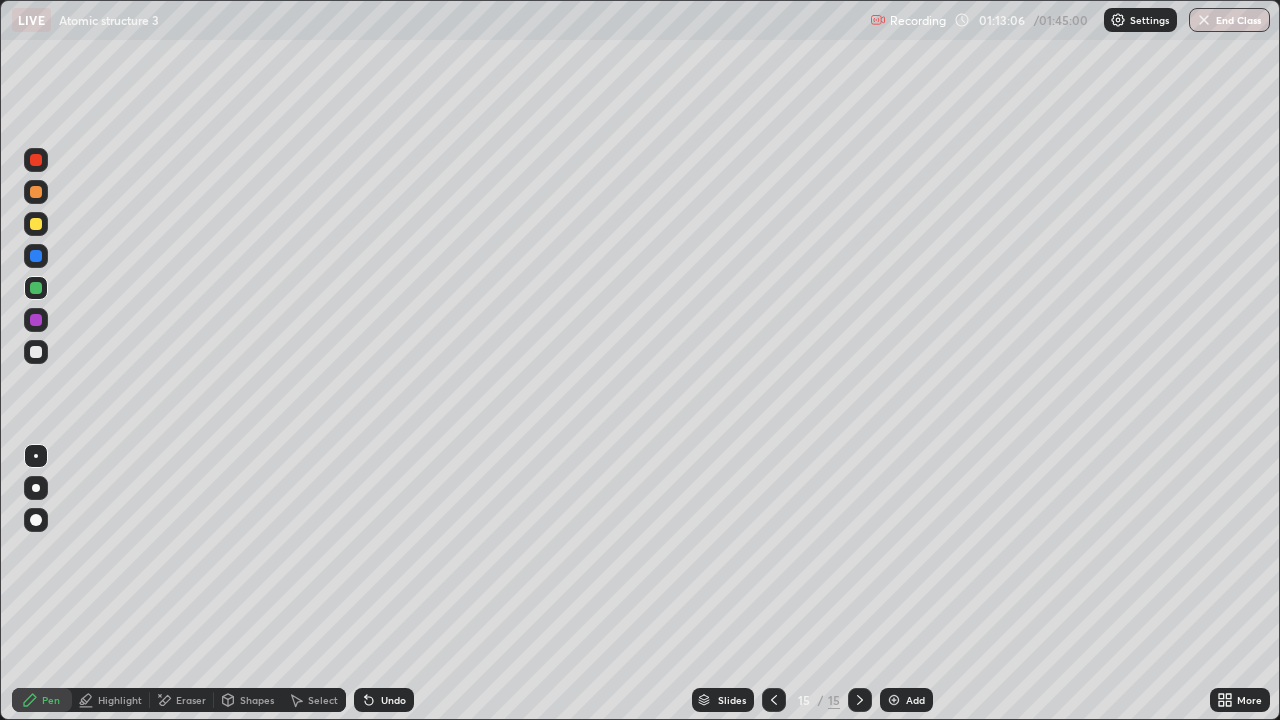 click at bounding box center (36, 224) 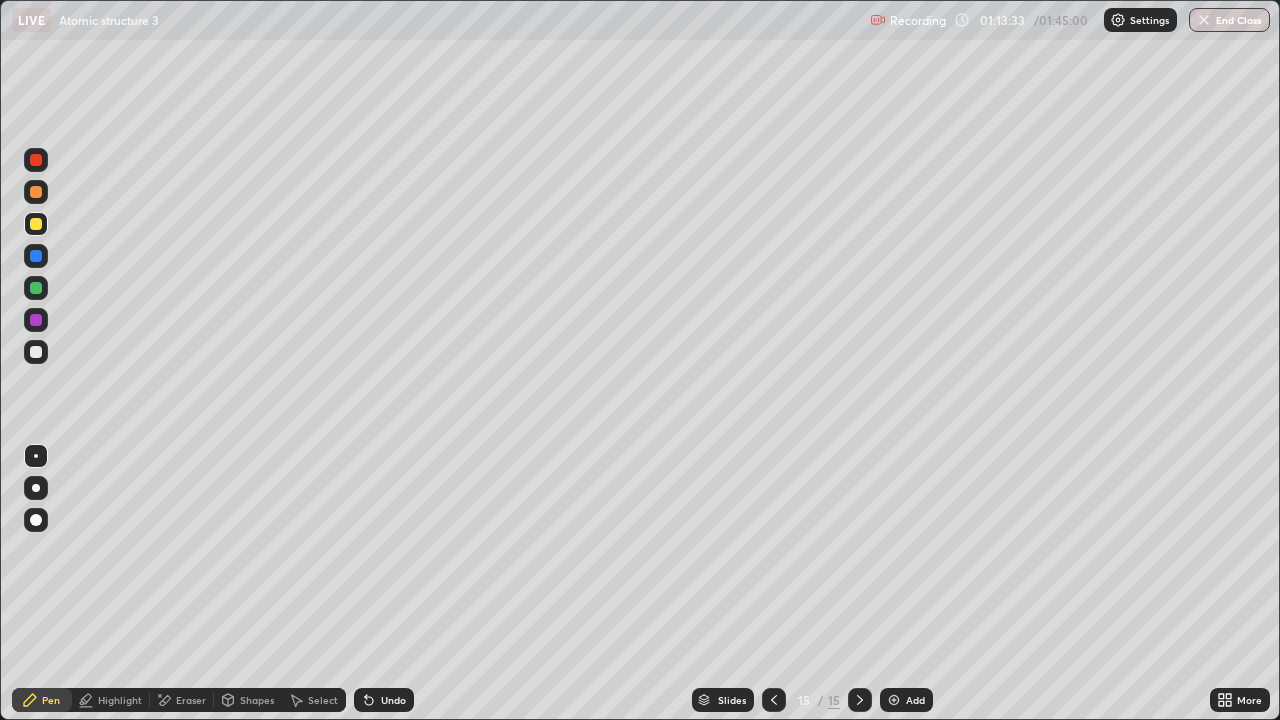 click at bounding box center (36, 352) 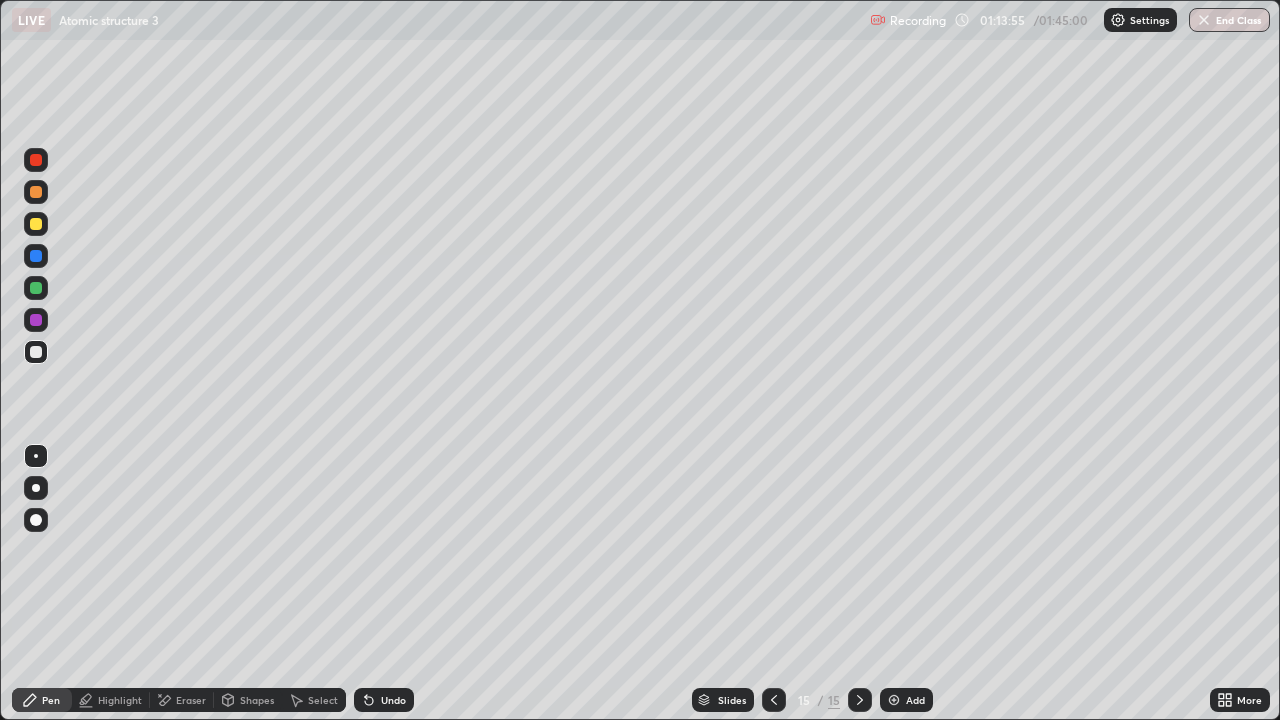click on "Add" at bounding box center (906, 700) 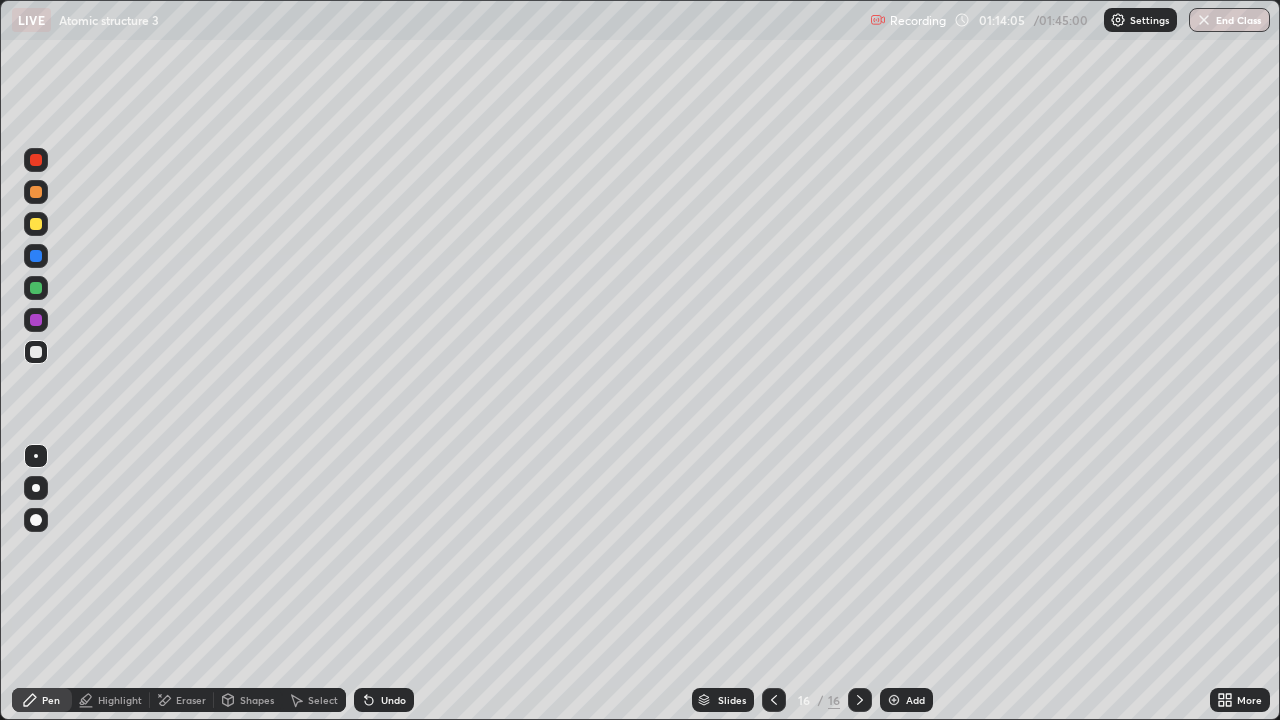 click at bounding box center (36, 288) 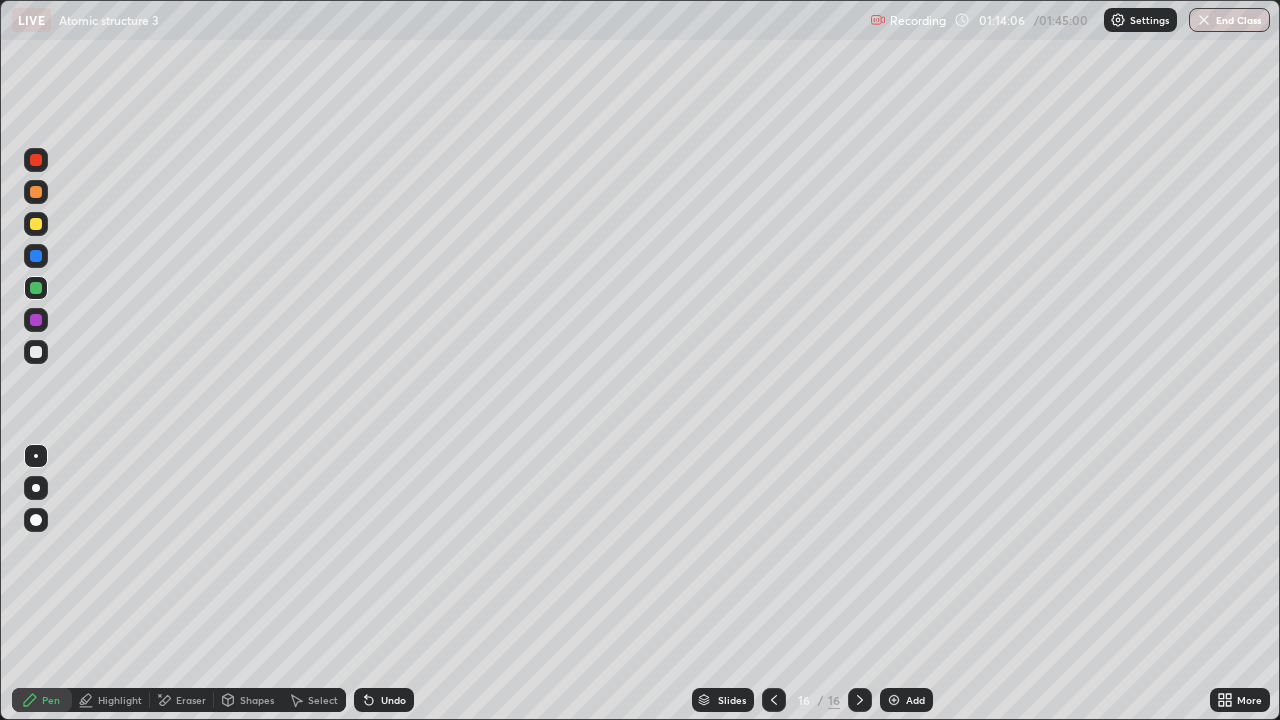 click at bounding box center (36, 520) 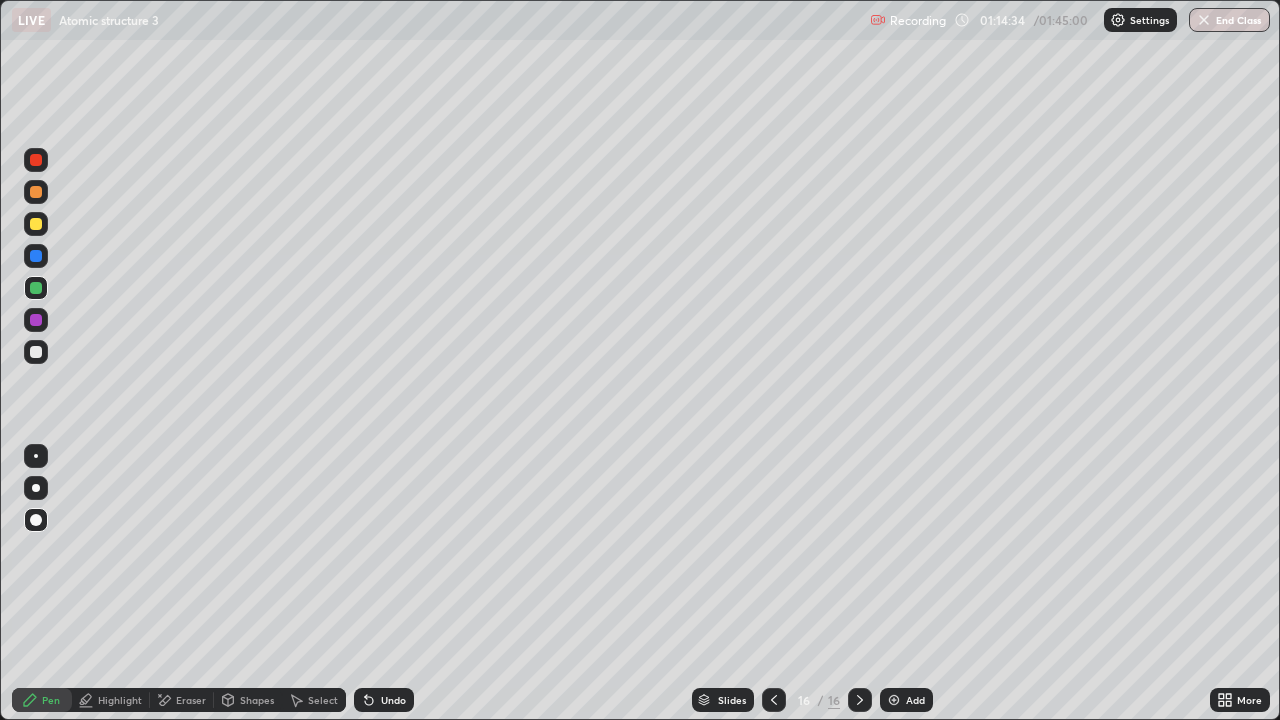click at bounding box center (774, 700) 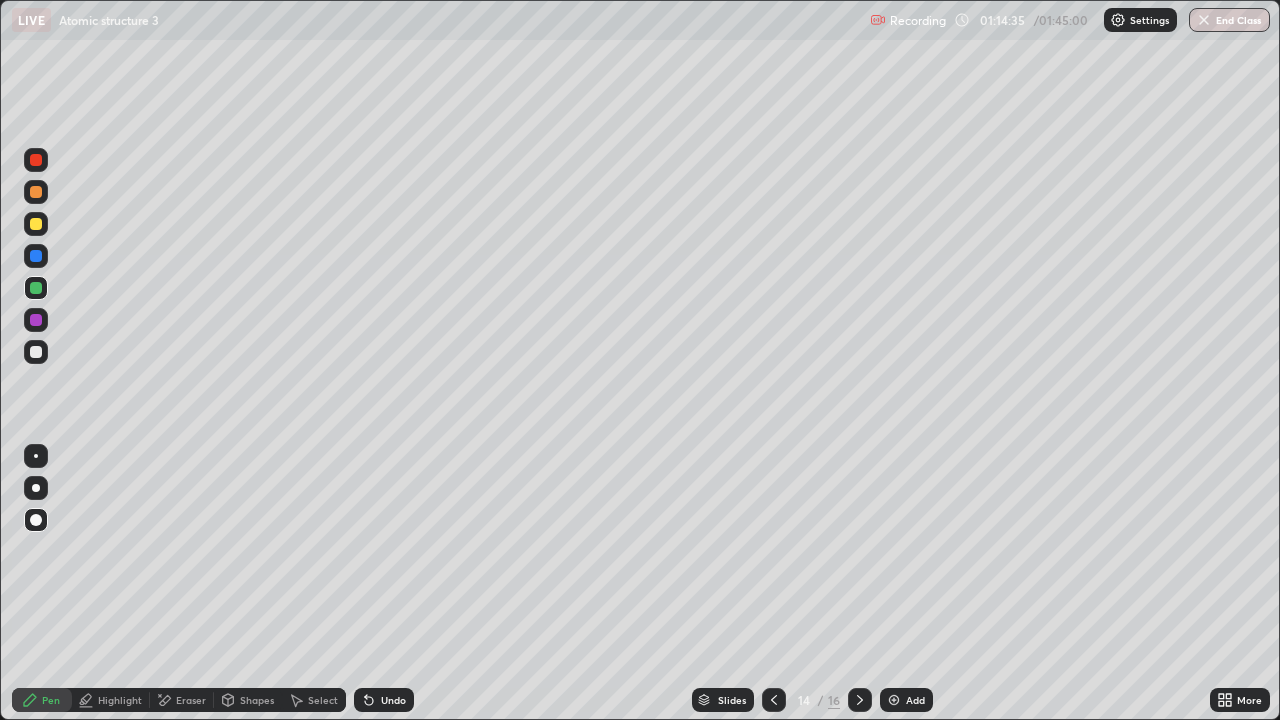 click at bounding box center [774, 700] 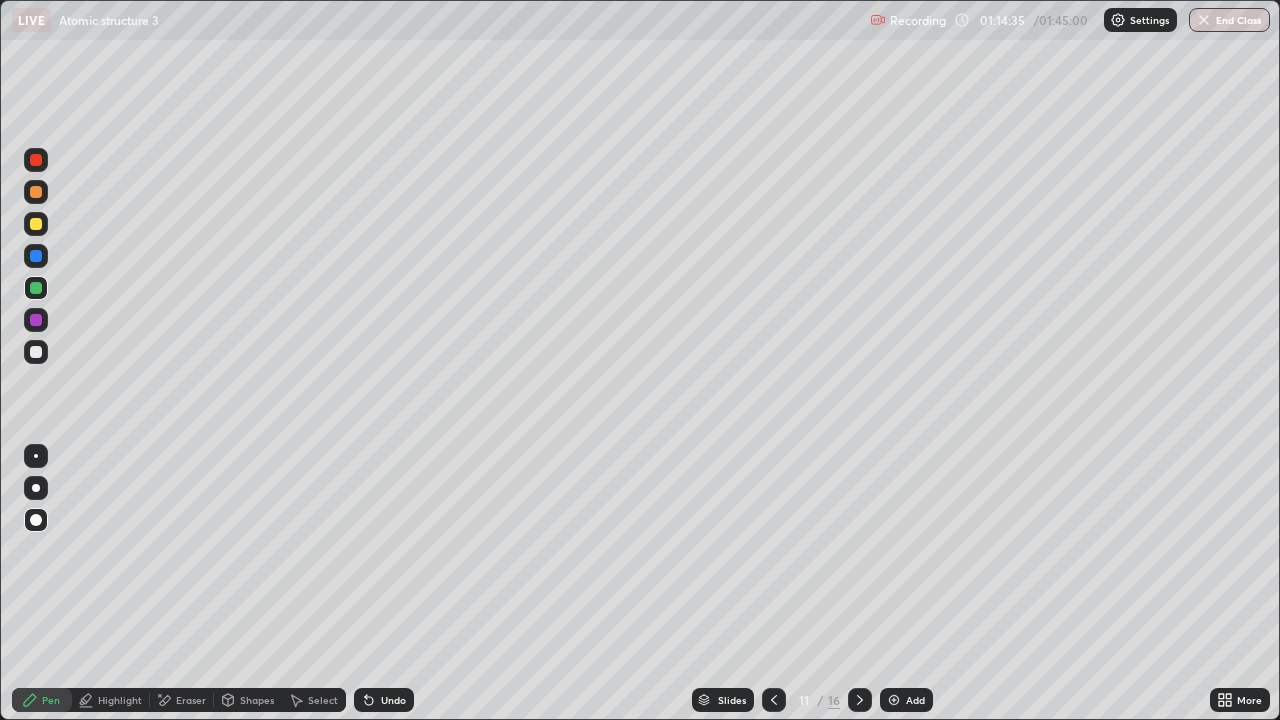 click at bounding box center [774, 700] 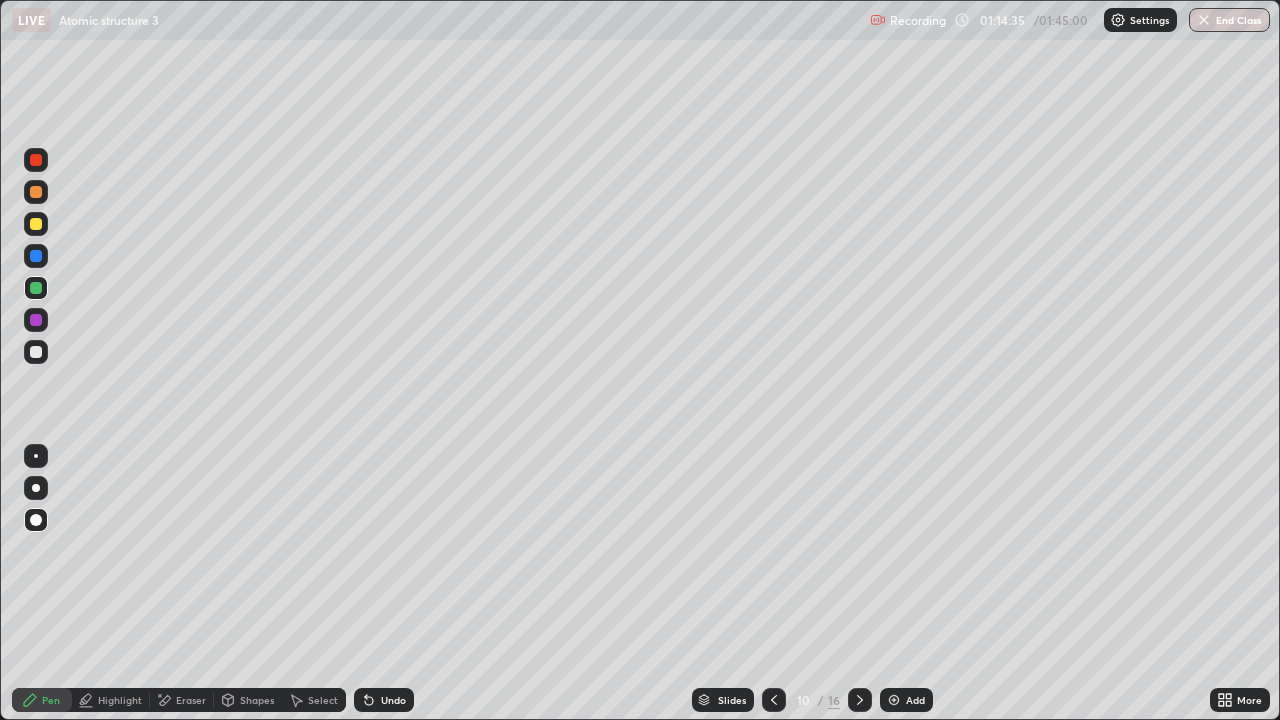 click at bounding box center [774, 700] 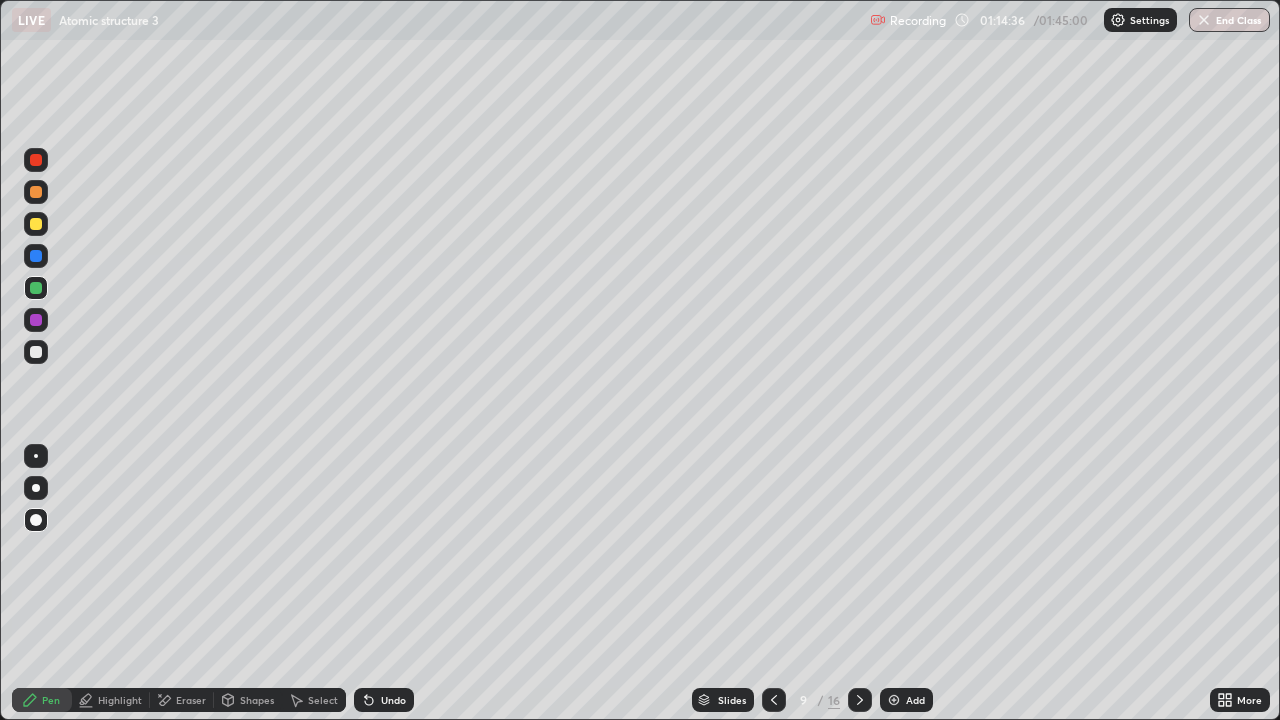 click on "Slides" at bounding box center [723, 700] 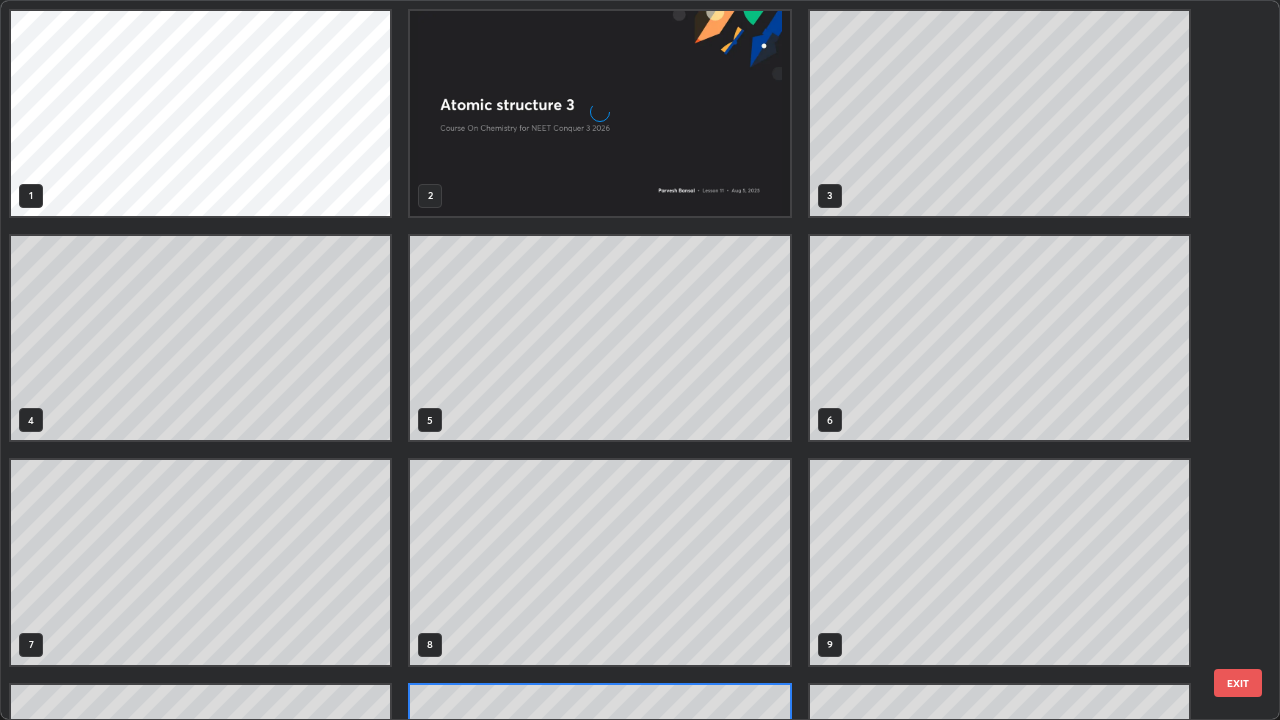 scroll, scrollTop: 180, scrollLeft: 0, axis: vertical 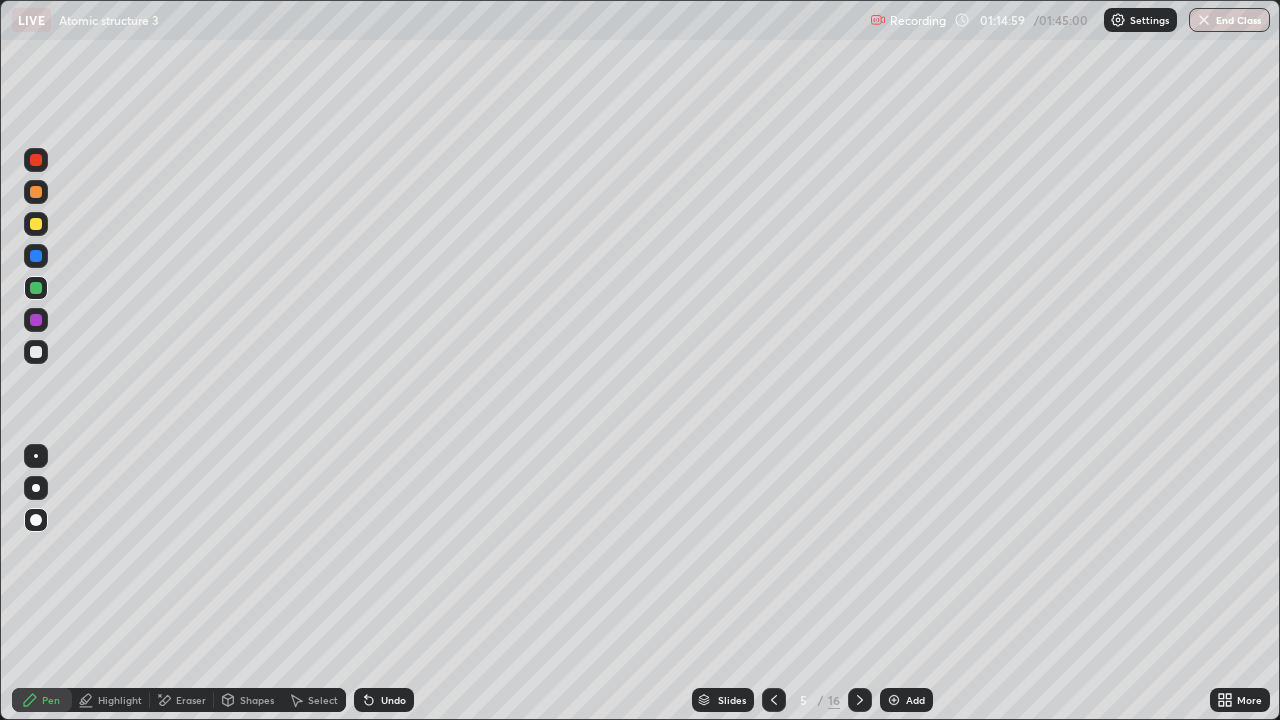 click at bounding box center (774, 700) 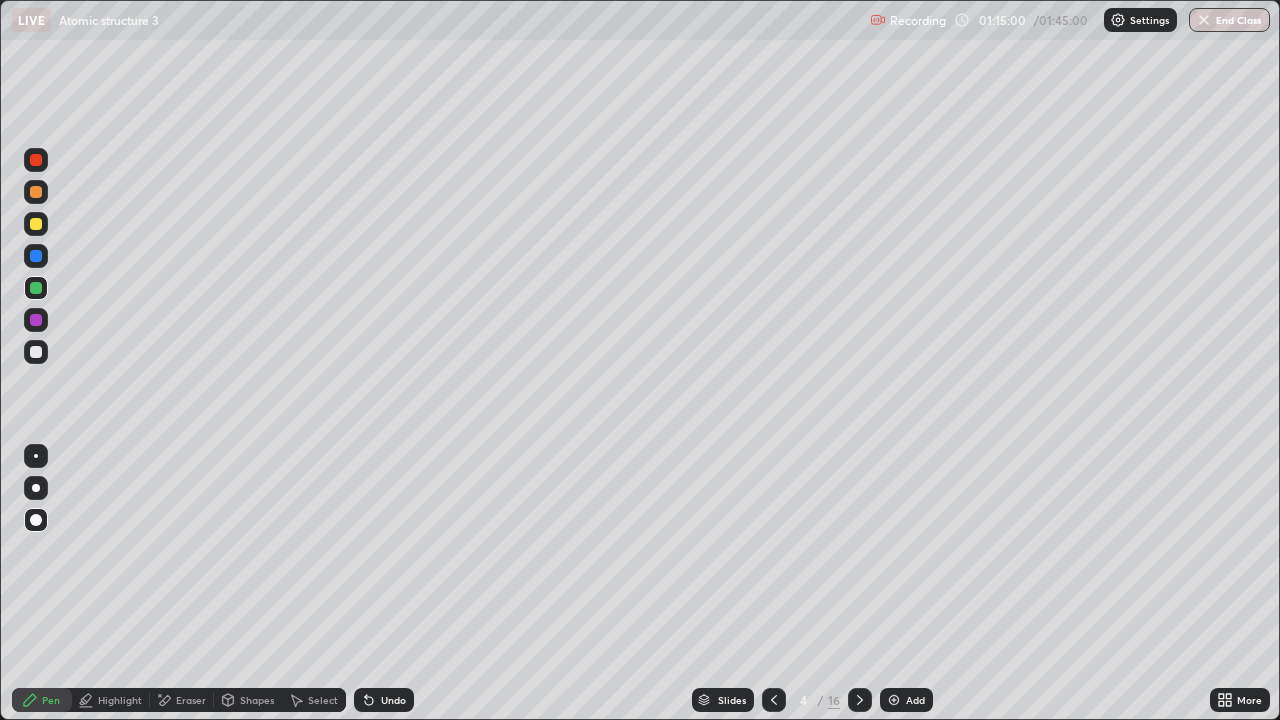 click 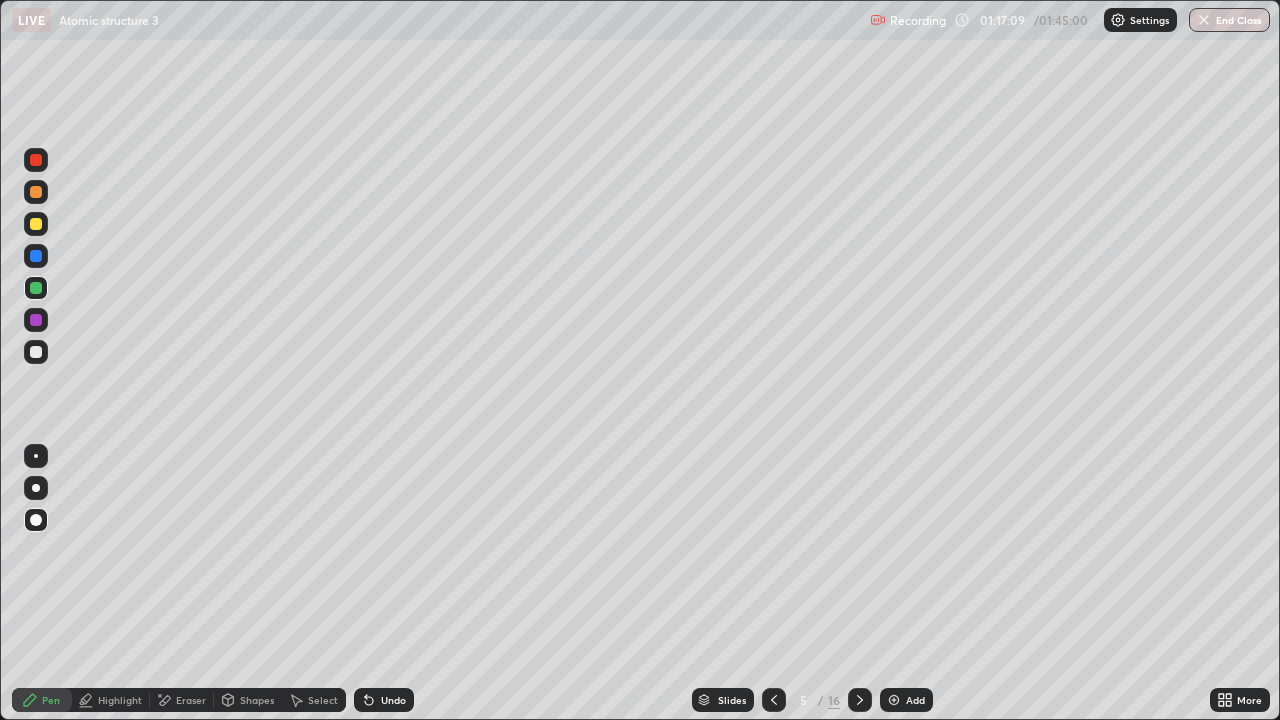 click 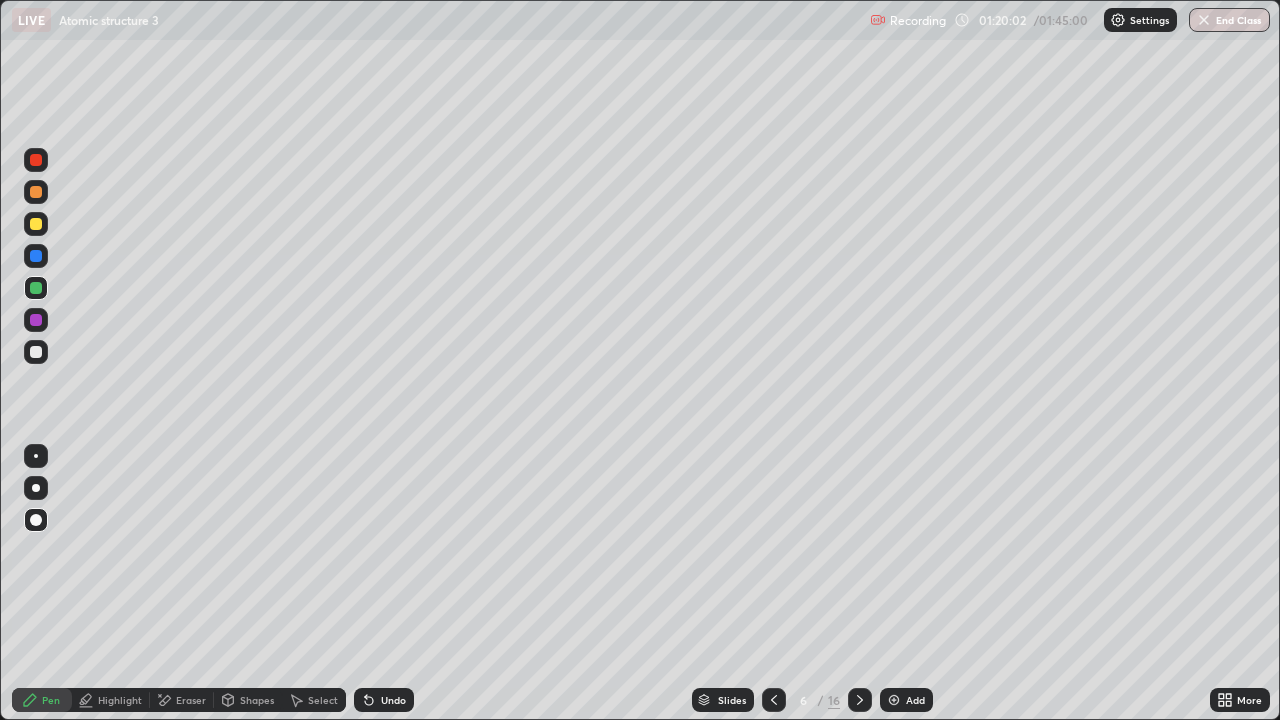 click at bounding box center [860, 700] 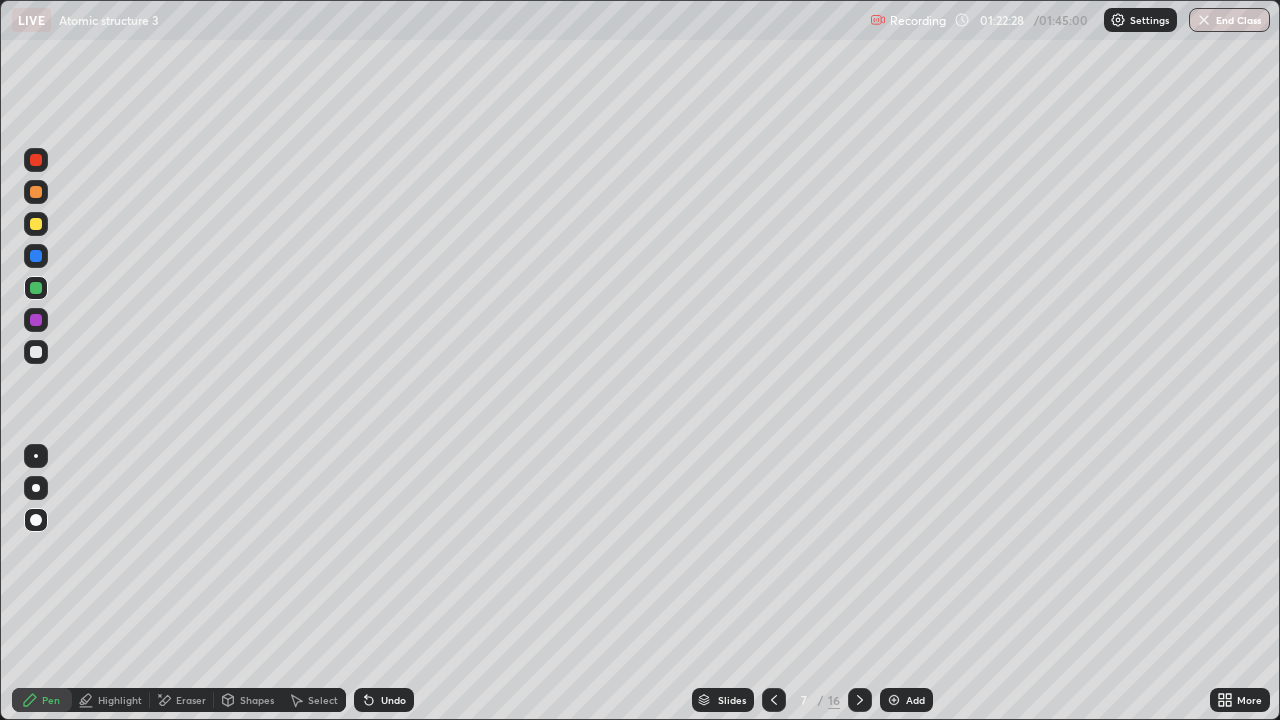 click 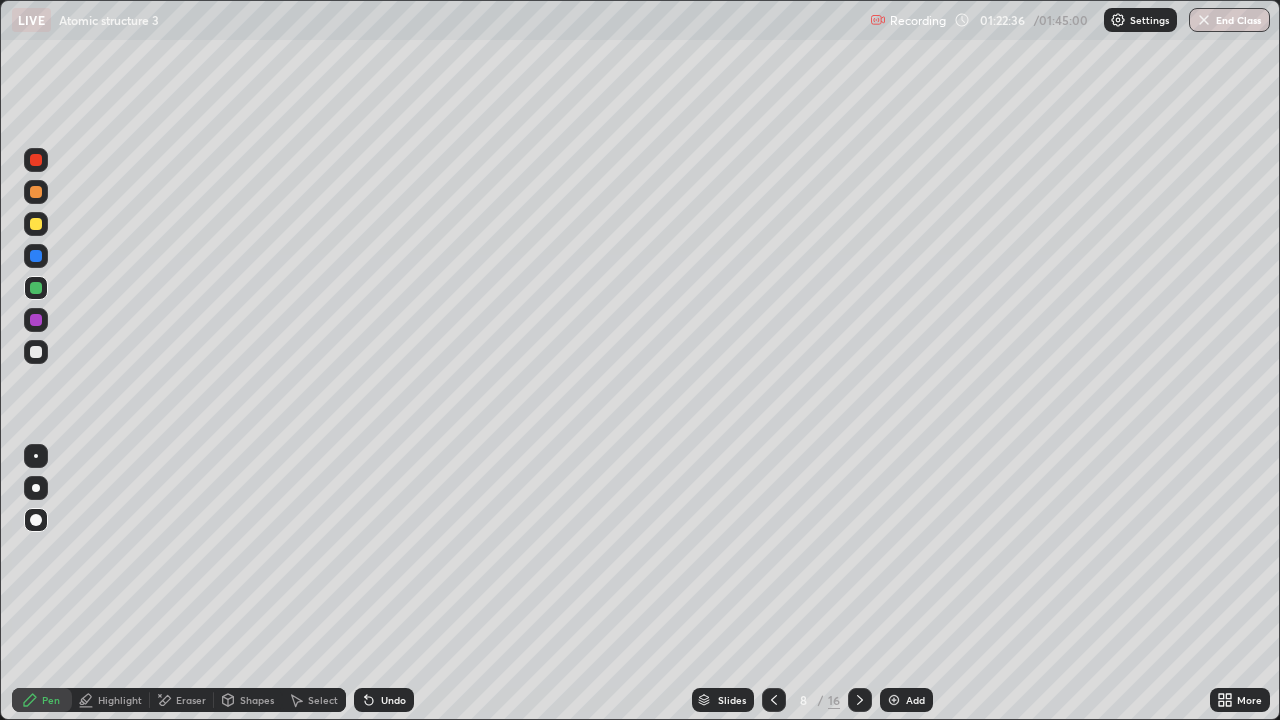 click 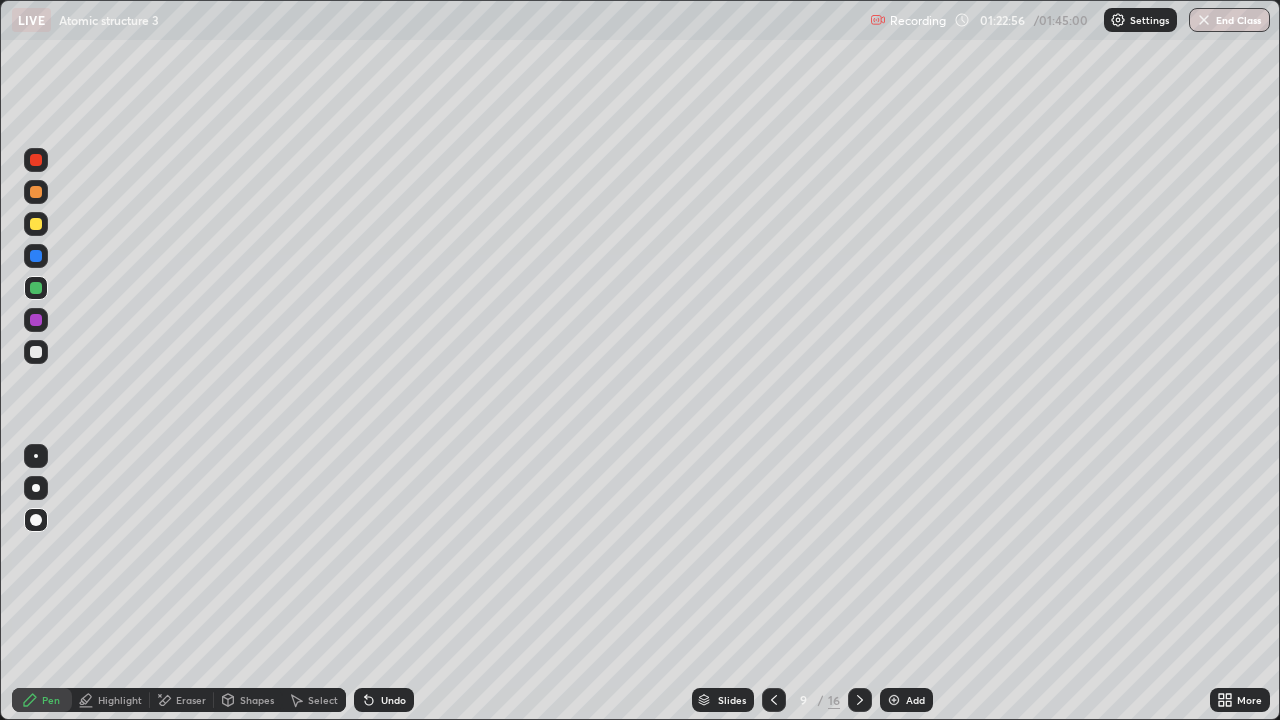 click 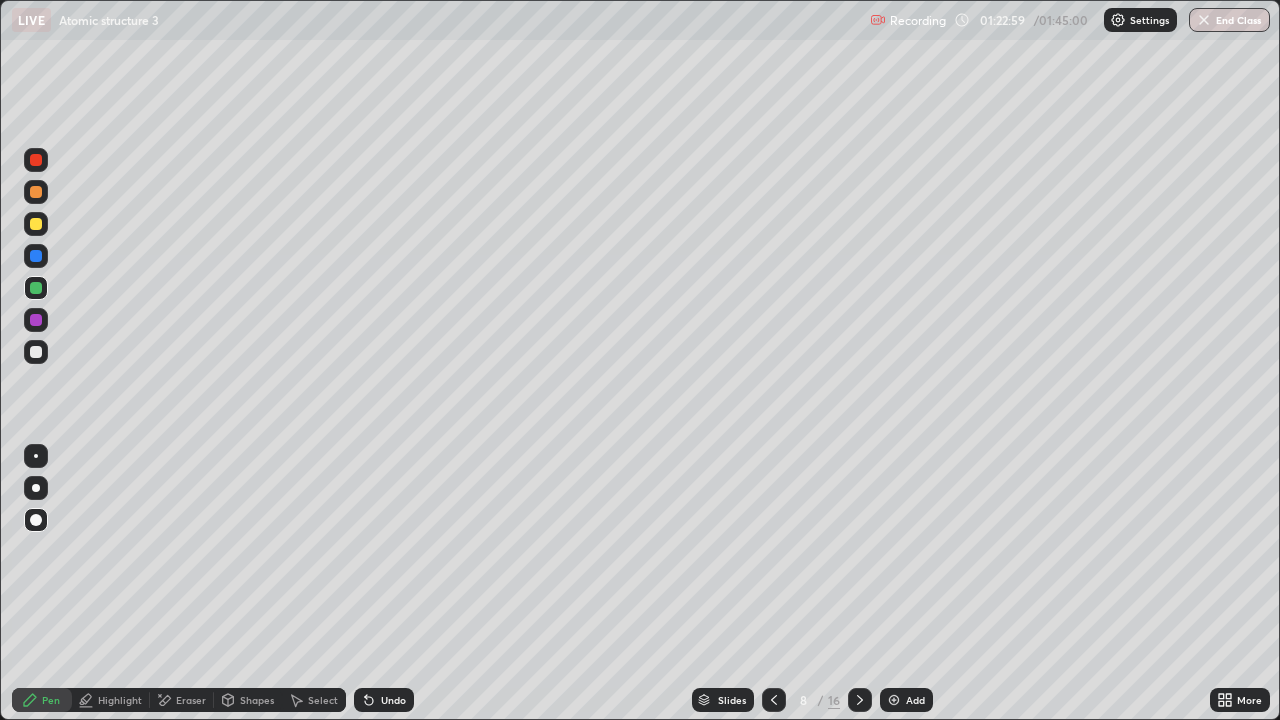 click at bounding box center [860, 700] 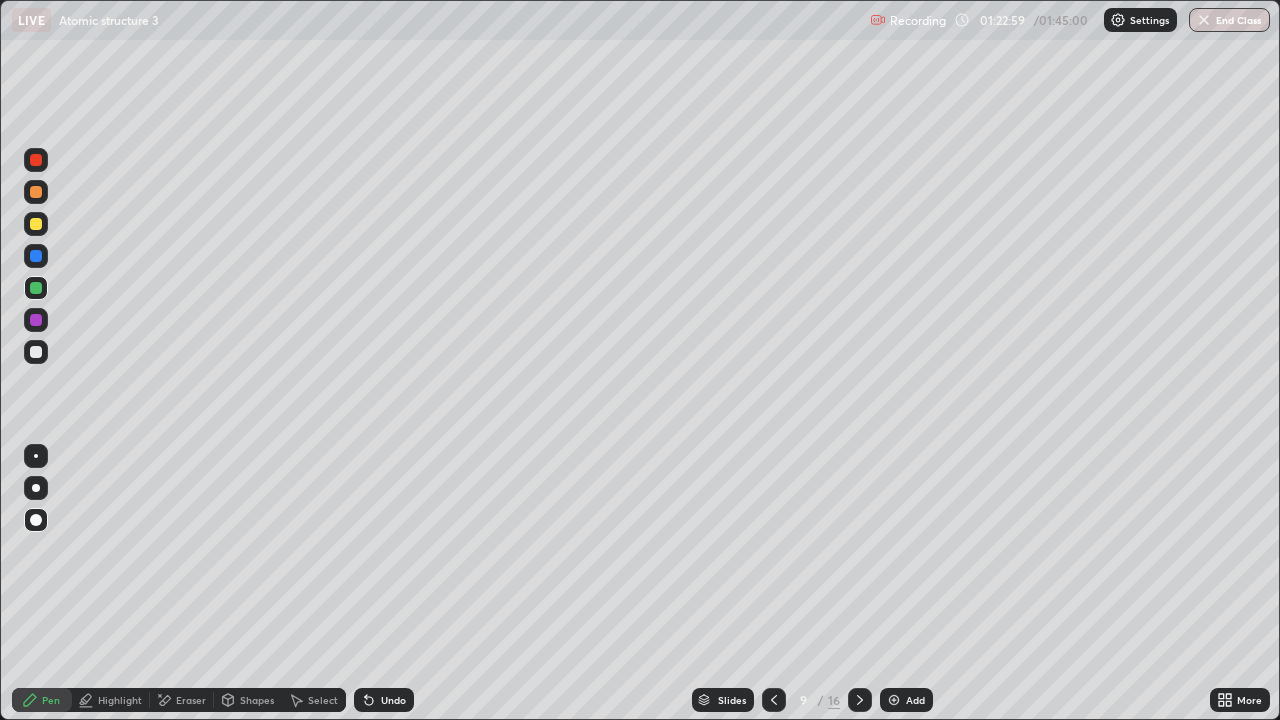 click 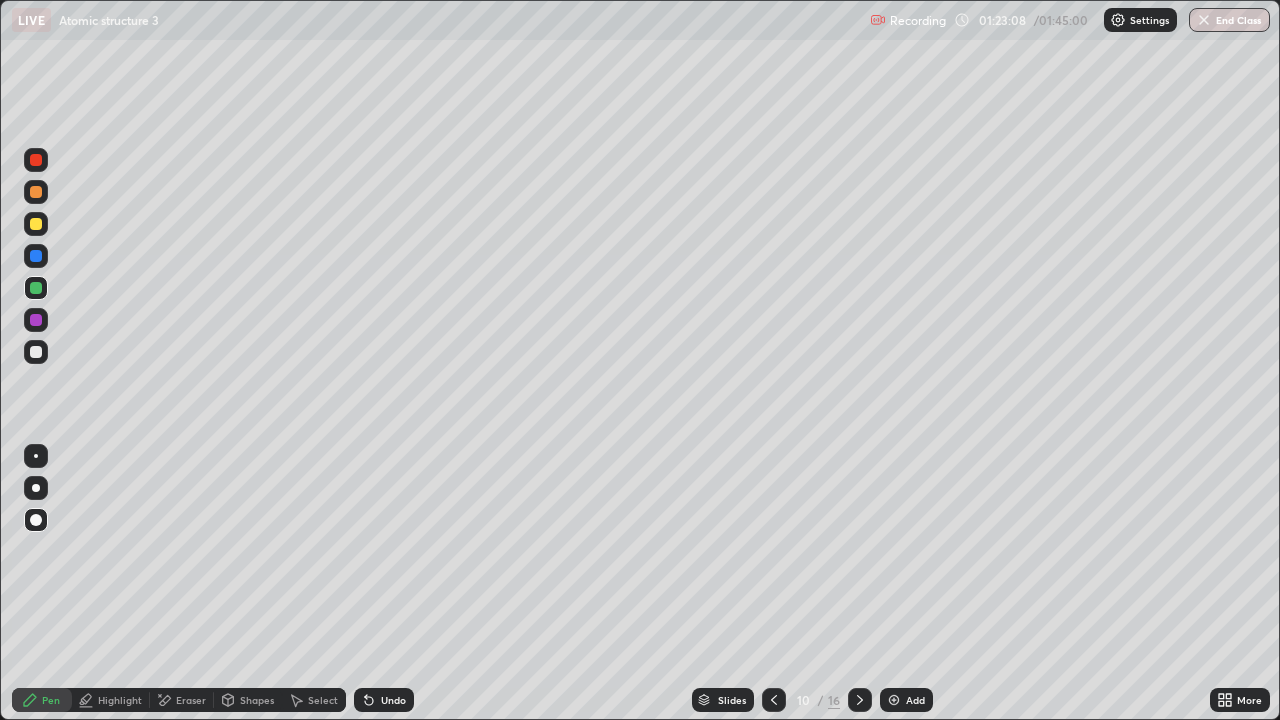 click at bounding box center [36, 224] 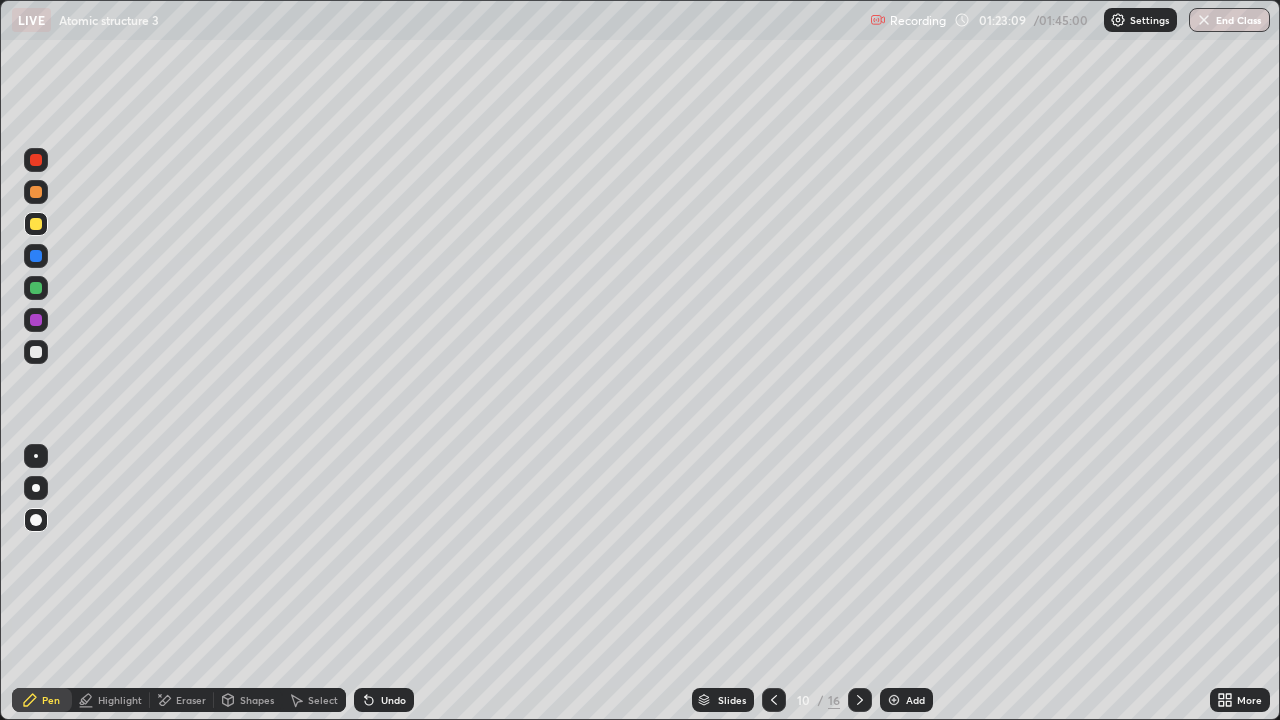 click at bounding box center (774, 700) 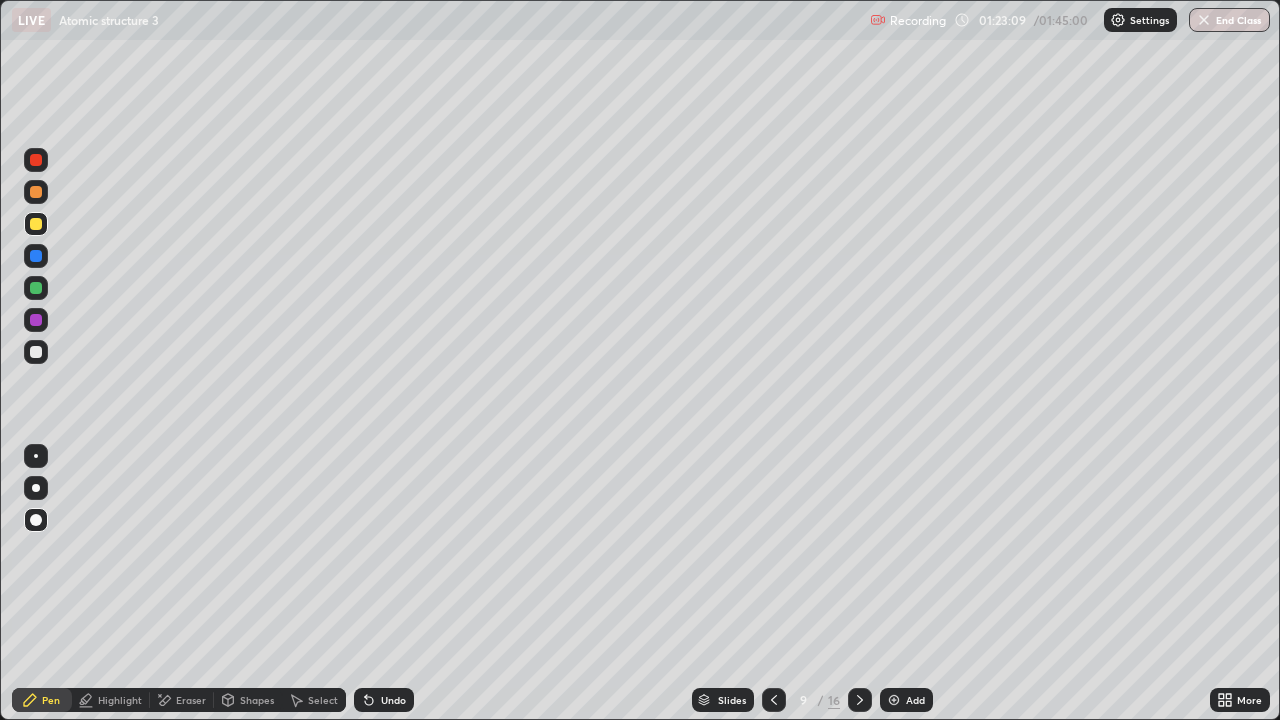 click 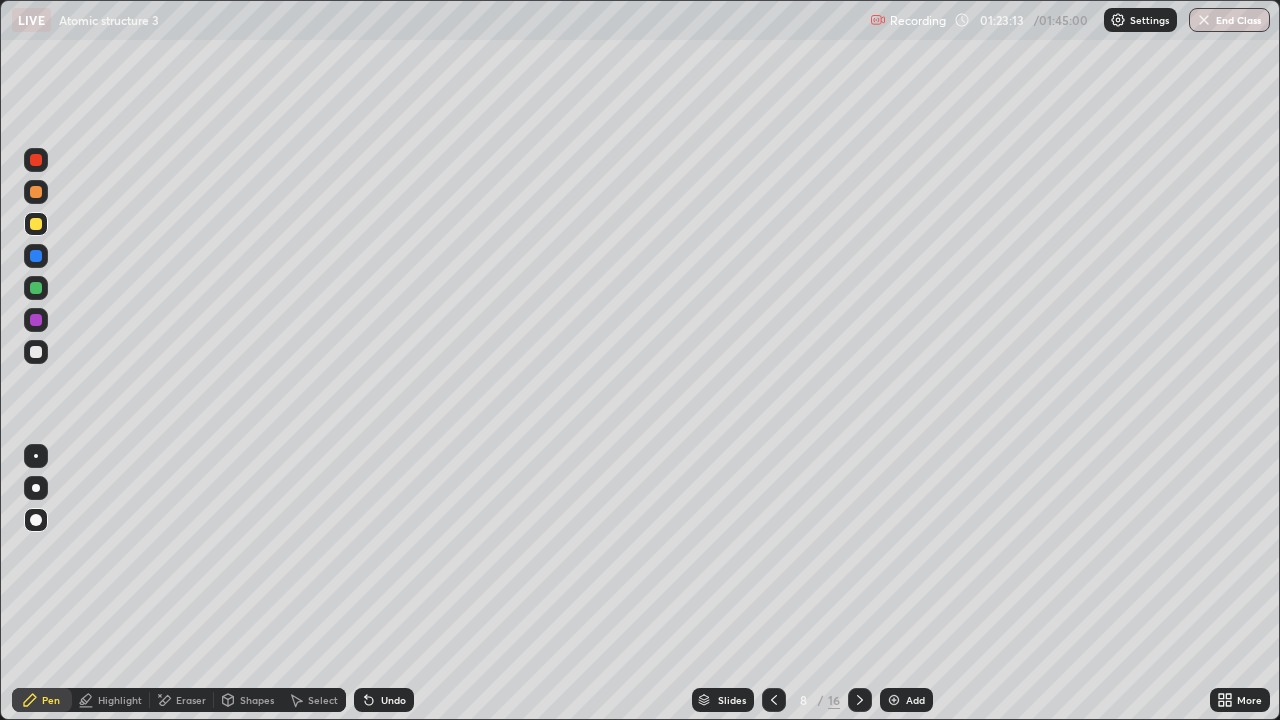 click at bounding box center (860, 700) 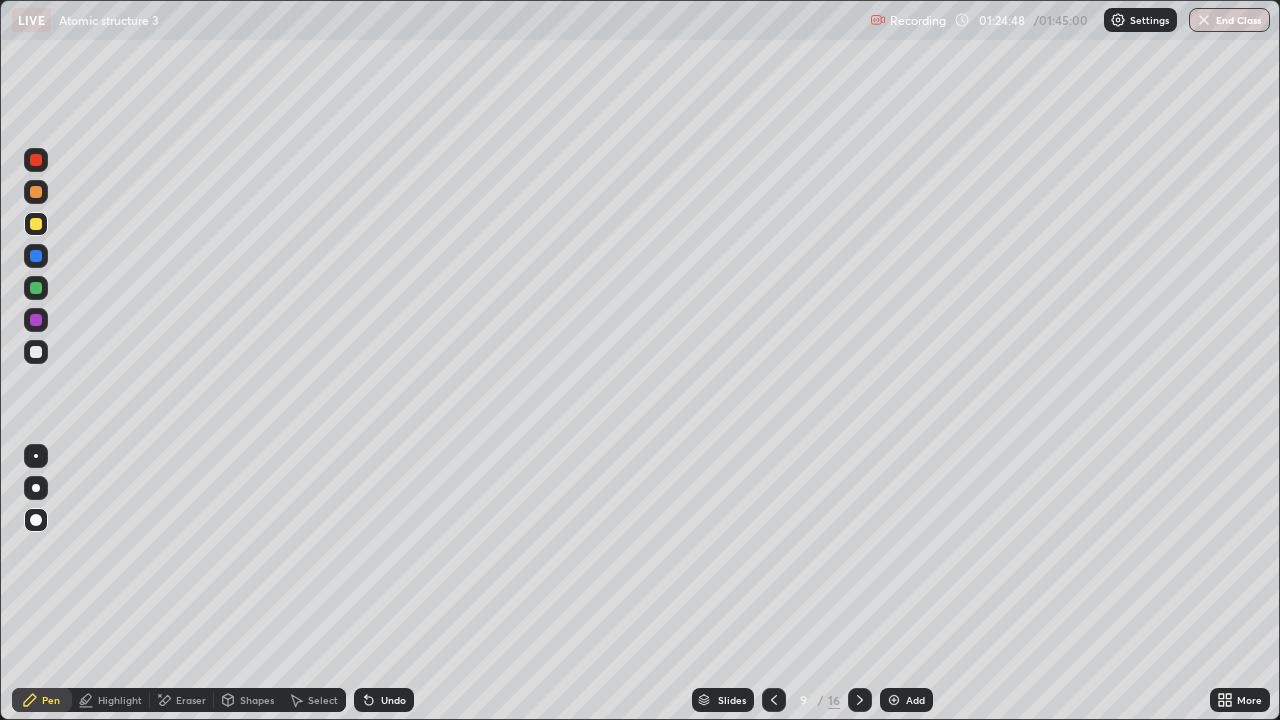 click 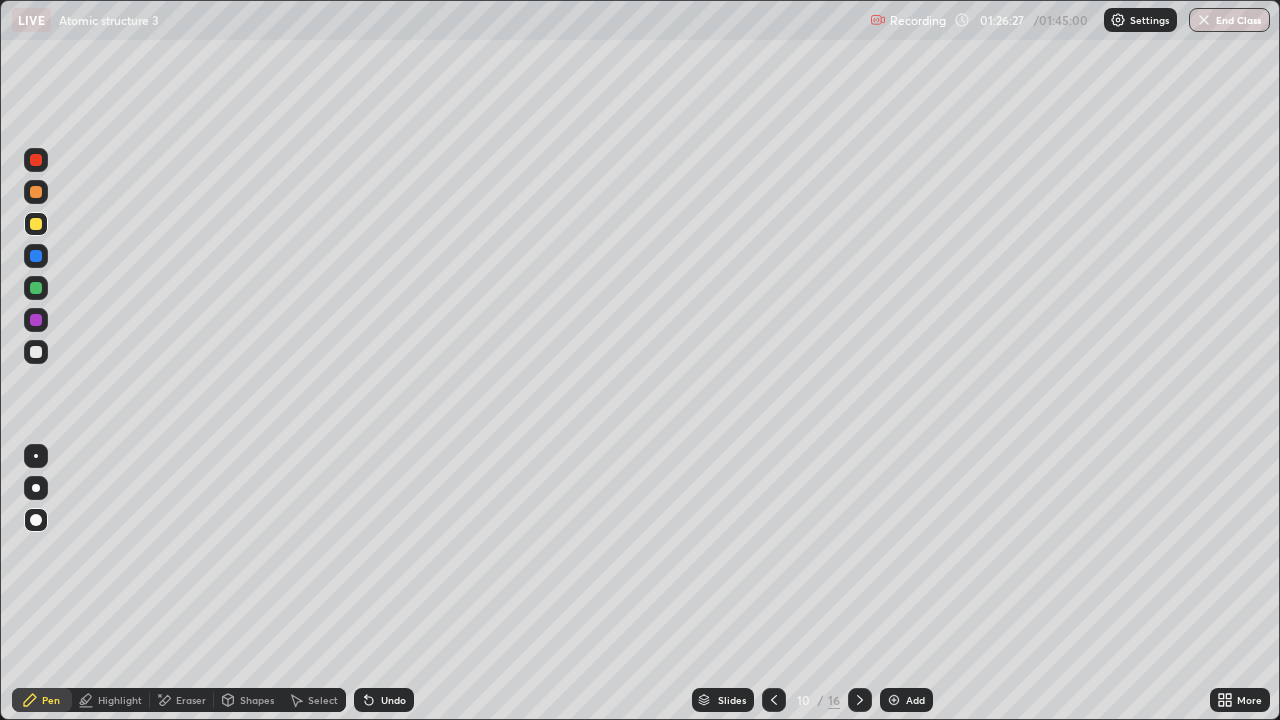 click 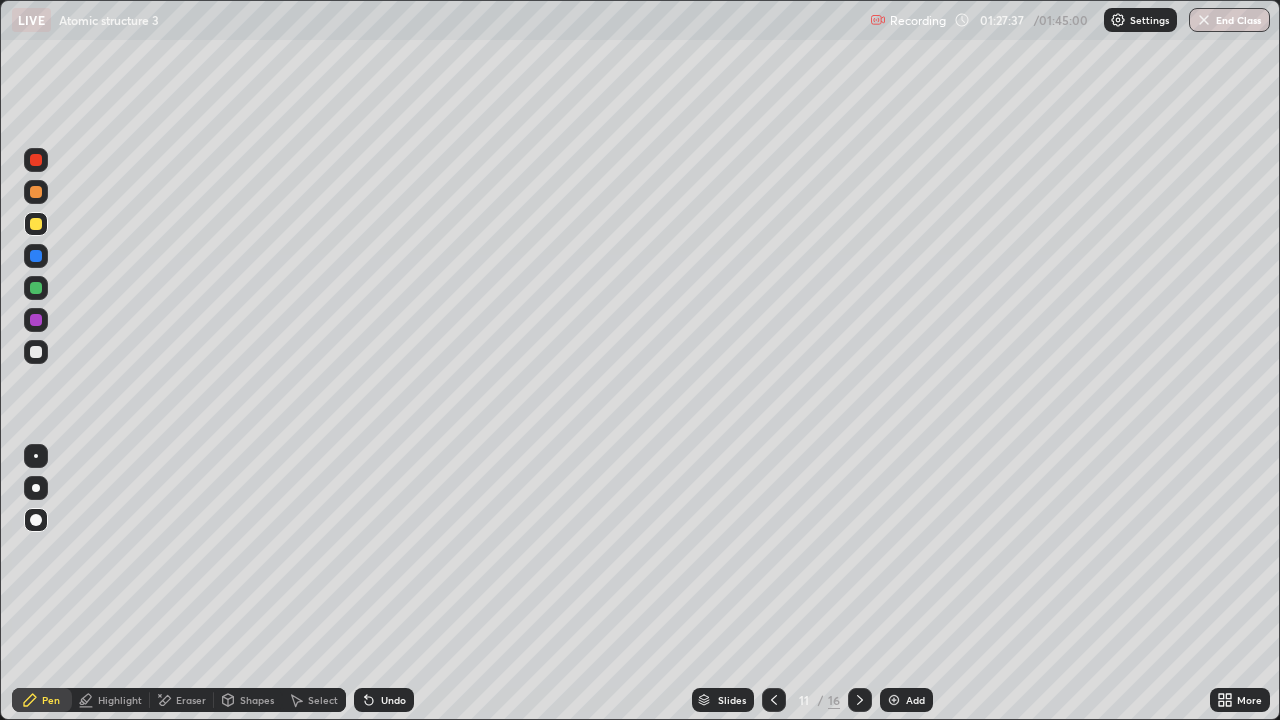 click at bounding box center (860, 700) 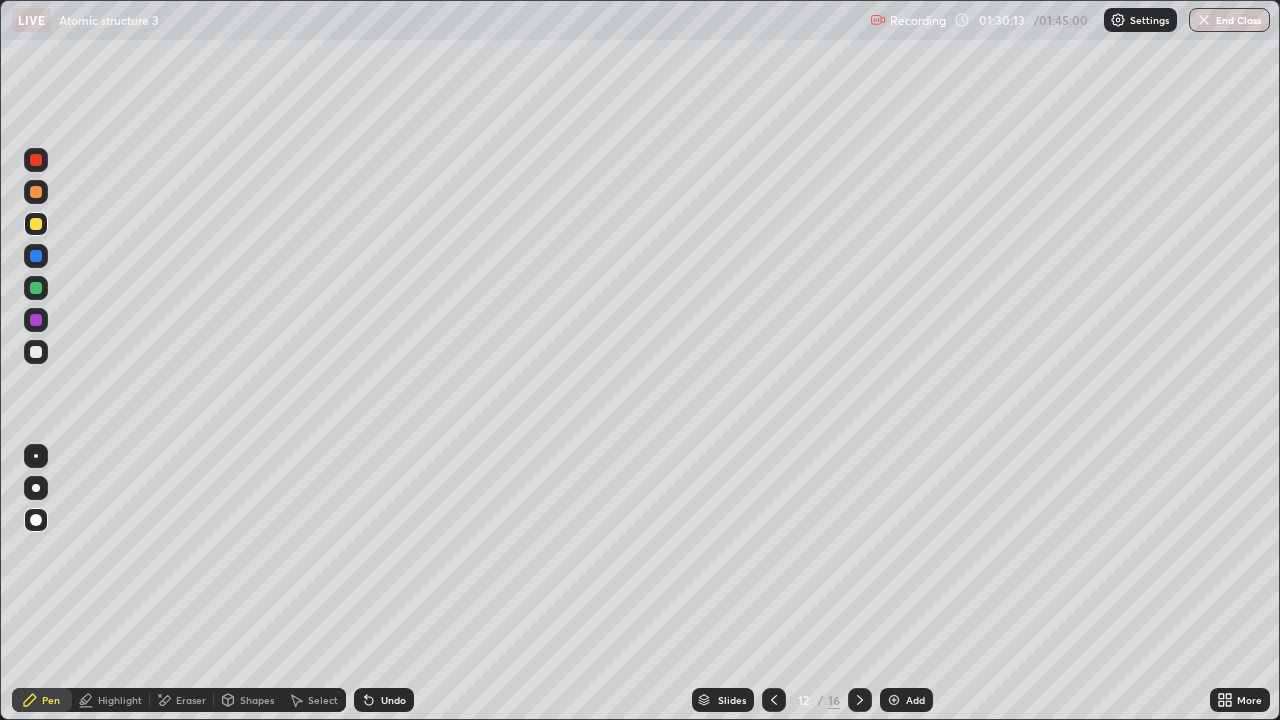 click at bounding box center [860, 700] 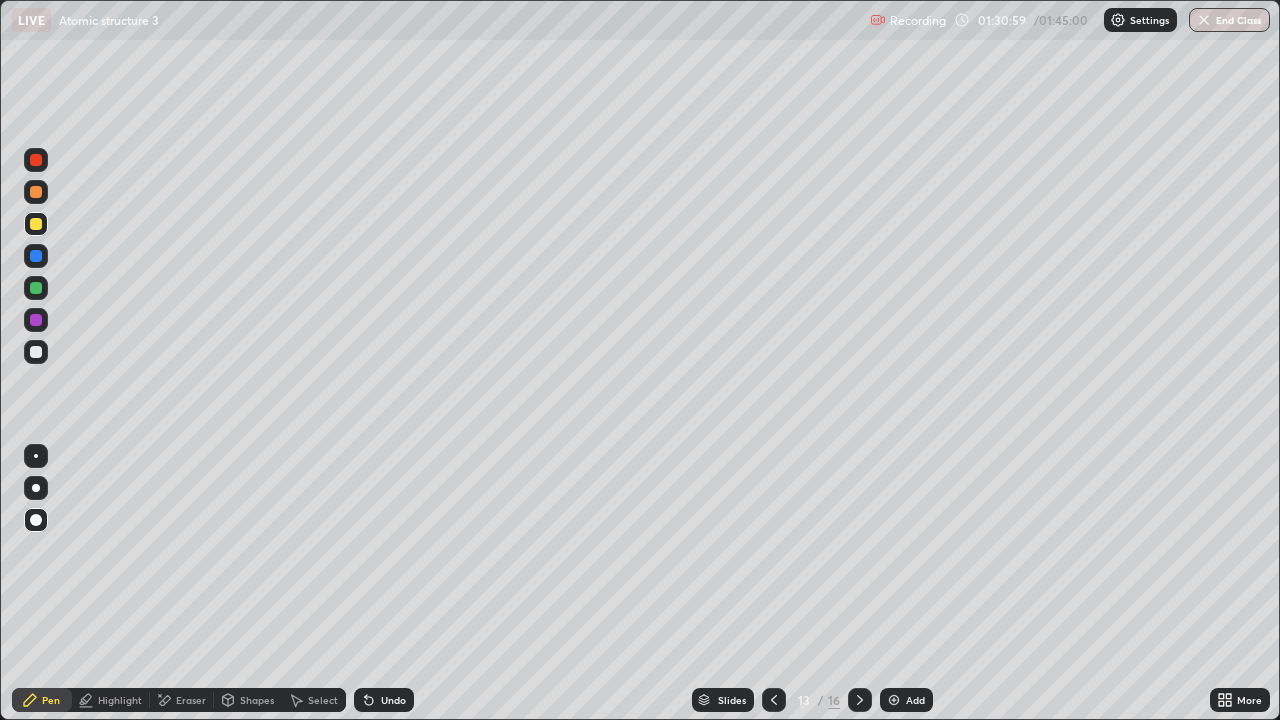 click on "Undo" at bounding box center (393, 700) 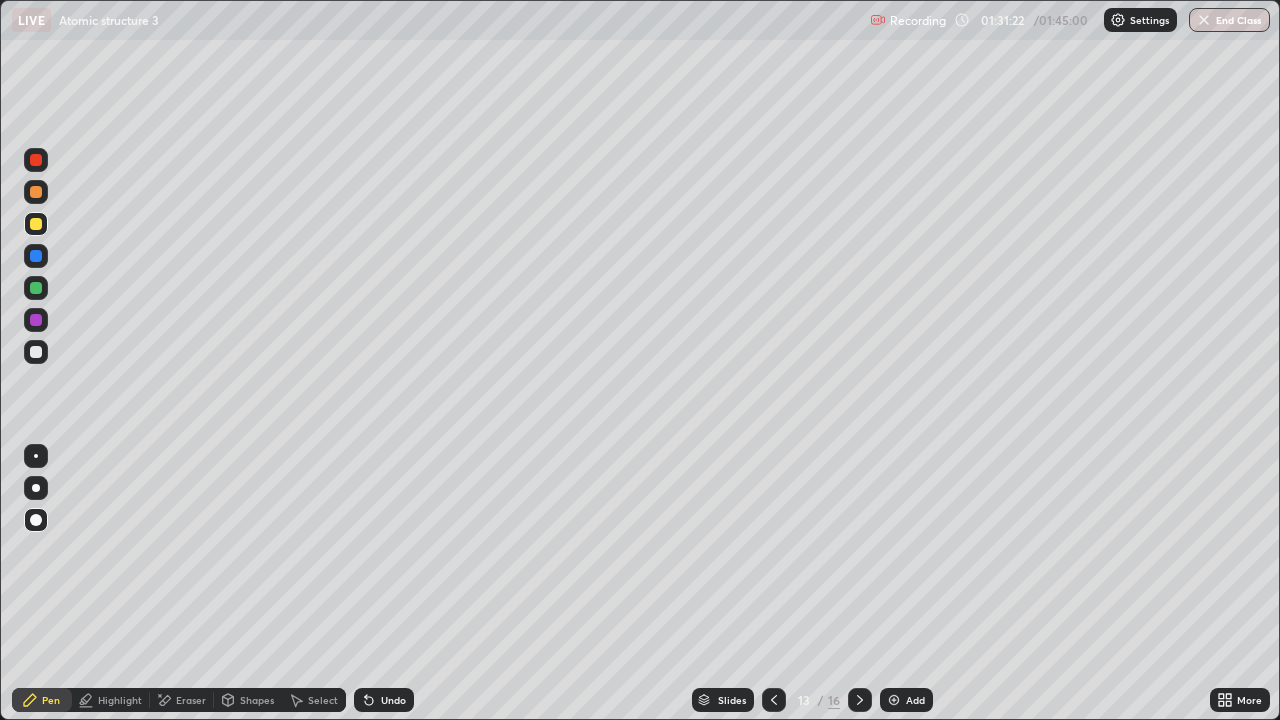 click 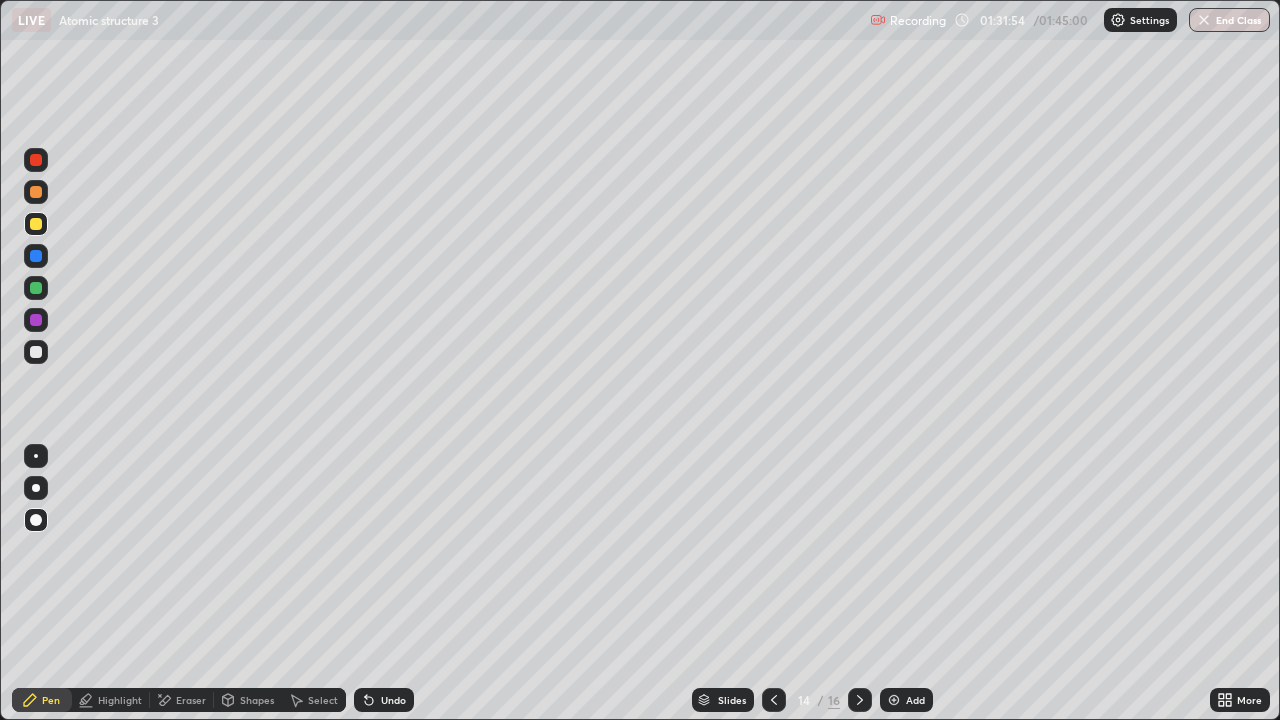 click at bounding box center (860, 700) 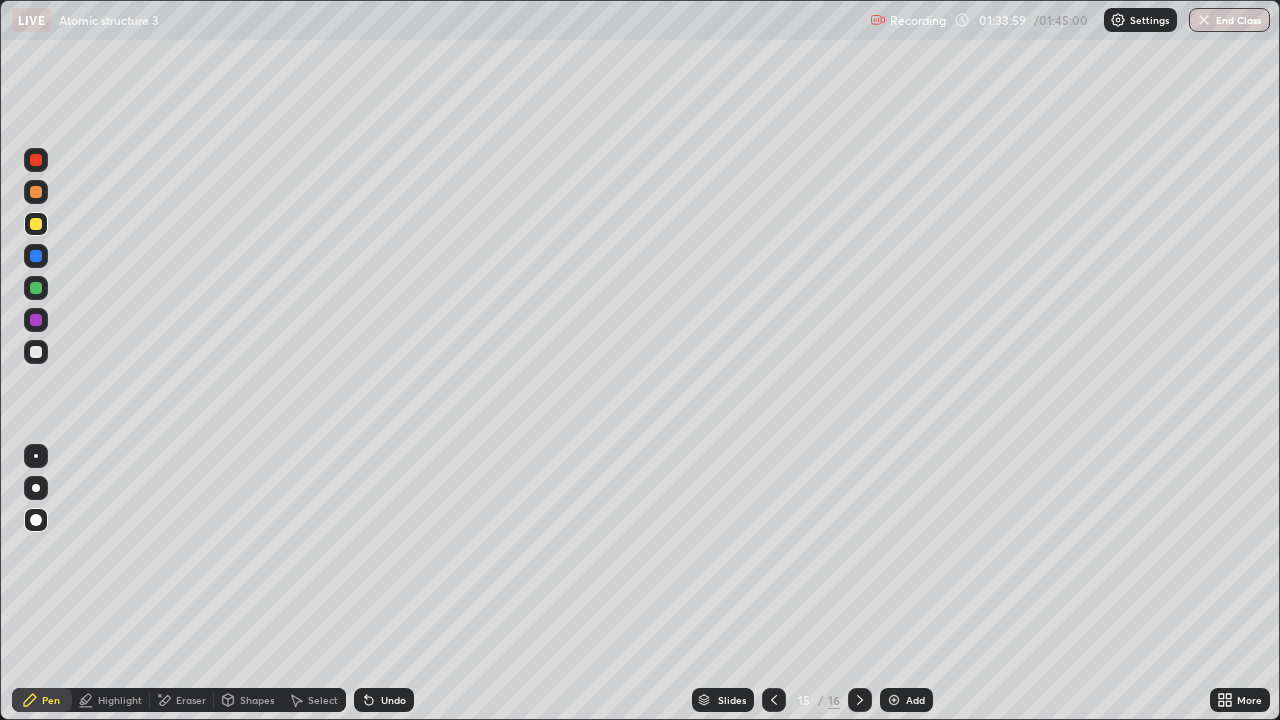 click 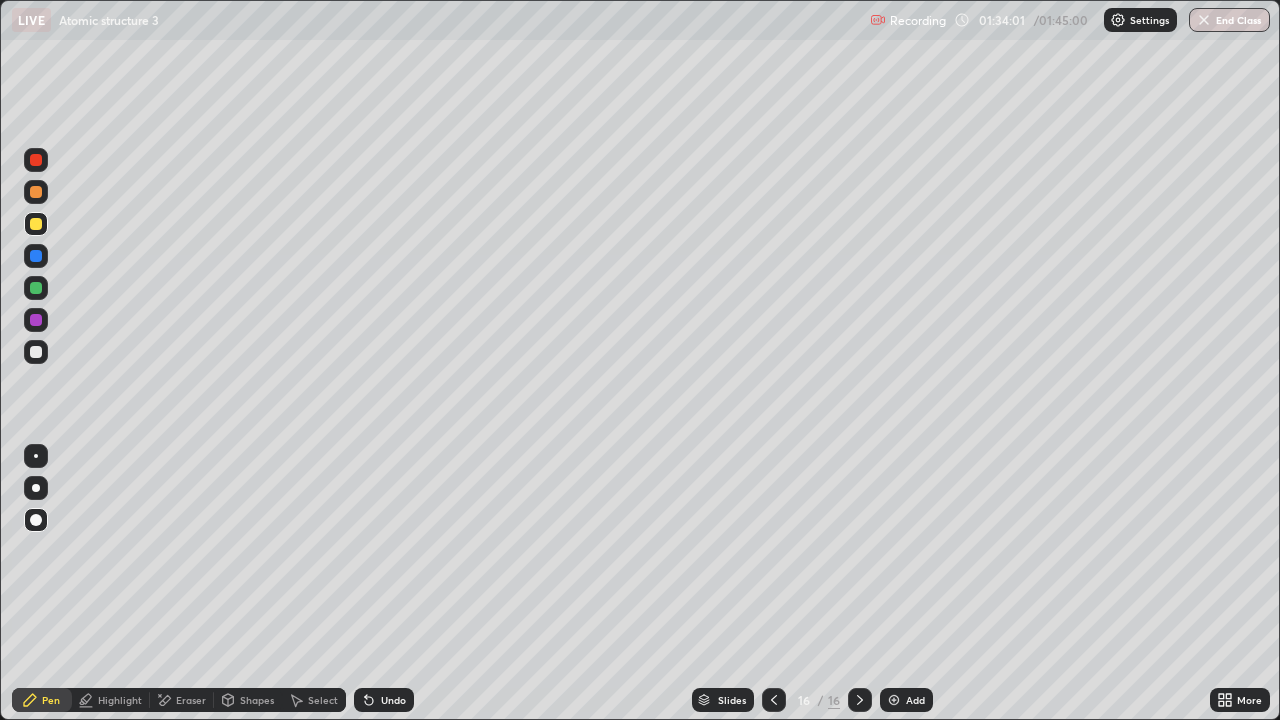 click at bounding box center [36, 352] 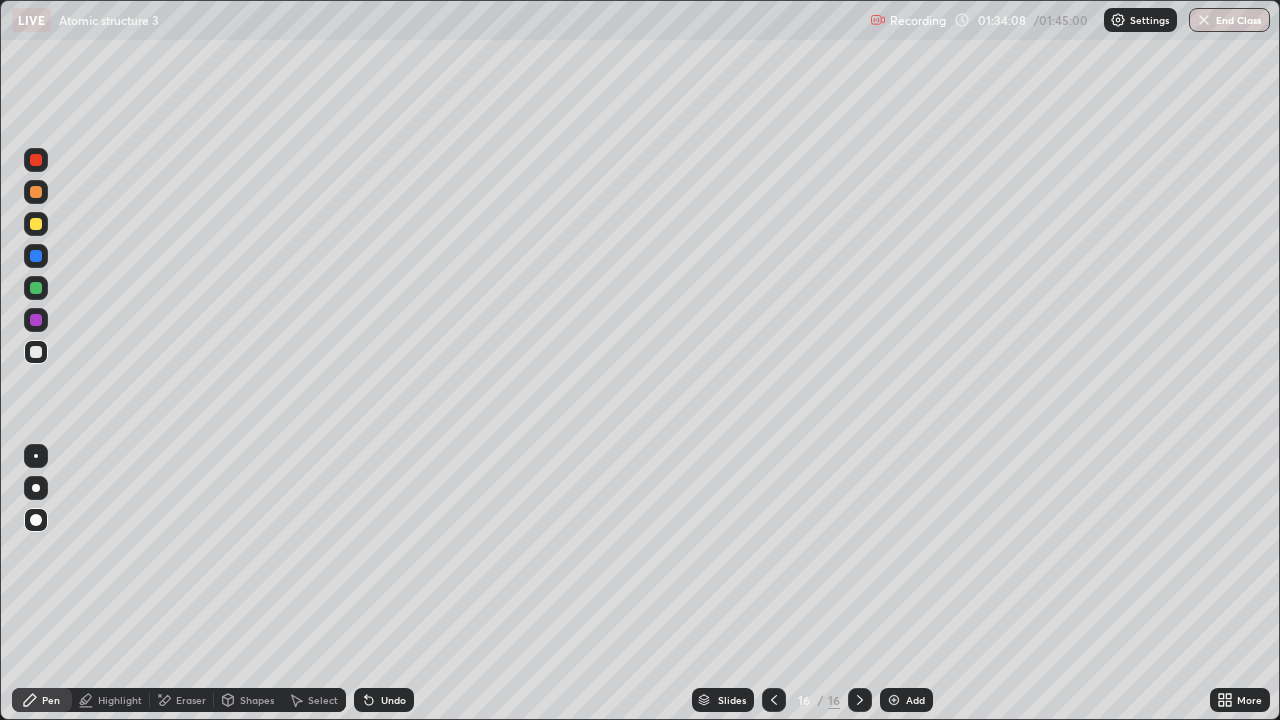 click at bounding box center [36, 320] 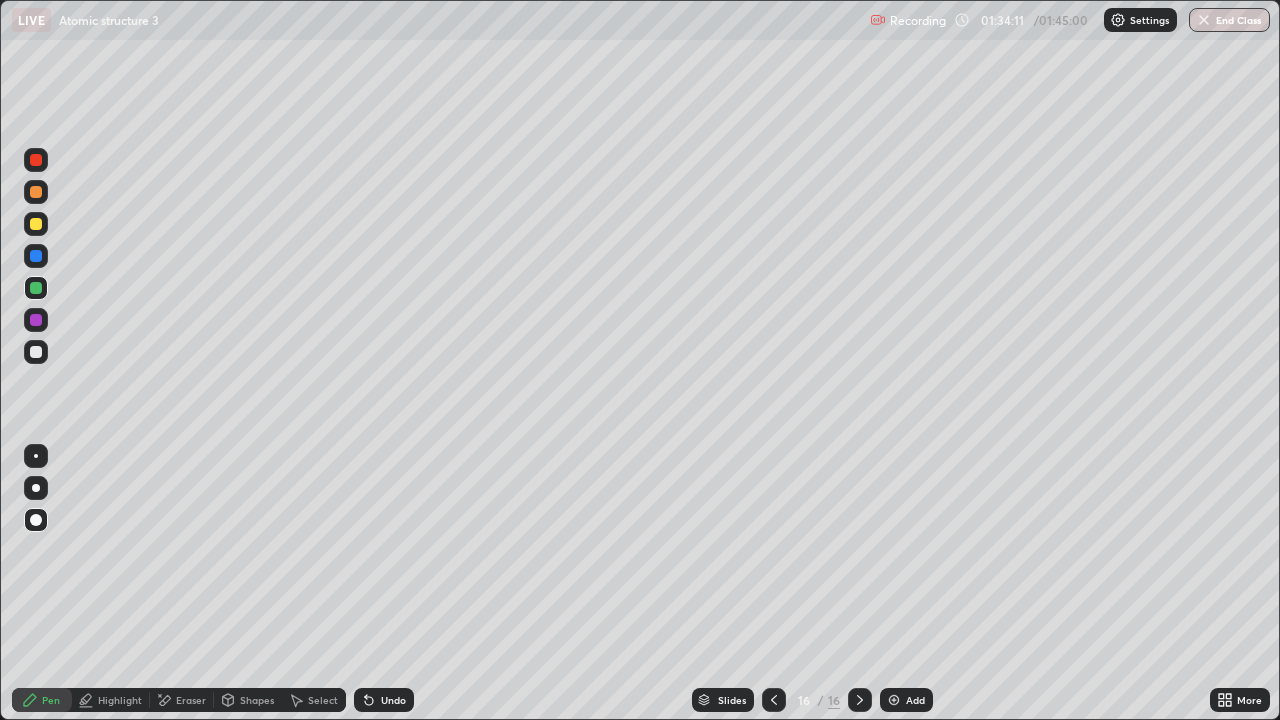 click at bounding box center [36, 456] 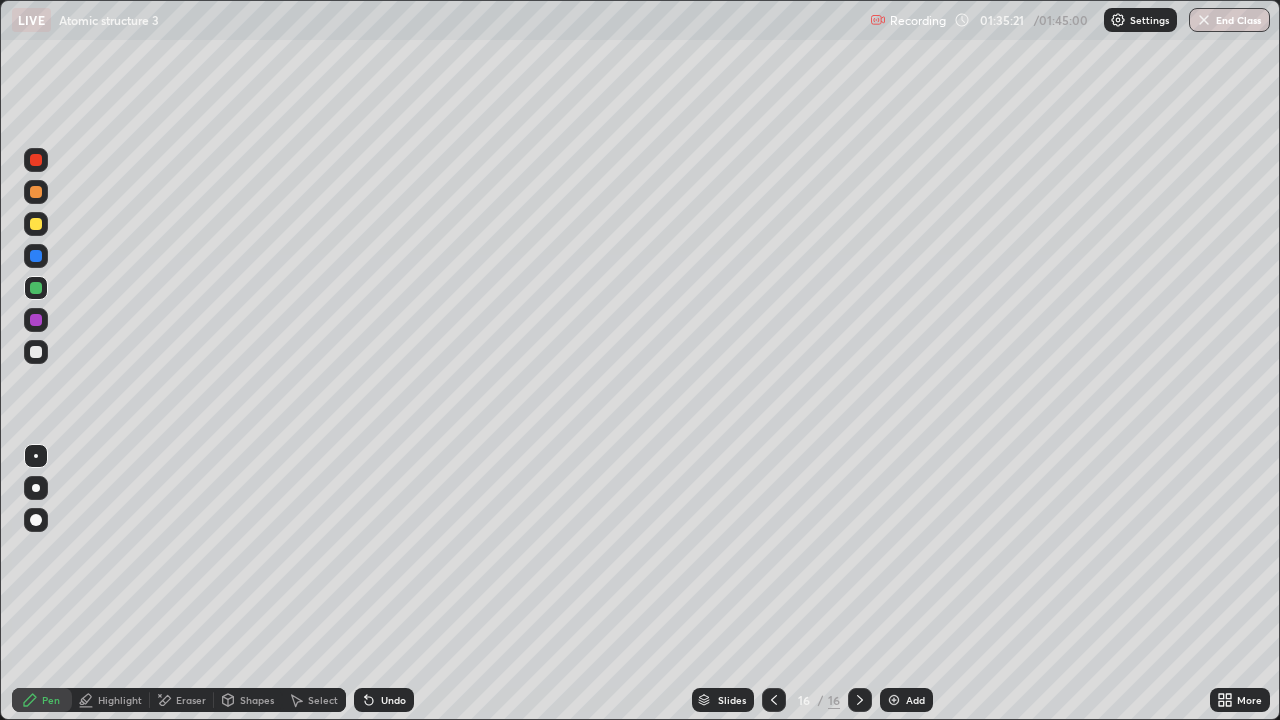 click on "Select" at bounding box center (323, 700) 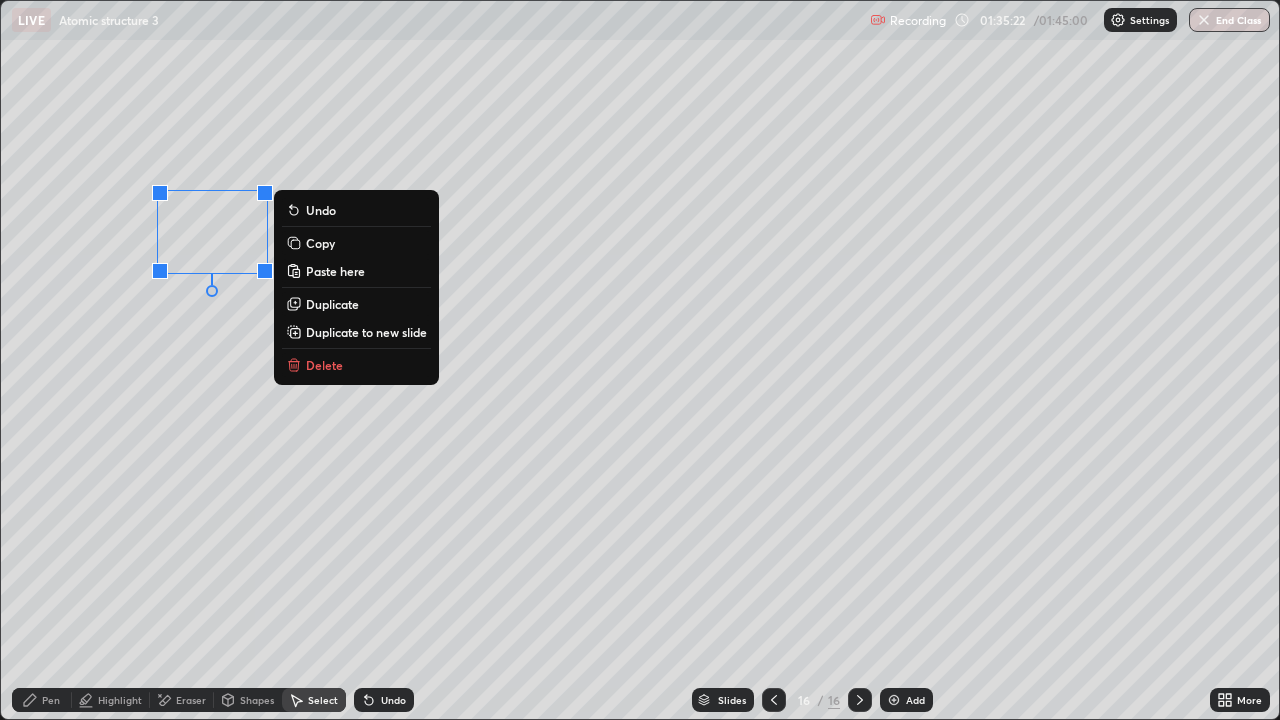 click on "Delete" at bounding box center [356, 365] 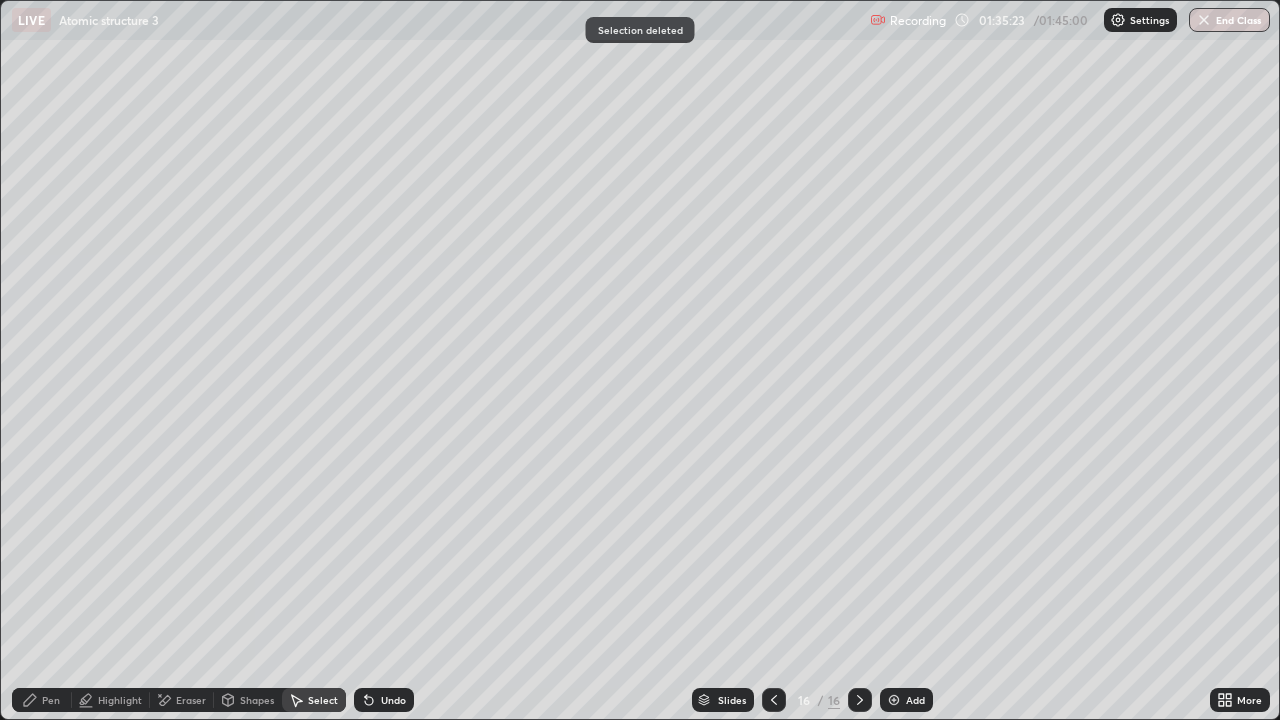 click on "Pen" at bounding box center (42, 700) 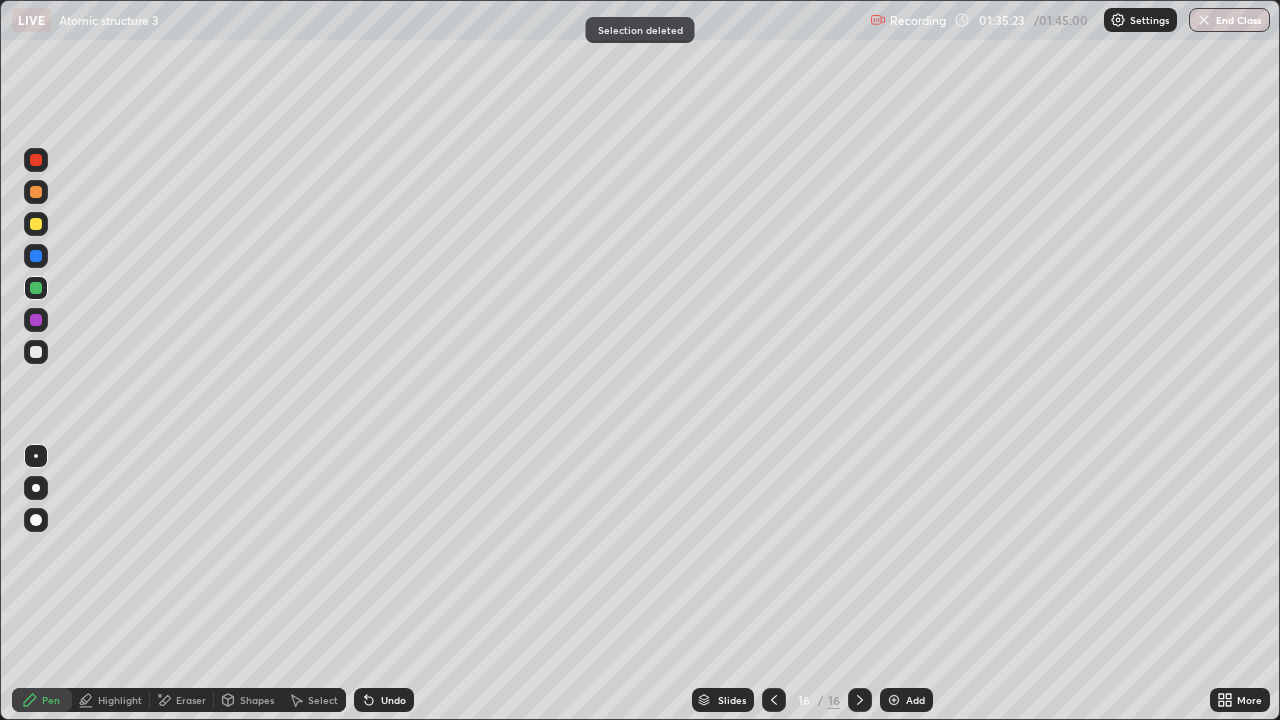 click at bounding box center [36, 352] 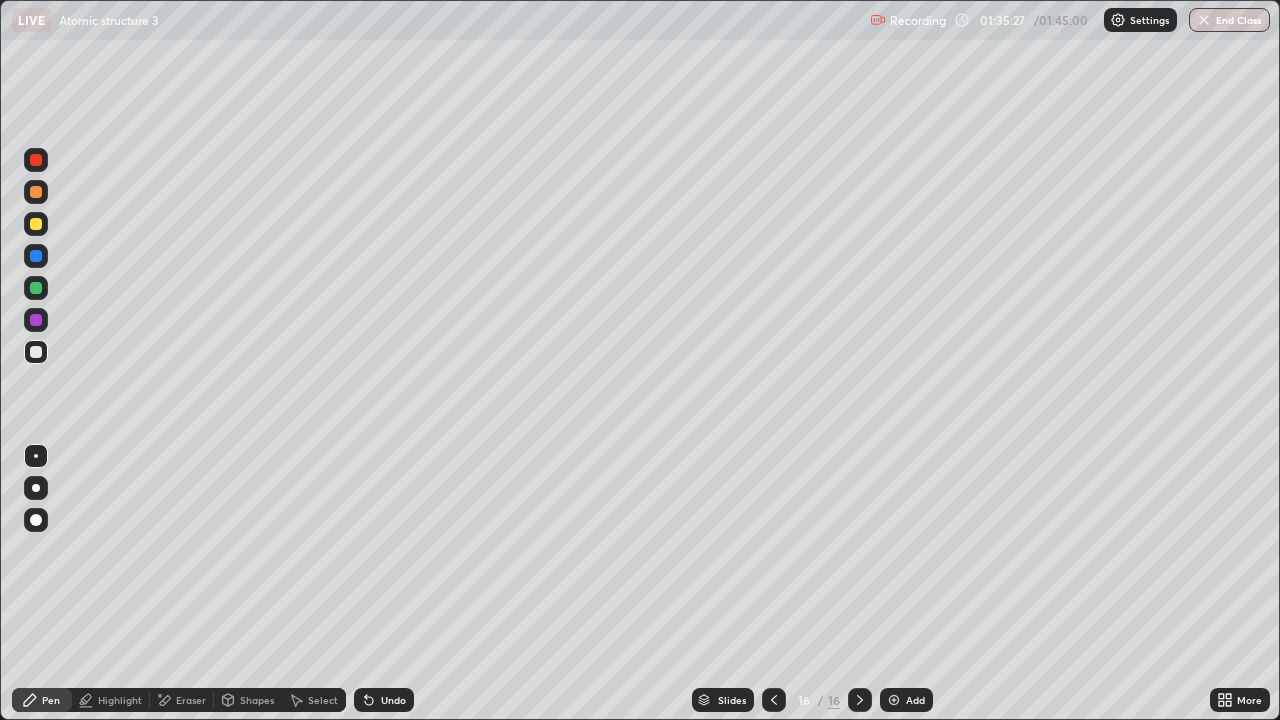 click at bounding box center (36, 352) 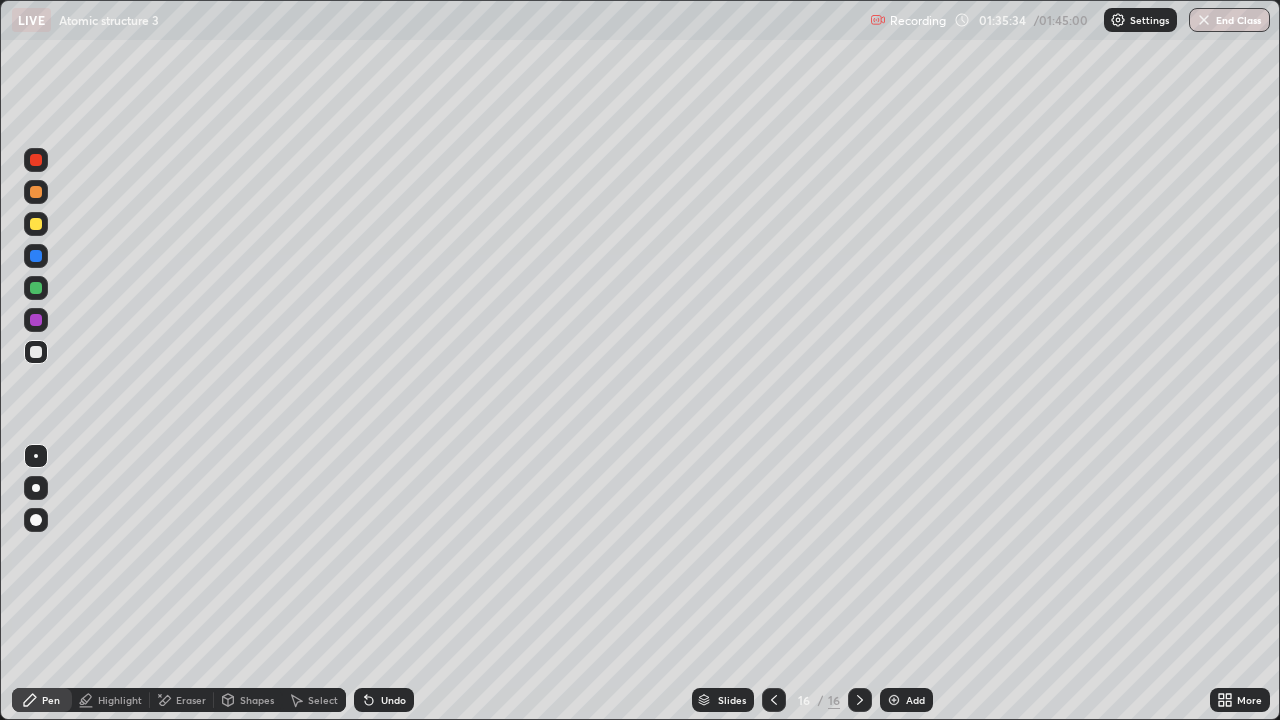 click at bounding box center [36, 288] 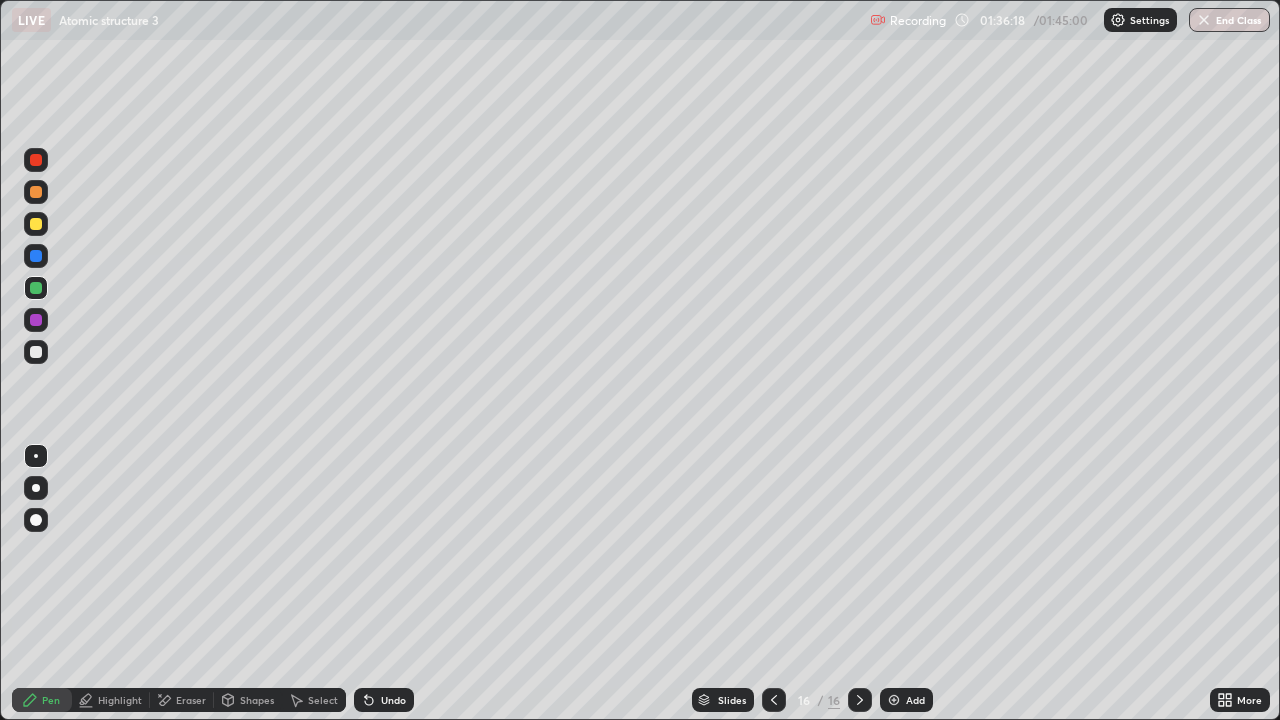 click at bounding box center [36, 224] 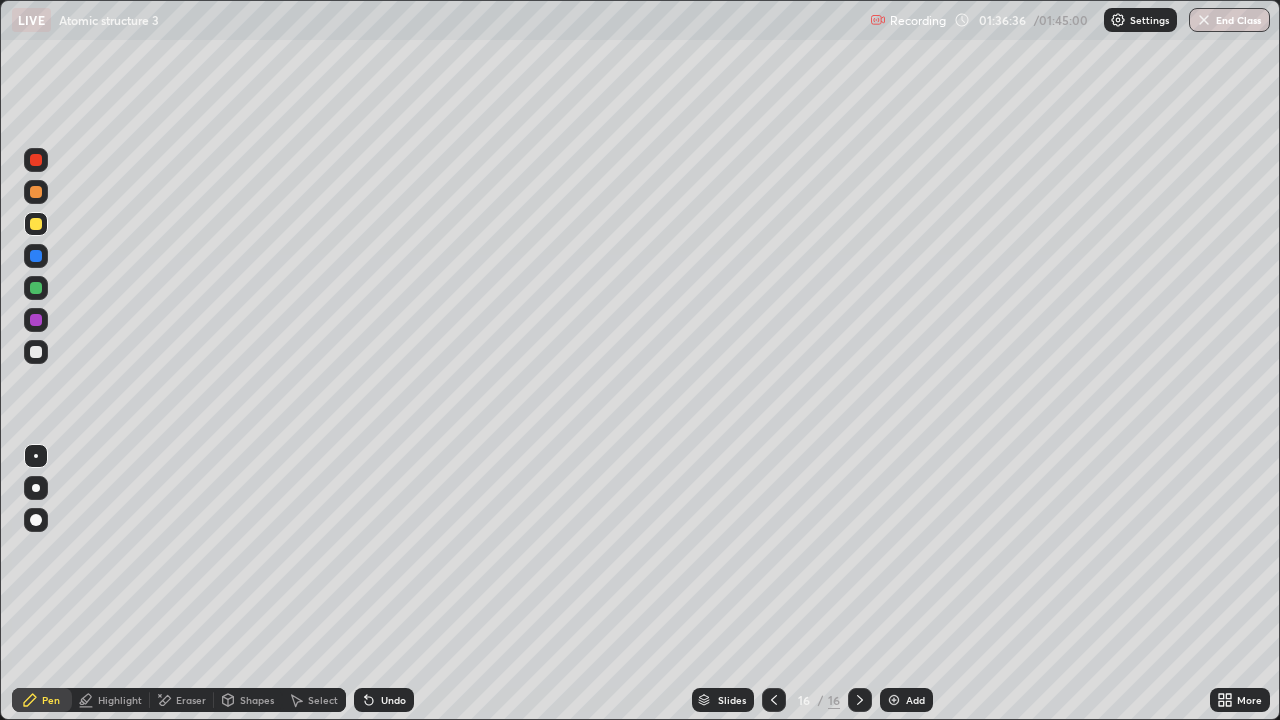 click at bounding box center (36, 352) 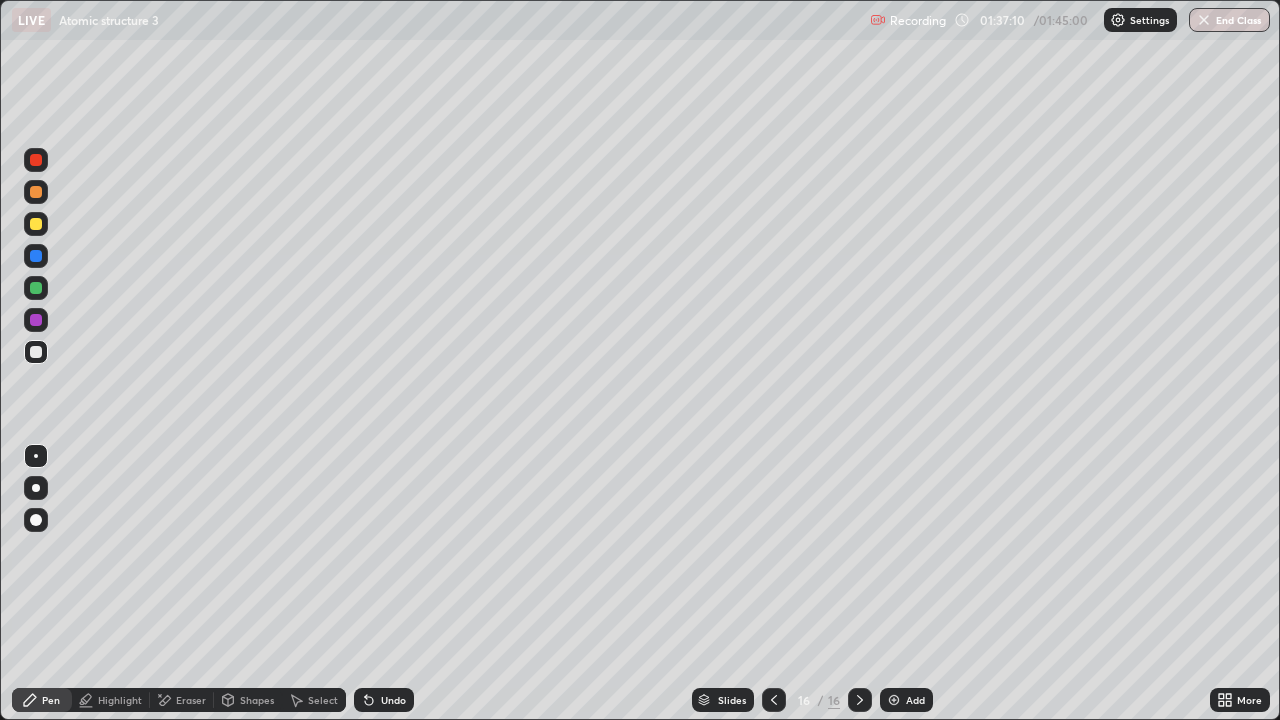 click at bounding box center (36, 256) 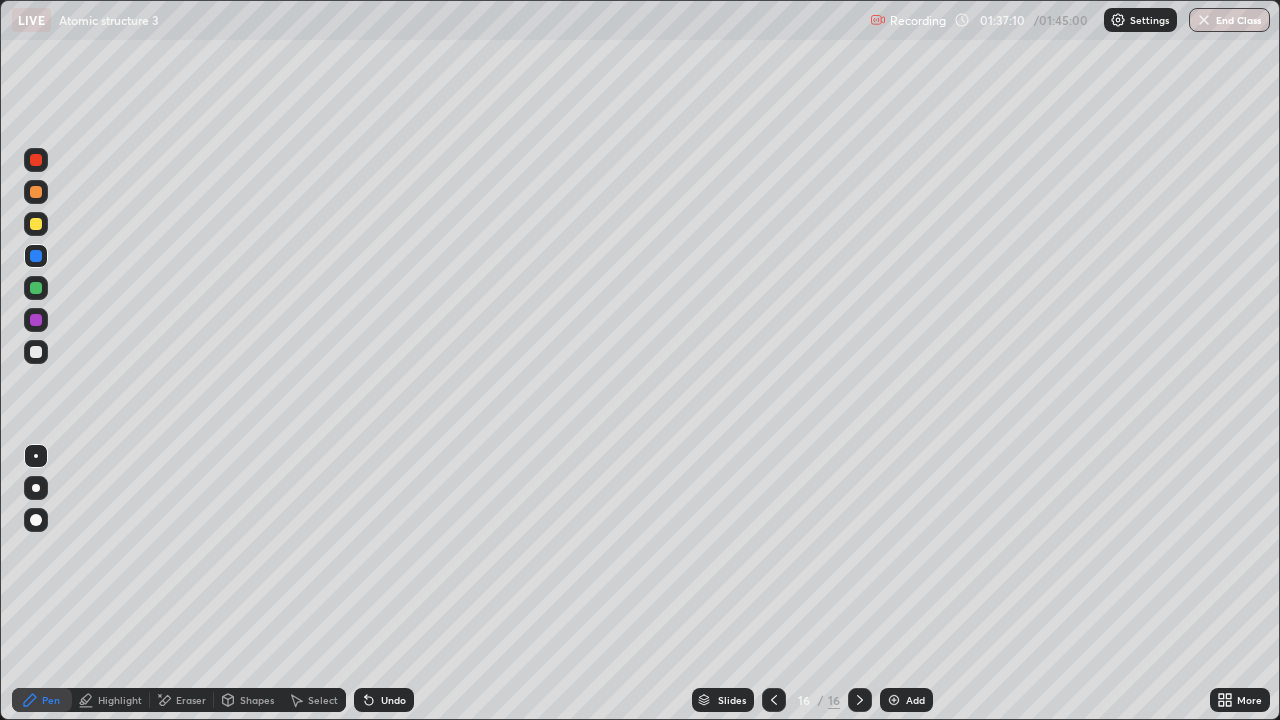 click at bounding box center (36, 288) 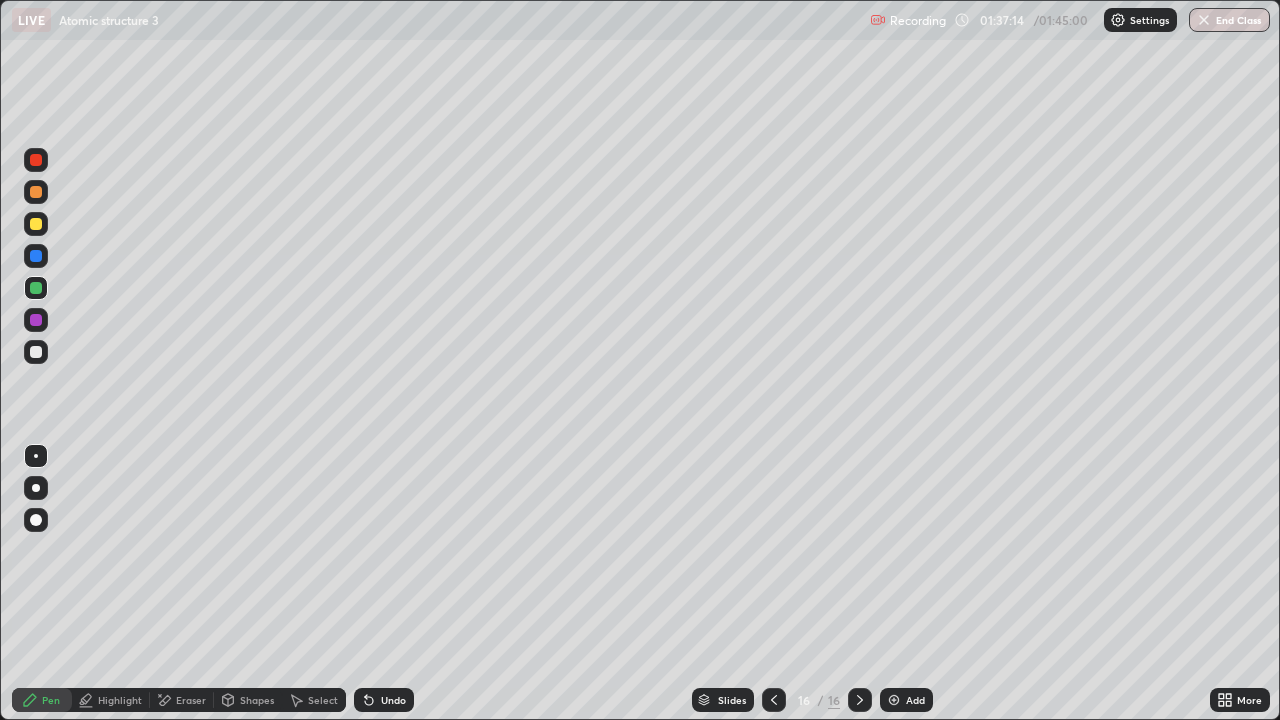 click at bounding box center (36, 256) 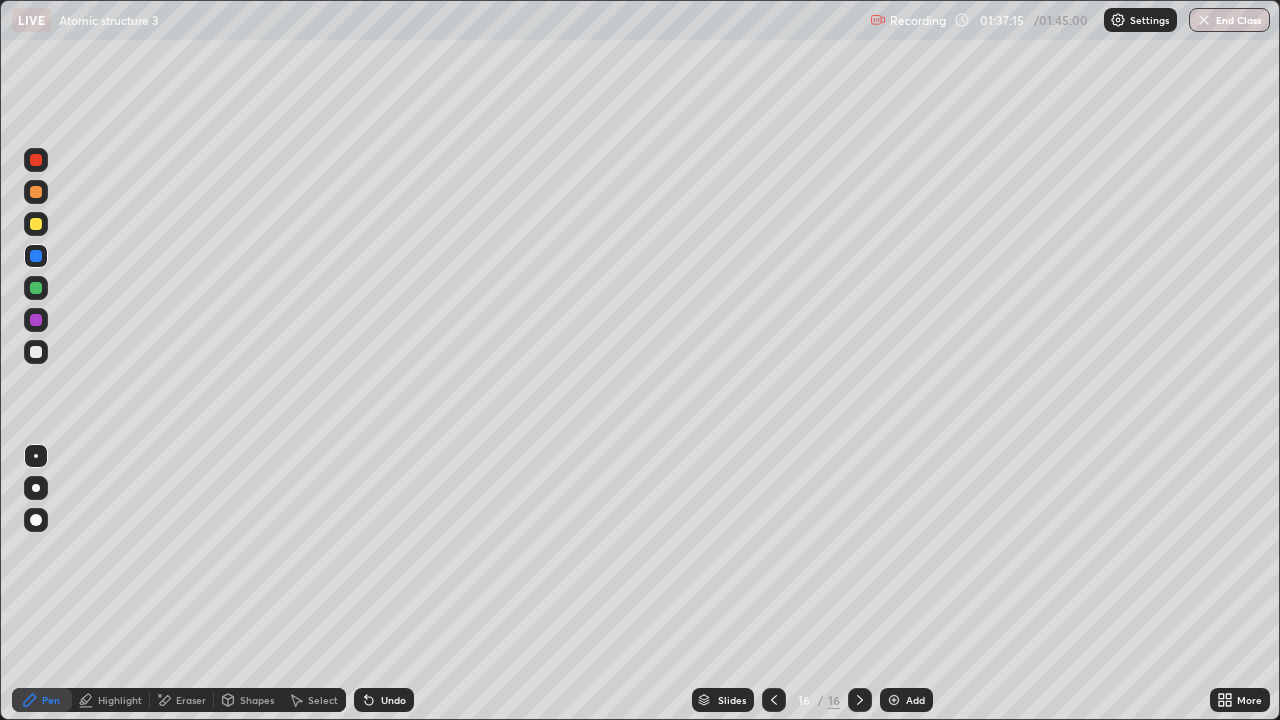 click at bounding box center (894, 700) 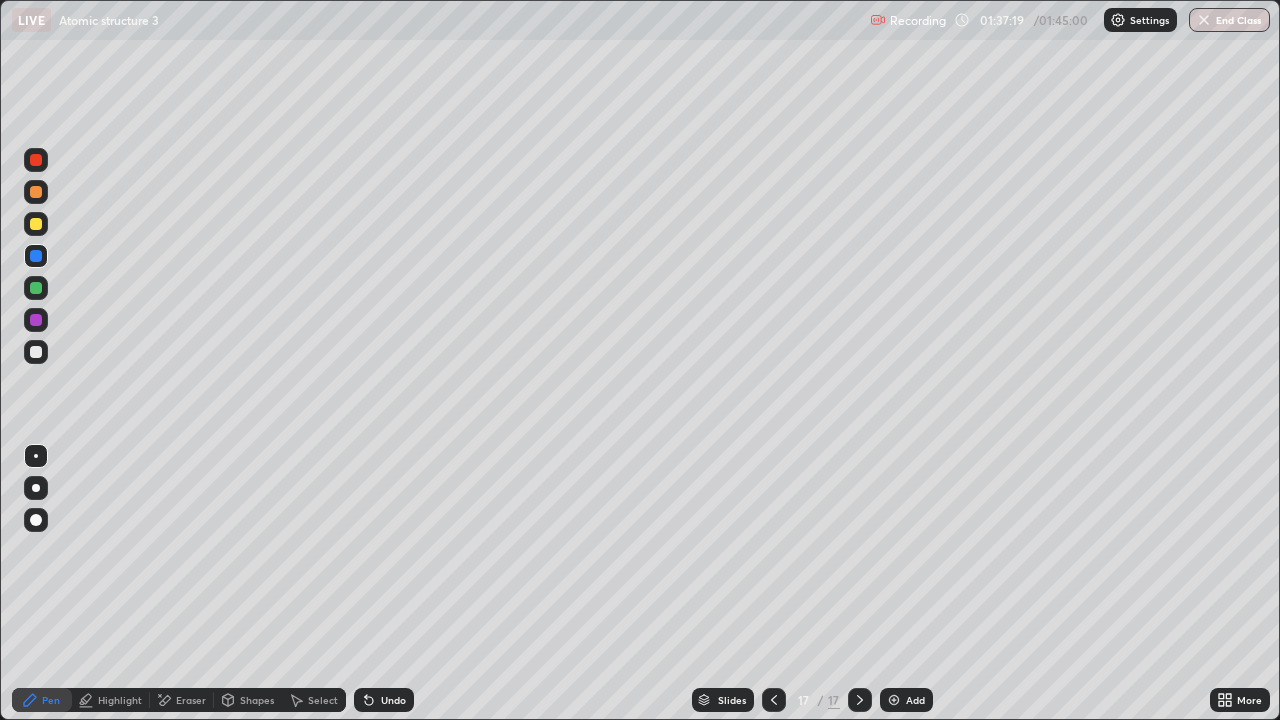 click at bounding box center (36, 352) 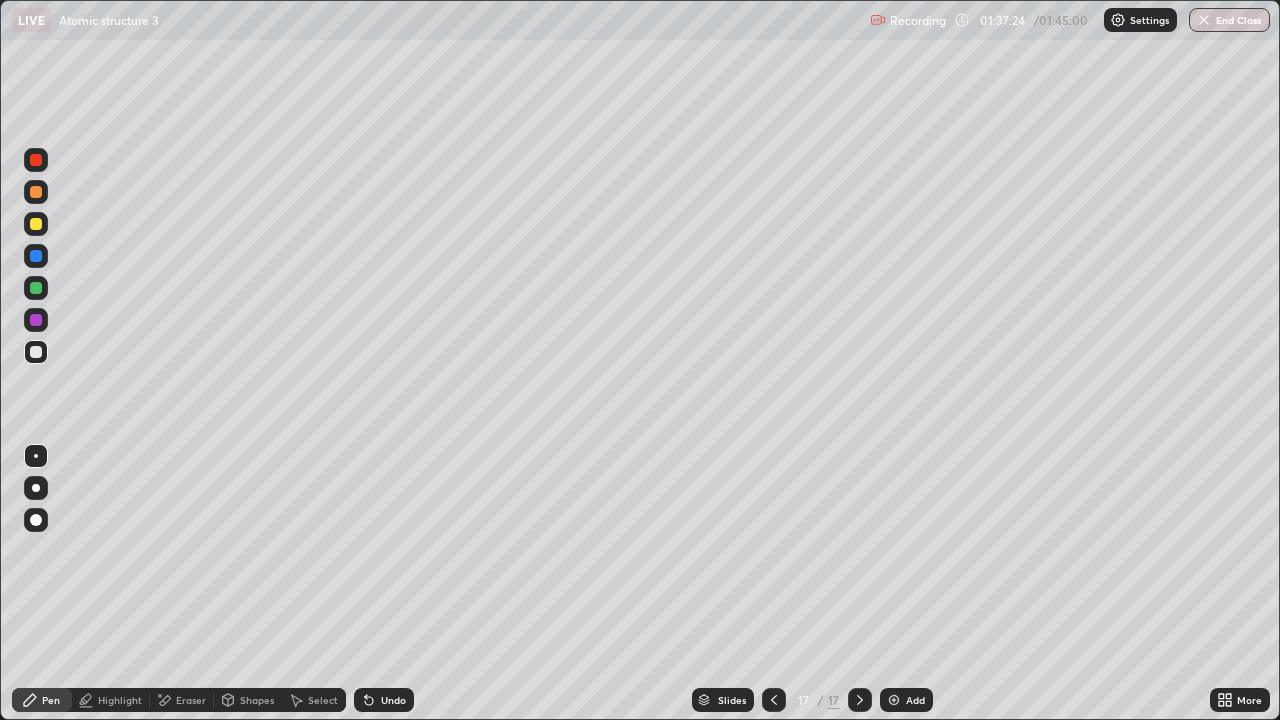 click at bounding box center [36, 520] 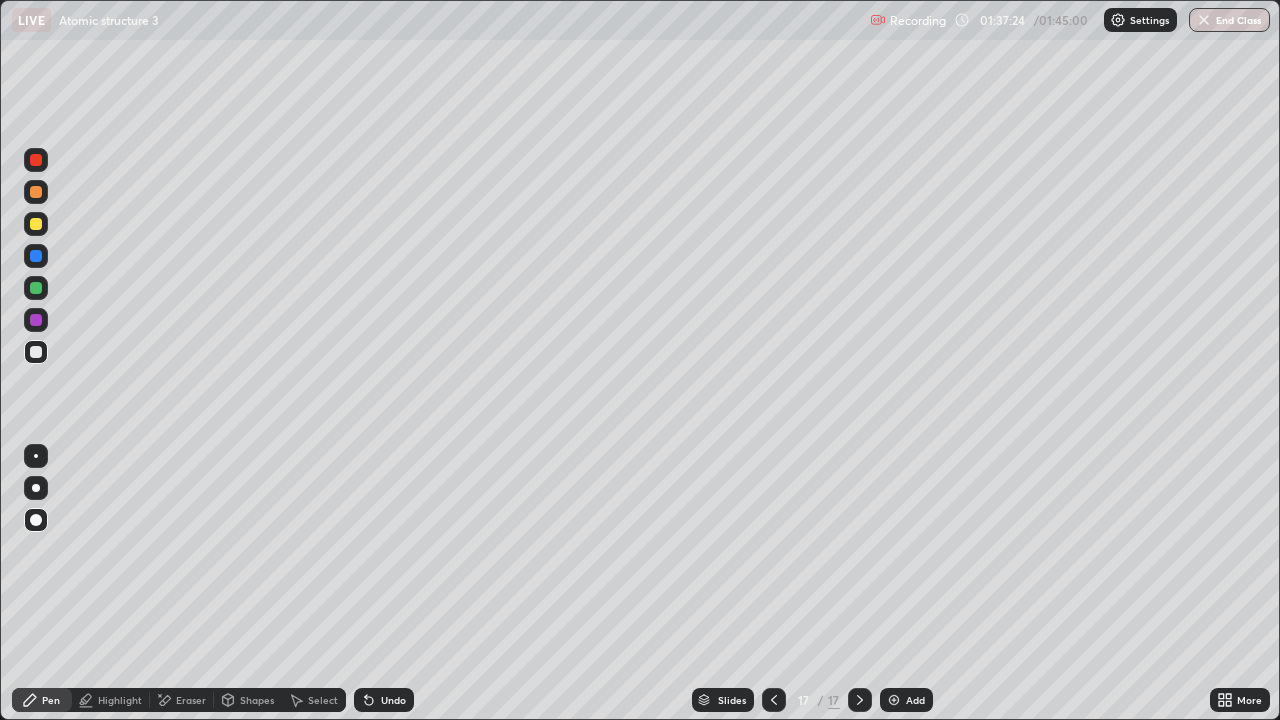 click at bounding box center [36, 288] 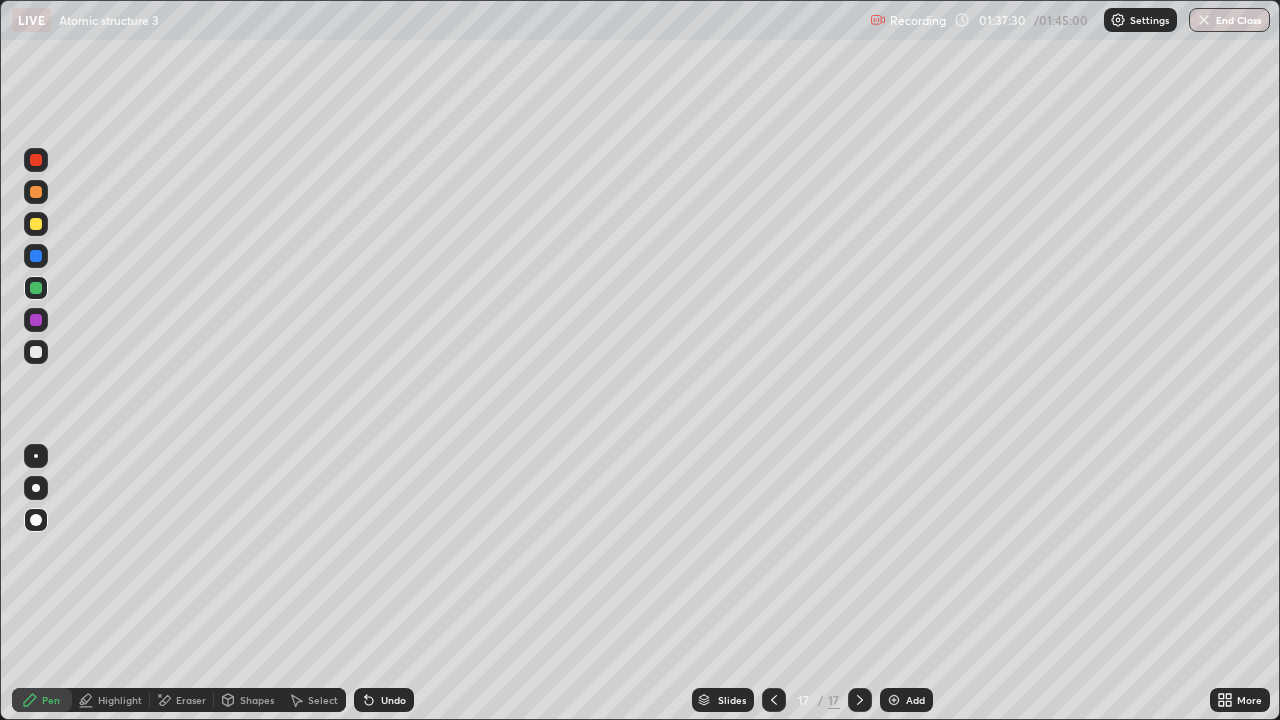 click at bounding box center [36, 456] 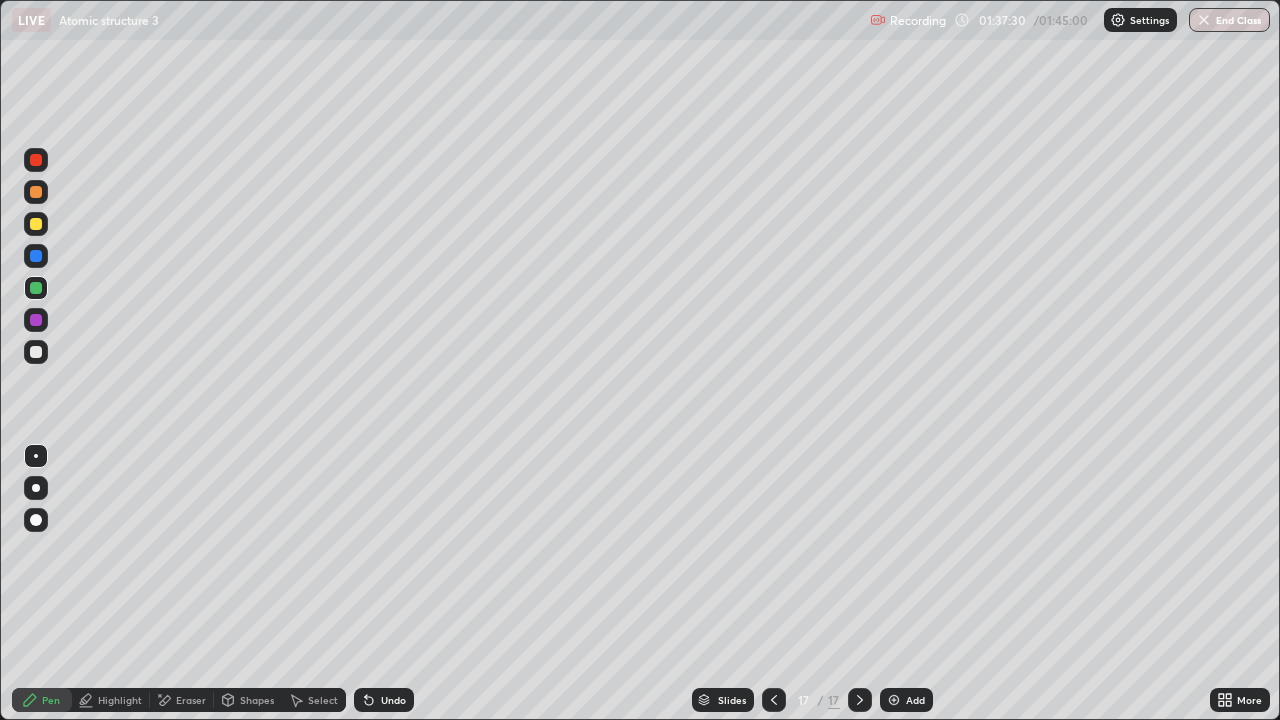 click at bounding box center [36, 352] 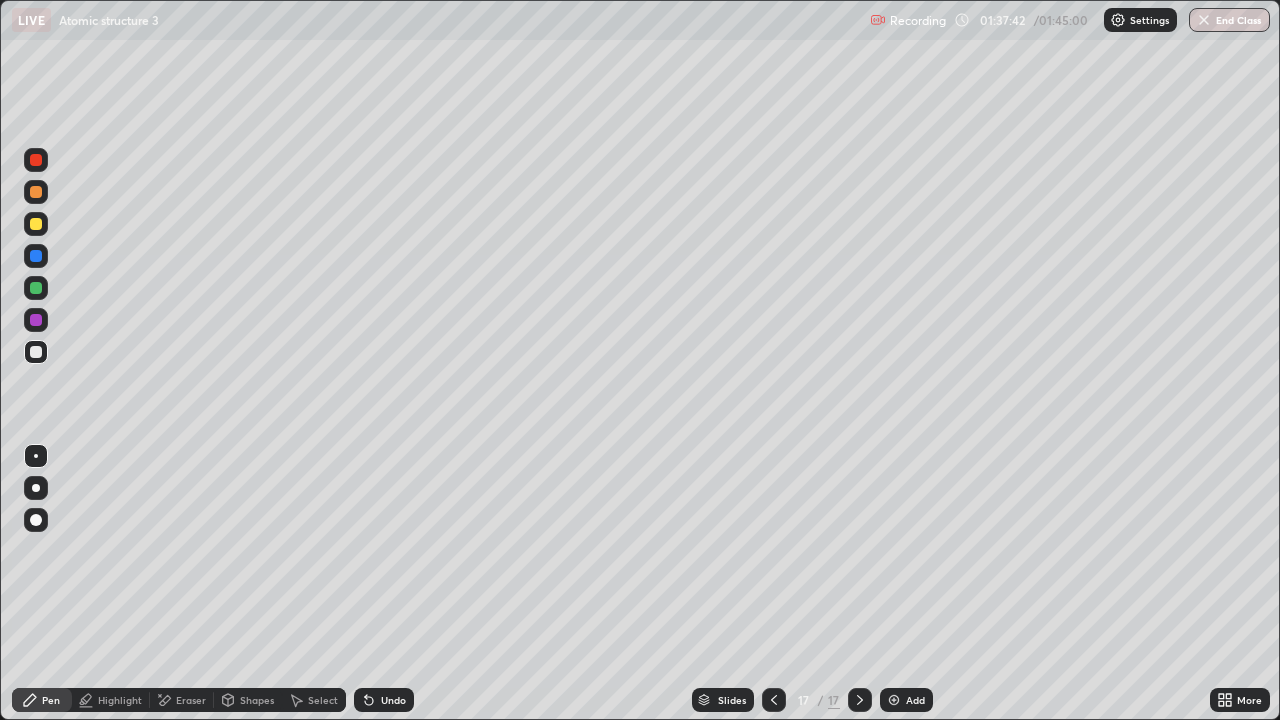 click on "Add" at bounding box center [915, 700] 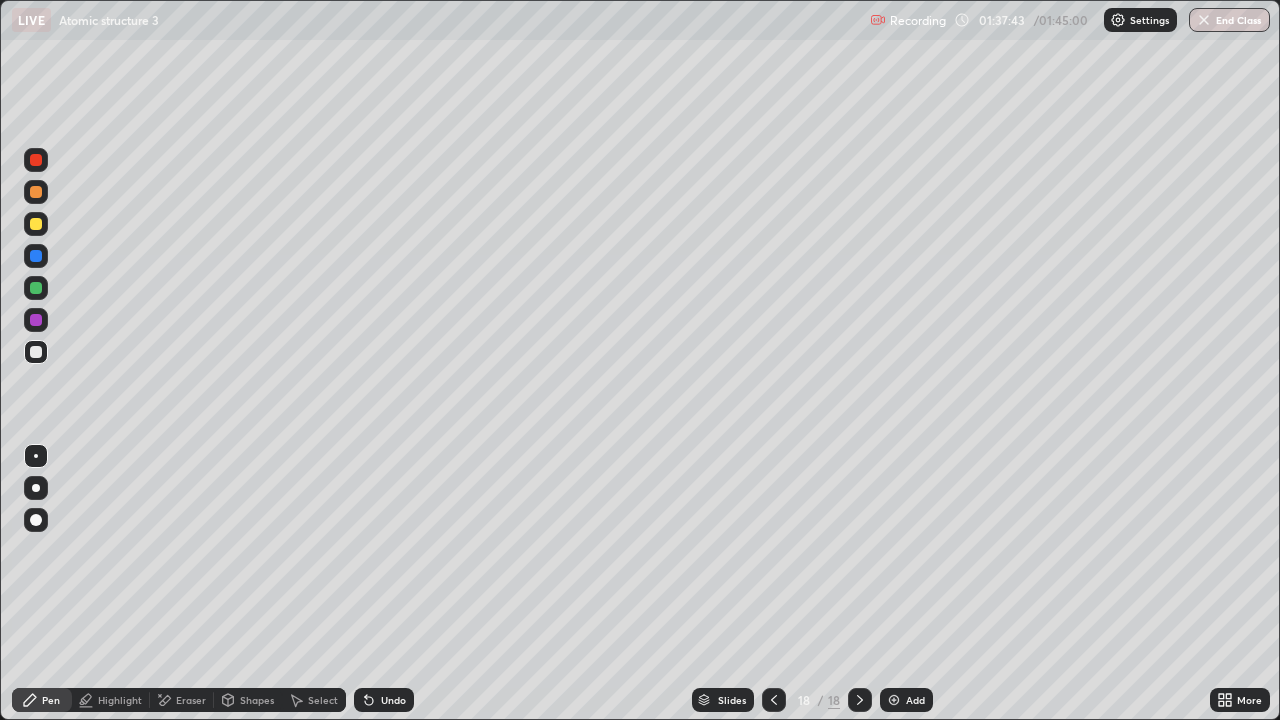 click at bounding box center (36, 224) 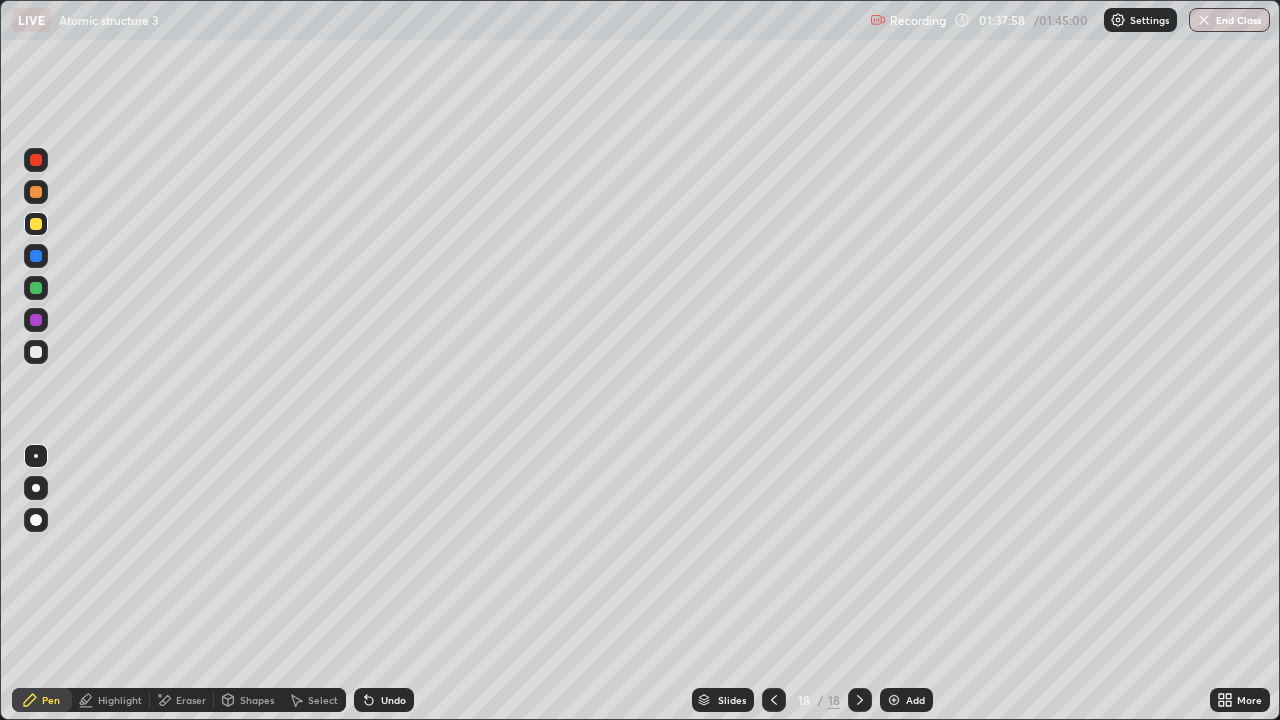 click at bounding box center (36, 320) 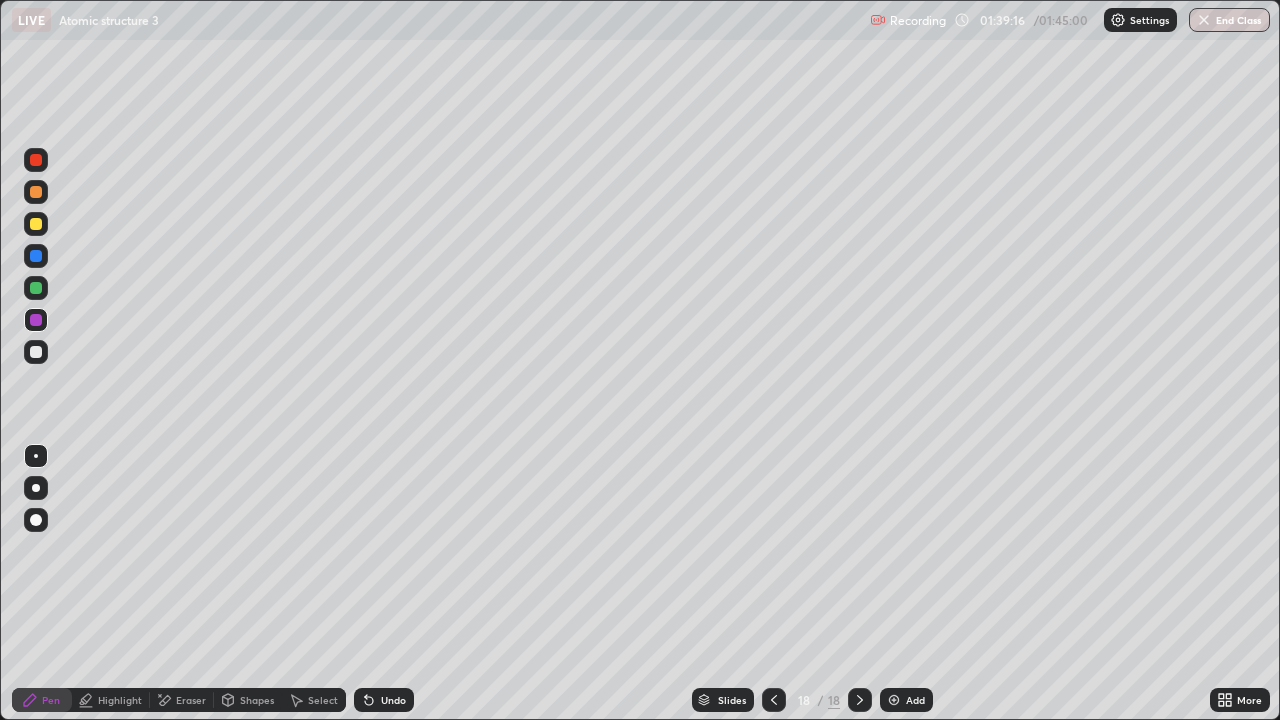click on "Eraser" at bounding box center [191, 700] 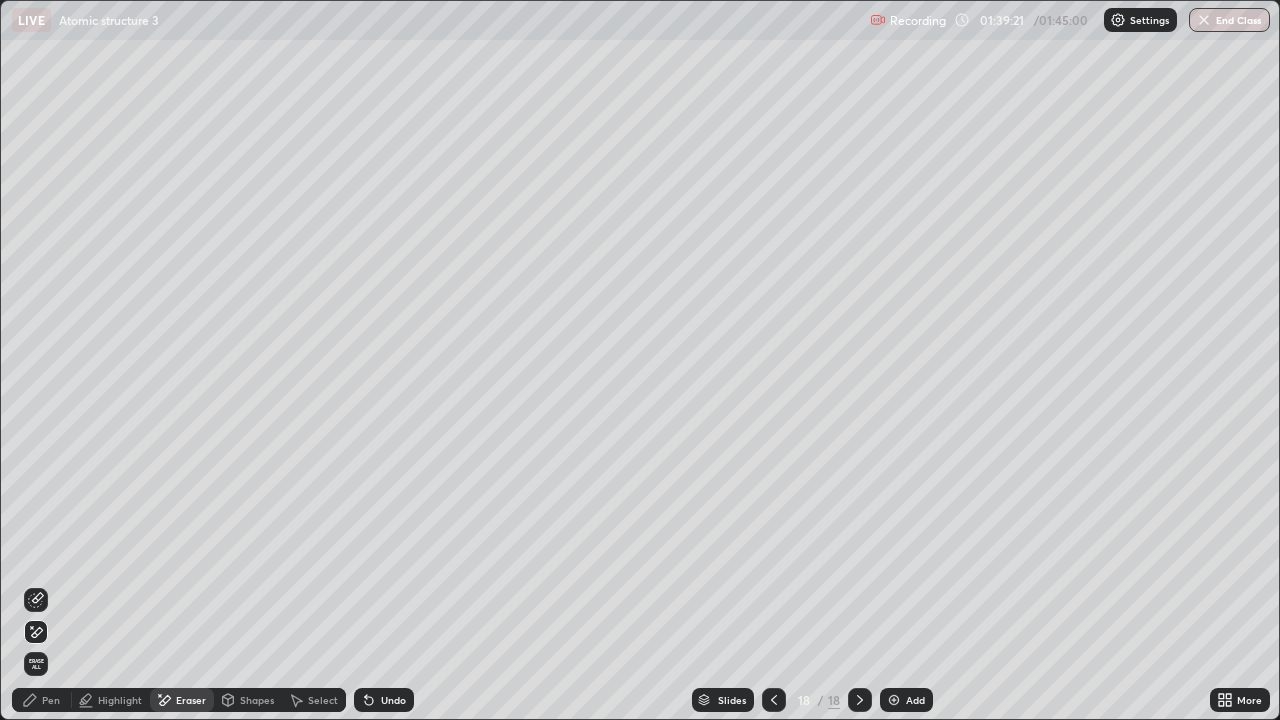 click on "Pen" at bounding box center [42, 700] 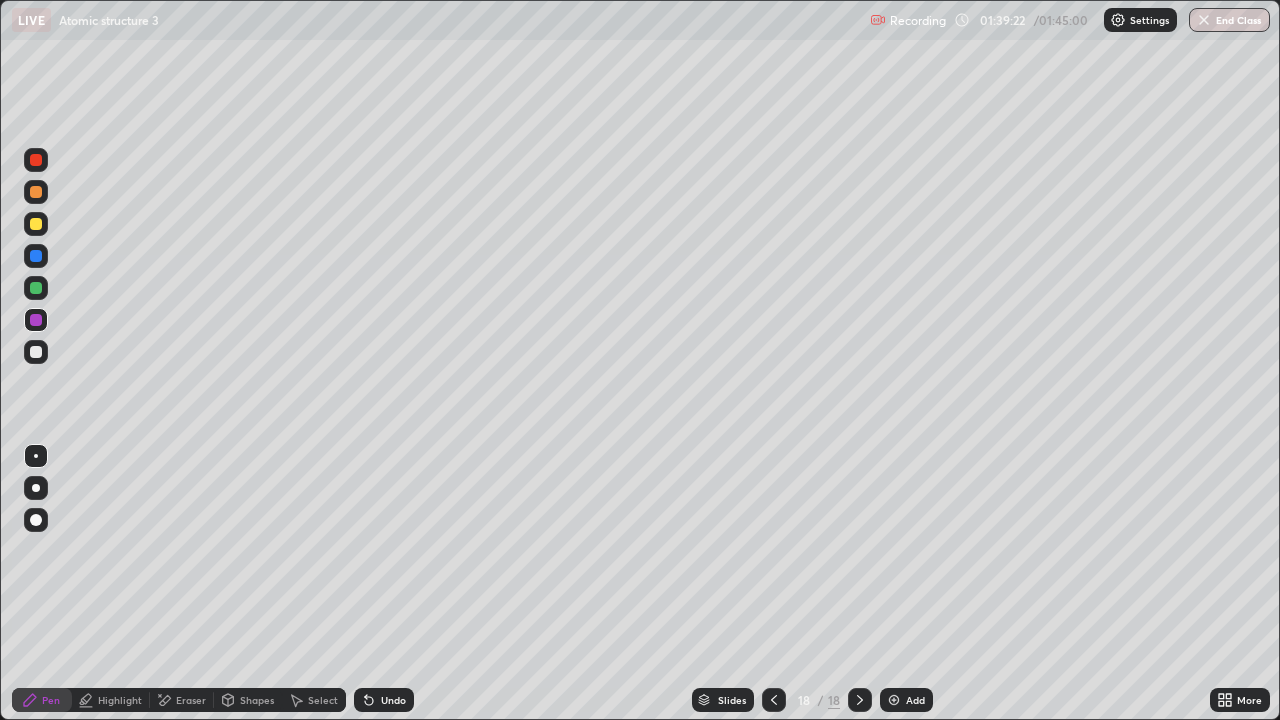 click at bounding box center (36, 288) 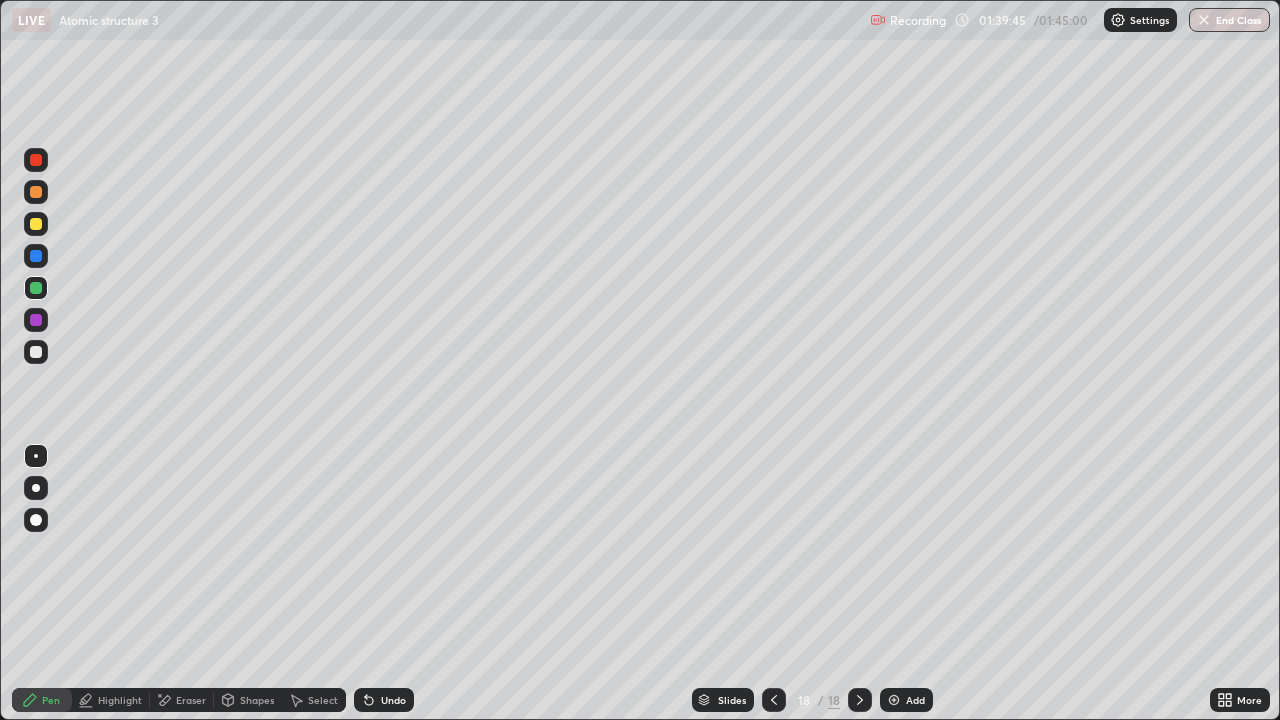 click at bounding box center (36, 256) 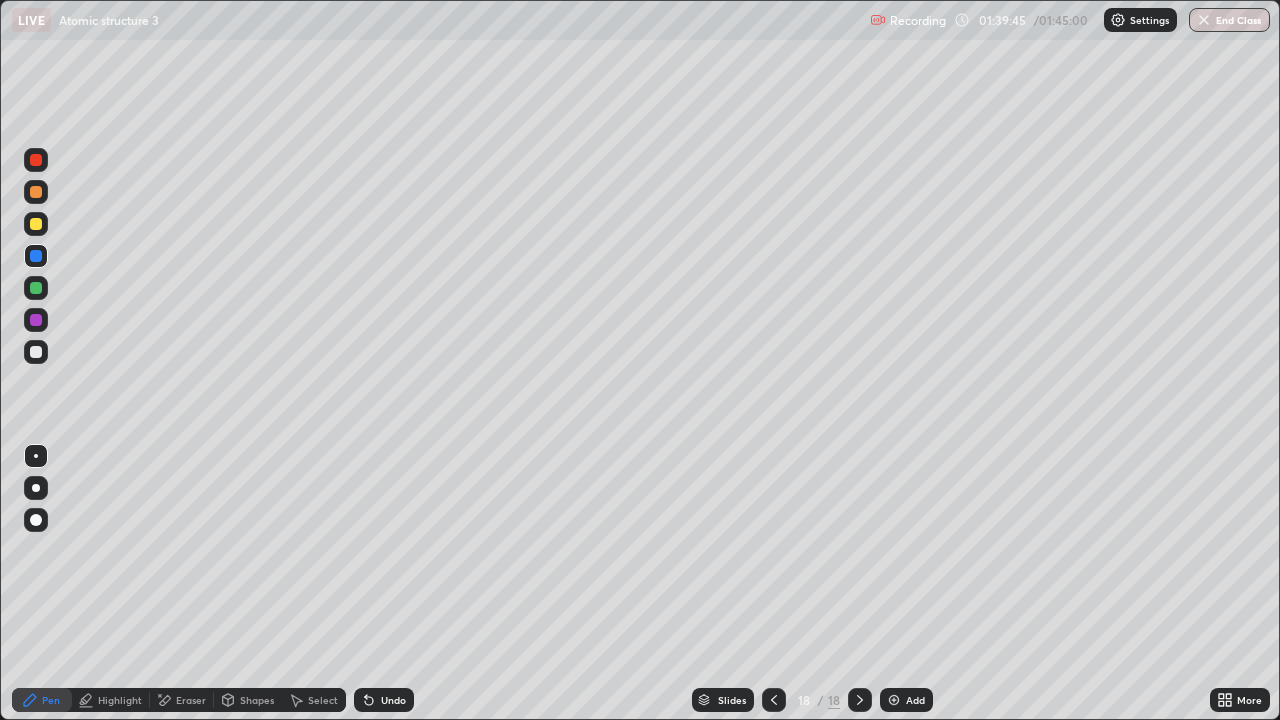 click at bounding box center (36, 224) 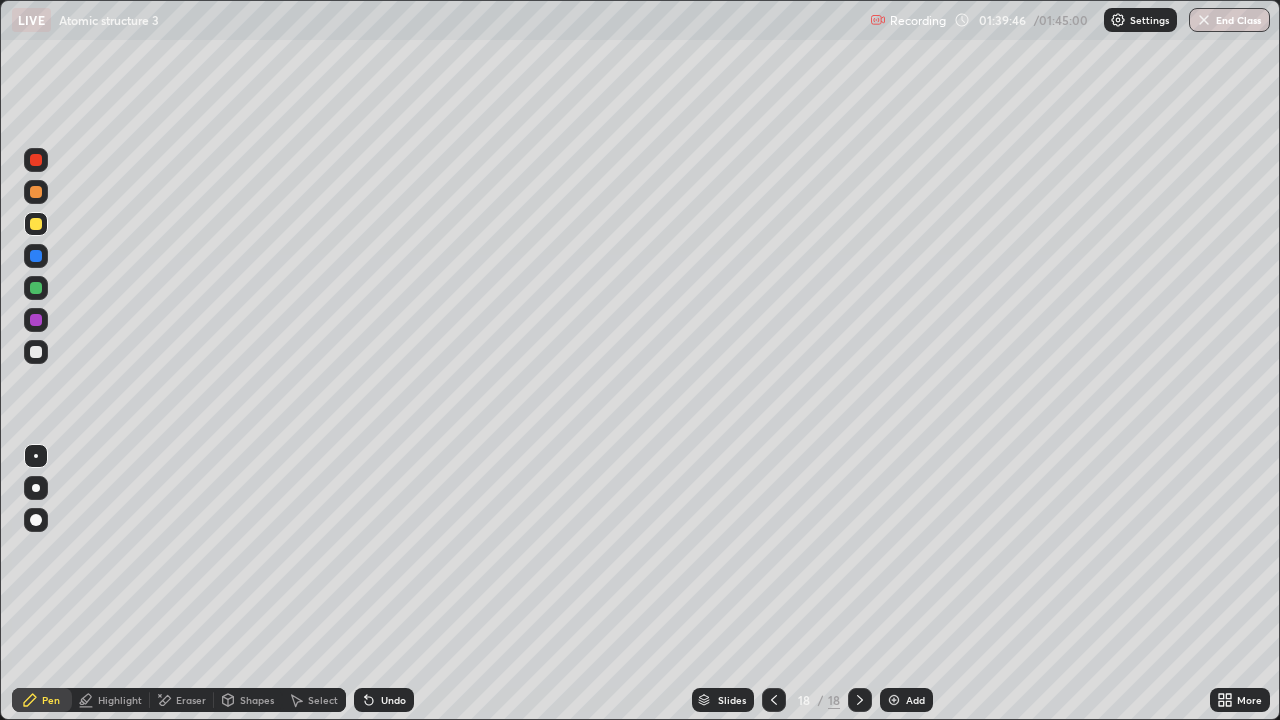 click at bounding box center (36, 520) 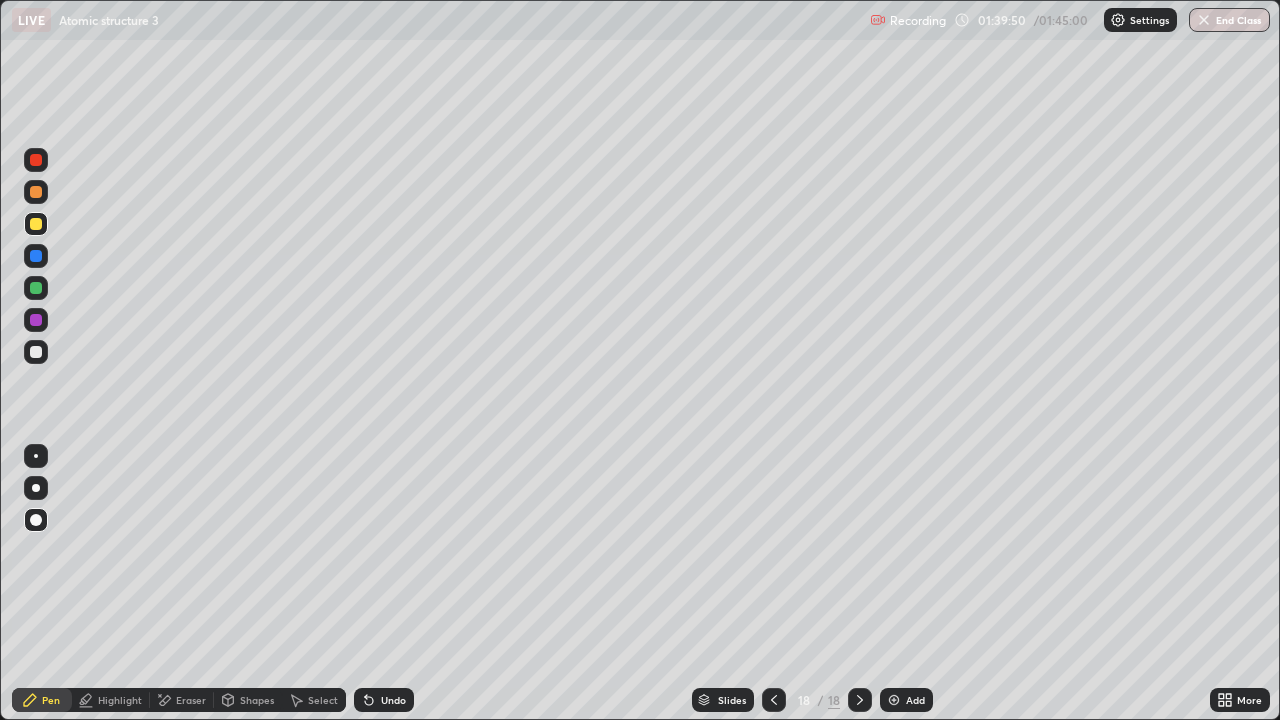 click at bounding box center (36, 456) 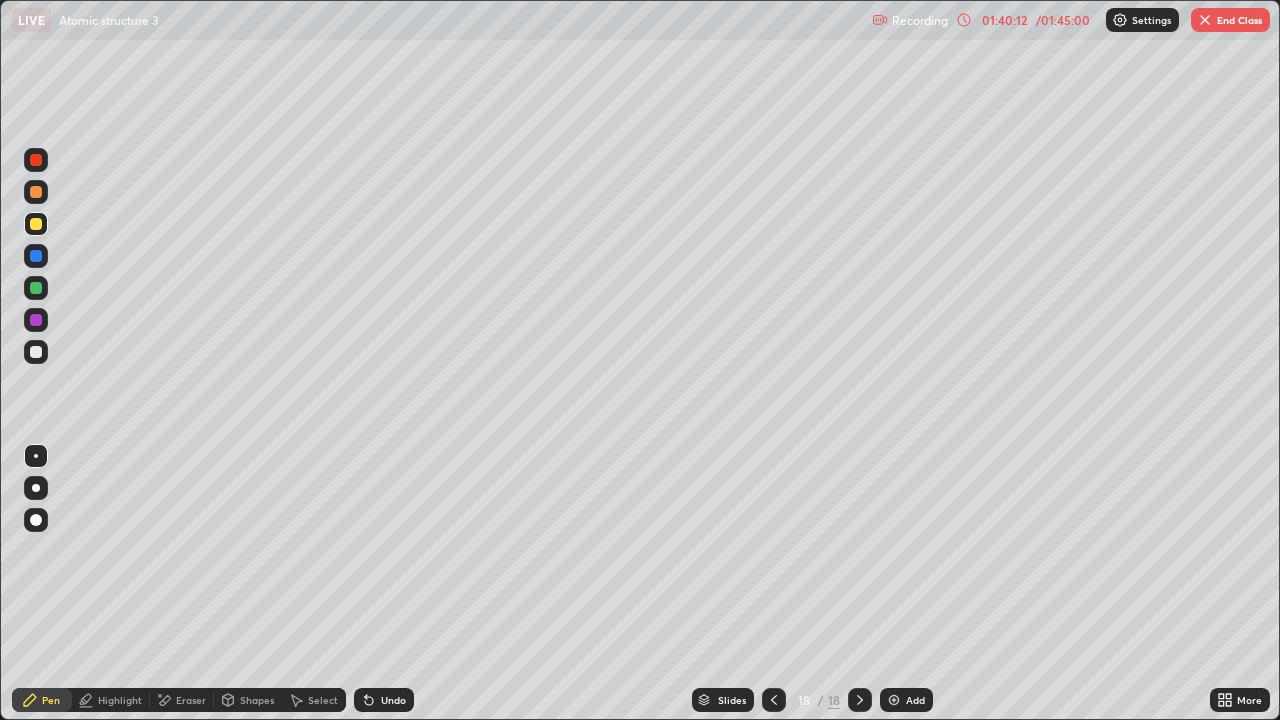 click at bounding box center [36, 192] 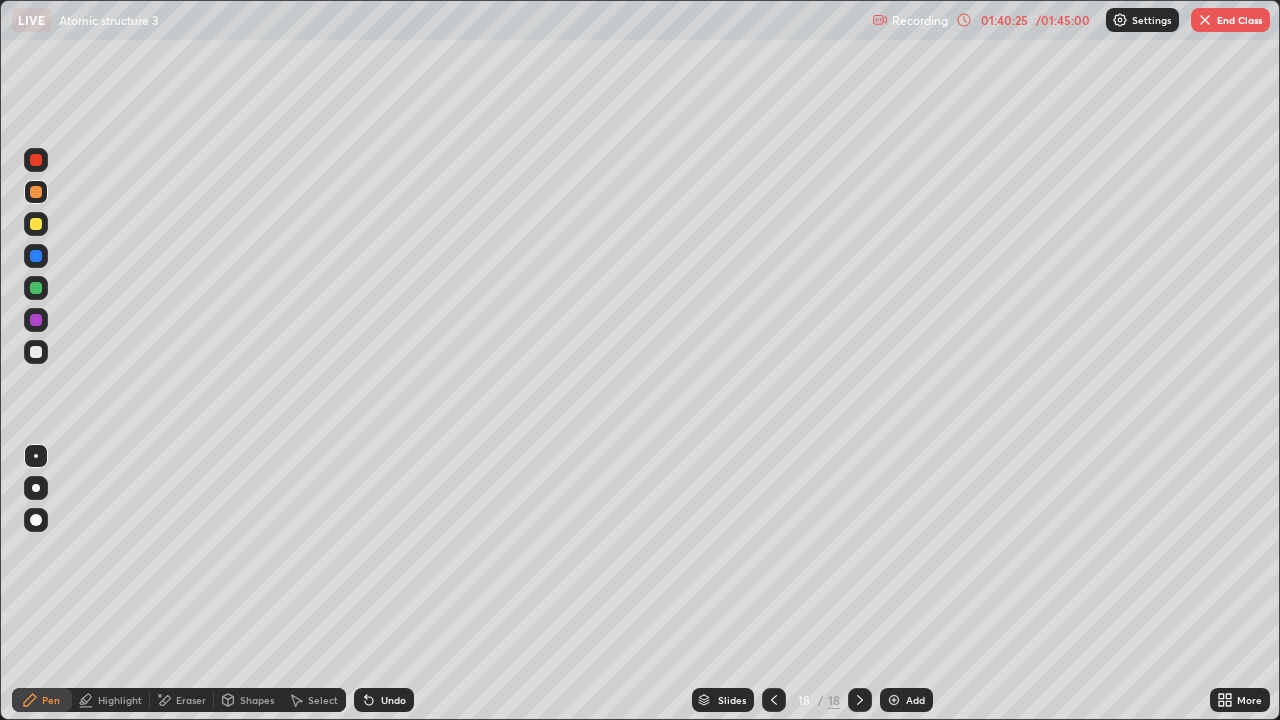 click 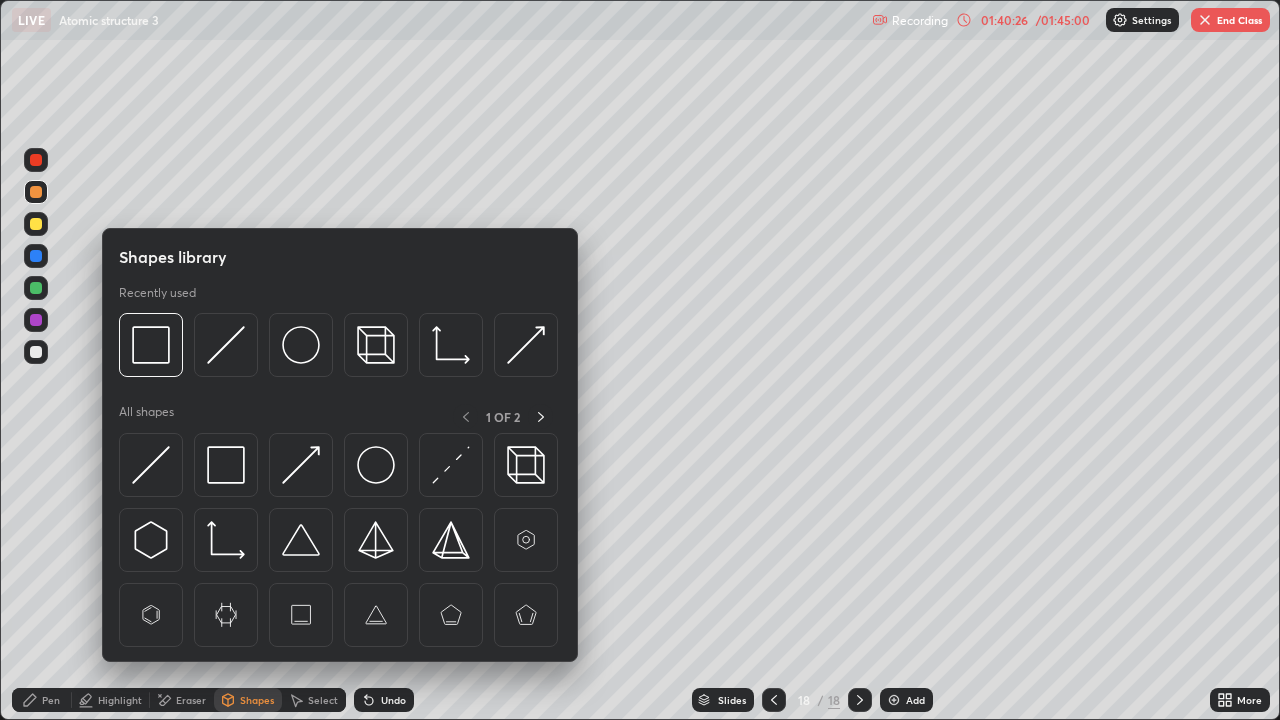 click on "Eraser" at bounding box center (191, 700) 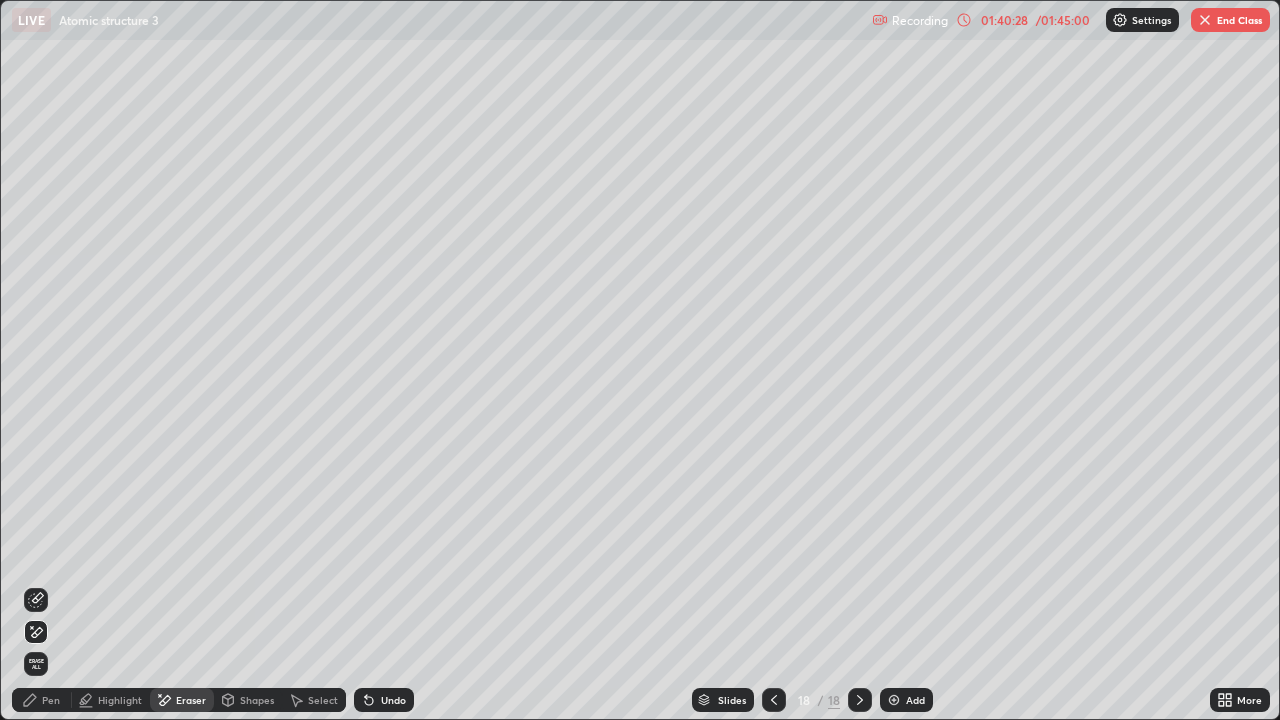 click on "Pen" at bounding box center [51, 700] 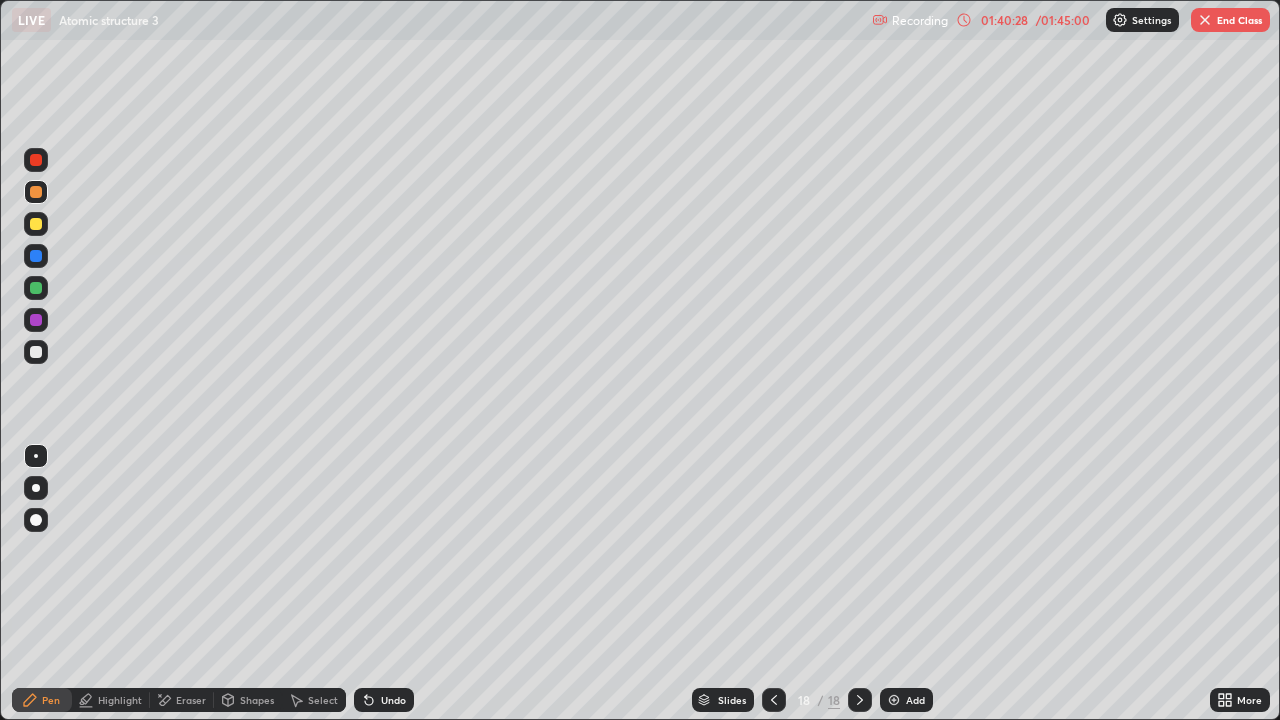 click at bounding box center [36, 224] 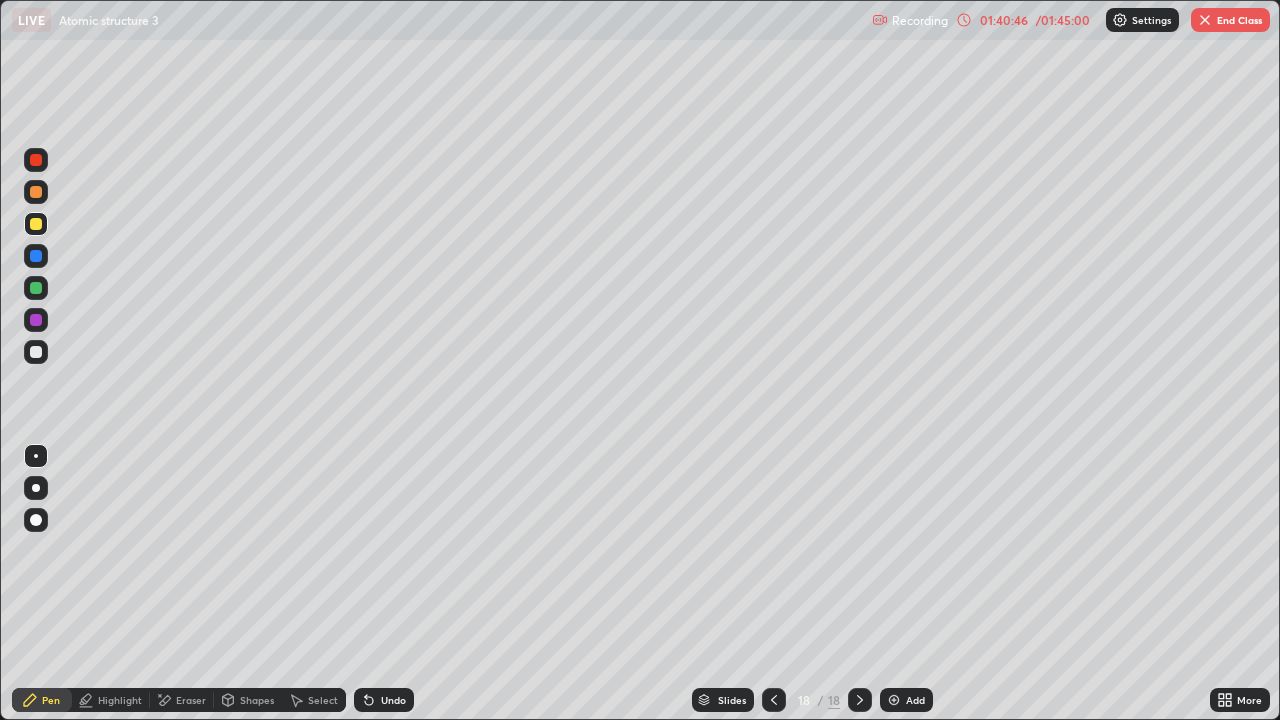 click at bounding box center [36, 288] 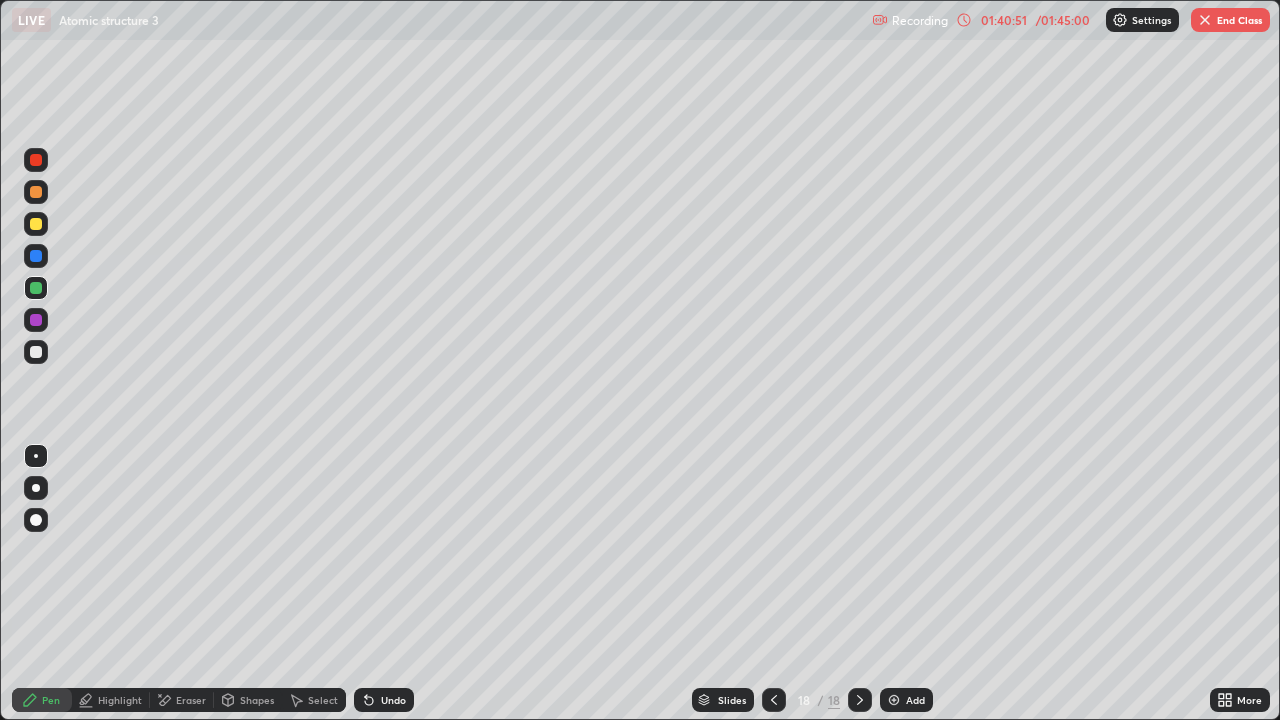 click at bounding box center (36, 192) 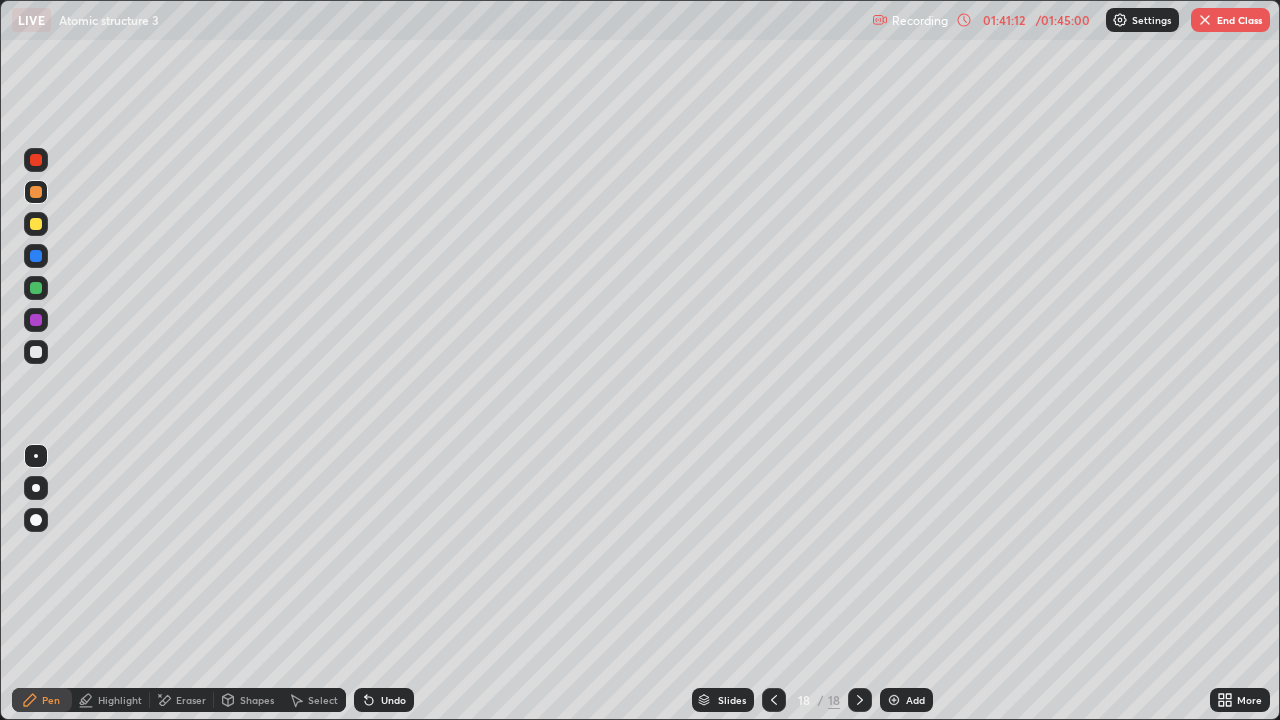 click on "Eraser" at bounding box center (182, 700) 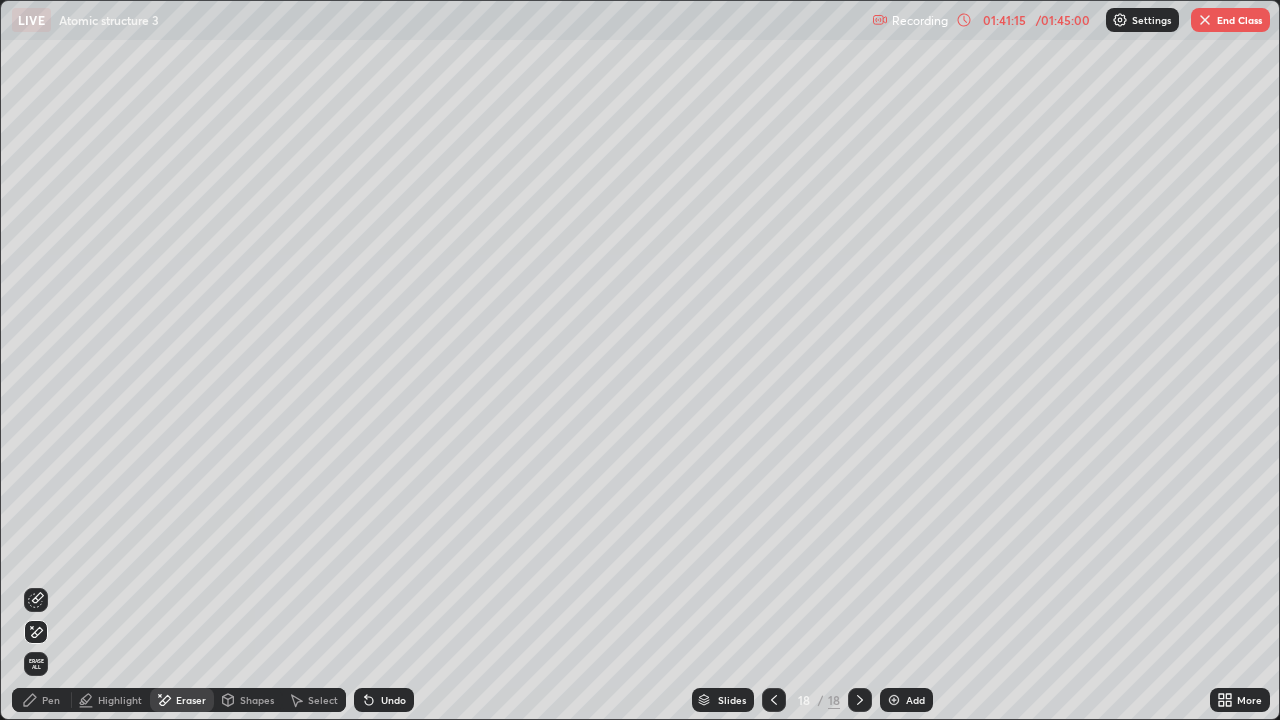 click on "Pen" at bounding box center [42, 700] 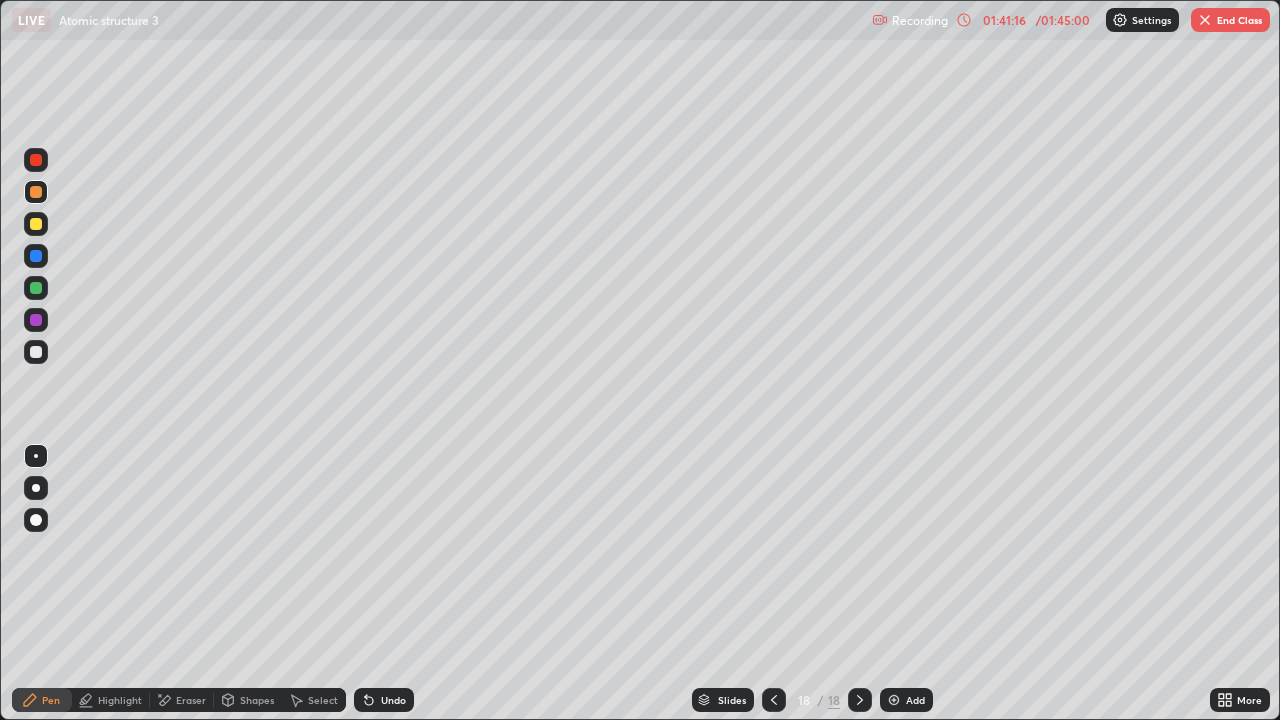 click at bounding box center [36, 288] 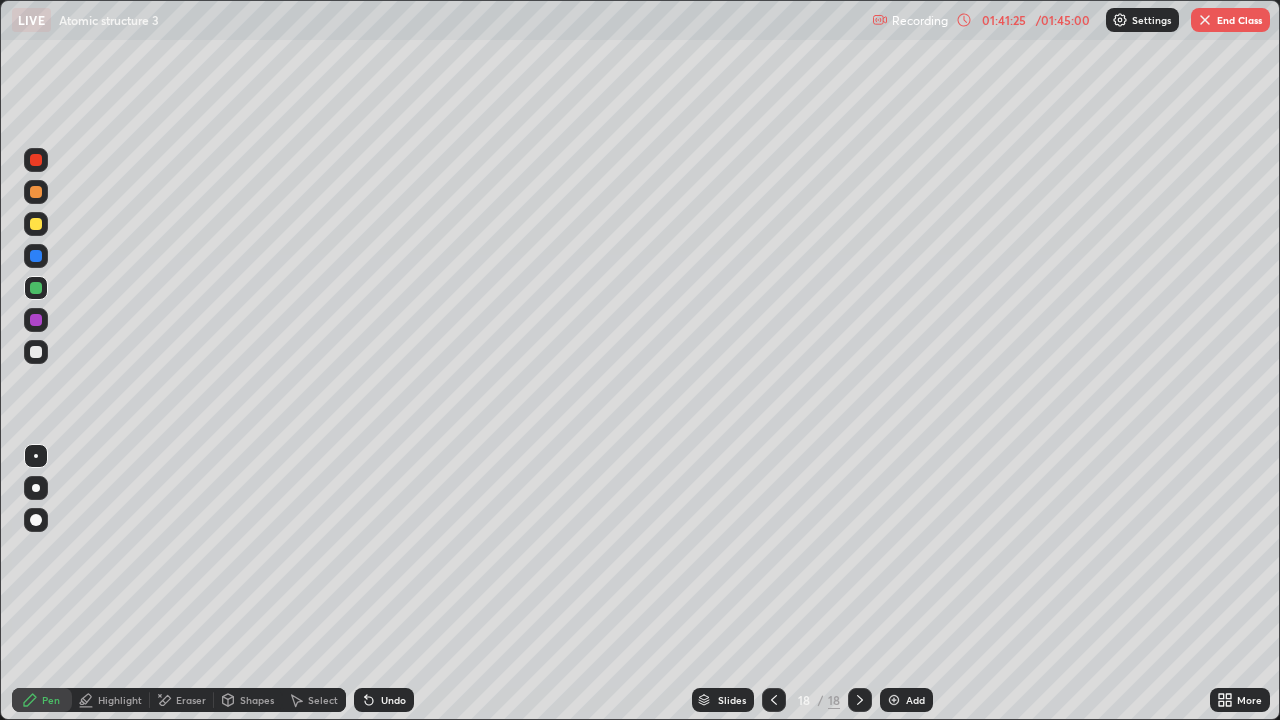 click at bounding box center (36, 224) 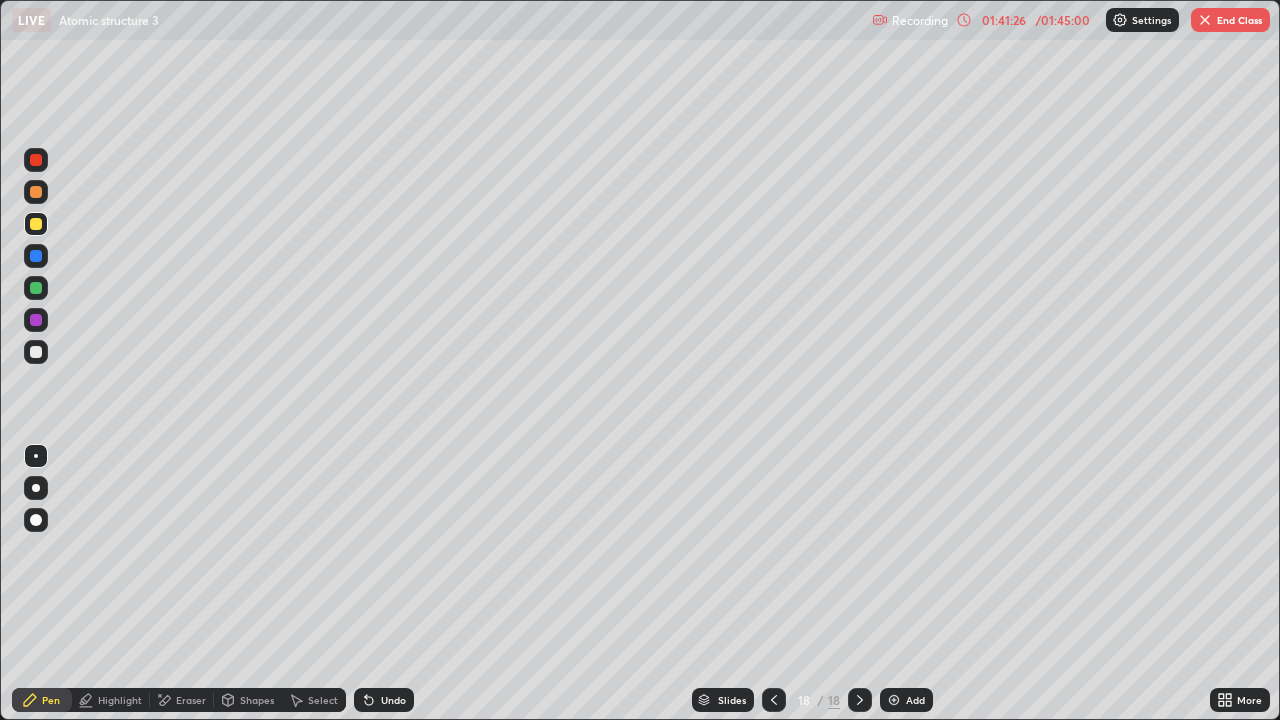 click at bounding box center [36, 288] 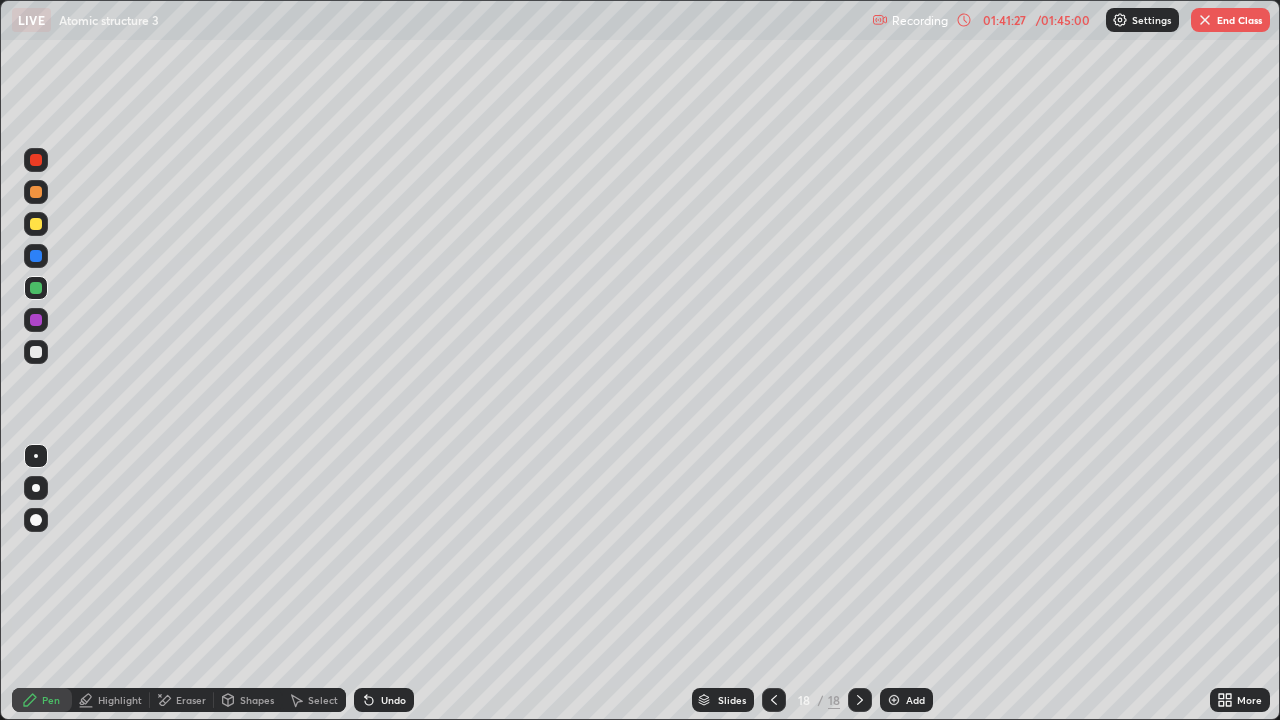 click 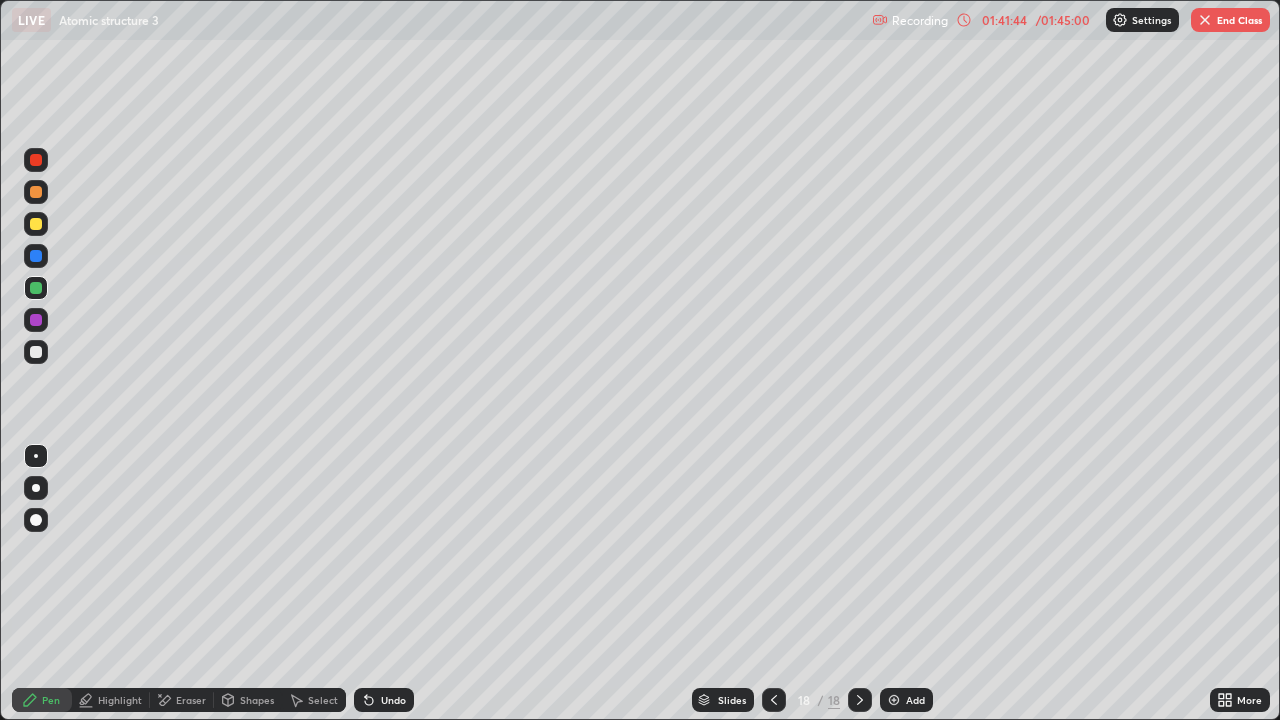 click 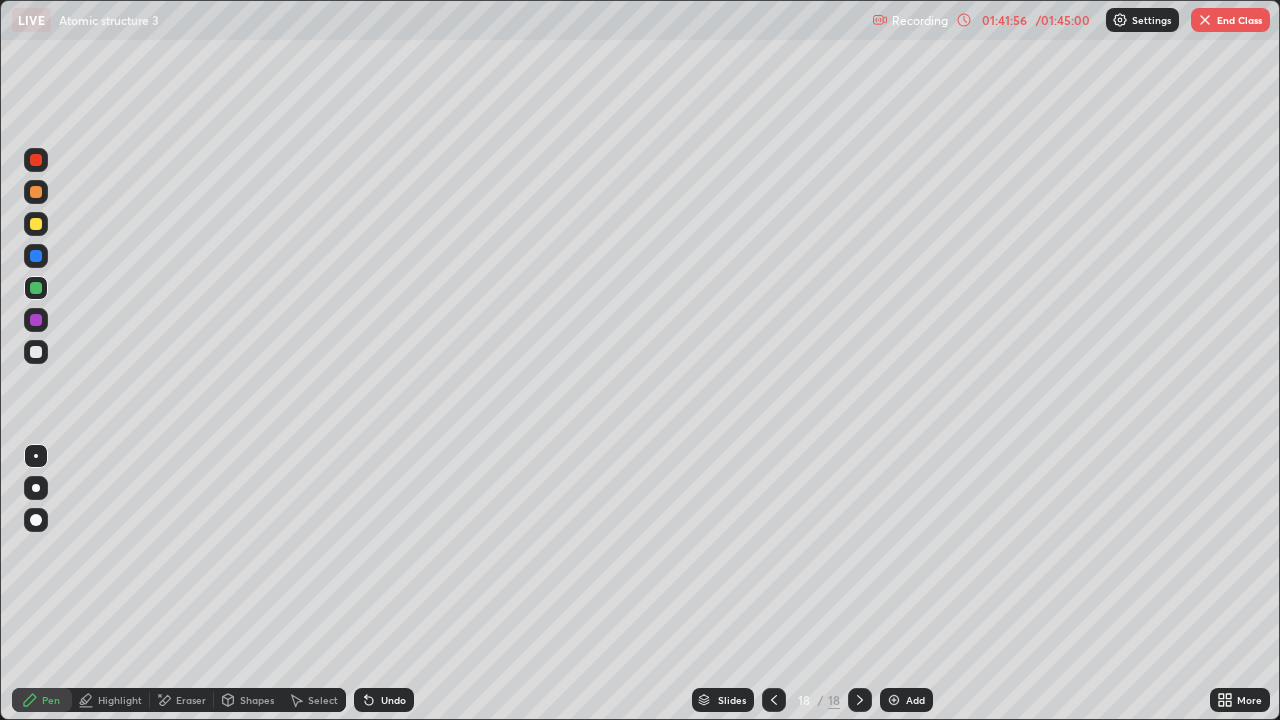 click on "Eraser" at bounding box center [191, 700] 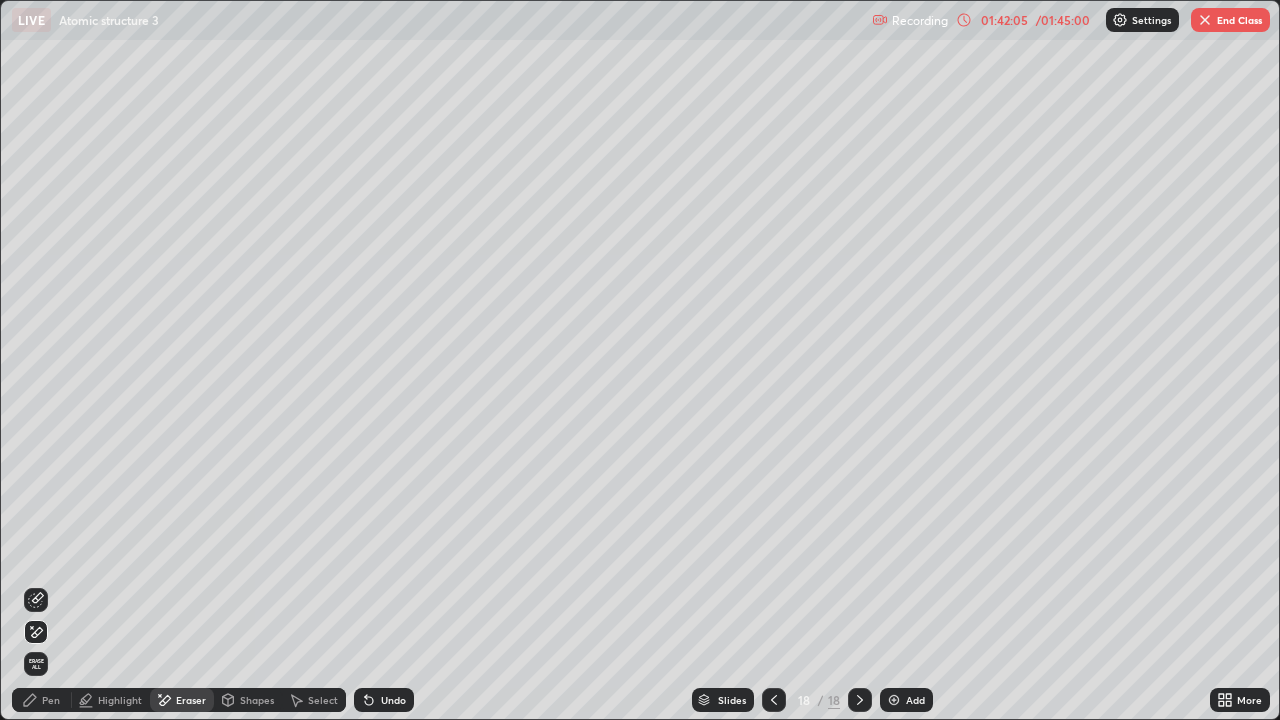 click on "Pen" at bounding box center (42, 700) 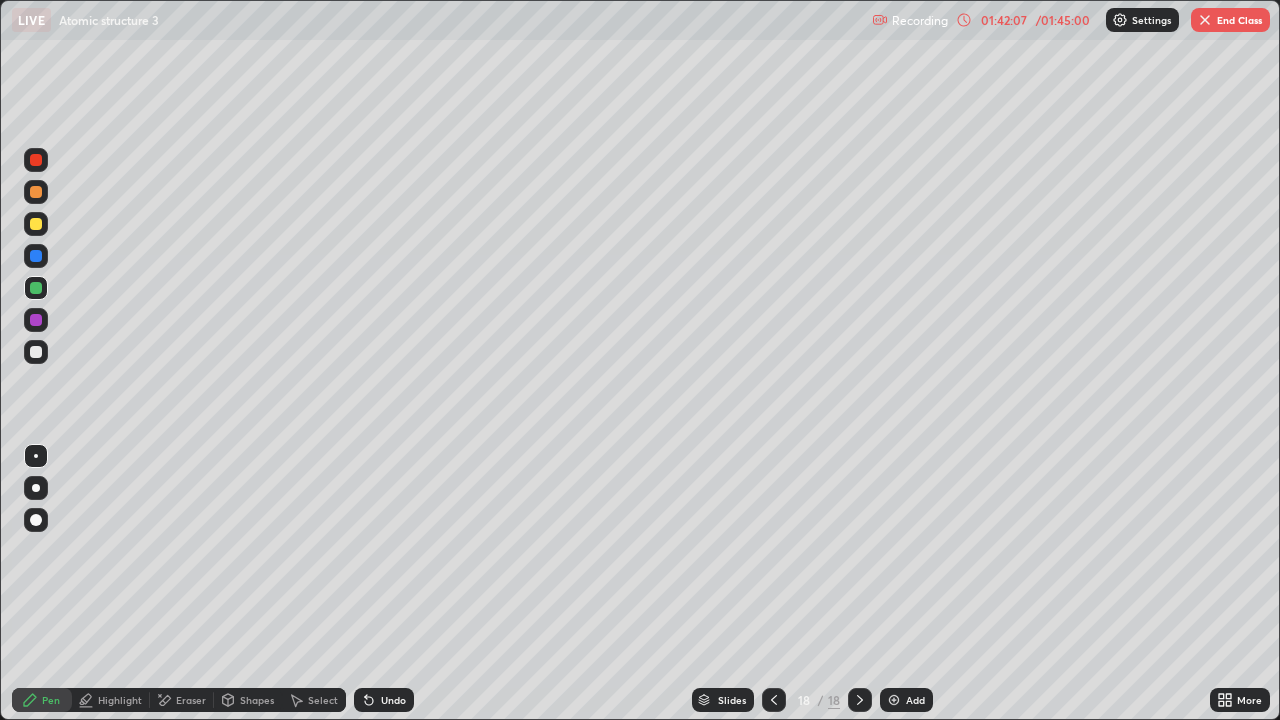 click 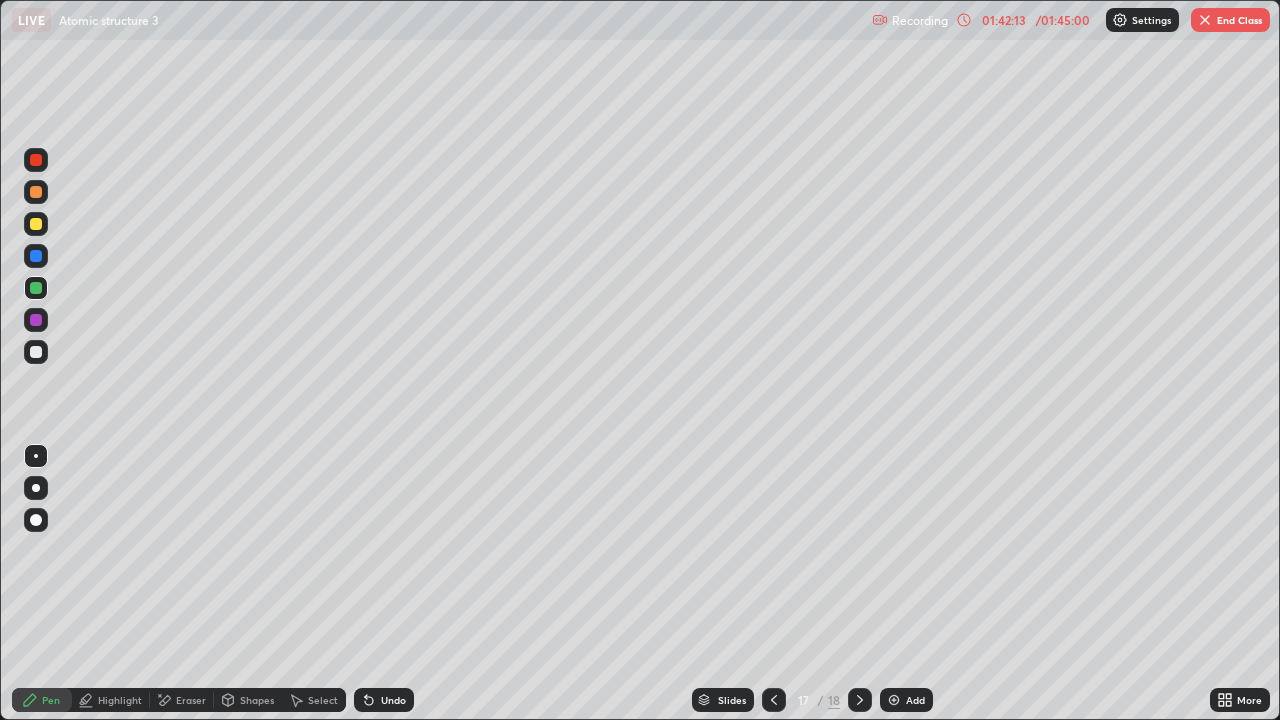 click at bounding box center (36, 352) 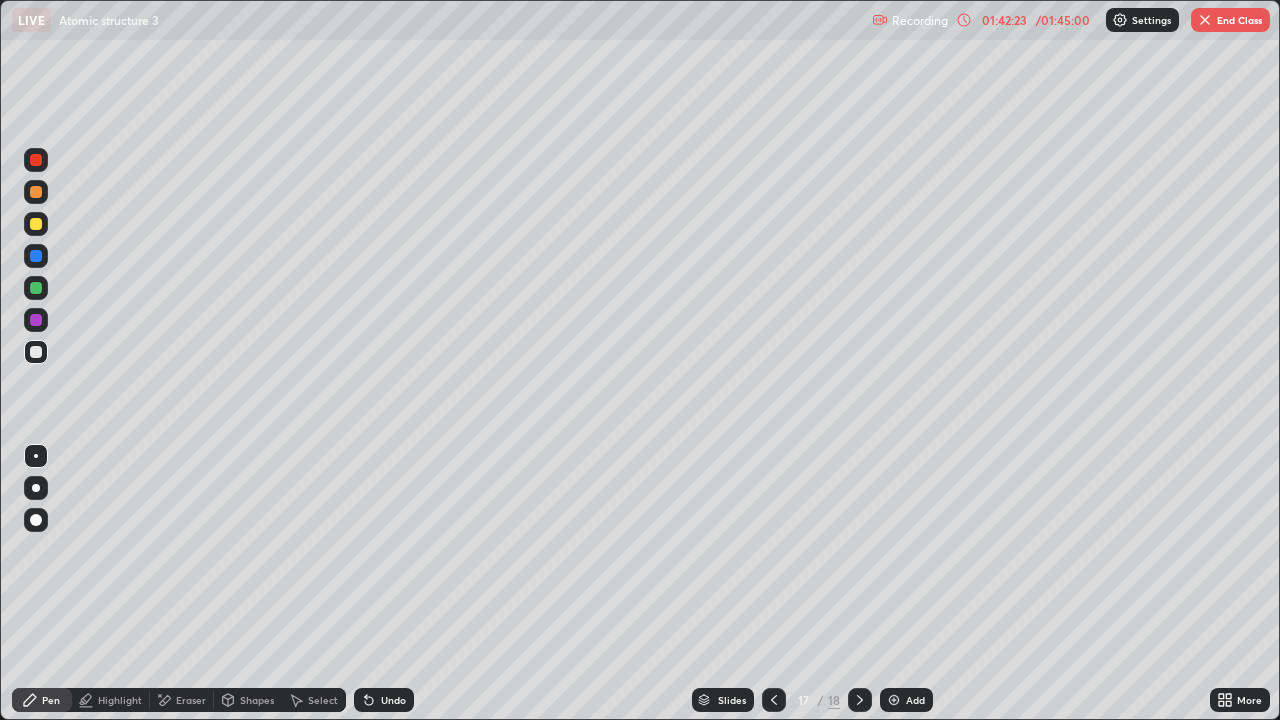 click at bounding box center (36, 256) 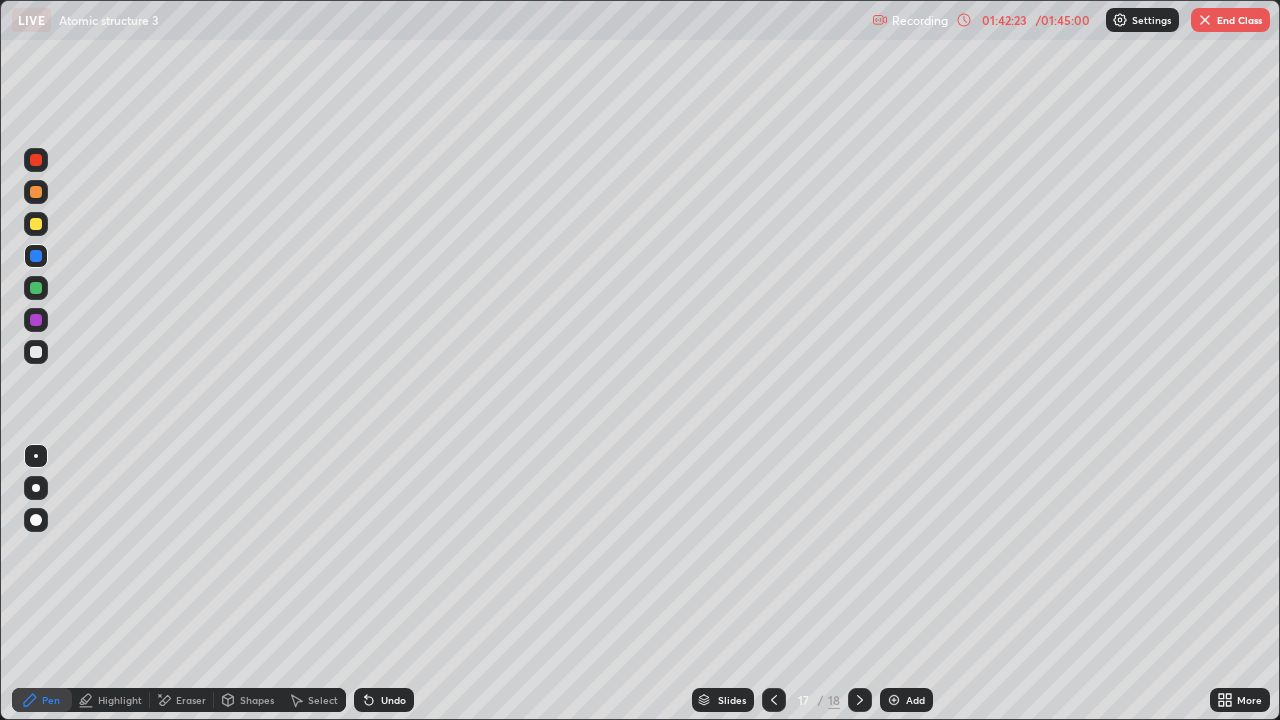 click at bounding box center (36, 320) 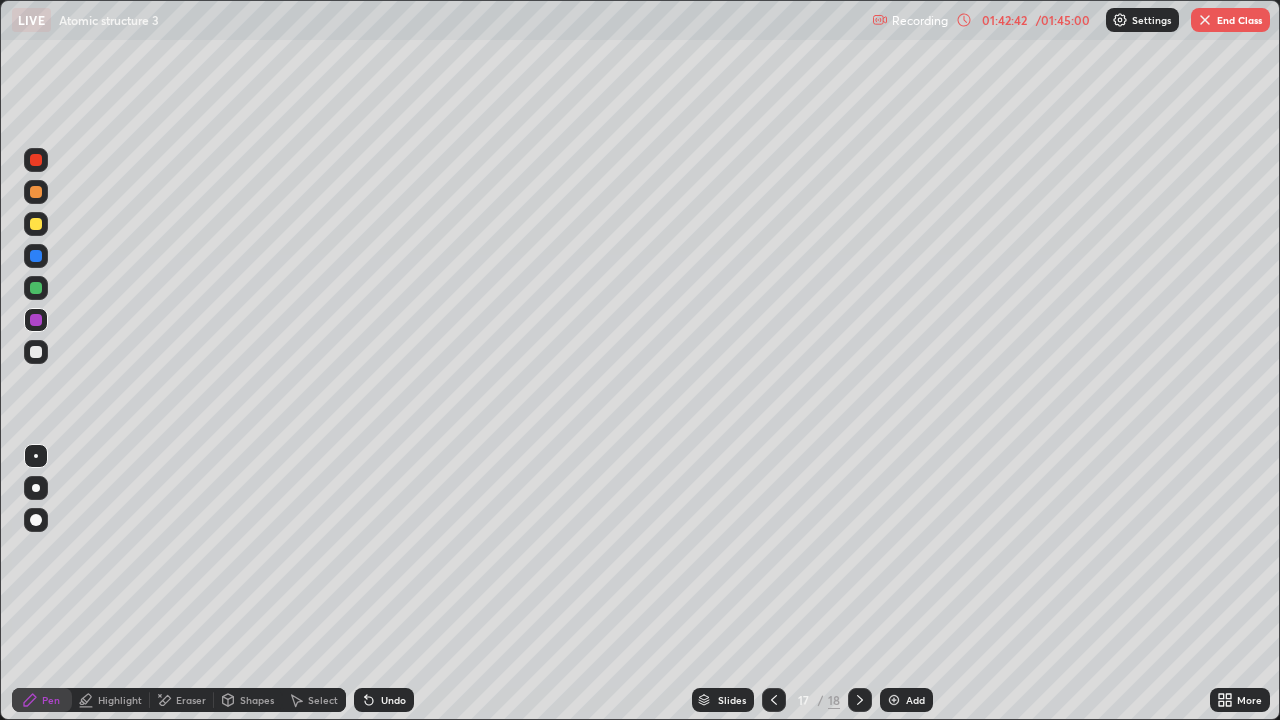 click at bounding box center (36, 352) 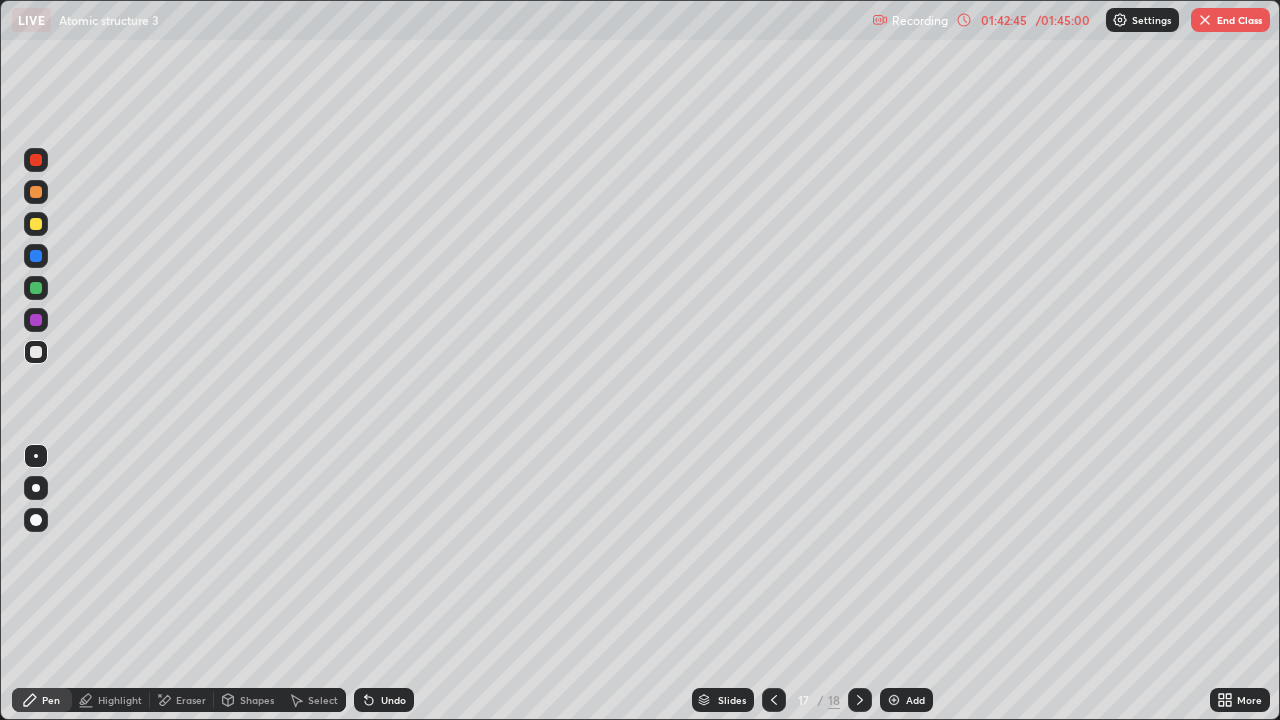 click at bounding box center (36, 320) 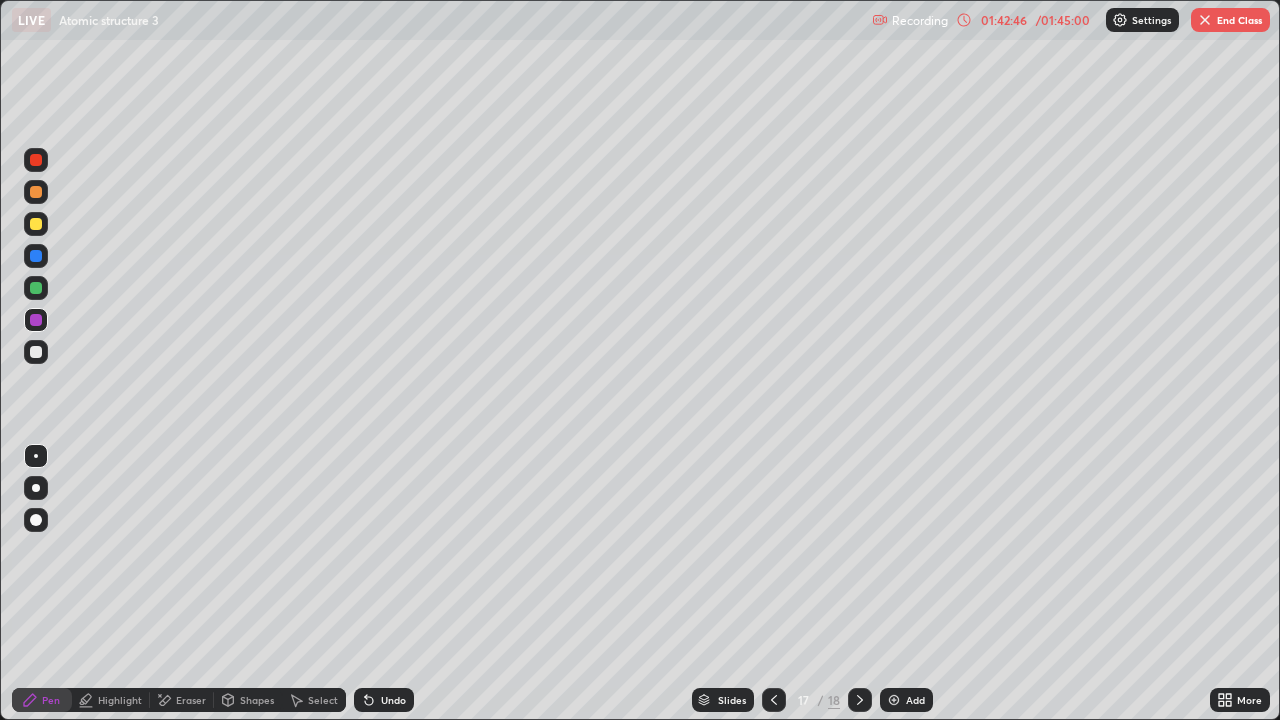 click at bounding box center [36, 288] 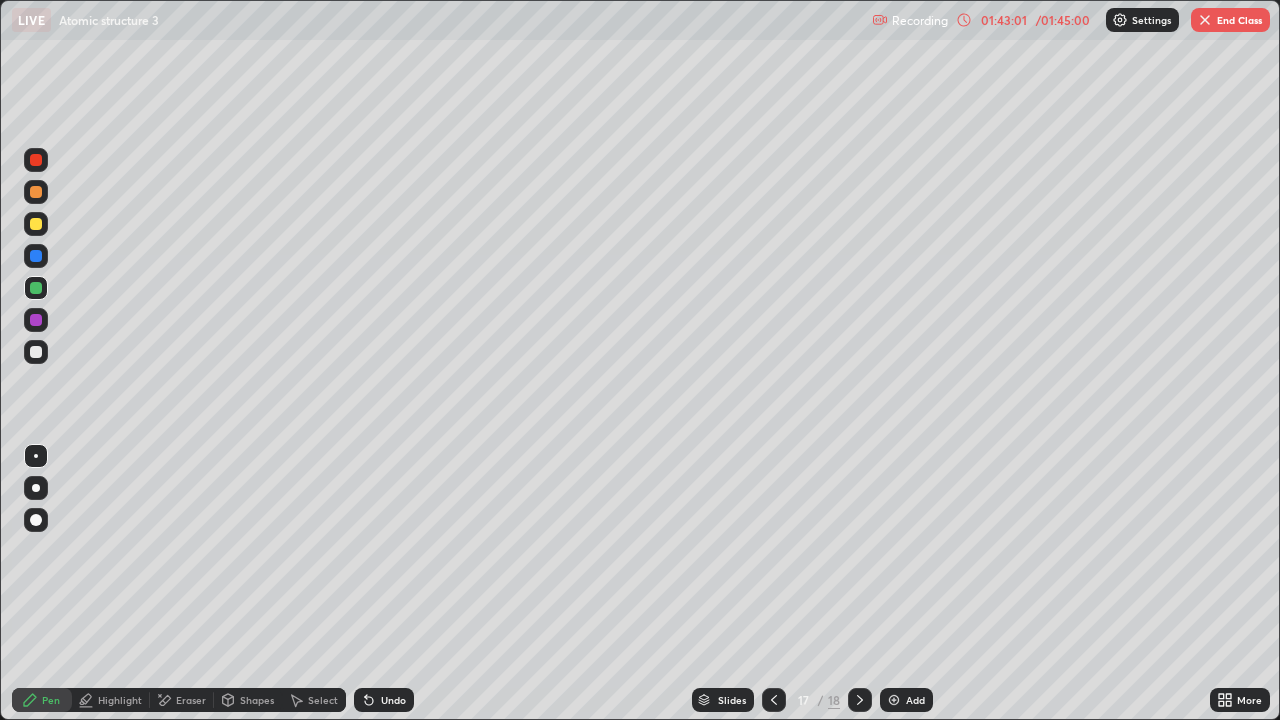 click on "Undo" at bounding box center [384, 700] 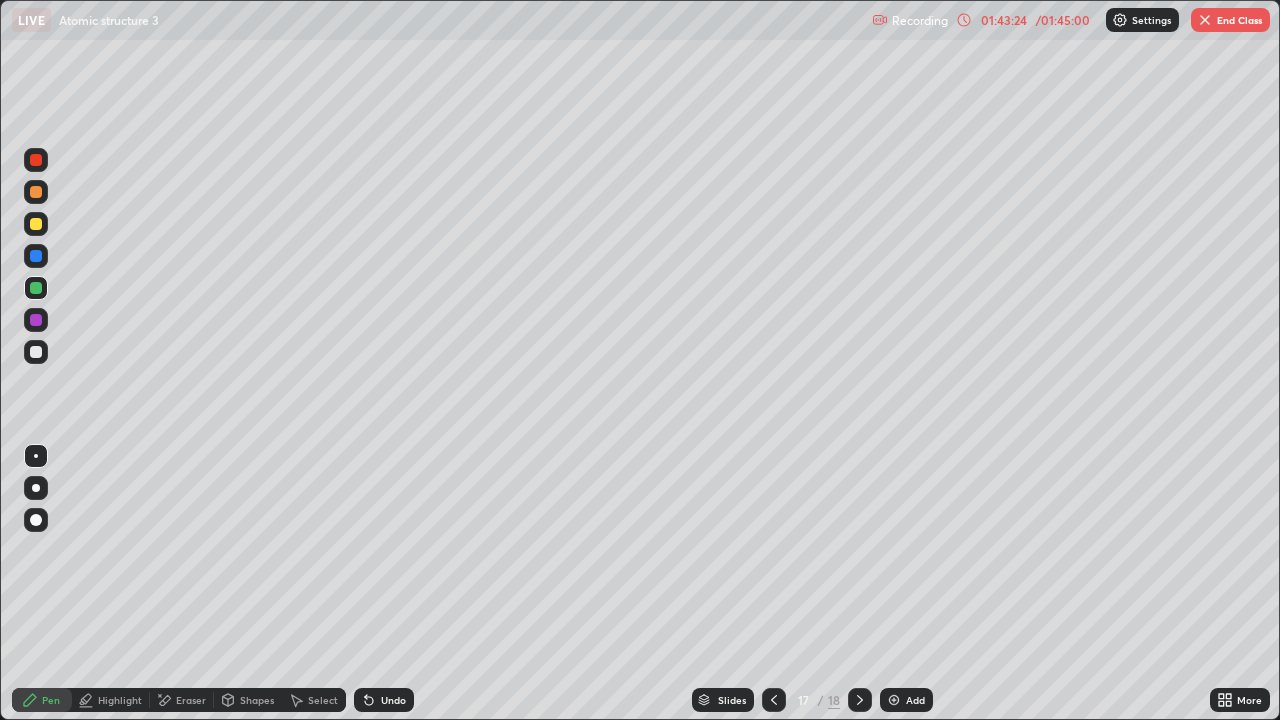 click at bounding box center (36, 224) 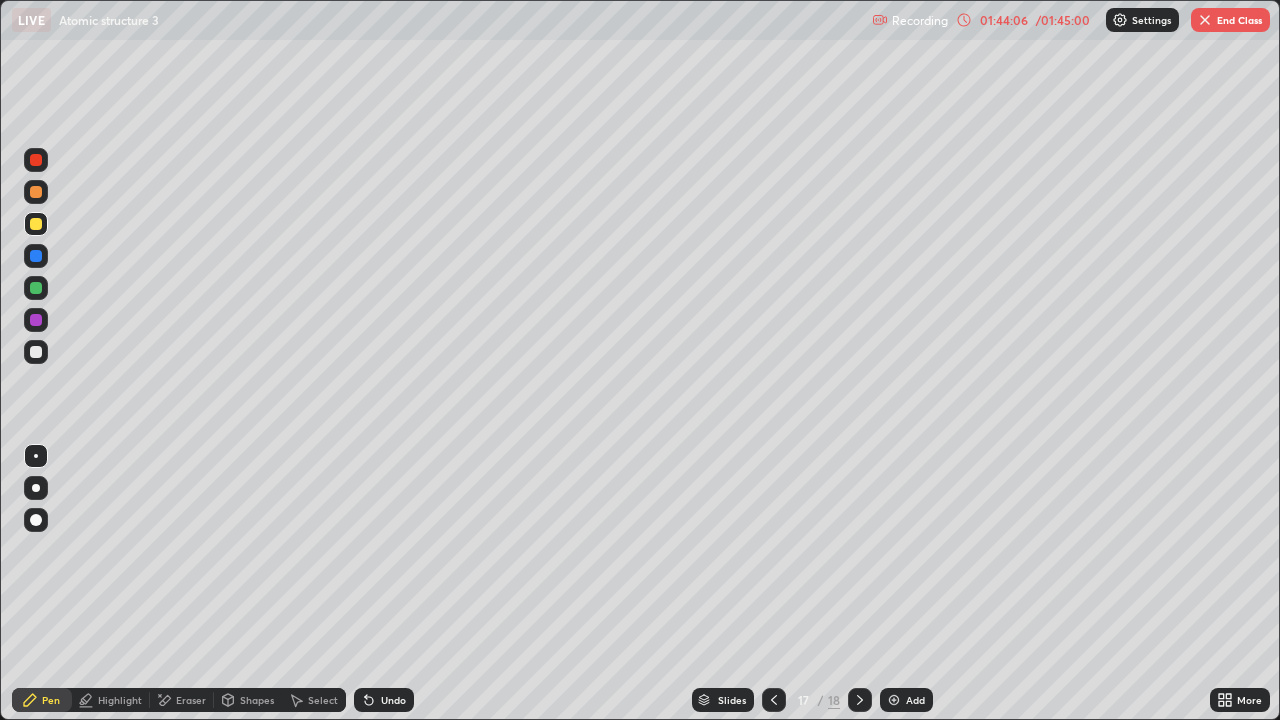 click at bounding box center [36, 352] 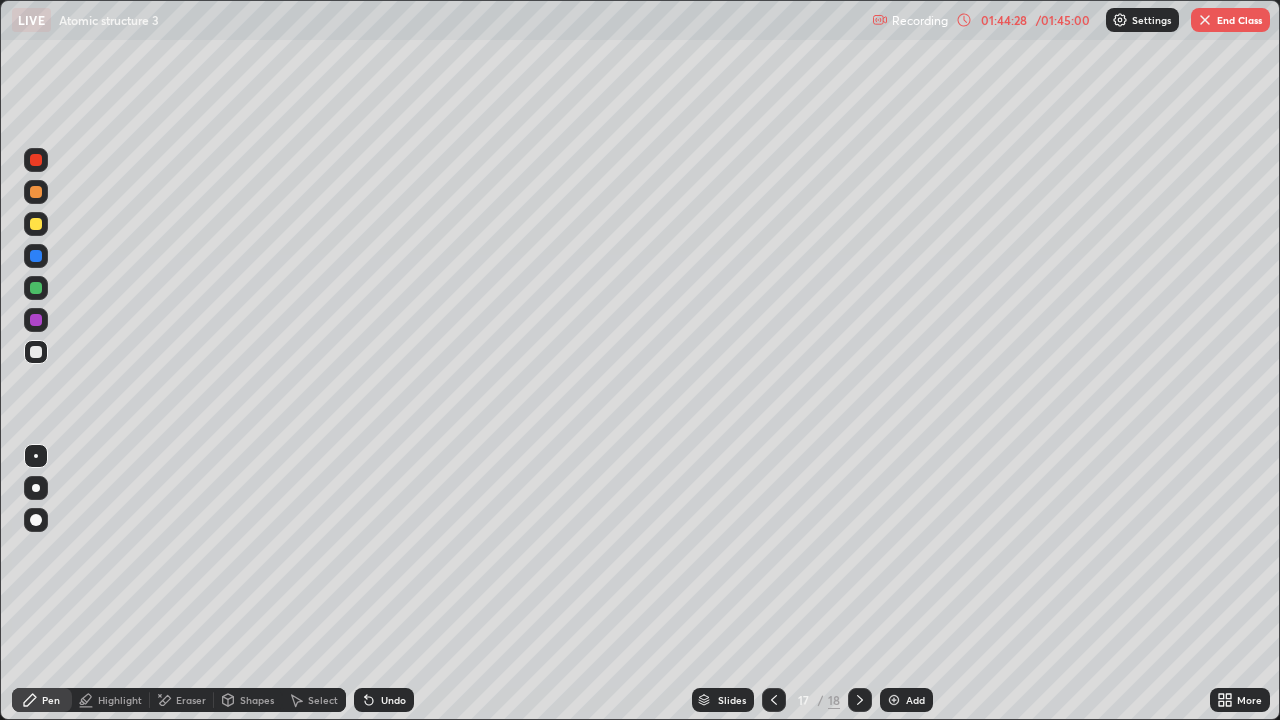 click on "Undo" at bounding box center (393, 700) 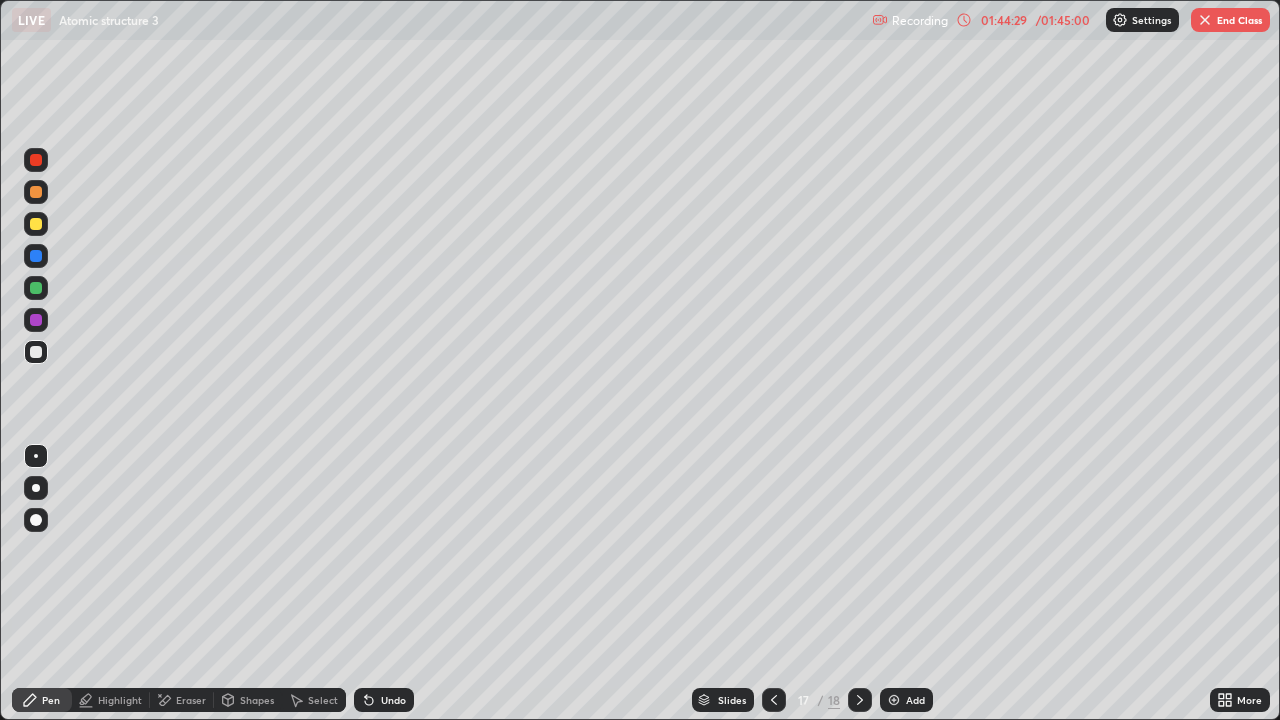 click on "Undo" at bounding box center [393, 700] 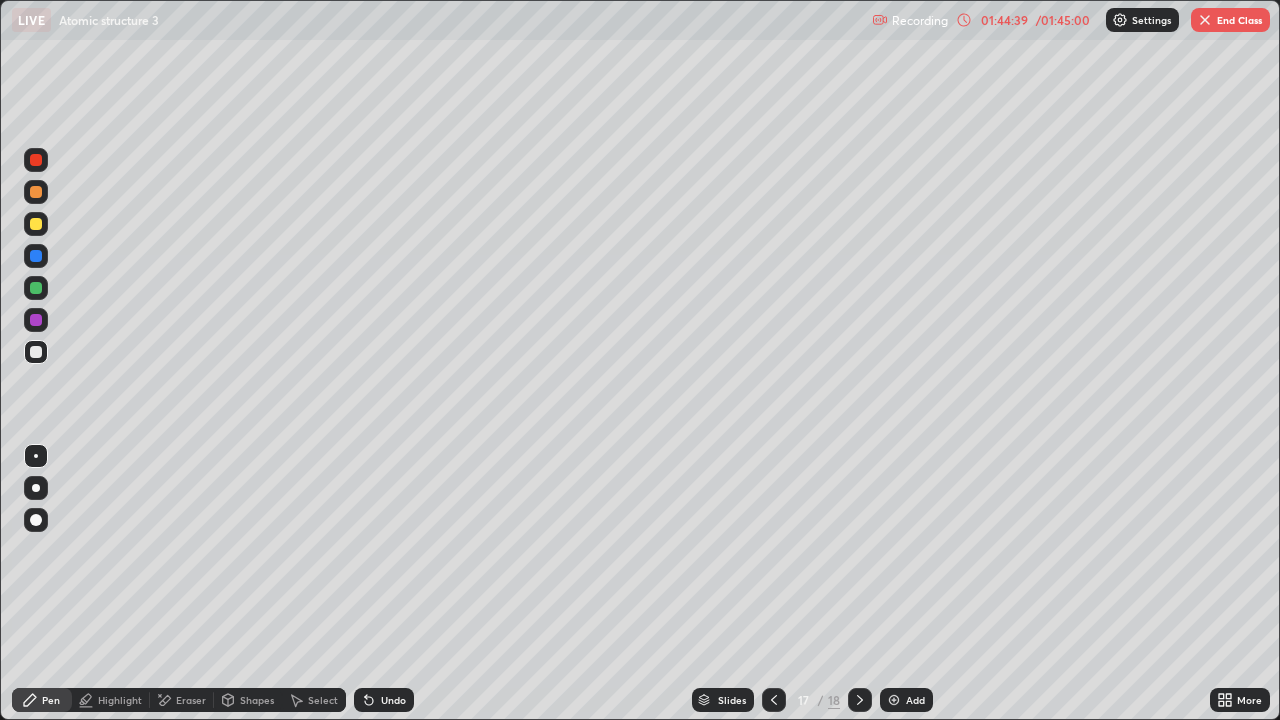 click on "Undo" at bounding box center (384, 700) 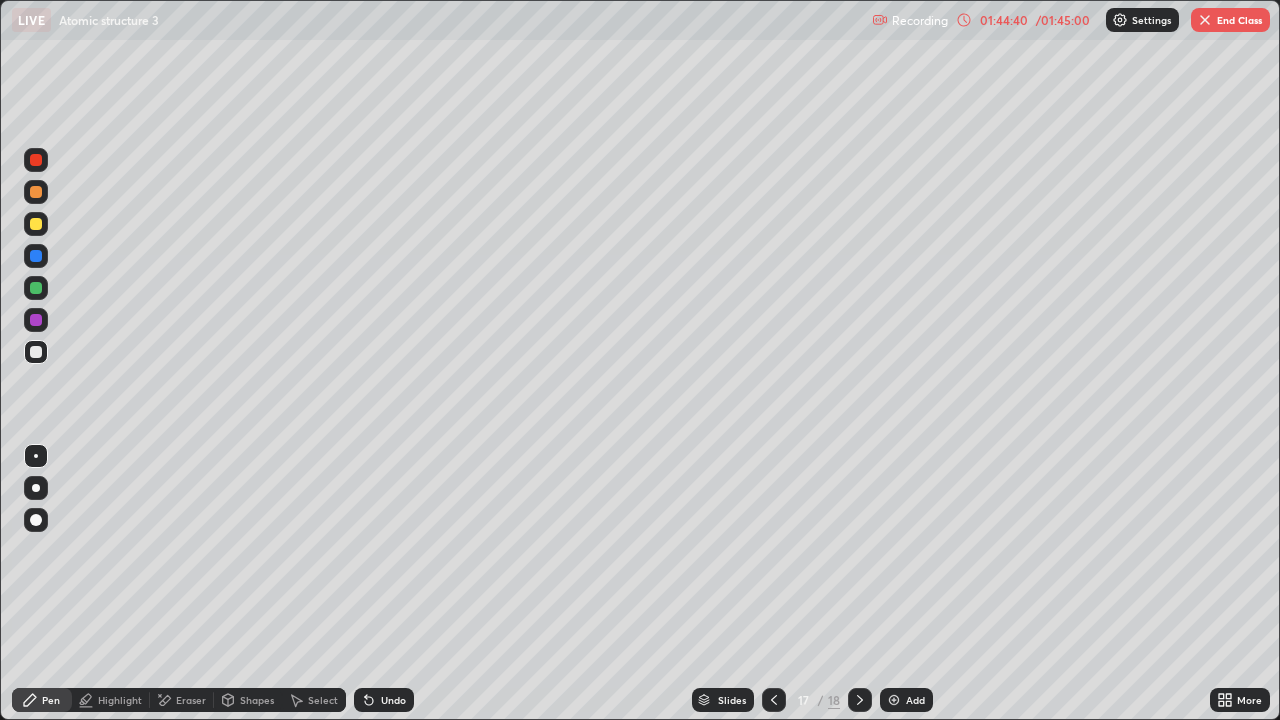 click 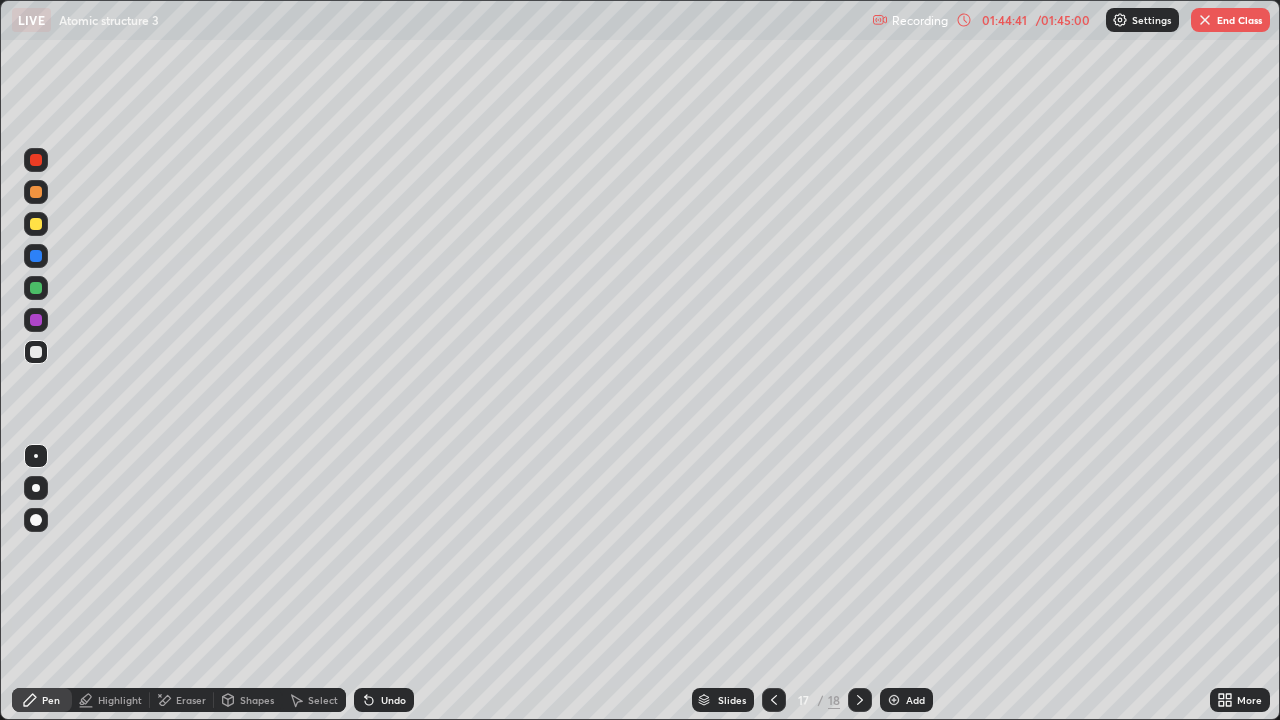 click 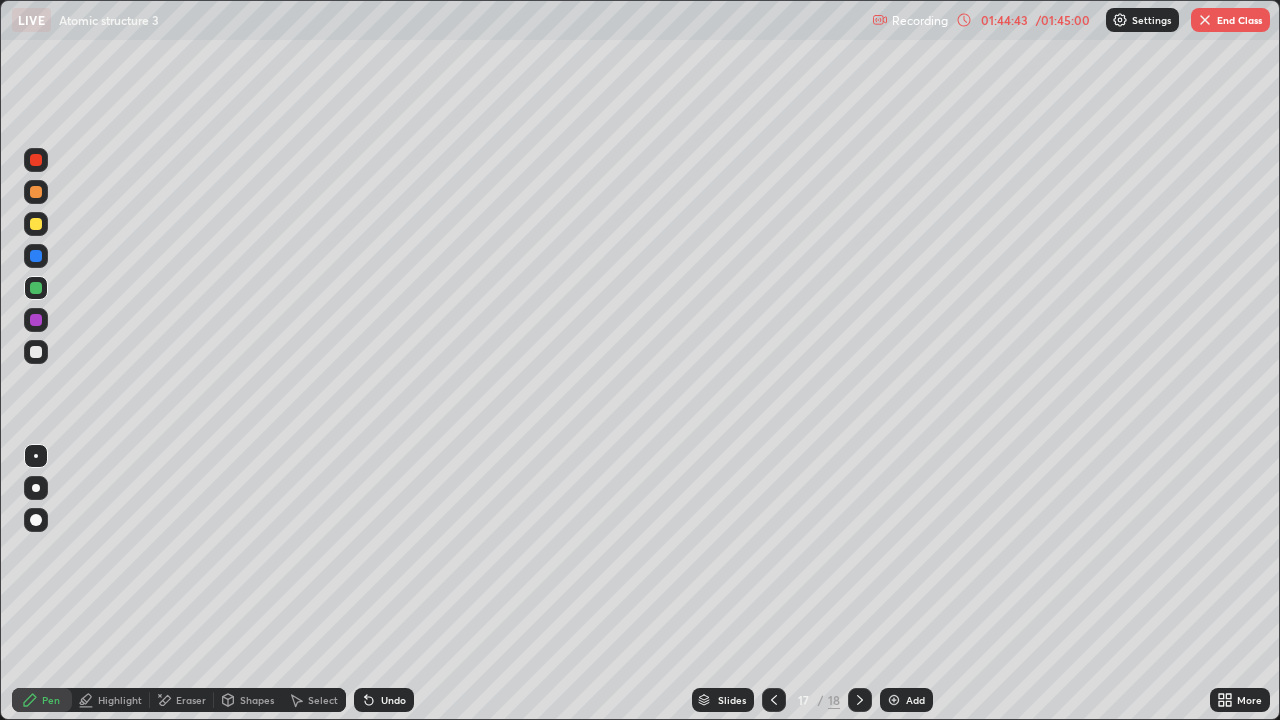 click on "Eraser" at bounding box center [191, 700] 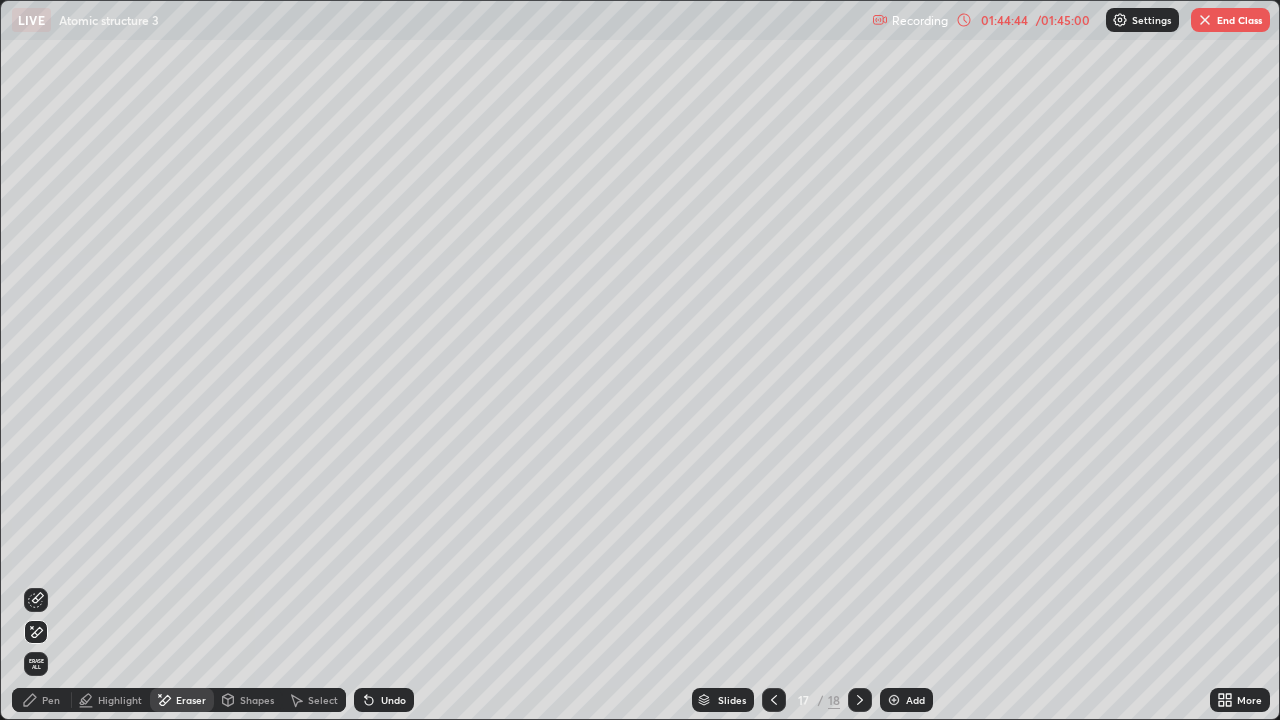 click 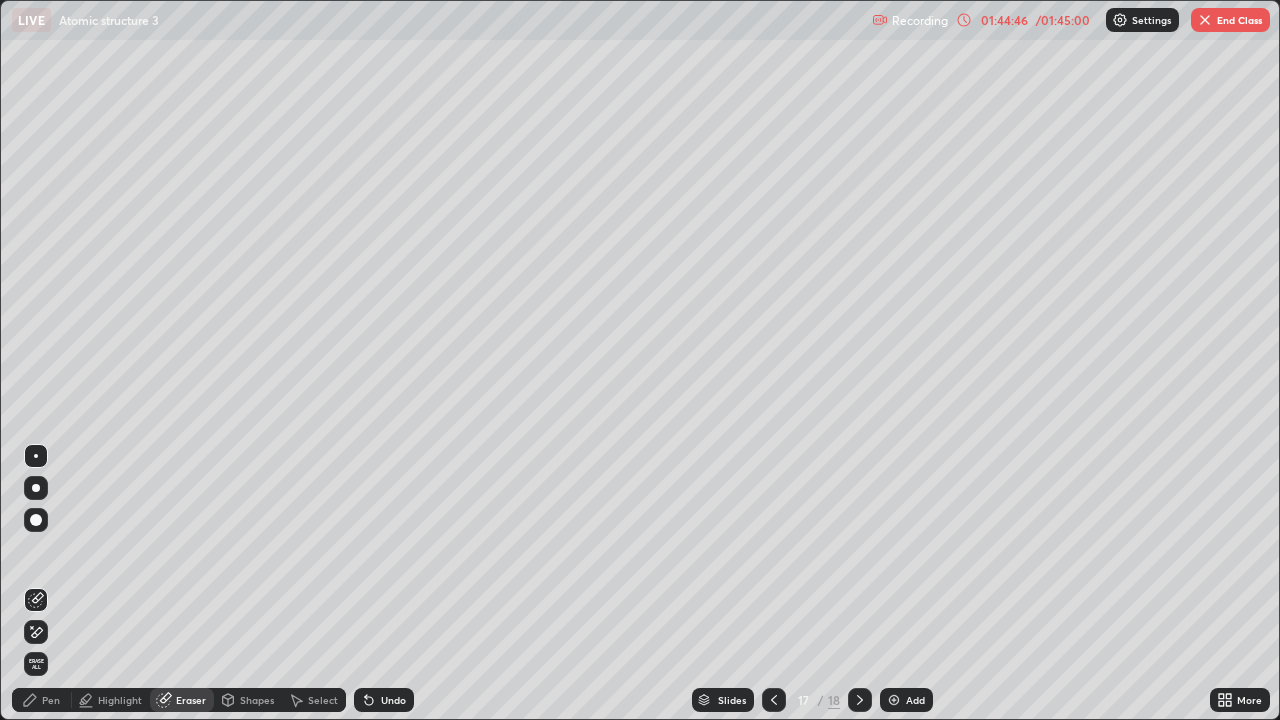 click on "Pen" at bounding box center [51, 700] 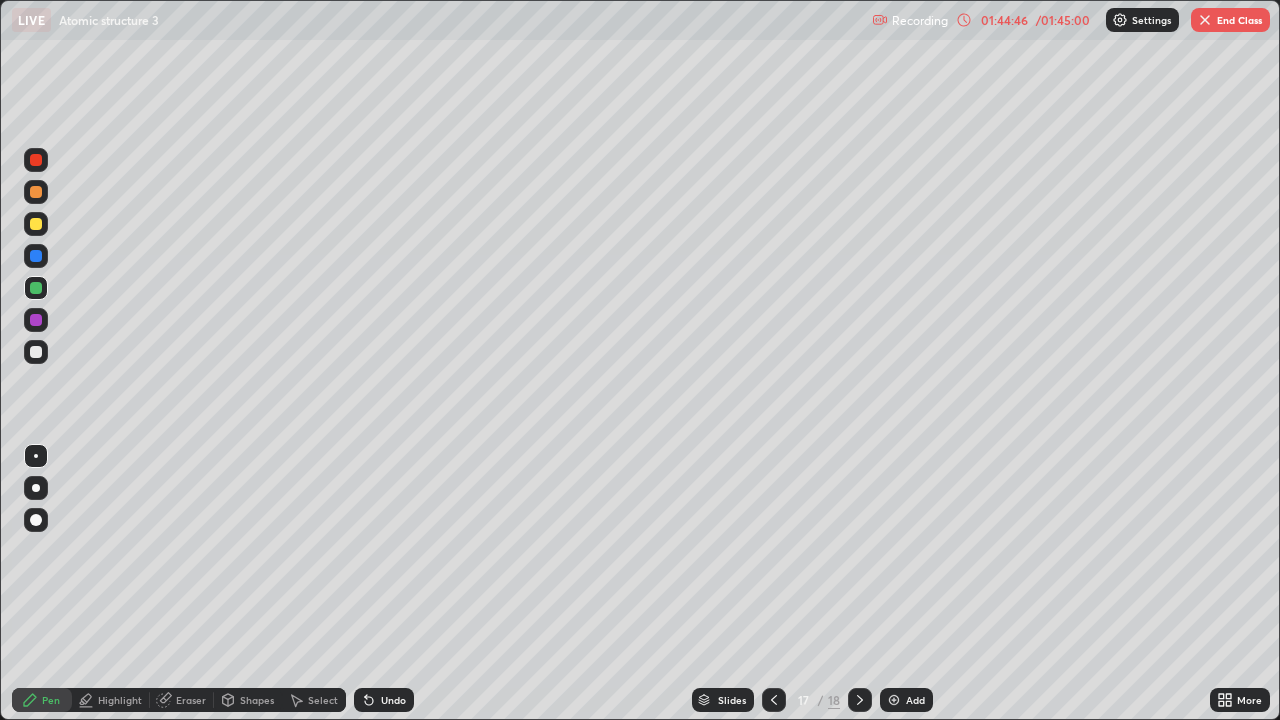 click at bounding box center [36, 224] 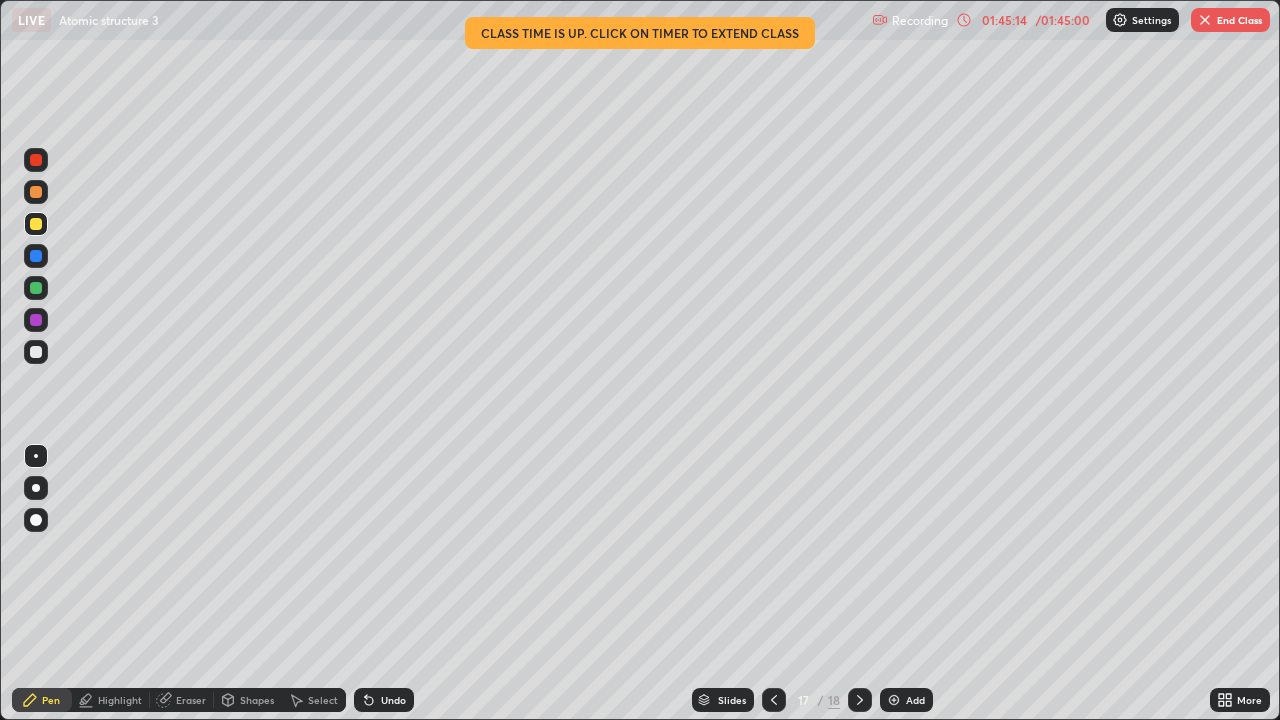 click on "/  01:45:00" at bounding box center (1063, 20) 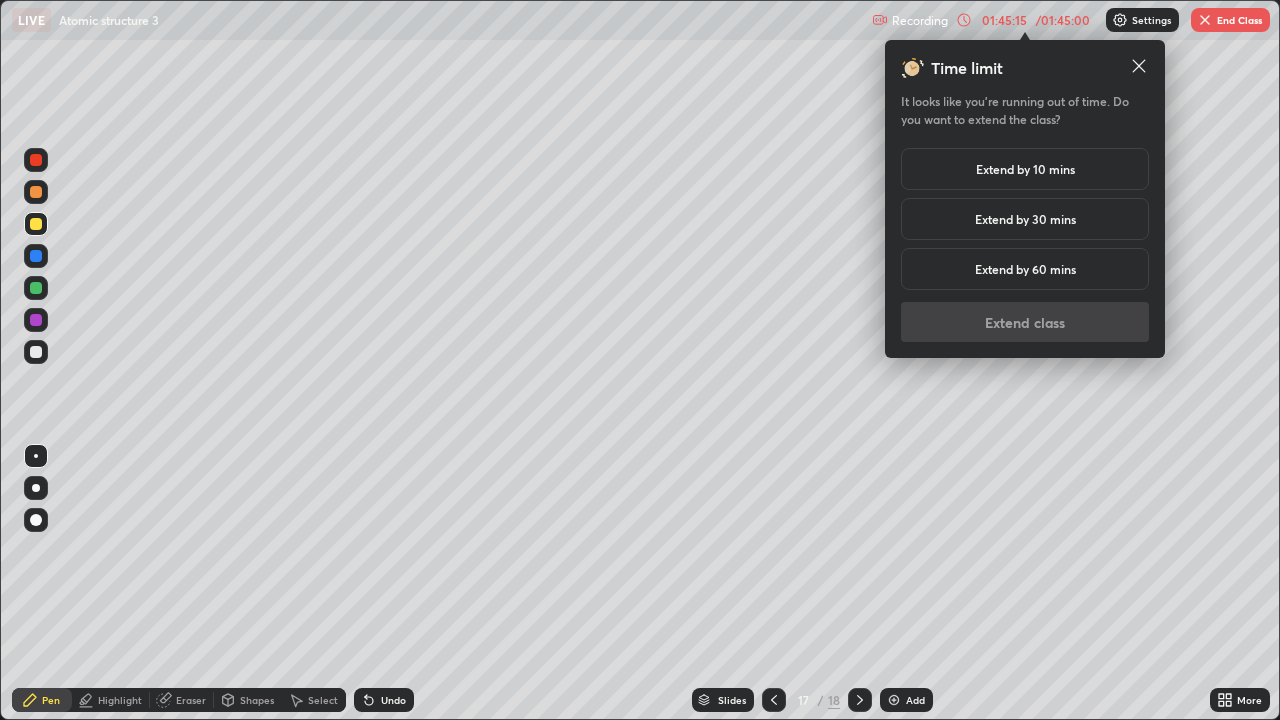 click on "Extend by 10 mins" at bounding box center [1025, 169] 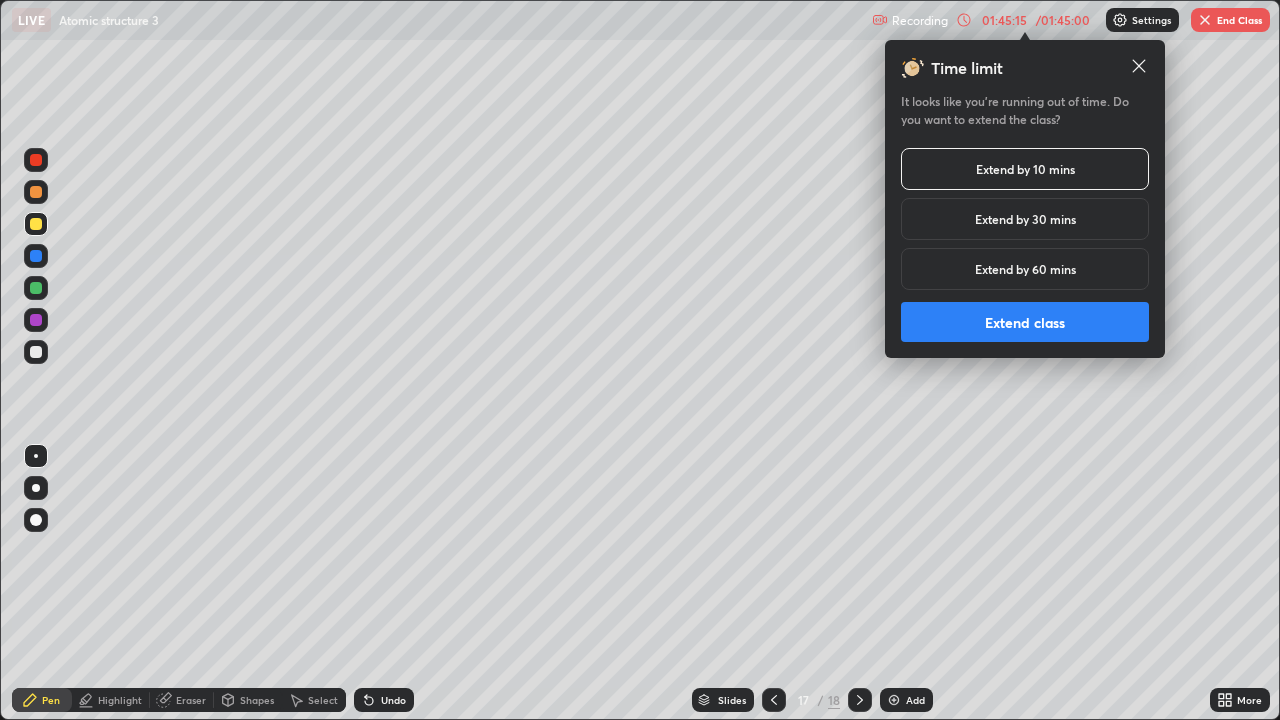 click on "Extend class" at bounding box center [1025, 322] 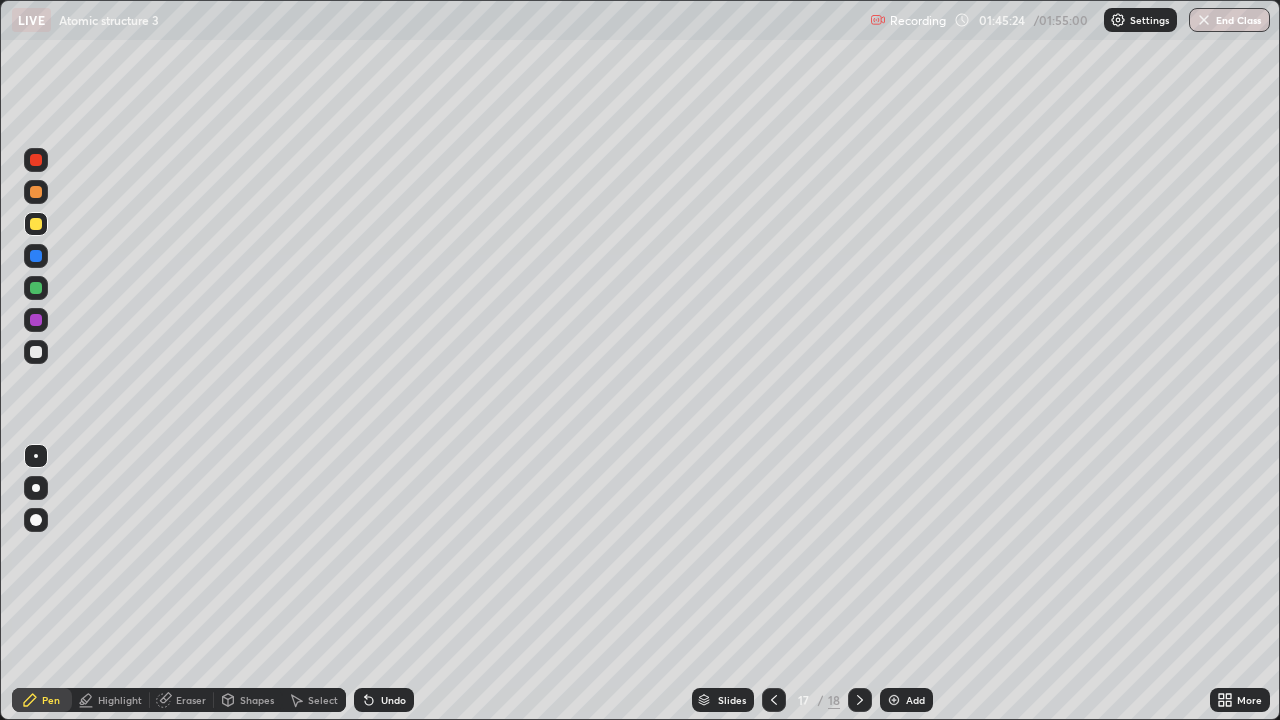 click on "Shapes" at bounding box center (248, 700) 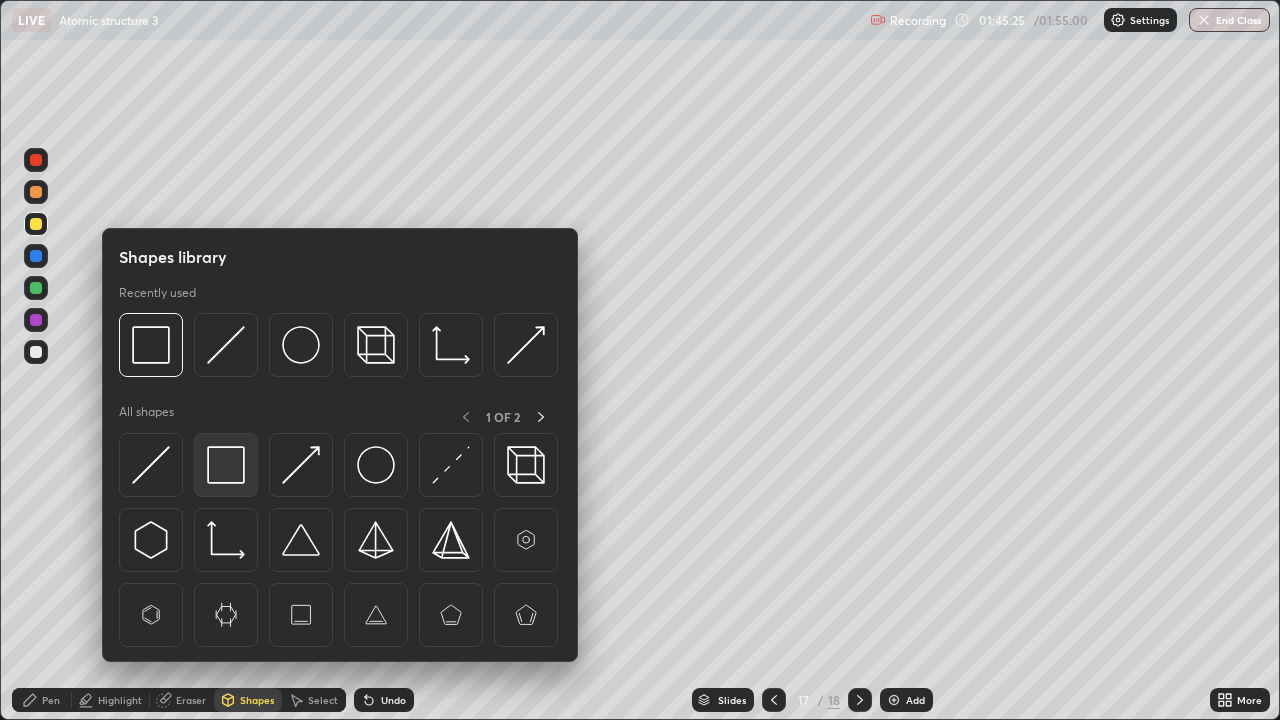 click at bounding box center [226, 465] 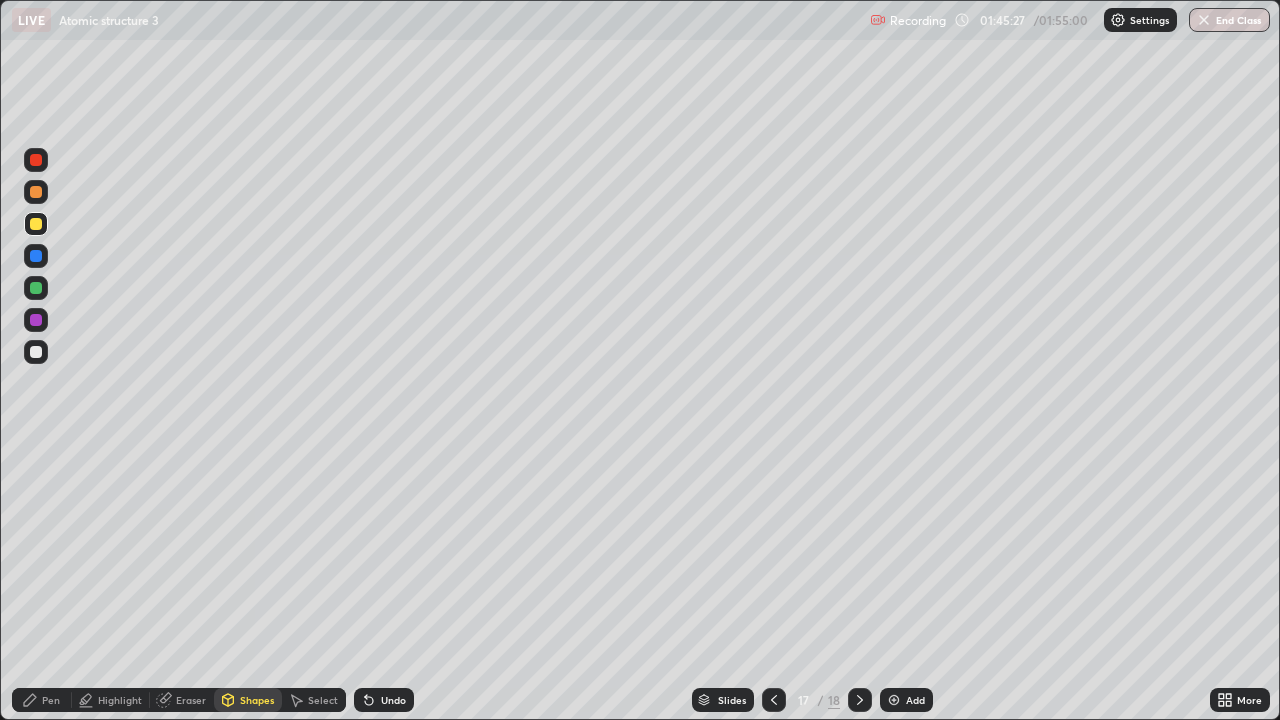 click on "Pen" at bounding box center (51, 700) 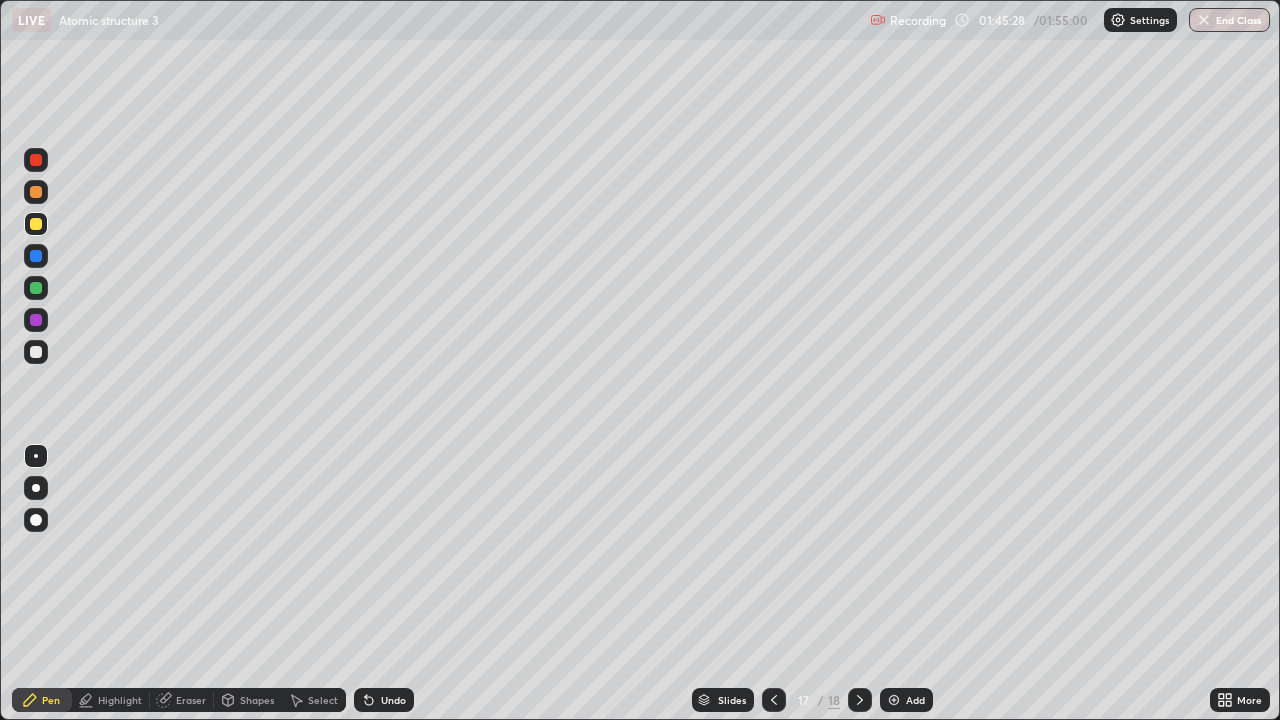 click at bounding box center (36, 352) 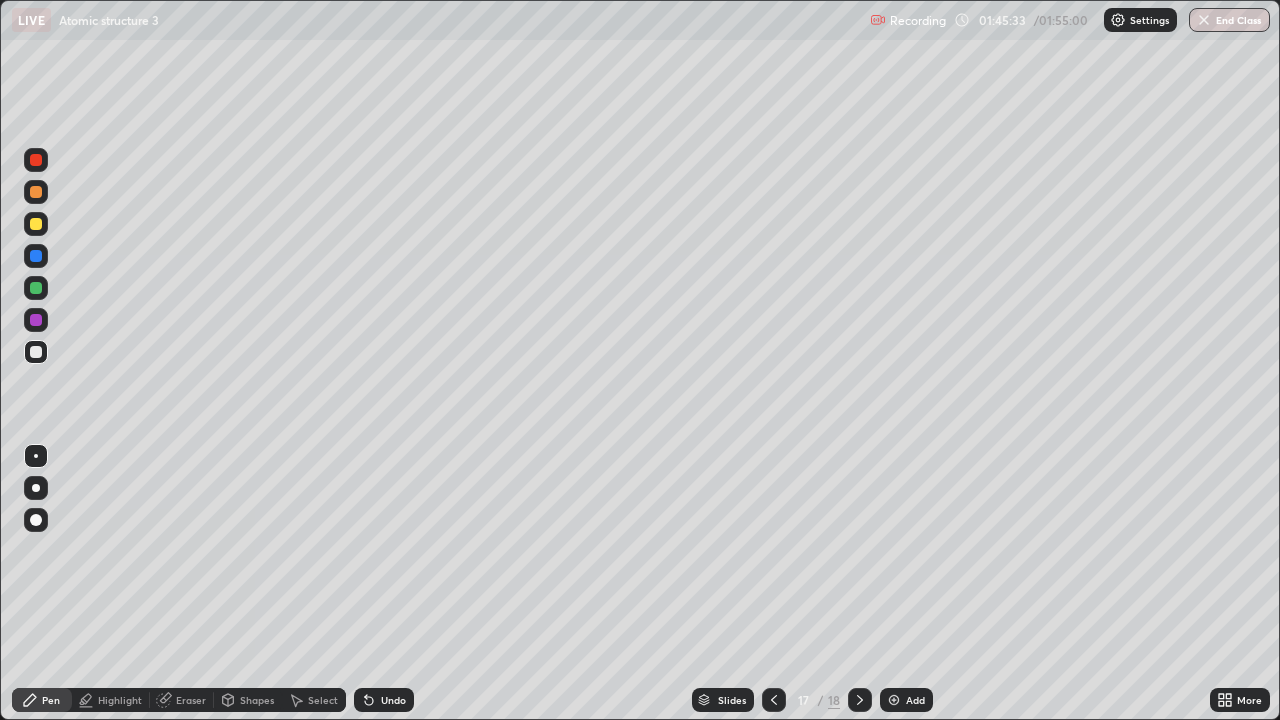 click 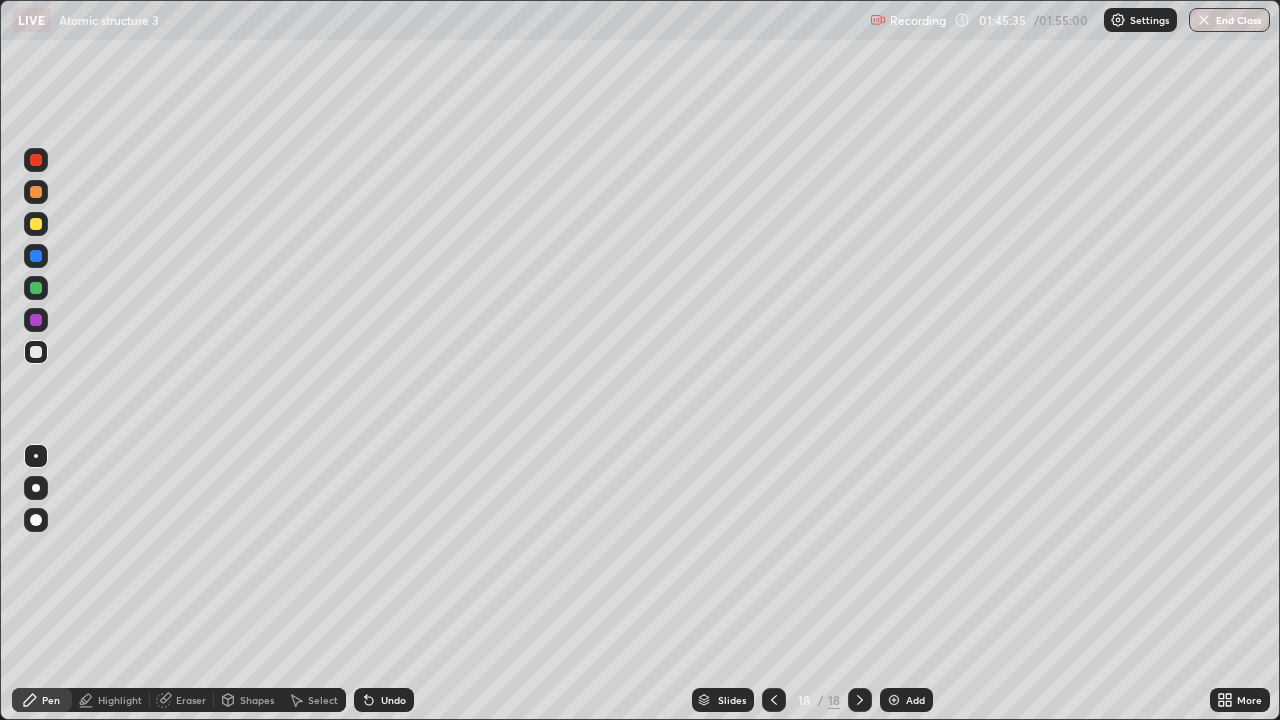click 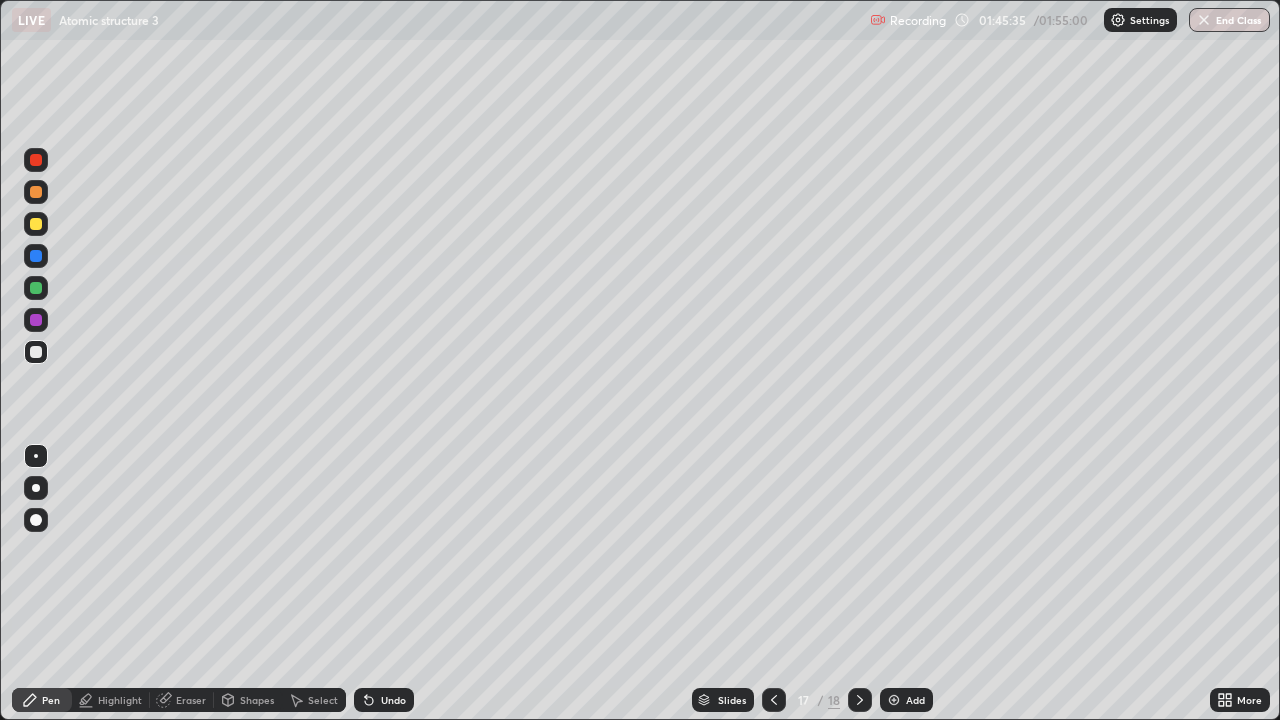 click at bounding box center (894, 700) 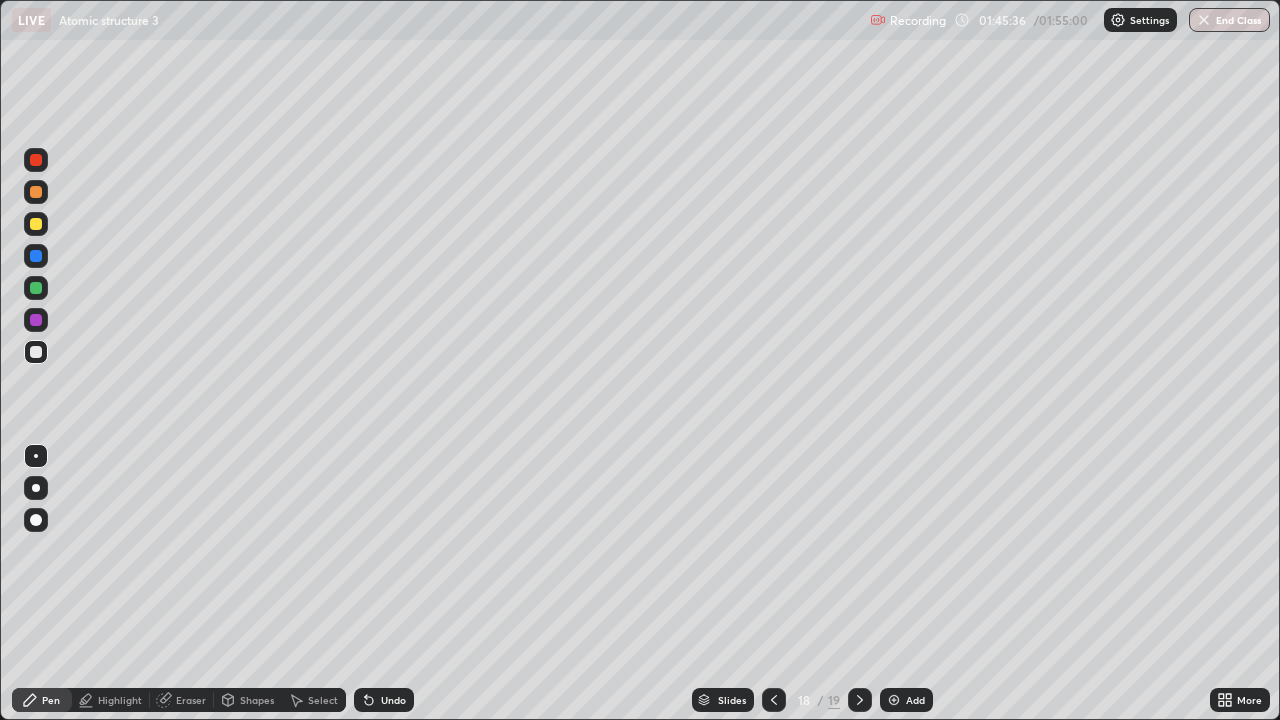 click at bounding box center (36, 224) 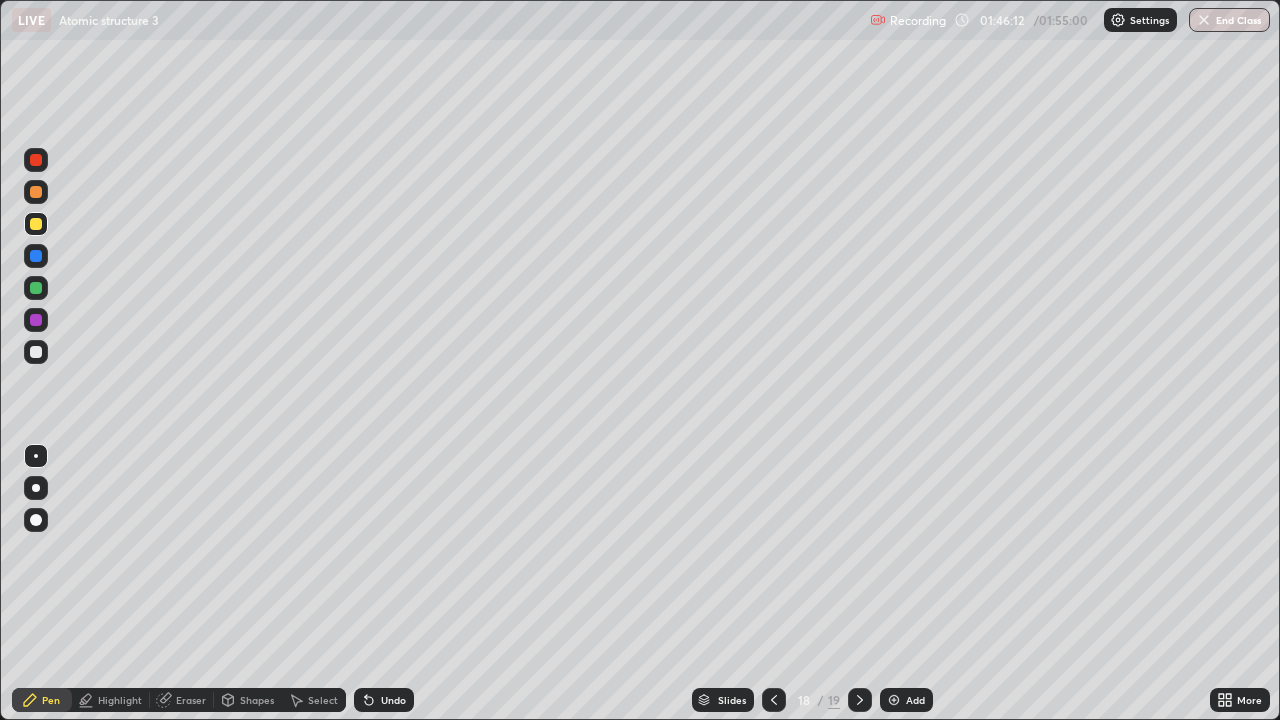 click at bounding box center (36, 352) 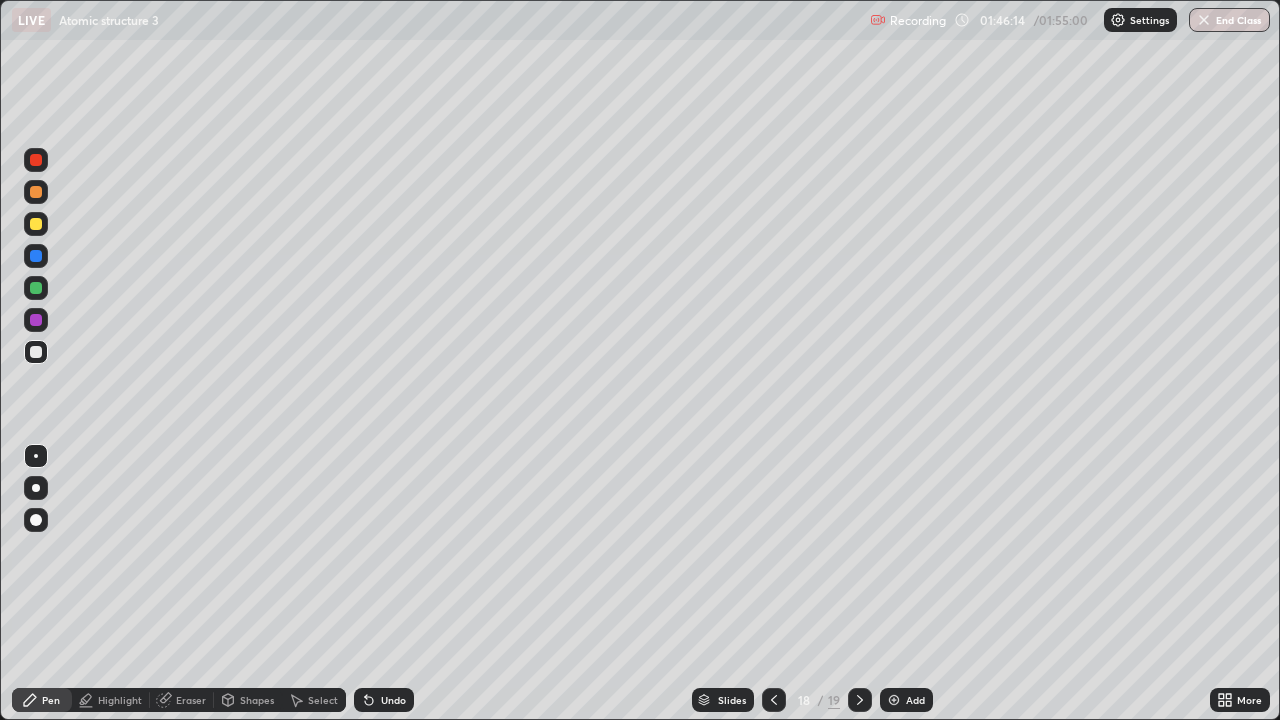 click 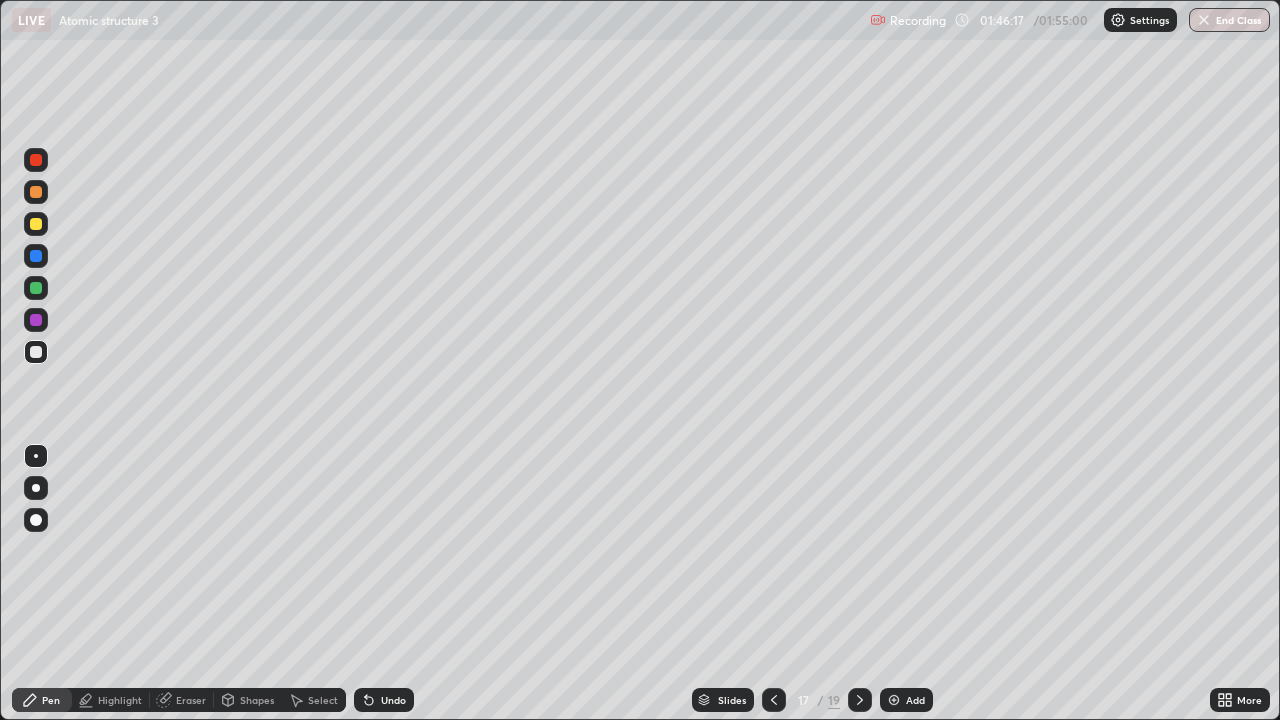 click at bounding box center [860, 700] 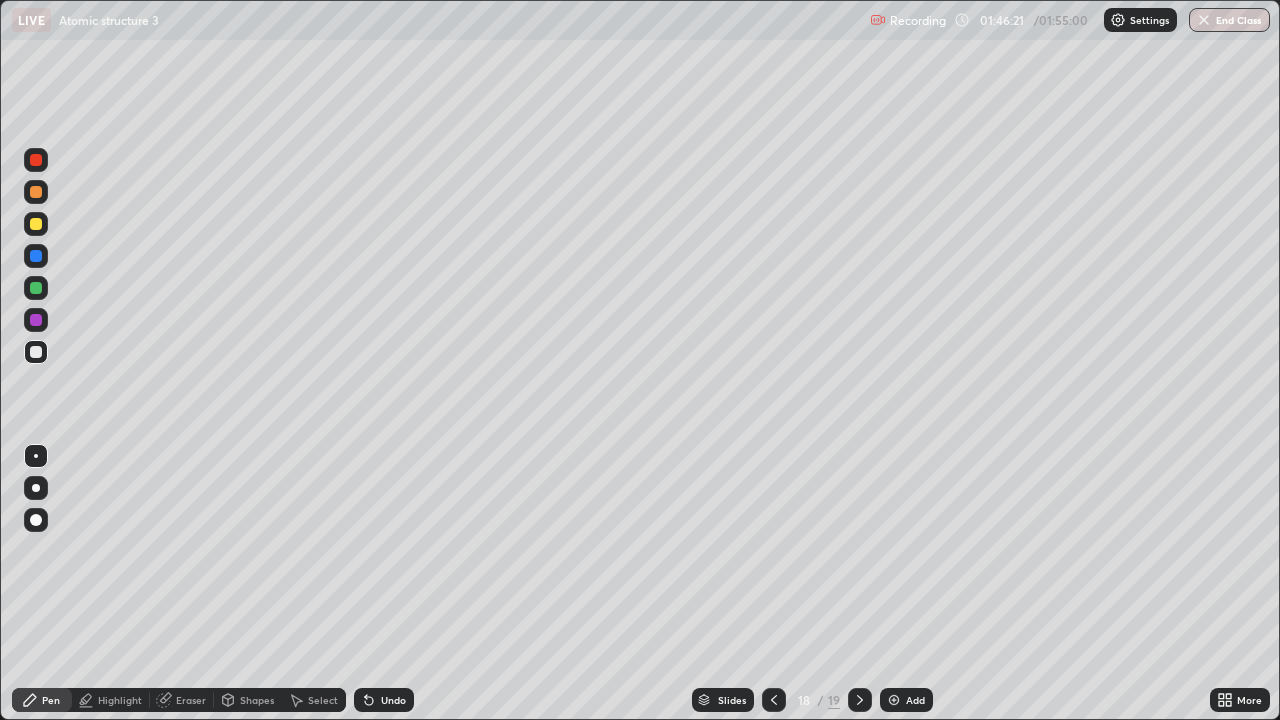 click at bounding box center [36, 288] 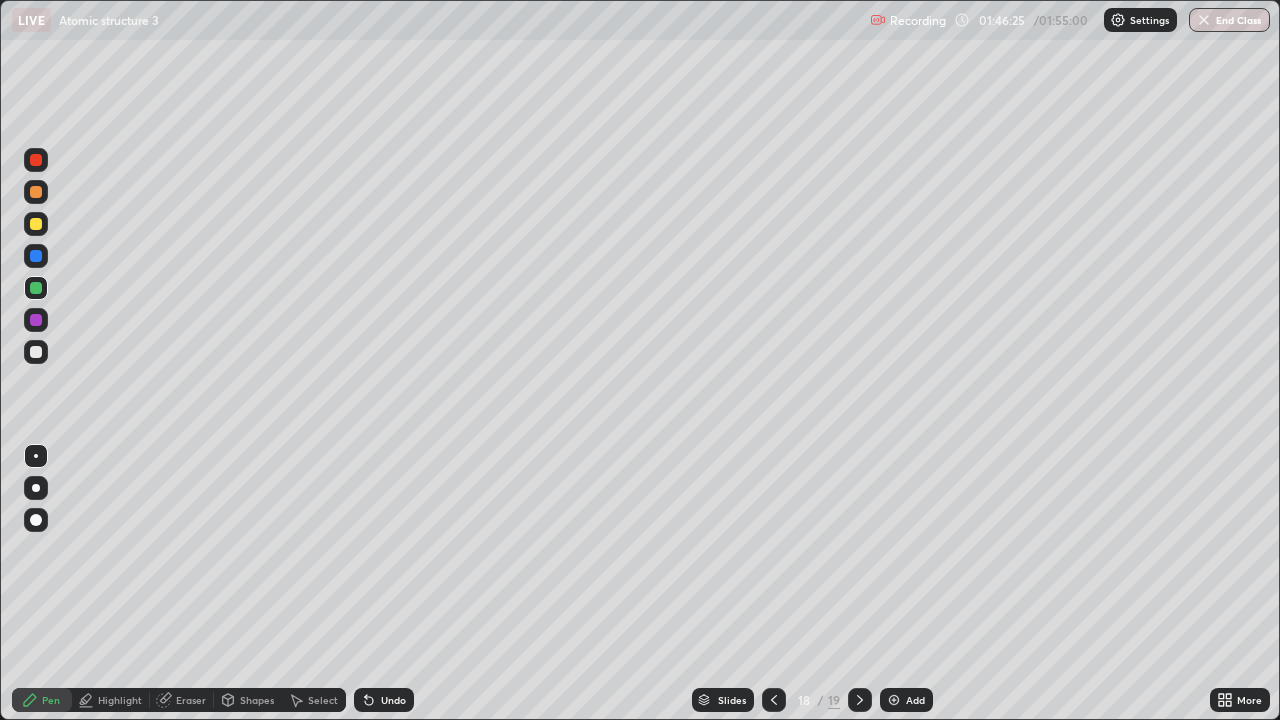 click 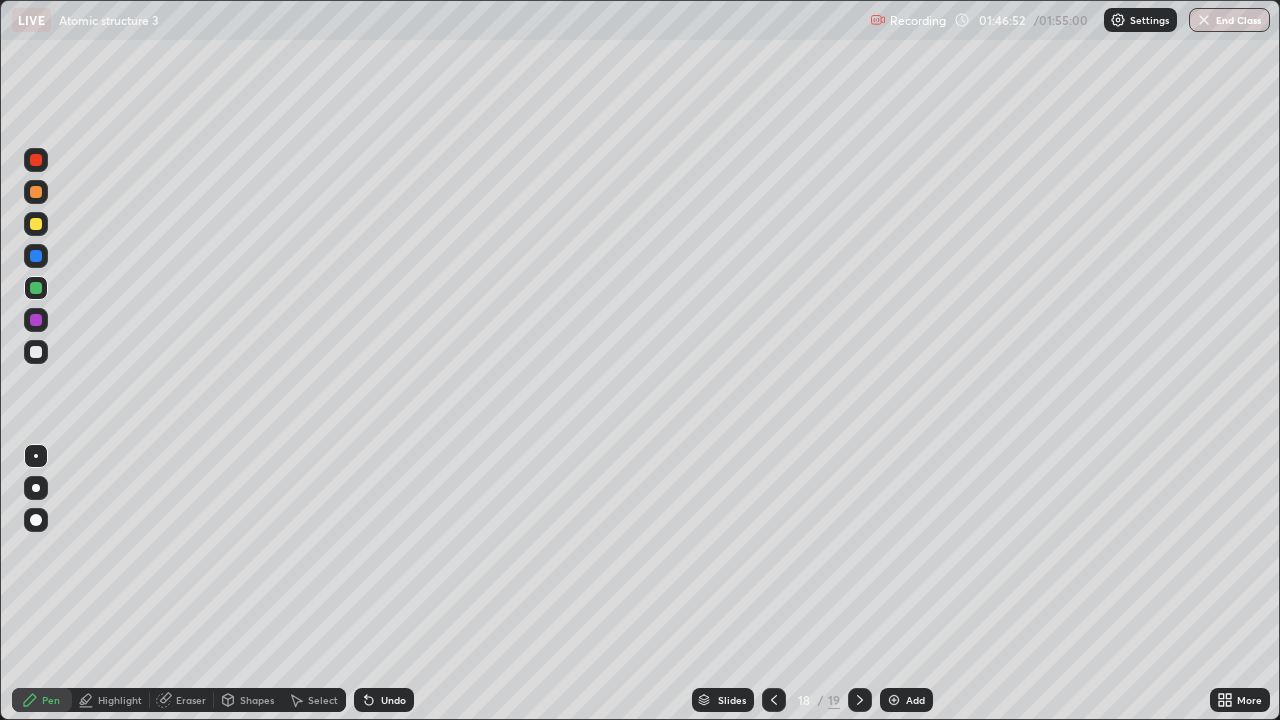 click 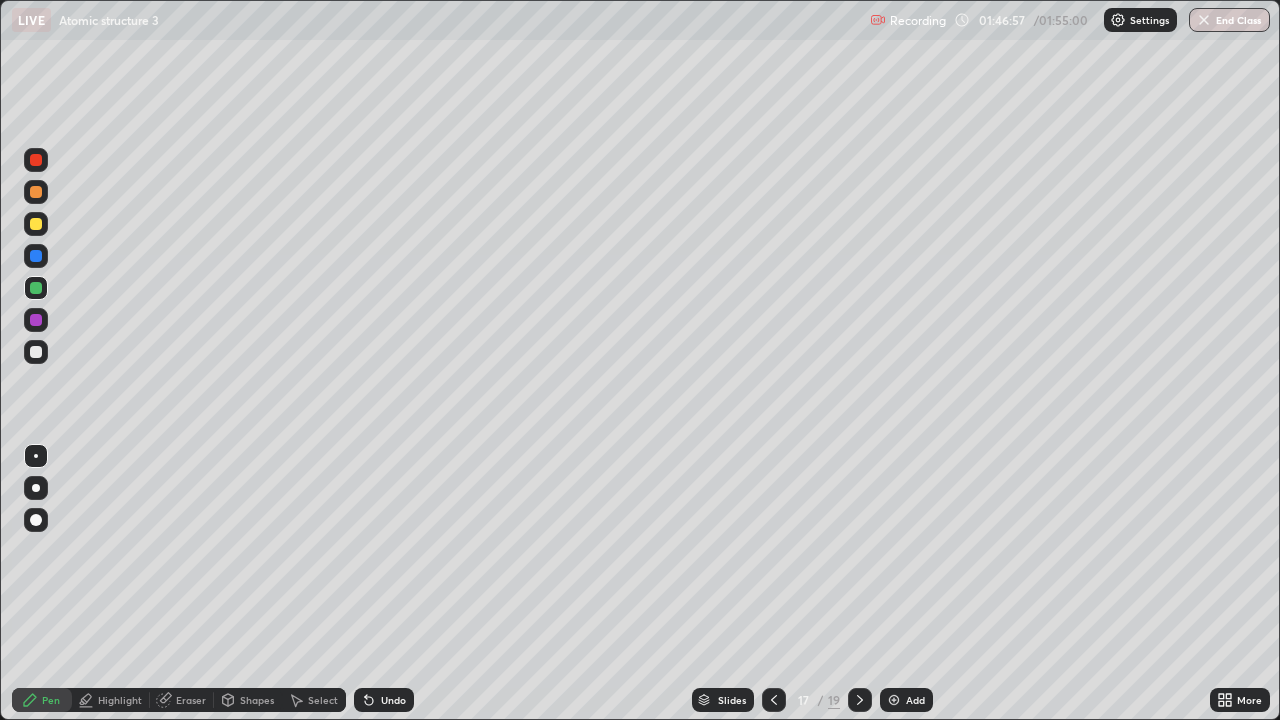 click 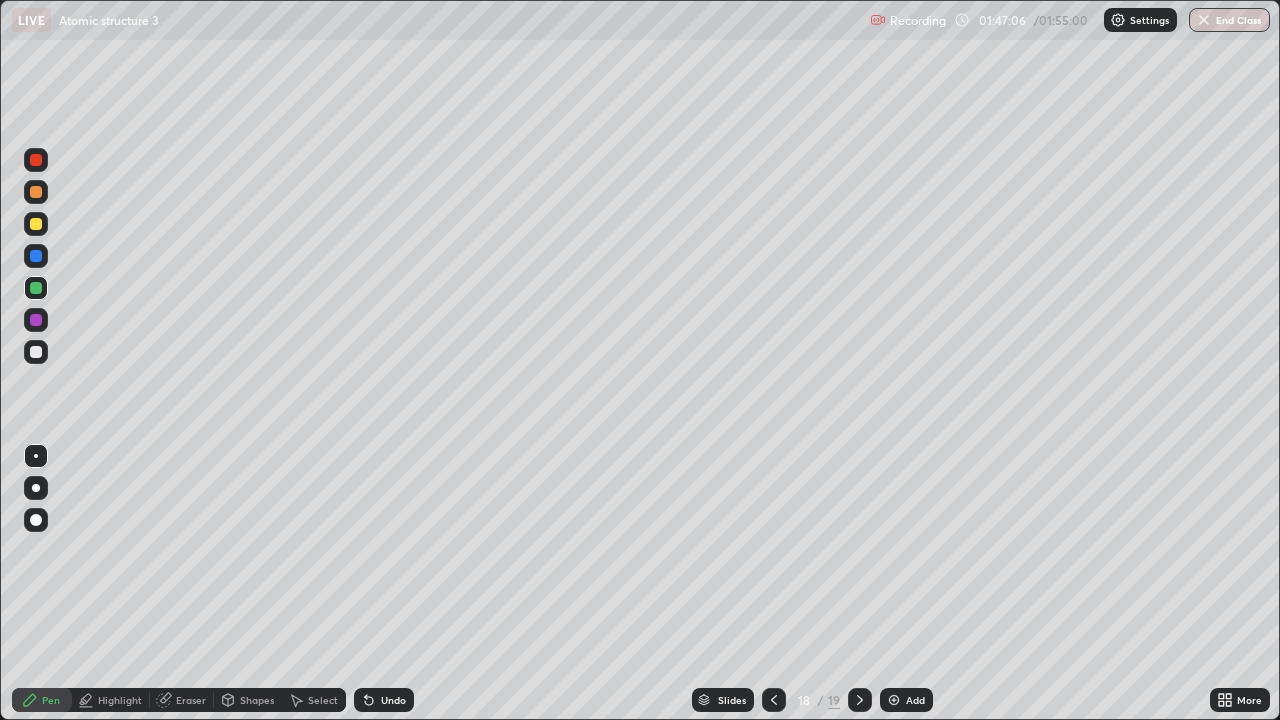 click at bounding box center [774, 700] 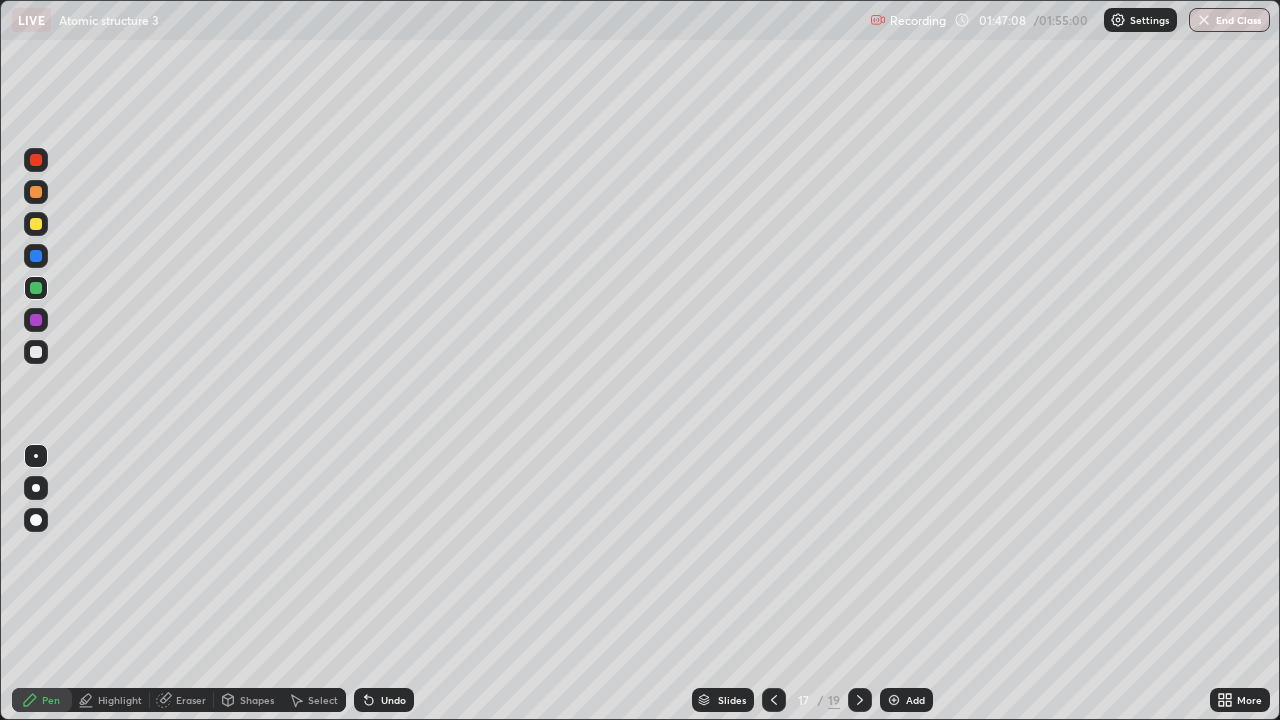 click at bounding box center (860, 700) 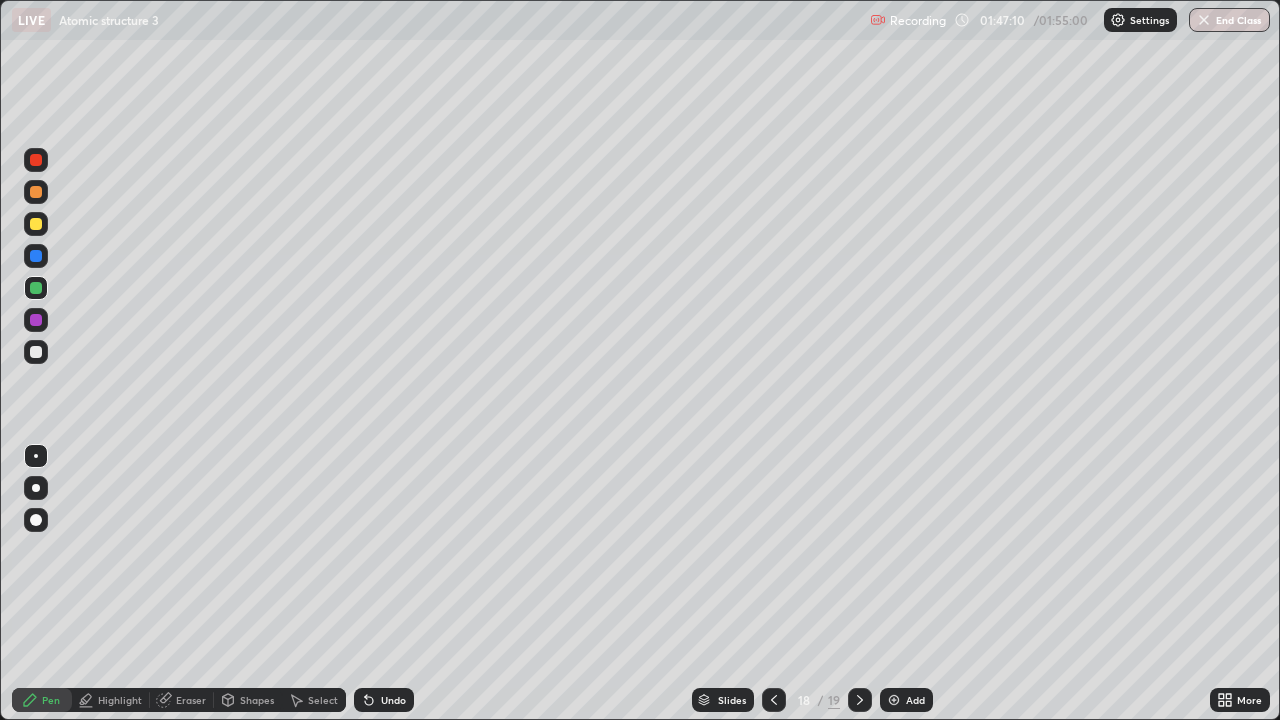 click at bounding box center [36, 352] 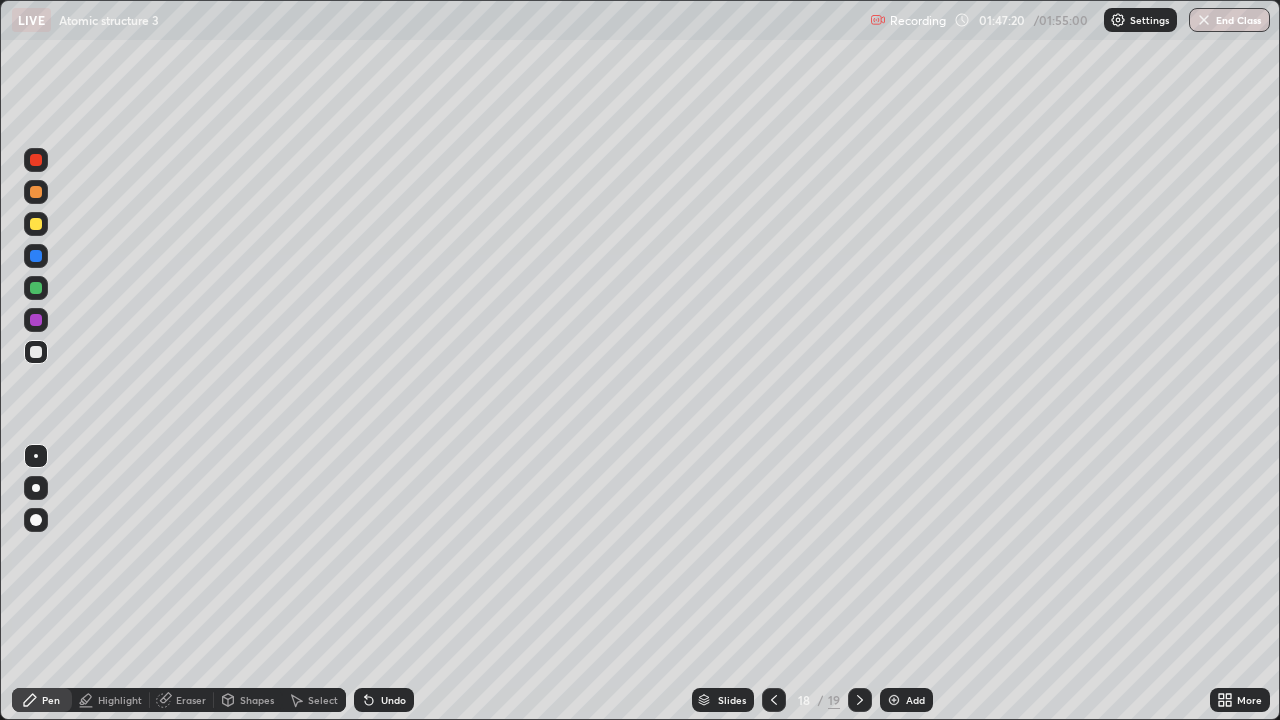 click at bounding box center (36, 288) 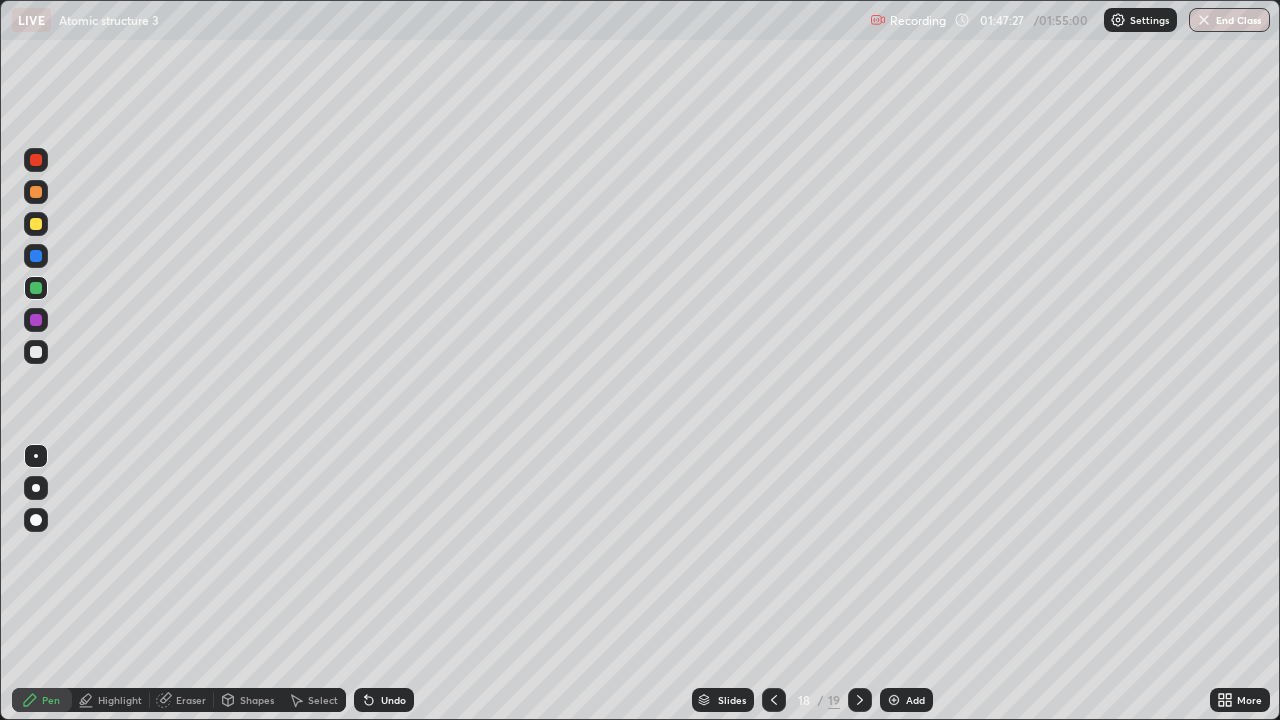 click at bounding box center [36, 352] 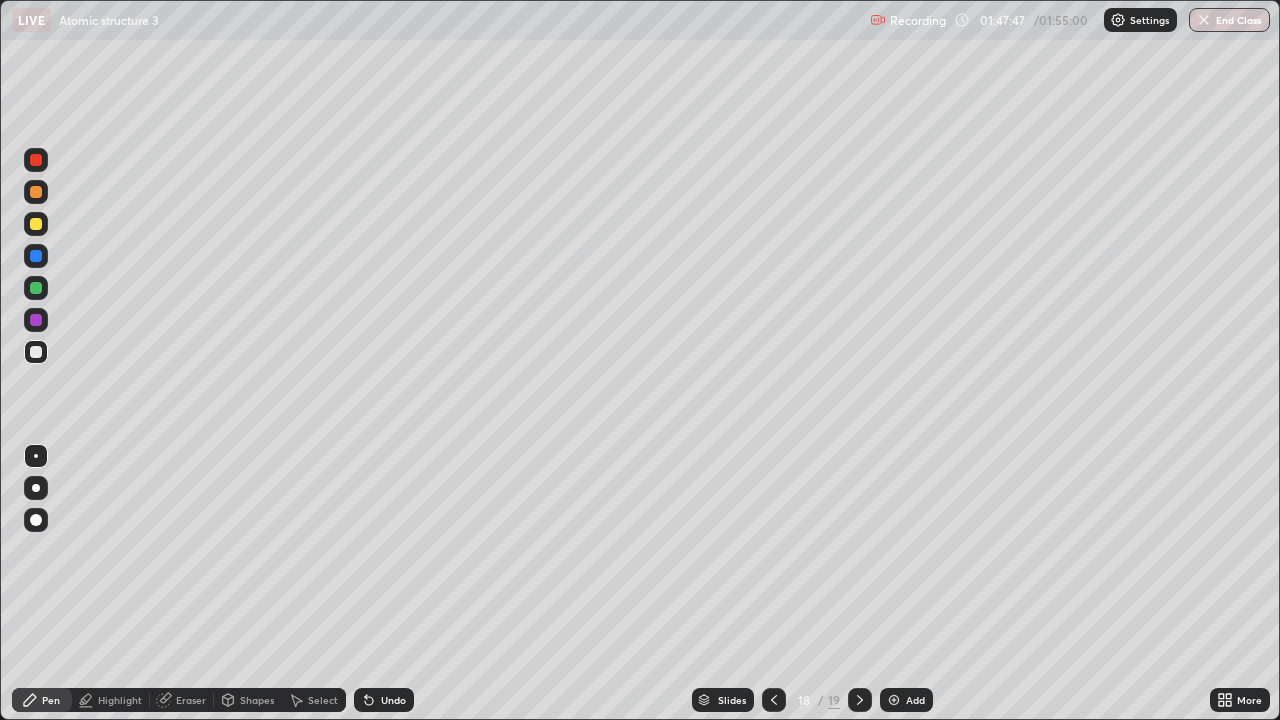 click at bounding box center [36, 352] 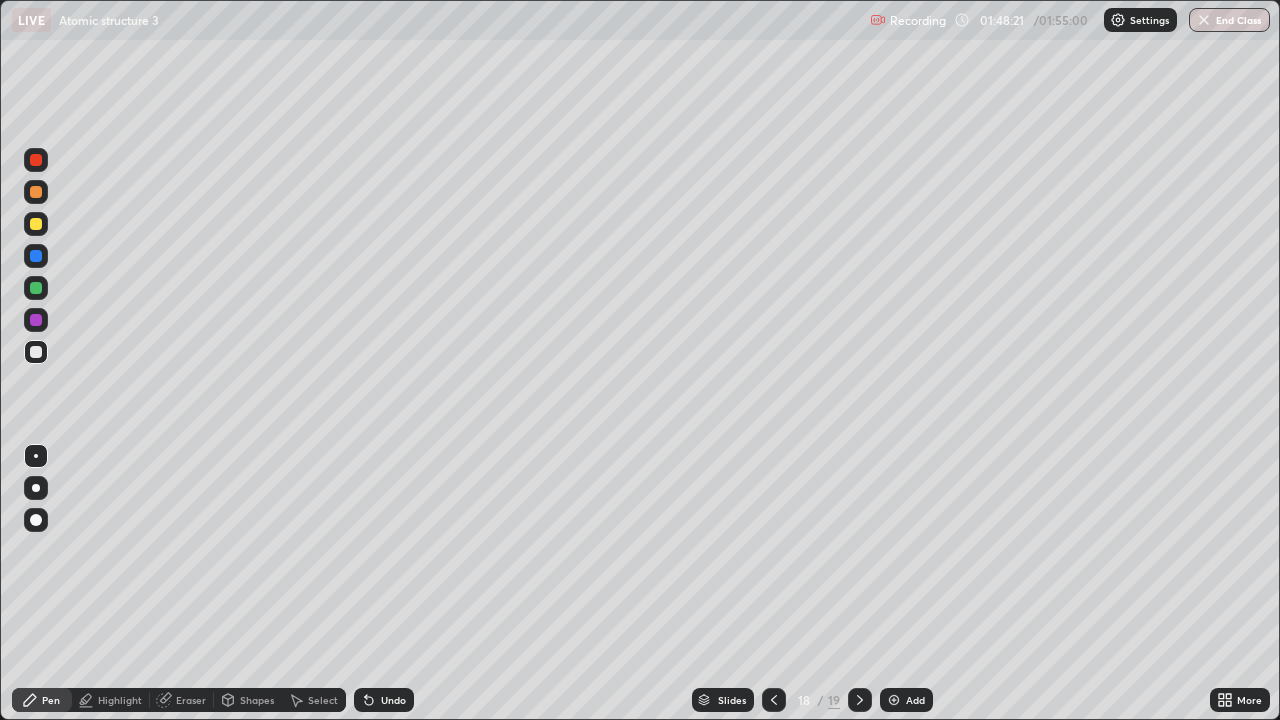 click on "Highlight" at bounding box center (120, 700) 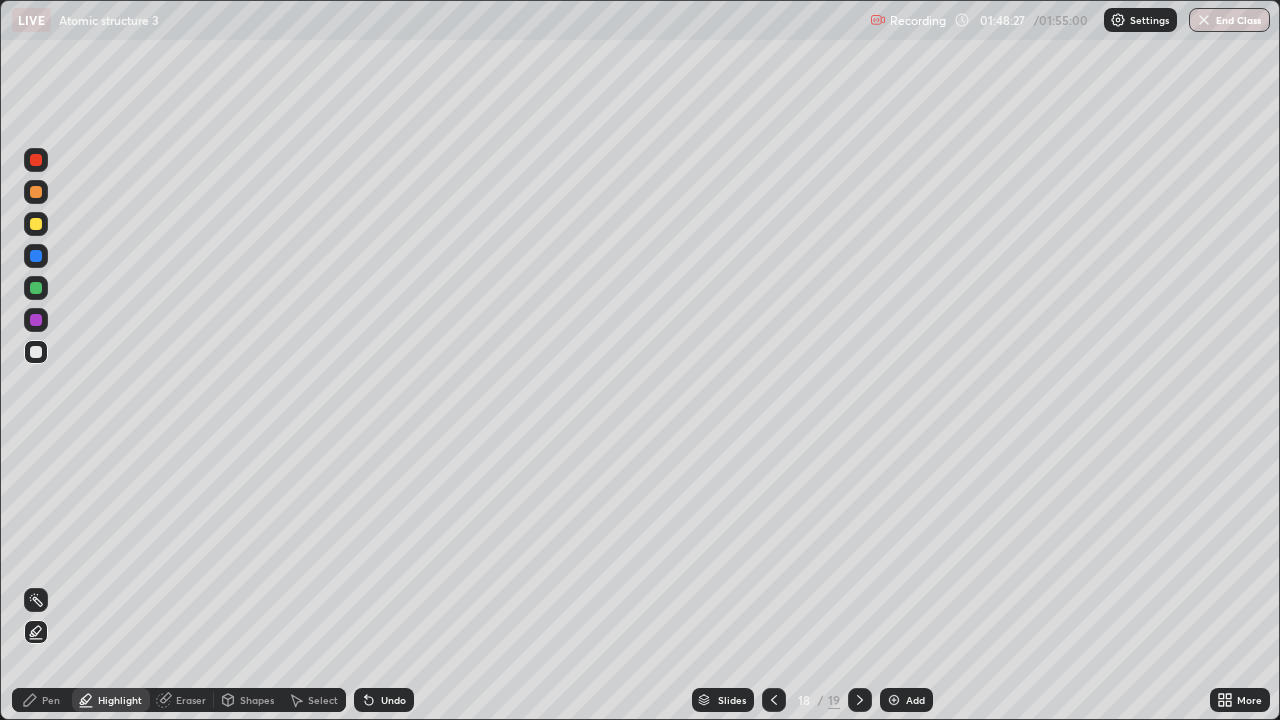 click 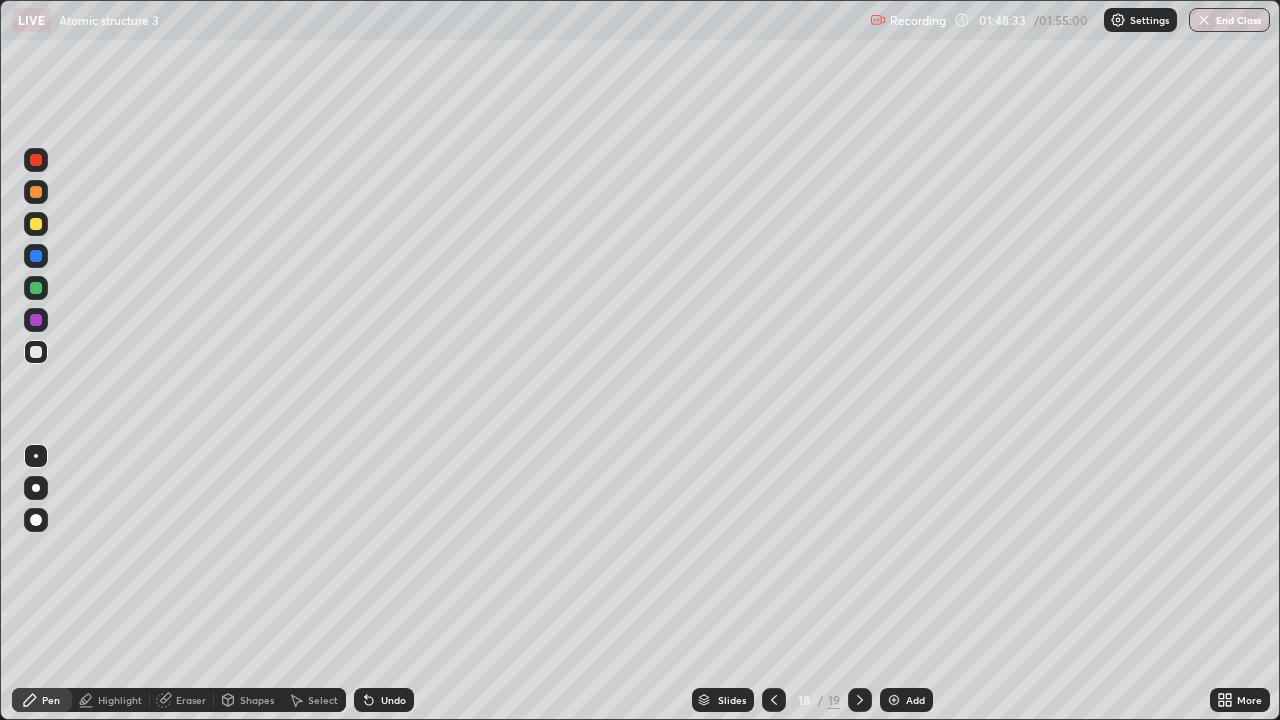 click at bounding box center [36, 288] 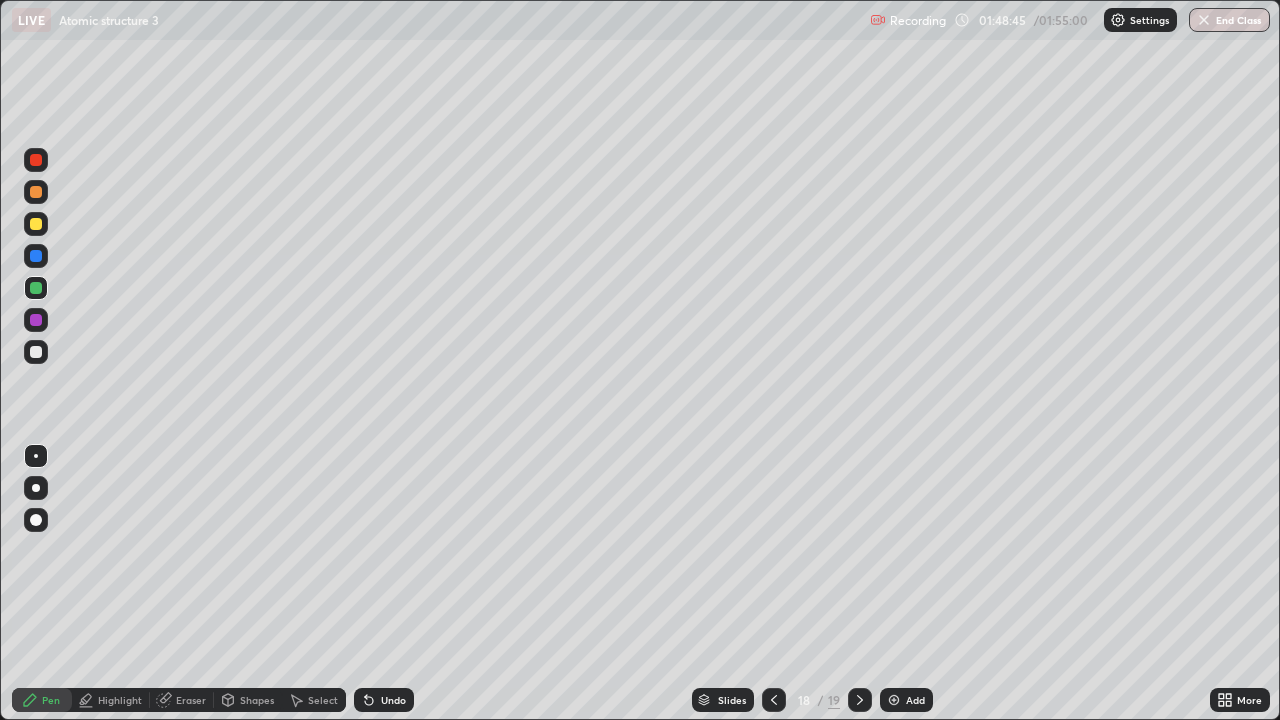 click on "Undo" at bounding box center (384, 700) 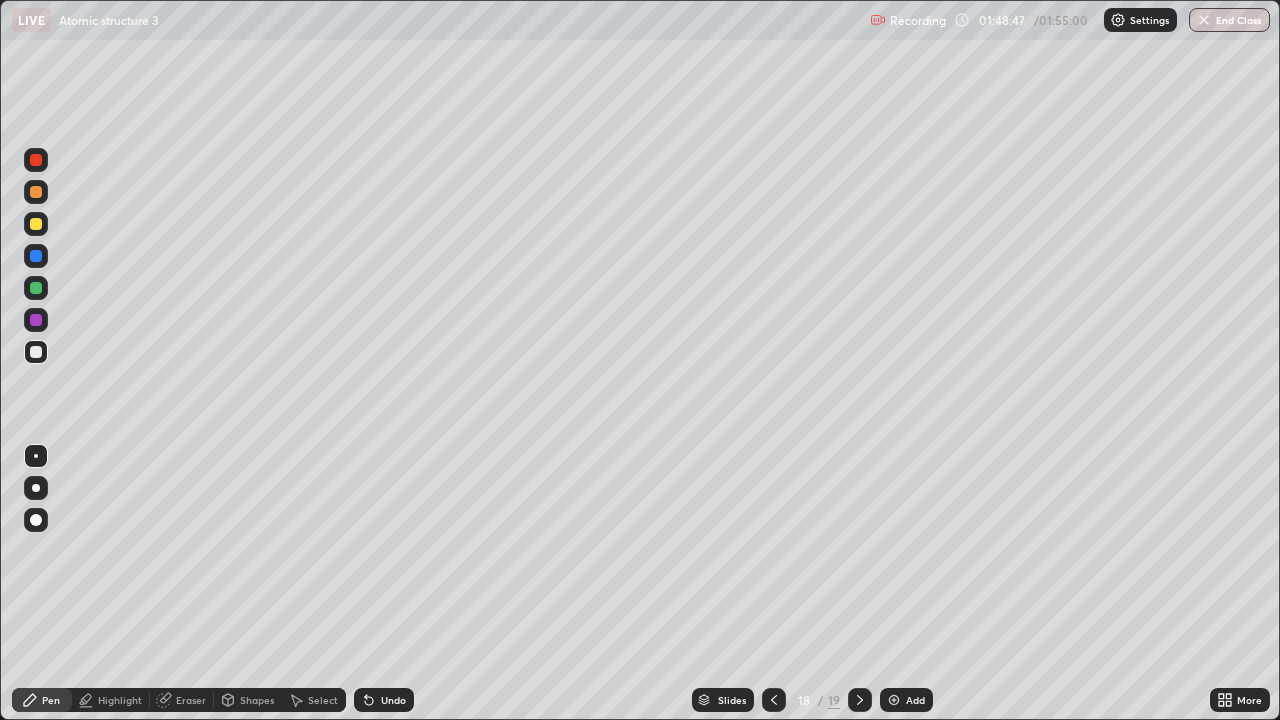 click at bounding box center [36, 160] 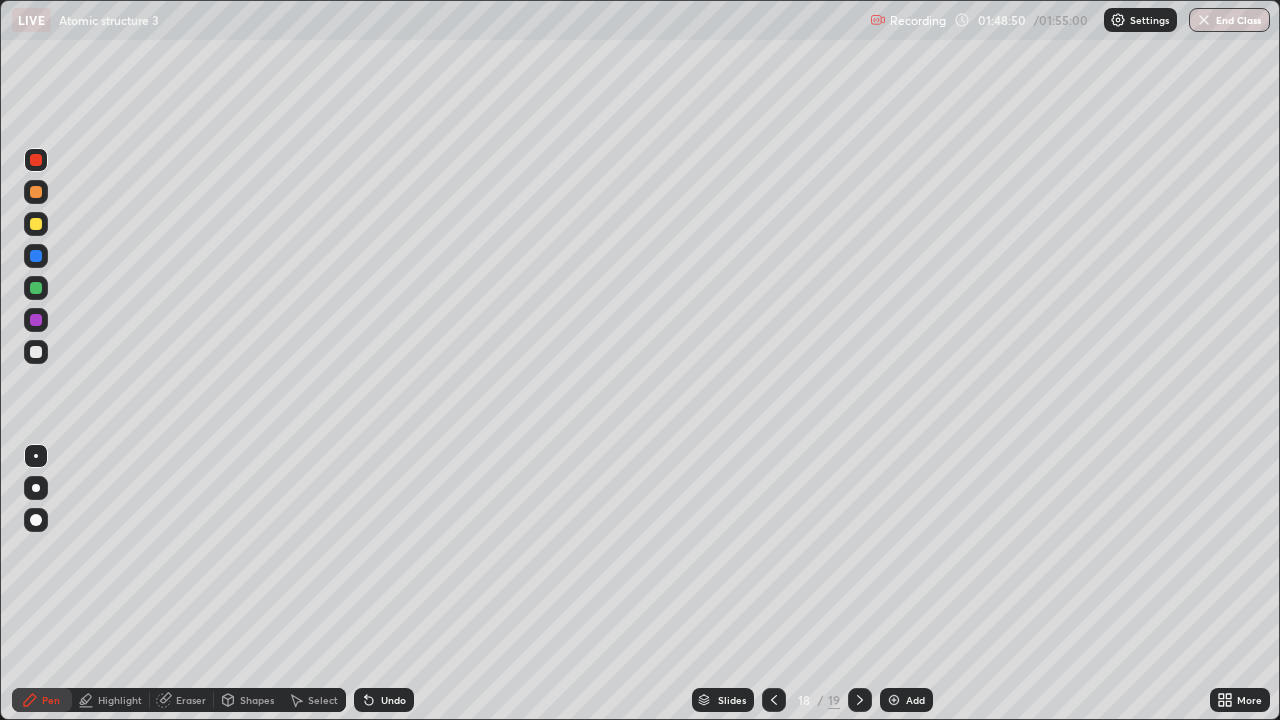 click 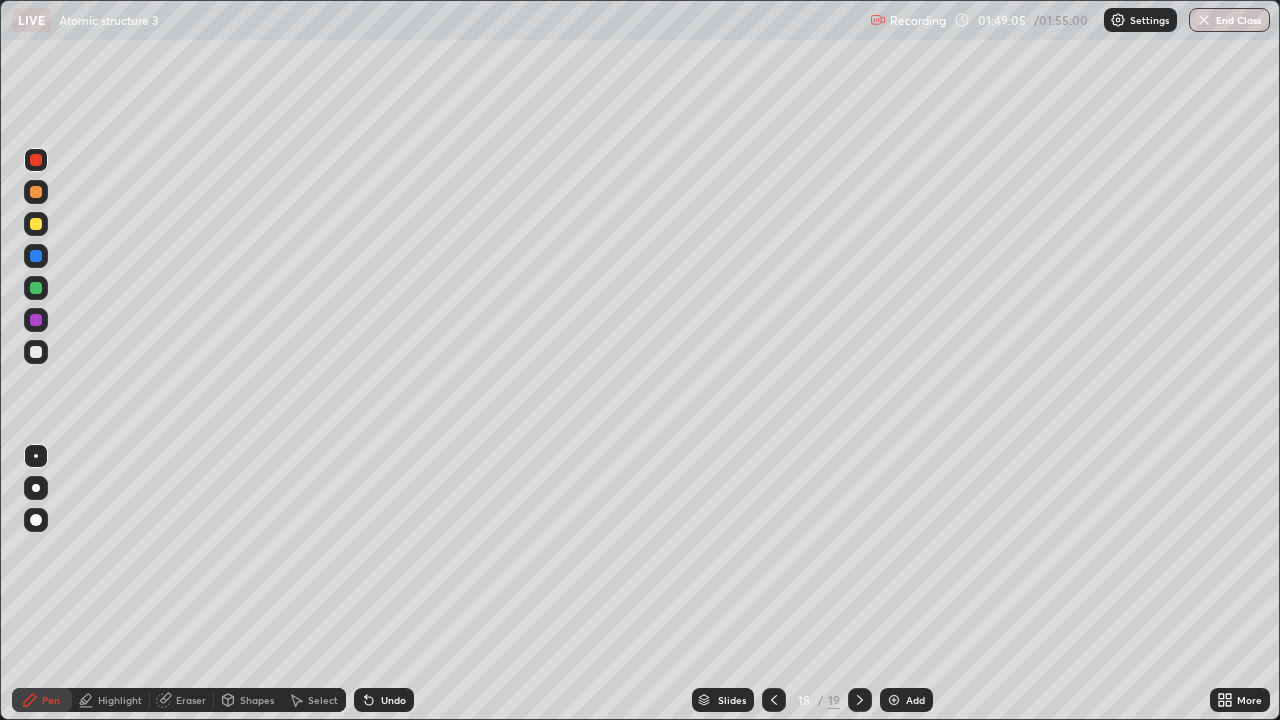 click at bounding box center (36, 224) 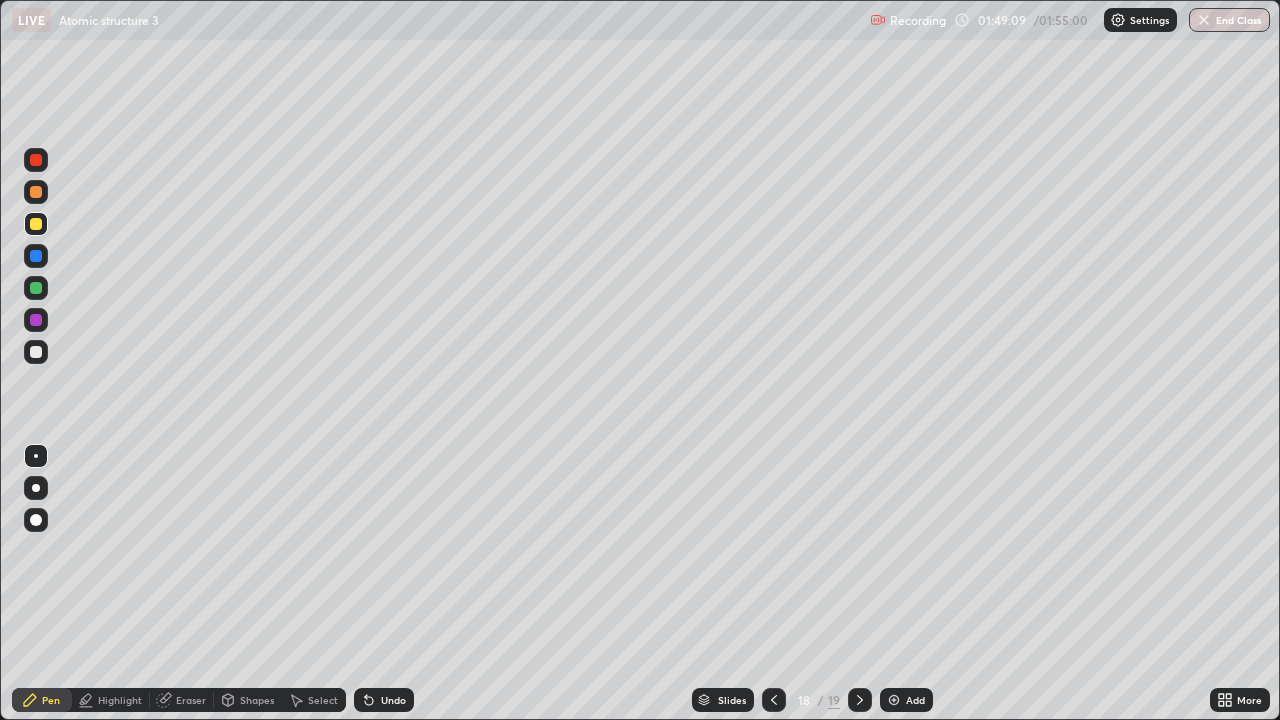 click 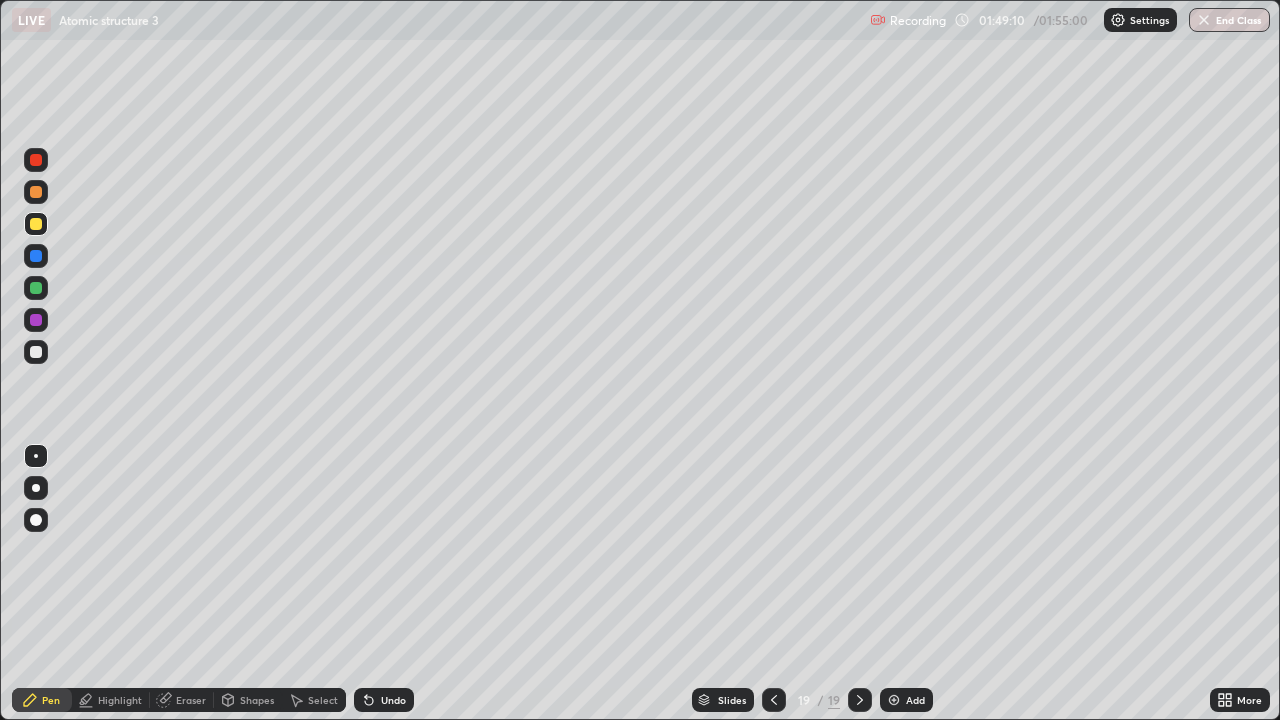 click 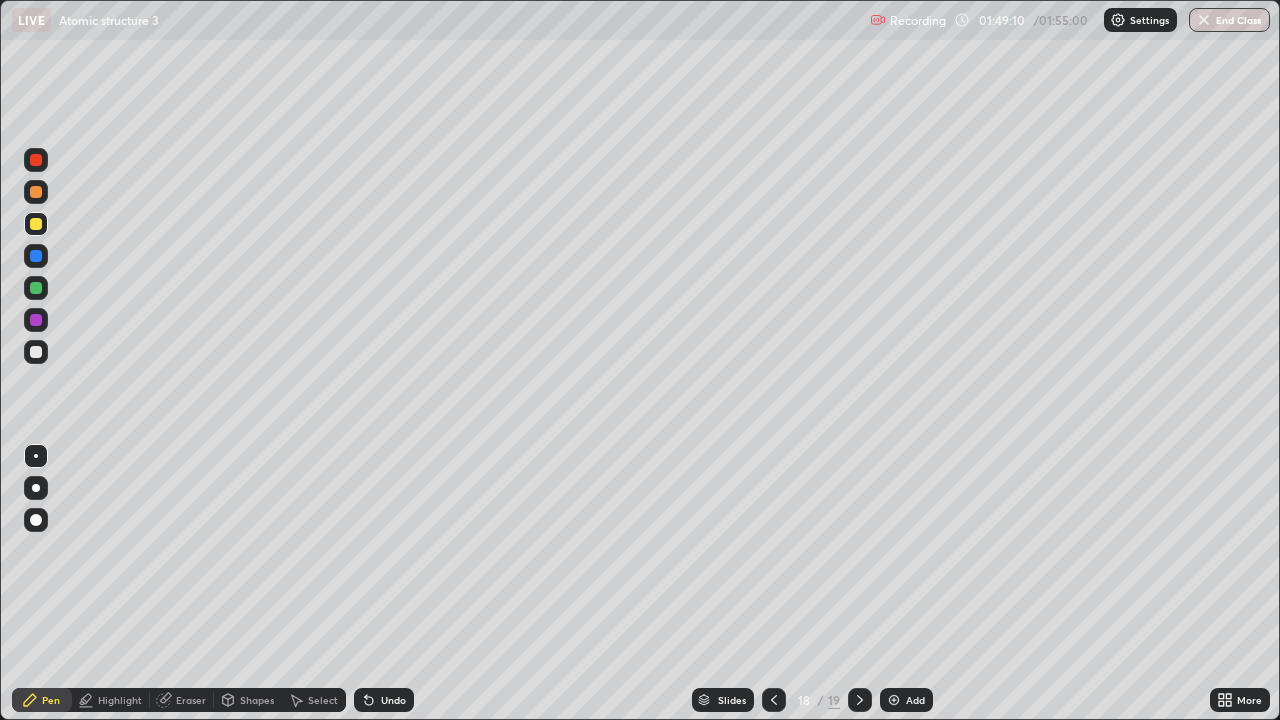 click on "Add" at bounding box center [915, 700] 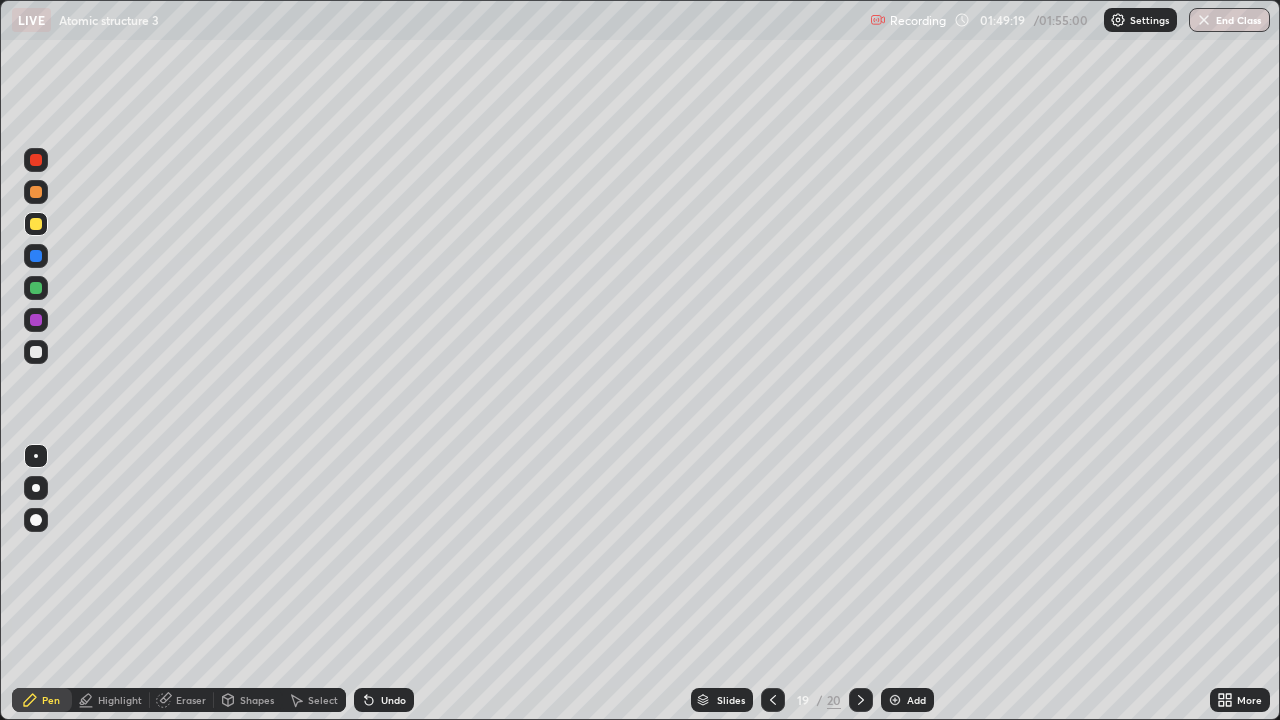 click 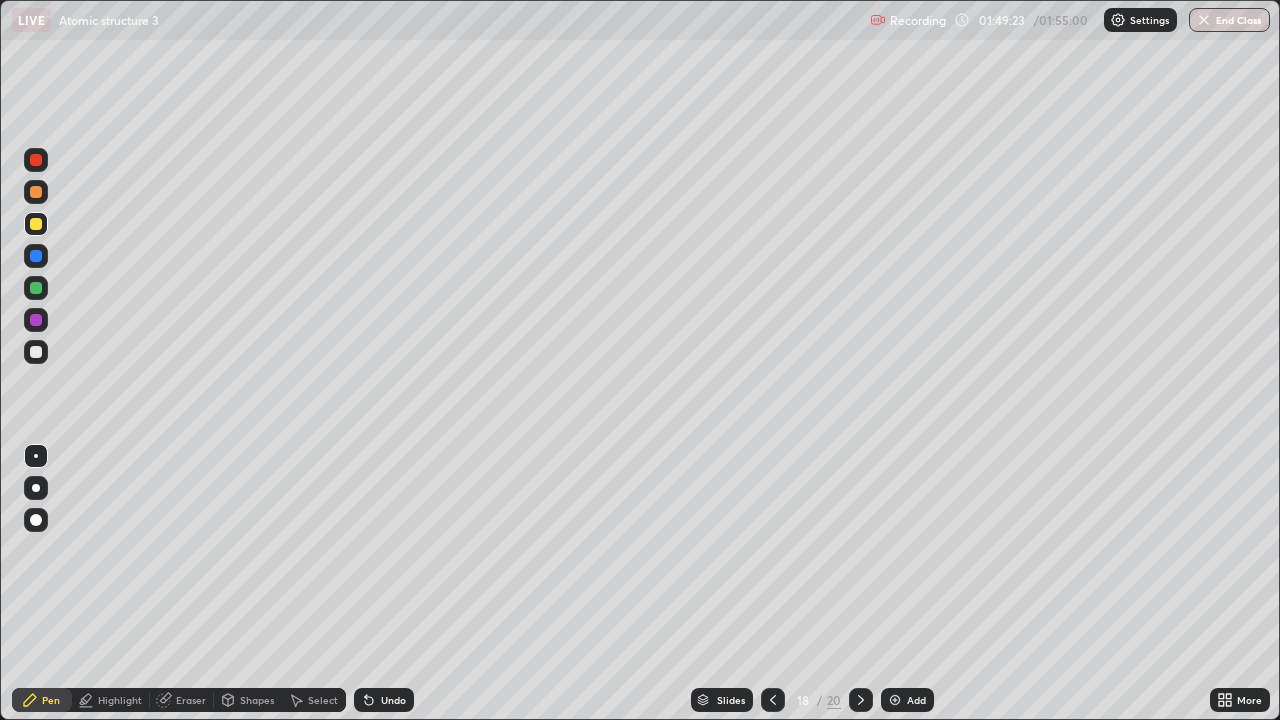click at bounding box center (861, 700) 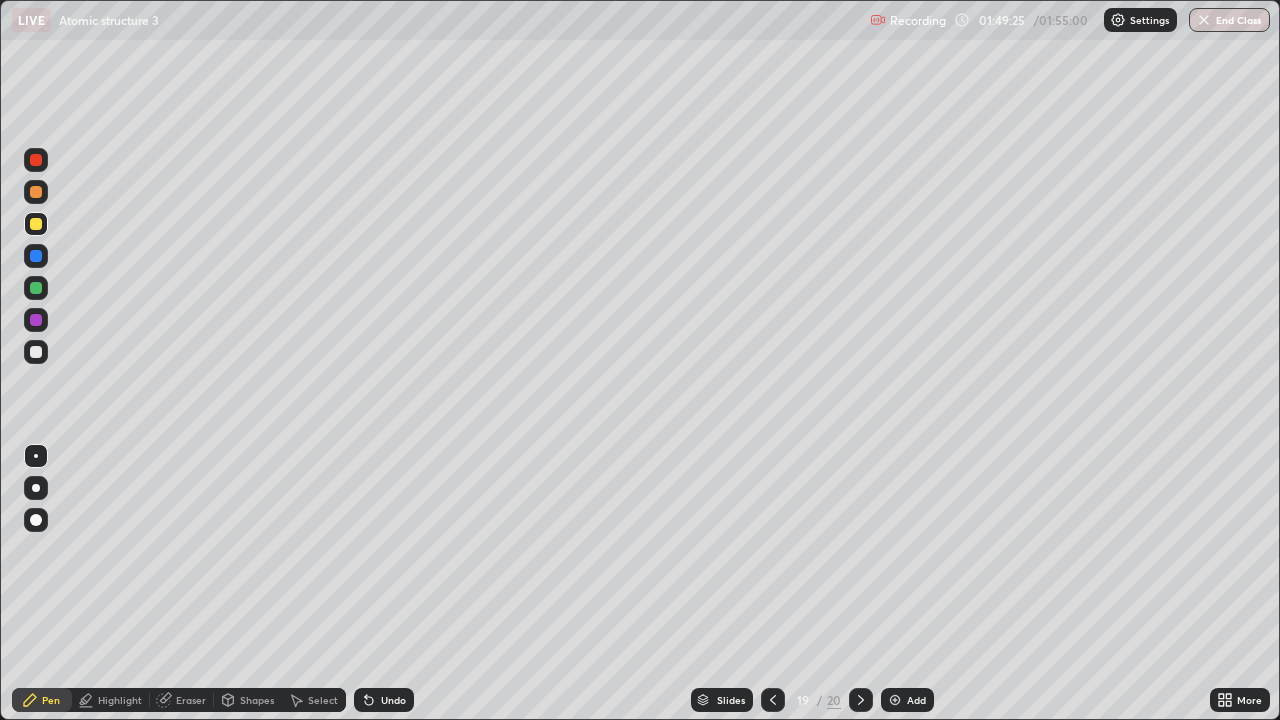 click at bounding box center (36, 488) 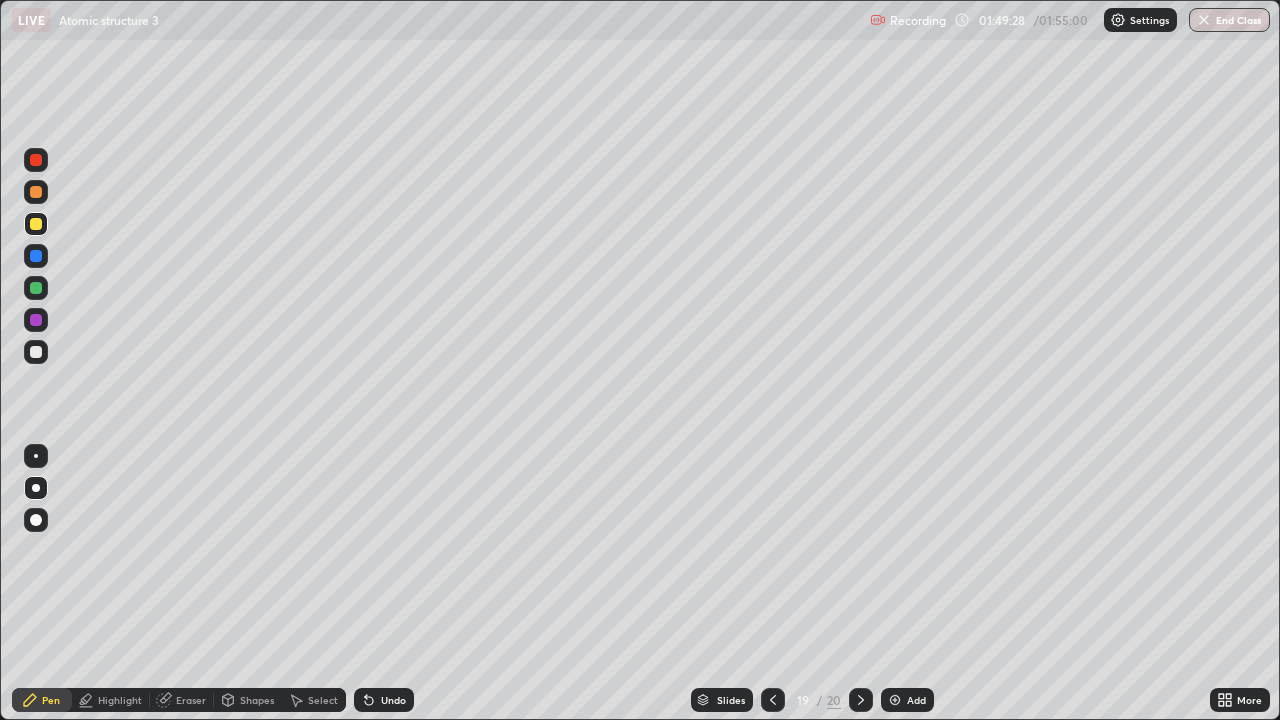 click at bounding box center [36, 192] 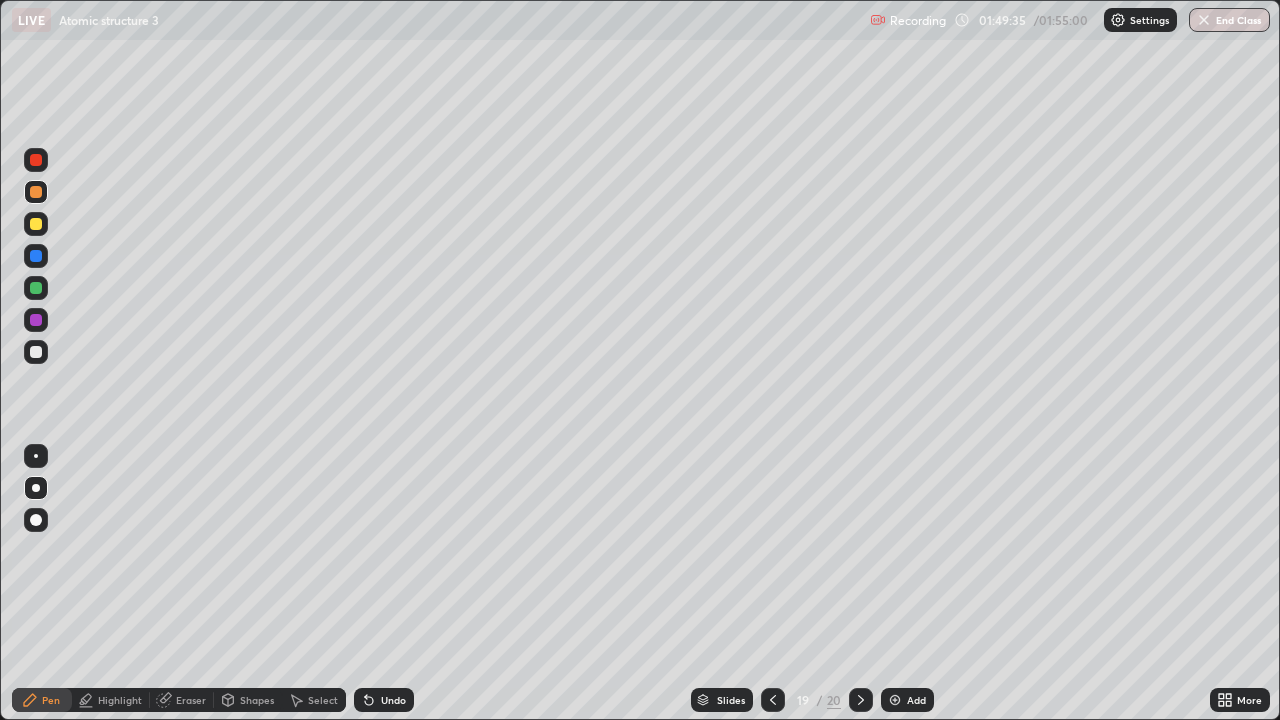 click at bounding box center (36, 352) 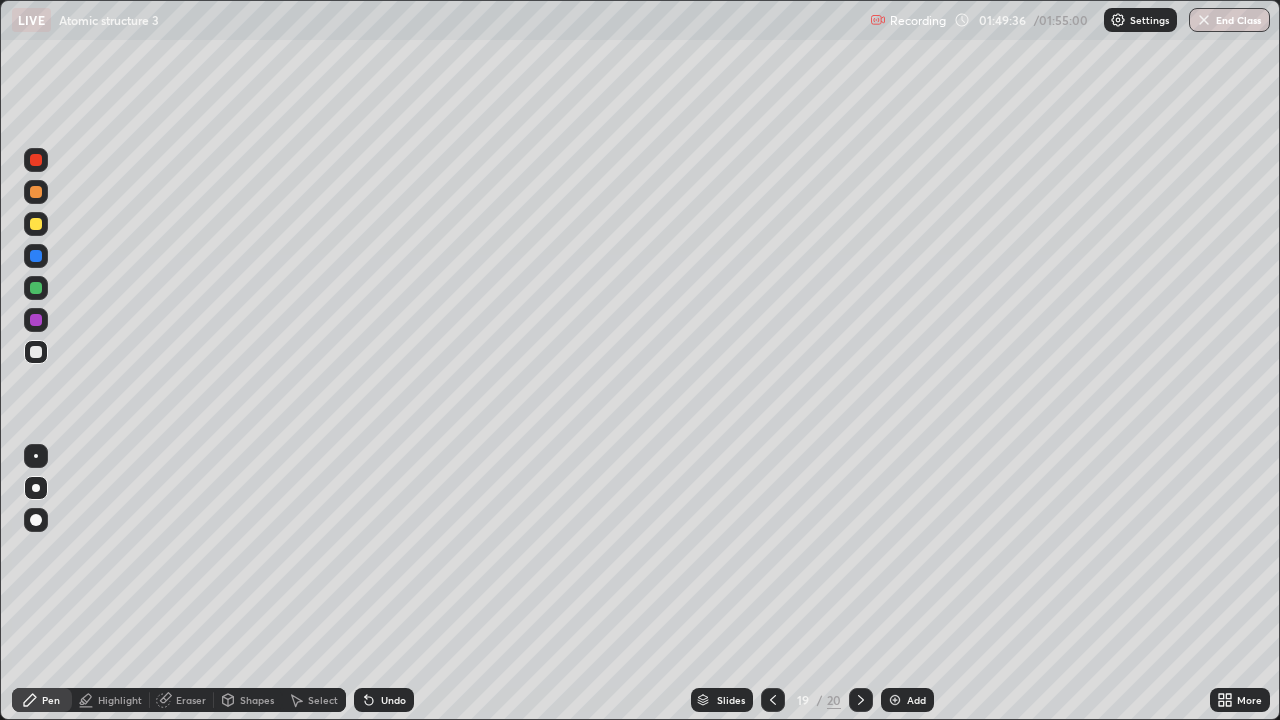 click at bounding box center [36, 456] 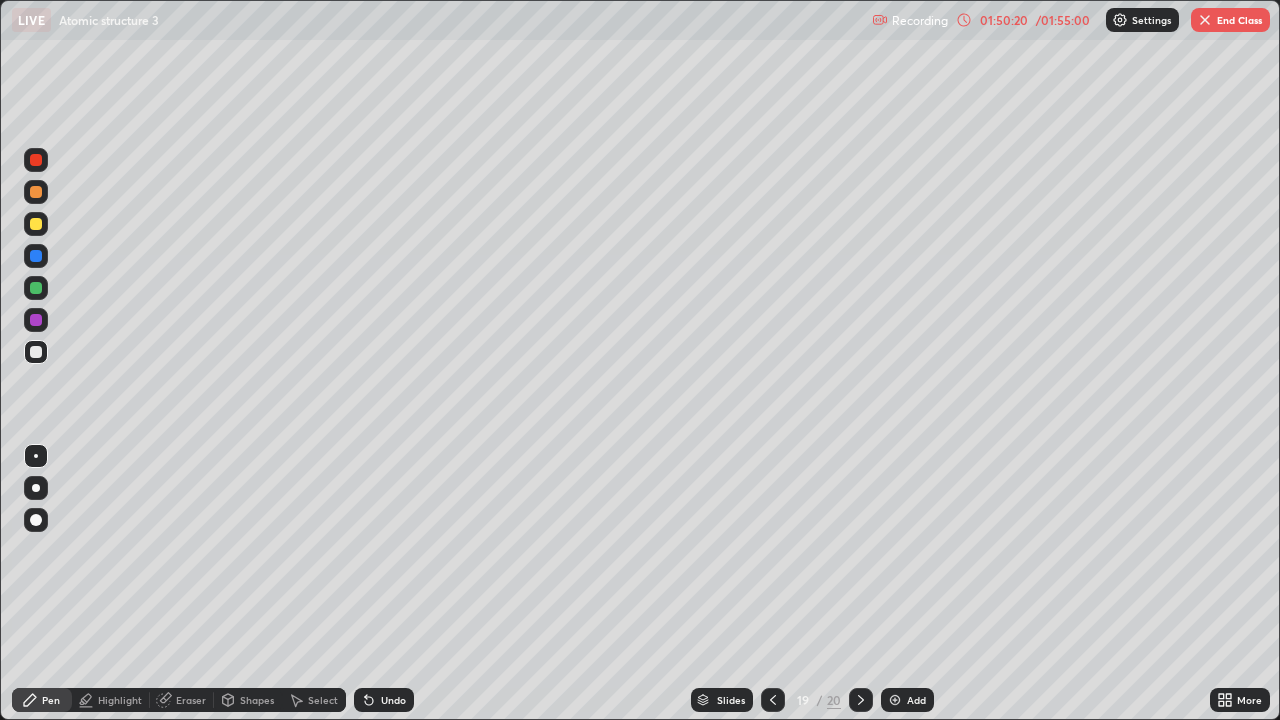 click at bounding box center (36, 352) 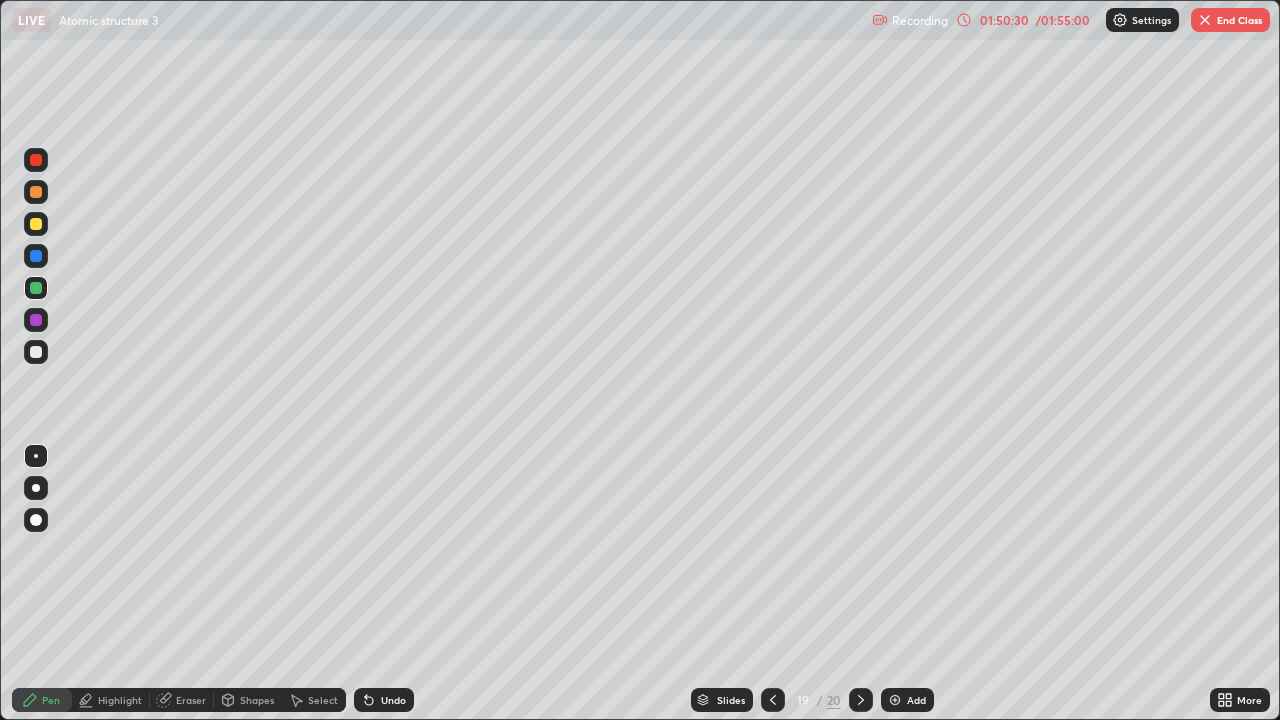 click at bounding box center [36, 256] 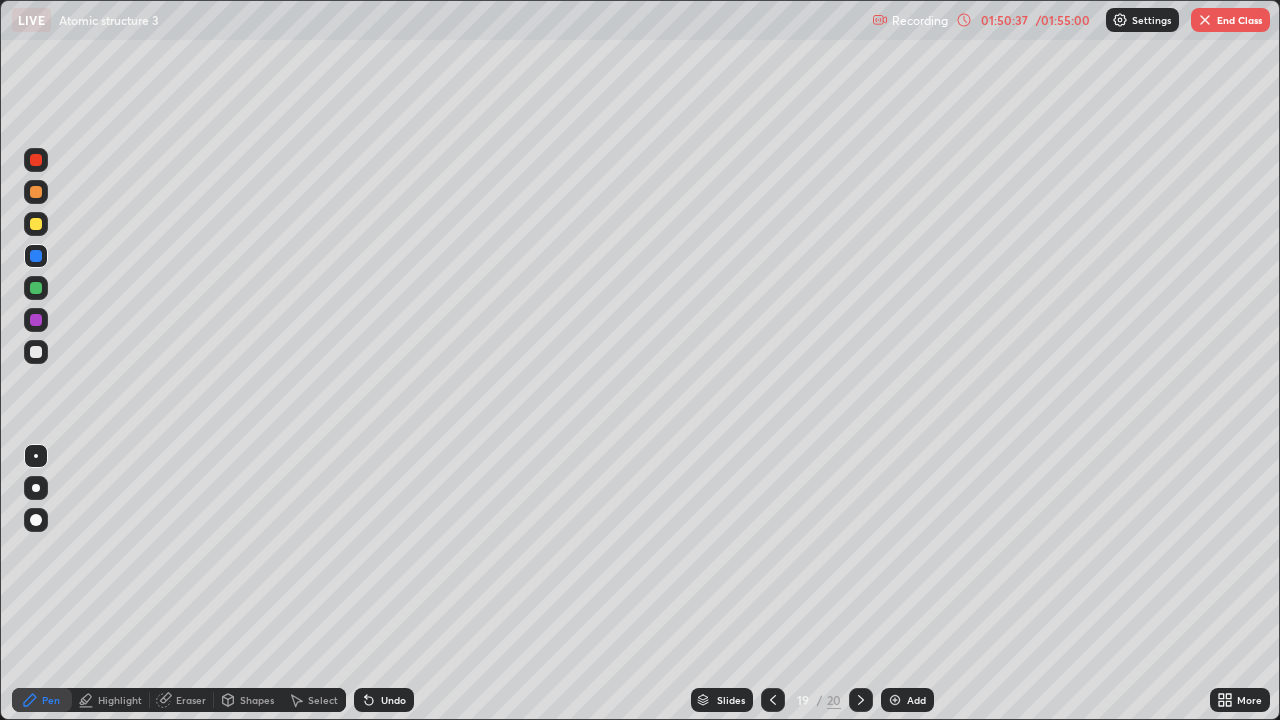 click at bounding box center [36, 256] 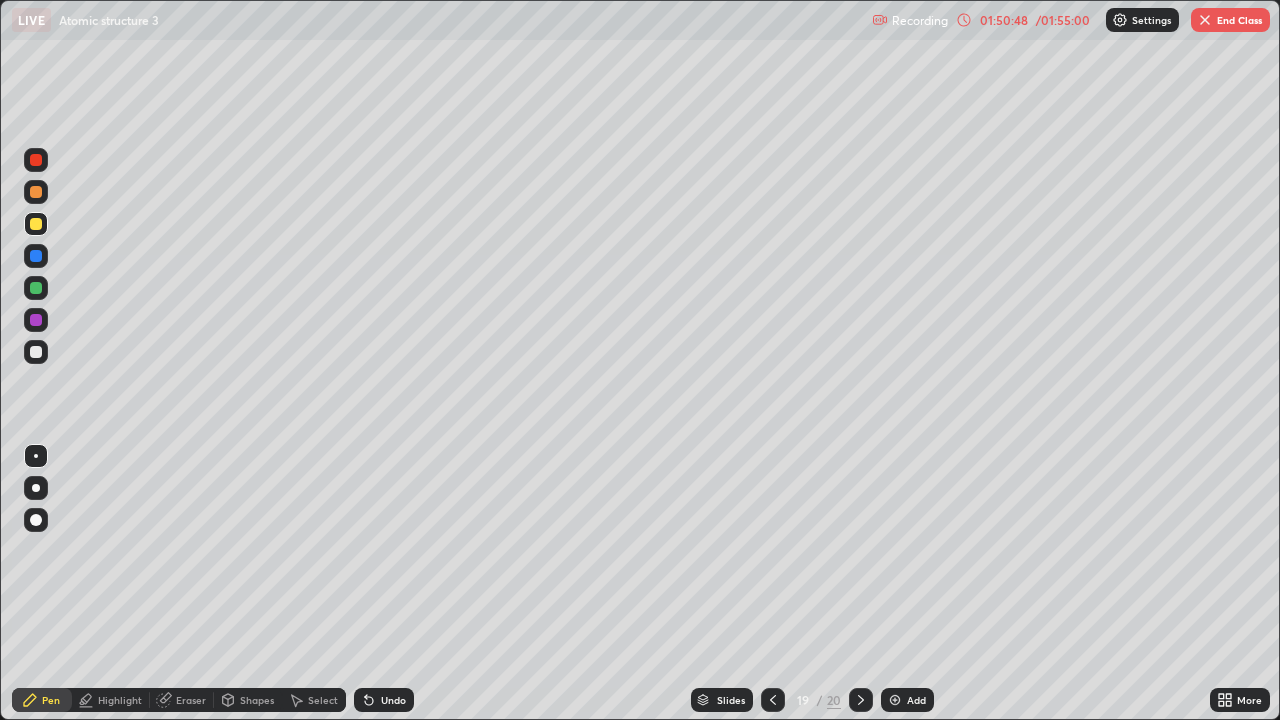click on "Select" at bounding box center (314, 700) 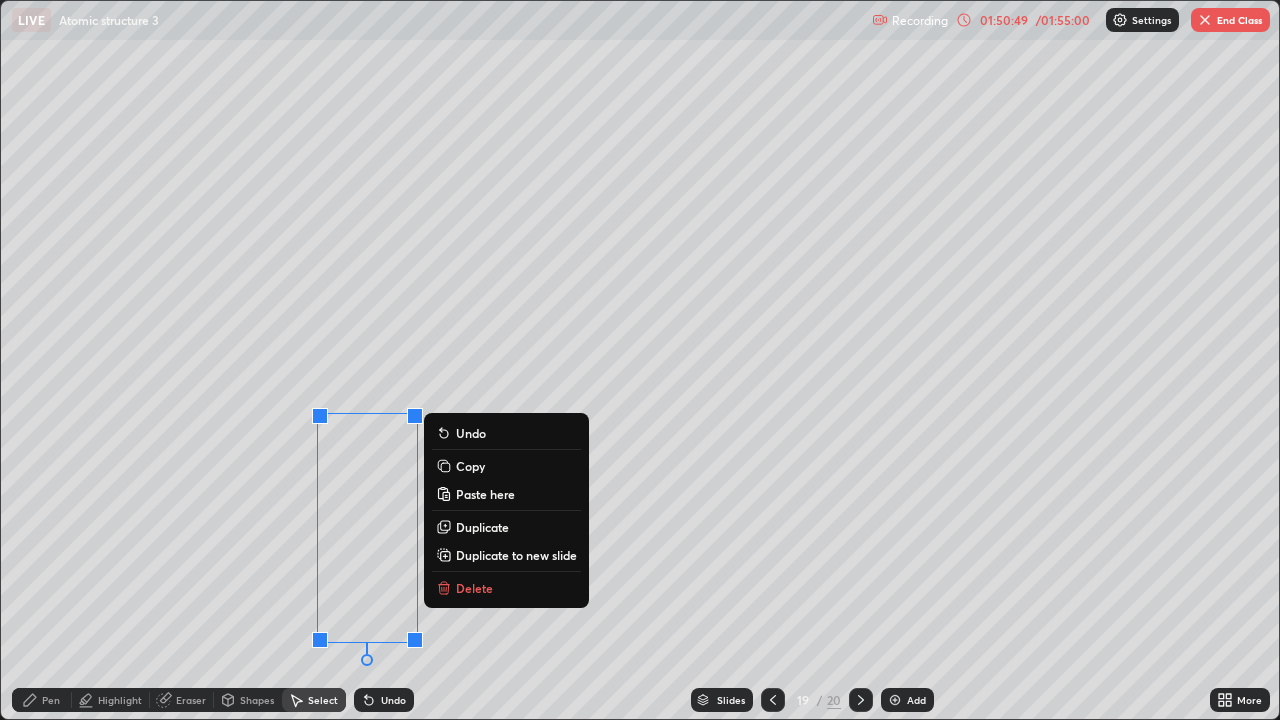 click on "Duplicate" at bounding box center (482, 527) 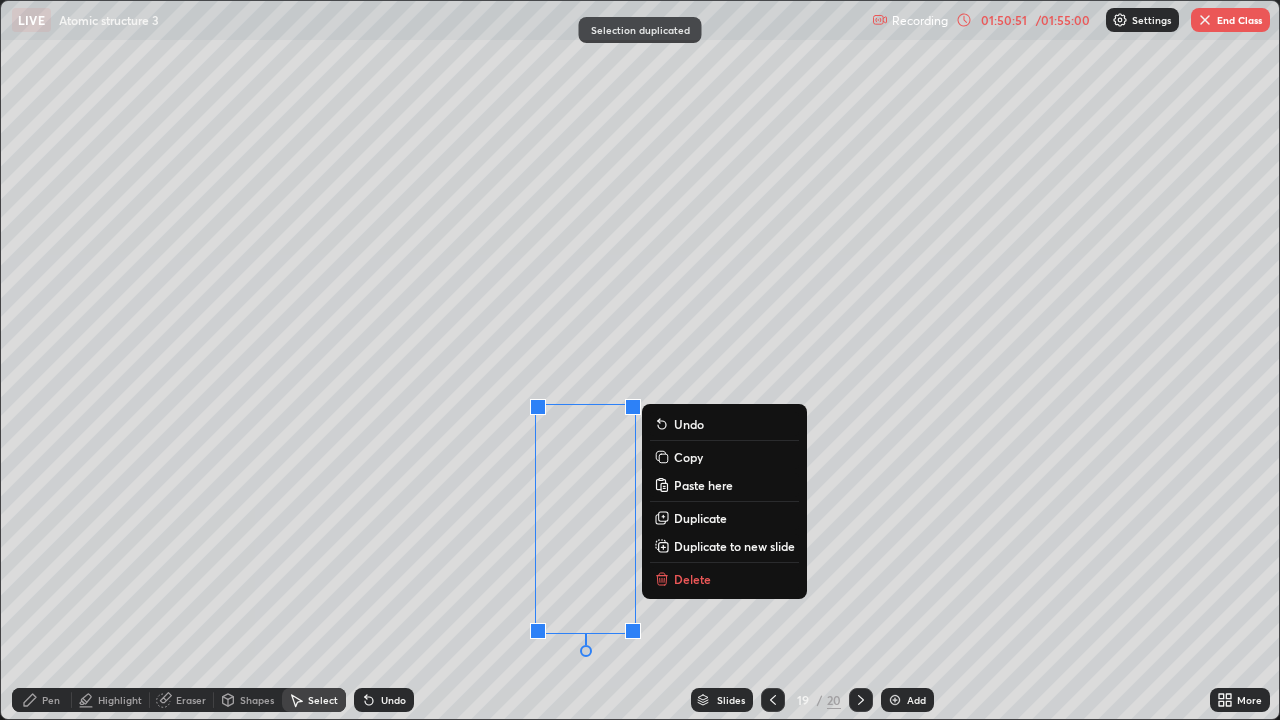 click on "Eraser" at bounding box center [191, 700] 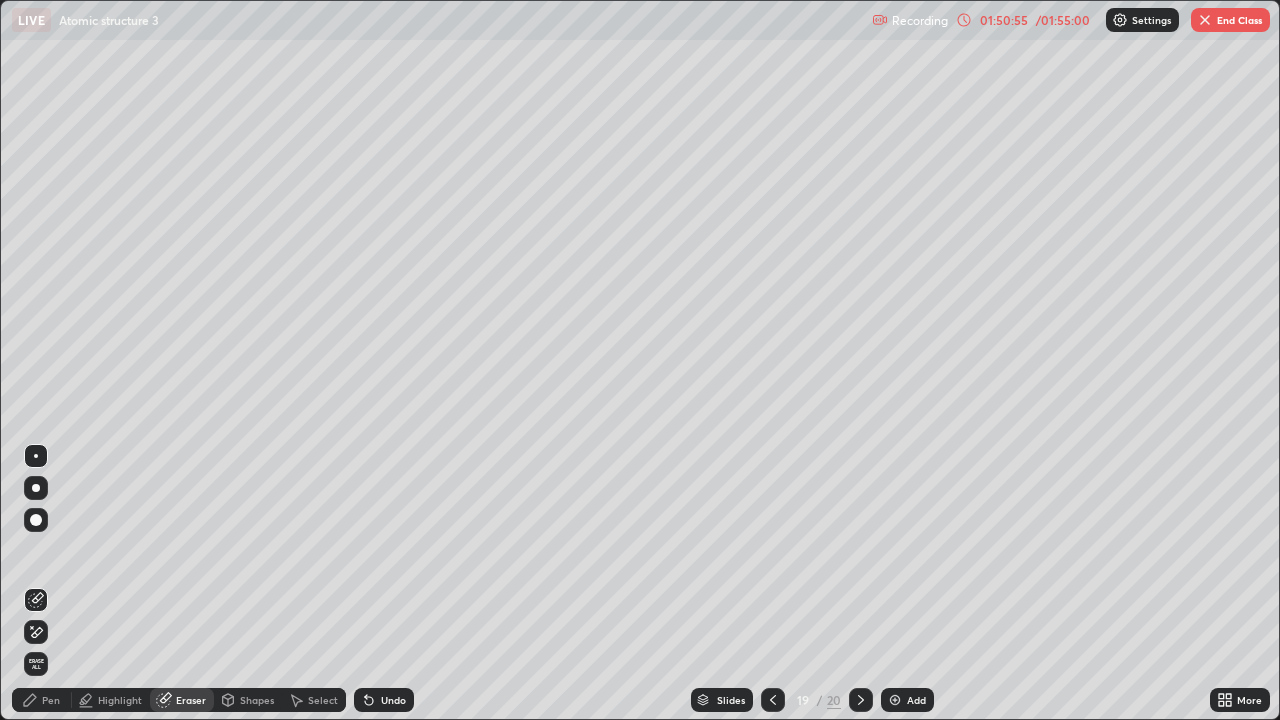 click on "Pen" at bounding box center [51, 700] 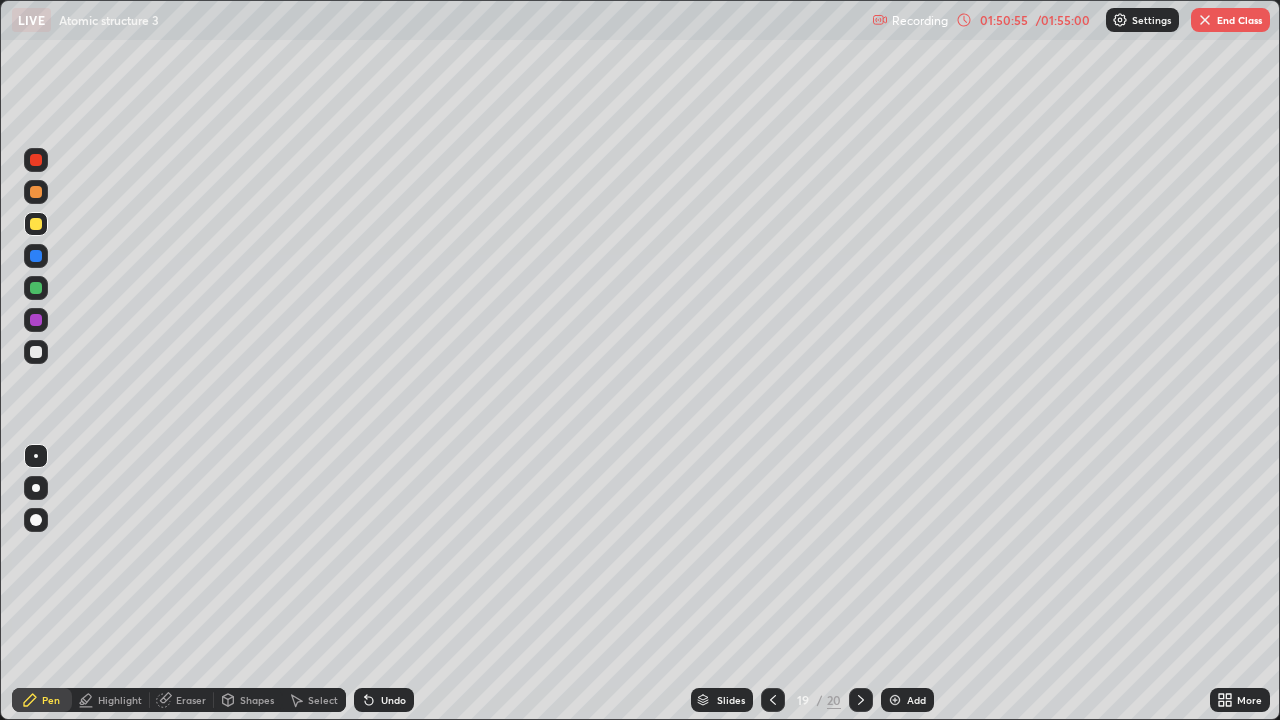 click at bounding box center (36, 352) 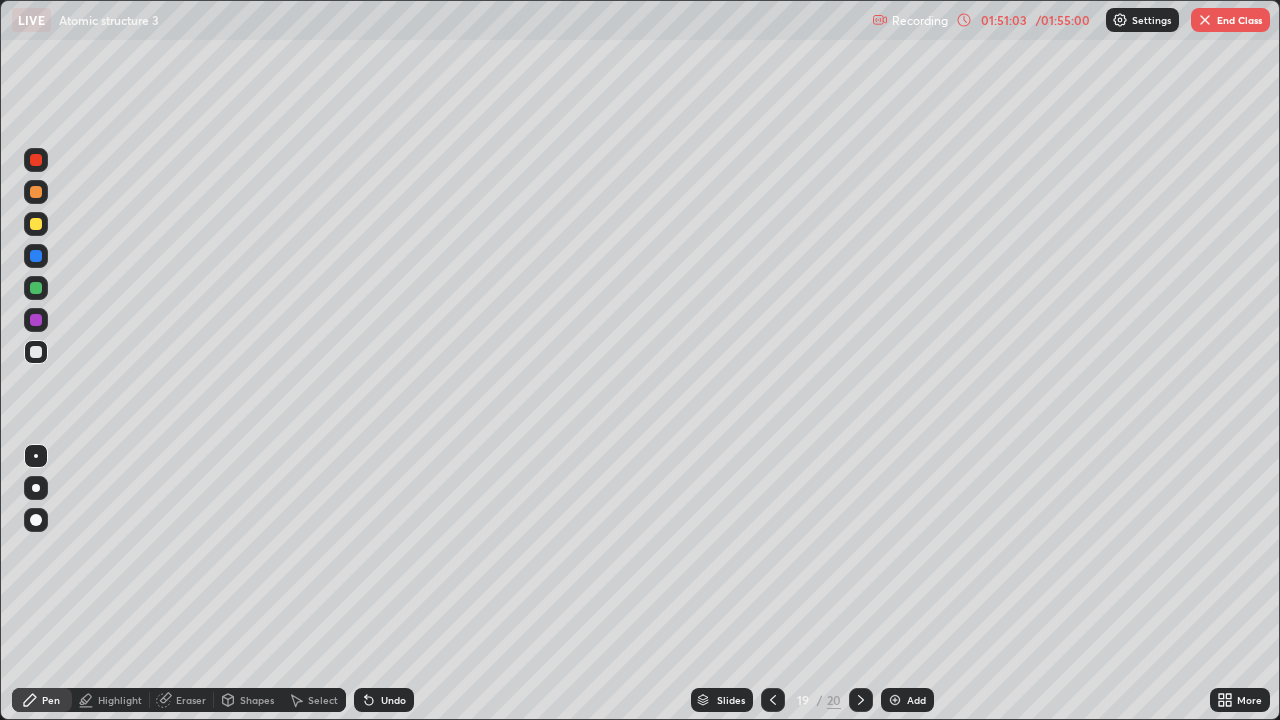click at bounding box center (36, 224) 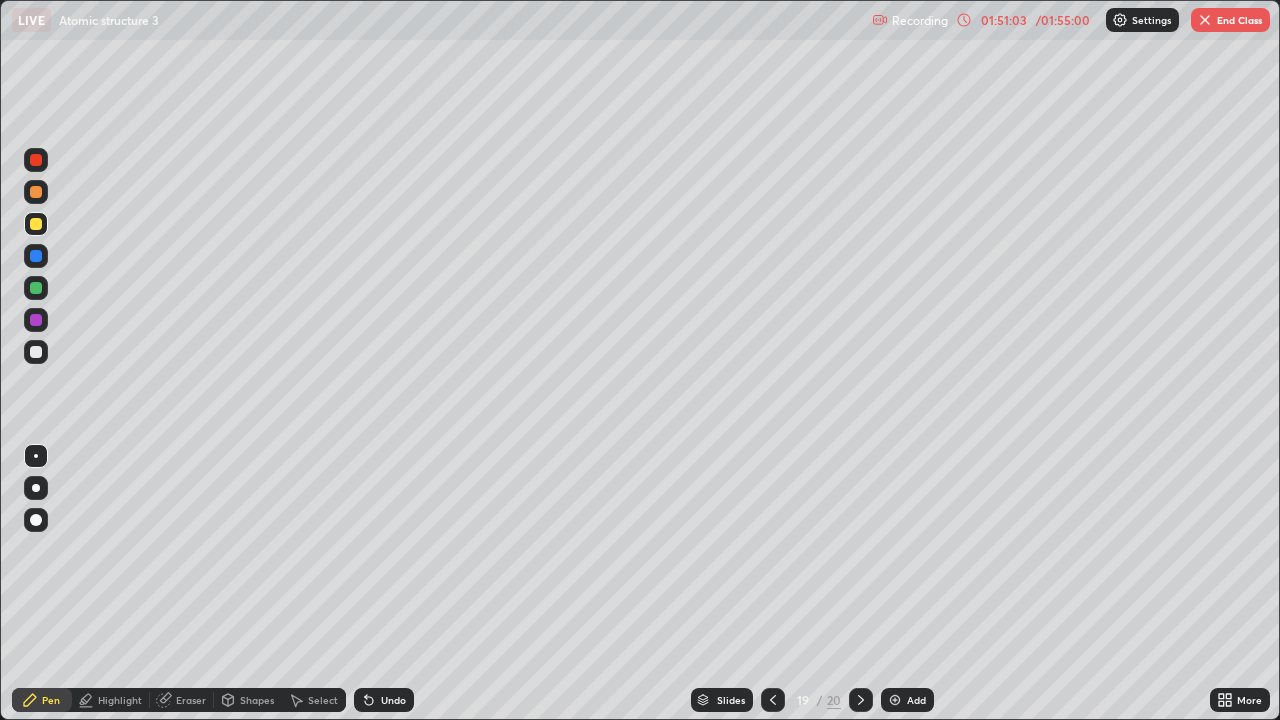 click at bounding box center (36, 192) 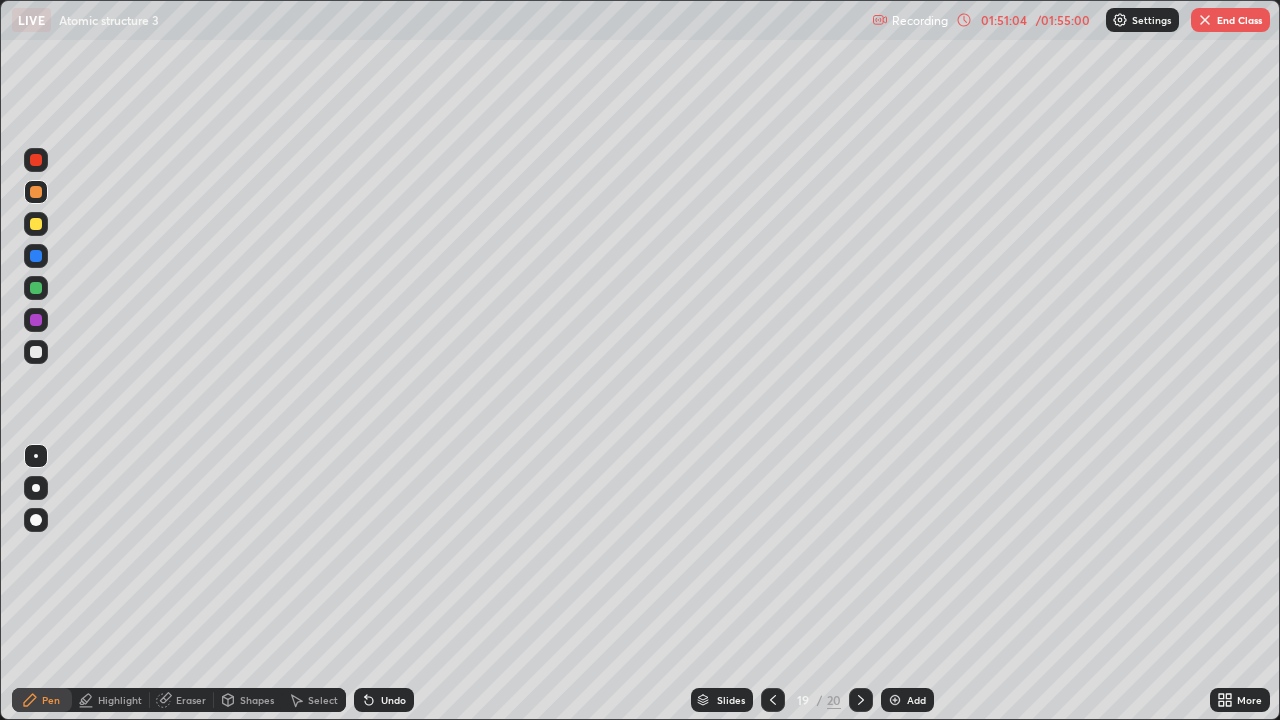 click at bounding box center [36, 192] 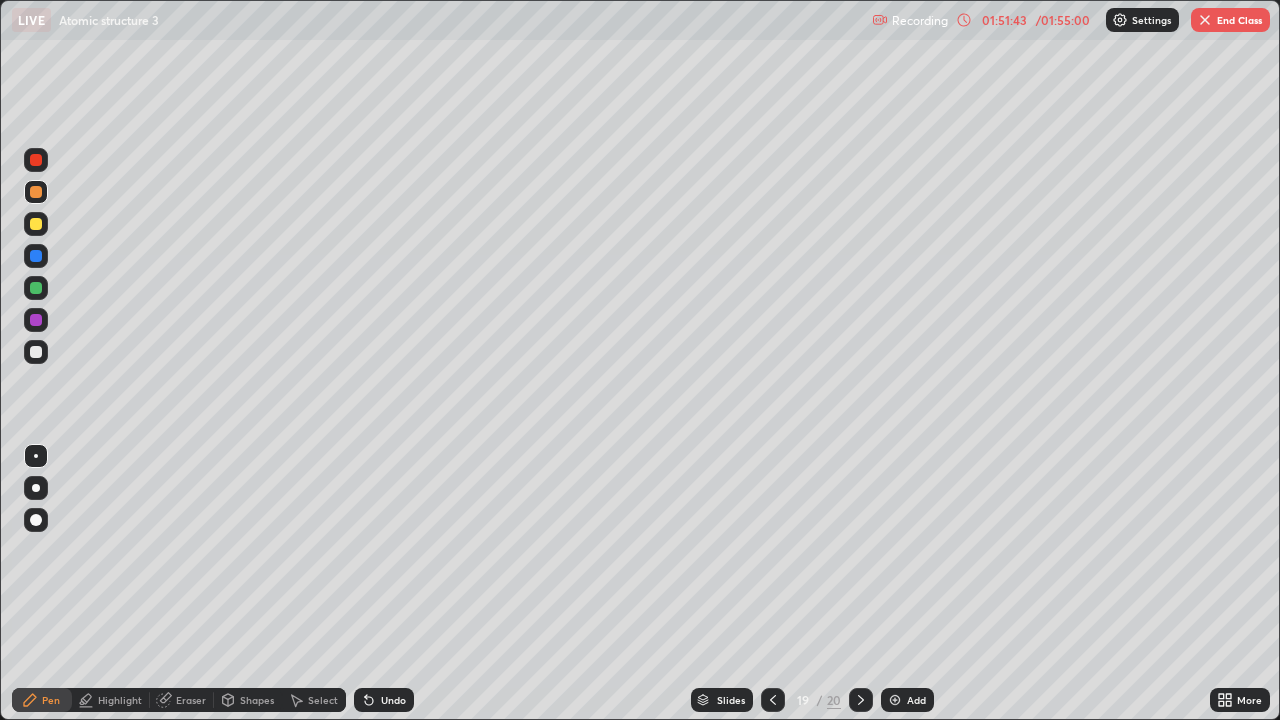 click on "Add" at bounding box center [907, 700] 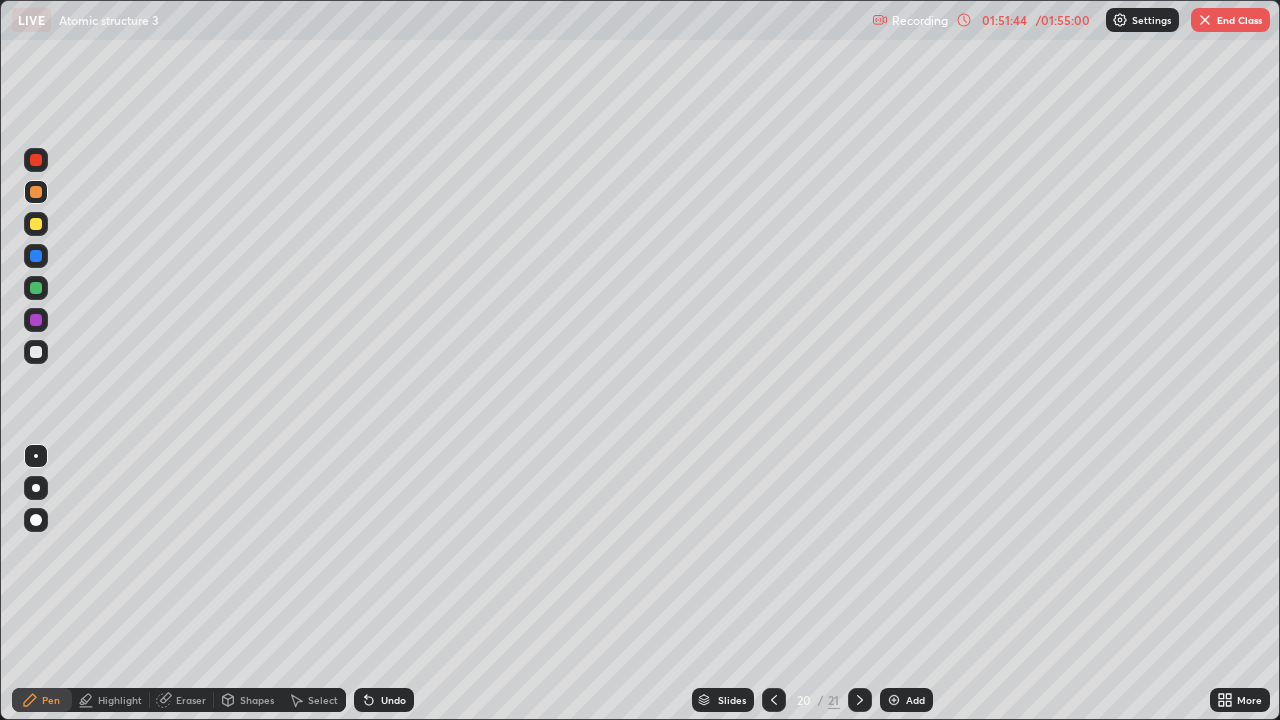 click at bounding box center (36, 288) 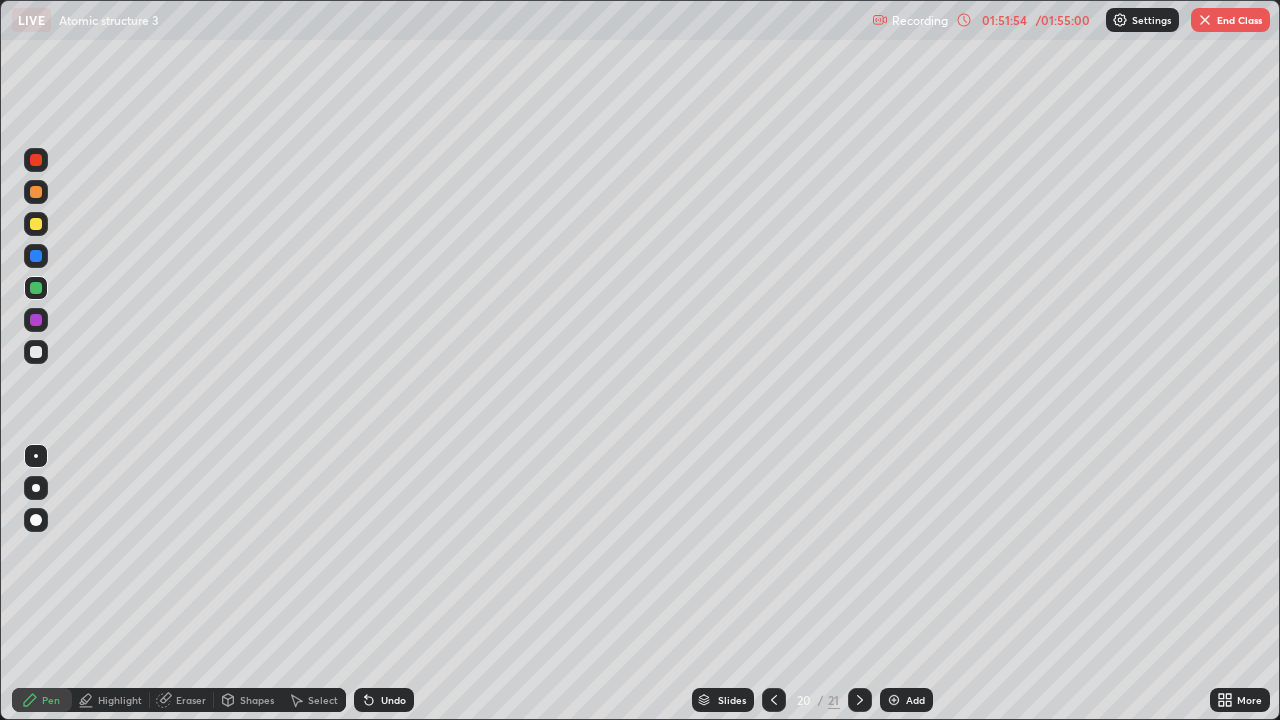 click at bounding box center [36, 352] 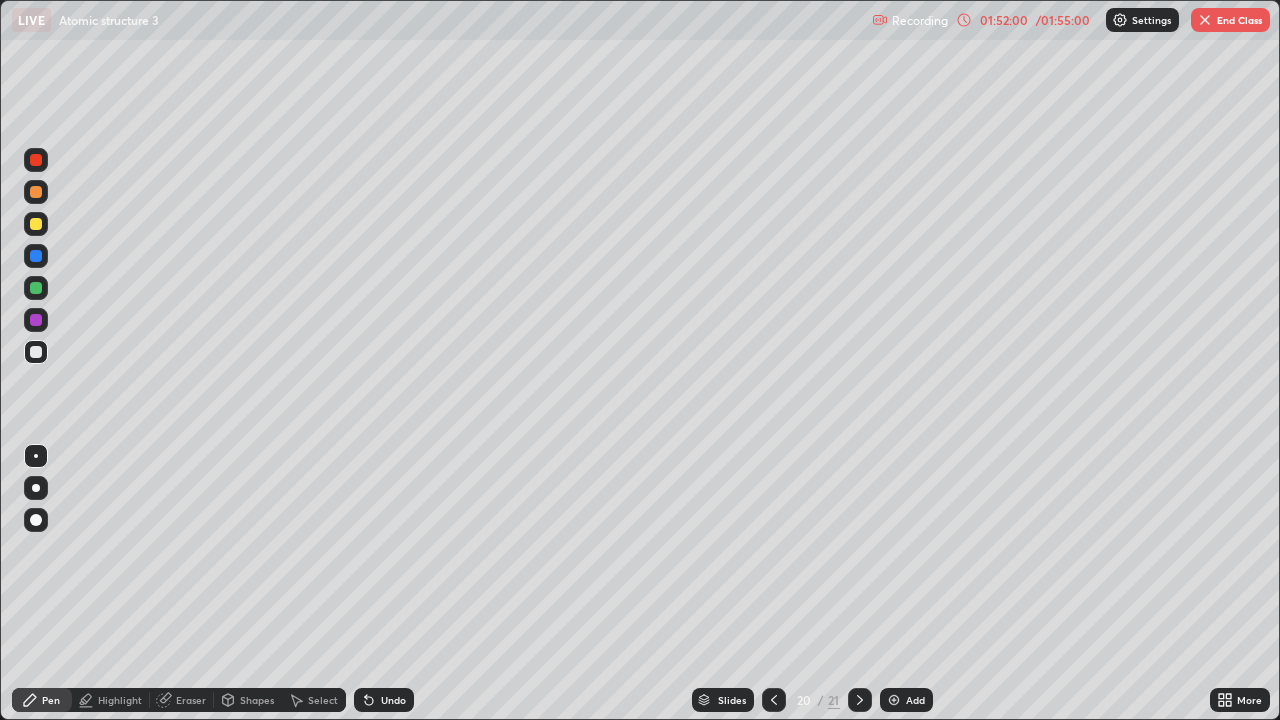click at bounding box center [36, 224] 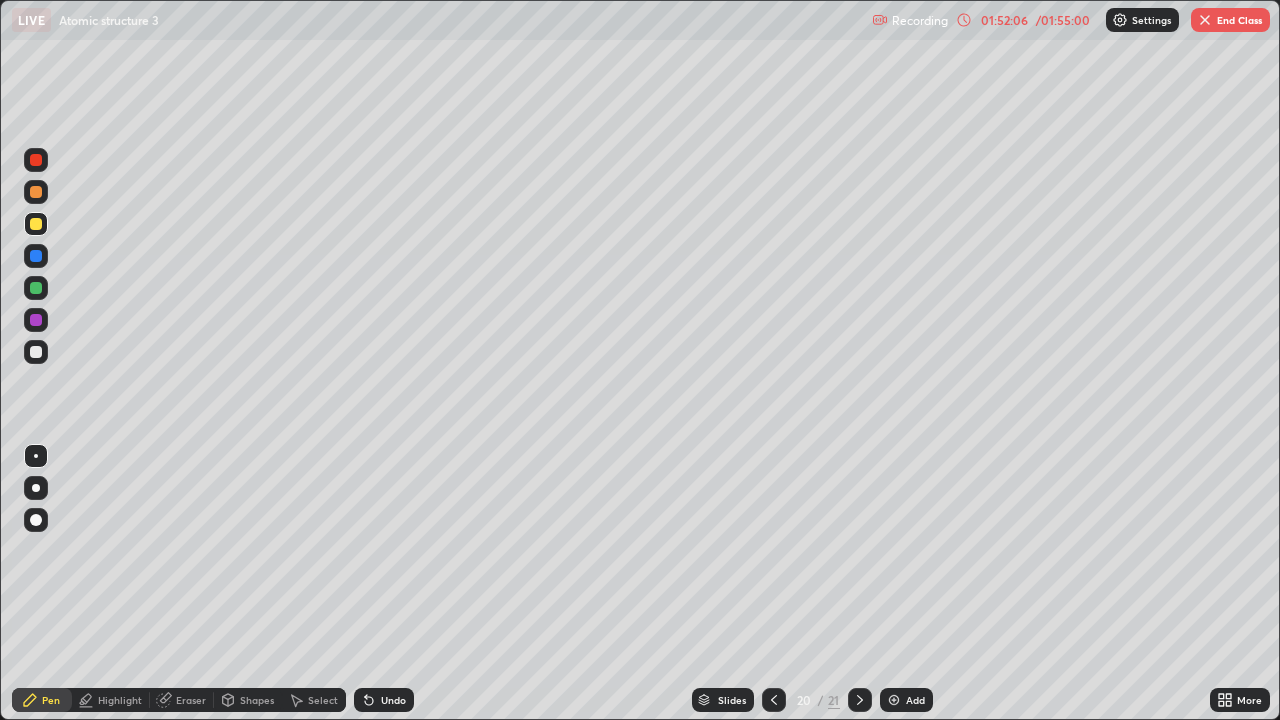 click on "Undo" at bounding box center [393, 700] 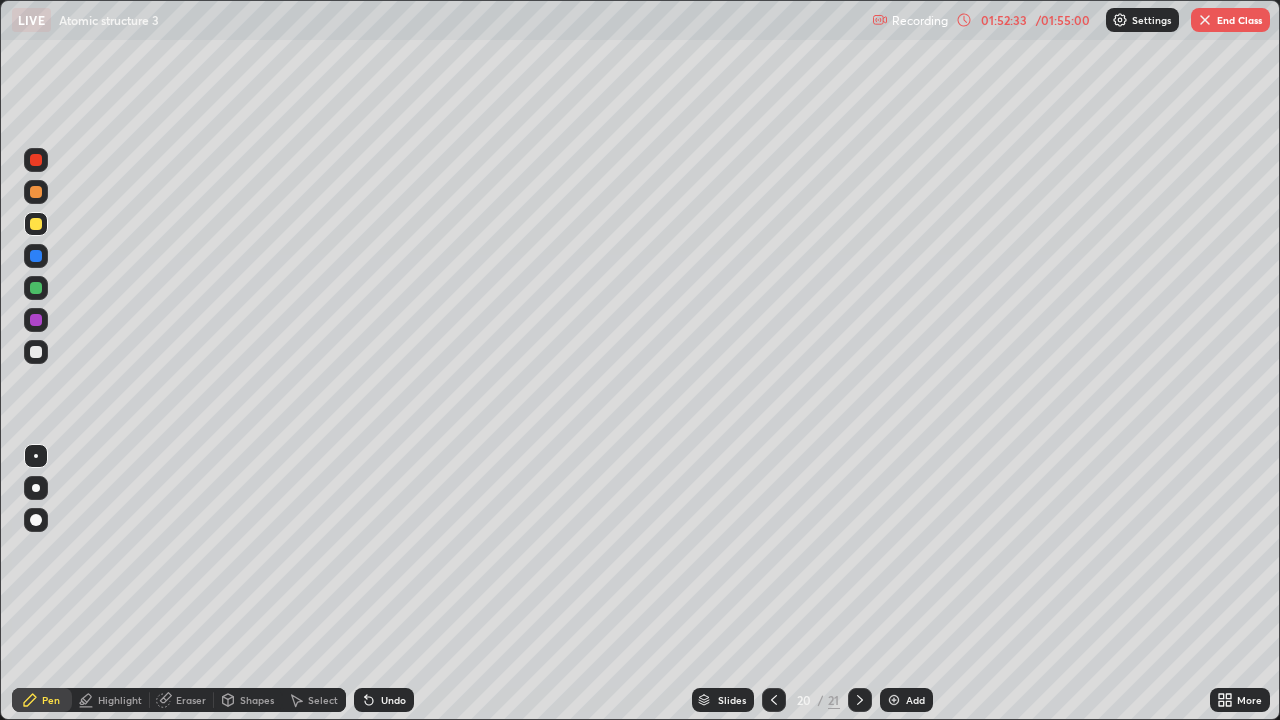 click 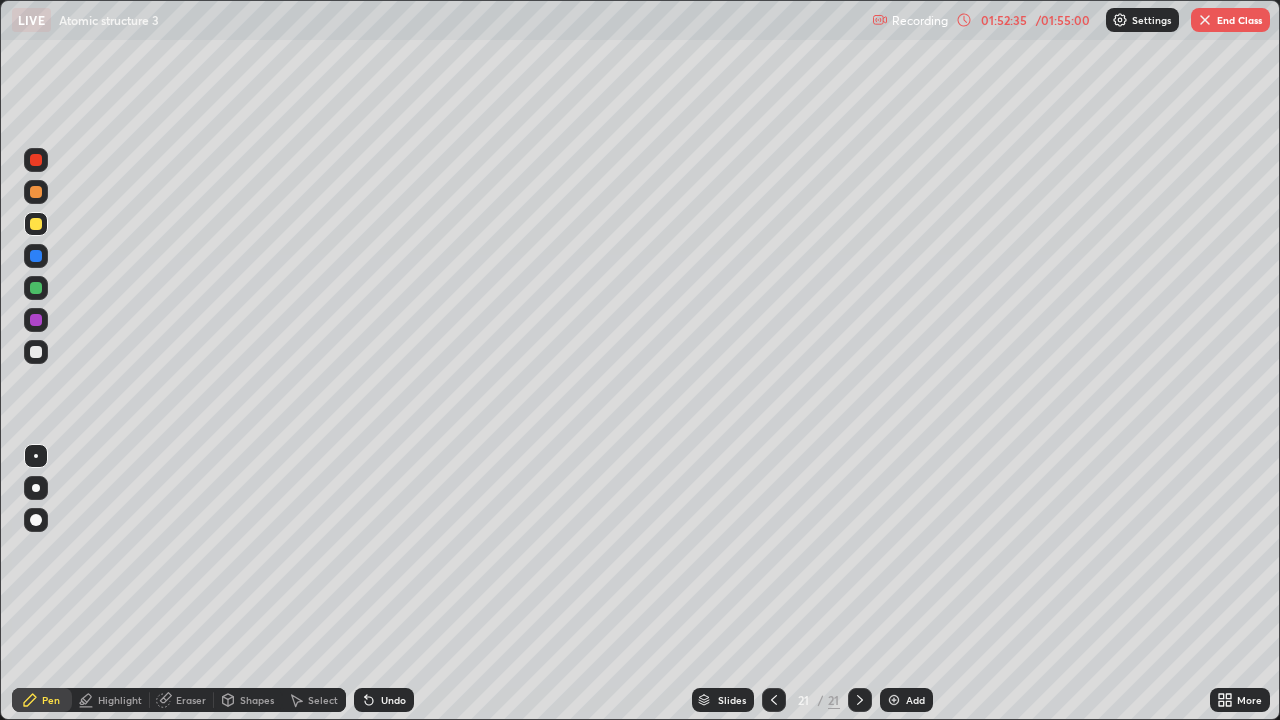 click on "Add" at bounding box center (915, 700) 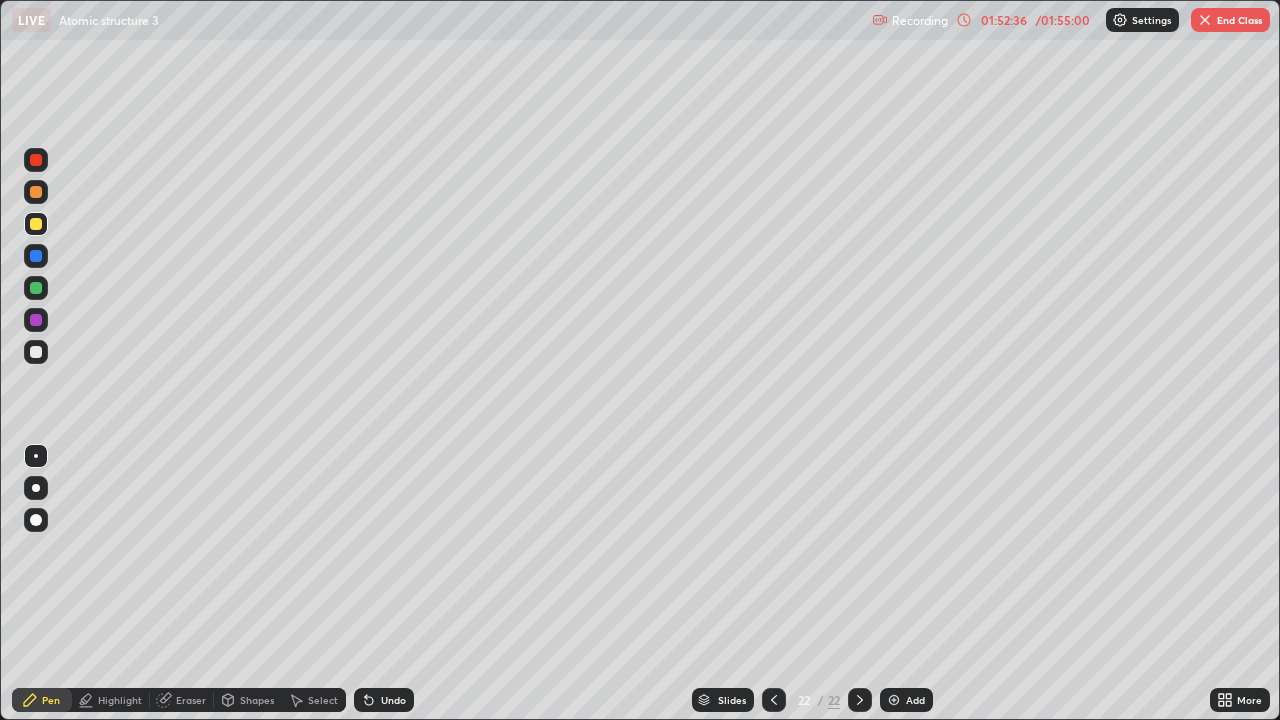 click at bounding box center (36, 520) 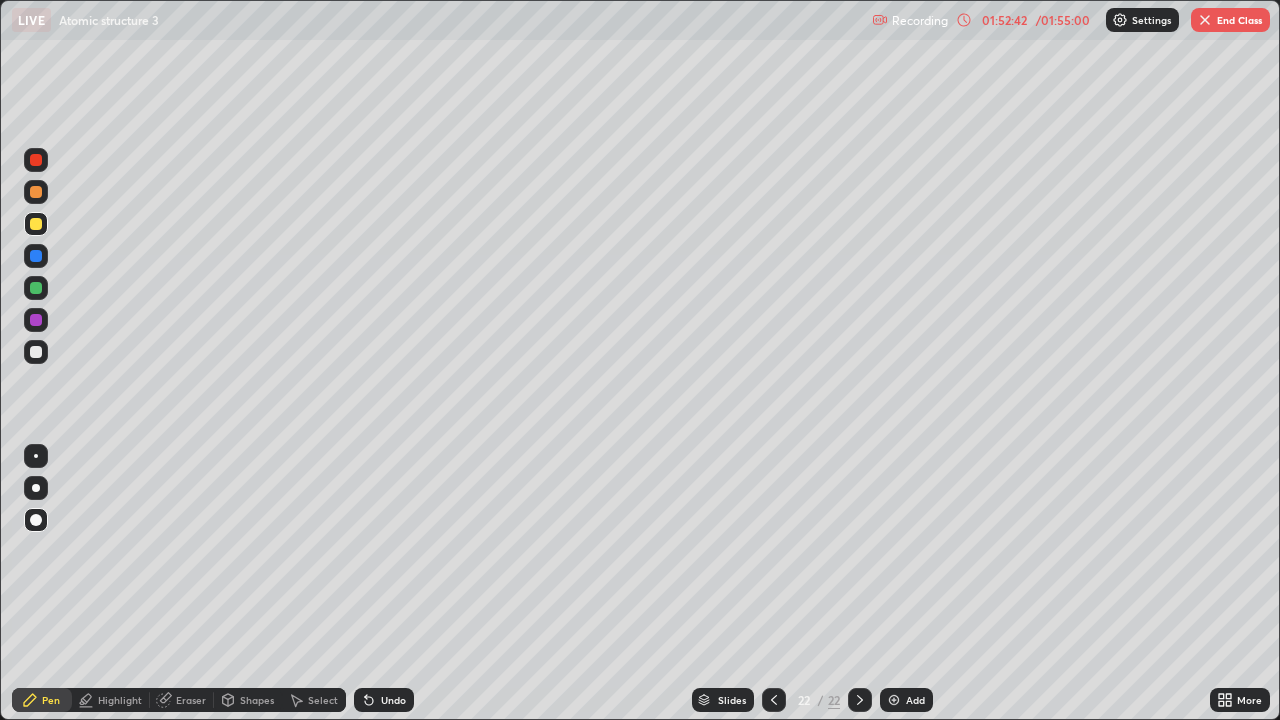 click at bounding box center [36, 352] 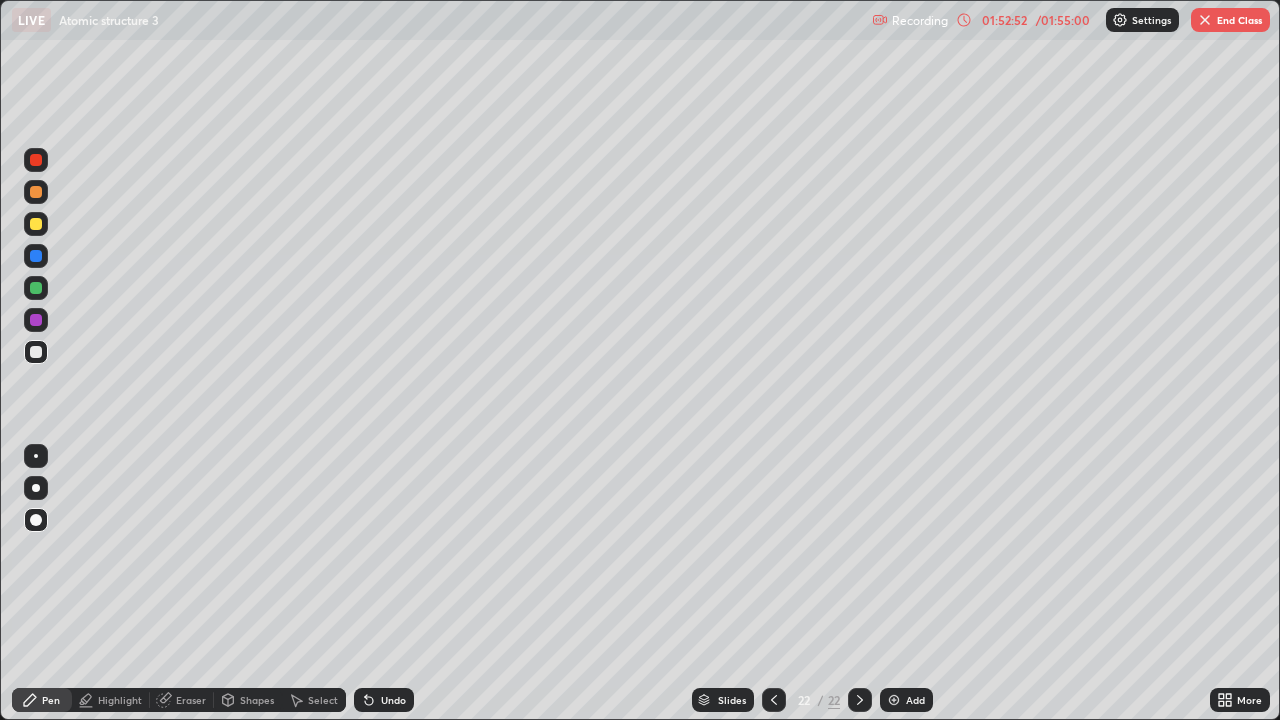 click at bounding box center [36, 224] 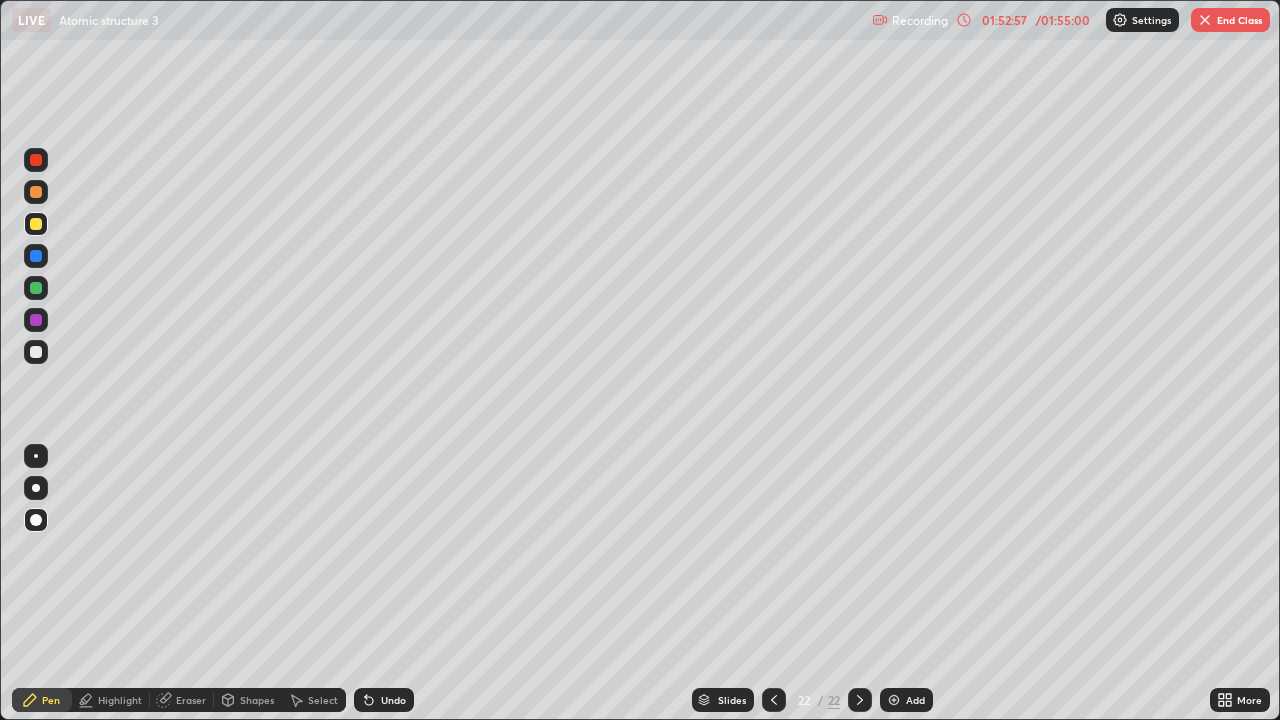 click at bounding box center (774, 700) 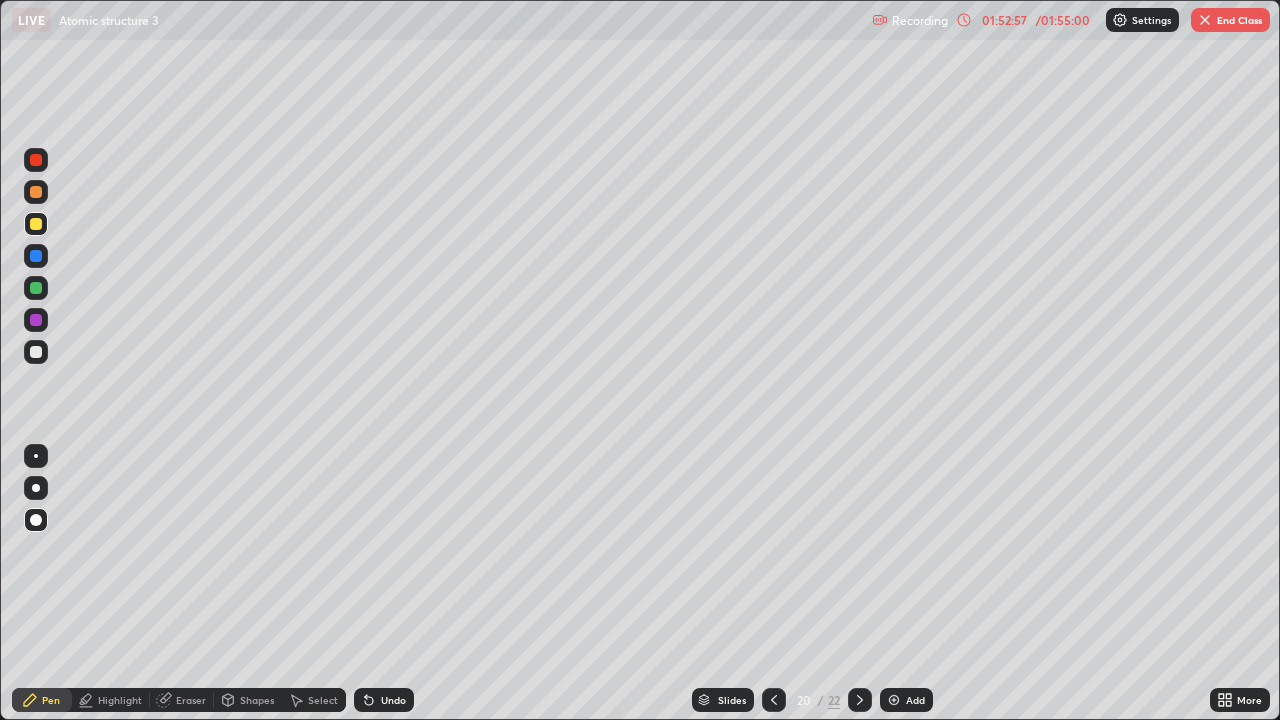 click 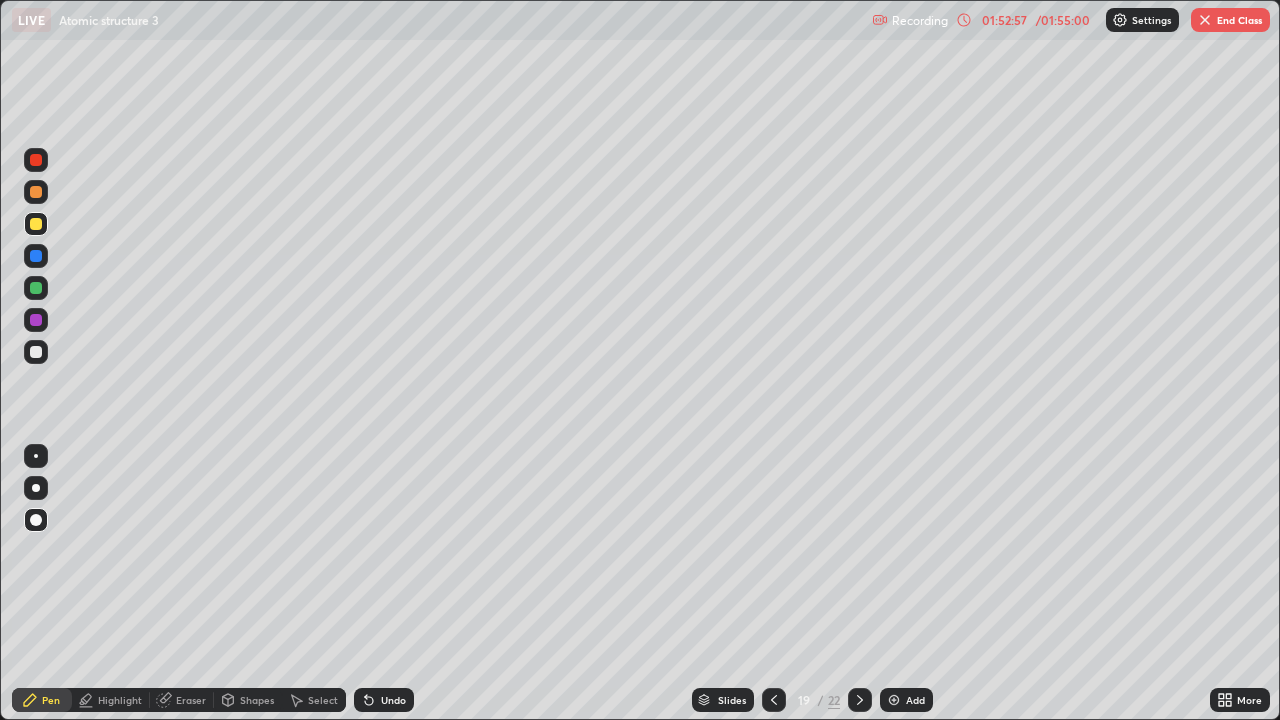 click at bounding box center [774, 700] 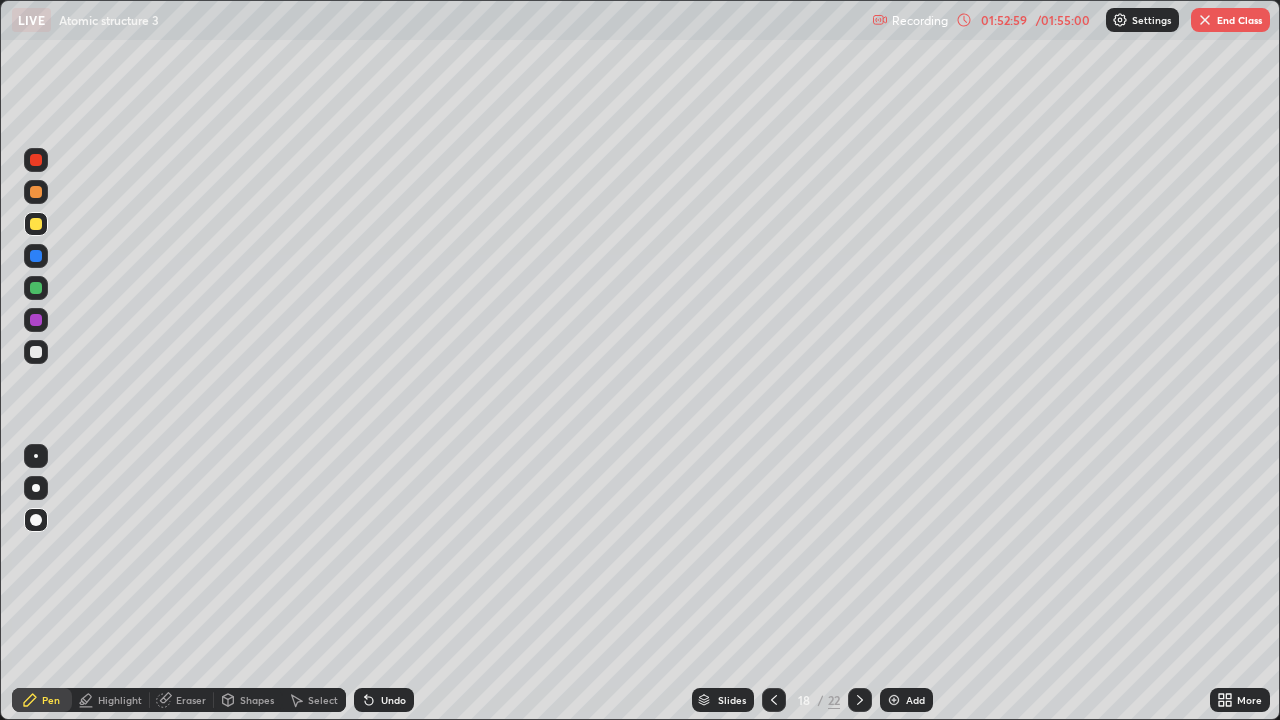 click 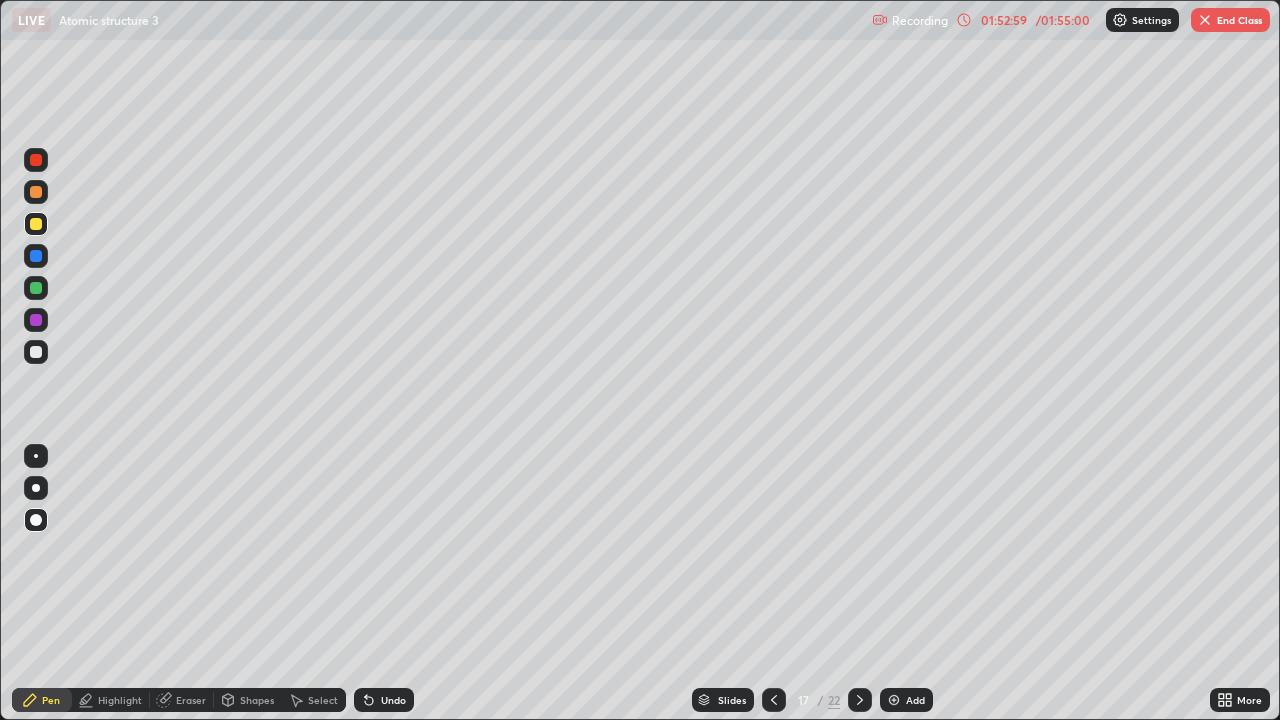 click 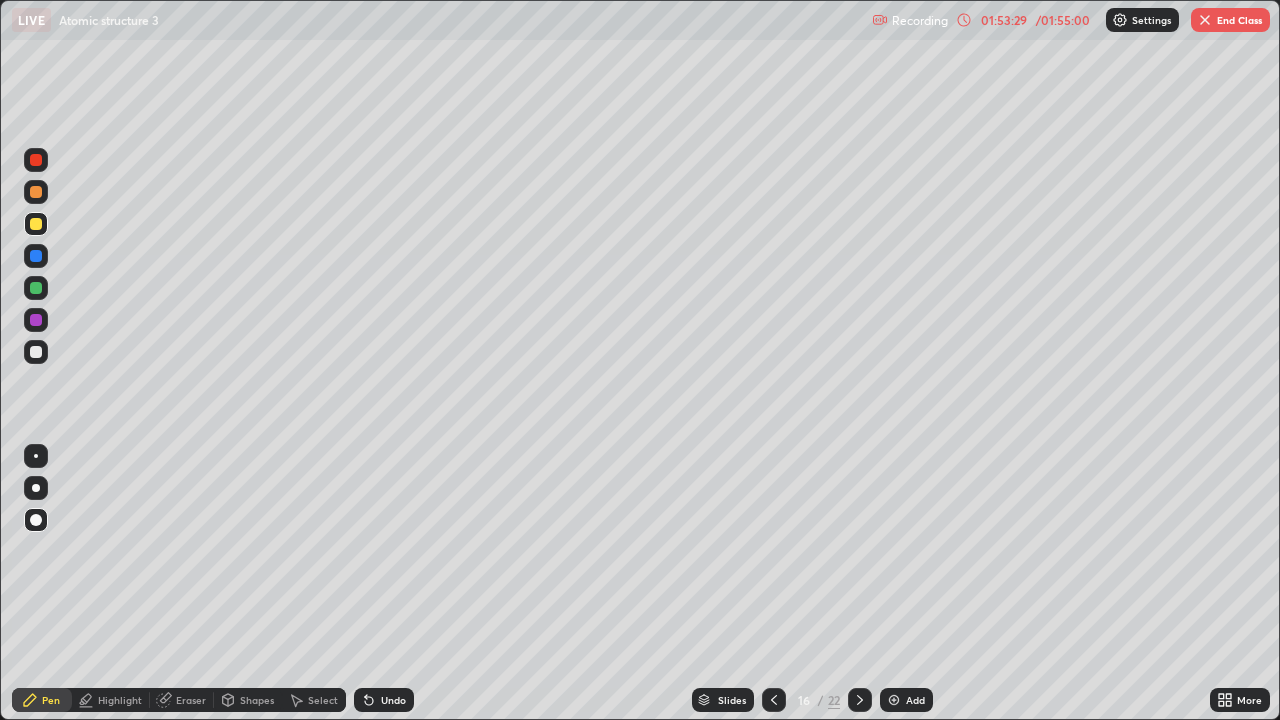 click 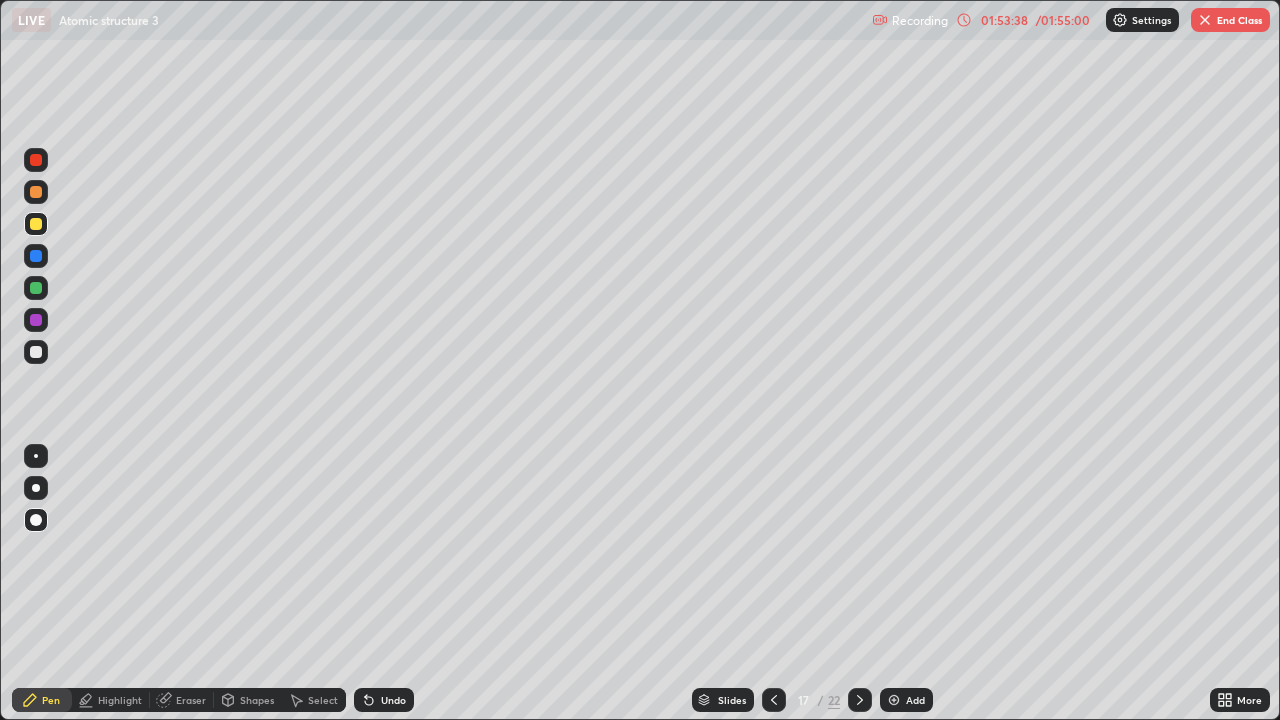 click 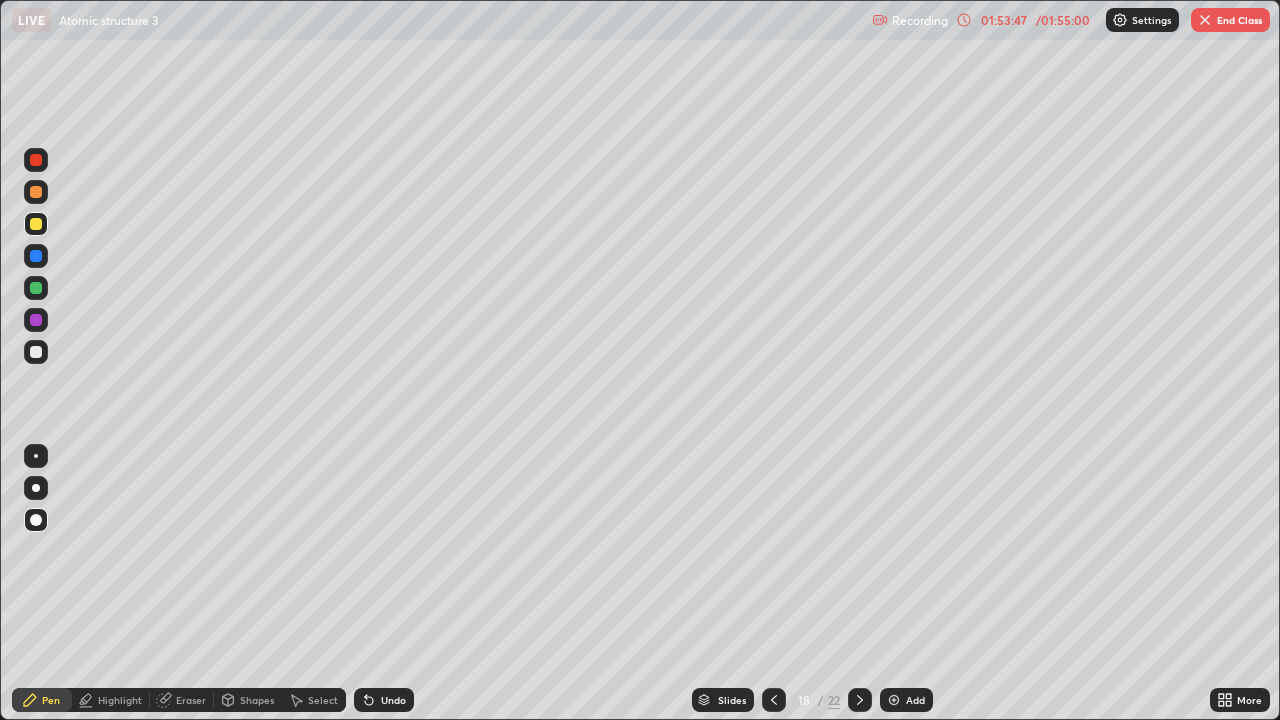 click 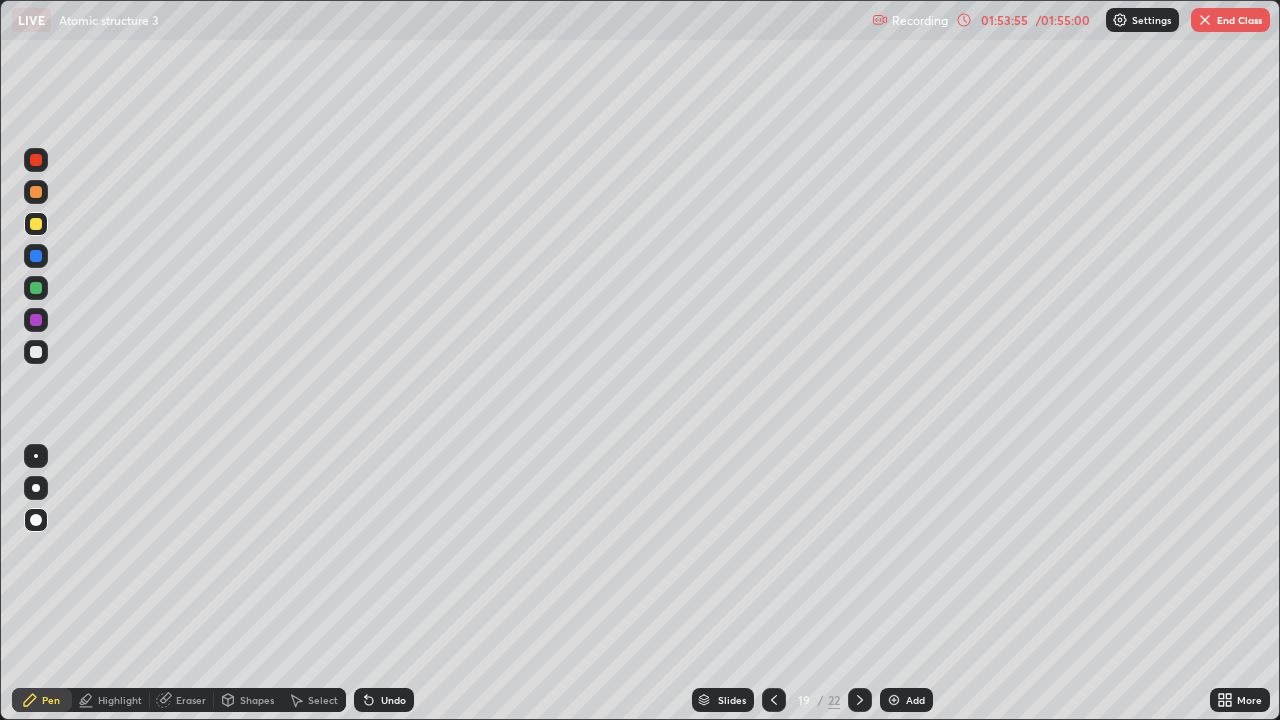 click 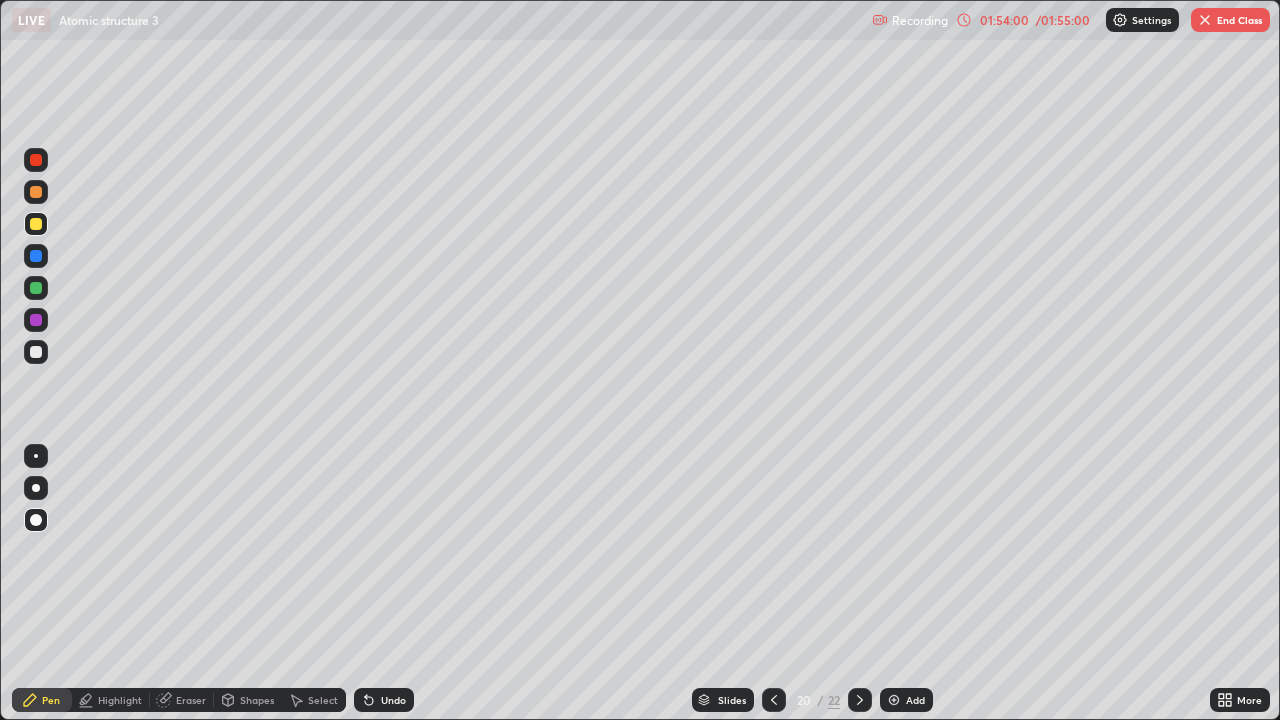 click 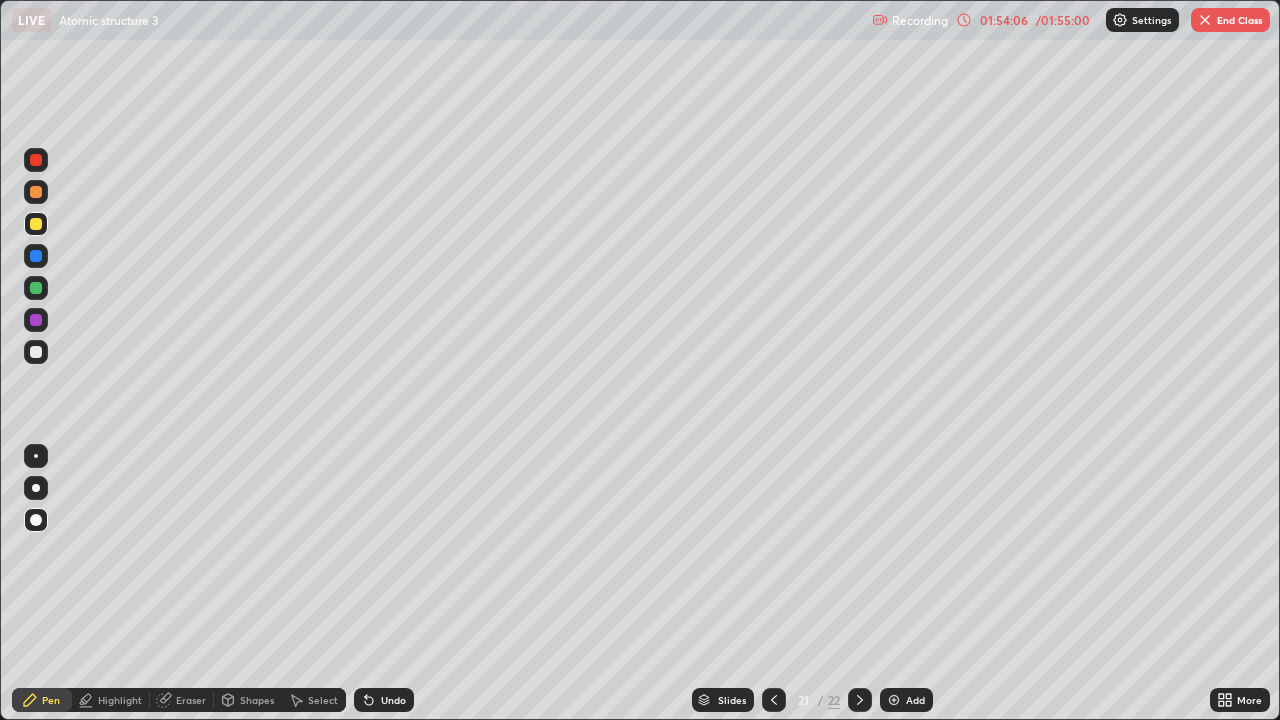 click 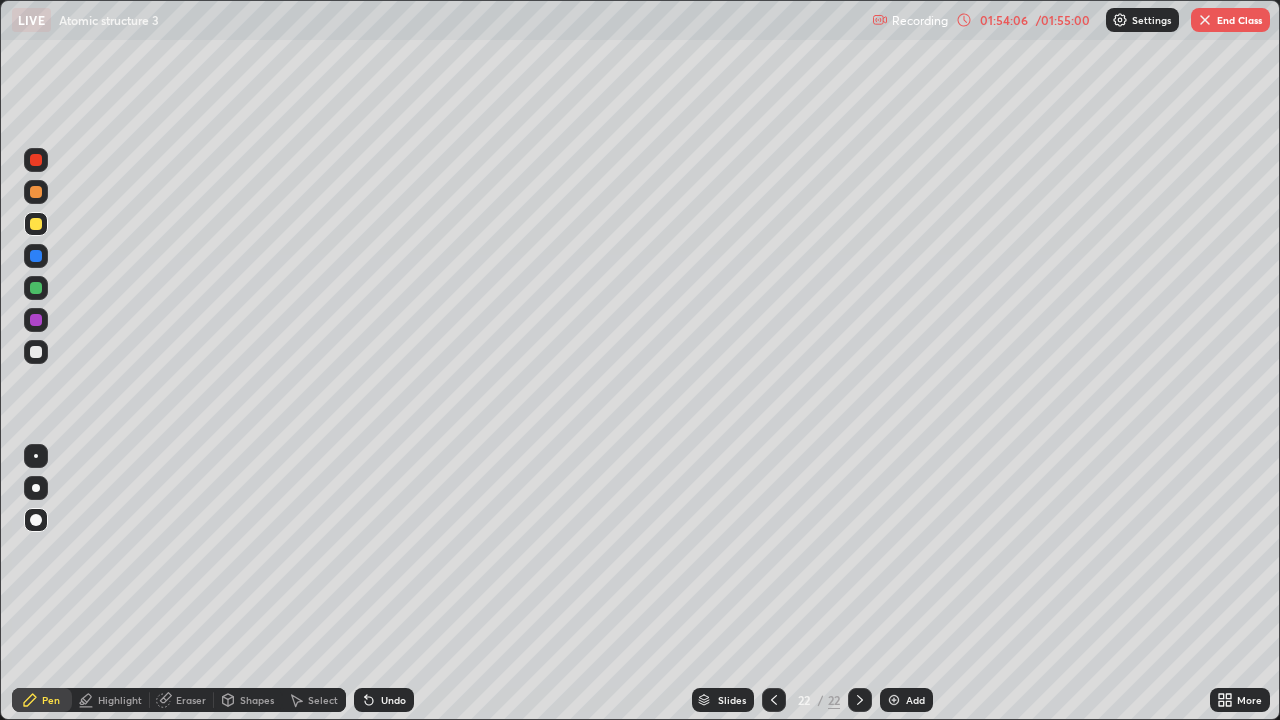 click 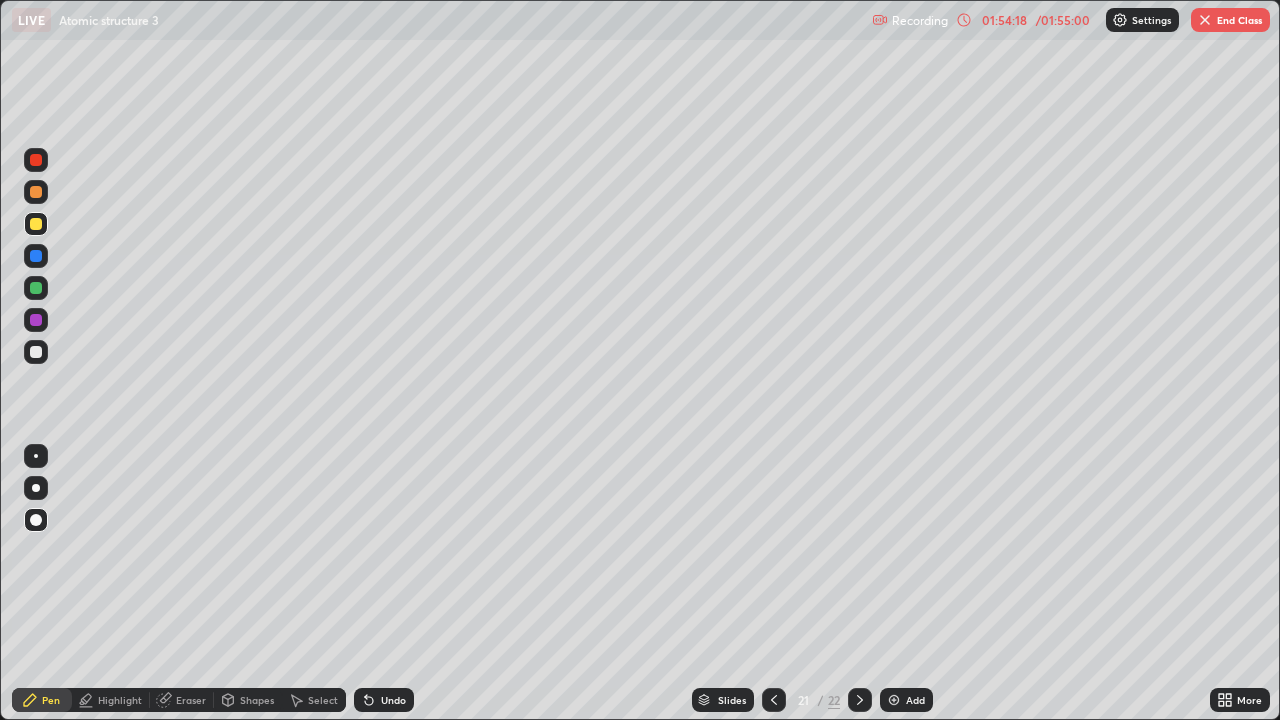 click 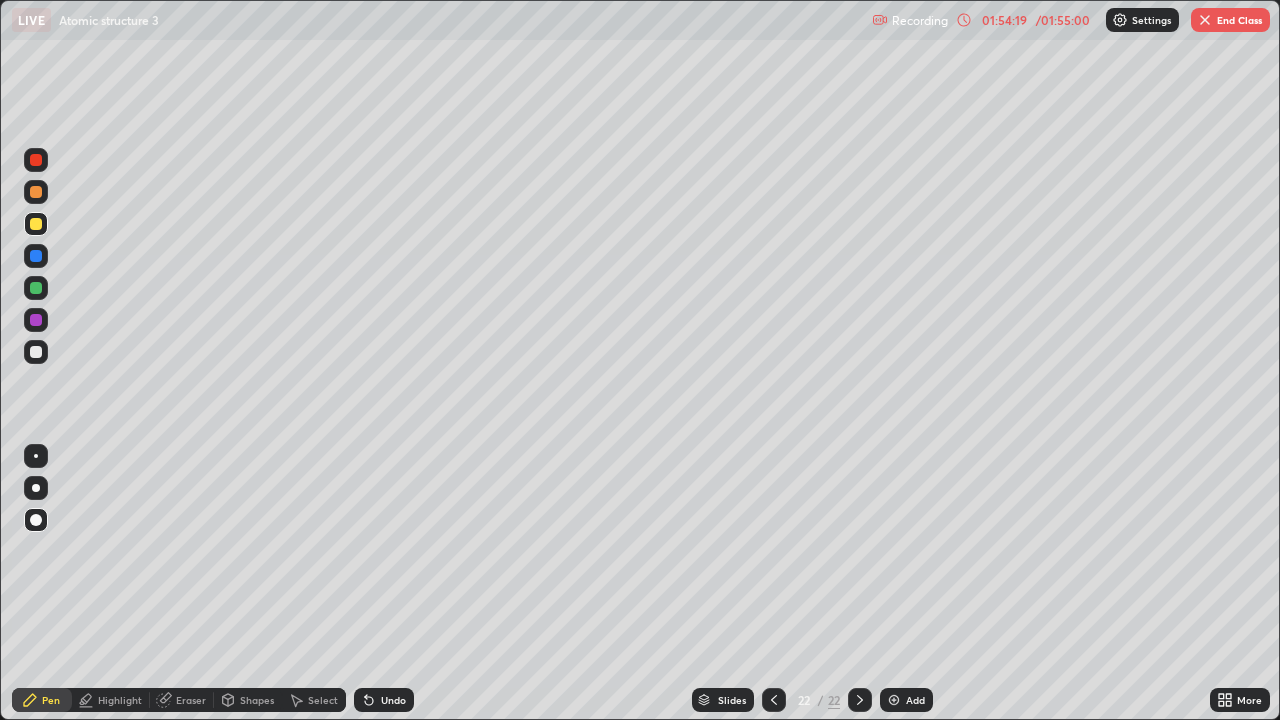 click 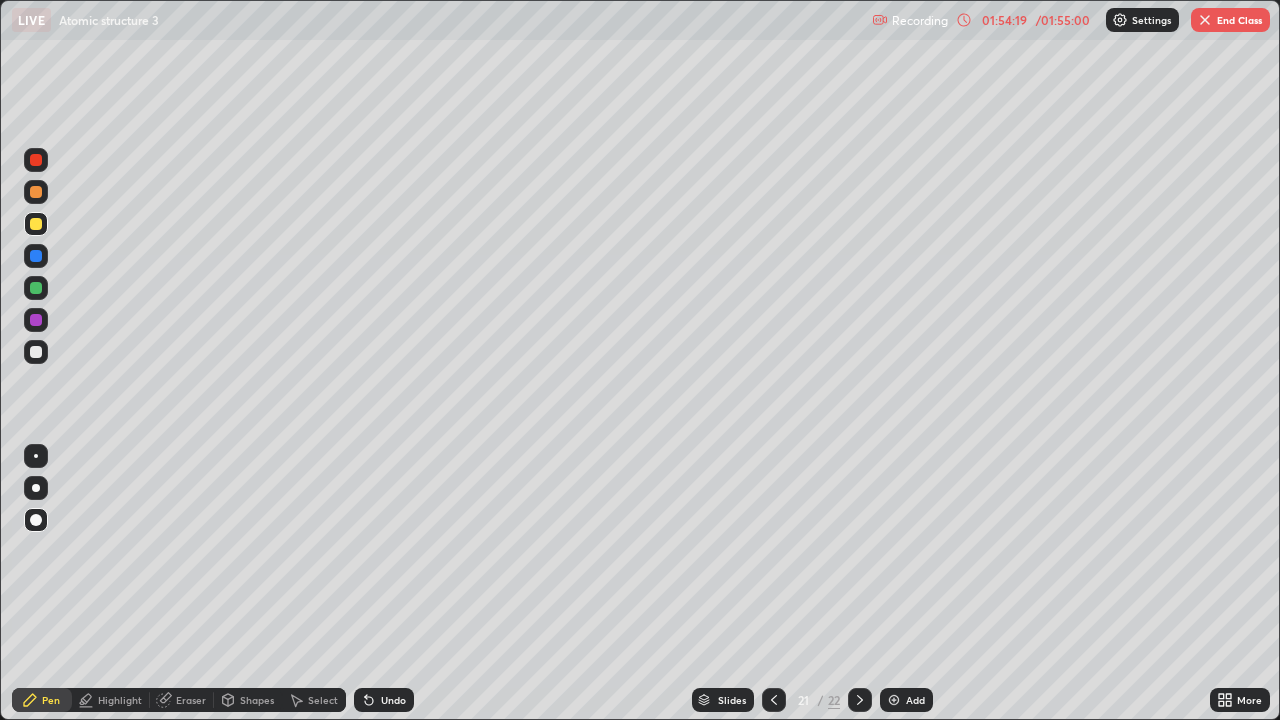 click 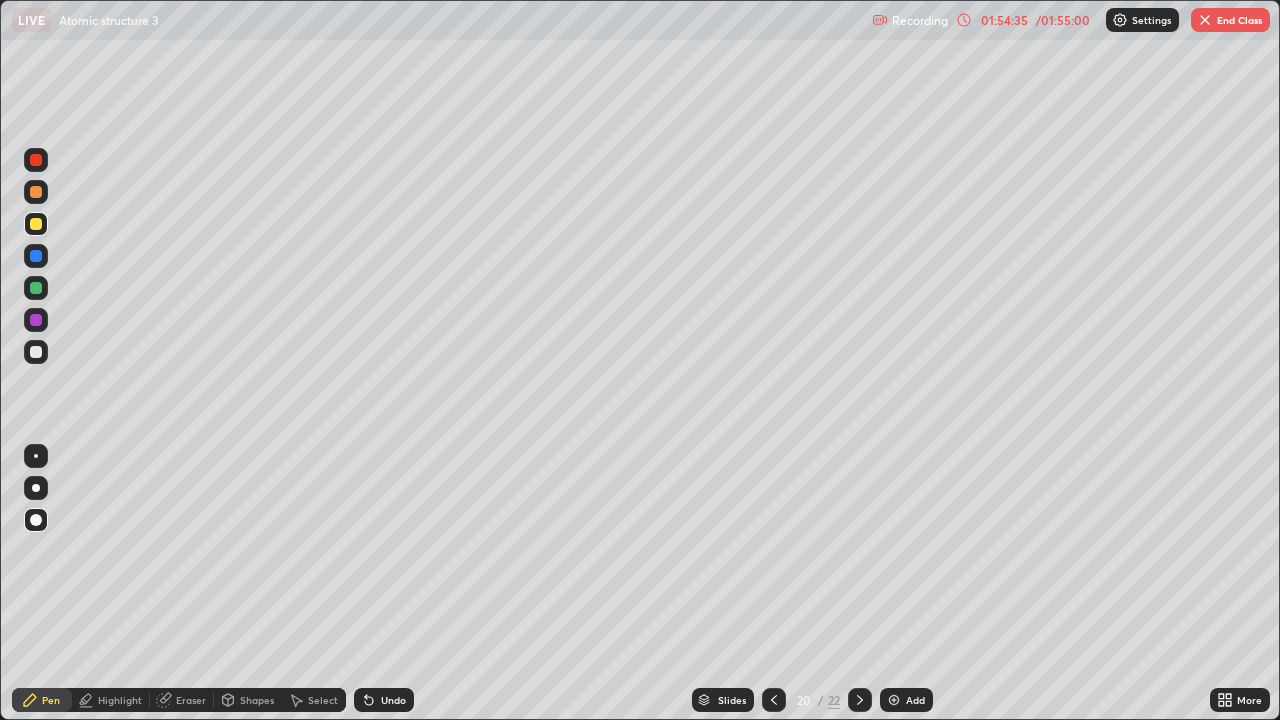 click 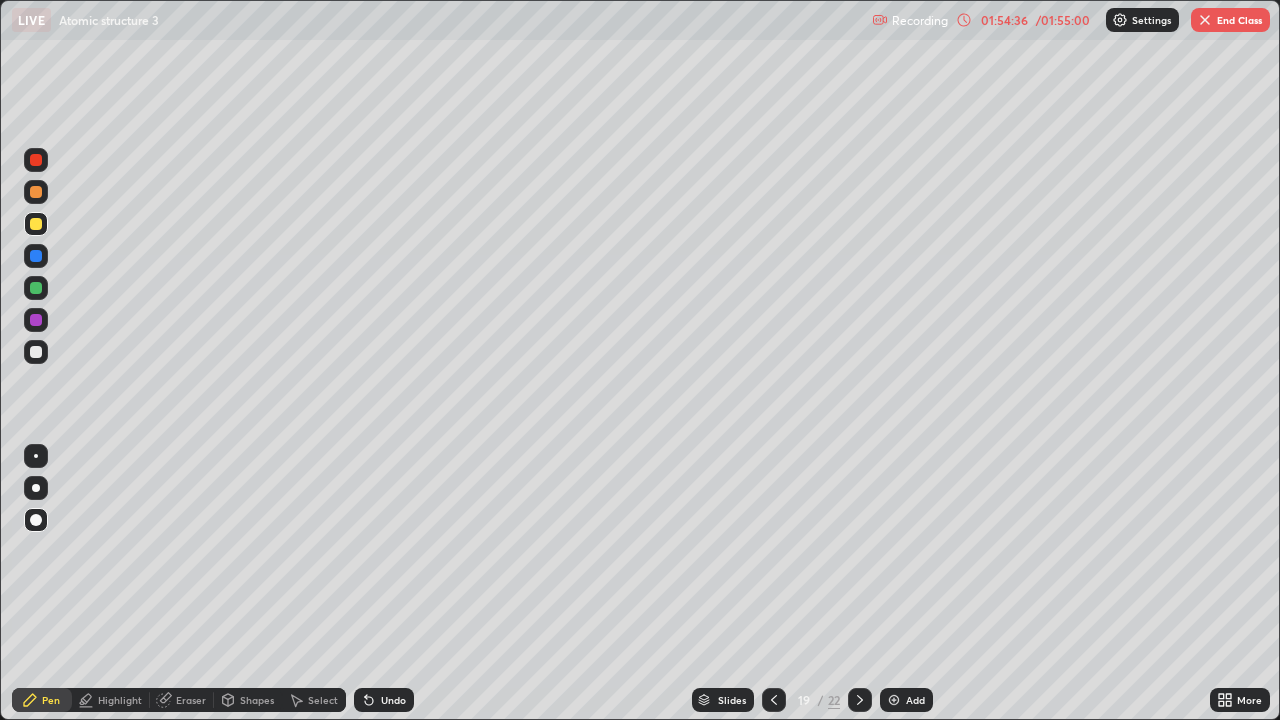 click 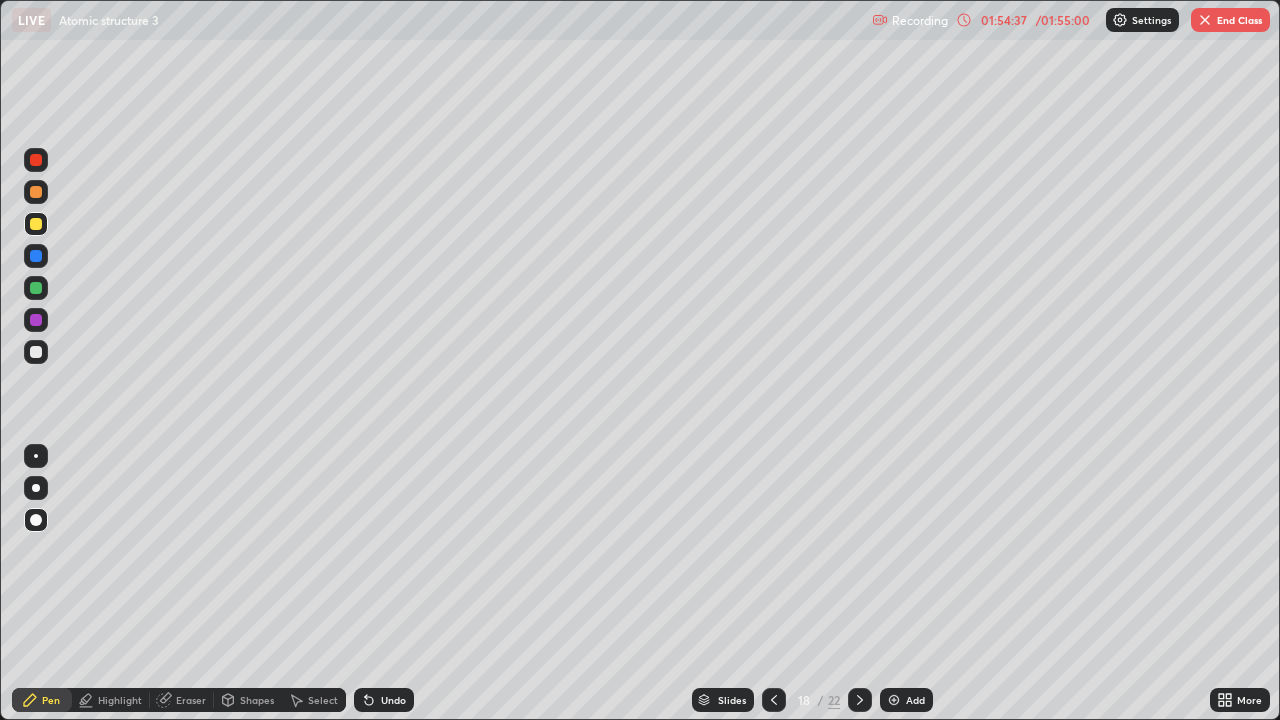 click 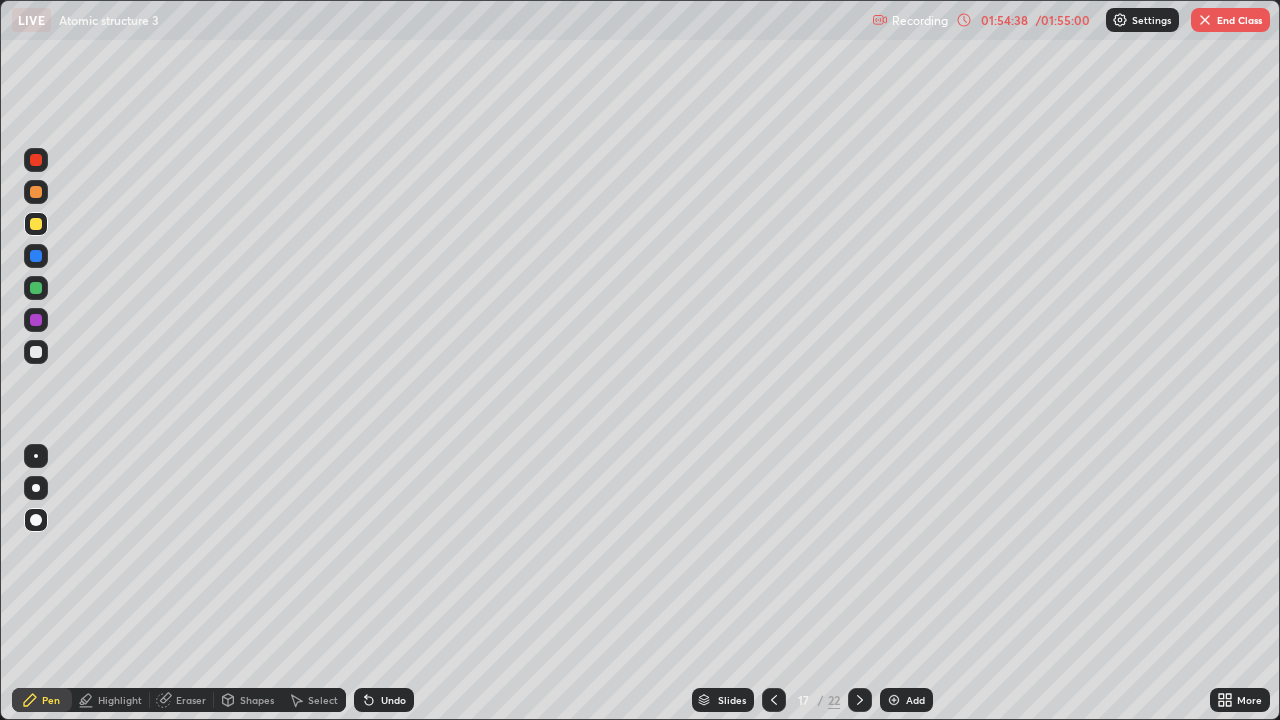 click 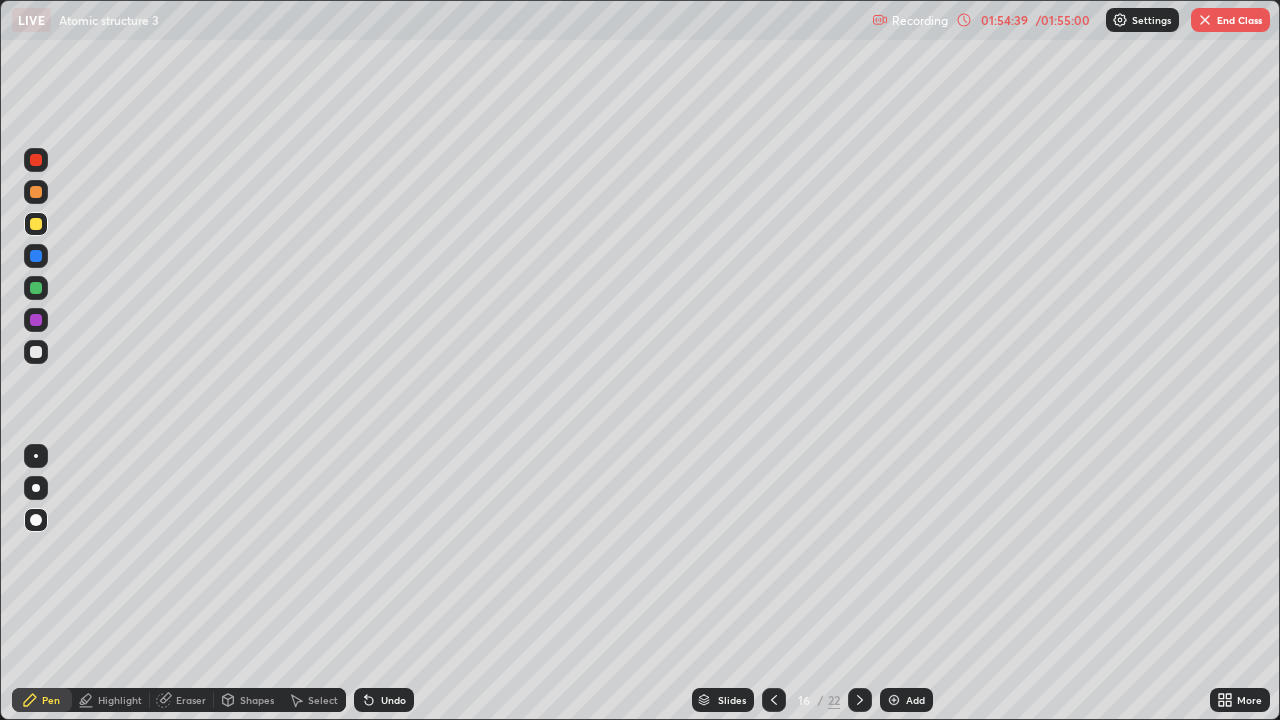 click 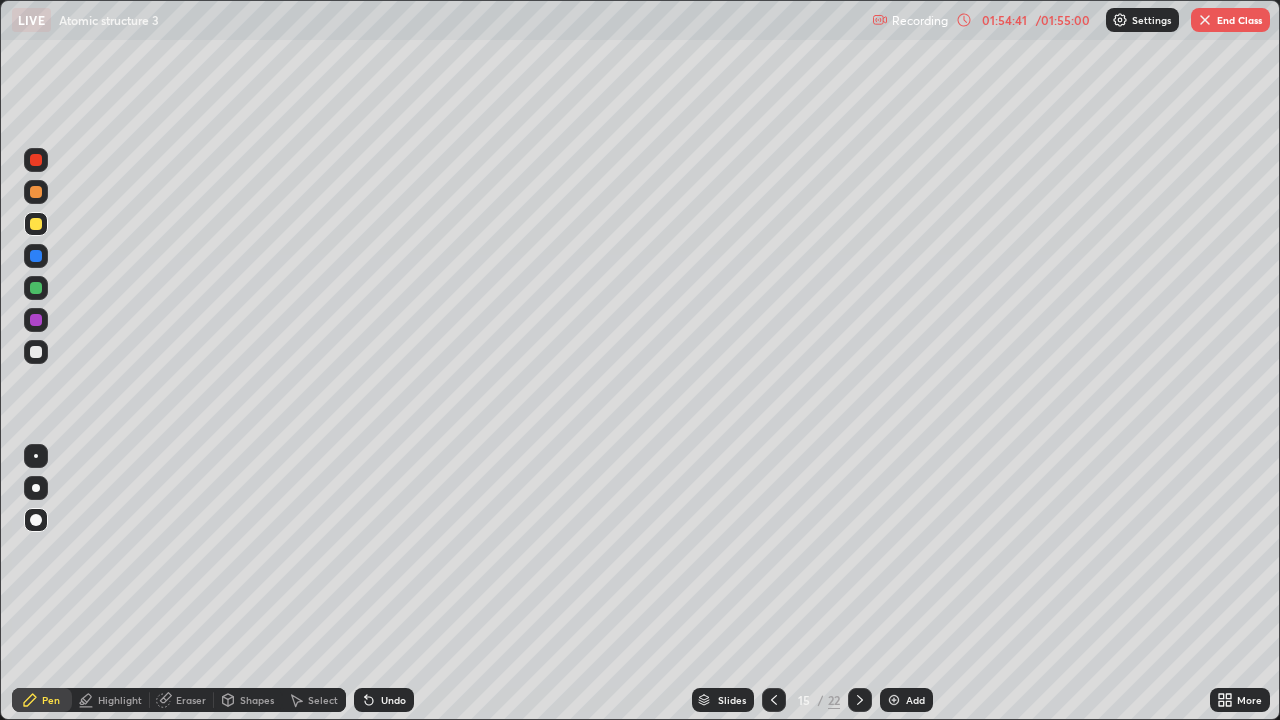 click 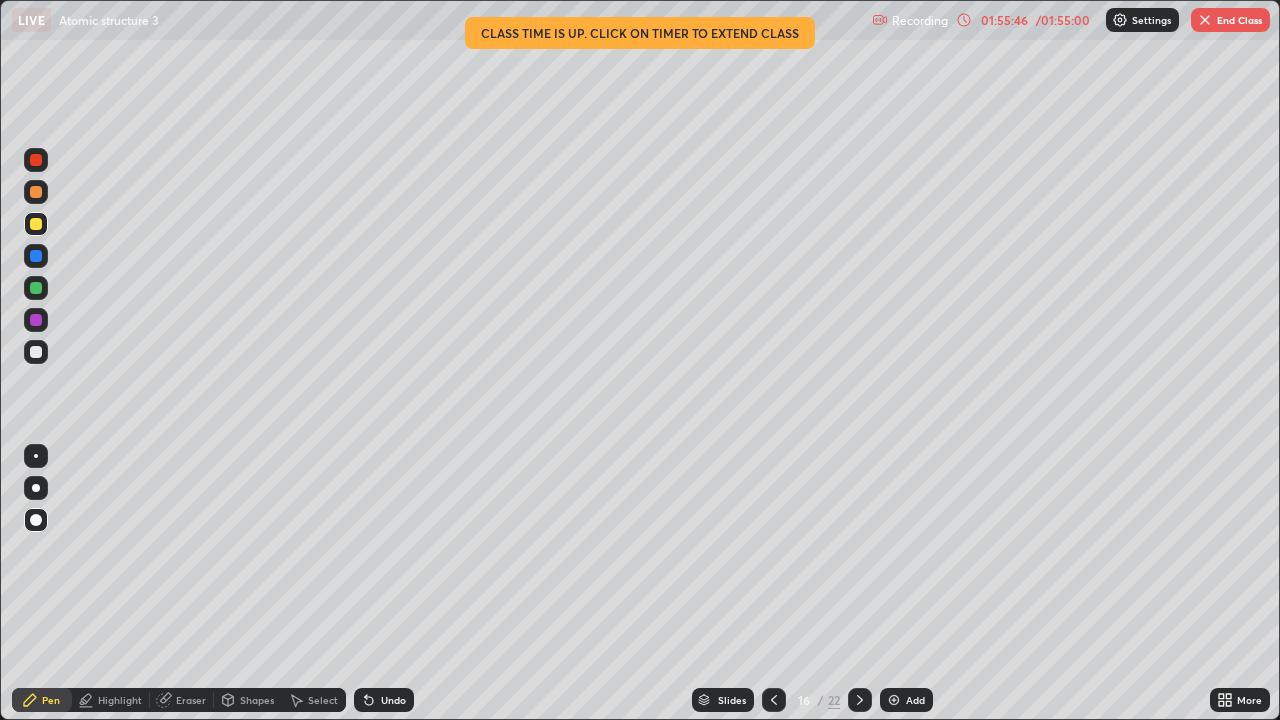 click at bounding box center [1205, 20] 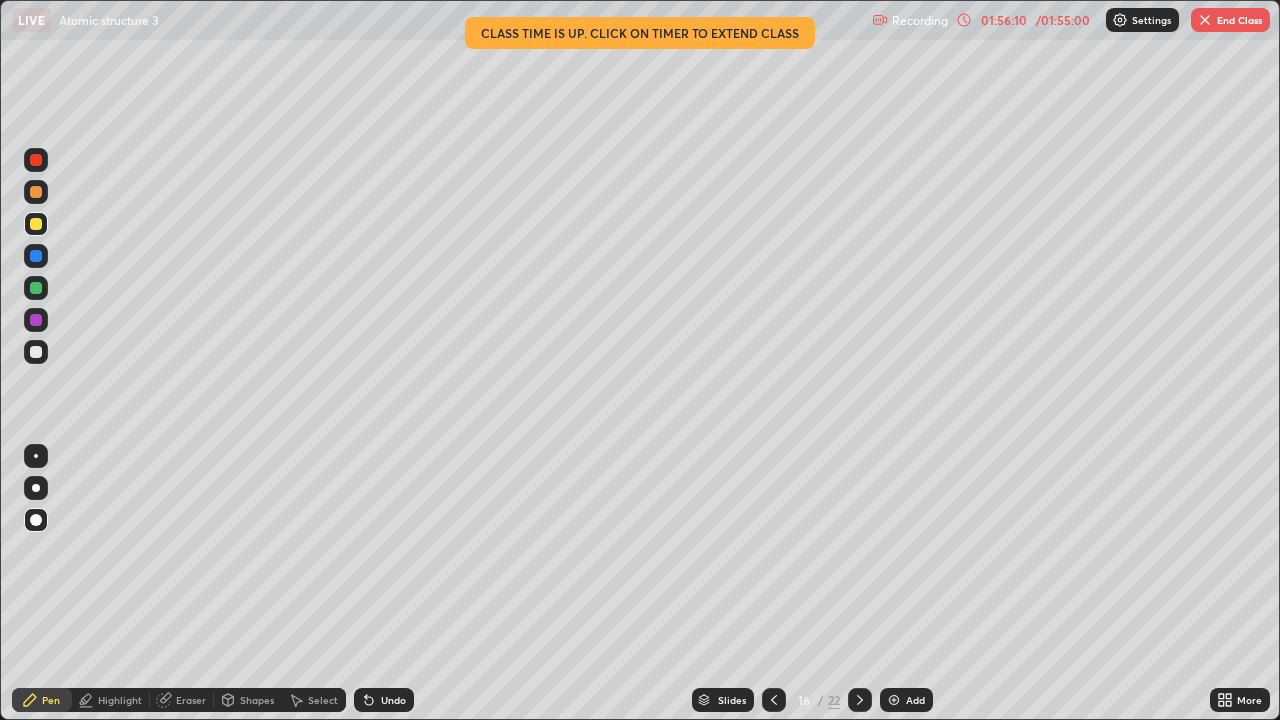 click 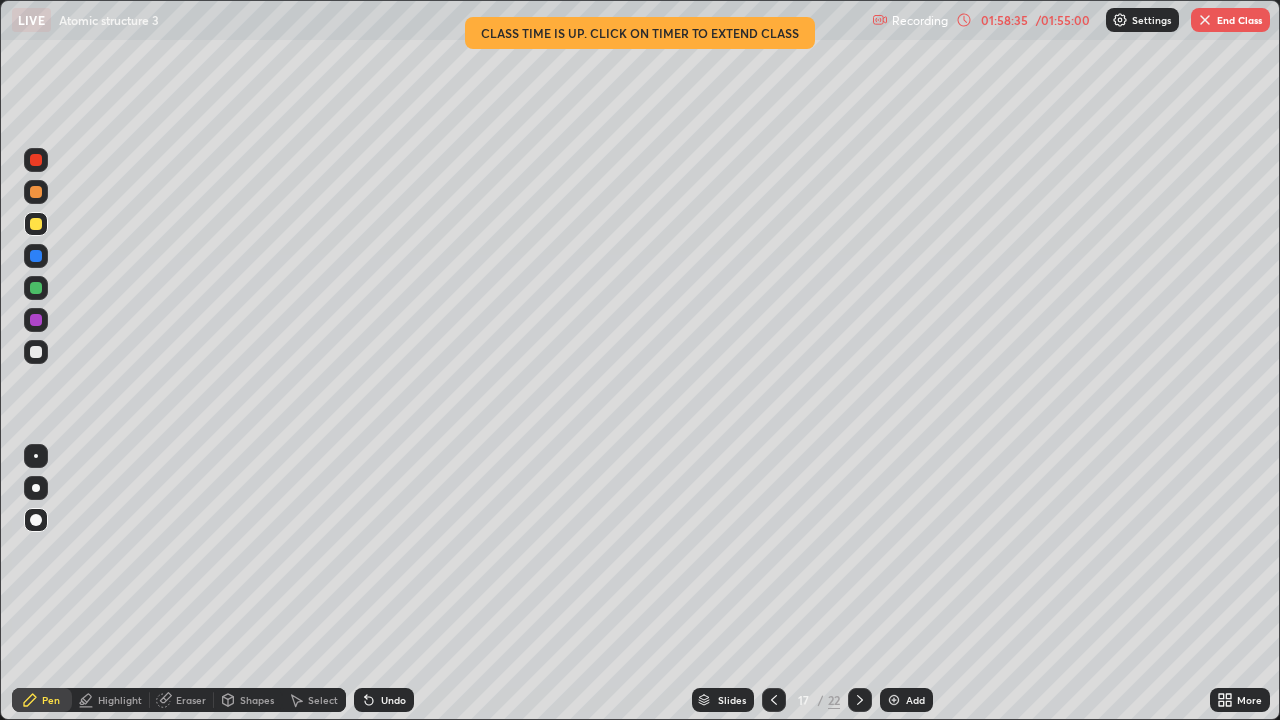 click 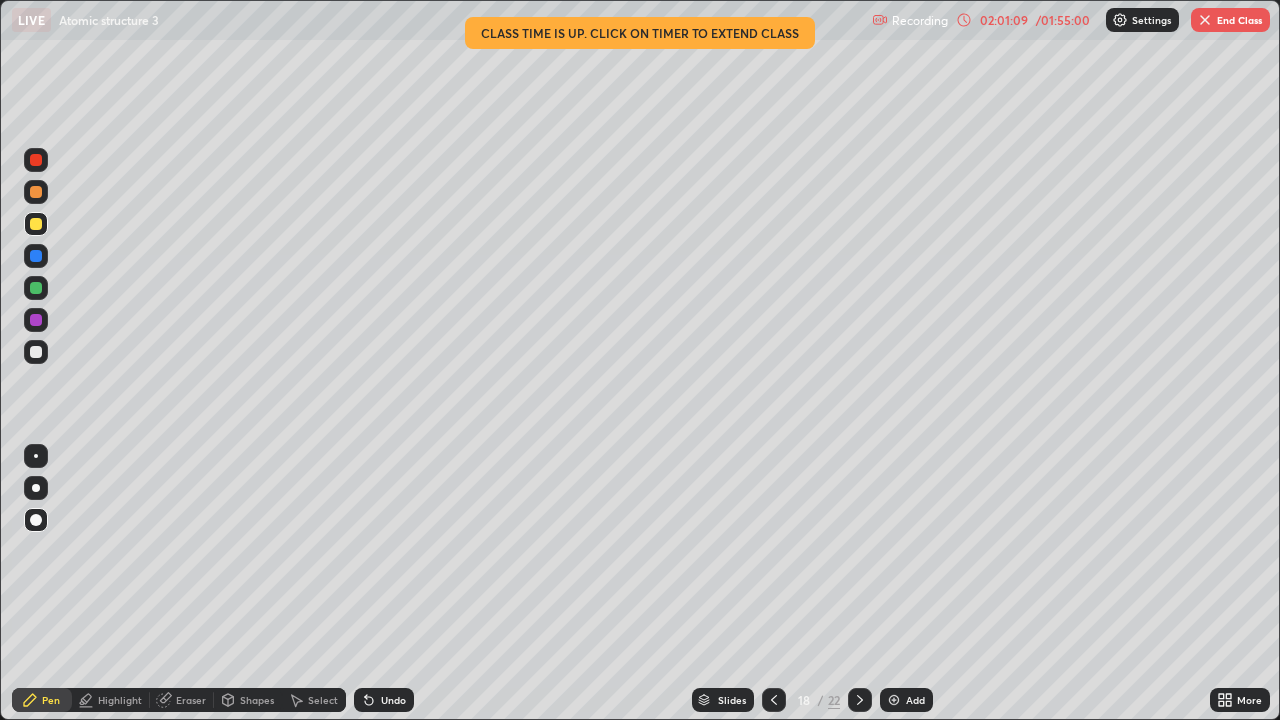click 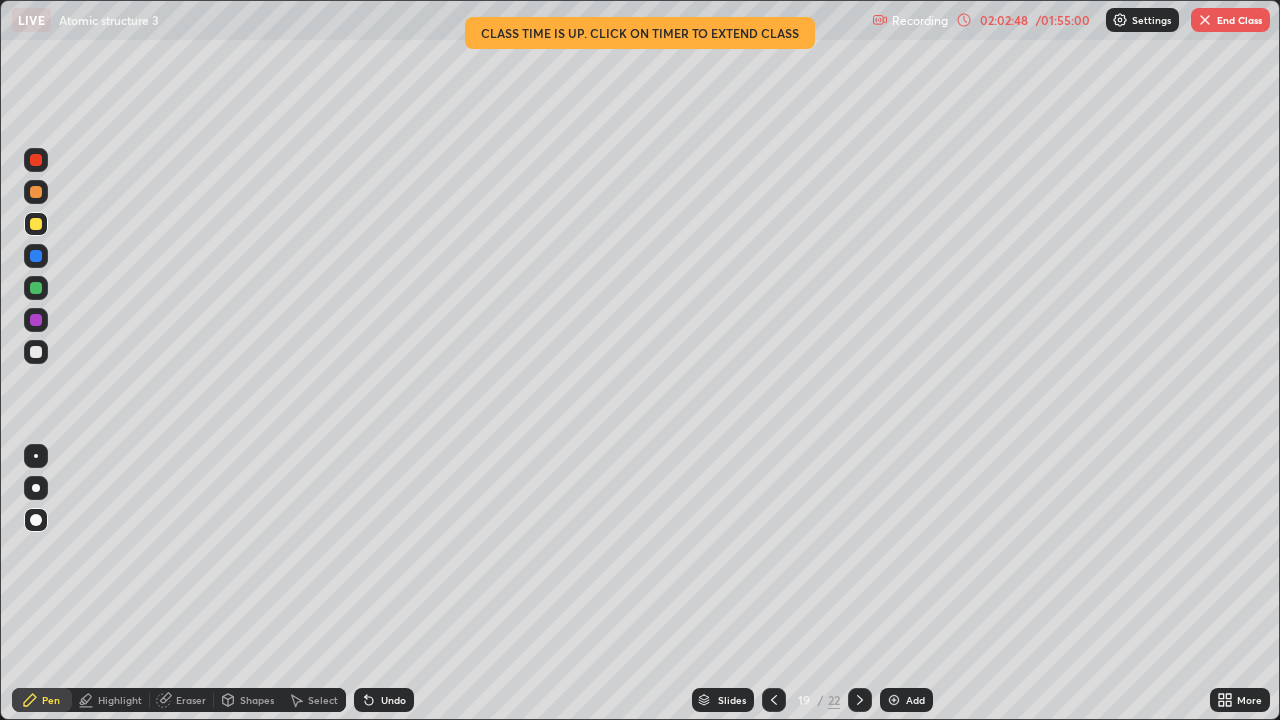click 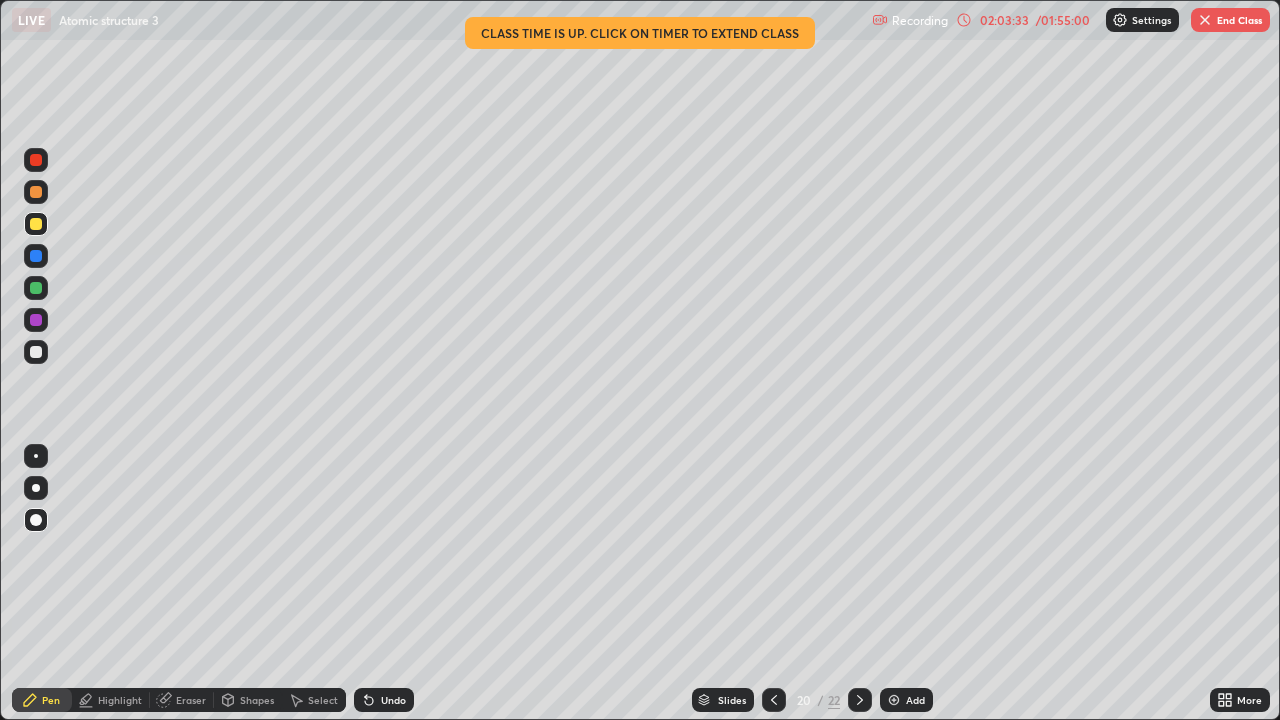 click 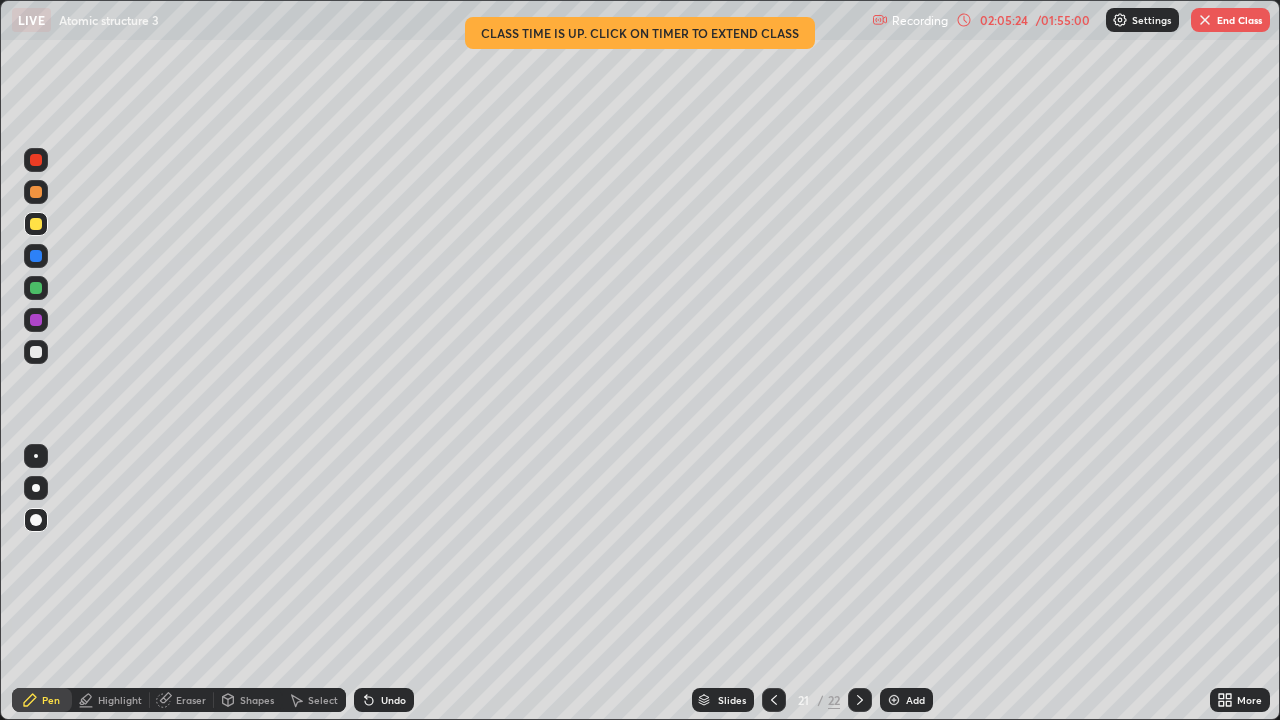 click 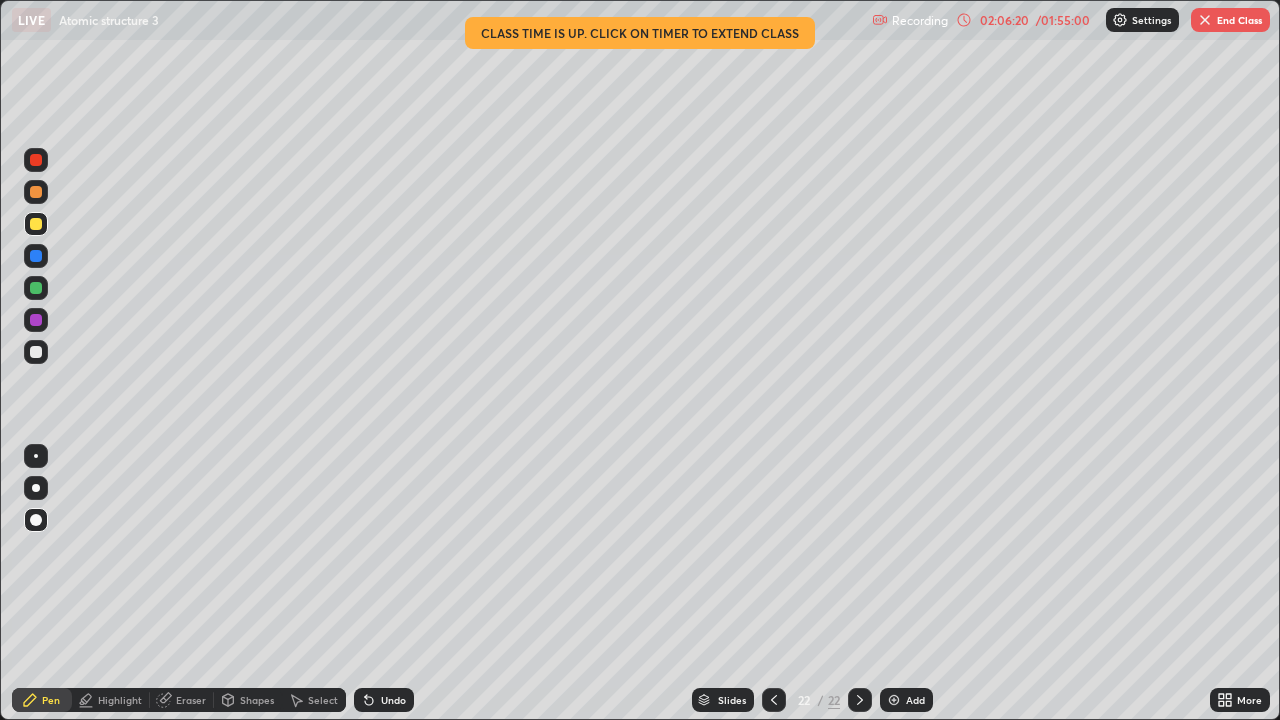 click on "End Class" at bounding box center [1230, 20] 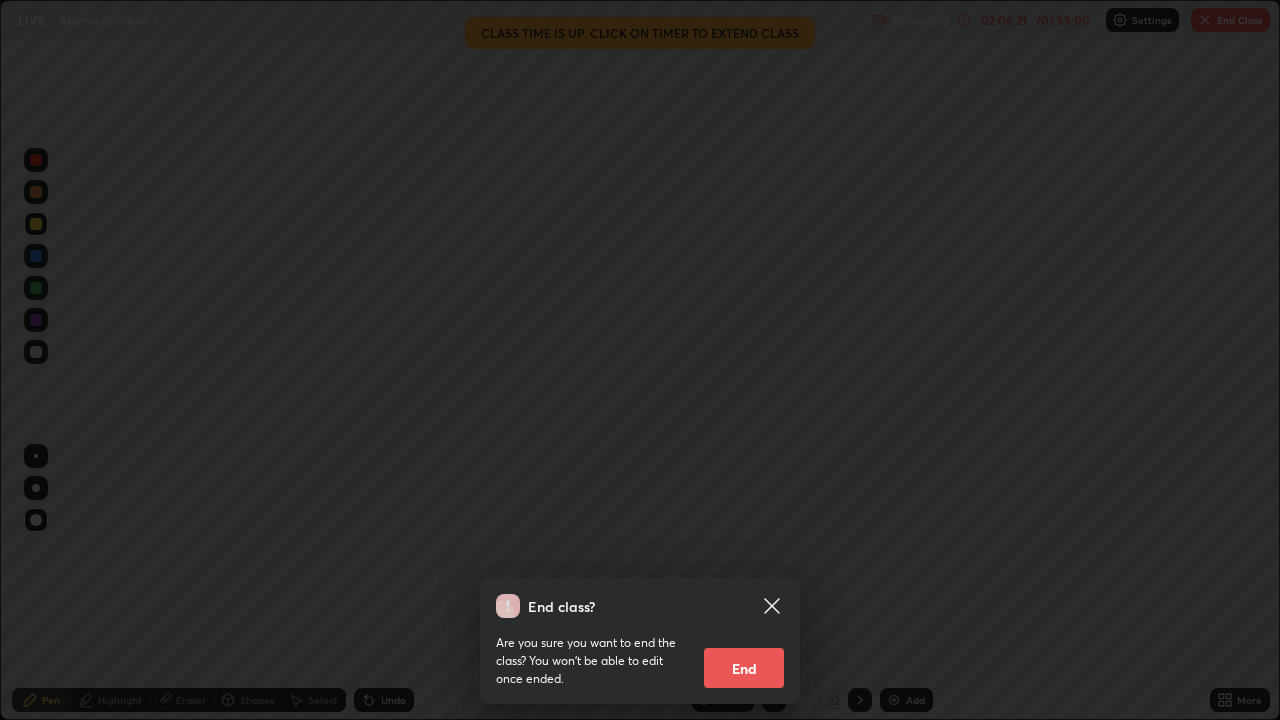 click on "End" at bounding box center (744, 668) 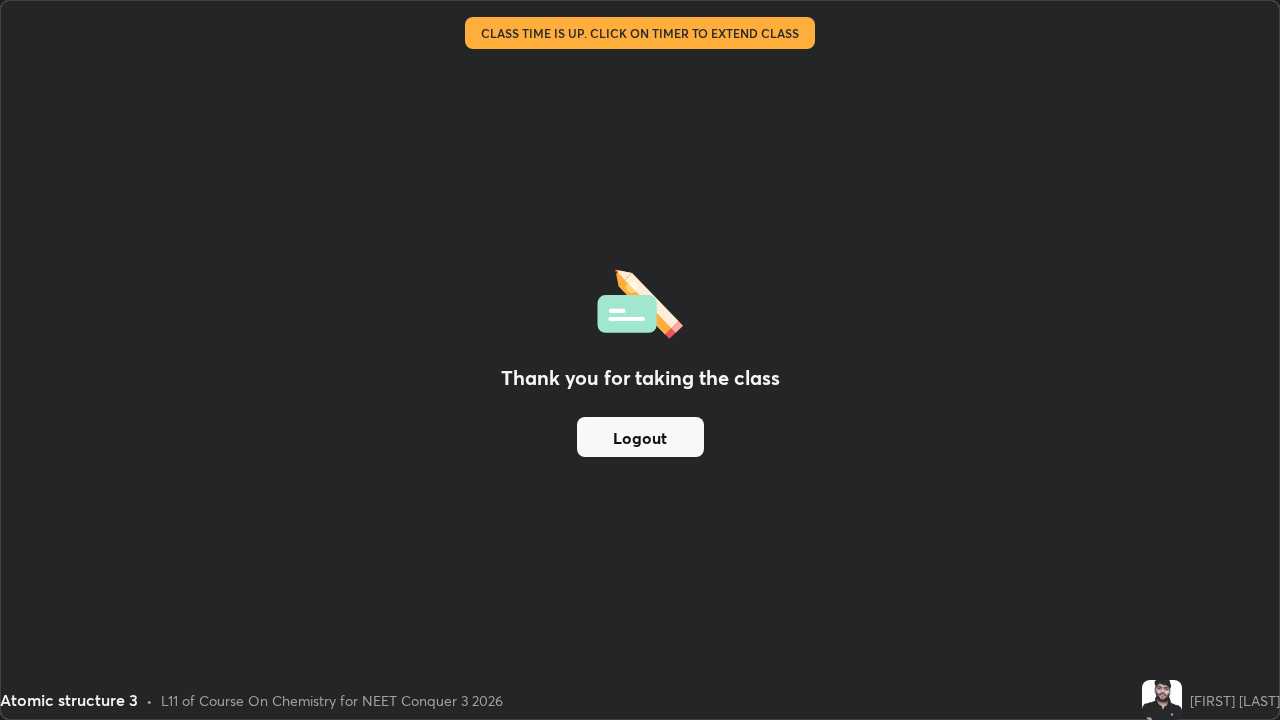 click on "Logout" at bounding box center [640, 437] 